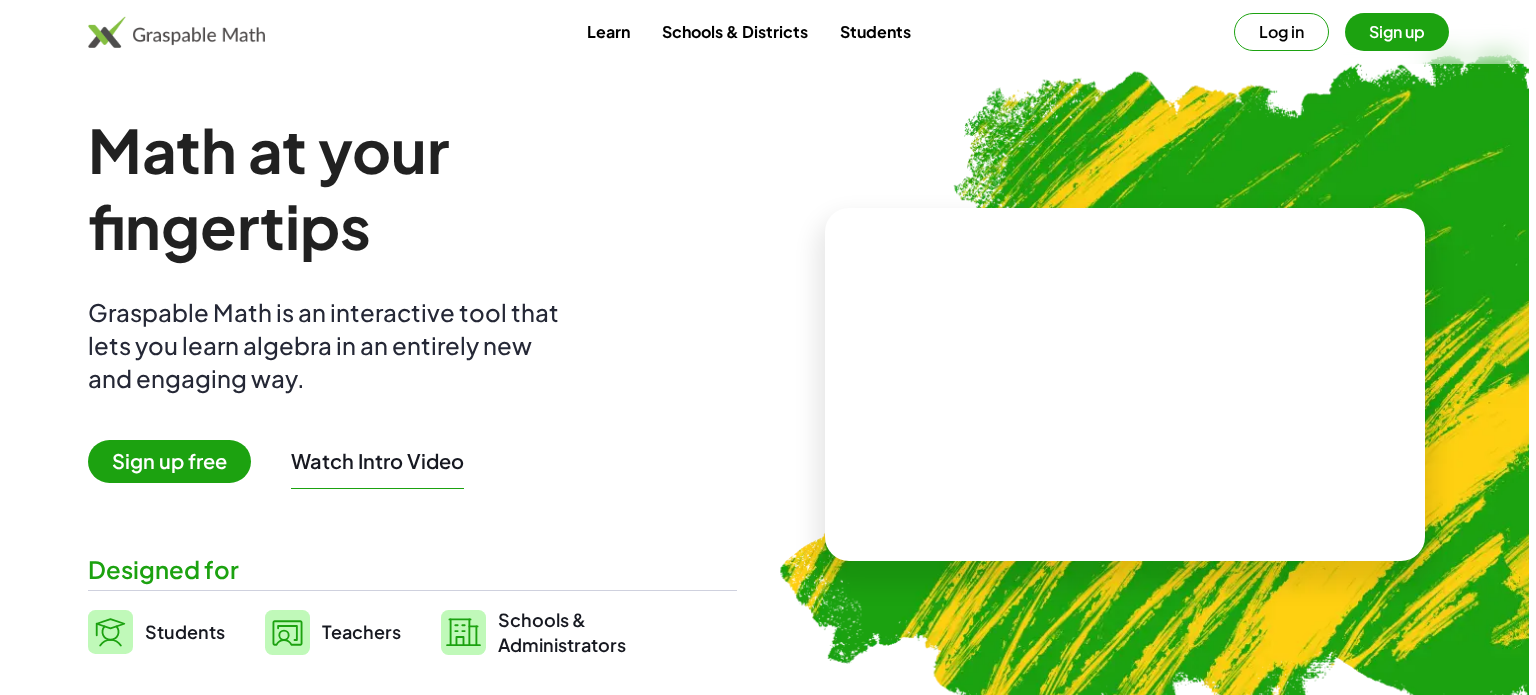 scroll, scrollTop: 0, scrollLeft: 0, axis: both 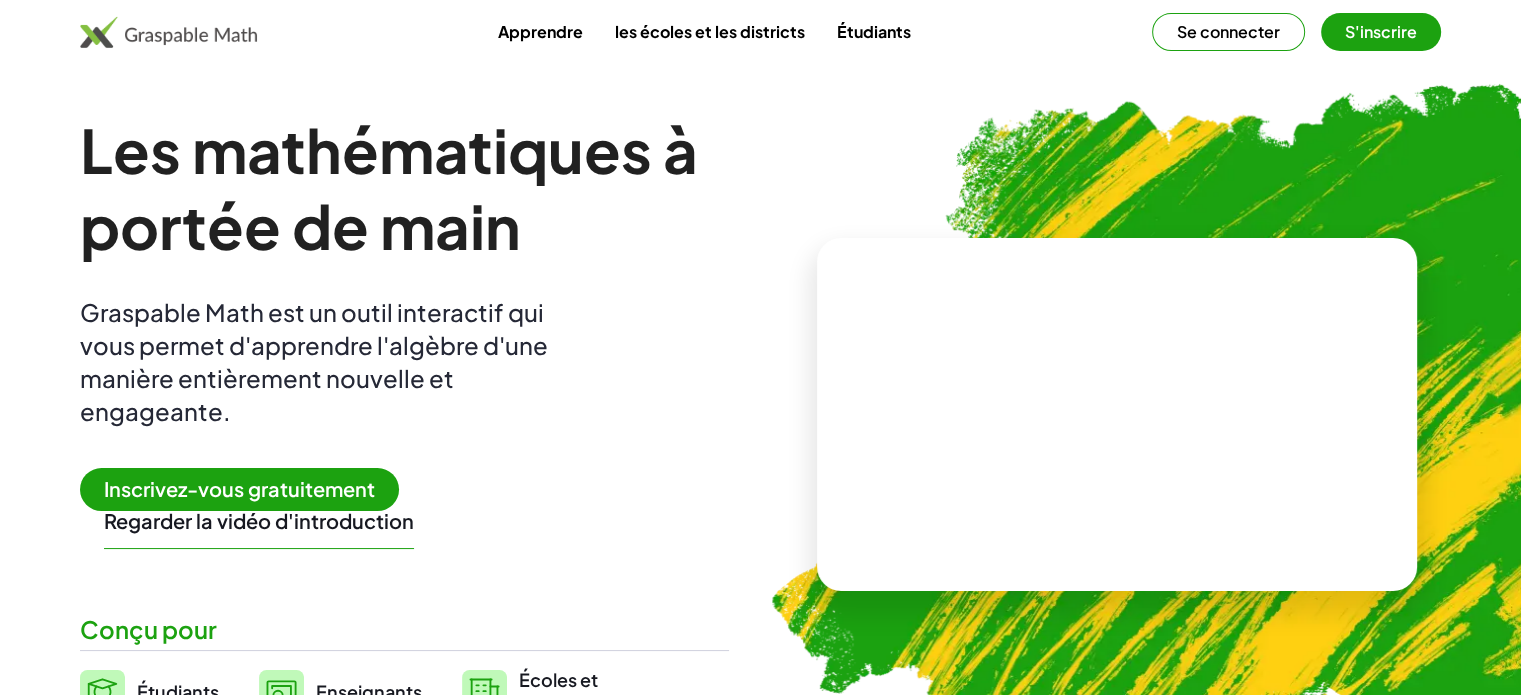 click on "Inscrivez-vous gratuitement" at bounding box center [239, 488] 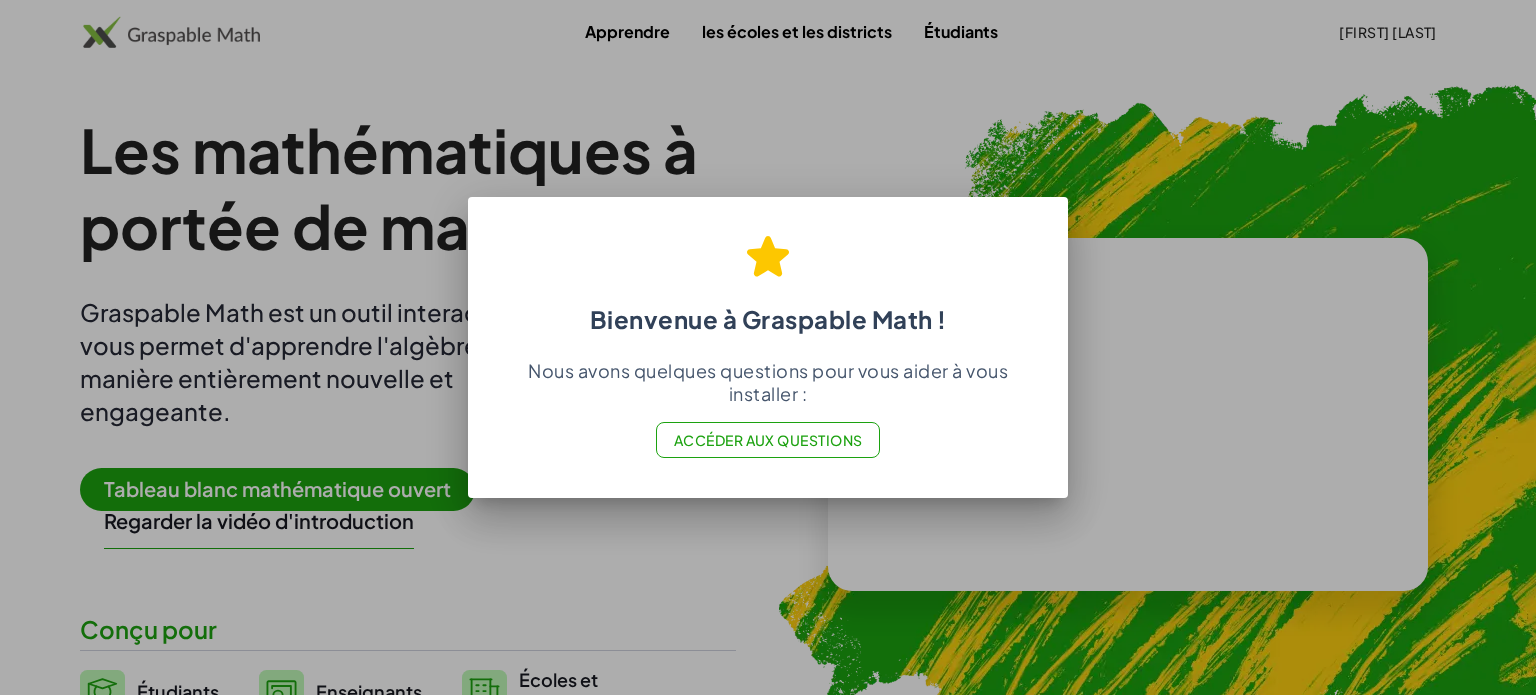 click at bounding box center (768, 347) 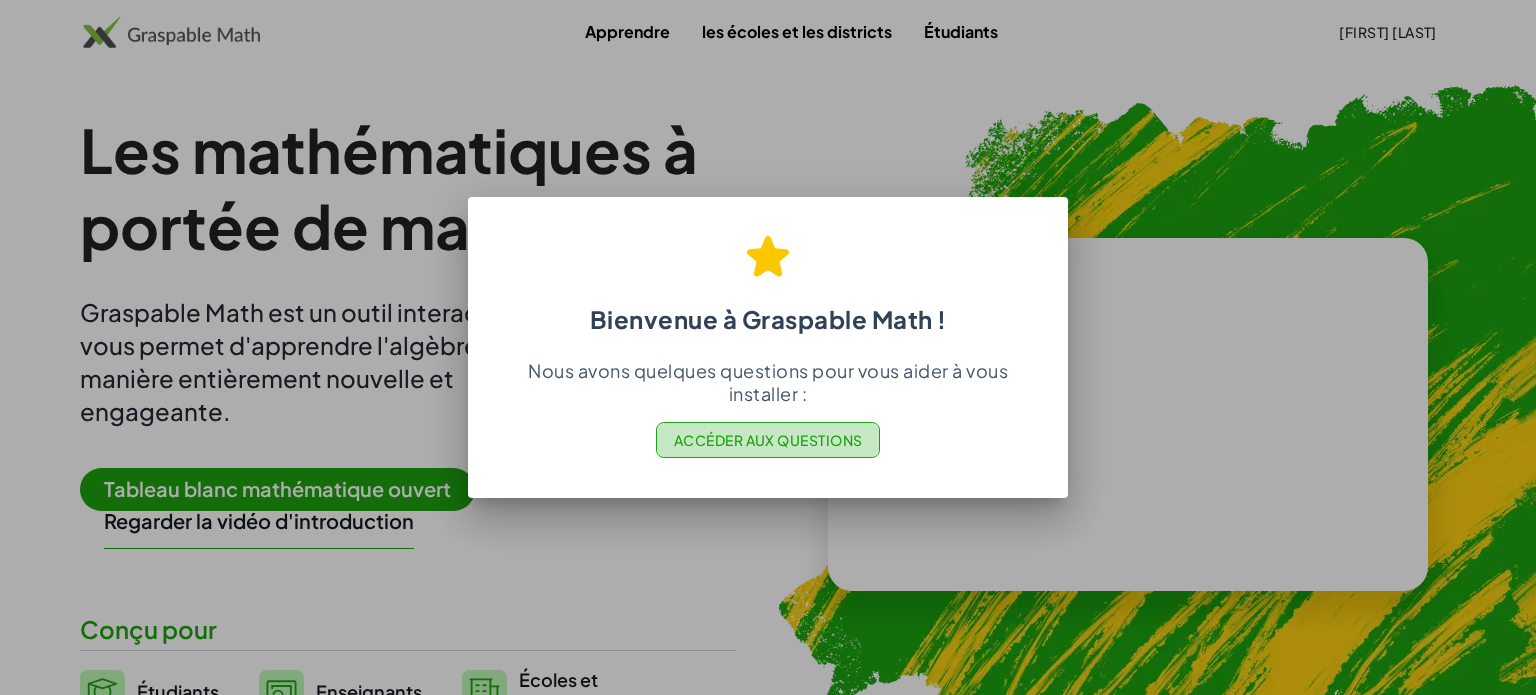 click on "Accéder aux questions" at bounding box center [768, 440] 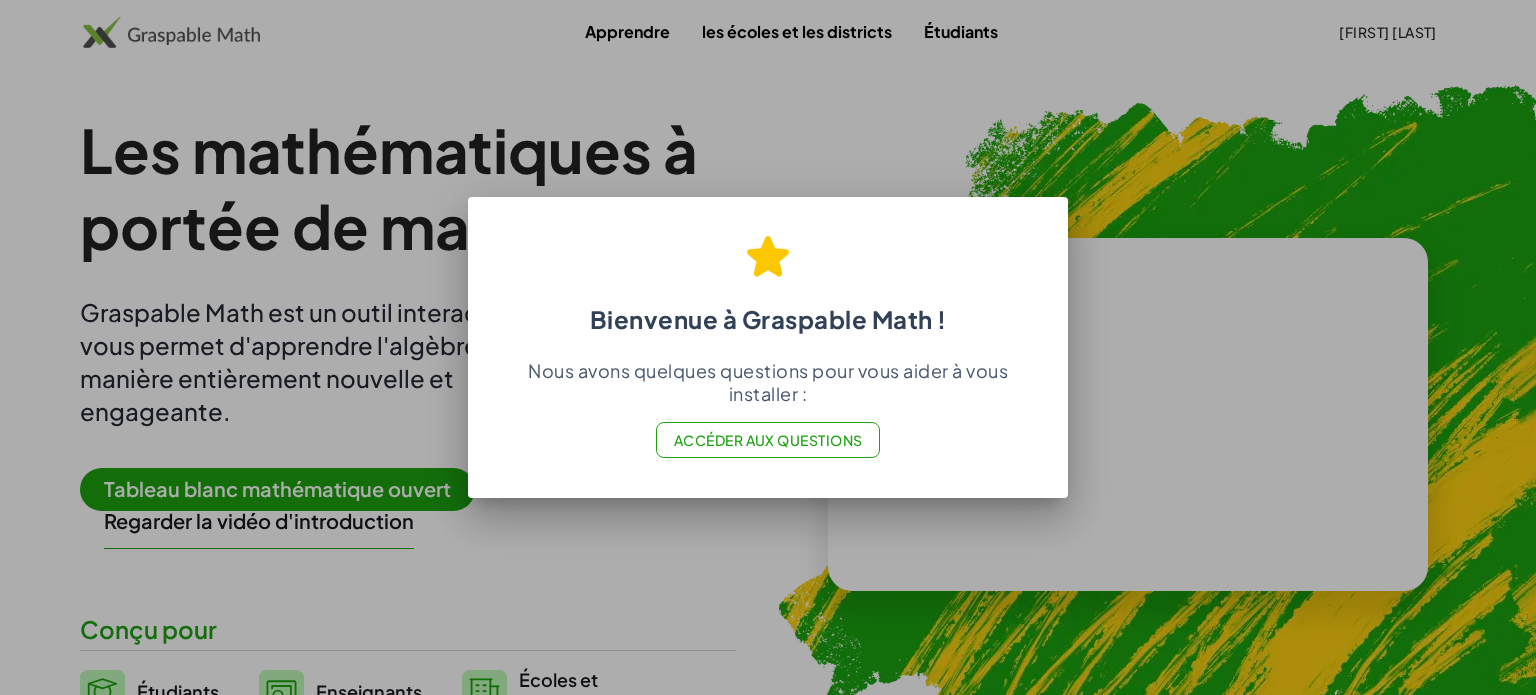 click at bounding box center (768, 347) 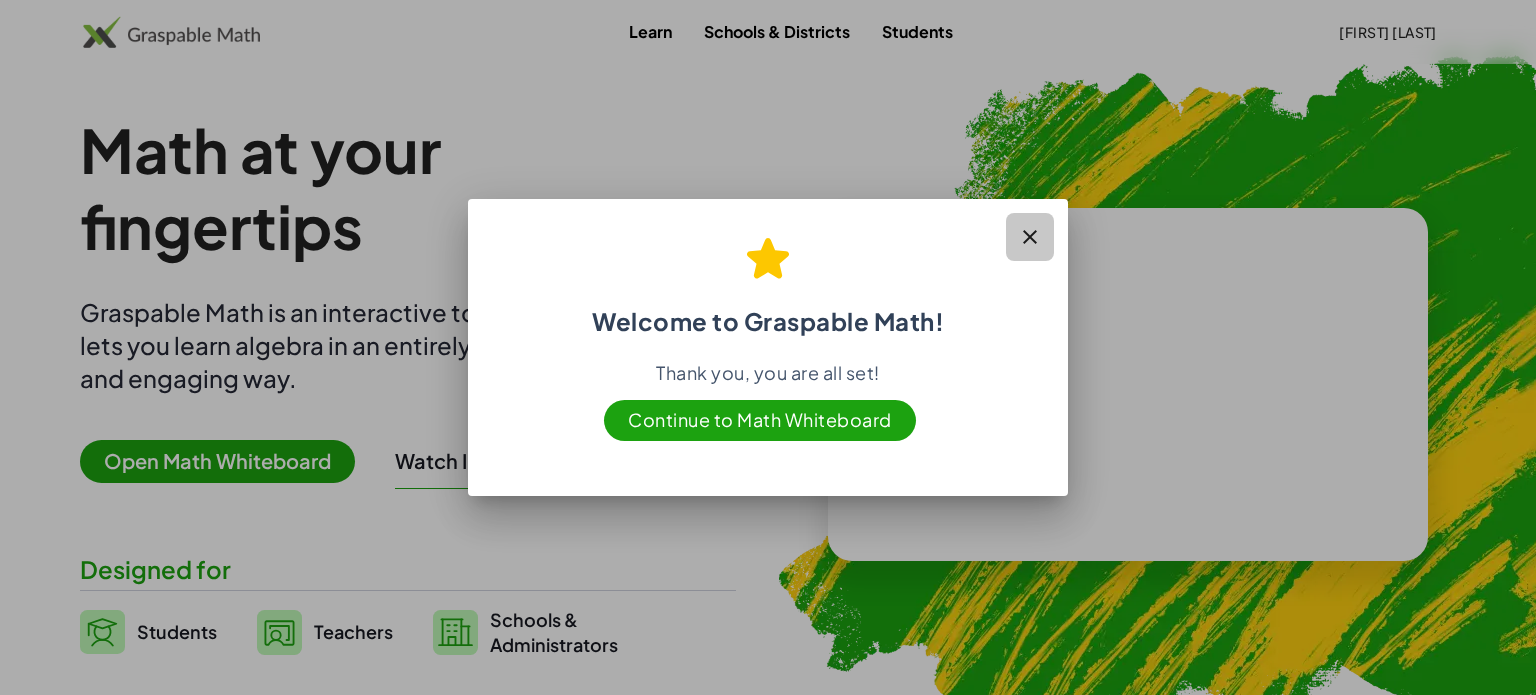 click 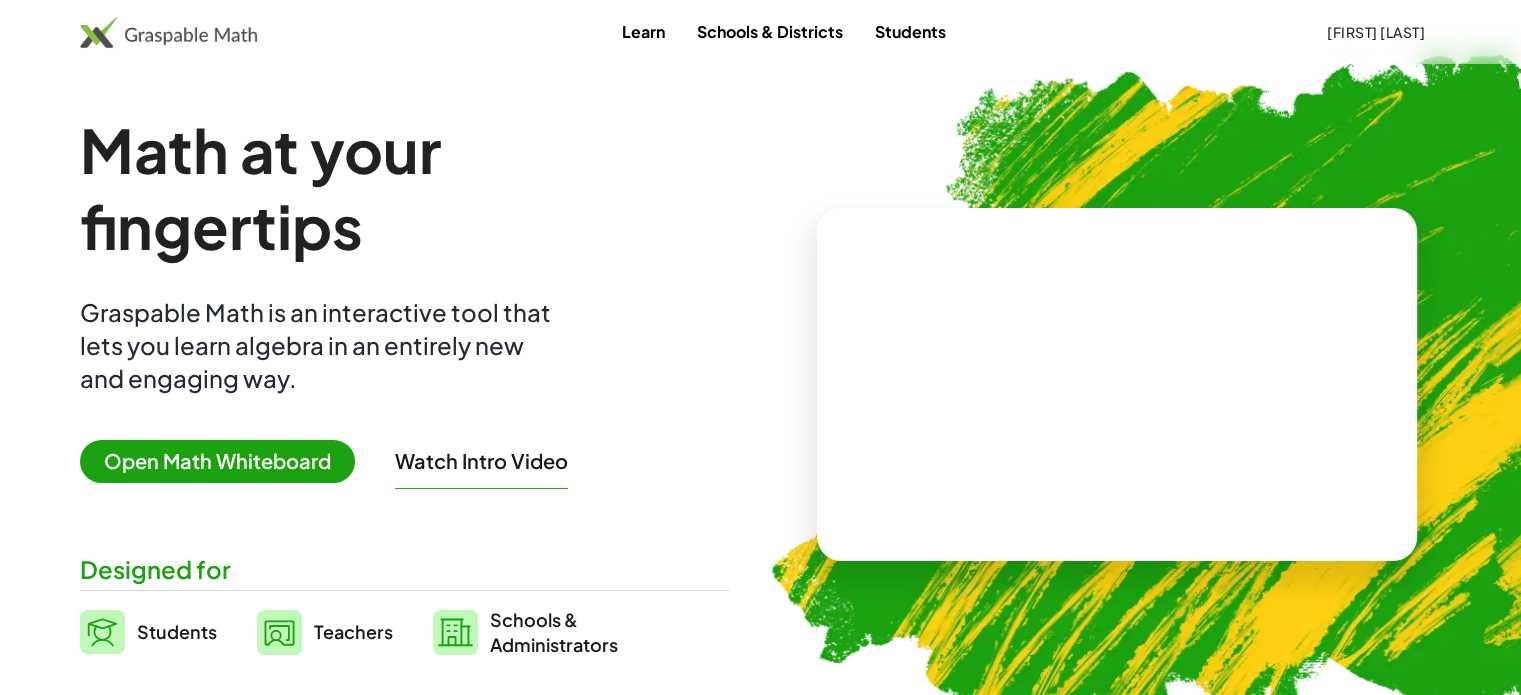 click on "Open Math Whiteboard" at bounding box center (217, 461) 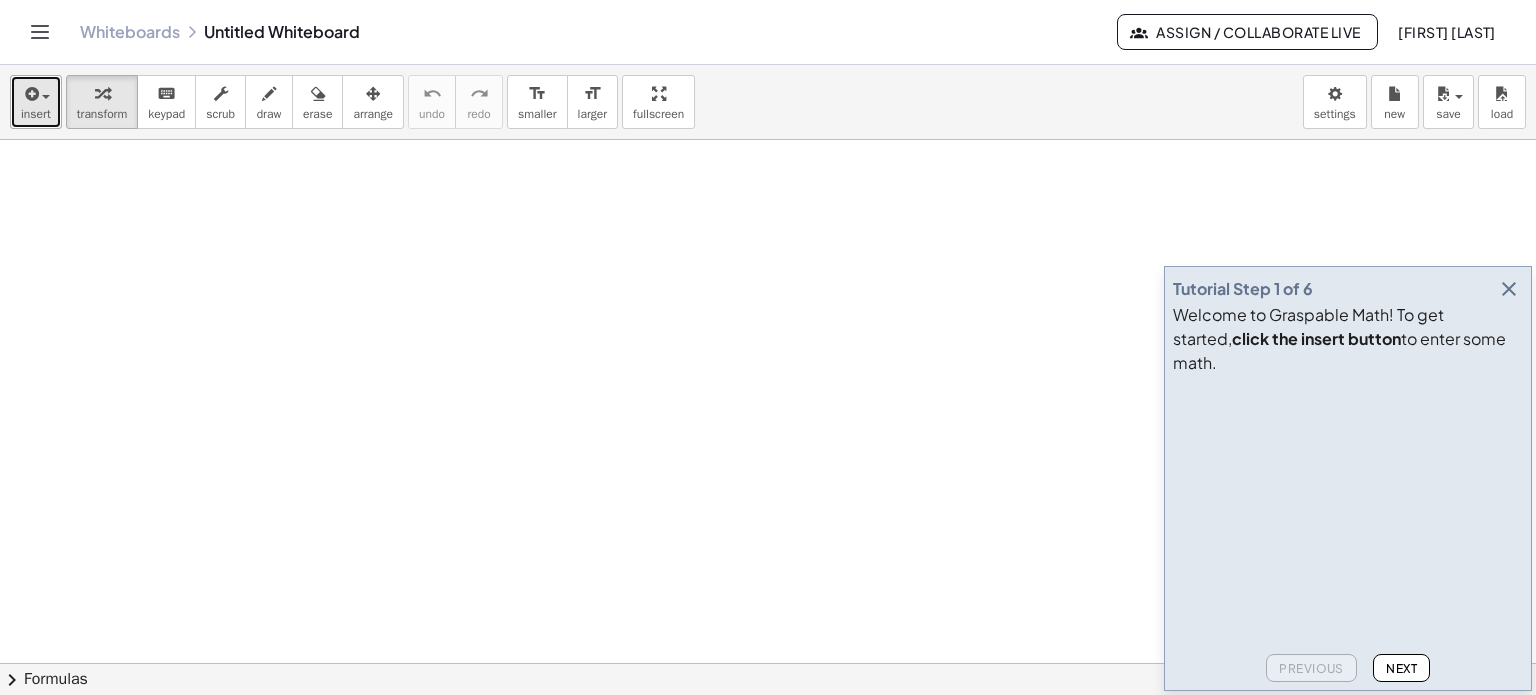 click at bounding box center (30, 94) 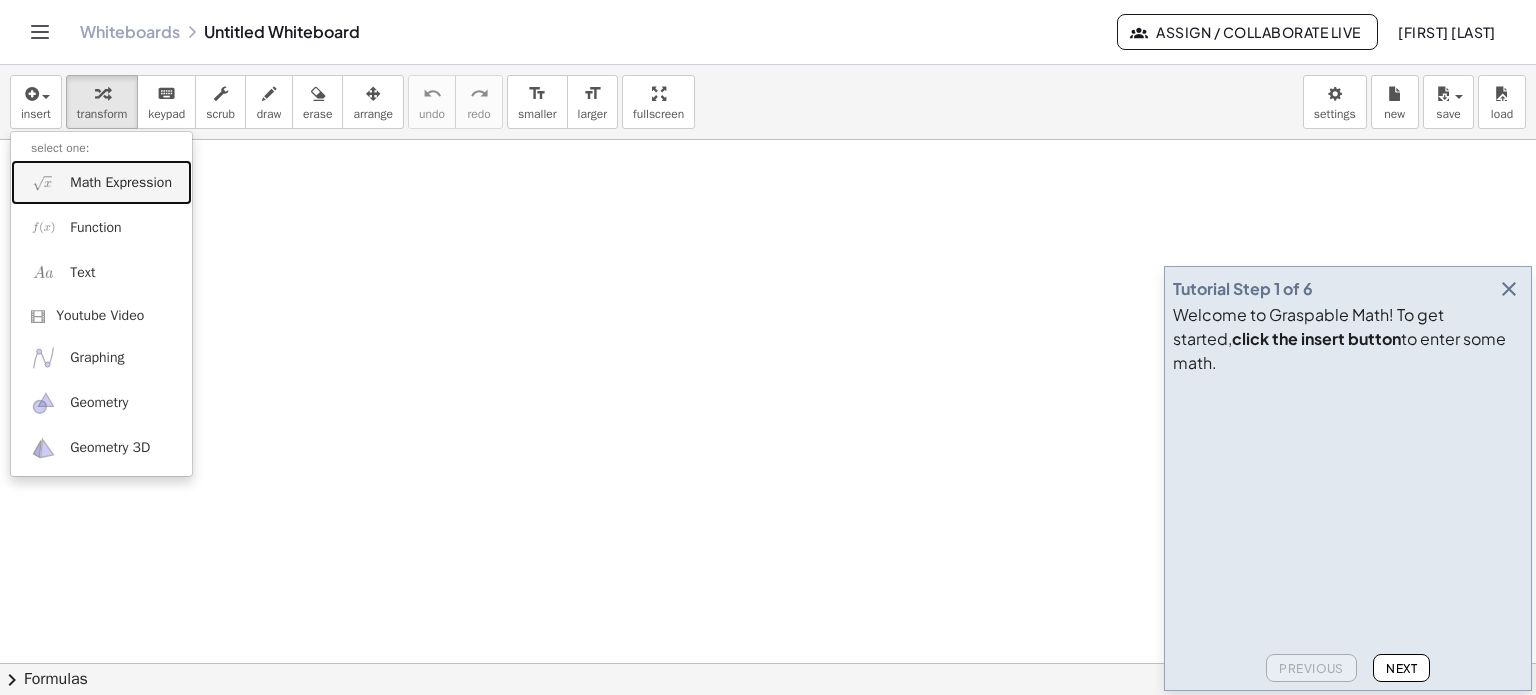 click on "Math Expression" at bounding box center [101, 182] 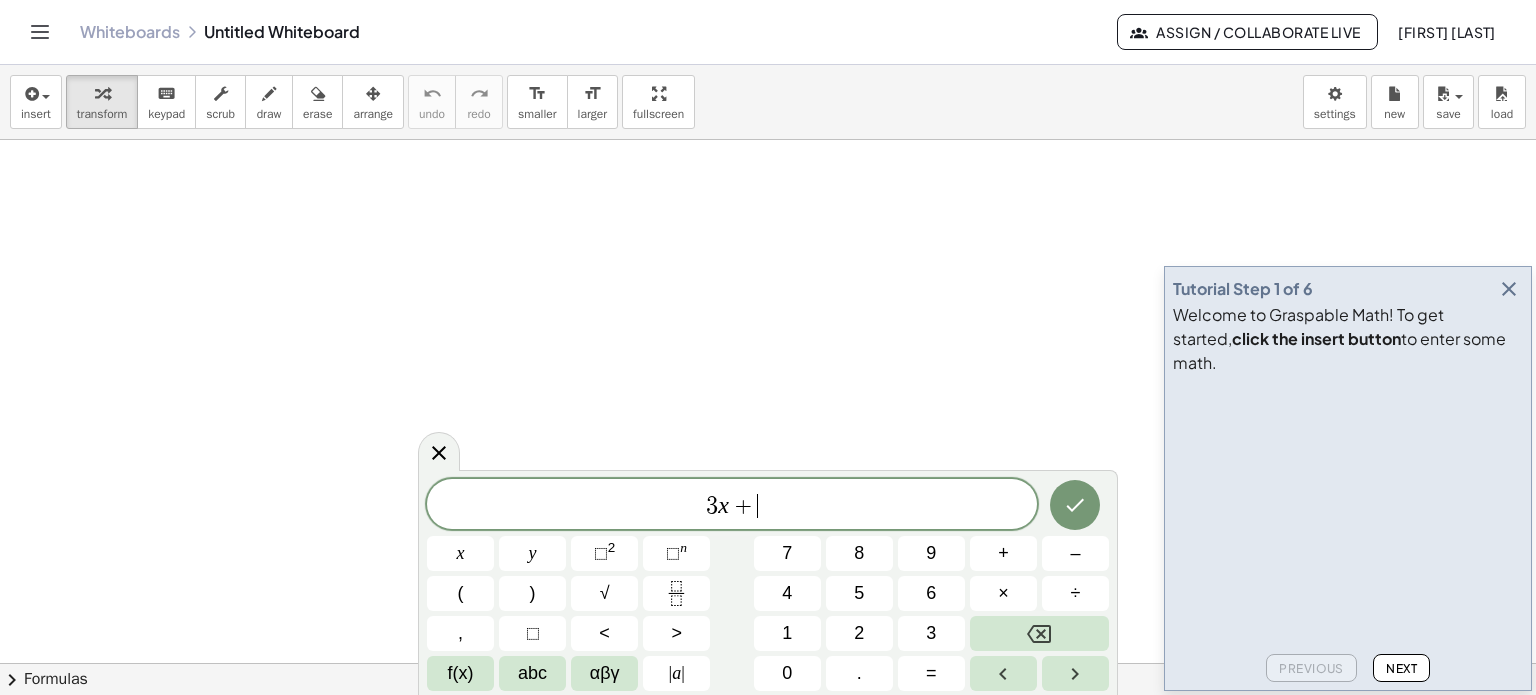 click on "3 x + ​" at bounding box center [732, 506] 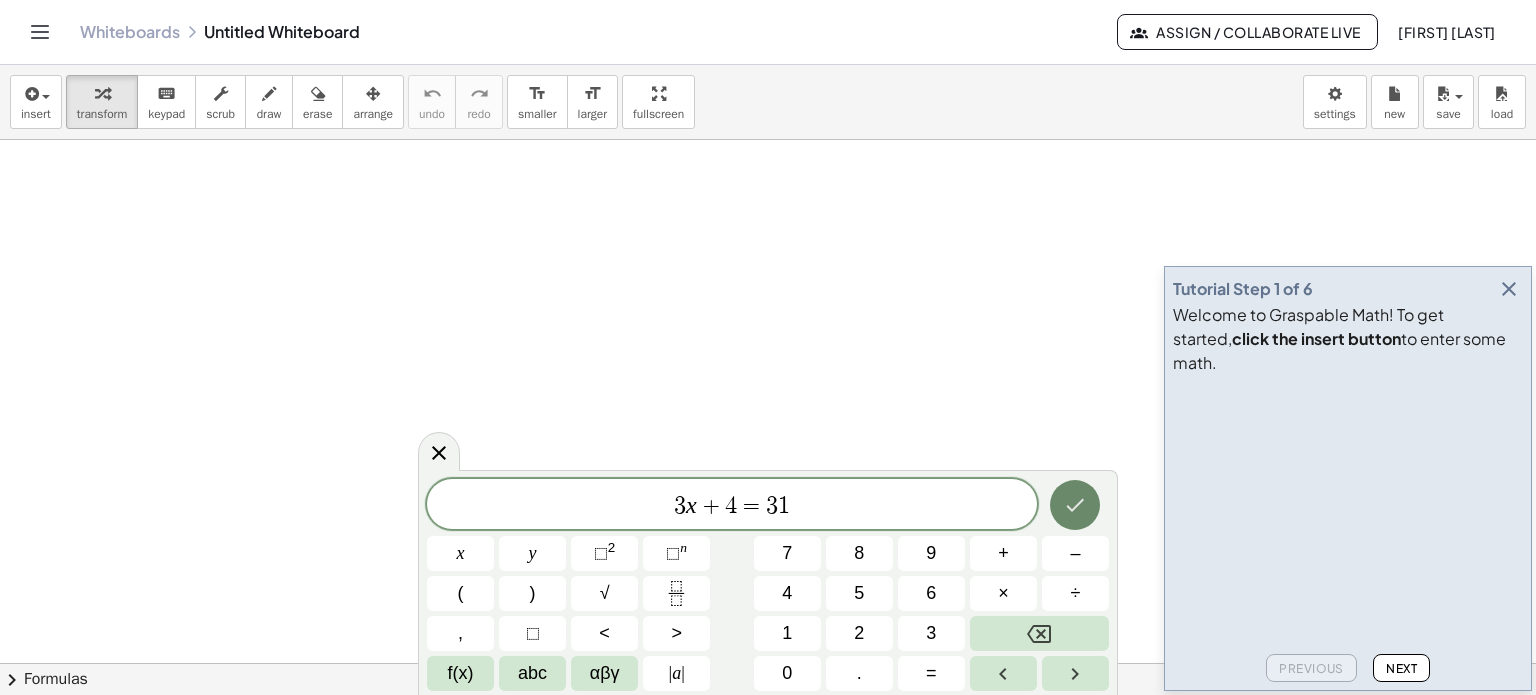 click 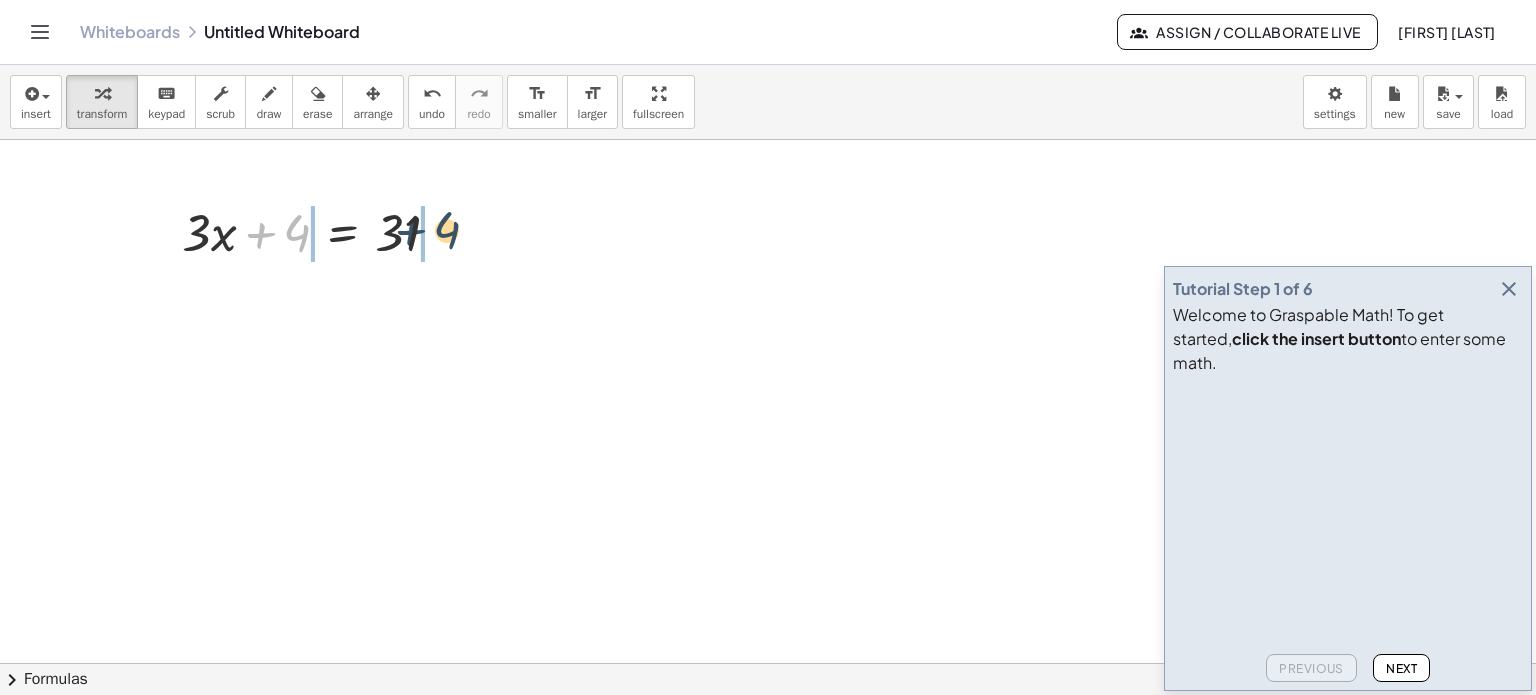 drag, startPoint x: 268, startPoint y: 231, endPoint x: 491, endPoint y: 228, distance: 223.02017 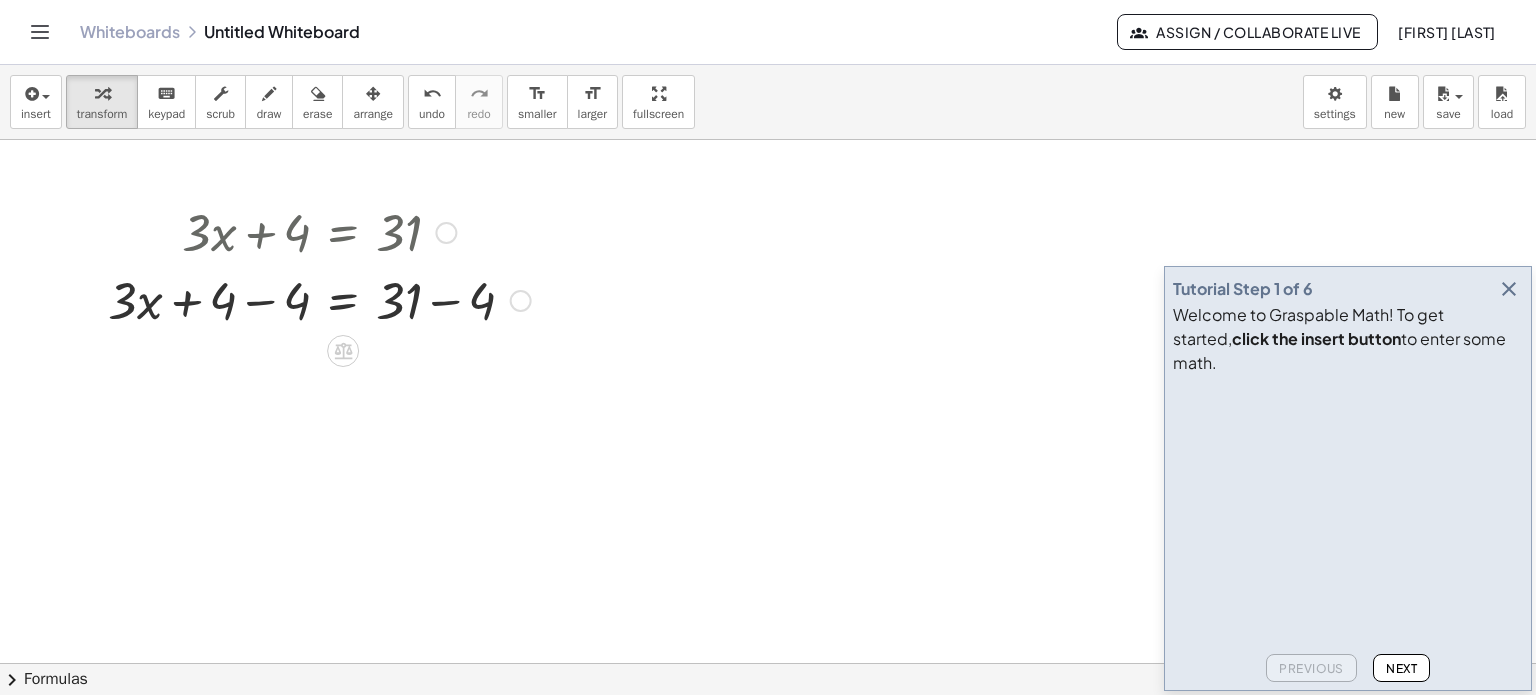 drag, startPoint x: 264, startPoint y: 305, endPoint x: 344, endPoint y: 300, distance: 80.1561 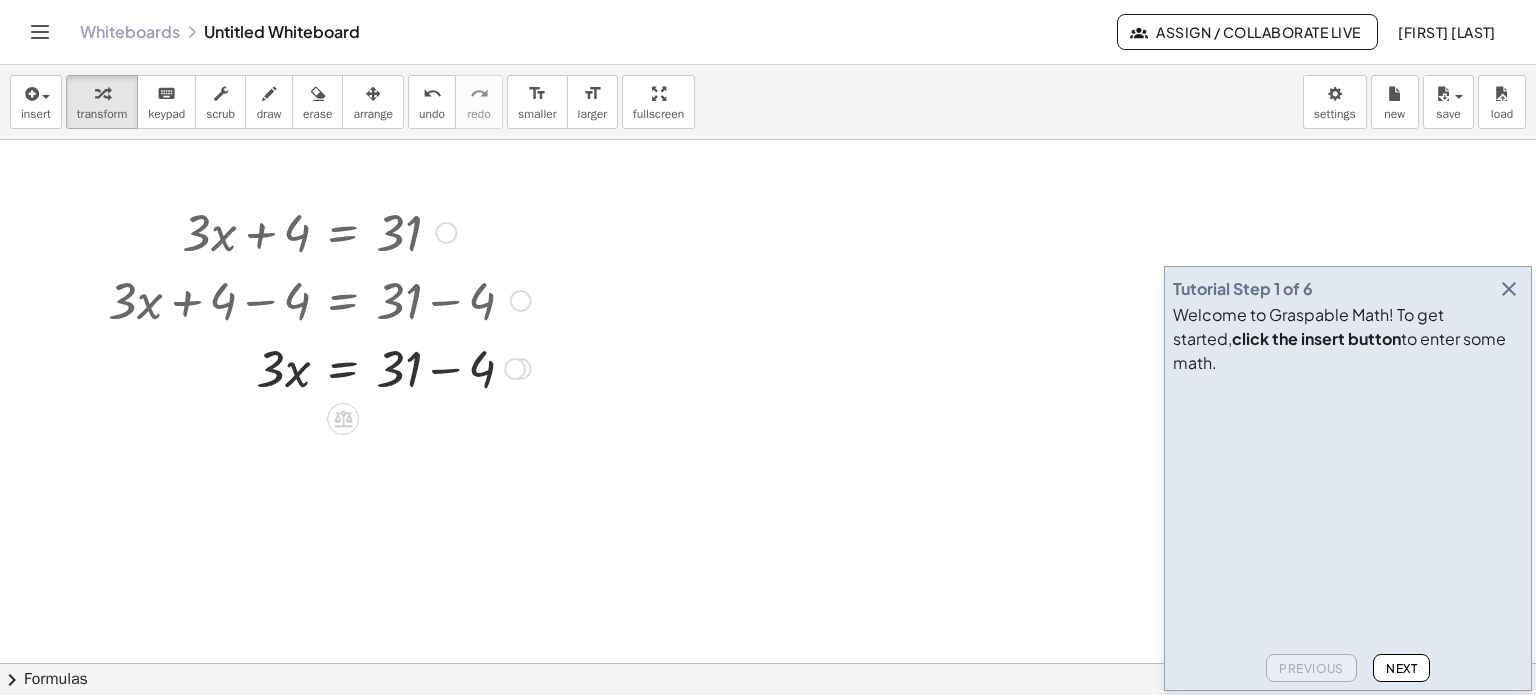 click at bounding box center (319, 299) 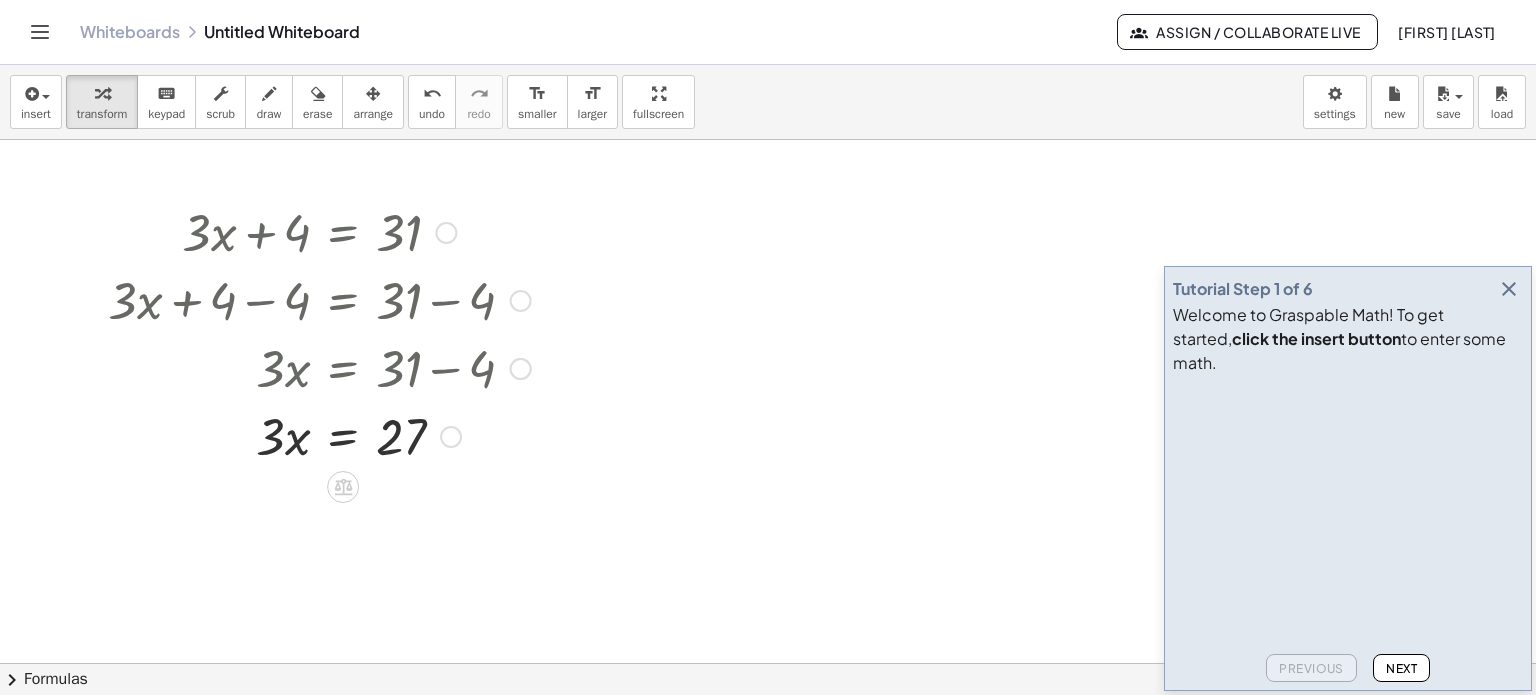 drag, startPoint x: 269, startPoint y: 380, endPoint x: 306, endPoint y: 446, distance: 75.66373 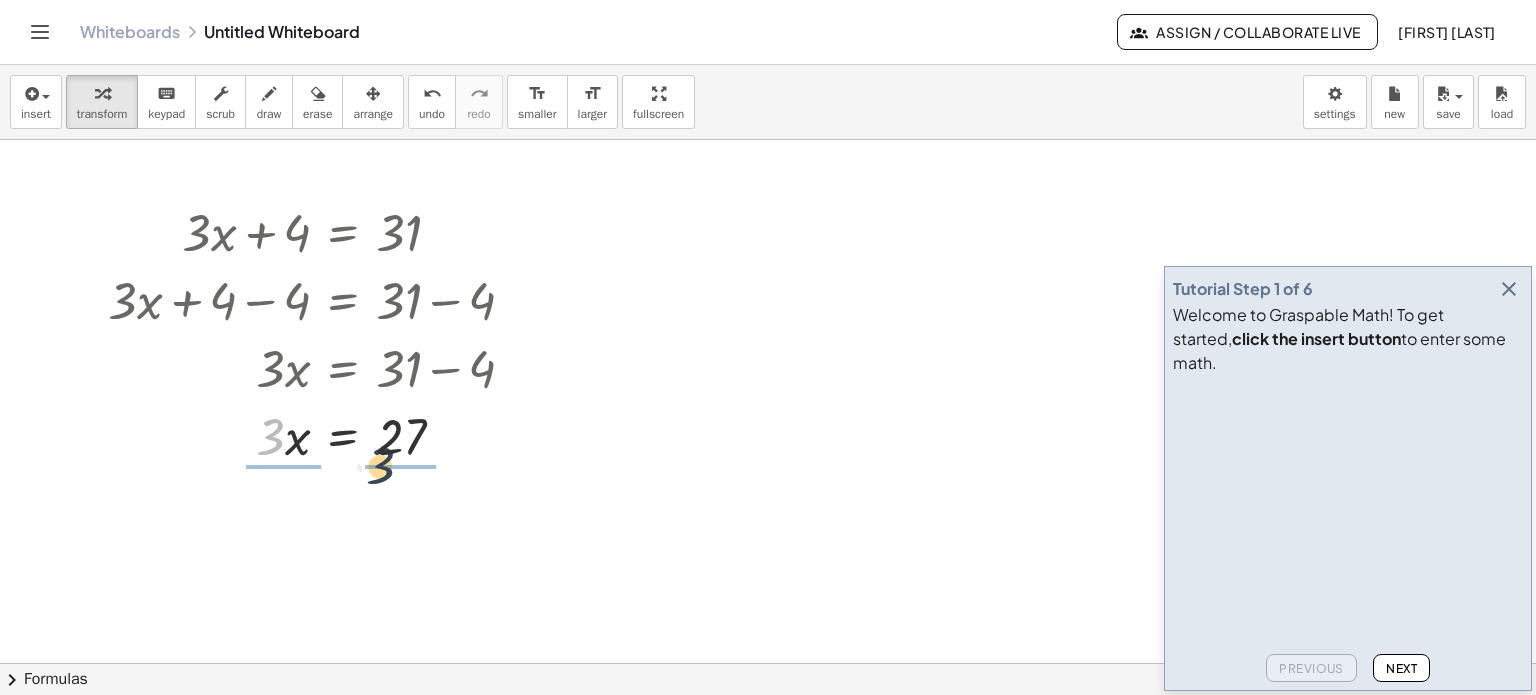 drag, startPoint x: 270, startPoint y: 441, endPoint x: 395, endPoint y: 469, distance: 128.09763 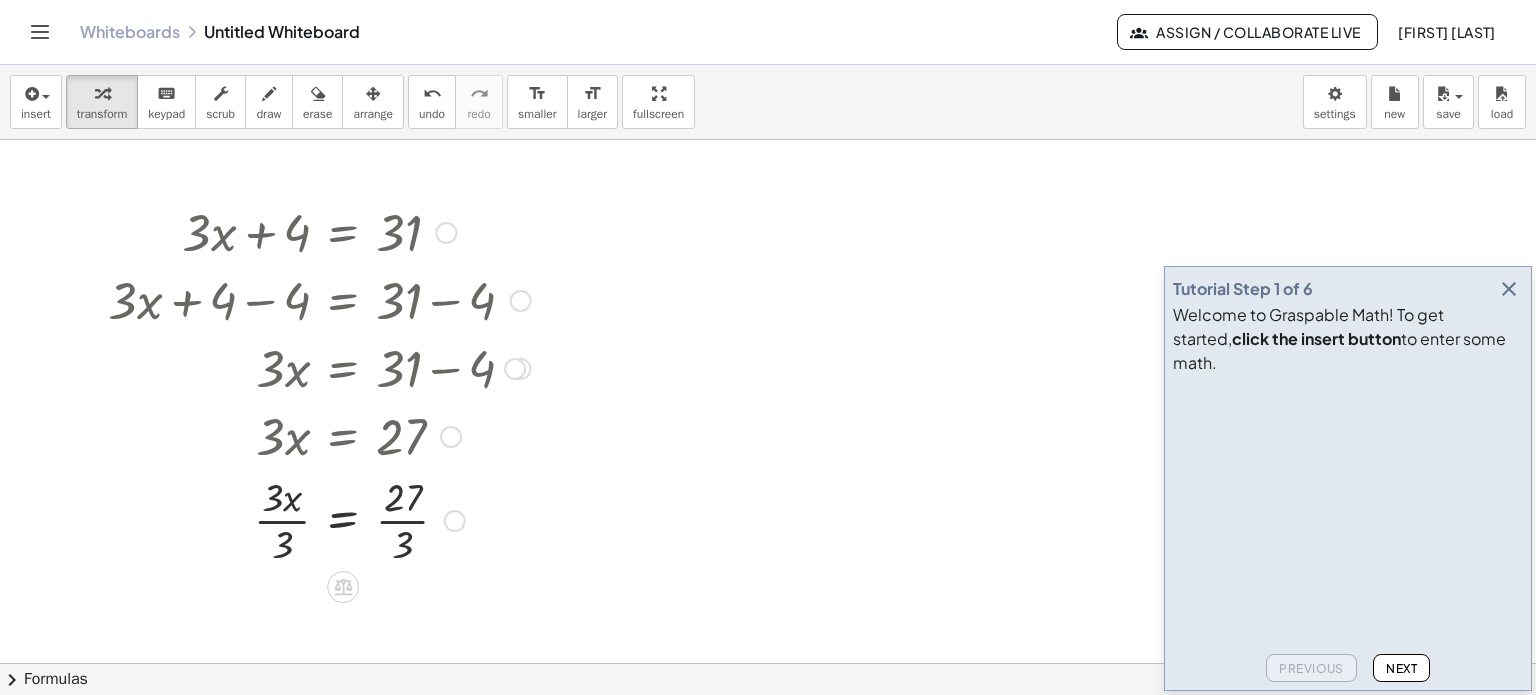 click at bounding box center (319, 519) 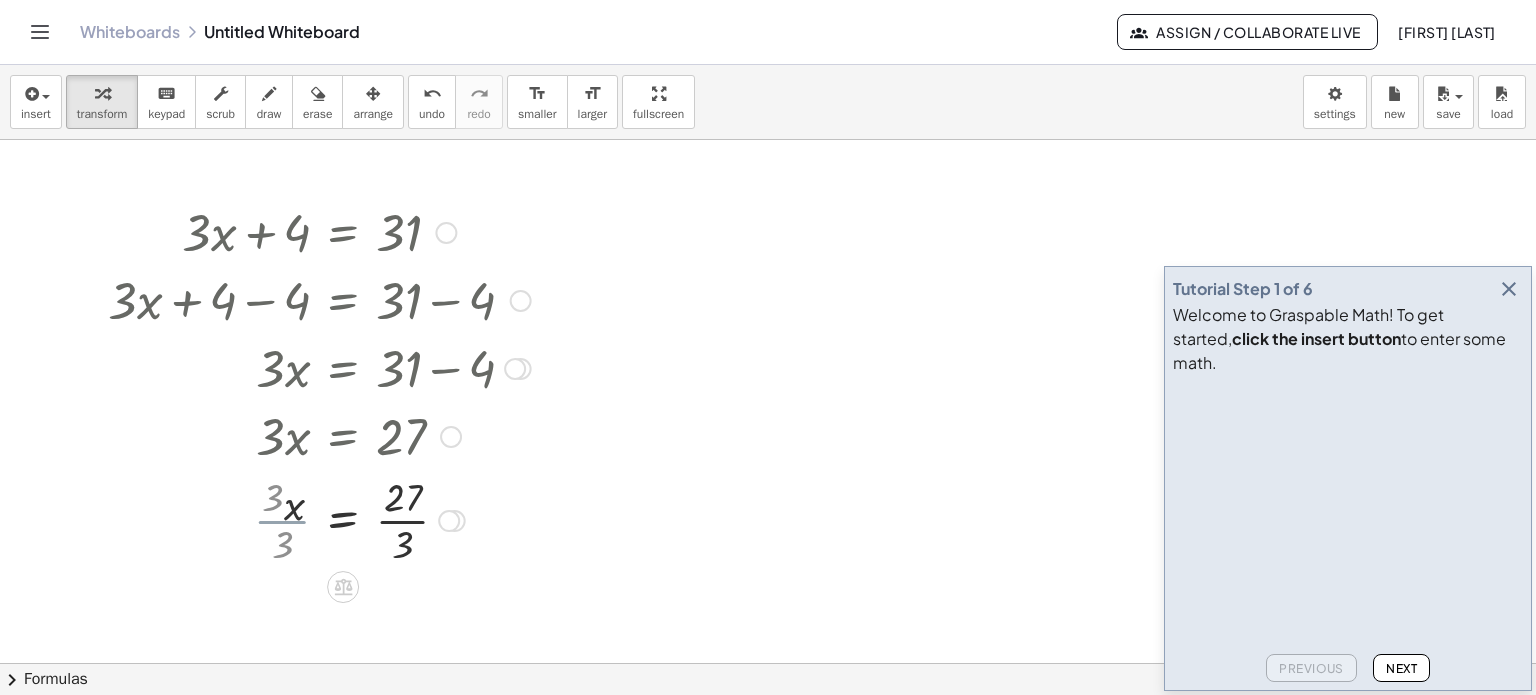click at bounding box center [319, 519] 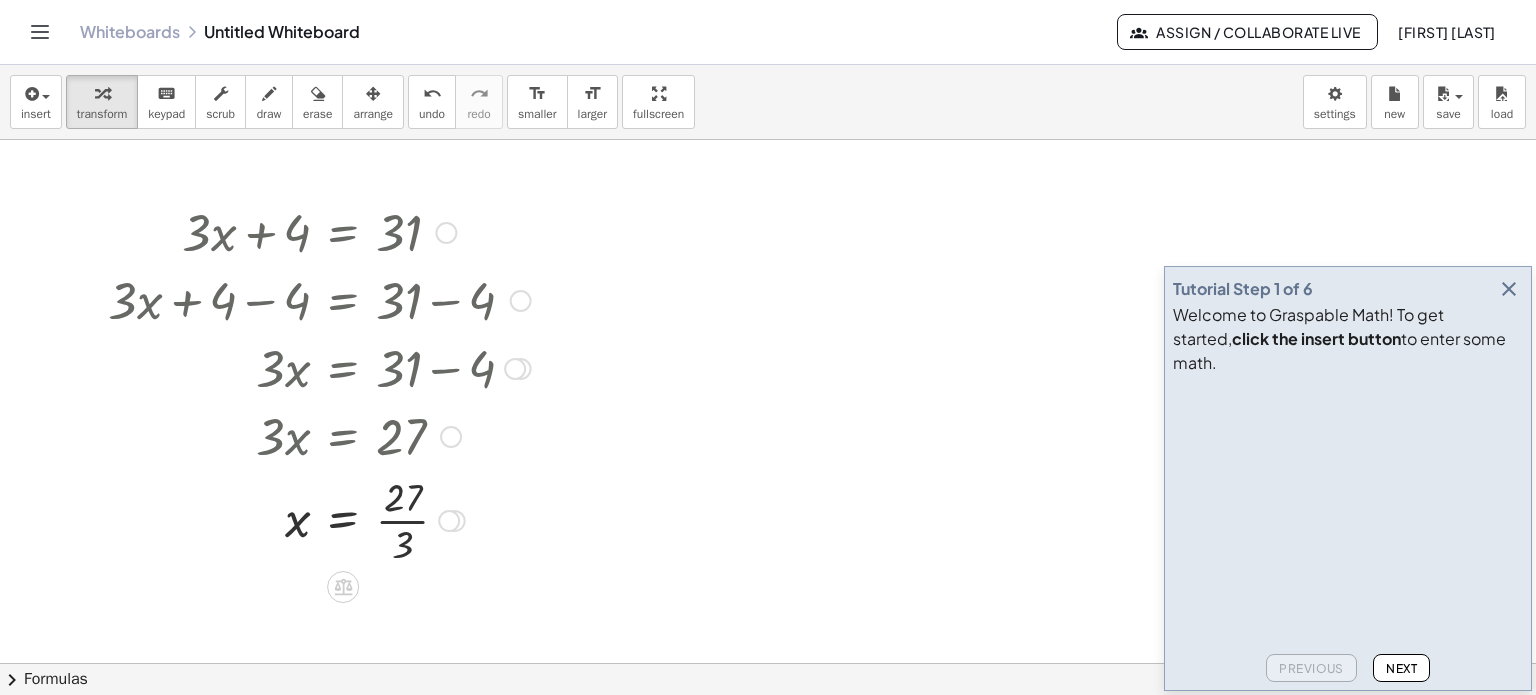 click at bounding box center (319, 519) 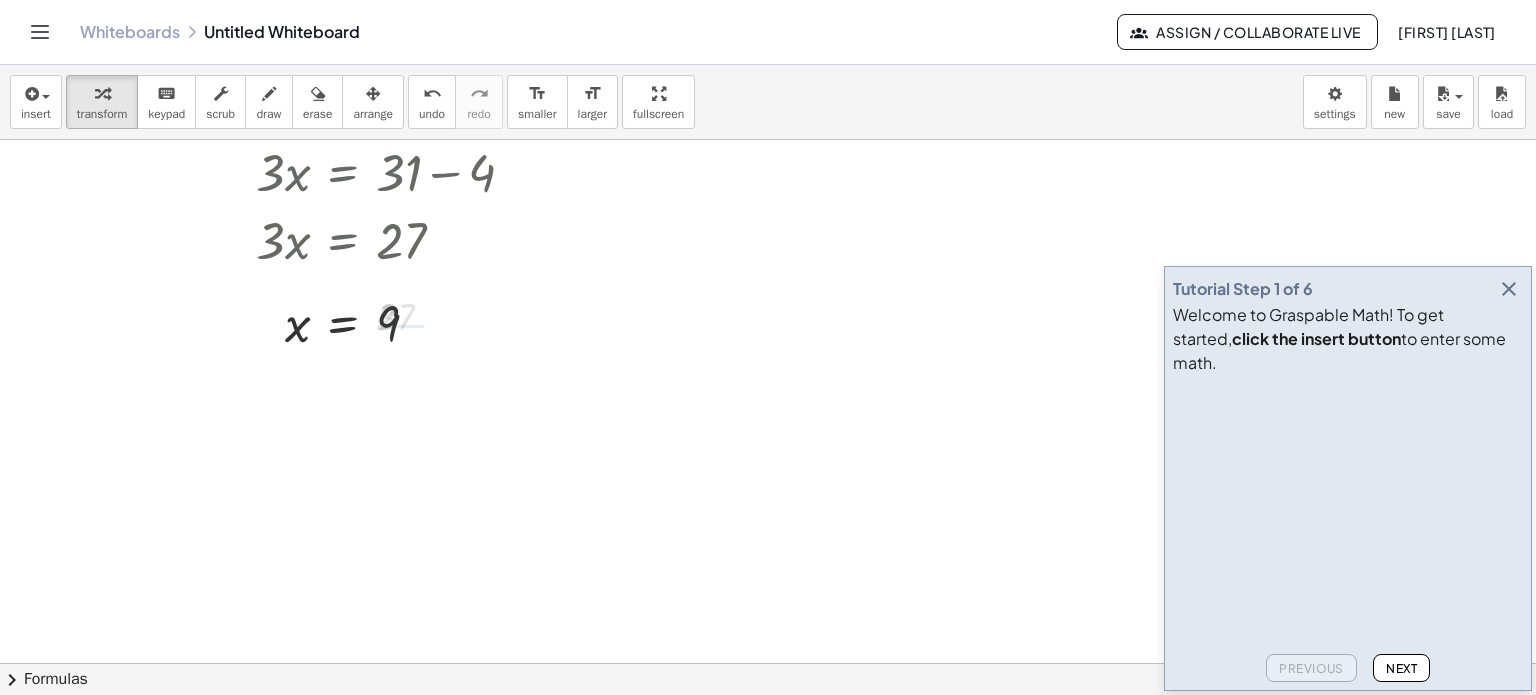 scroll, scrollTop: 200, scrollLeft: 0, axis: vertical 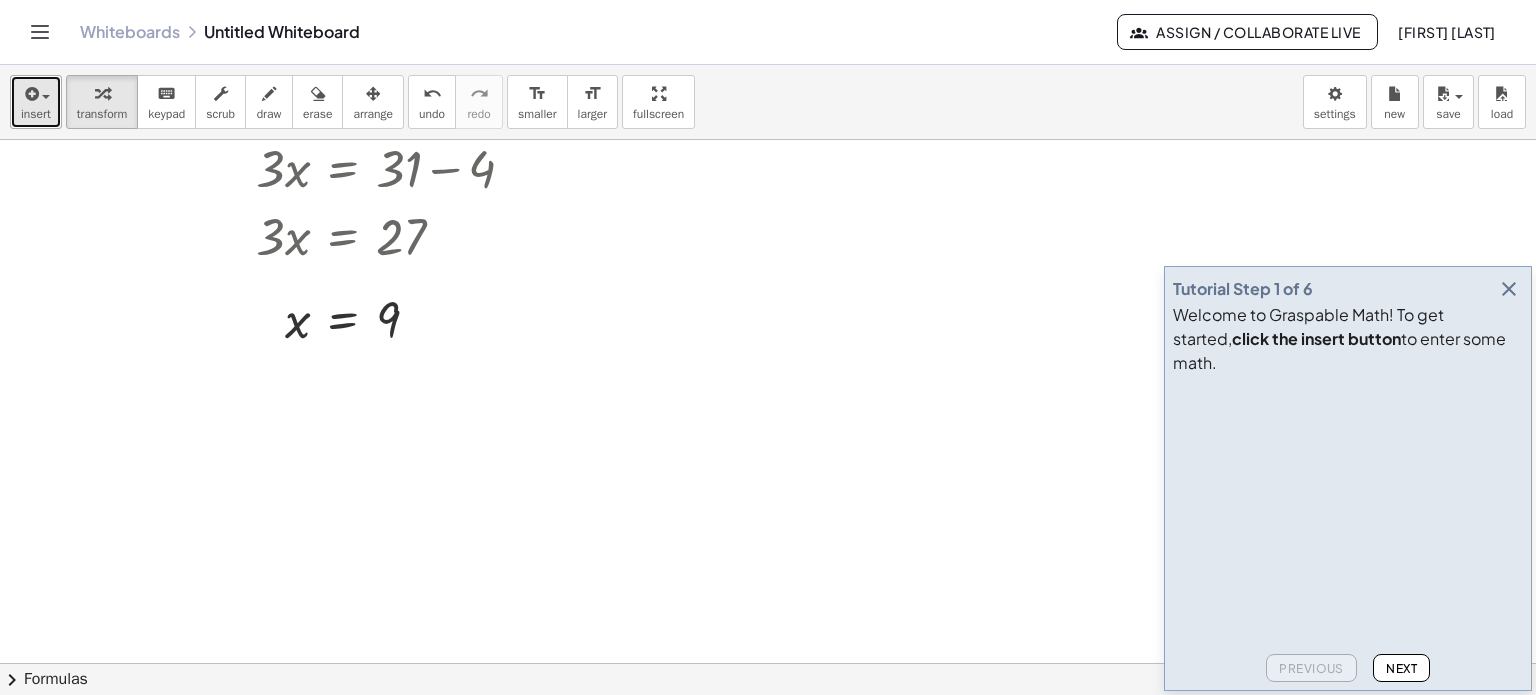 click on "insert" at bounding box center [36, 114] 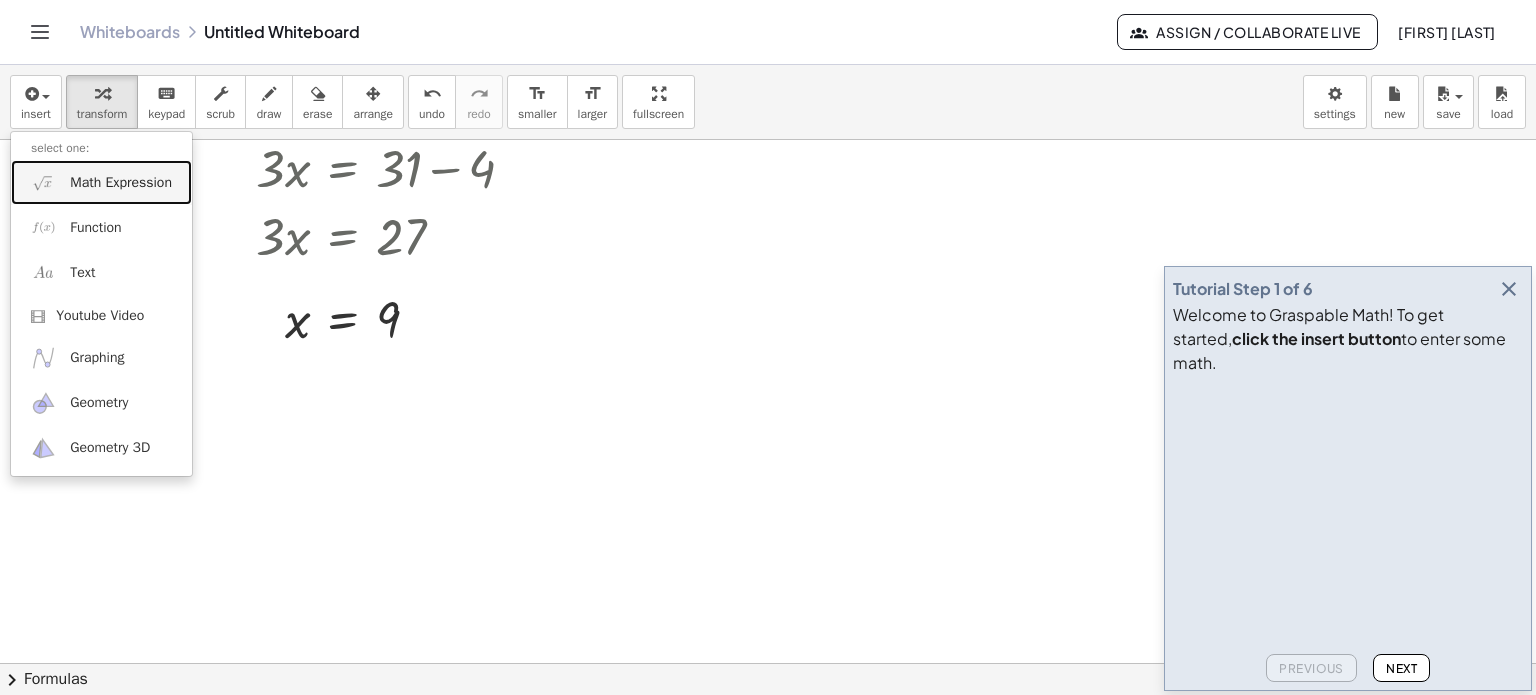 click on "Math Expression" at bounding box center (121, 183) 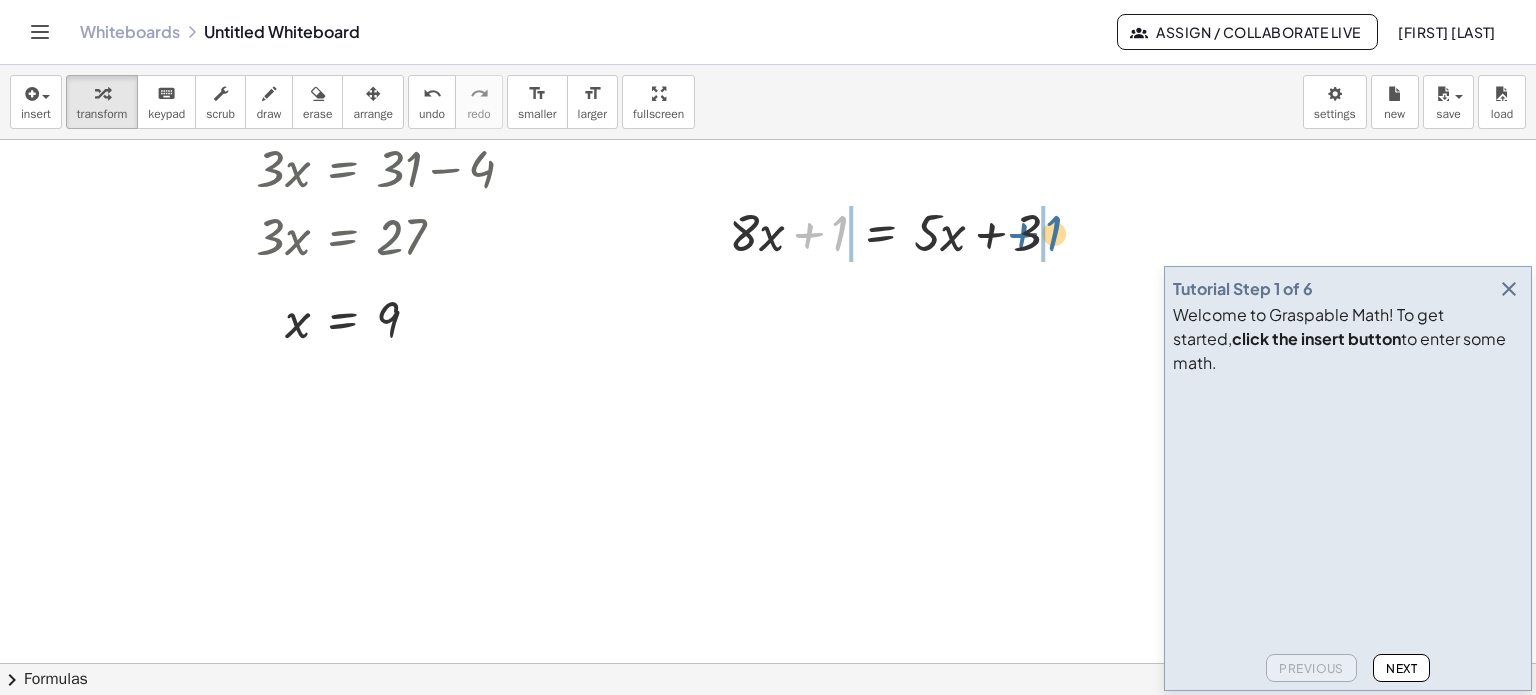 drag, startPoint x: 826, startPoint y: 243, endPoint x: 1048, endPoint y: 245, distance: 222.009 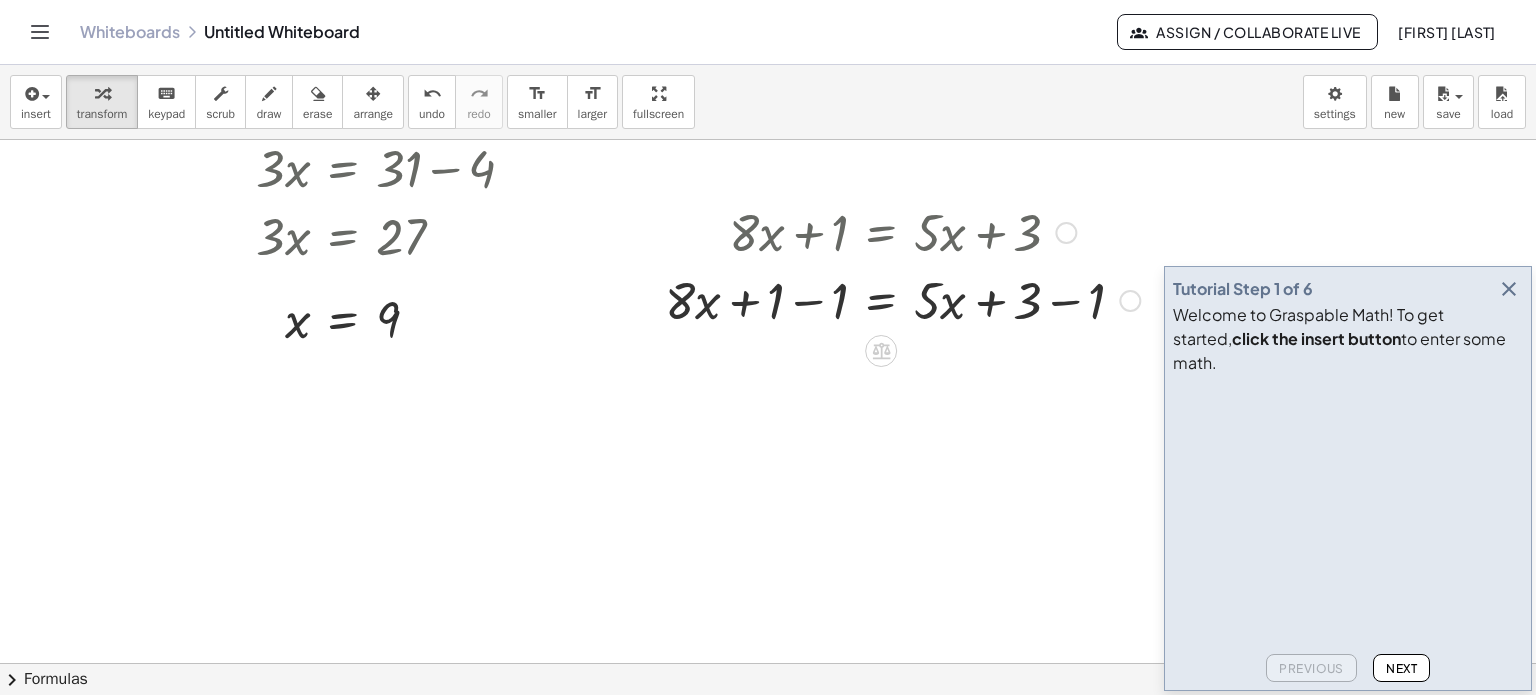 click at bounding box center (902, 299) 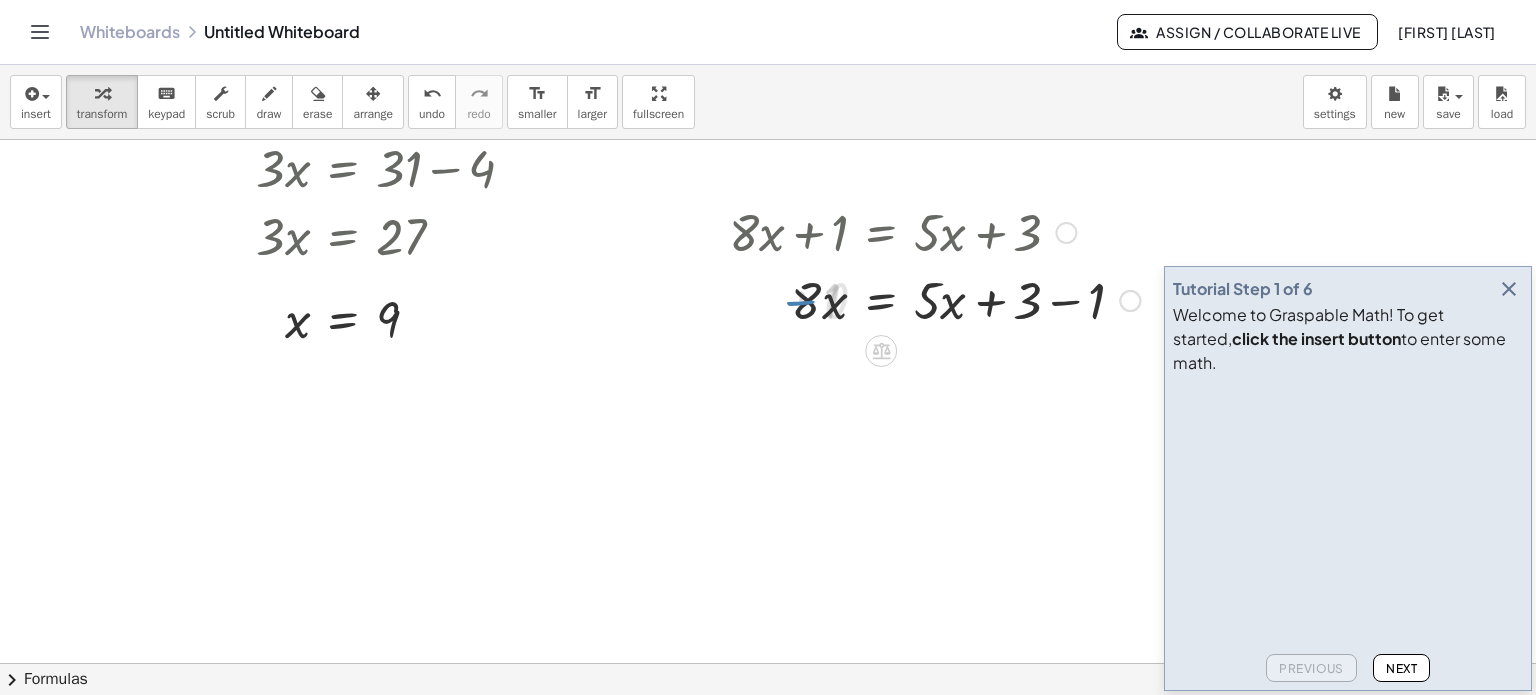 click at bounding box center [934, 299] 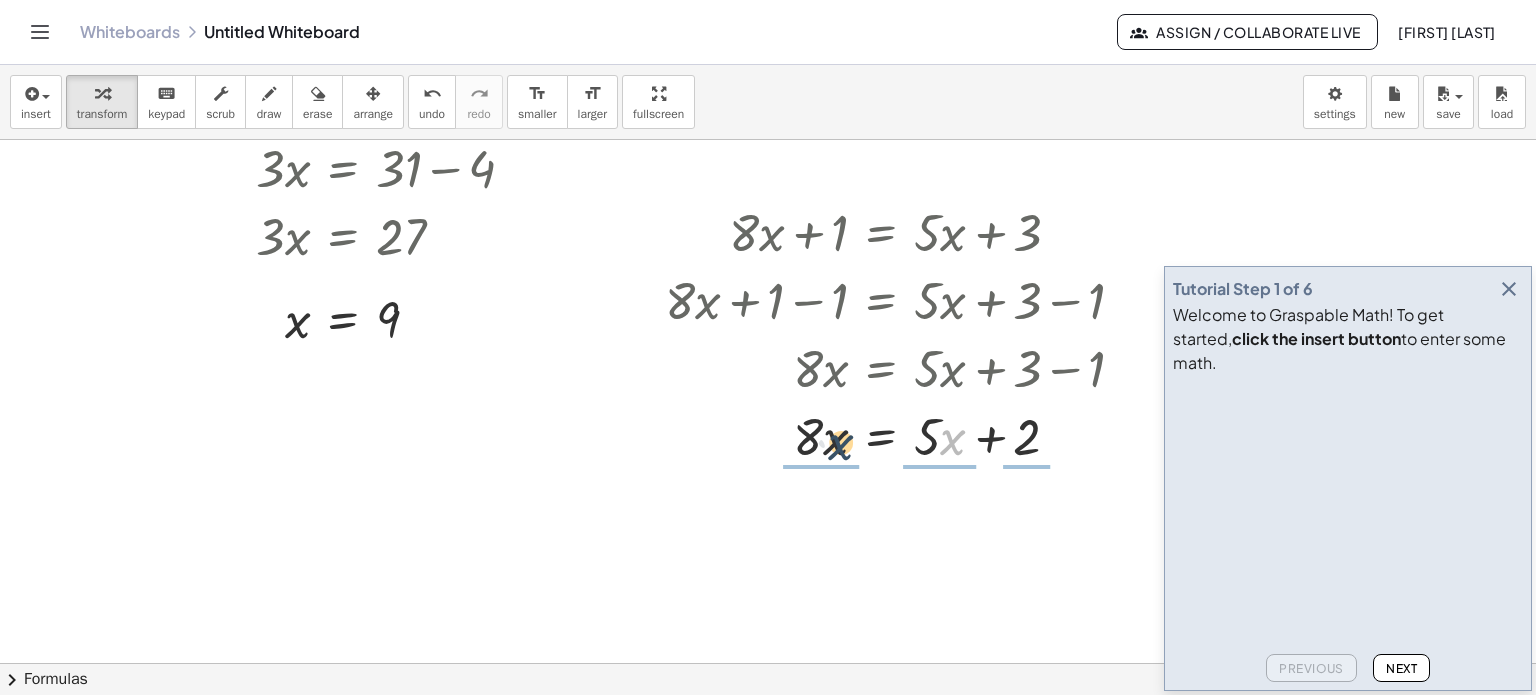 drag, startPoint x: 955, startPoint y: 446, endPoint x: 834, endPoint y: 447, distance: 121.004135 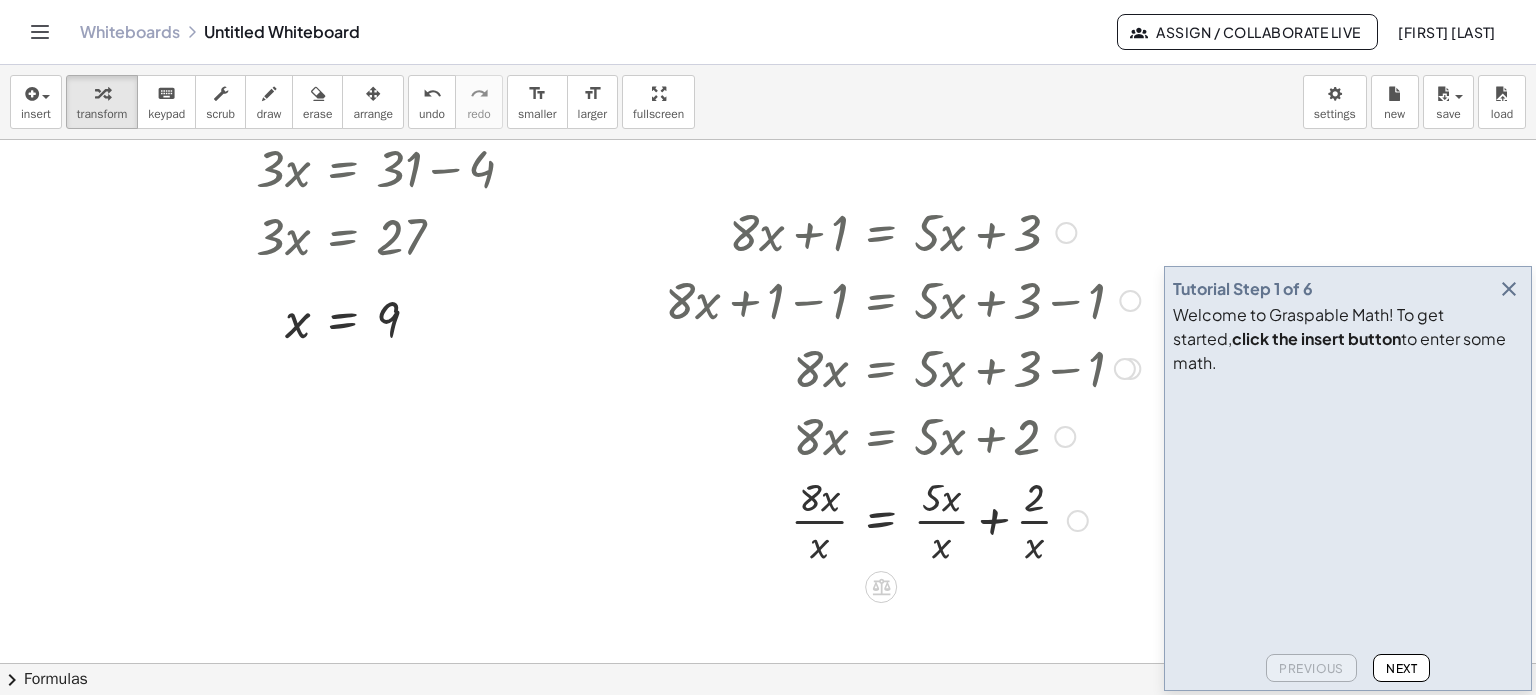 click at bounding box center [902, 519] 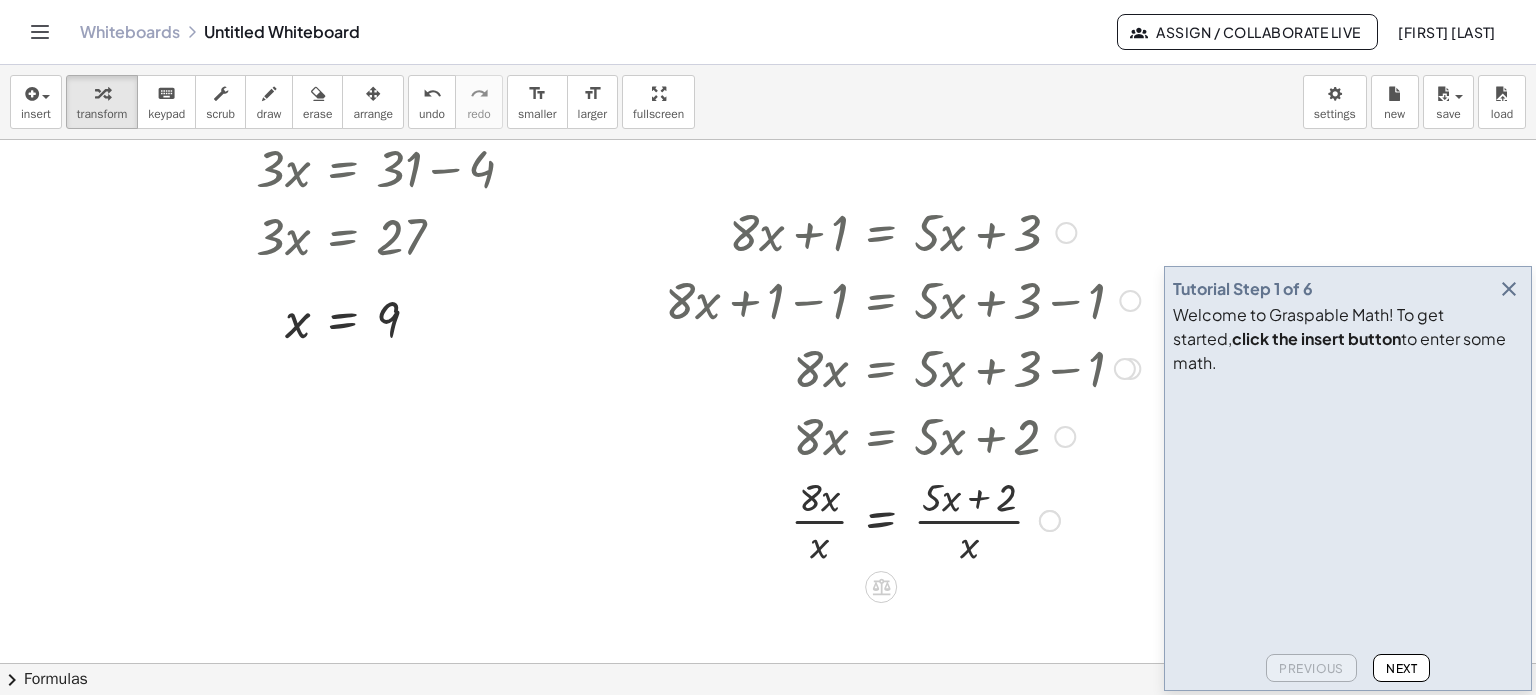 click at bounding box center (902, 519) 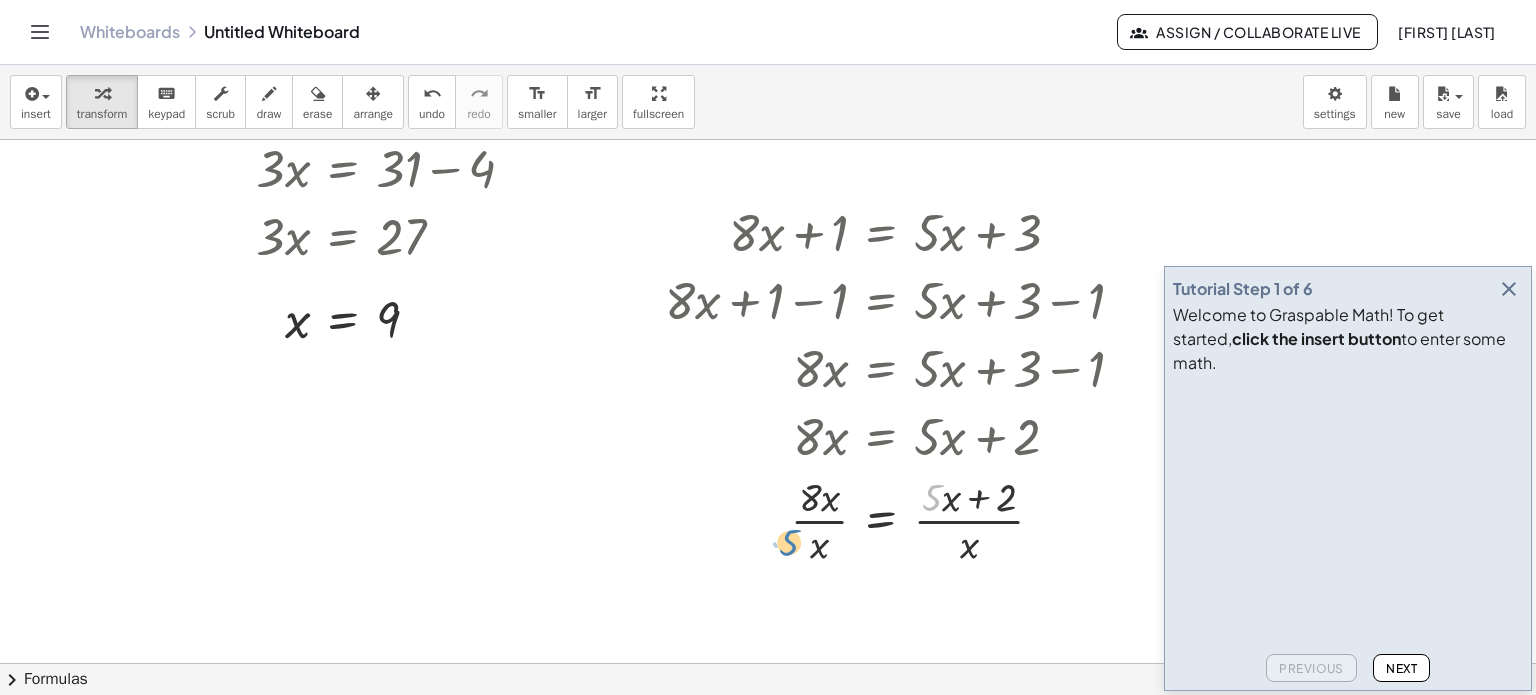 drag, startPoint x: 932, startPoint y: 498, endPoint x: 820, endPoint y: 523, distance: 114.75626 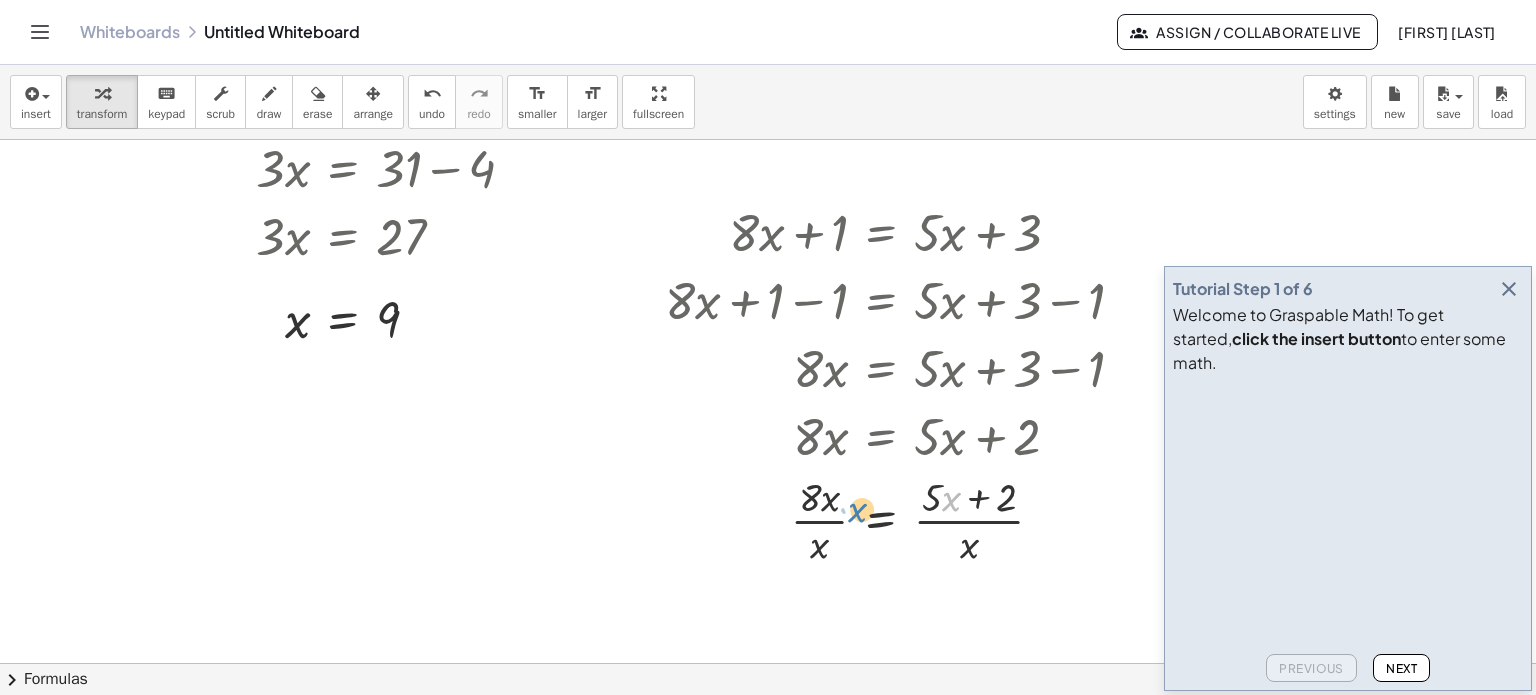 drag, startPoint x: 943, startPoint y: 510, endPoint x: 841, endPoint y: 513, distance: 102.044106 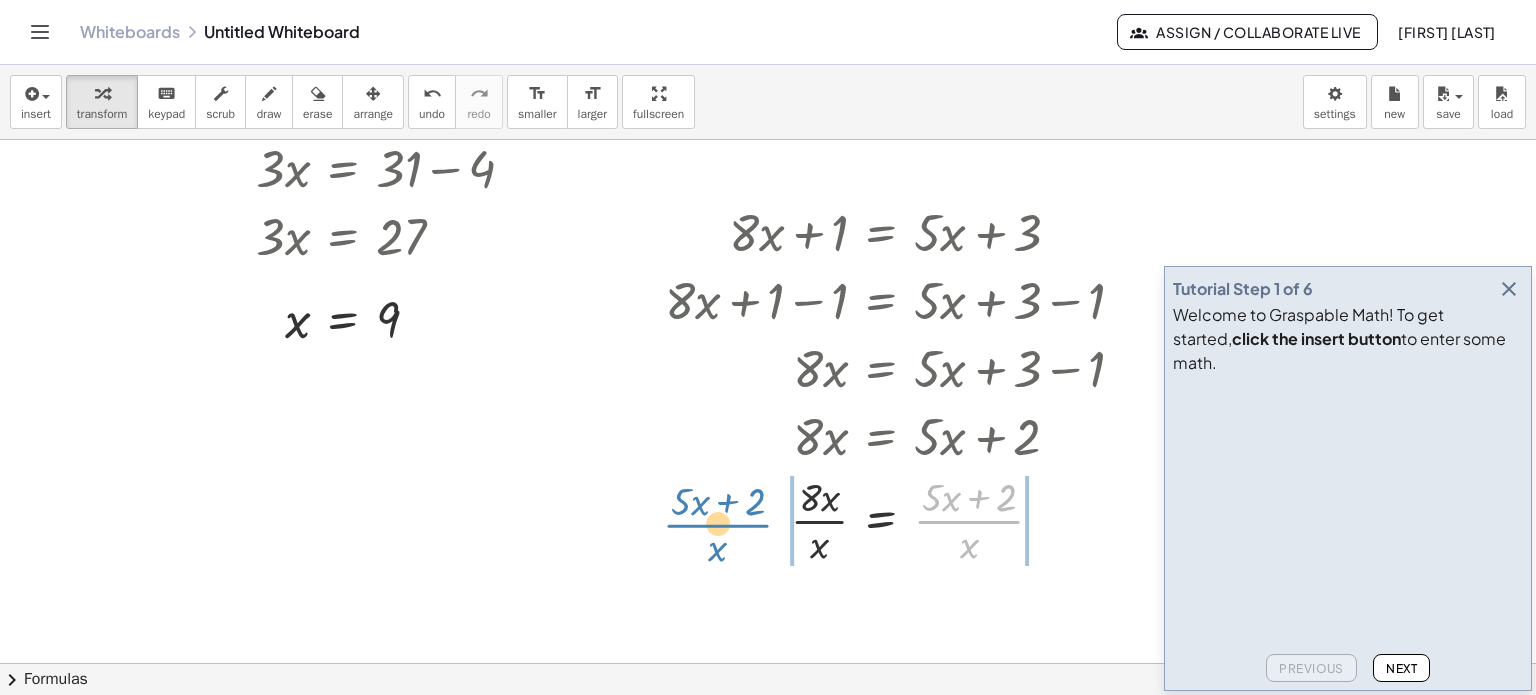 drag, startPoint x: 957, startPoint y: 527, endPoint x: 700, endPoint y: 523, distance: 257.03113 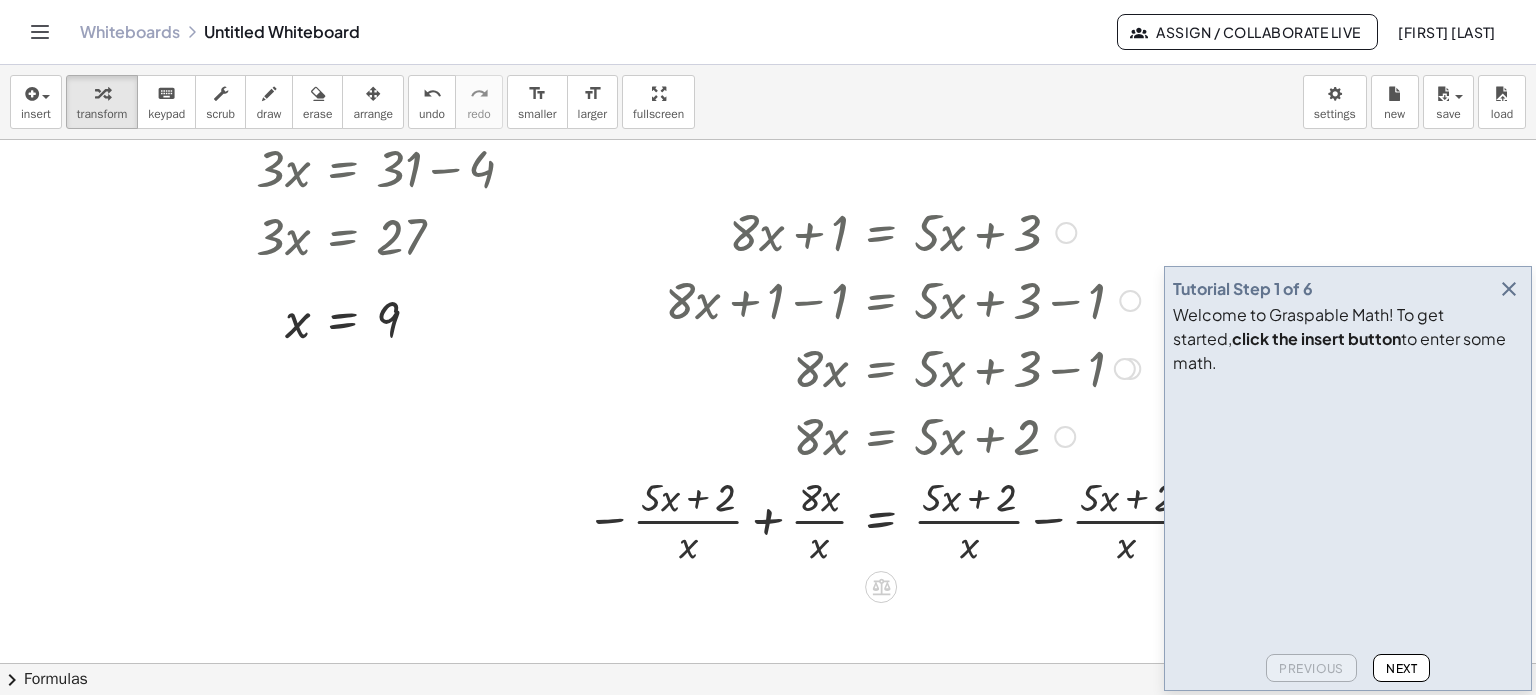 click at bounding box center [897, 519] 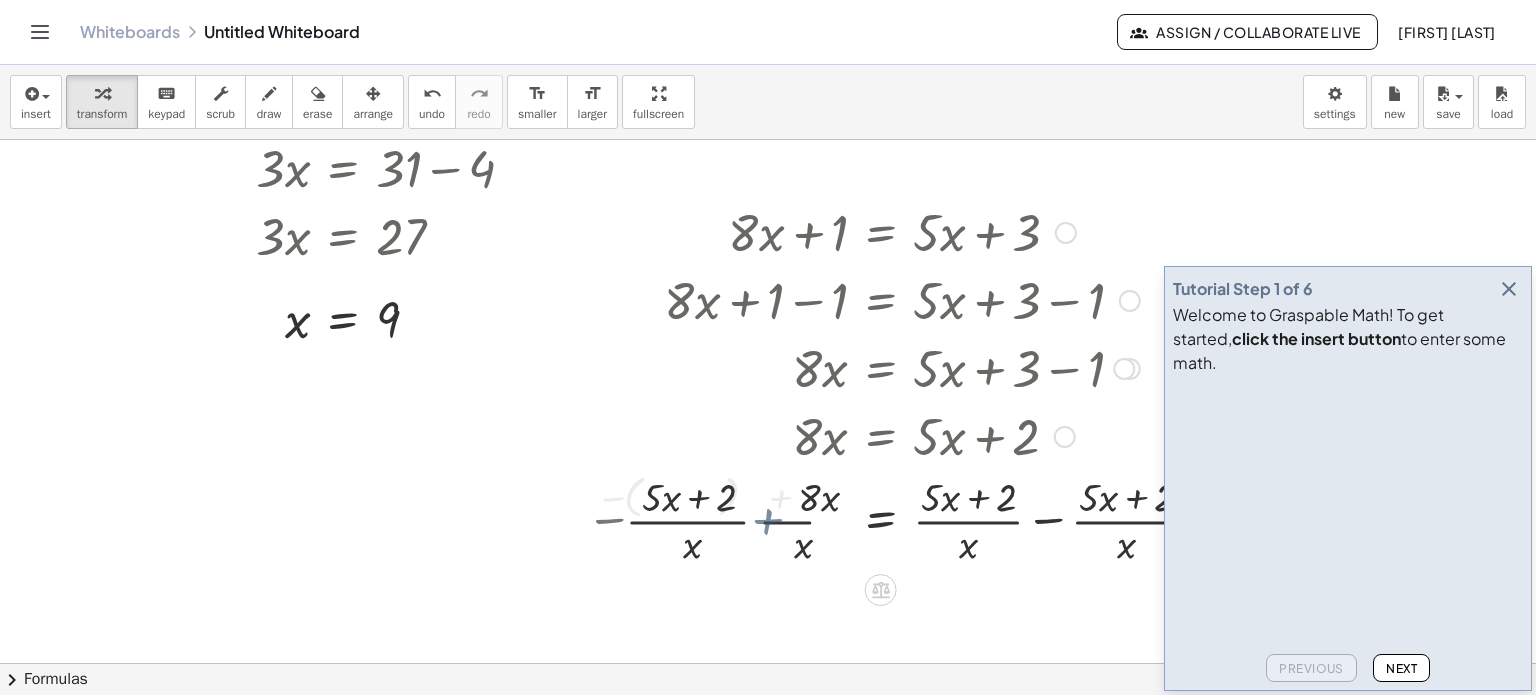 click at bounding box center [902, 519] 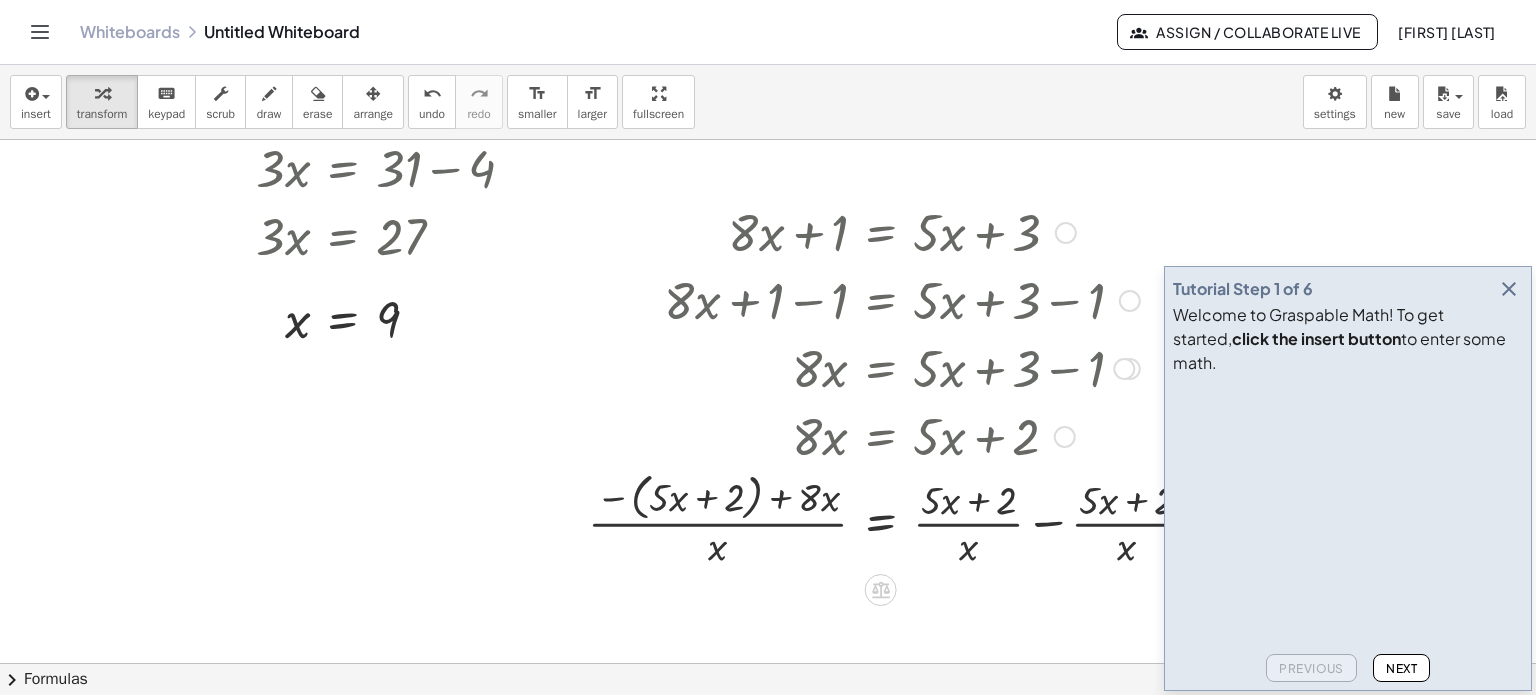 click at bounding box center (902, 519) 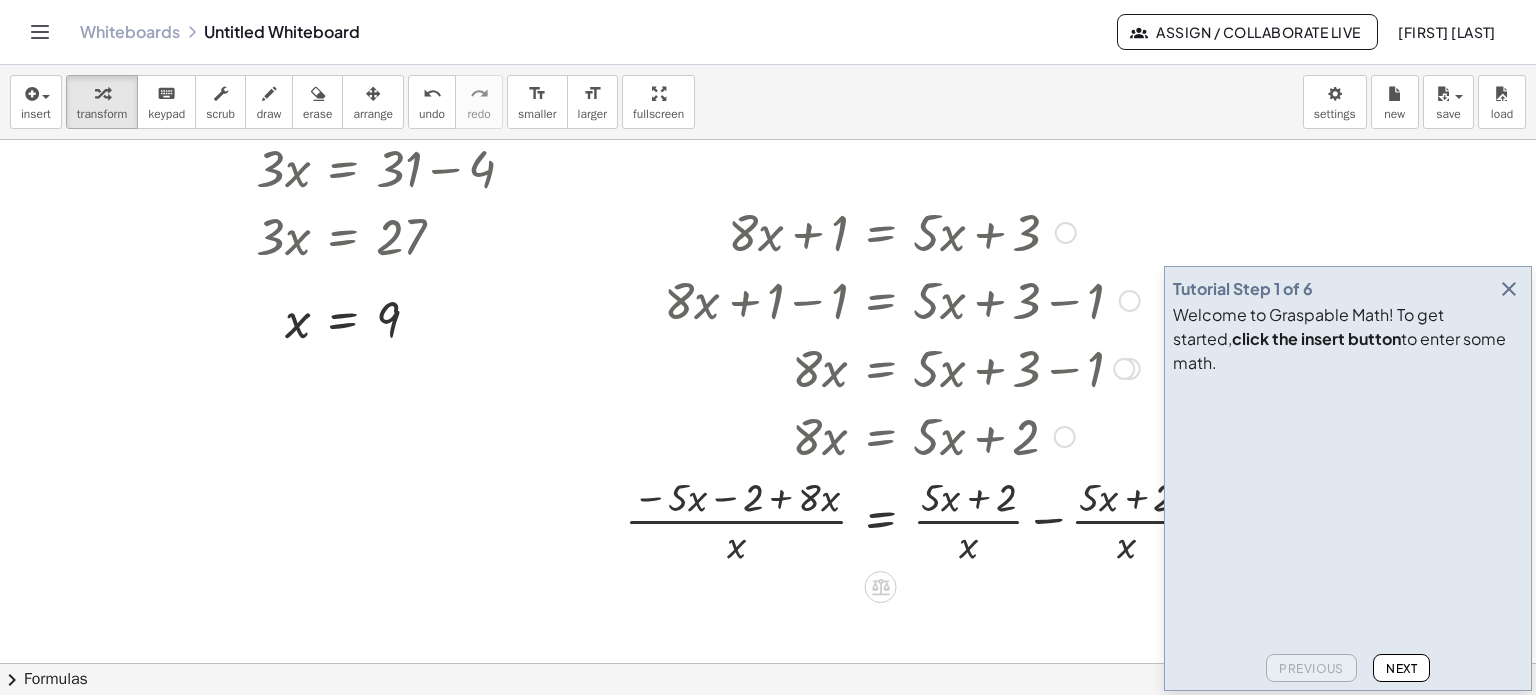 click at bounding box center [921, 519] 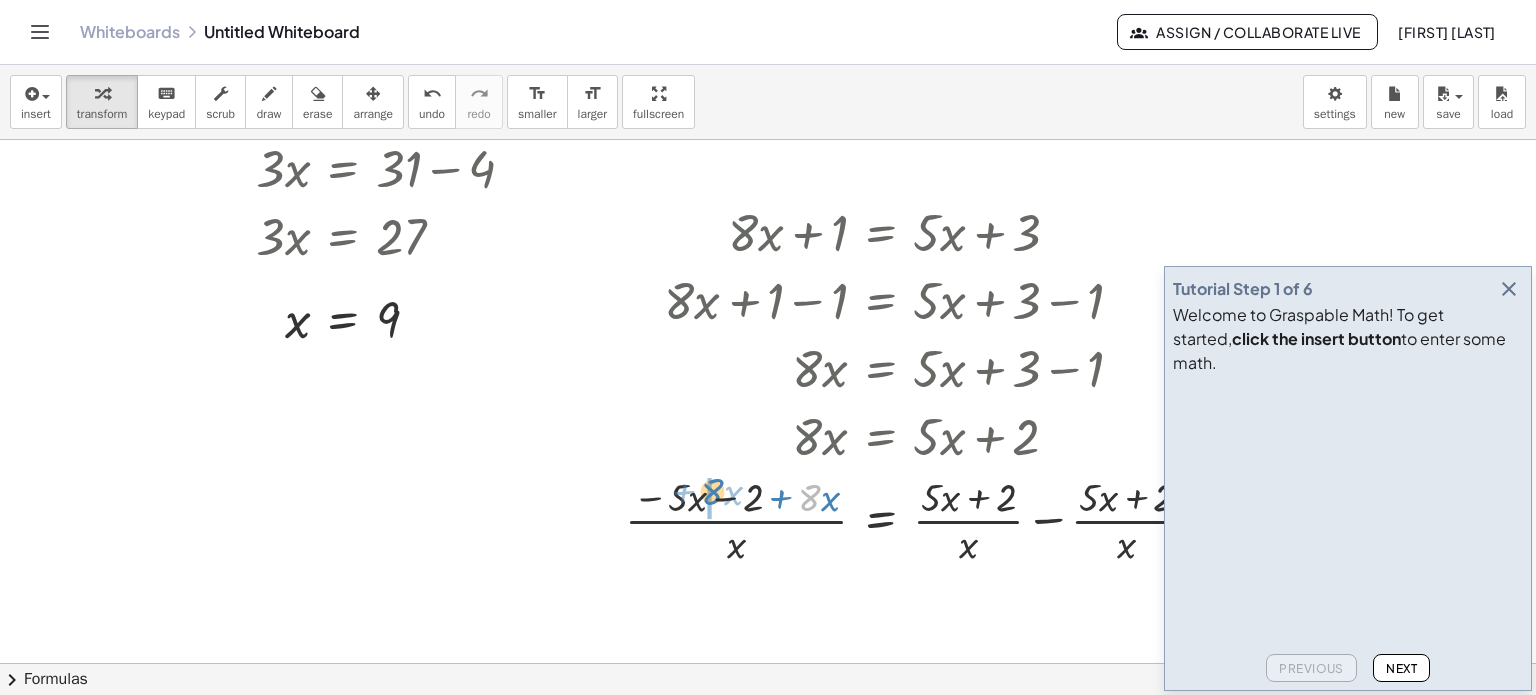 drag, startPoint x: 812, startPoint y: 501, endPoint x: 715, endPoint y: 495, distance: 97.18539 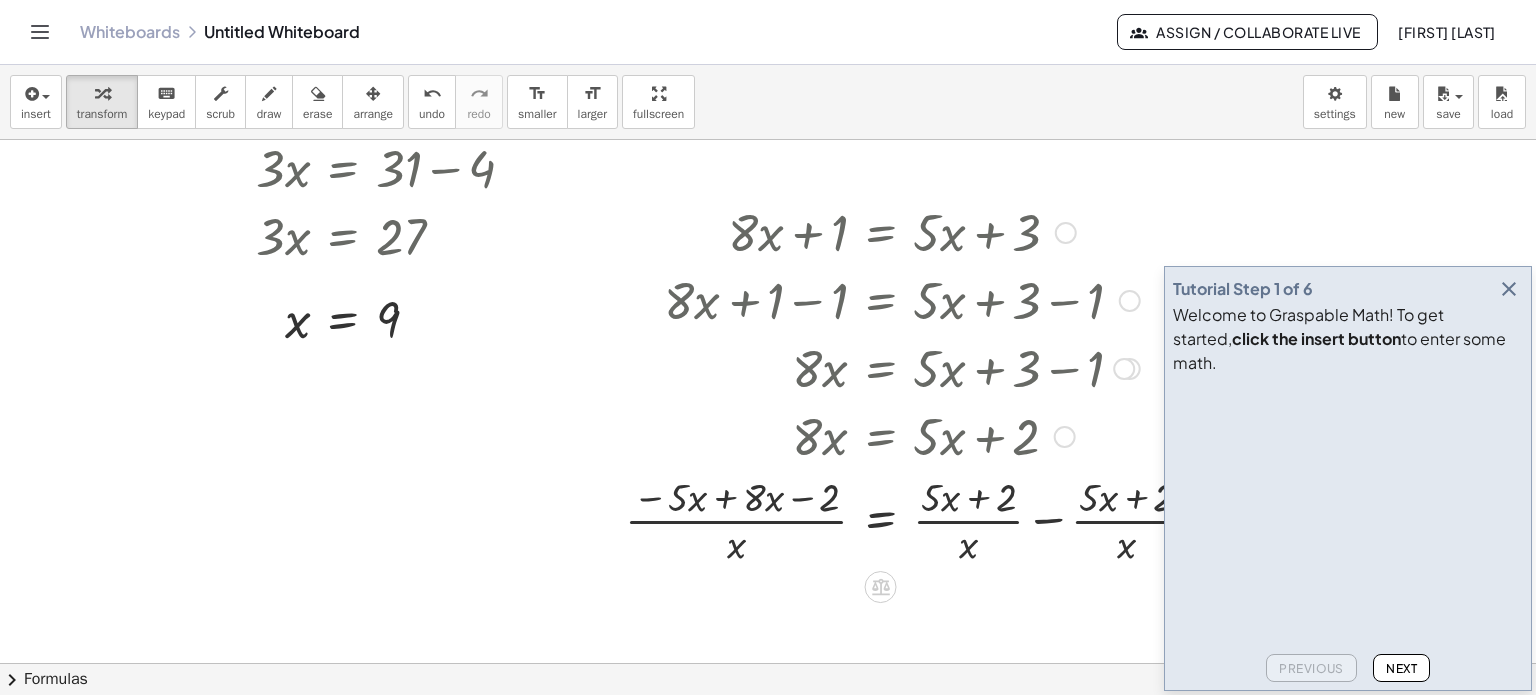 click at bounding box center [921, 519] 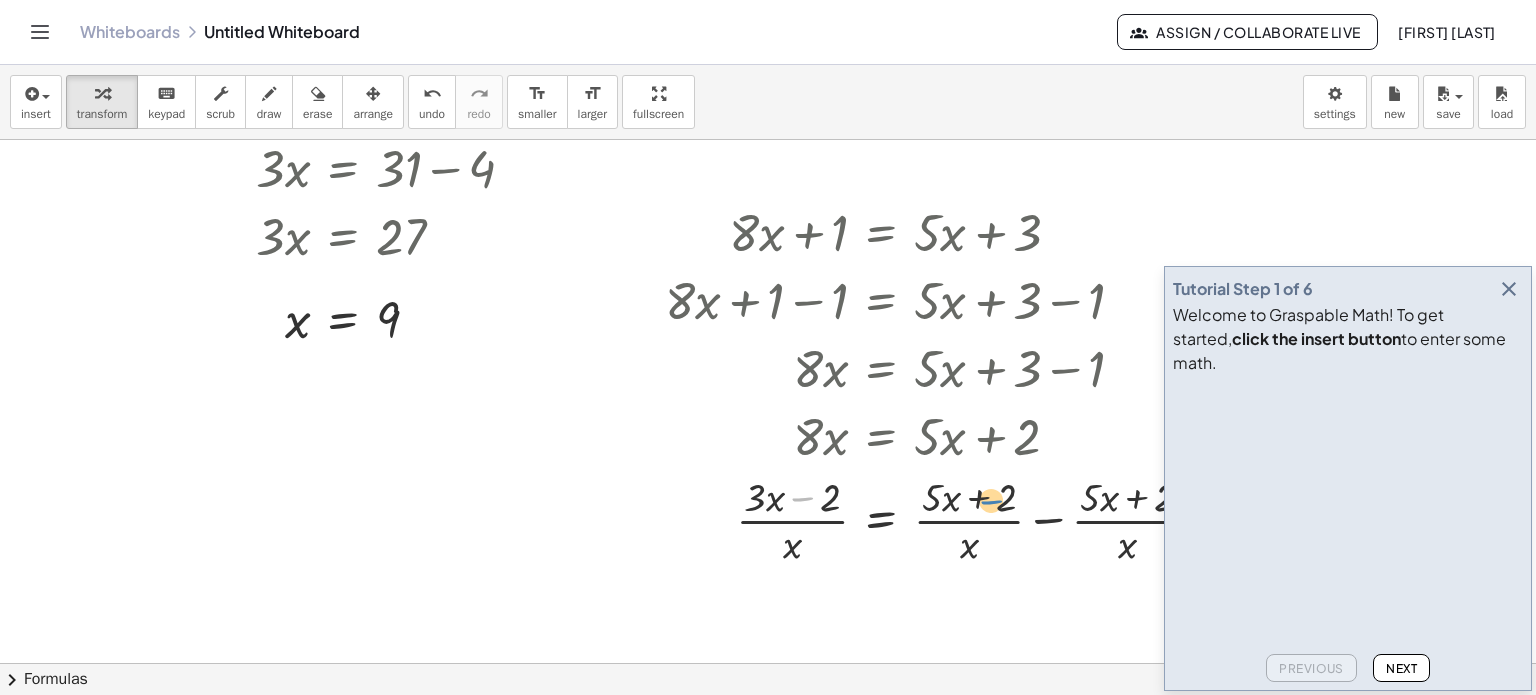 drag, startPoint x: 810, startPoint y: 495, endPoint x: 963, endPoint y: 501, distance: 153.1176 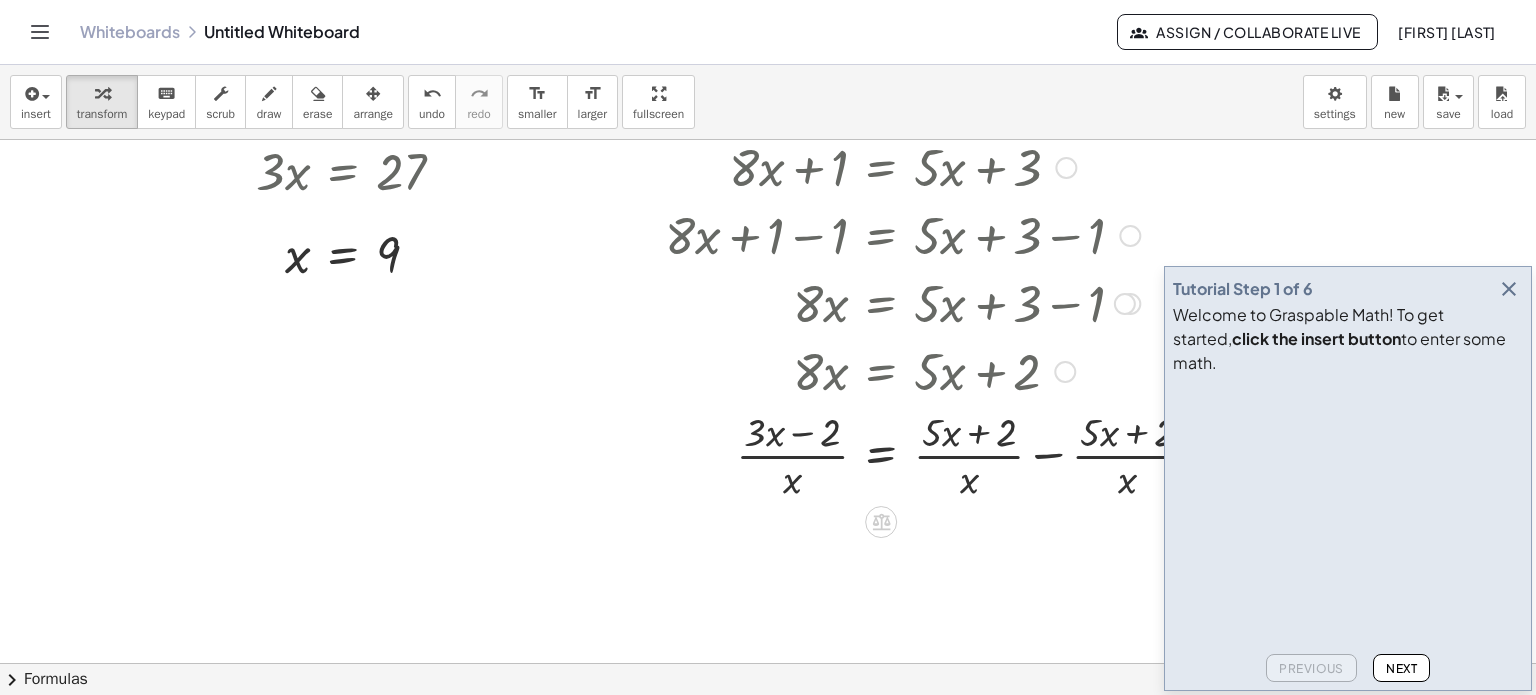 scroll, scrollTop: 300, scrollLeft: 0, axis: vertical 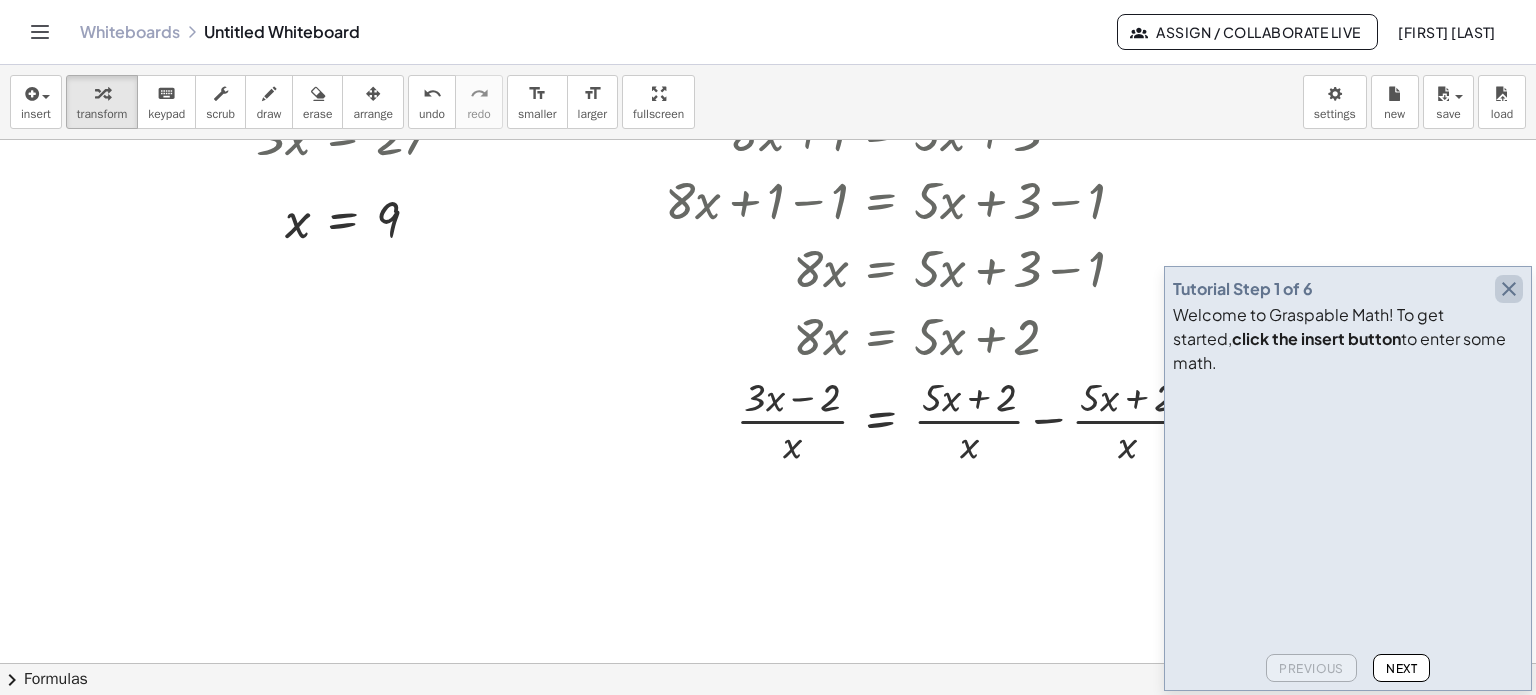 click at bounding box center [1509, 289] 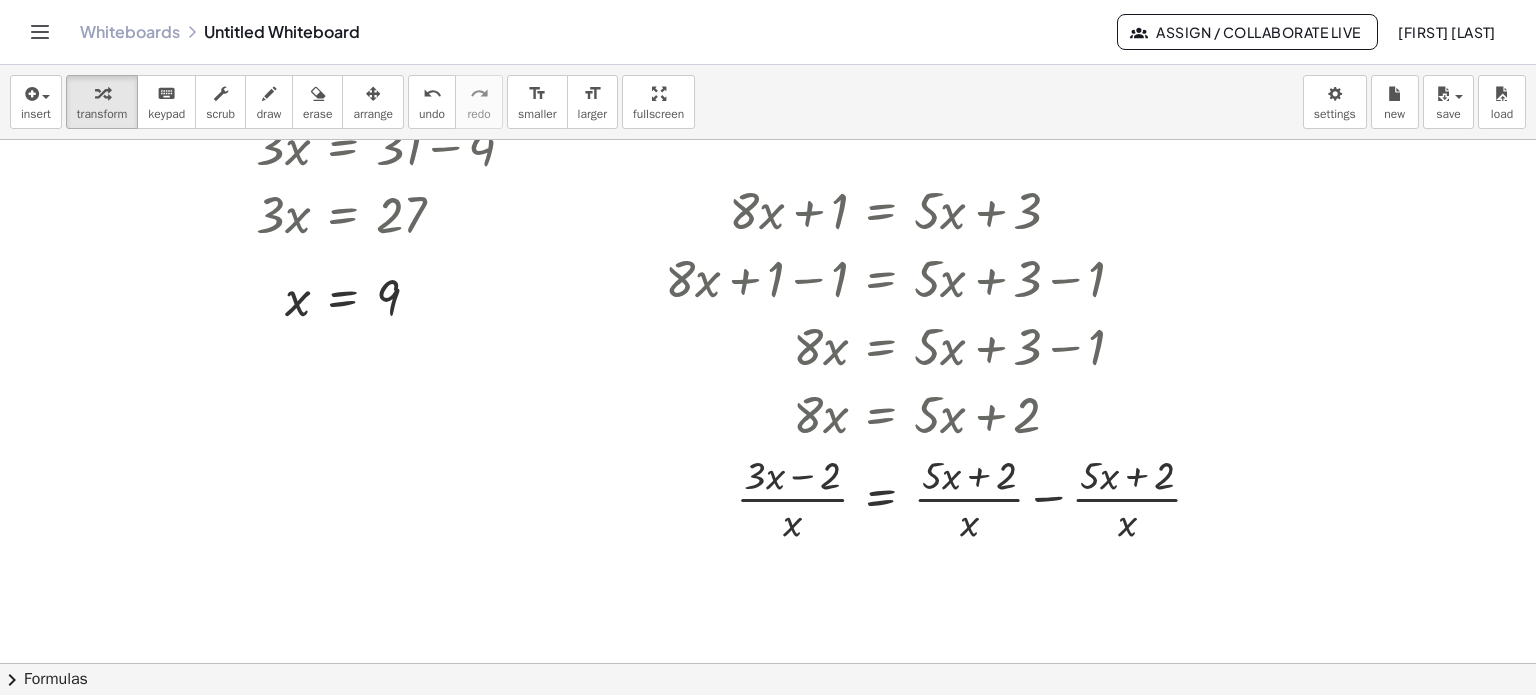 scroll, scrollTop: 200, scrollLeft: 0, axis: vertical 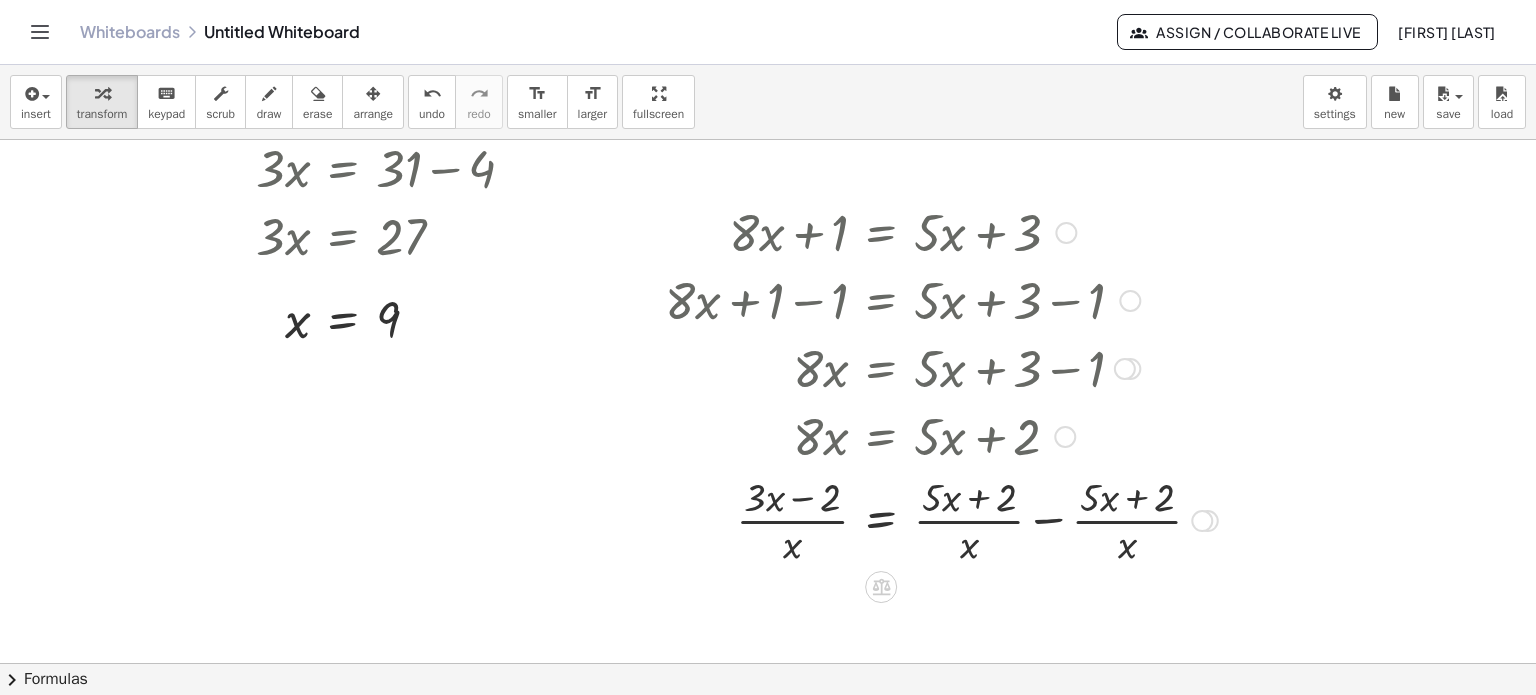 click at bounding box center [941, 519] 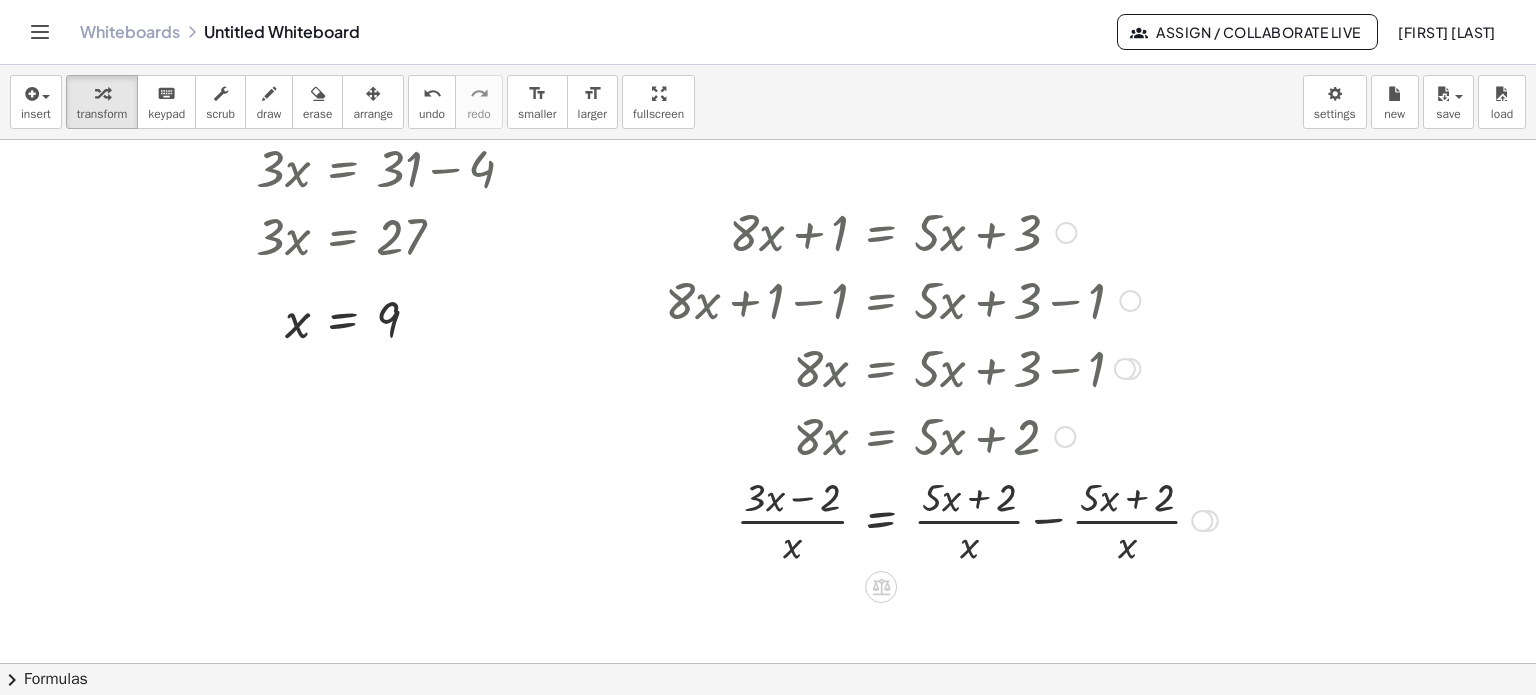 click at bounding box center [941, 519] 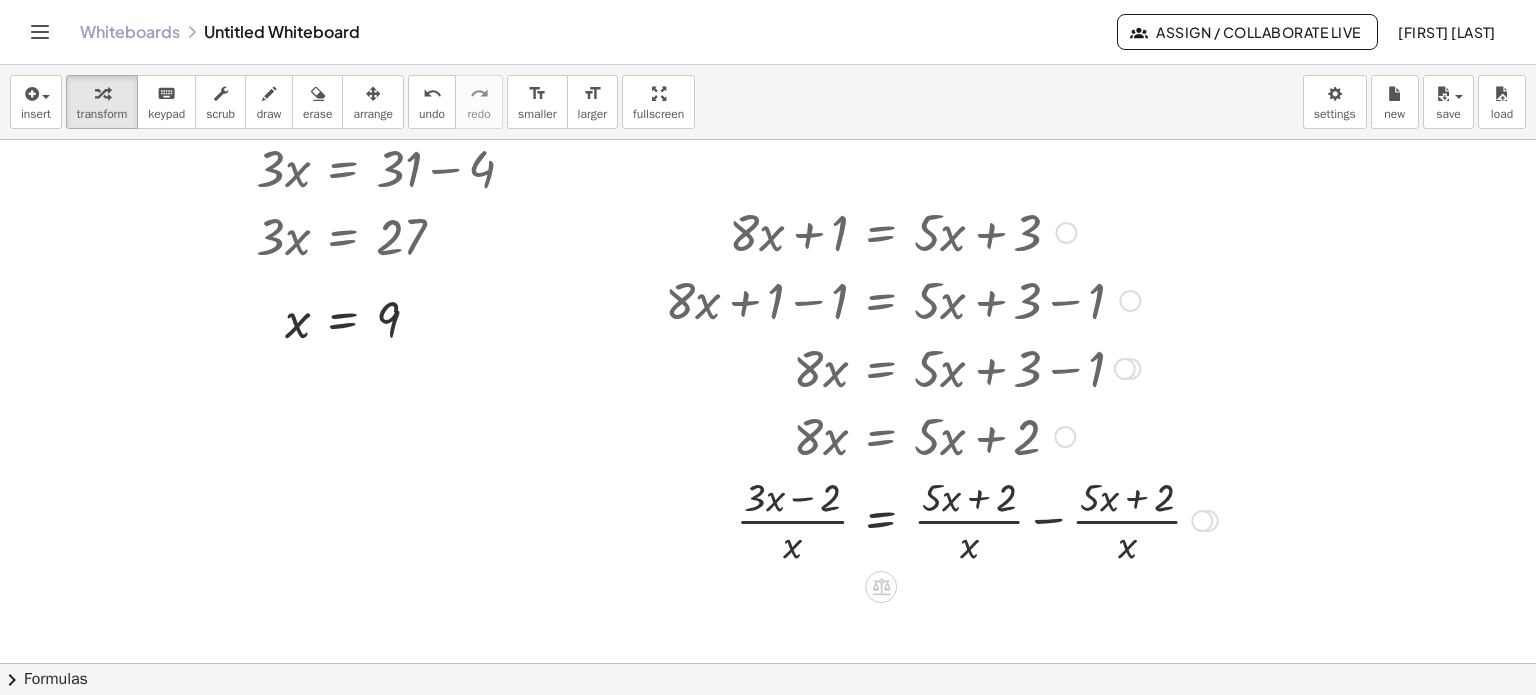 click at bounding box center (941, 519) 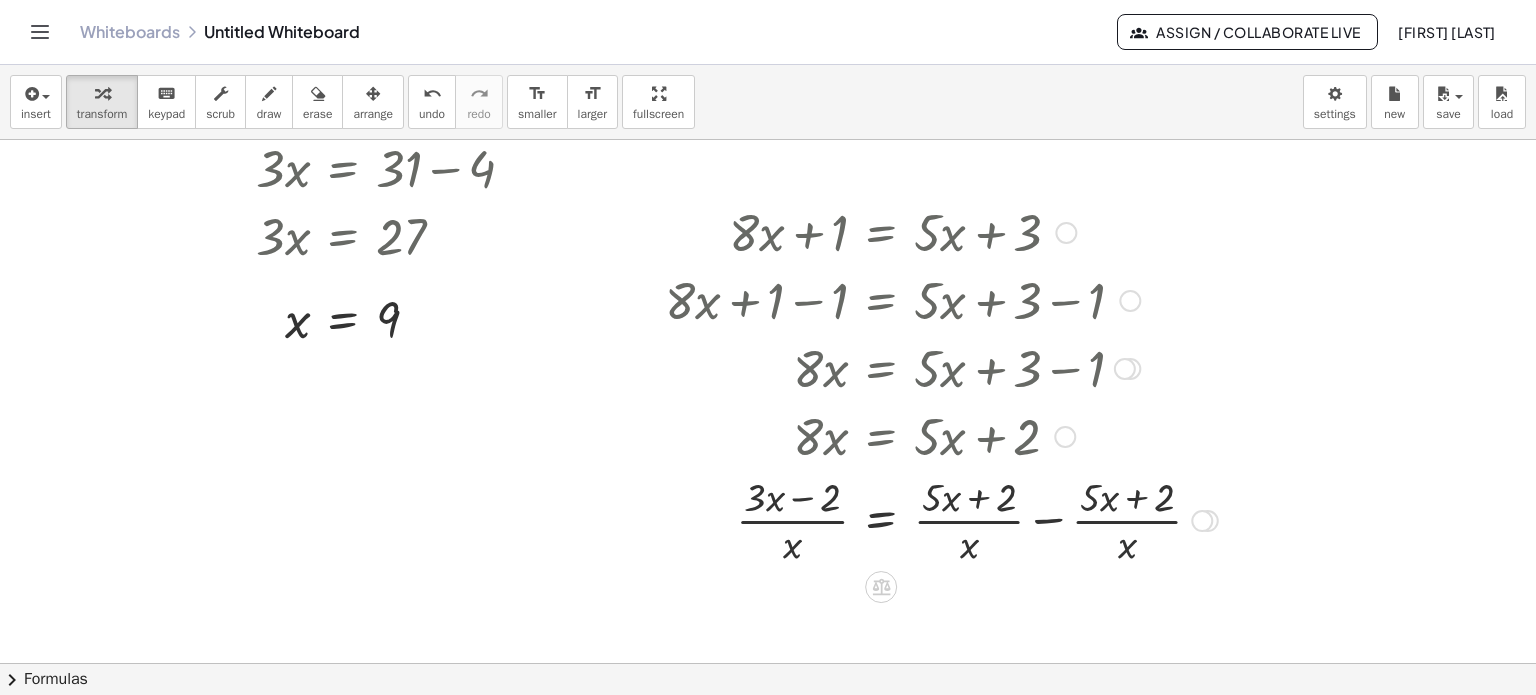 click at bounding box center [941, 519] 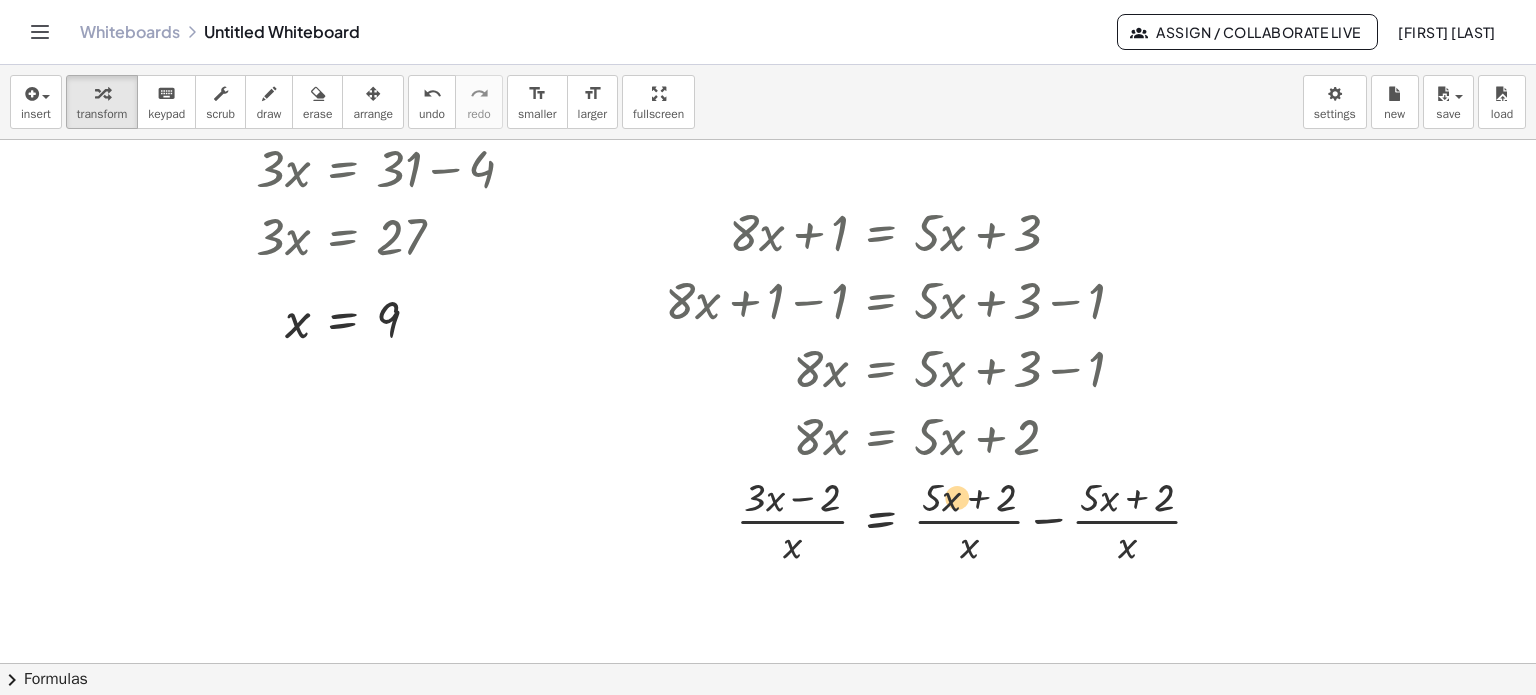 drag, startPoint x: 1103, startPoint y: 499, endPoint x: 1000, endPoint y: 502, distance: 103.04368 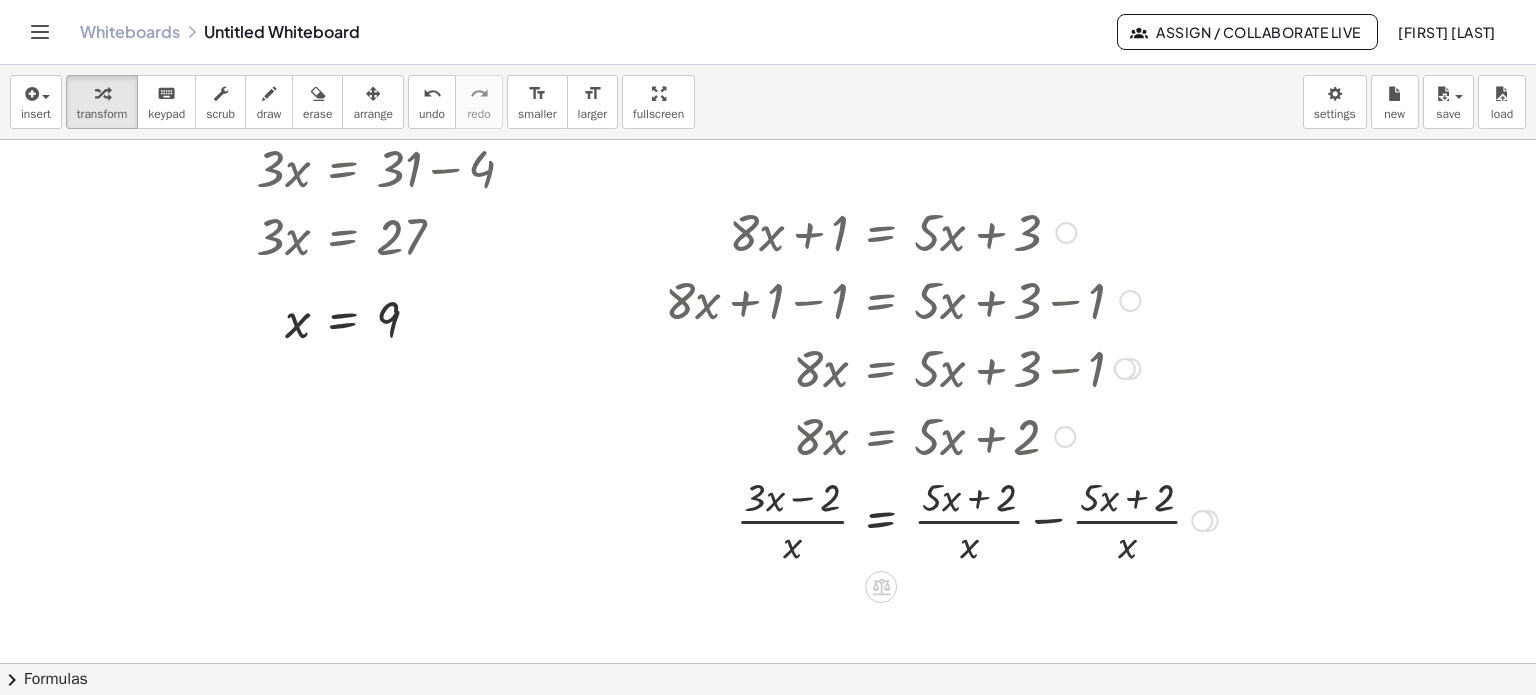 click at bounding box center [941, 519] 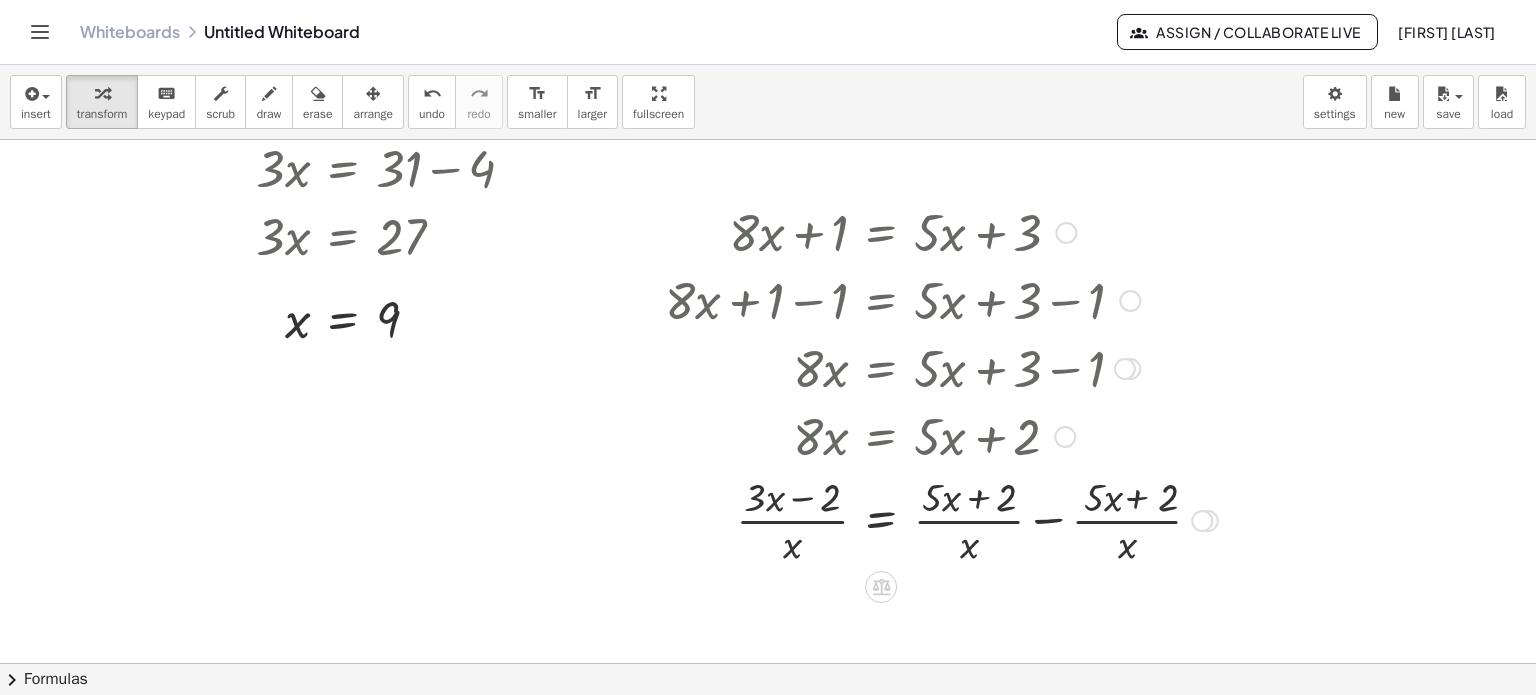 click at bounding box center [941, 519] 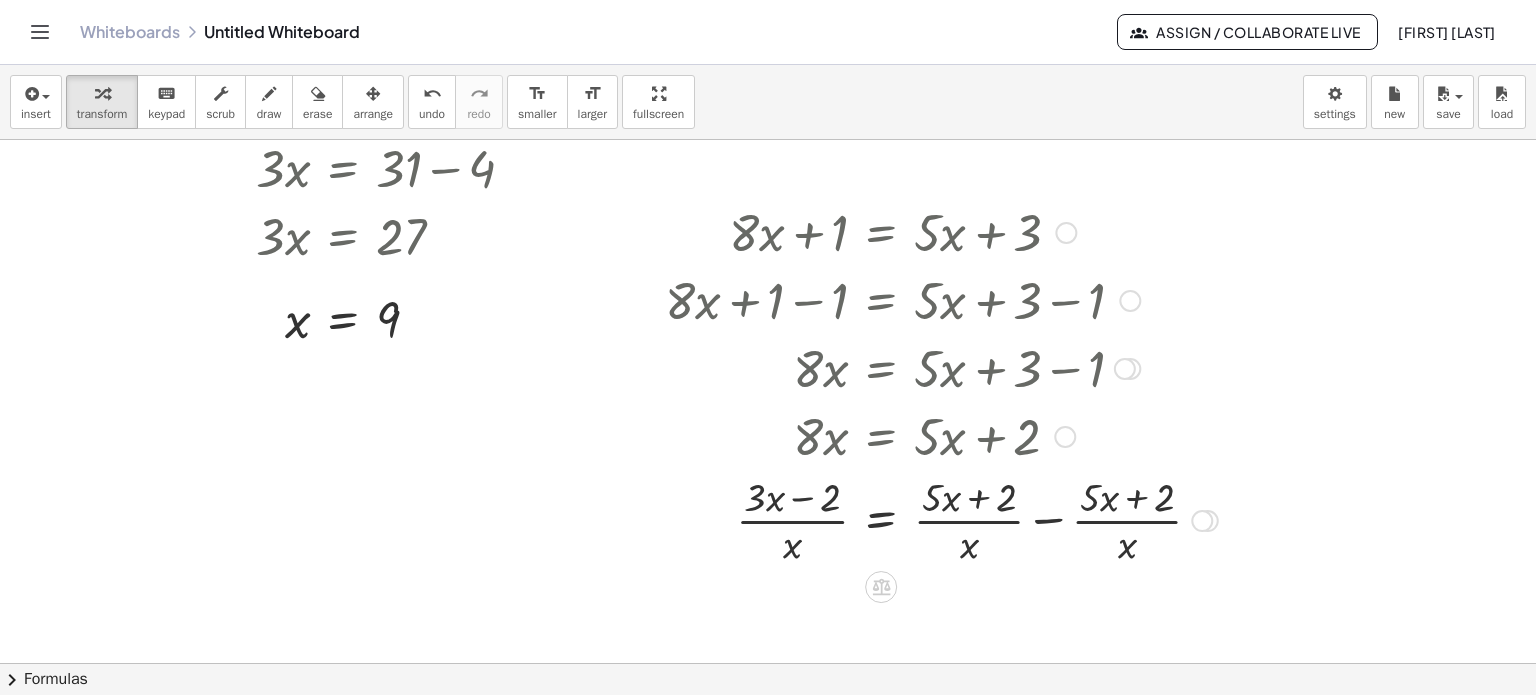 click at bounding box center [941, 519] 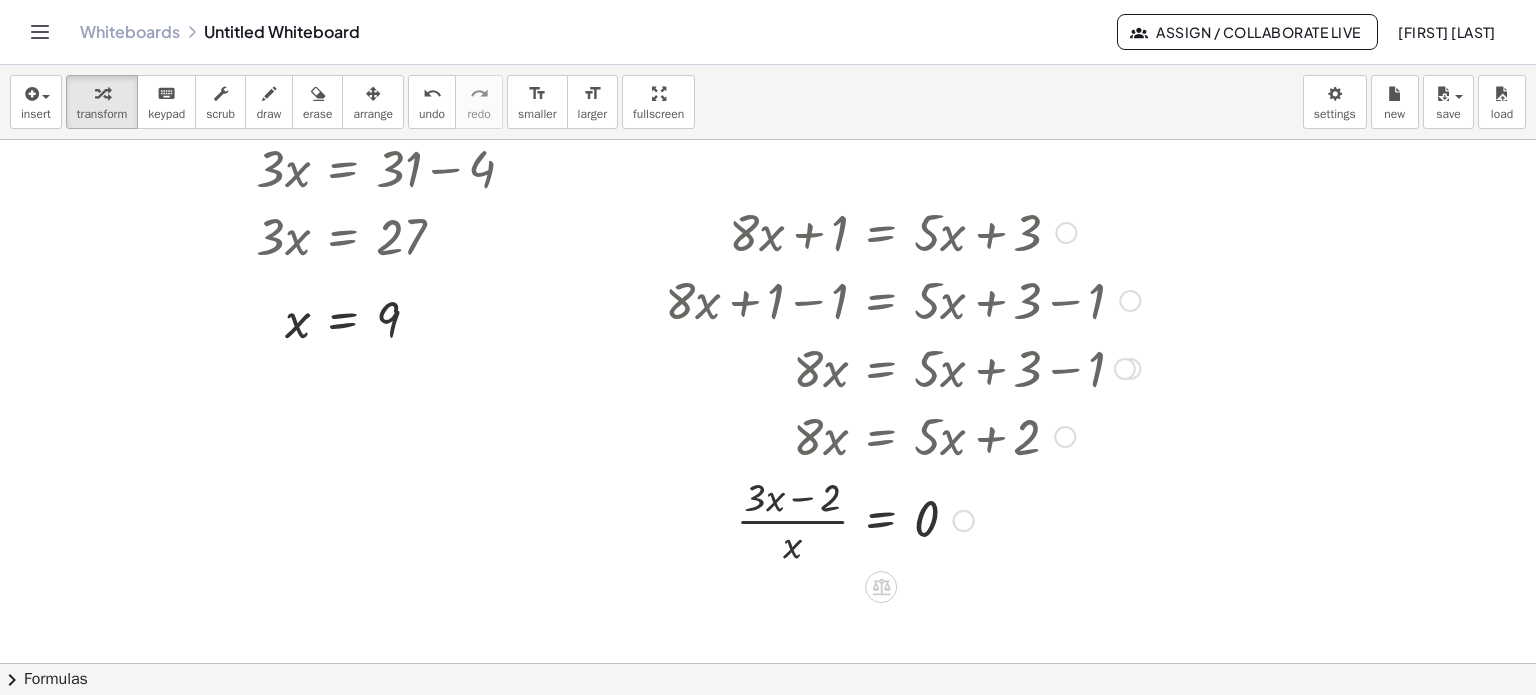 click at bounding box center (902, 519) 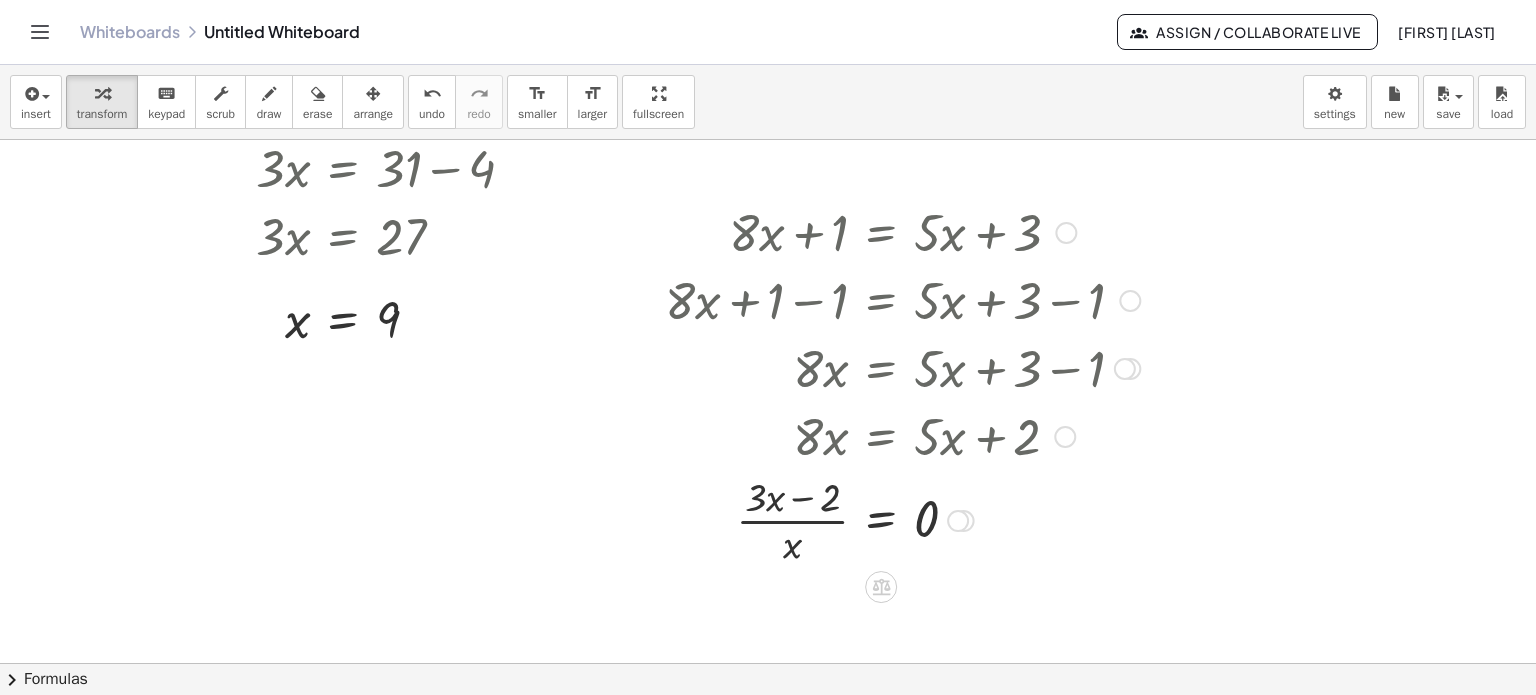 click at bounding box center [902, 519] 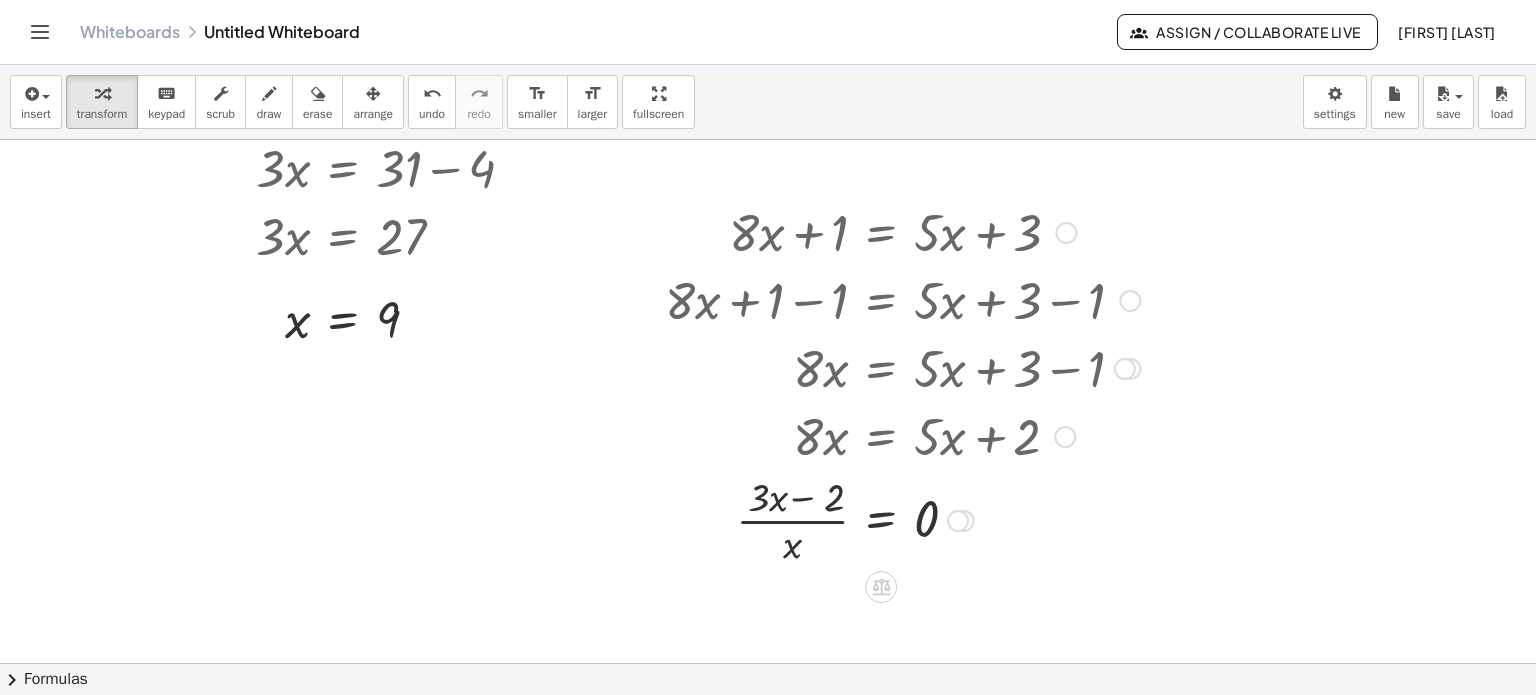 click at bounding box center (902, 519) 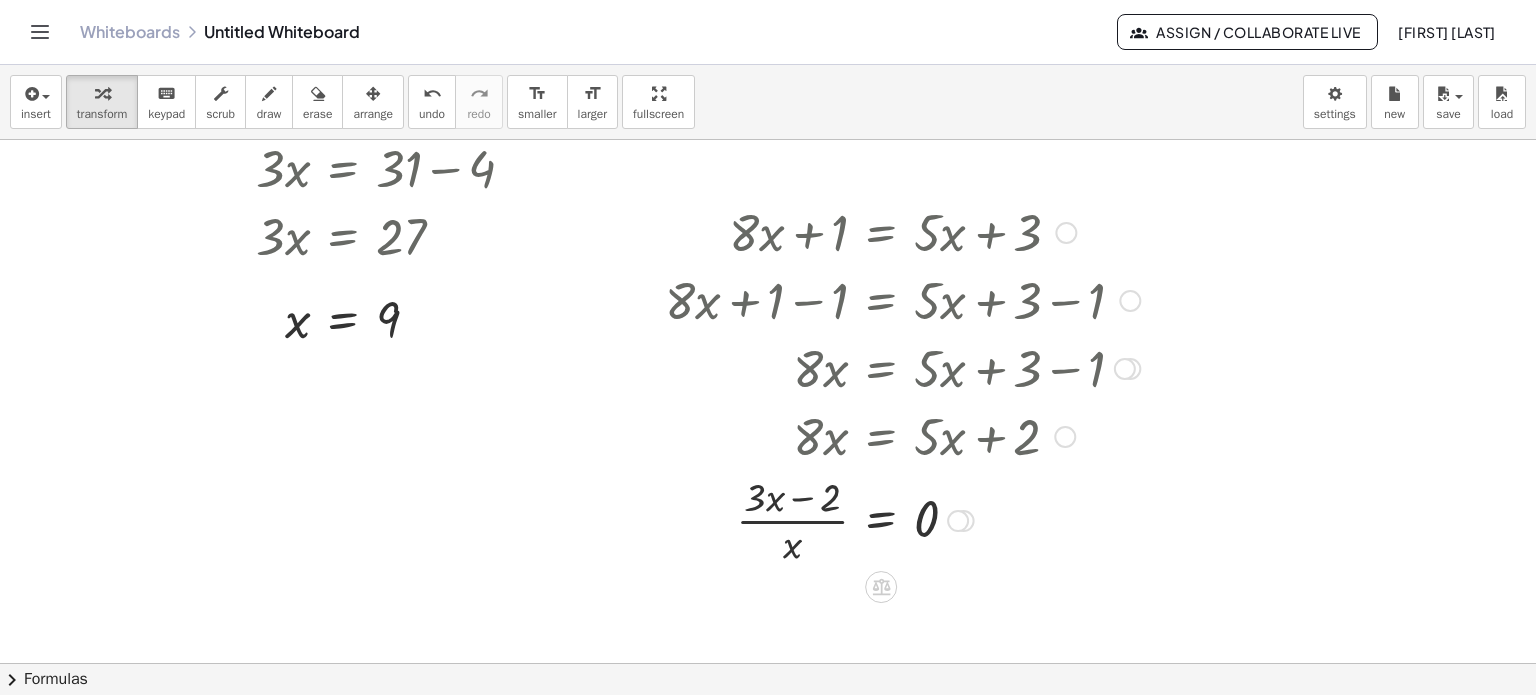 click at bounding box center (902, 519) 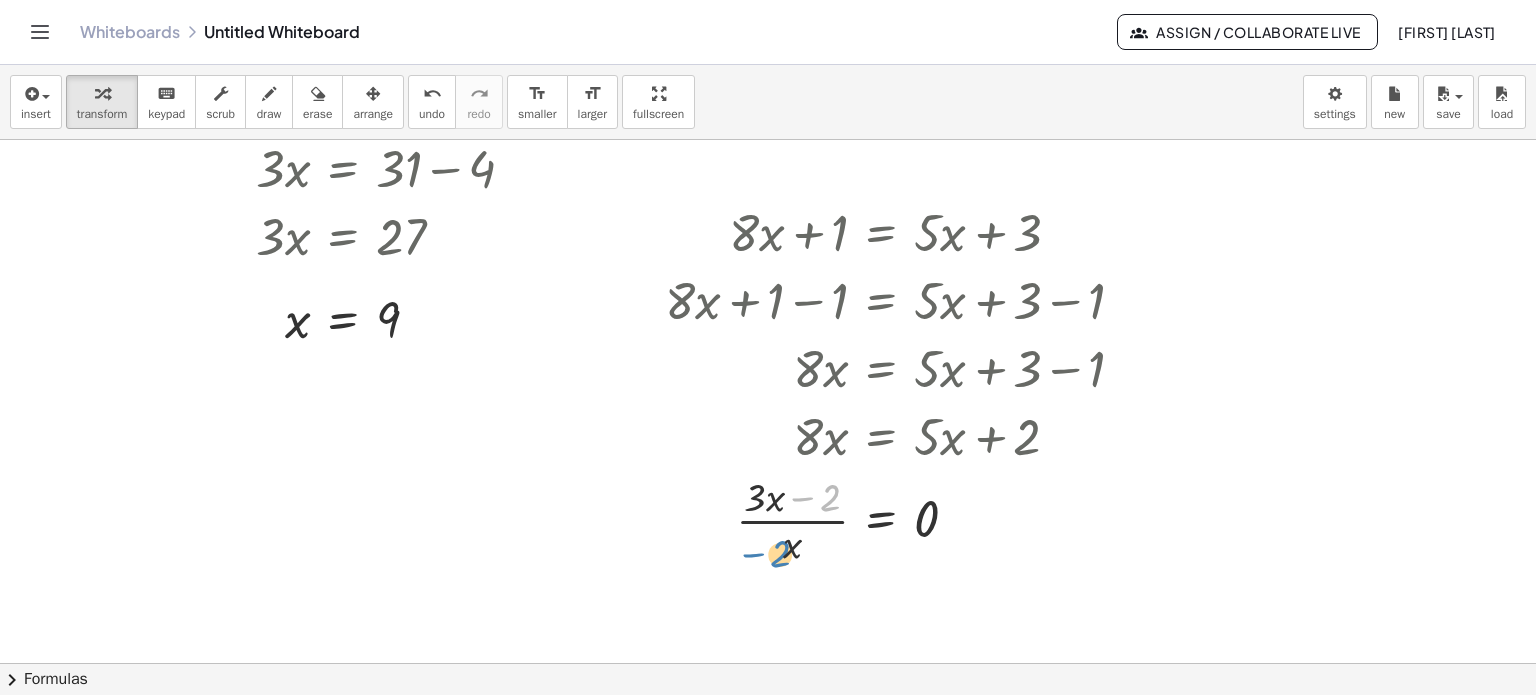 drag, startPoint x: 824, startPoint y: 498, endPoint x: 776, endPoint y: 559, distance: 77.62087 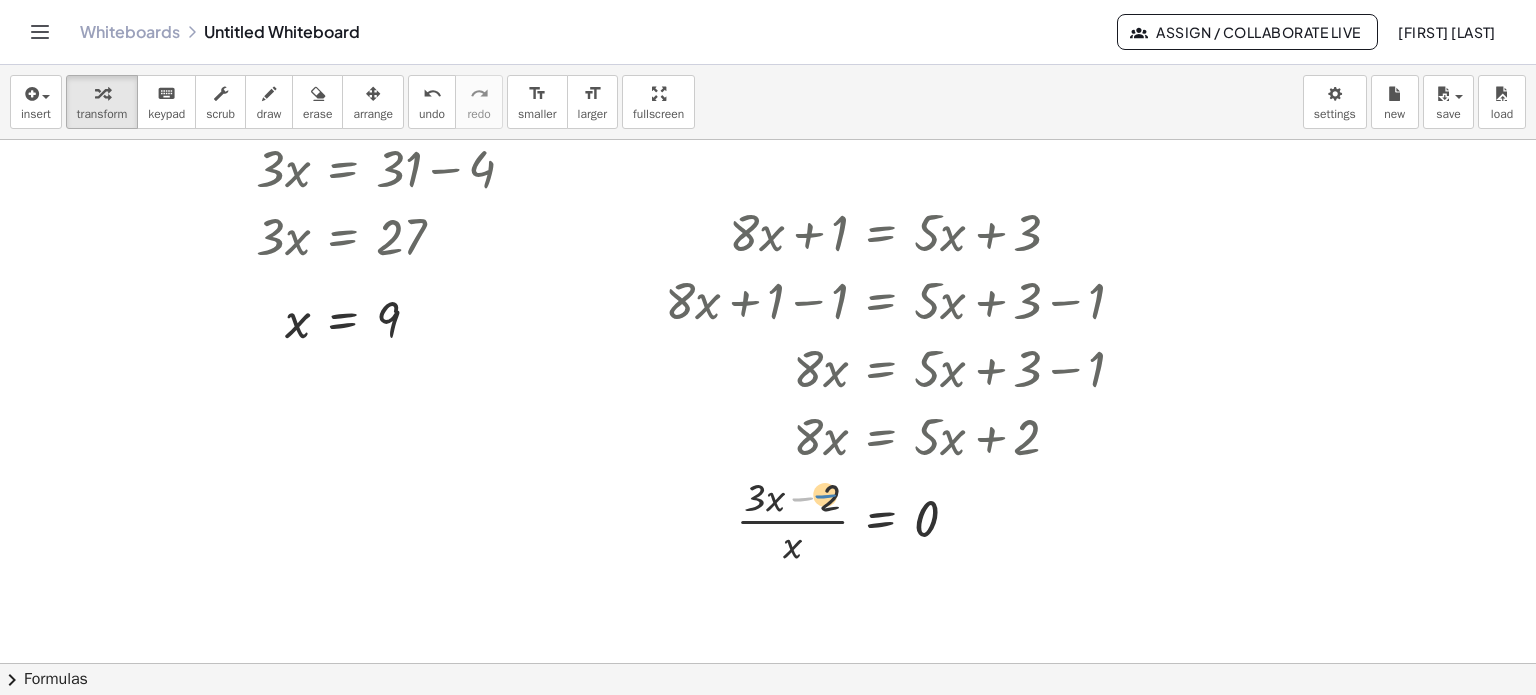 click at bounding box center (902, 519) 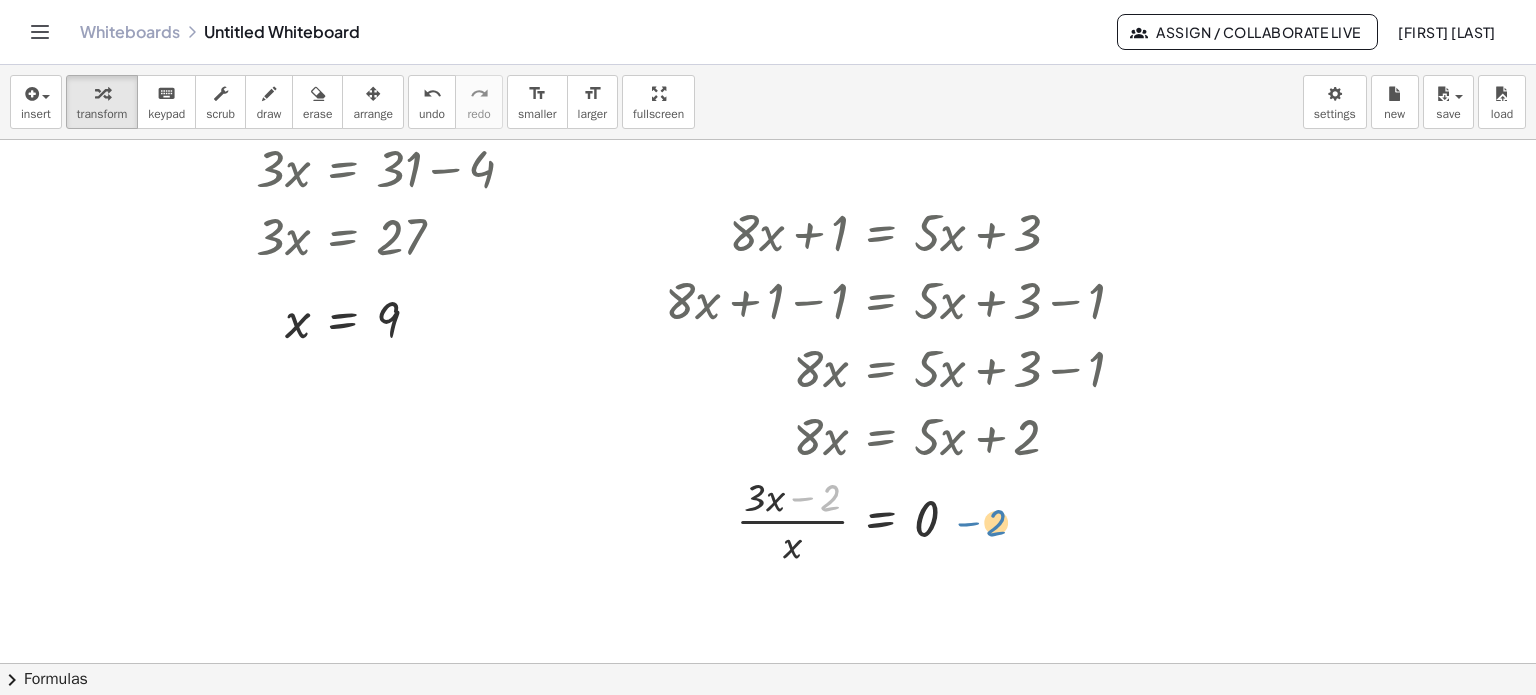 drag, startPoint x: 824, startPoint y: 501, endPoint x: 992, endPoint y: 523, distance: 169.43436 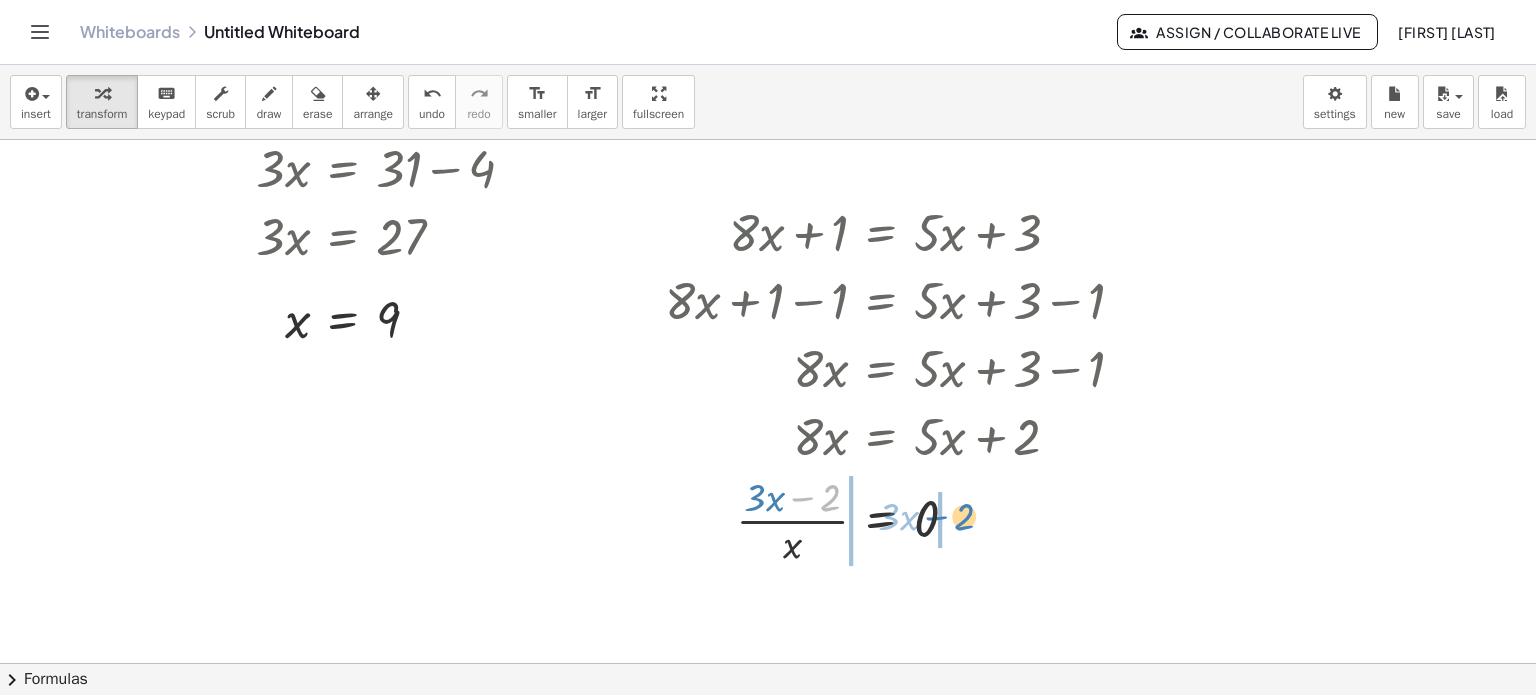 drag, startPoint x: 816, startPoint y: 498, endPoint x: 950, endPoint y: 517, distance: 135.34032 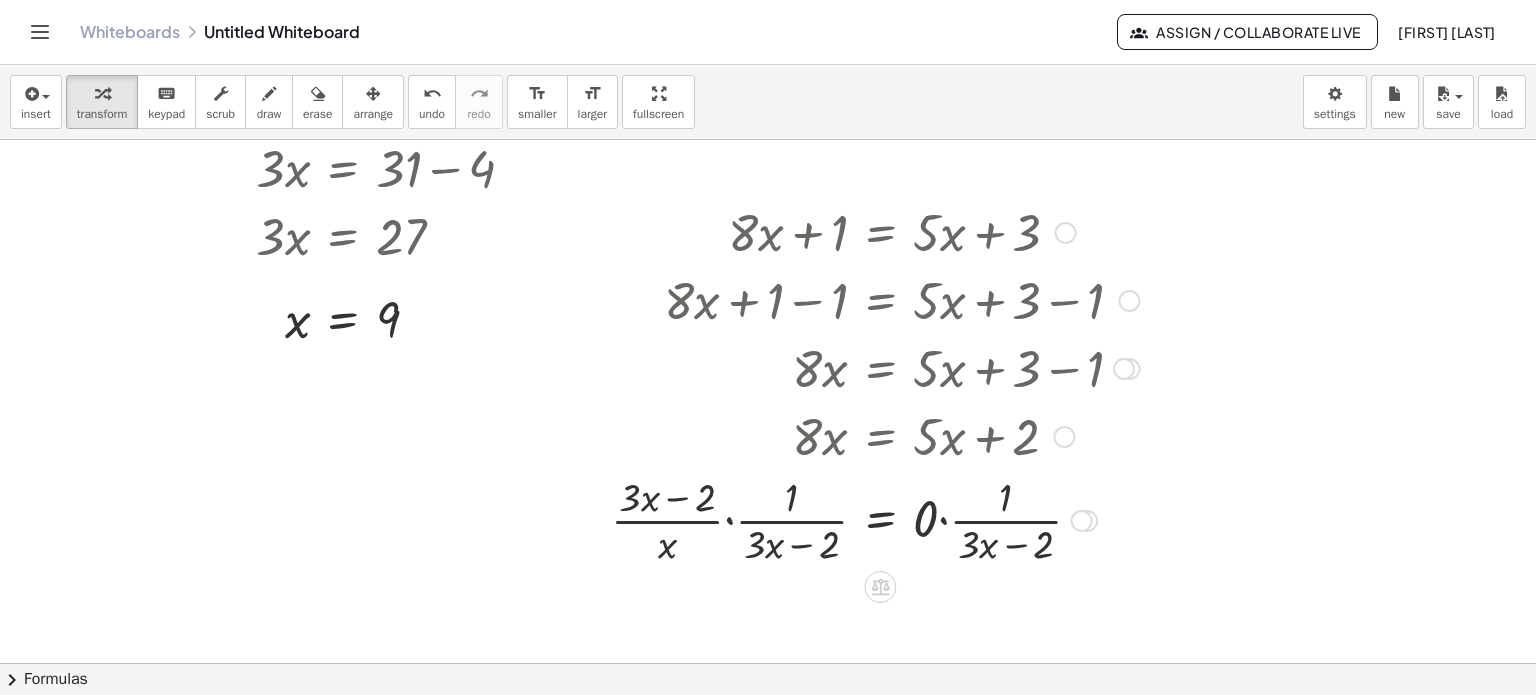 click at bounding box center (875, 519) 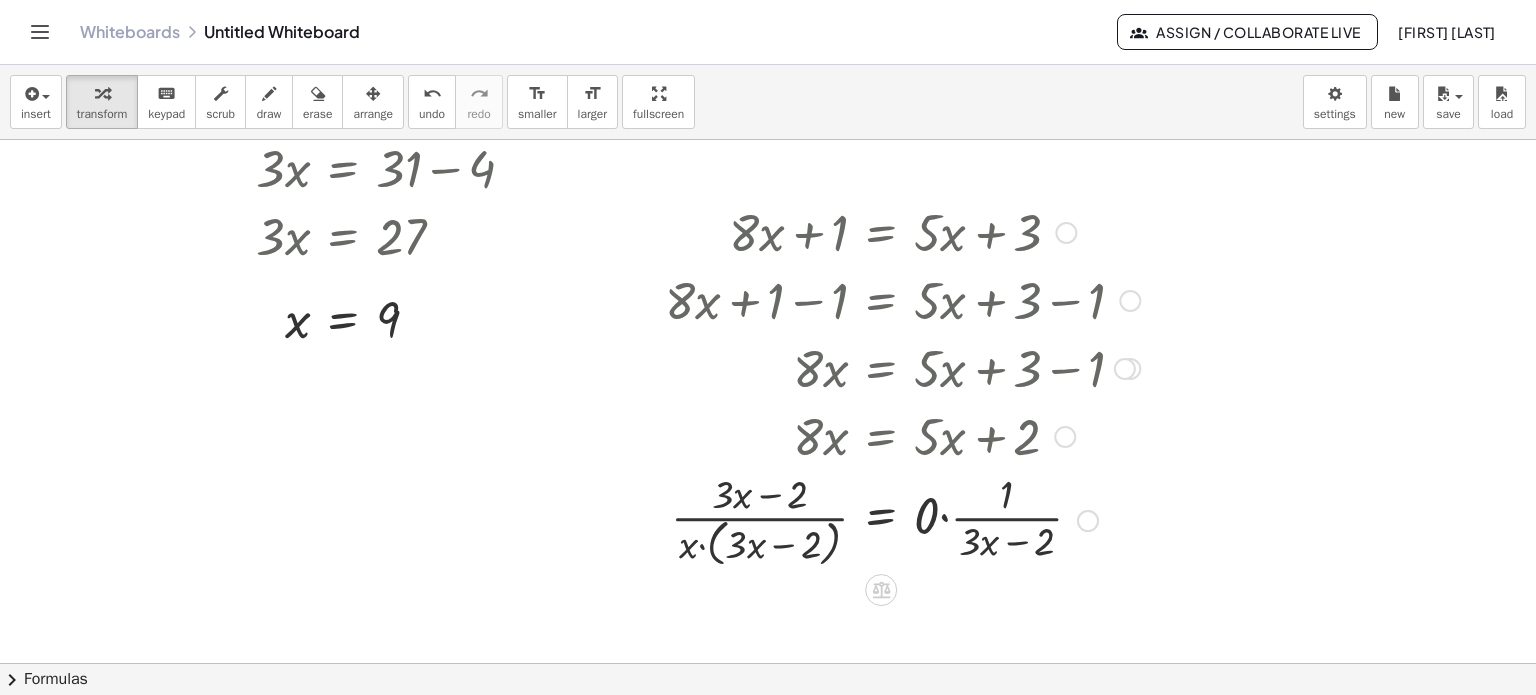 click at bounding box center (902, 519) 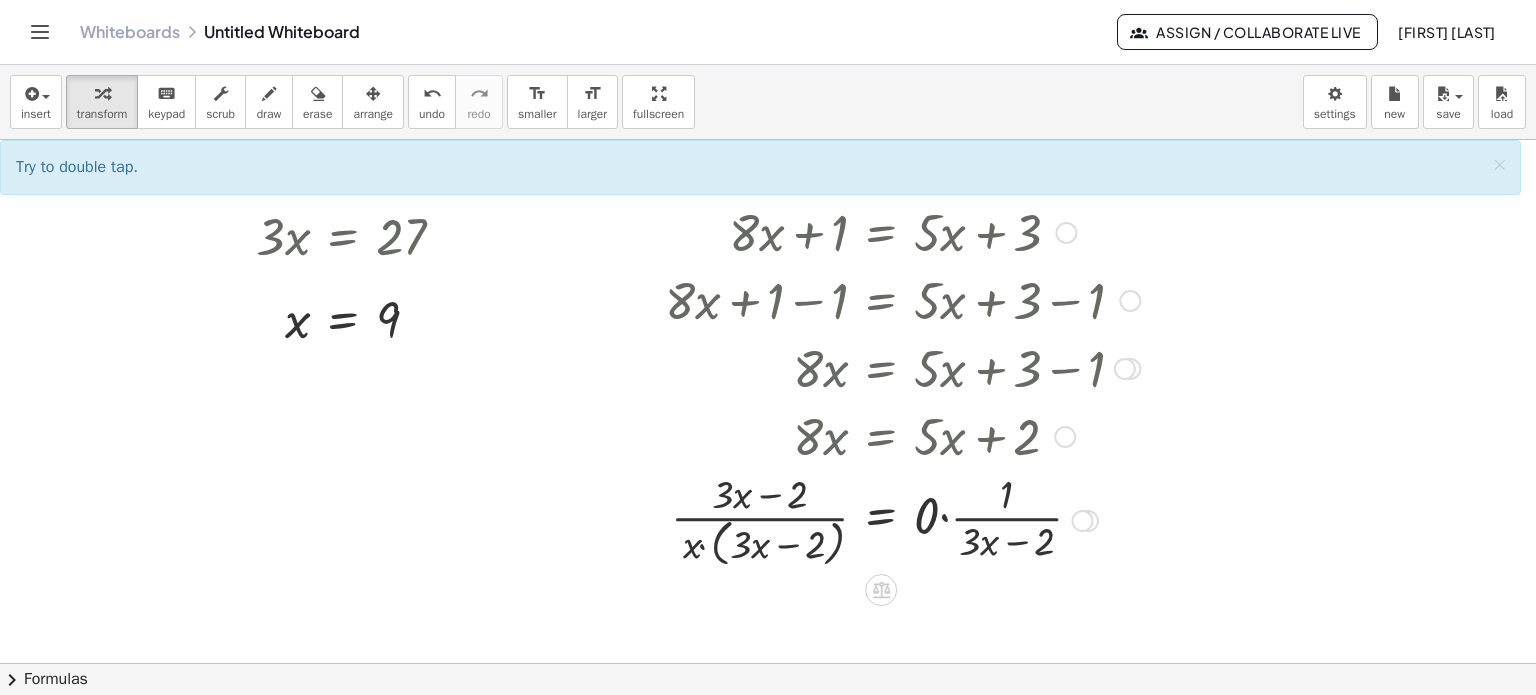click at bounding box center (902, 519) 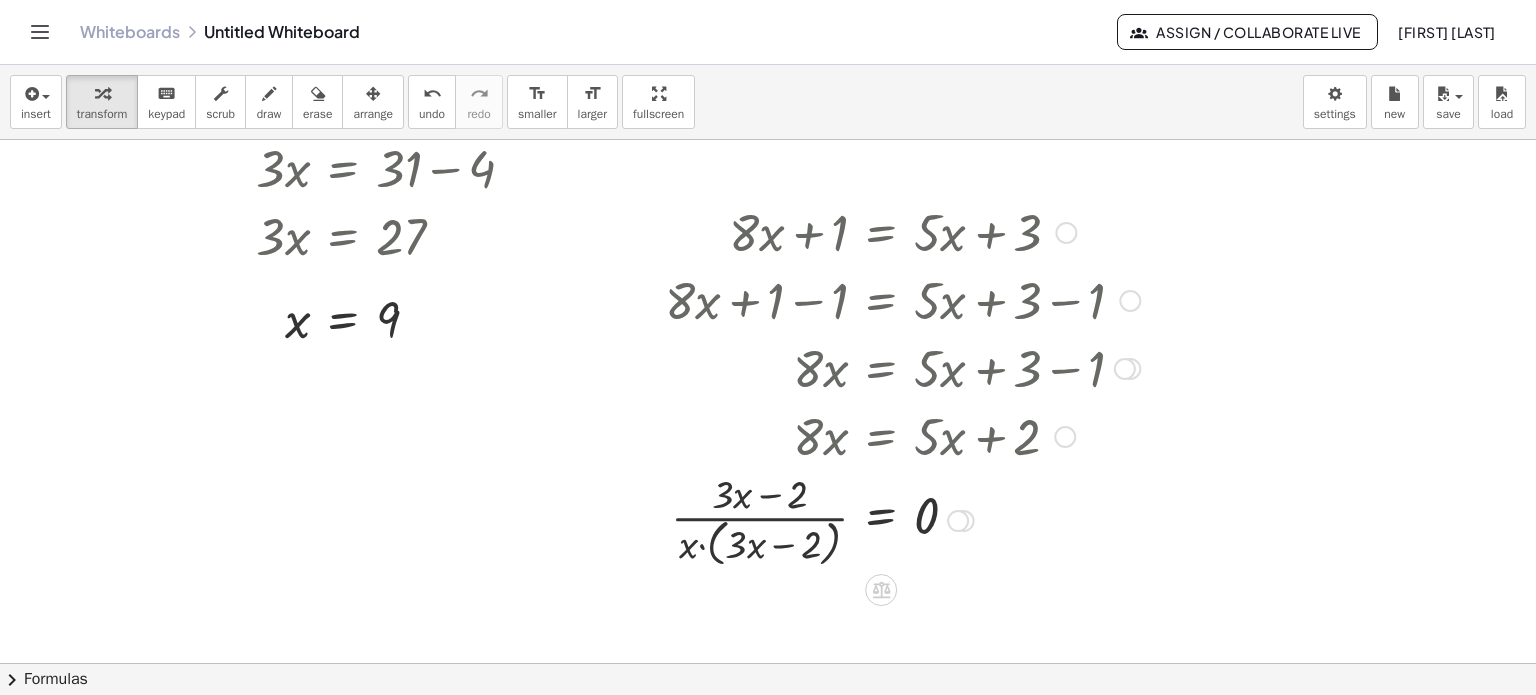 click at bounding box center [902, 519] 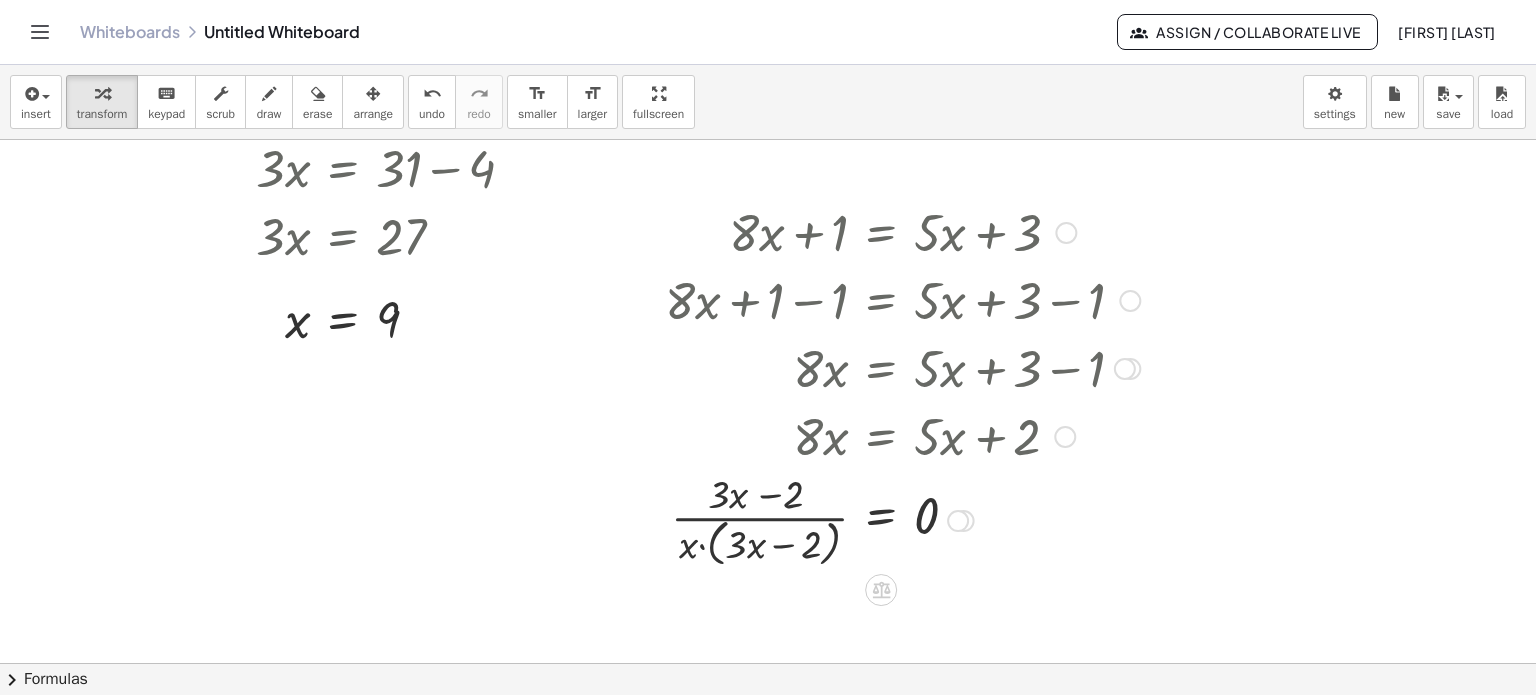 click at bounding box center [902, 519] 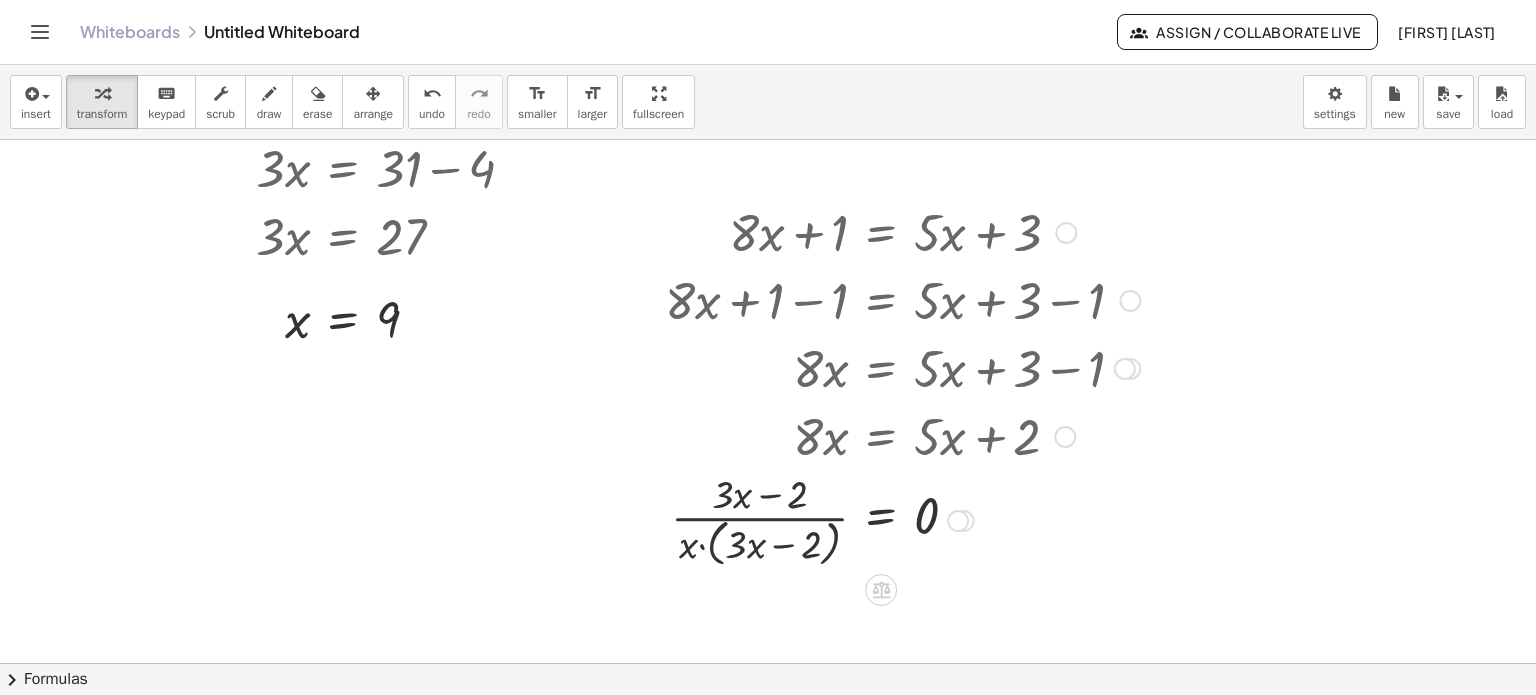 drag, startPoint x: 691, startPoint y: 548, endPoint x: 734, endPoint y: 545, distance: 43.104523 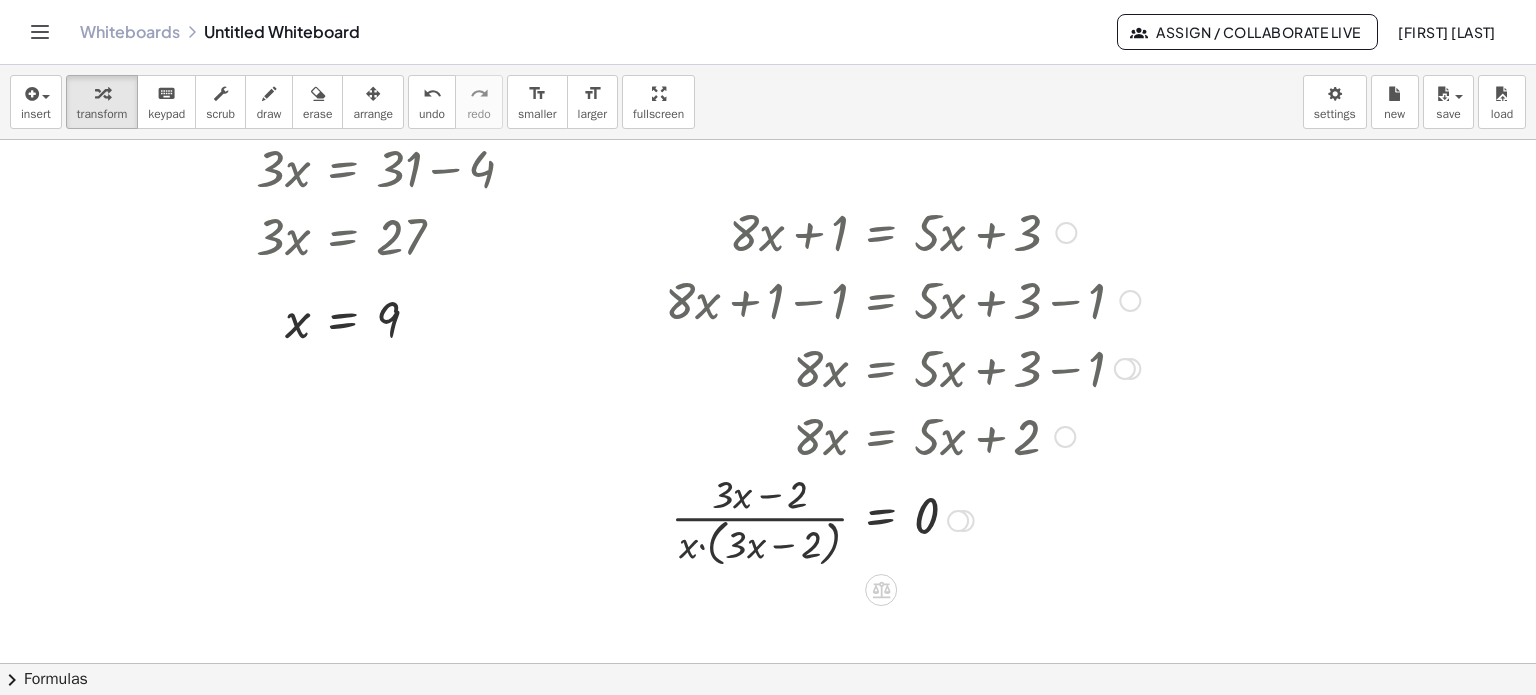 click at bounding box center (902, 519) 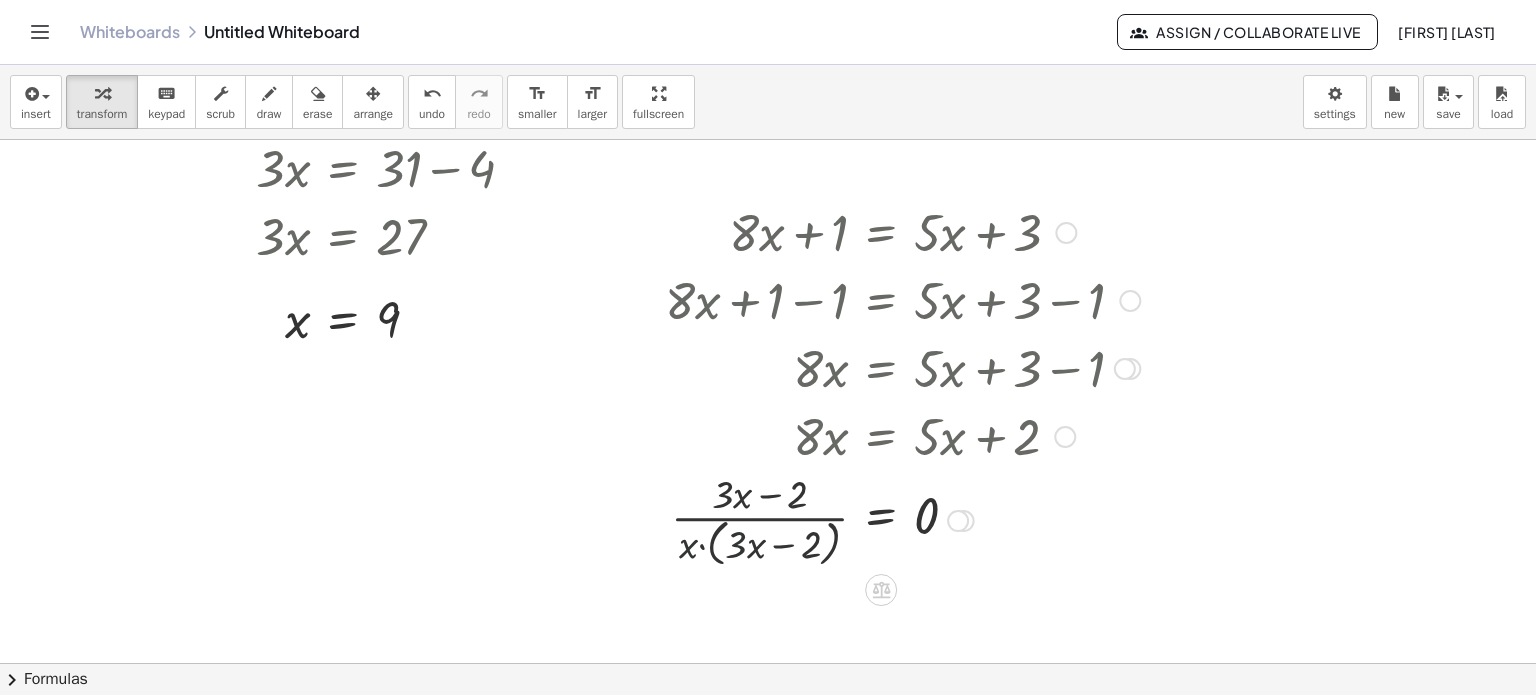 click at bounding box center (902, 519) 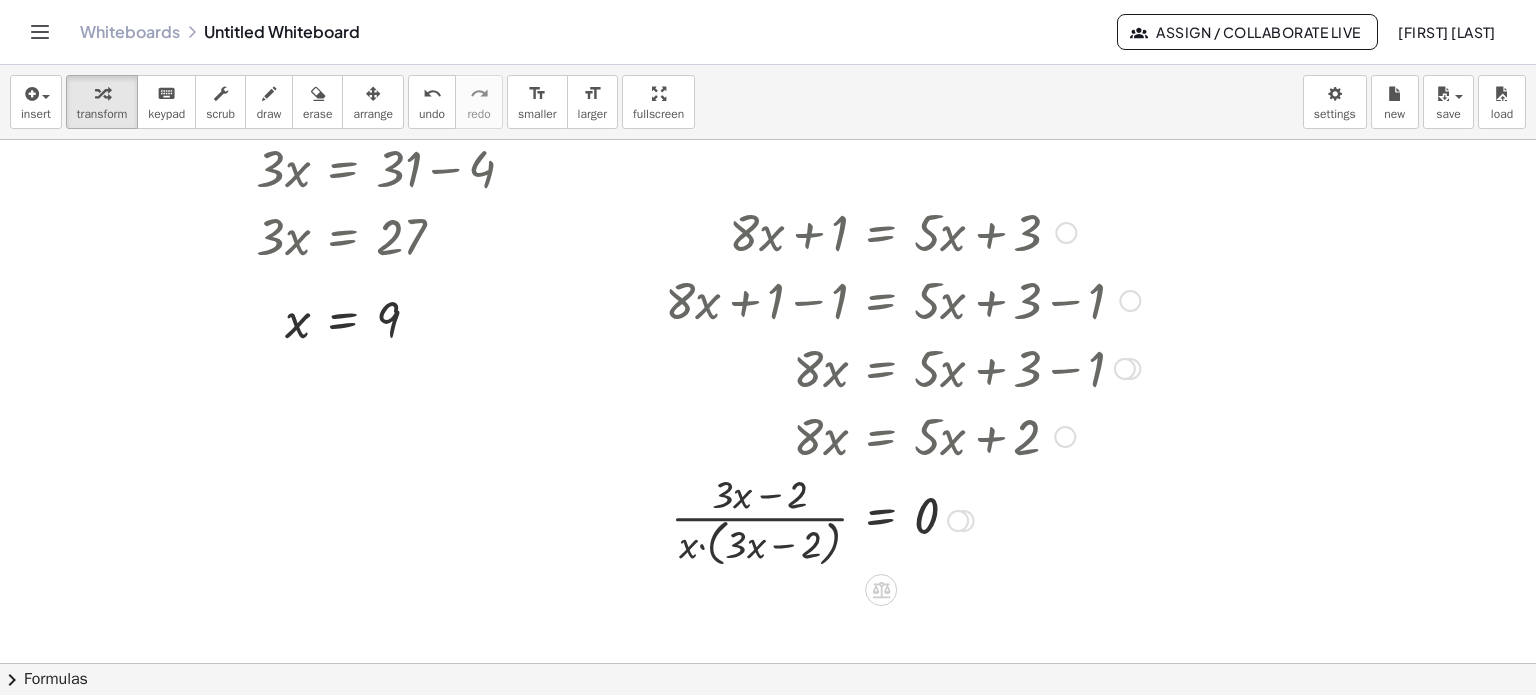 click at bounding box center [902, 519] 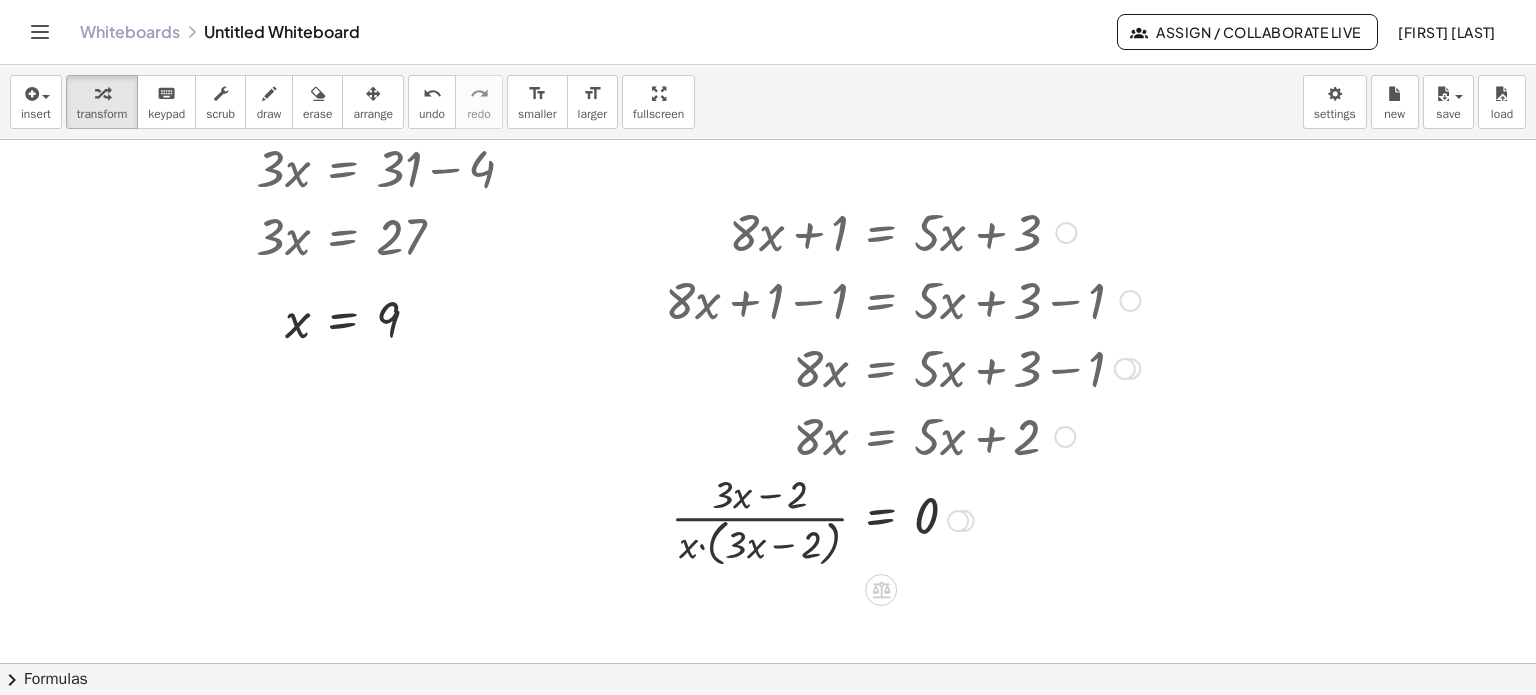 click at bounding box center [902, 519] 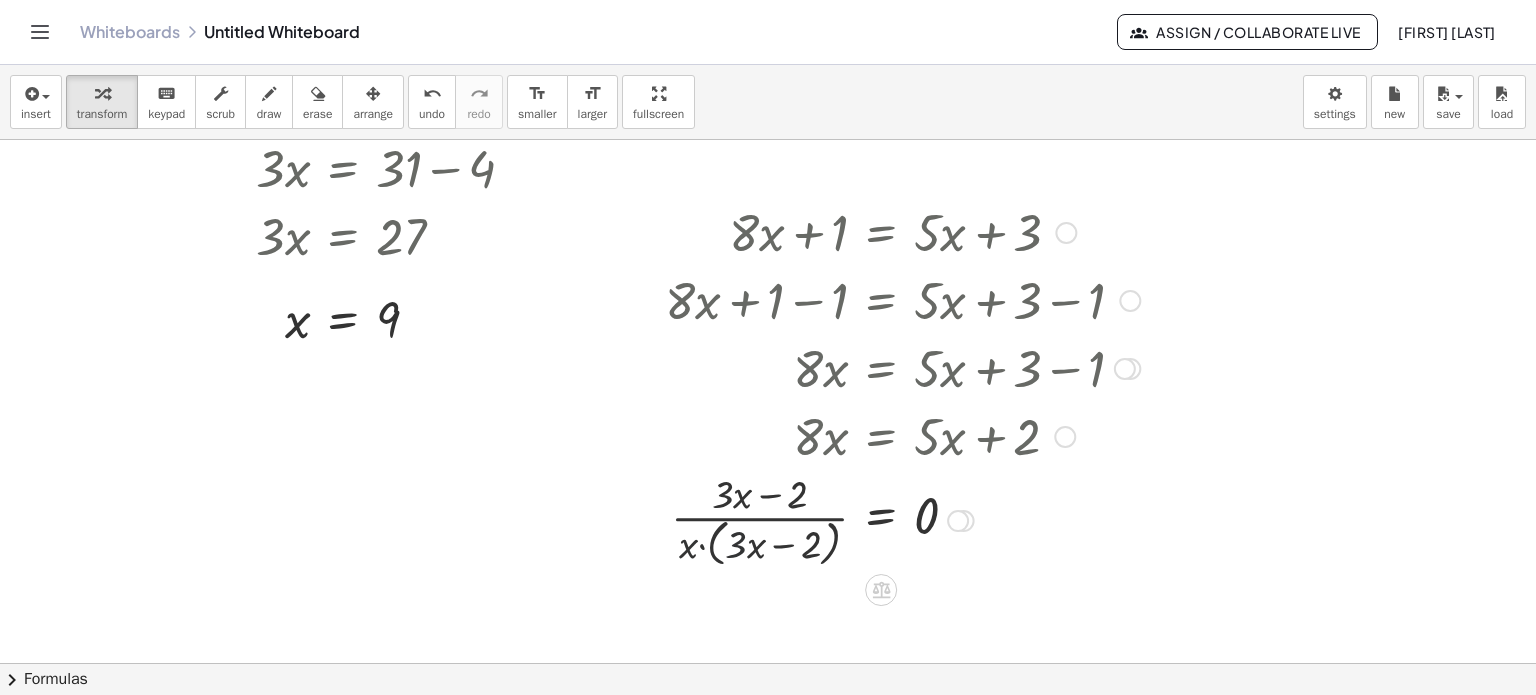 click at bounding box center [902, 519] 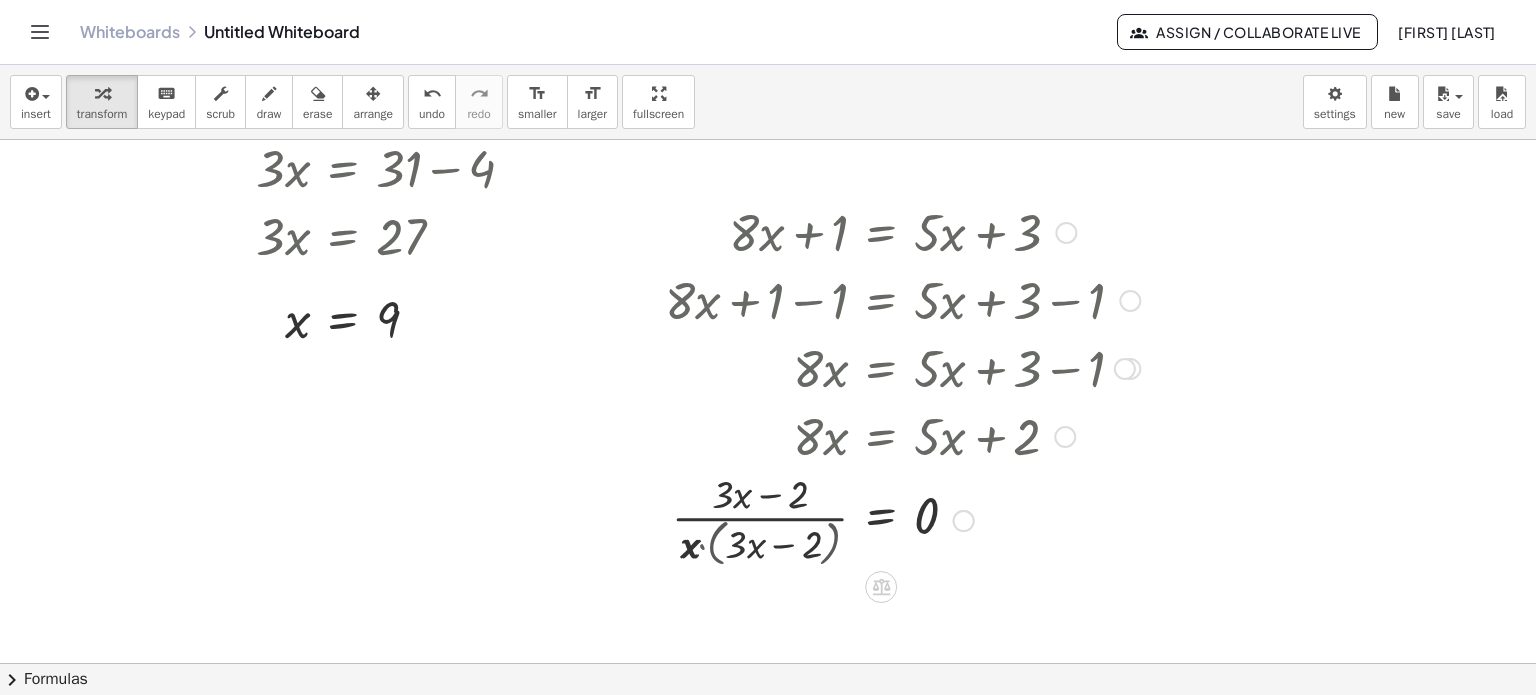 click at bounding box center [902, 519] 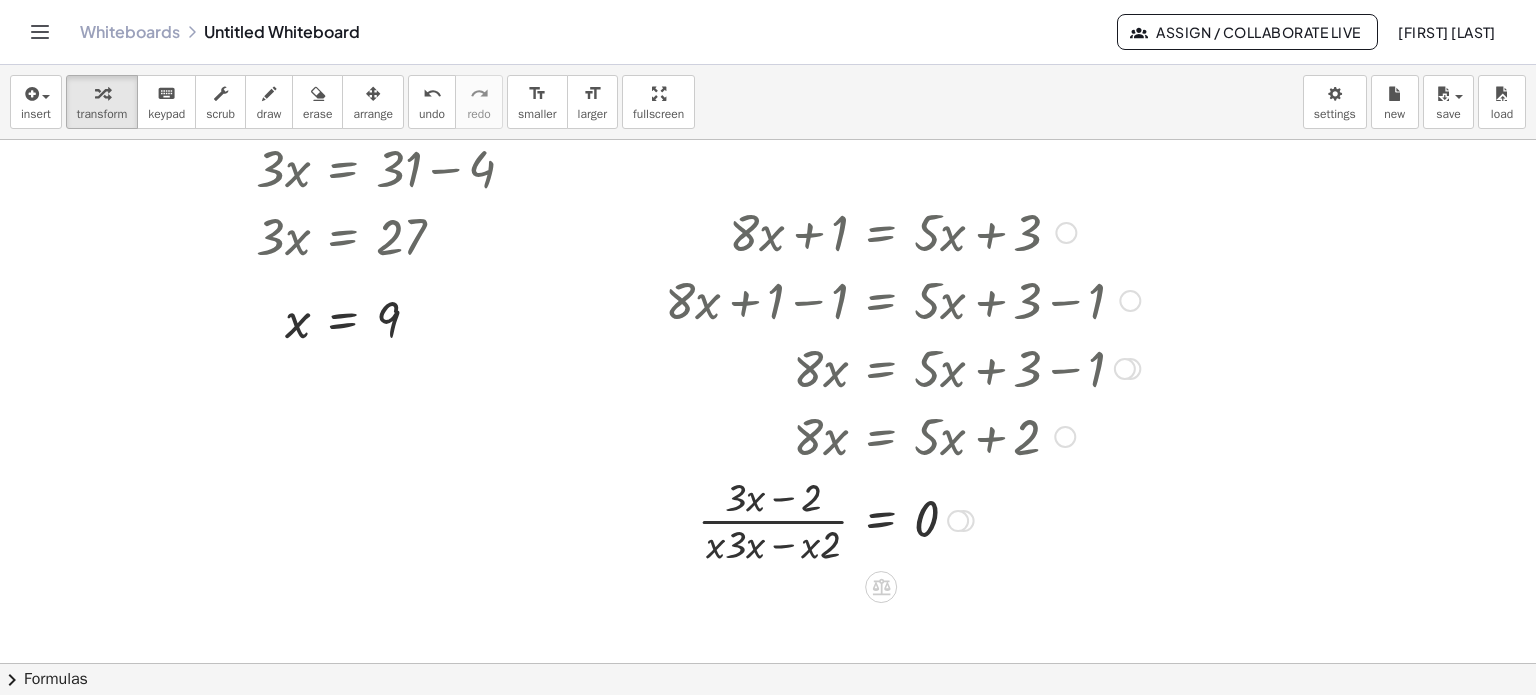 drag, startPoint x: 808, startPoint y: 547, endPoint x: 802, endPoint y: 516, distance: 31.575306 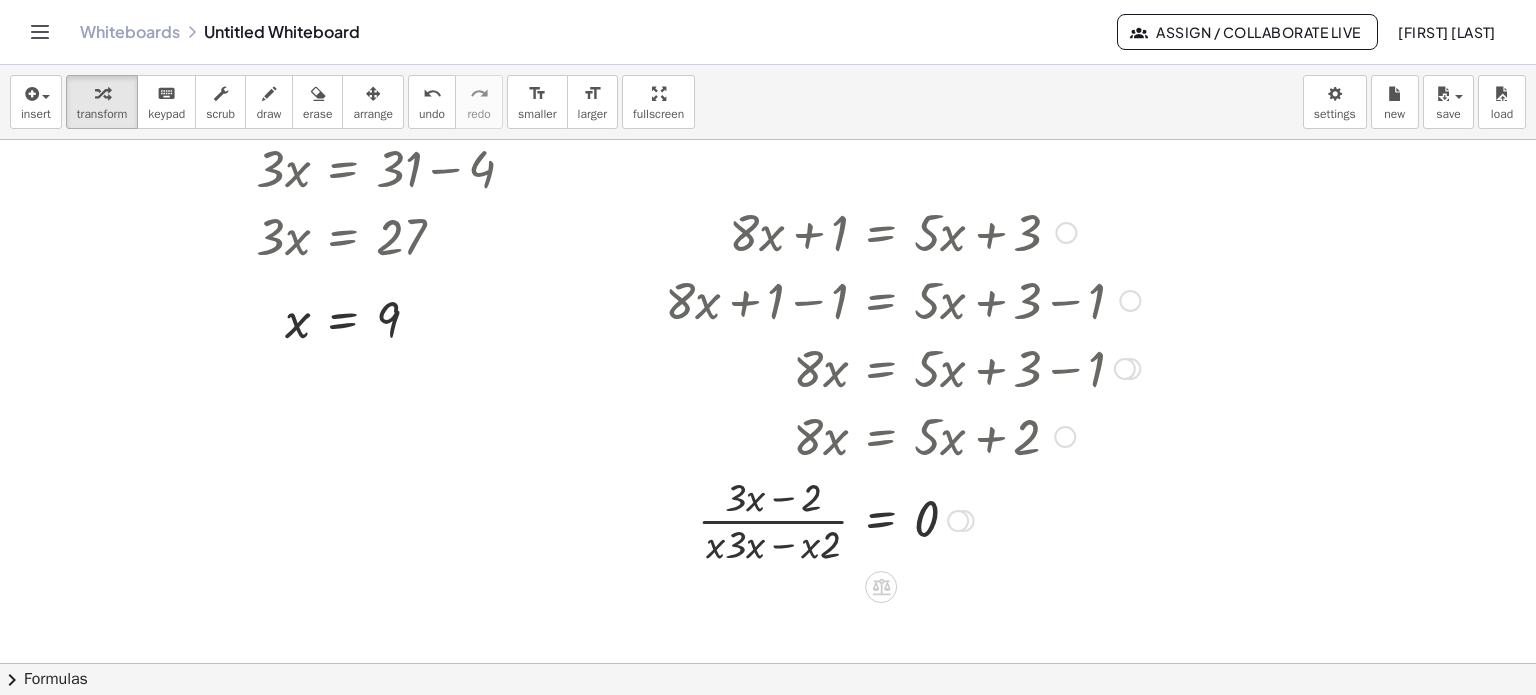 click at bounding box center (902, 519) 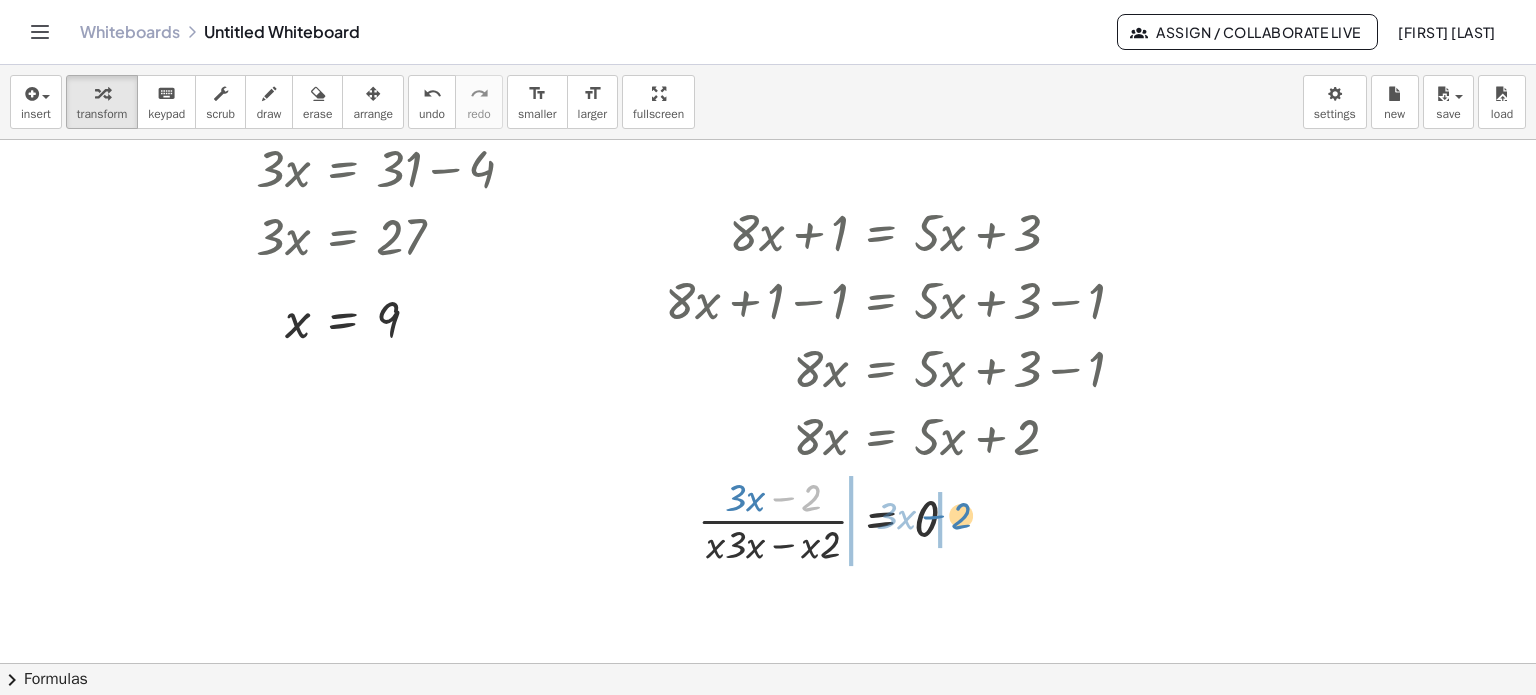 drag, startPoint x: 795, startPoint y: 503, endPoint x: 945, endPoint y: 521, distance: 151.07614 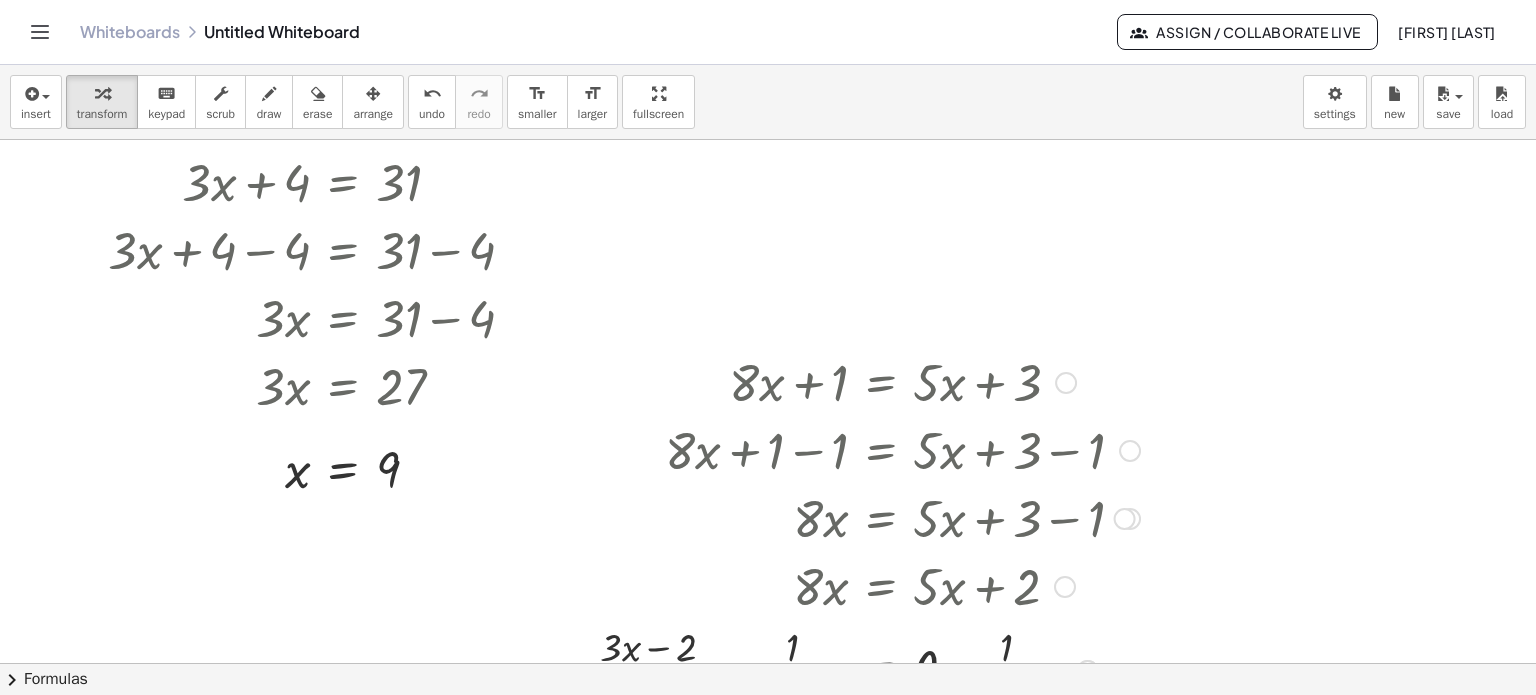 scroll, scrollTop: 0, scrollLeft: 0, axis: both 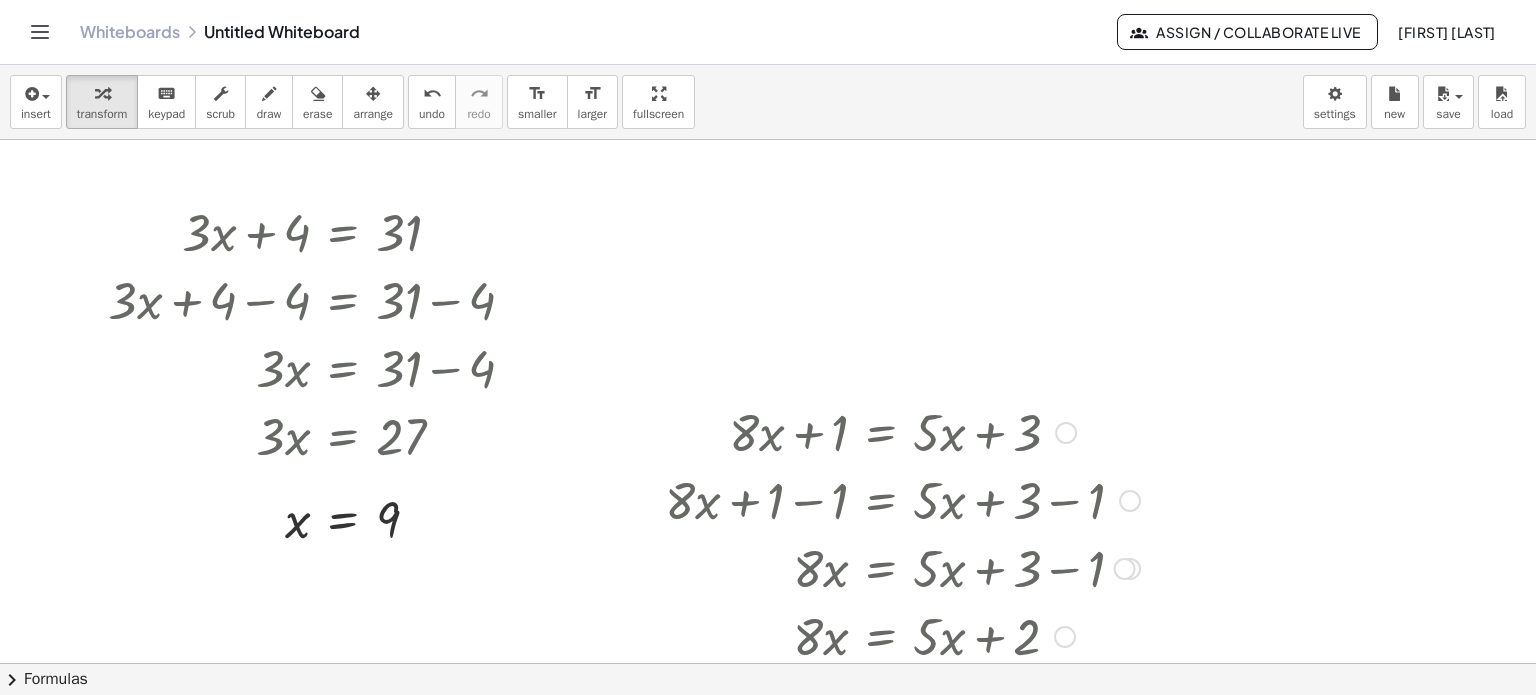 click at bounding box center (1066, 433) 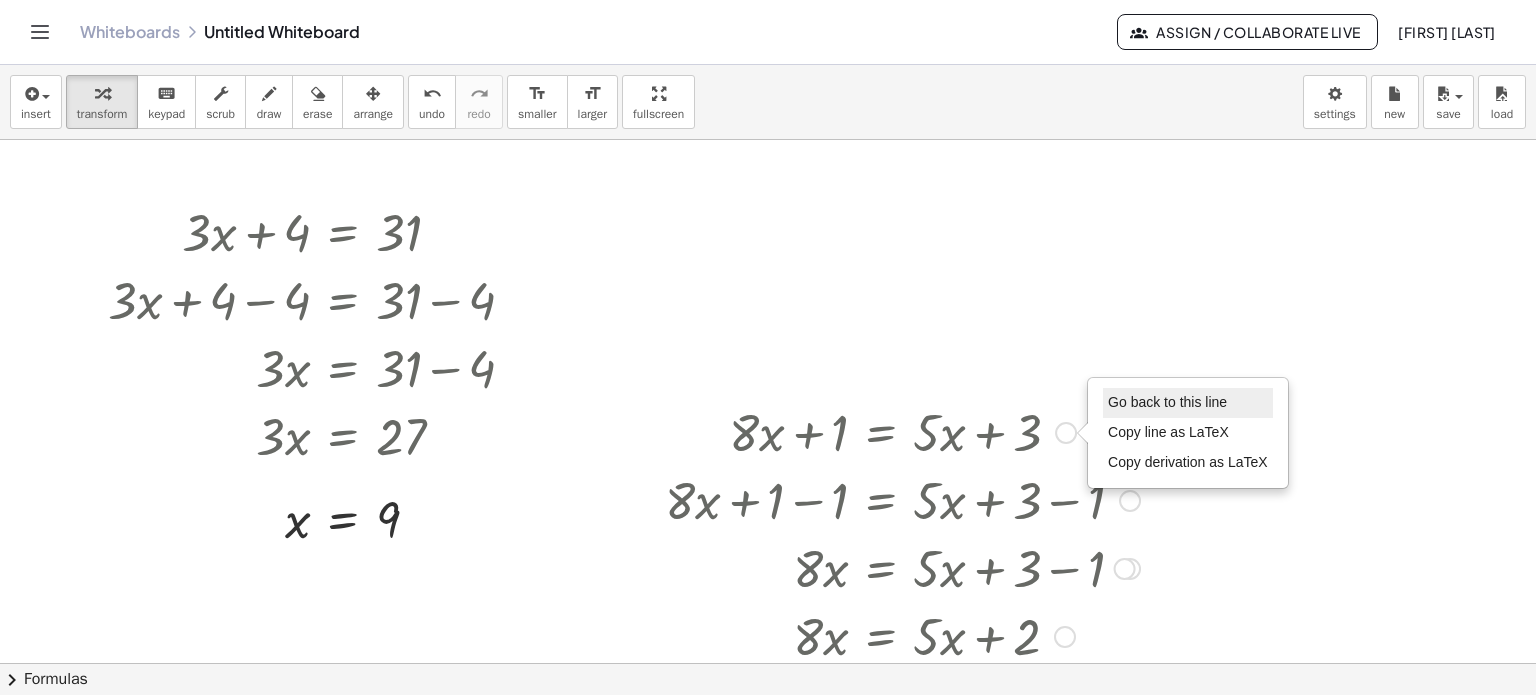 click on "Go back to this line" at bounding box center [1167, 402] 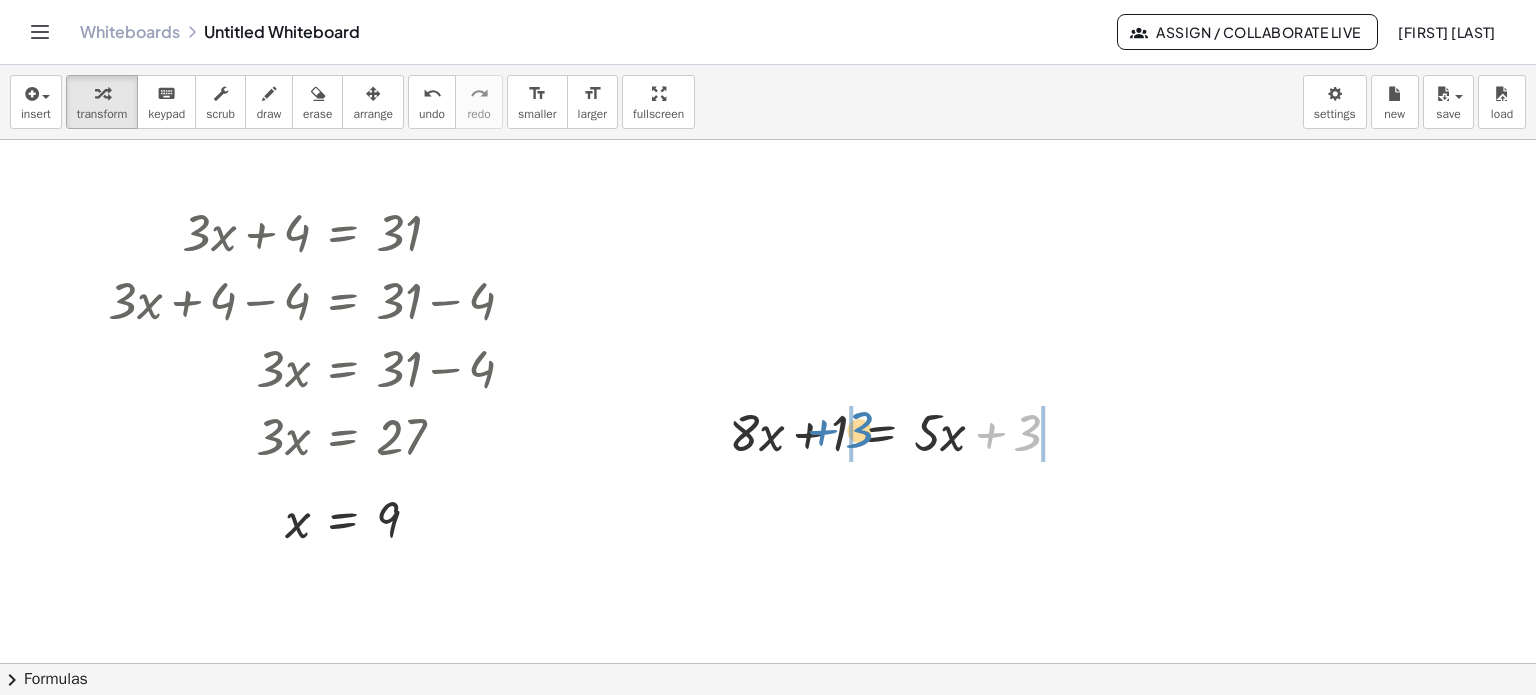 drag, startPoint x: 1032, startPoint y: 434, endPoint x: 862, endPoint y: 432, distance: 170.01176 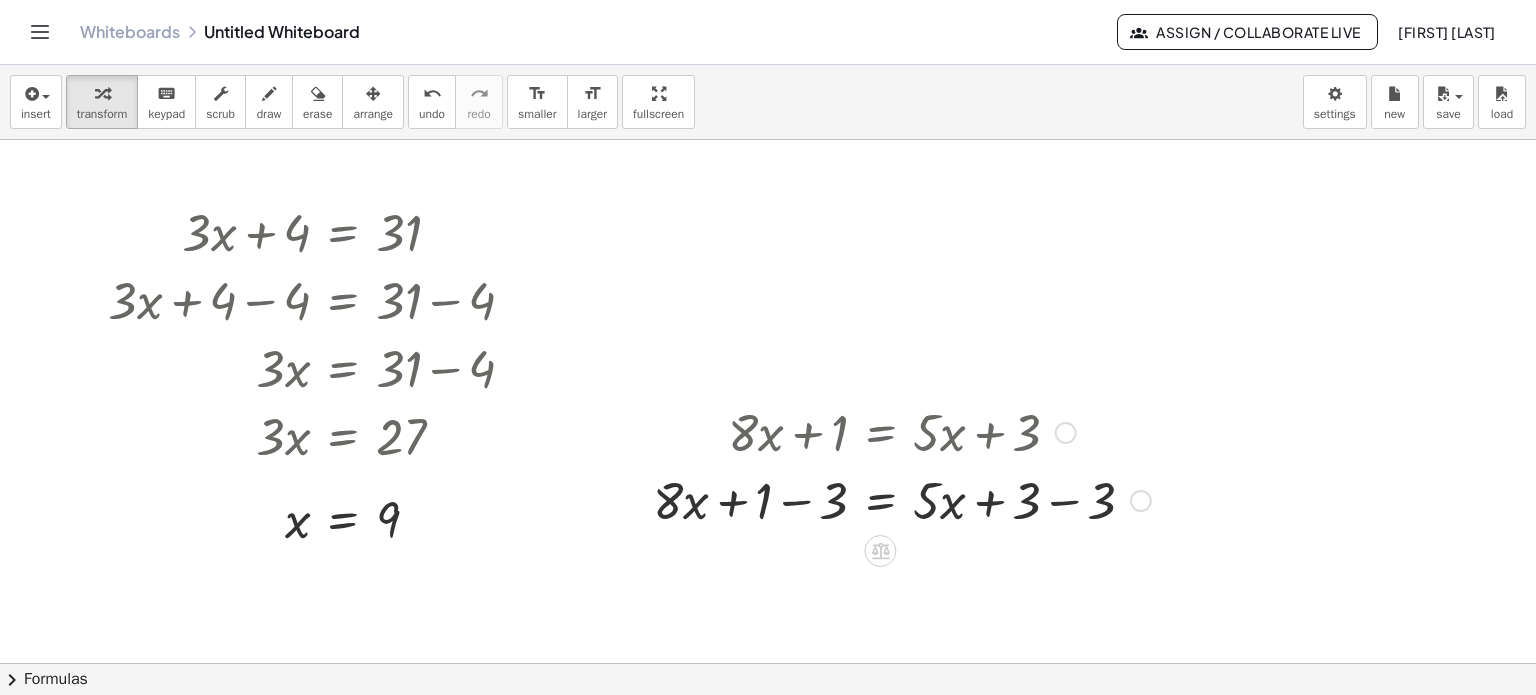 click at bounding box center [902, 499] 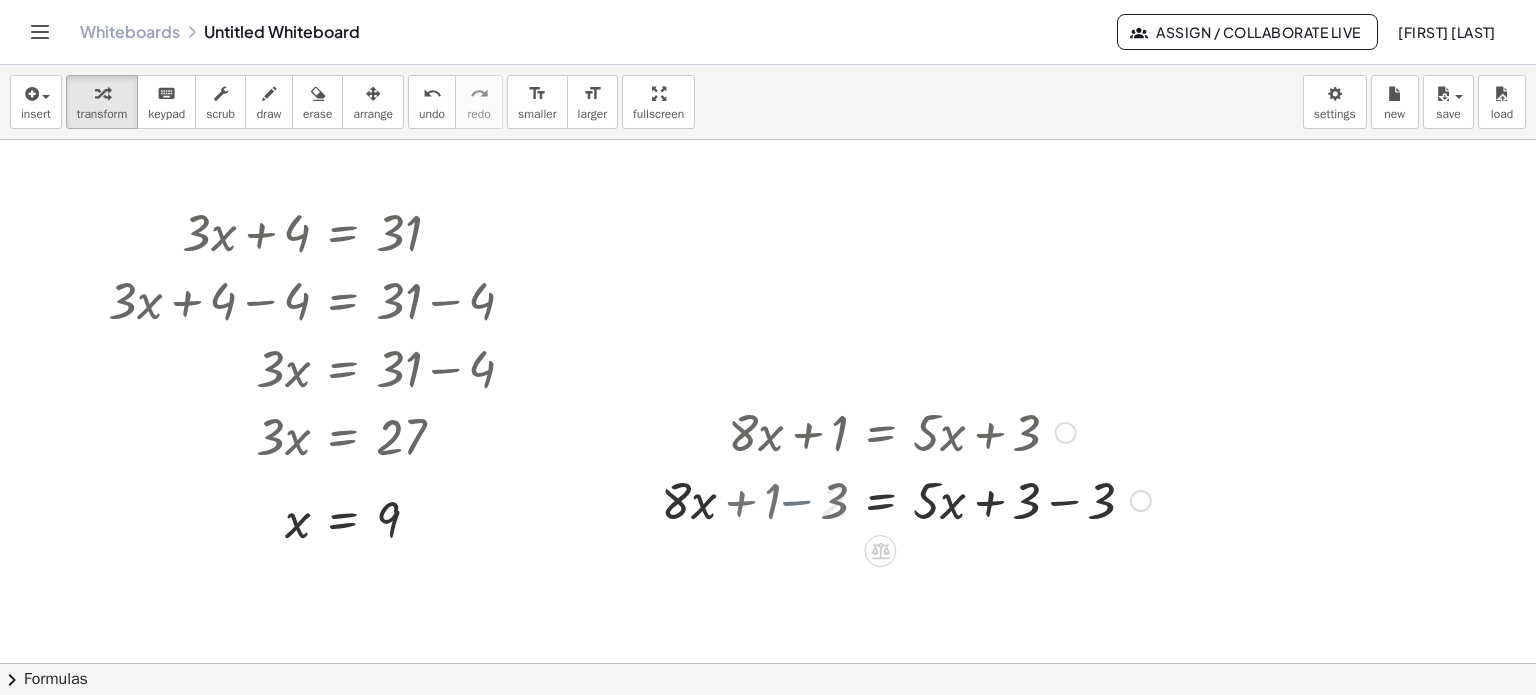 click at bounding box center (934, 499) 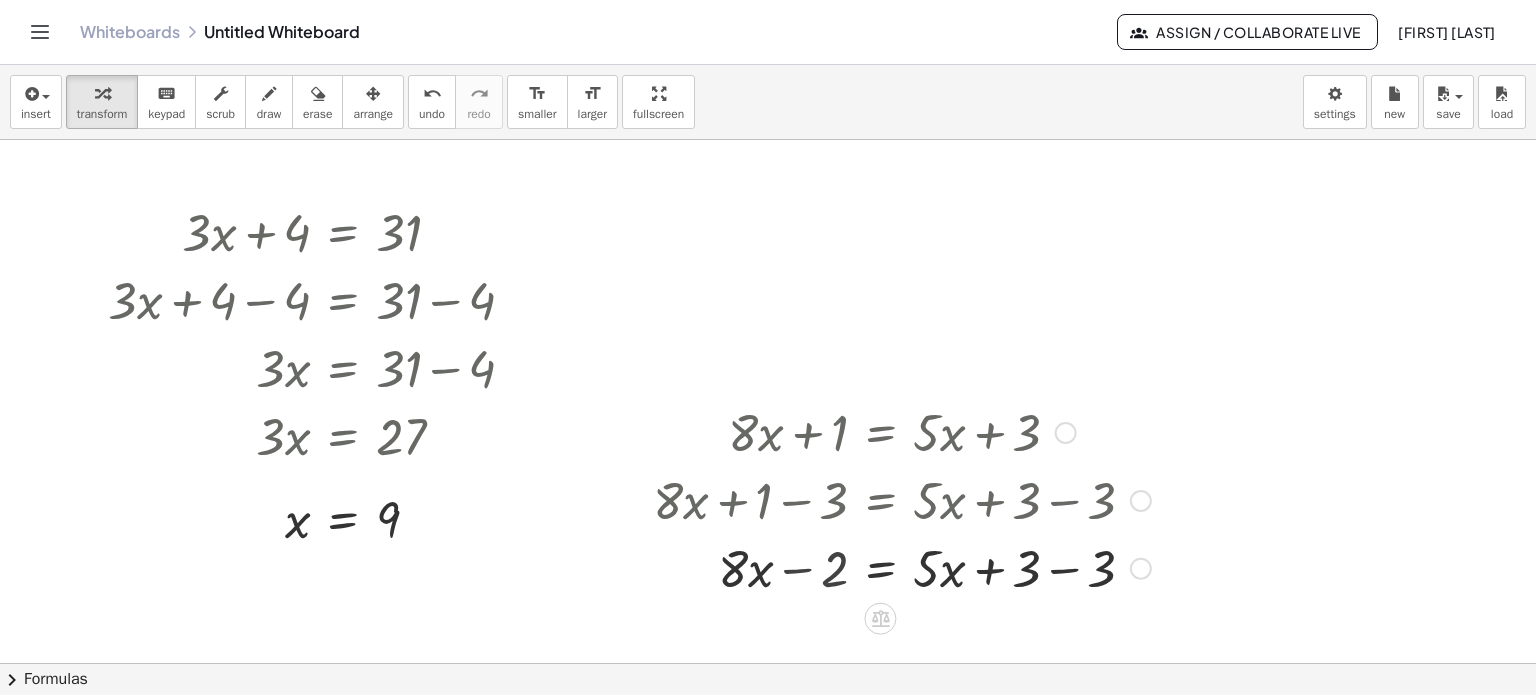 click at bounding box center (902, 499) 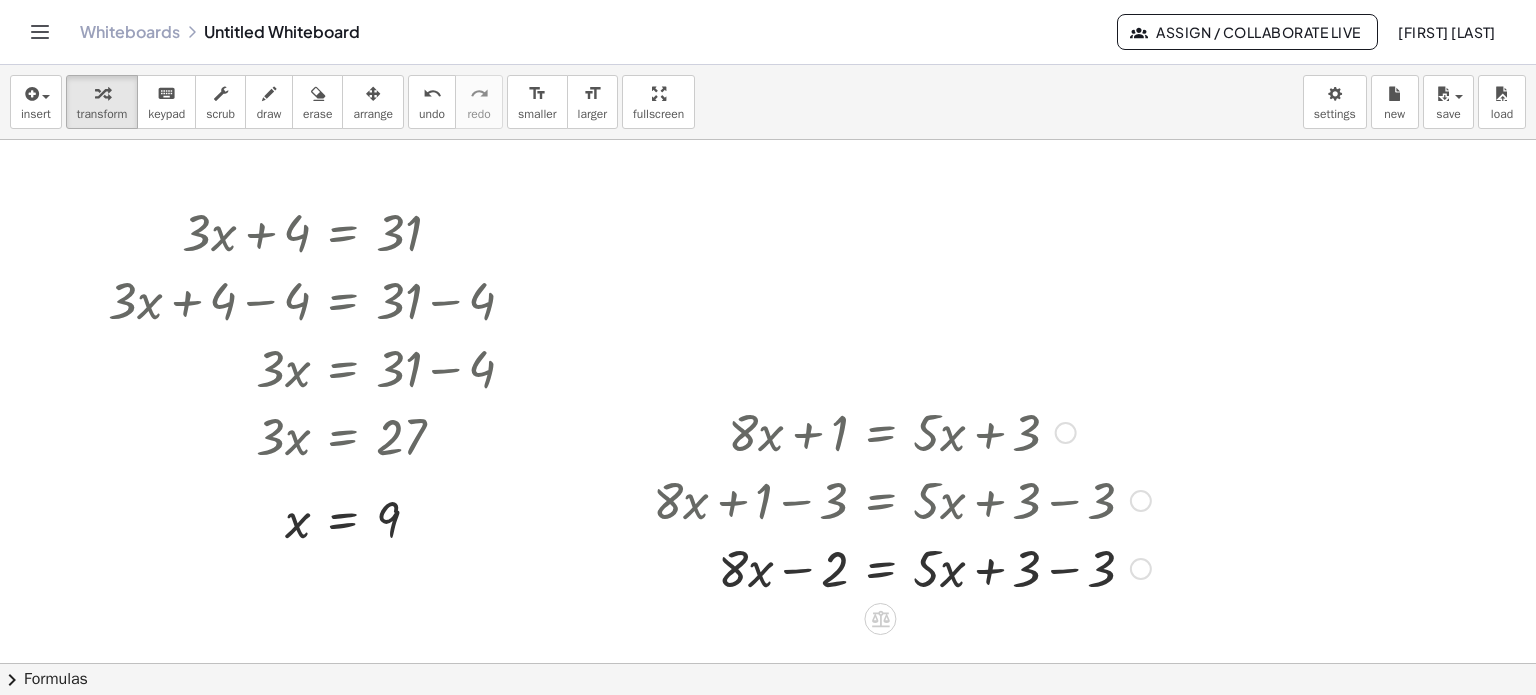 click at bounding box center (902, 567) 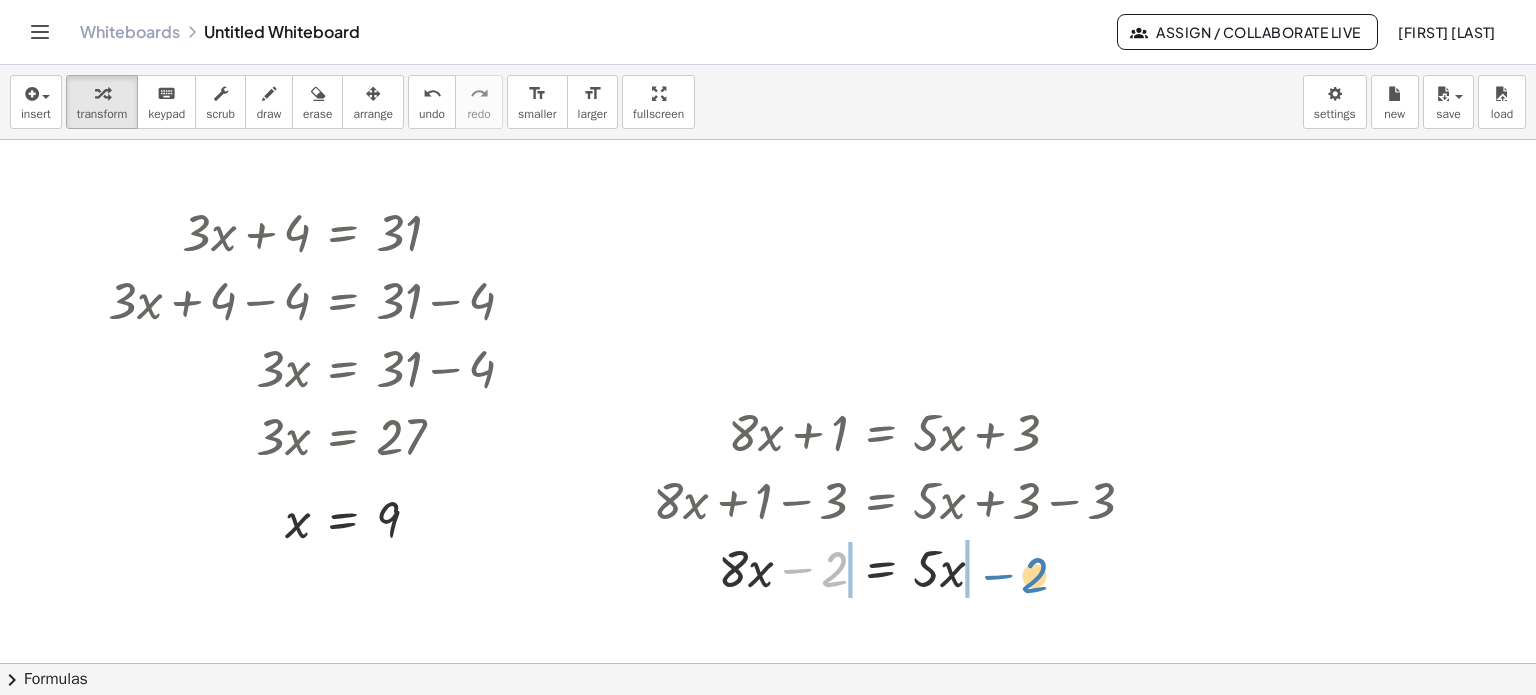 drag, startPoint x: 827, startPoint y: 572, endPoint x: 1020, endPoint y: 578, distance: 193.09325 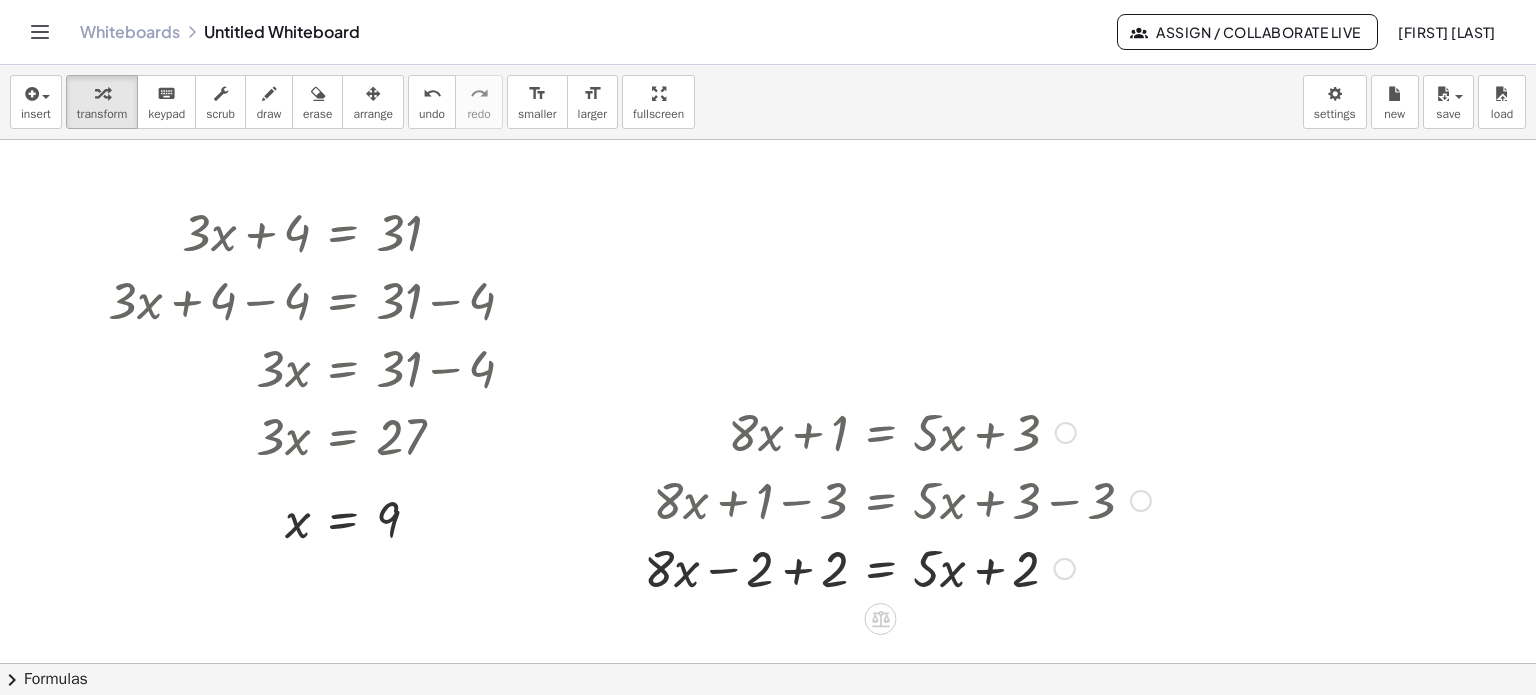 click at bounding box center (897, 567) 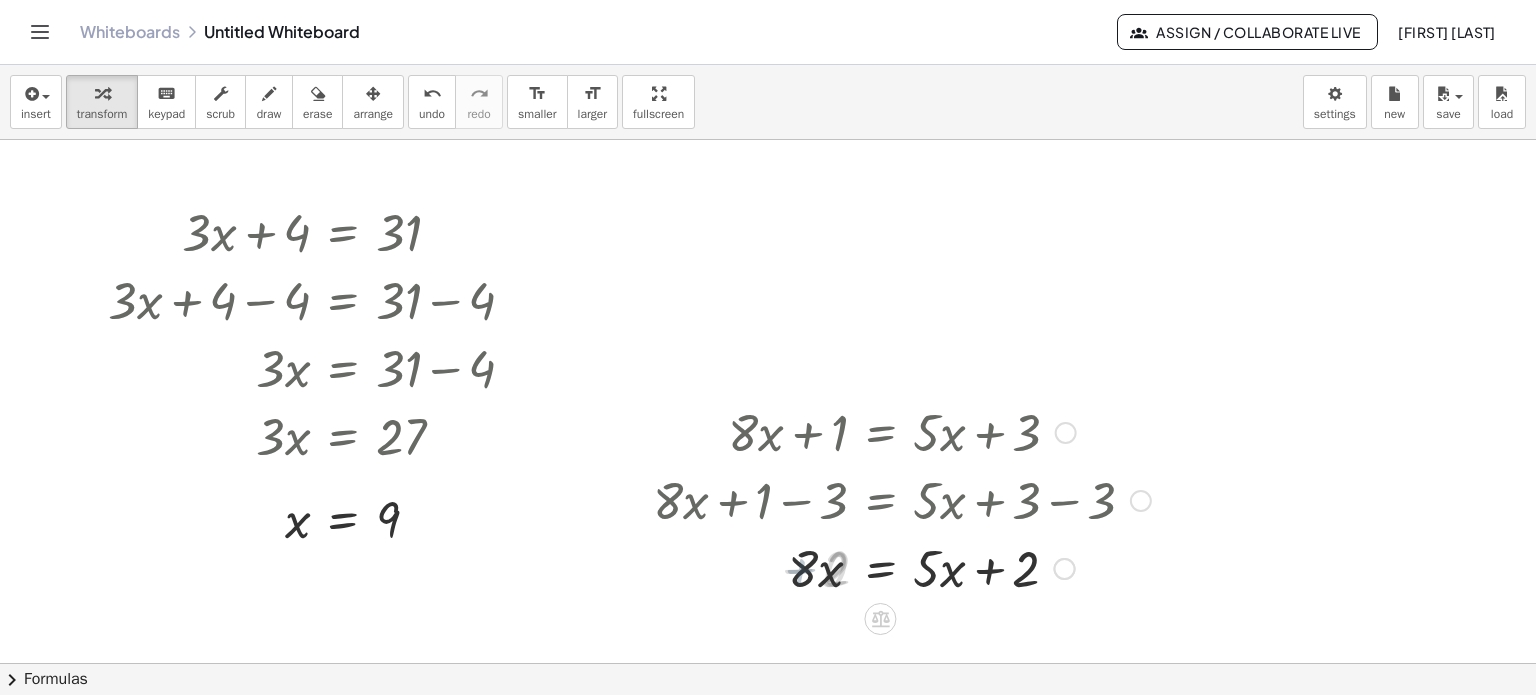 click at bounding box center (902, 567) 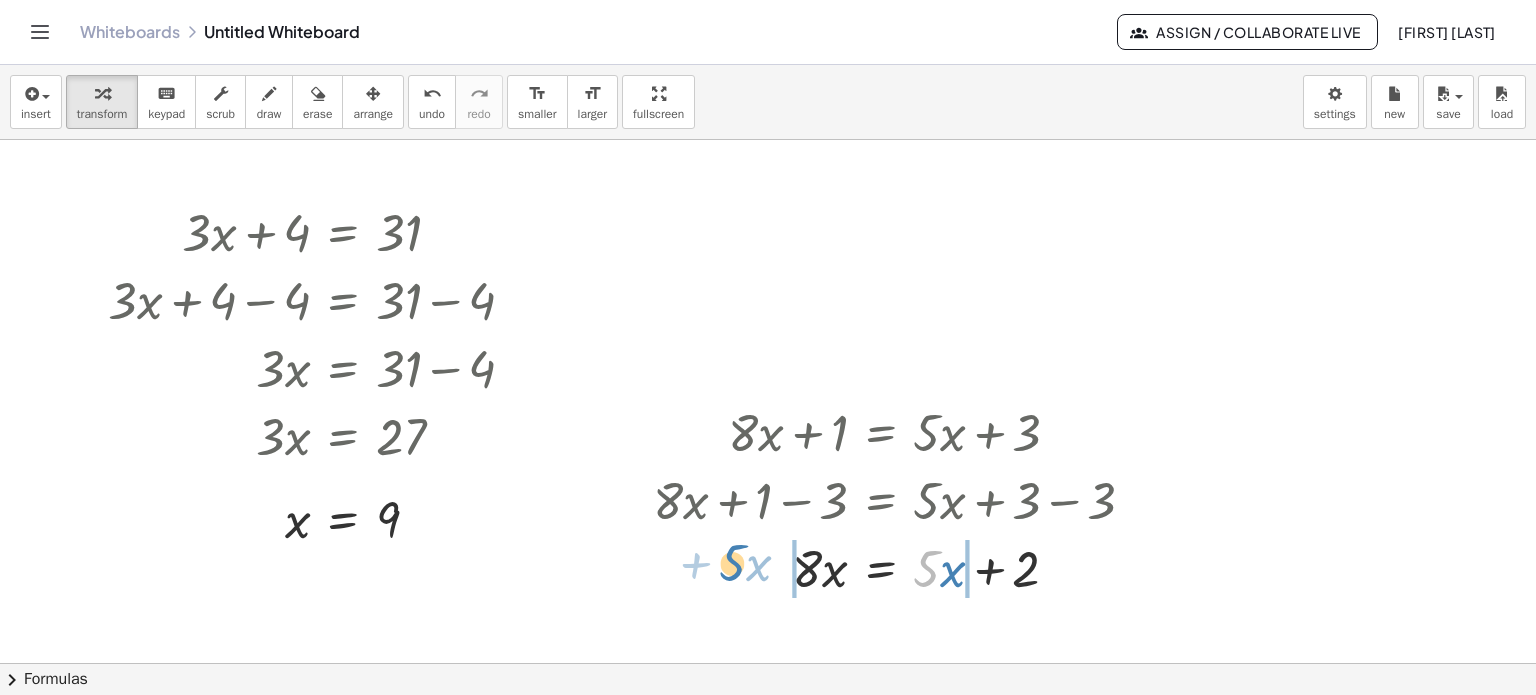 drag, startPoint x: 920, startPoint y: 571, endPoint x: 726, endPoint y: 565, distance: 194.09276 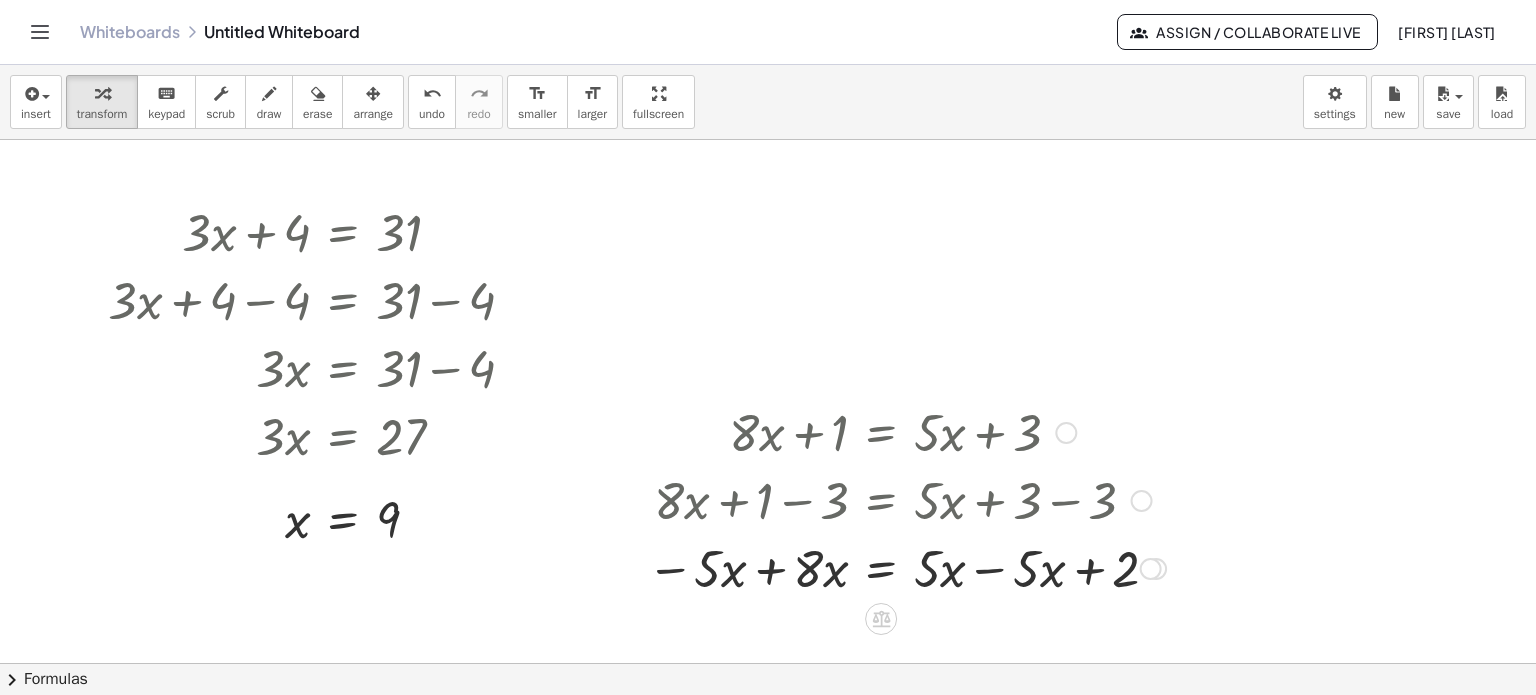 click at bounding box center [906, 567] 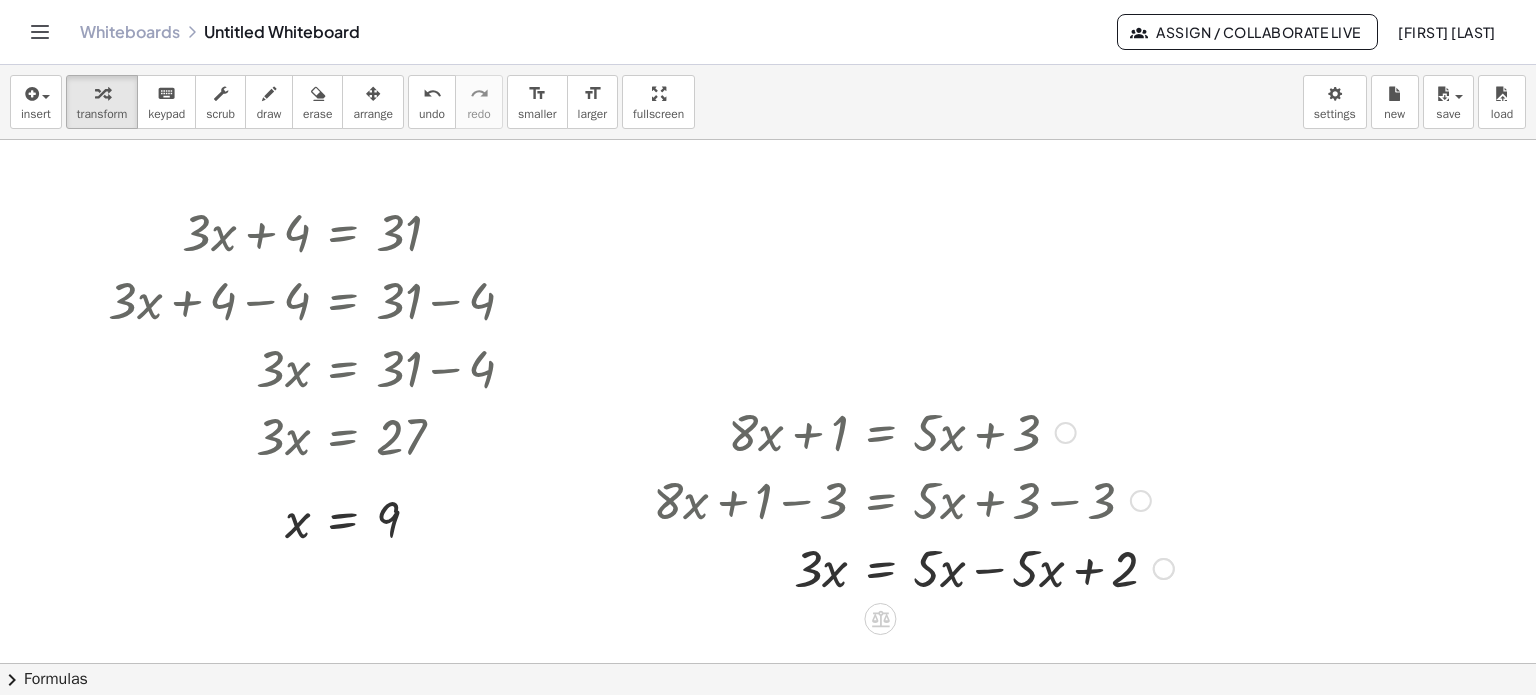 click at bounding box center (913, 567) 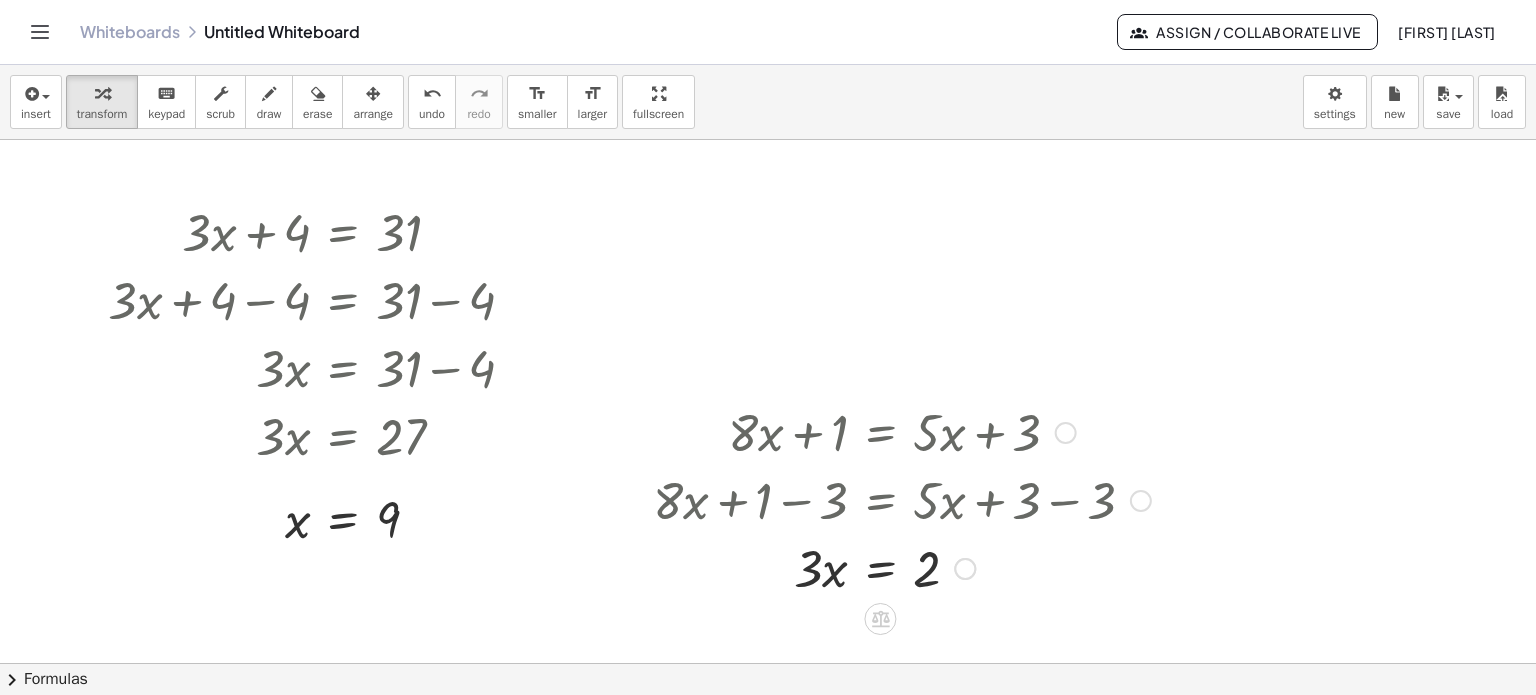scroll, scrollTop: 100, scrollLeft: 0, axis: vertical 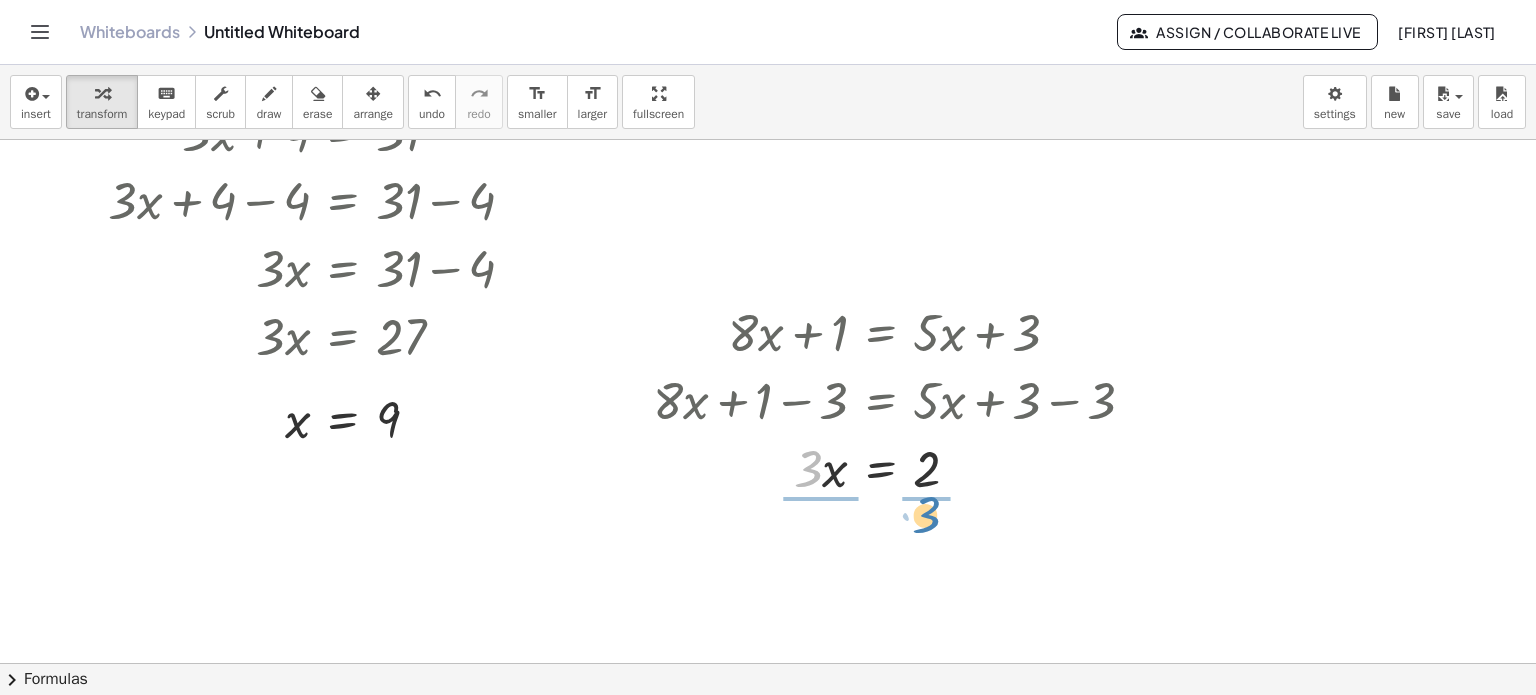 drag, startPoint x: 832, startPoint y: 500, endPoint x: 926, endPoint y: 526, distance: 97.52948 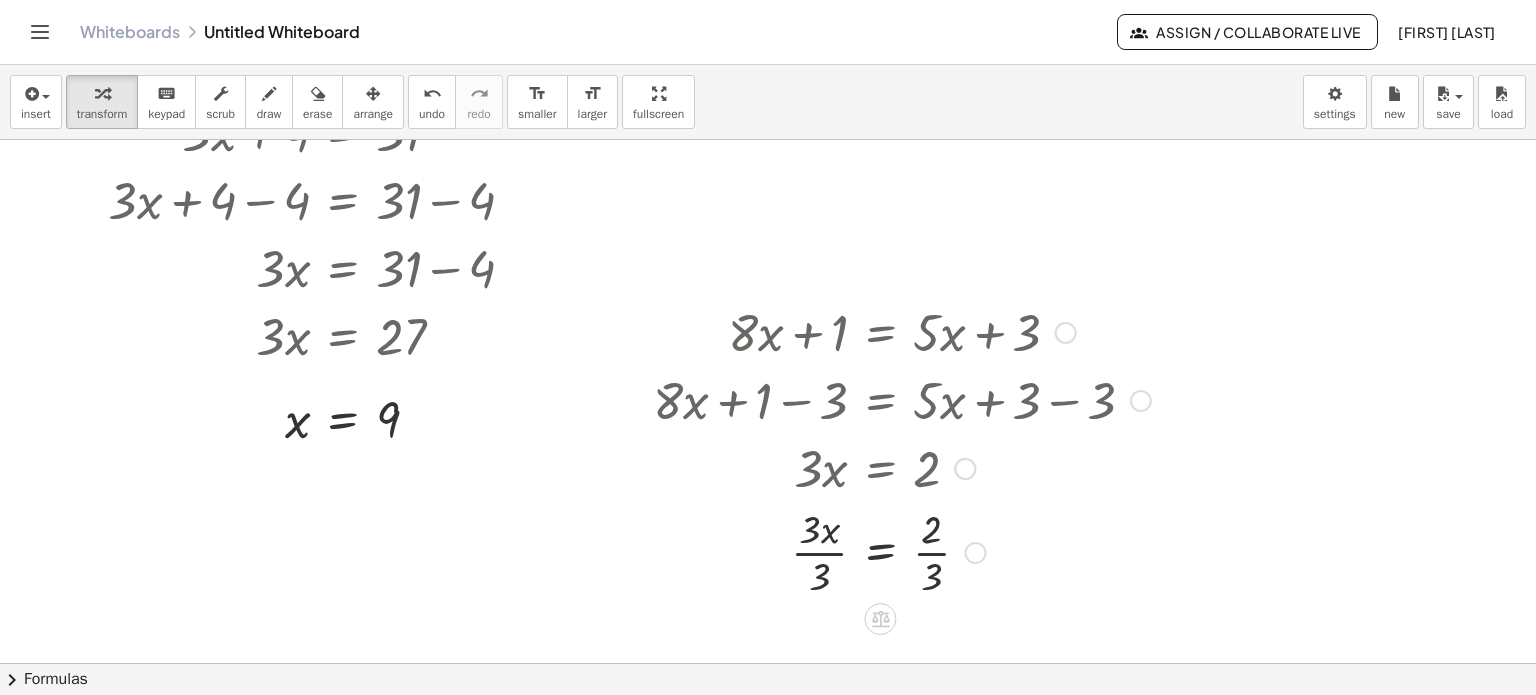 click at bounding box center [902, 551] 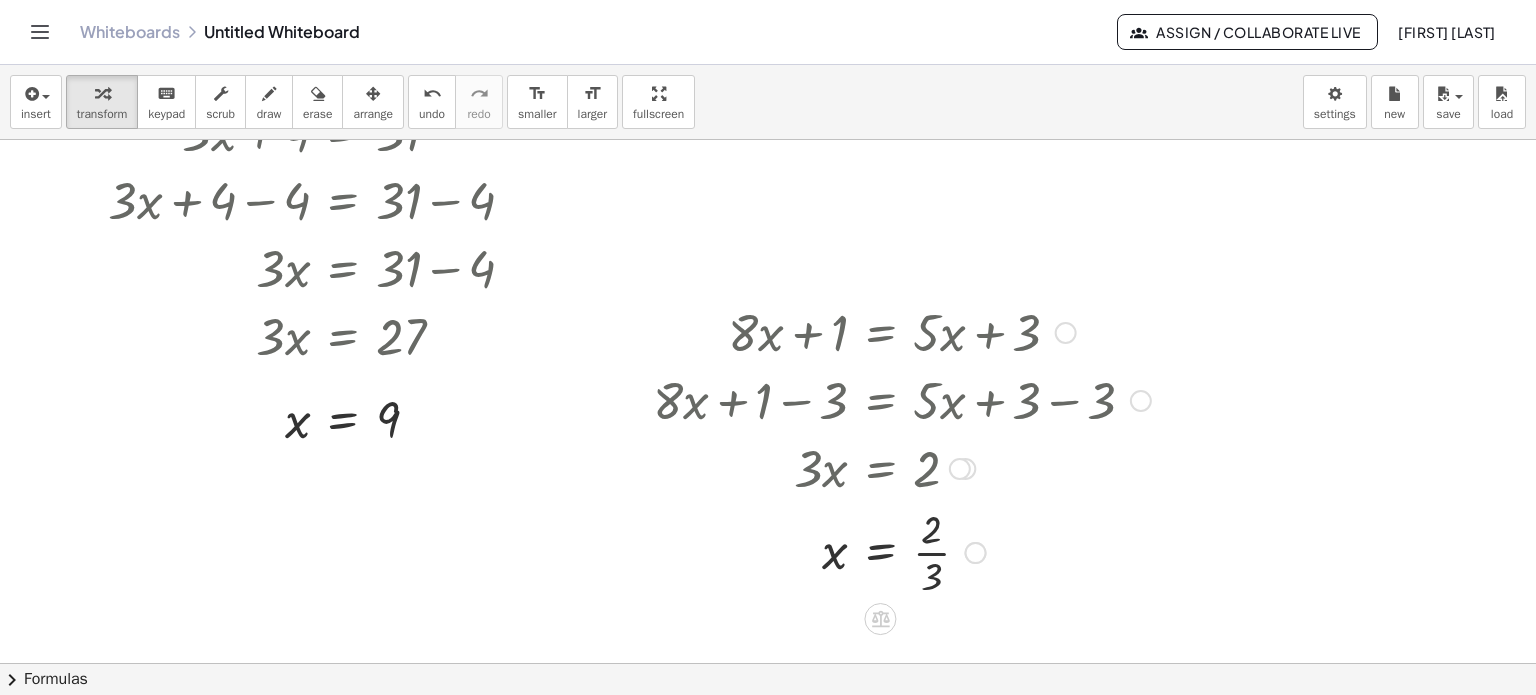 click at bounding box center (902, 551) 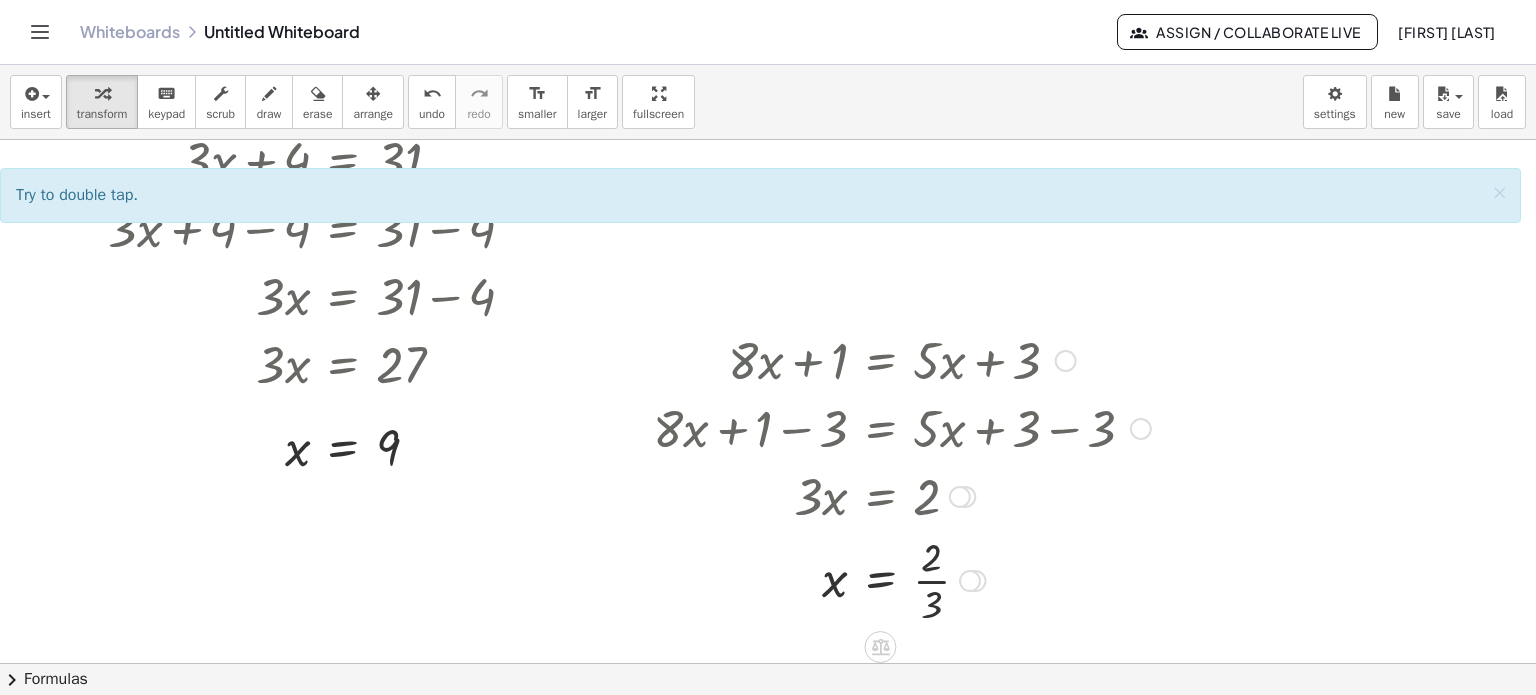 scroll, scrollTop: 100, scrollLeft: 0, axis: vertical 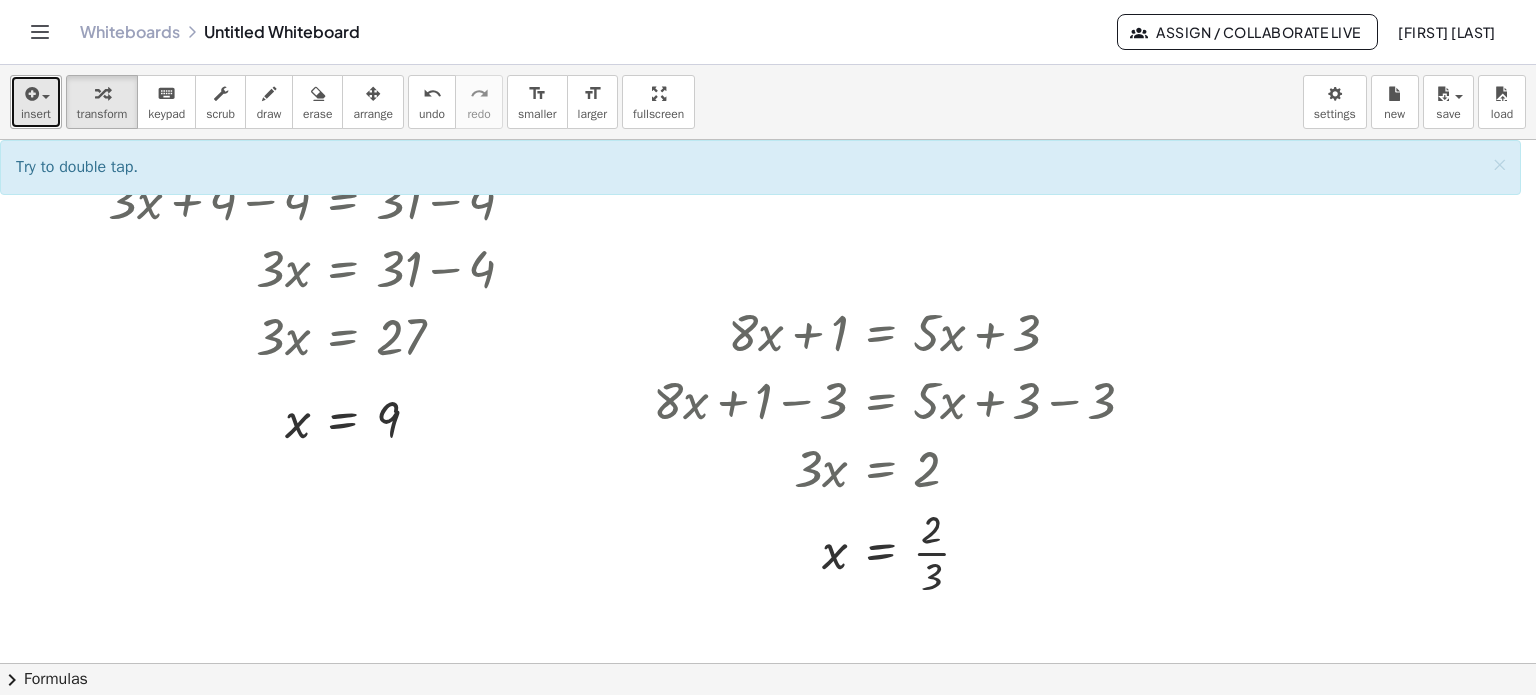 click on "insert" at bounding box center (36, 114) 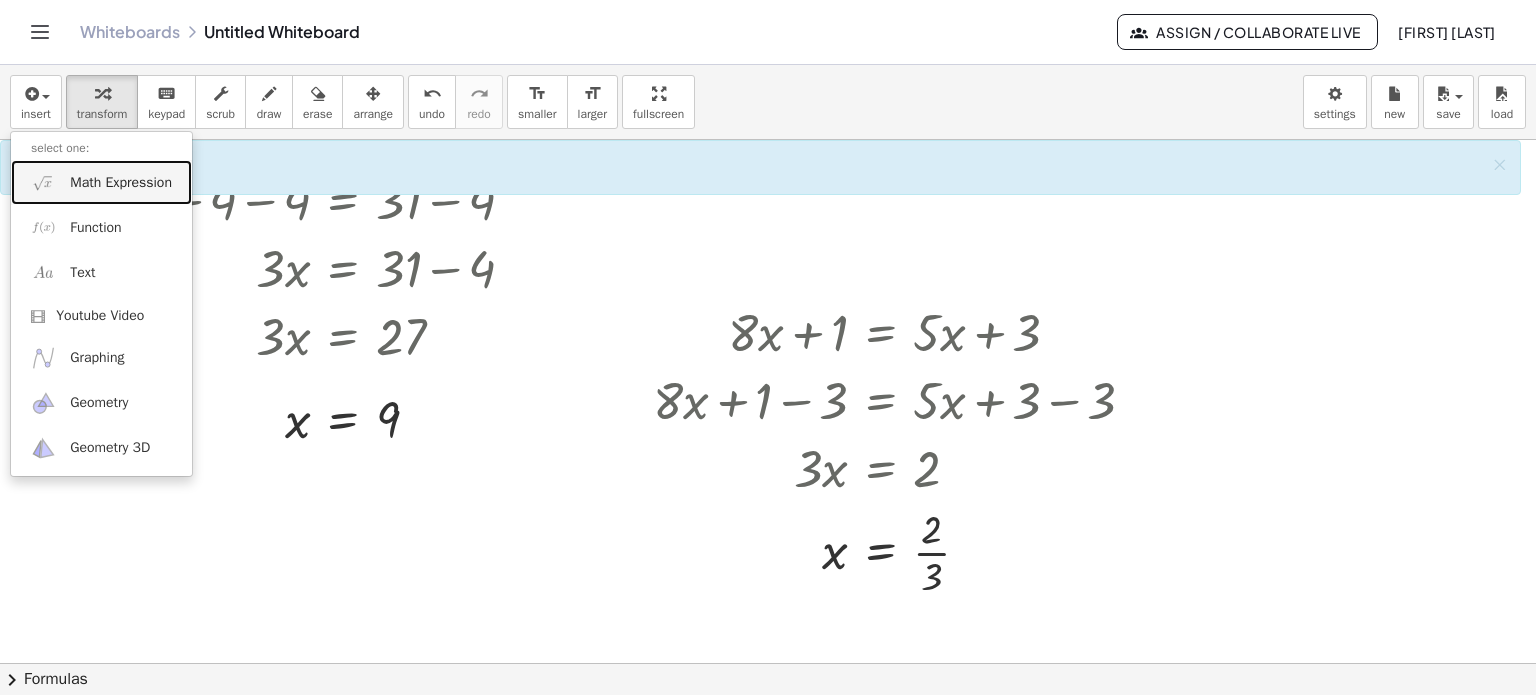 click on "Math Expression" at bounding box center (101, 182) 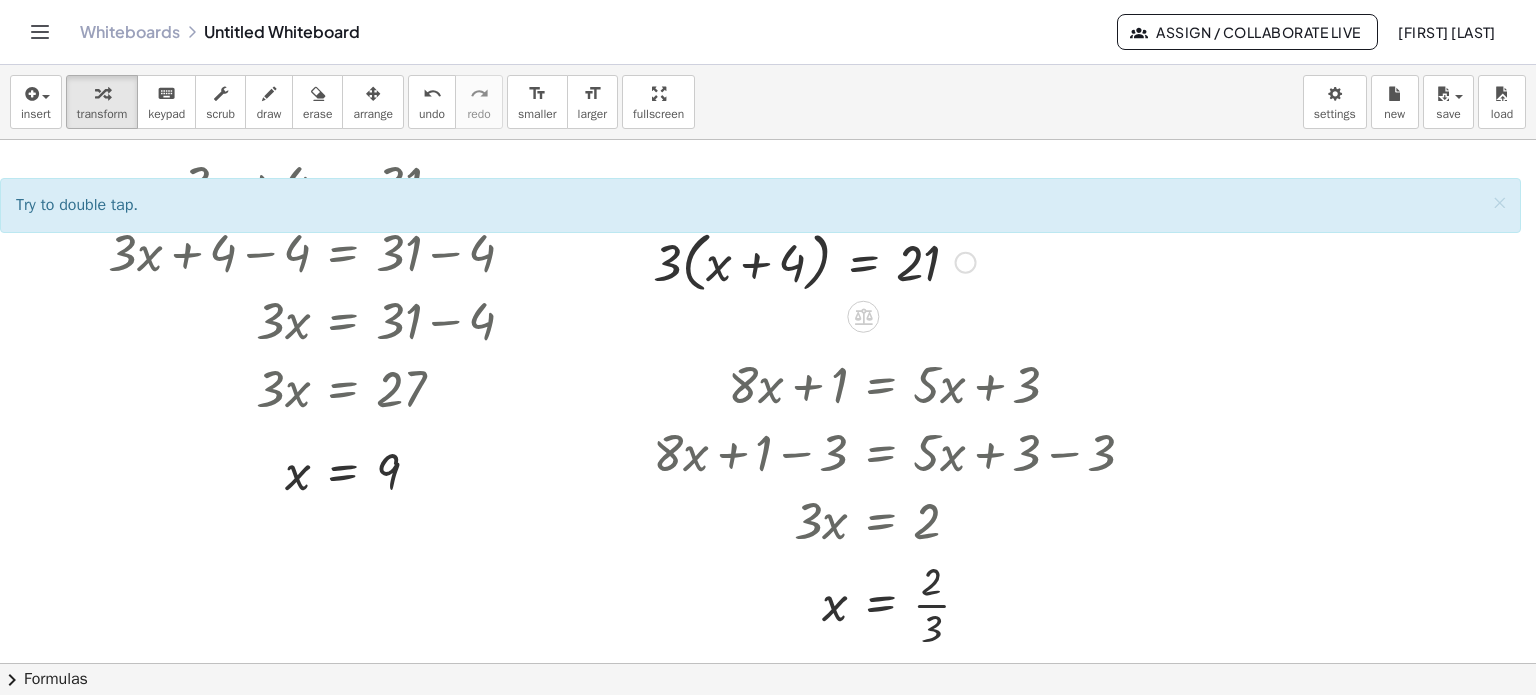 scroll, scrollTop: 0, scrollLeft: 0, axis: both 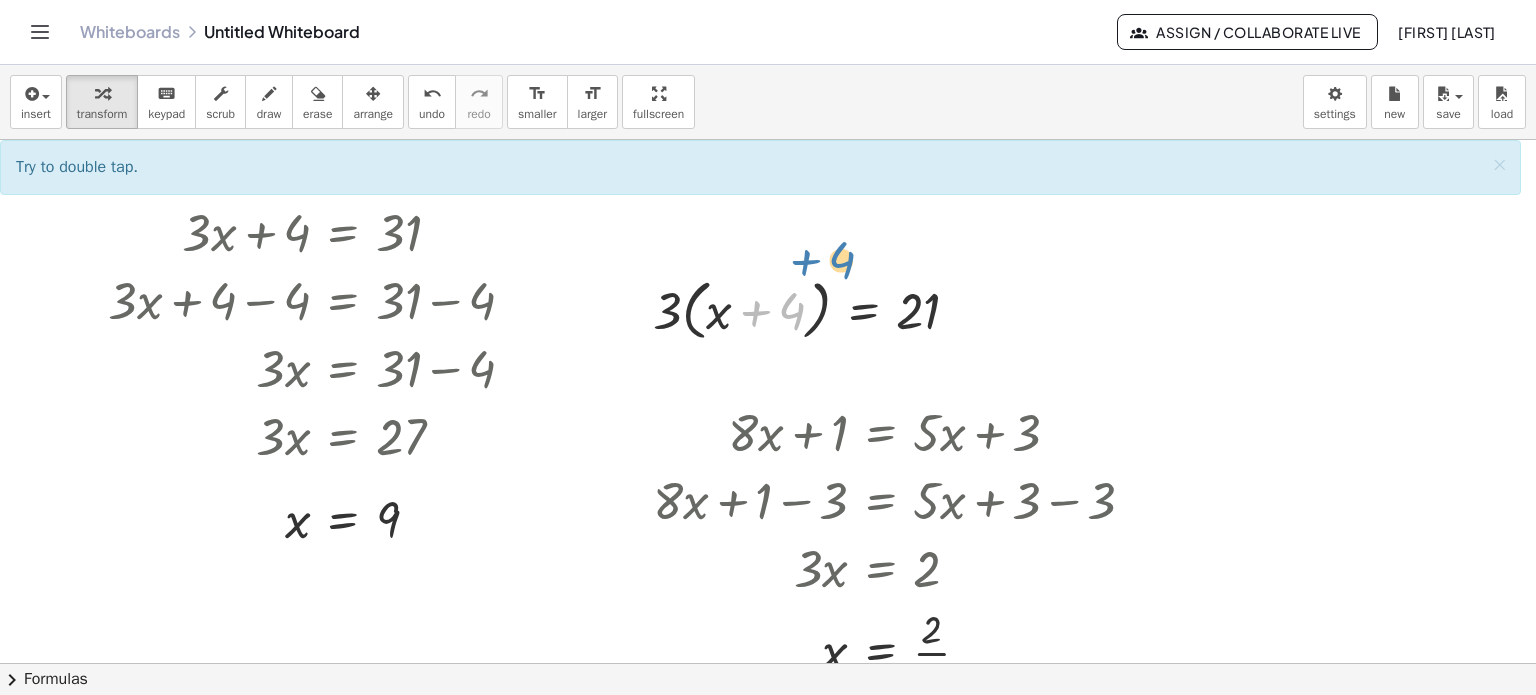 drag, startPoint x: 753, startPoint y: 308, endPoint x: 747, endPoint y: 290, distance: 18.973665 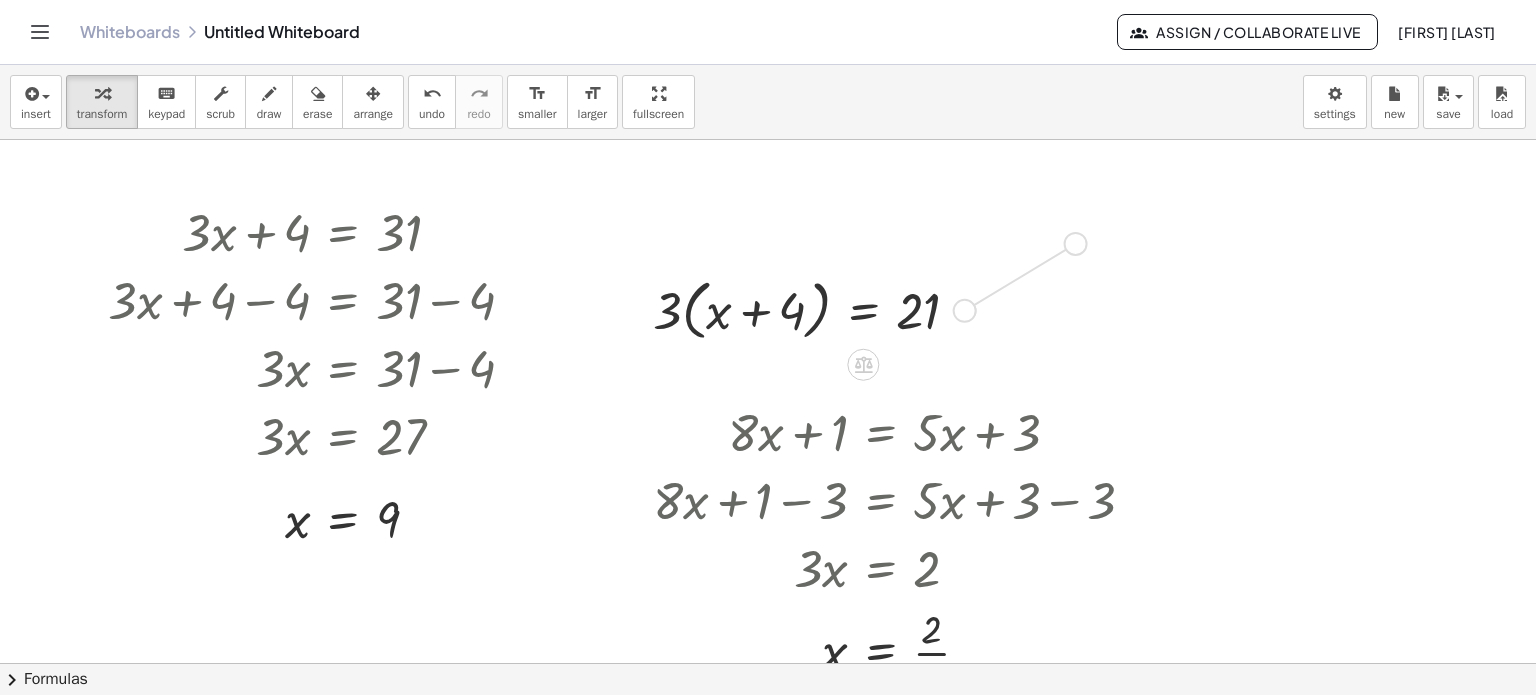 drag, startPoint x: 961, startPoint y: 303, endPoint x: 1074, endPoint y: 230, distance: 134.52881 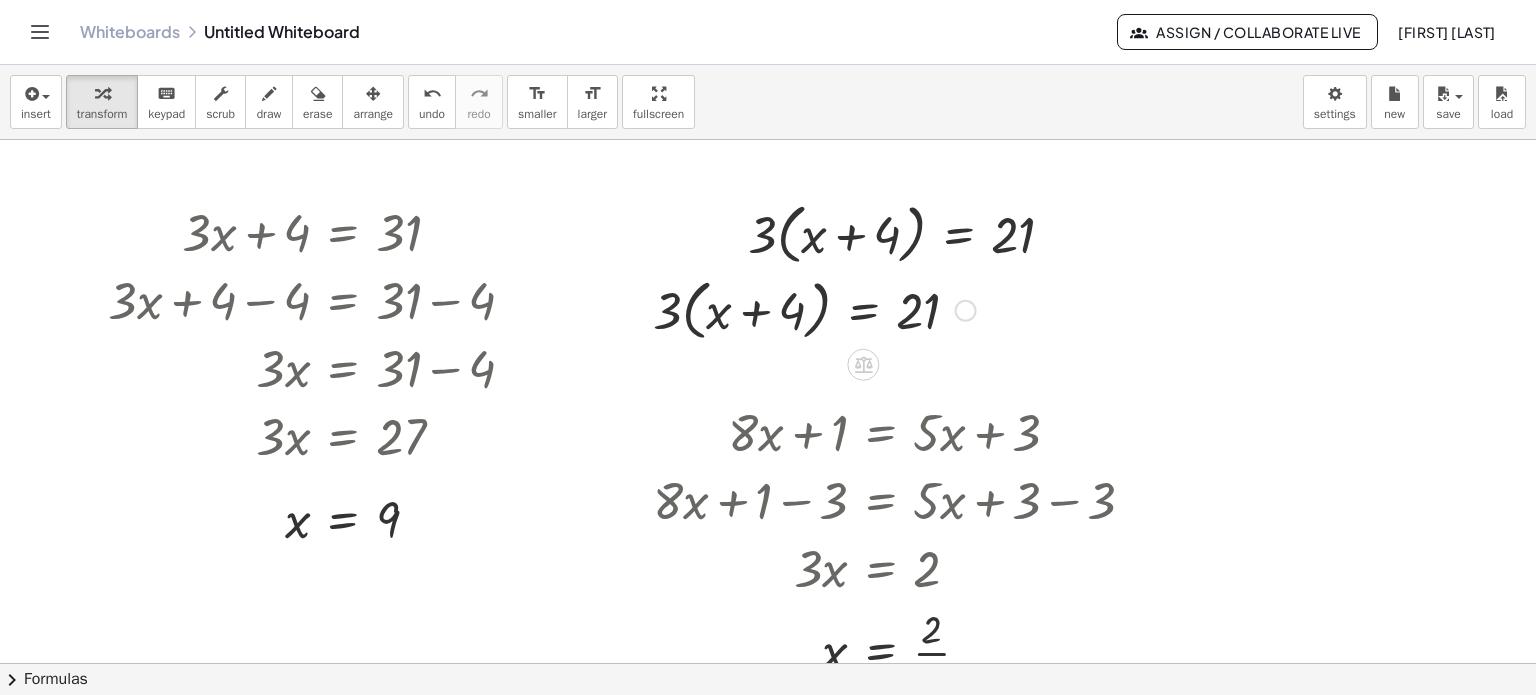 drag, startPoint x: 952, startPoint y: 312, endPoint x: 872, endPoint y: 313, distance: 80.00625 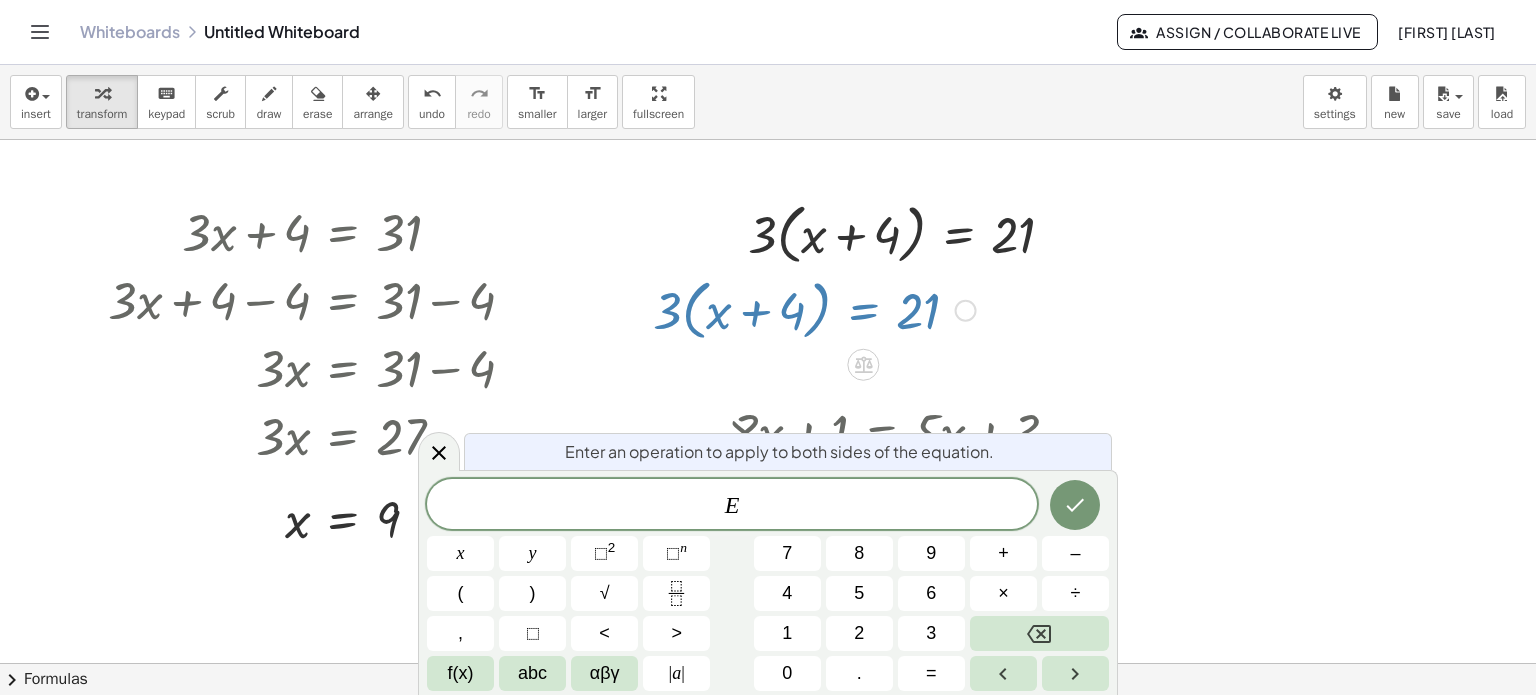 click at bounding box center (966, 311) 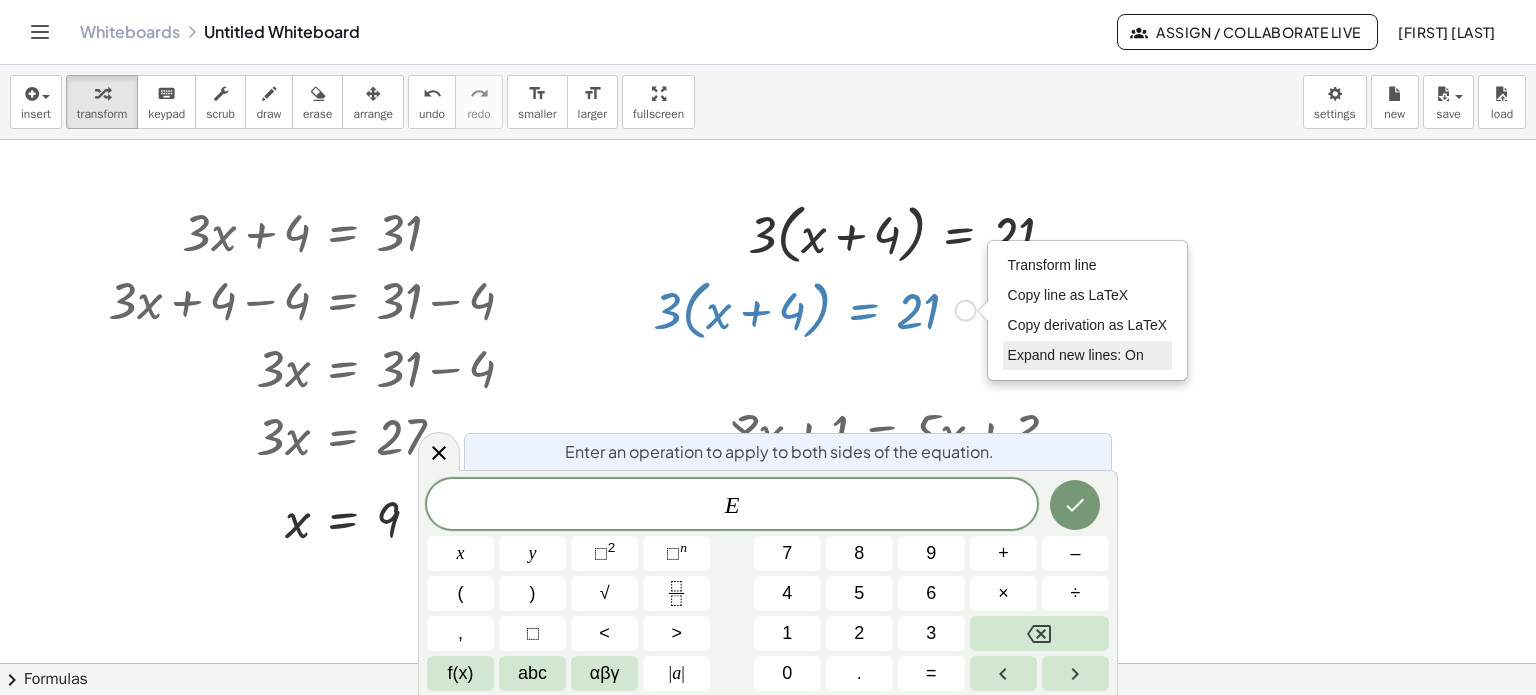 click on "Expand new lines: On" at bounding box center [1076, 355] 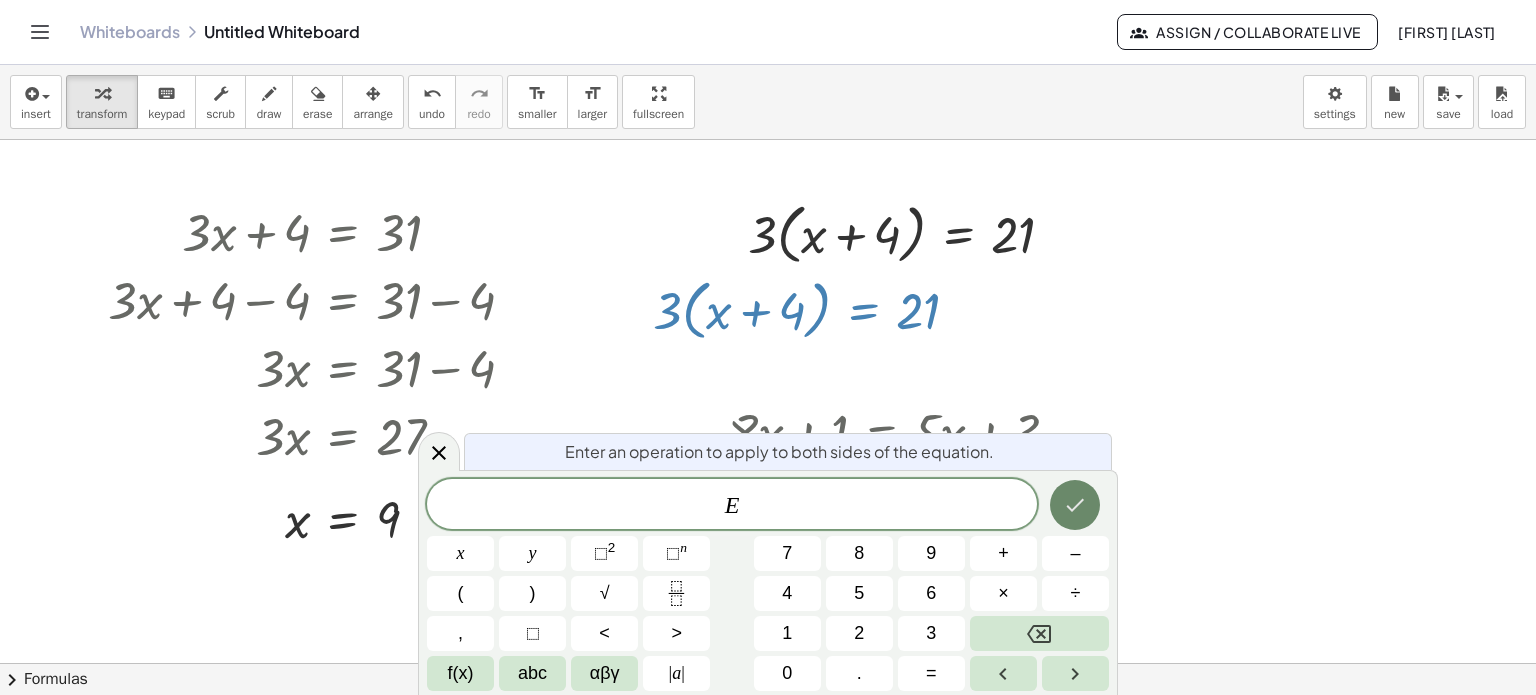 click 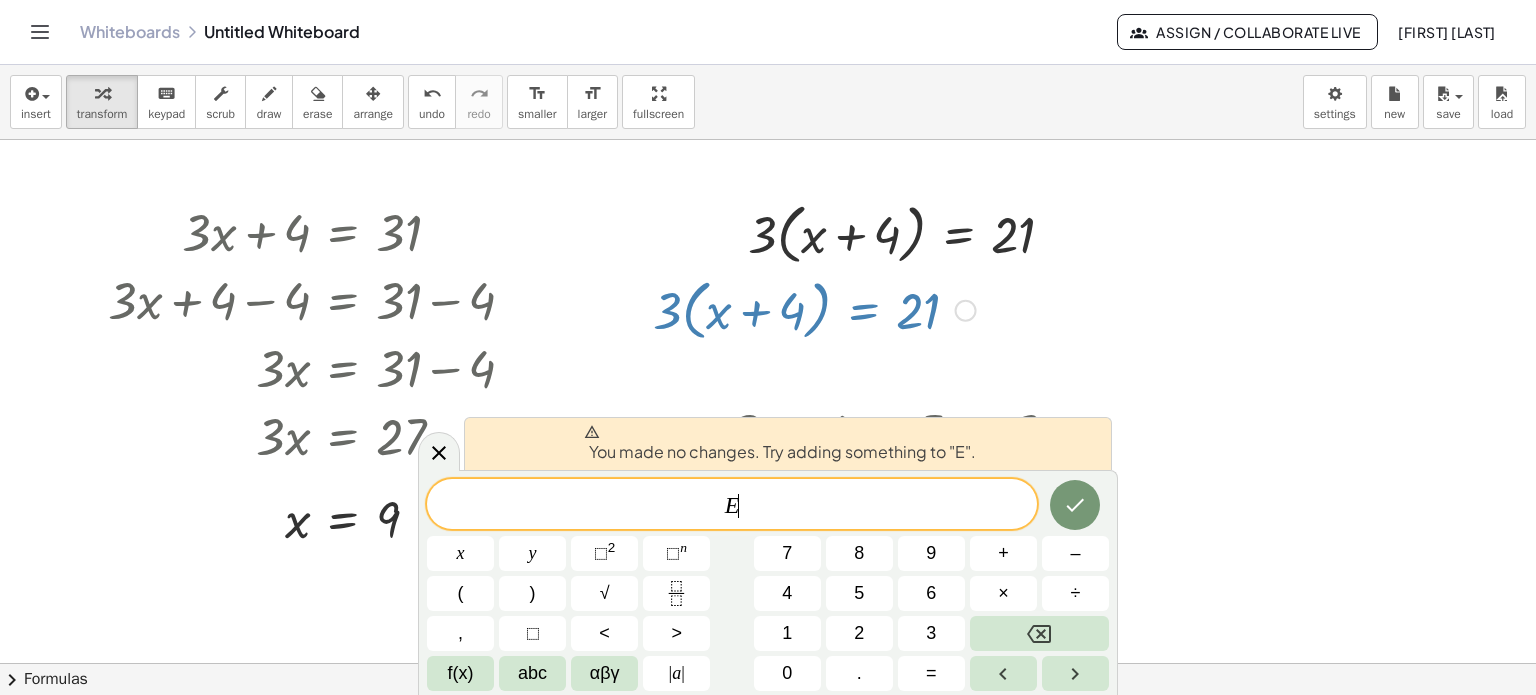 click at bounding box center (814, 309) 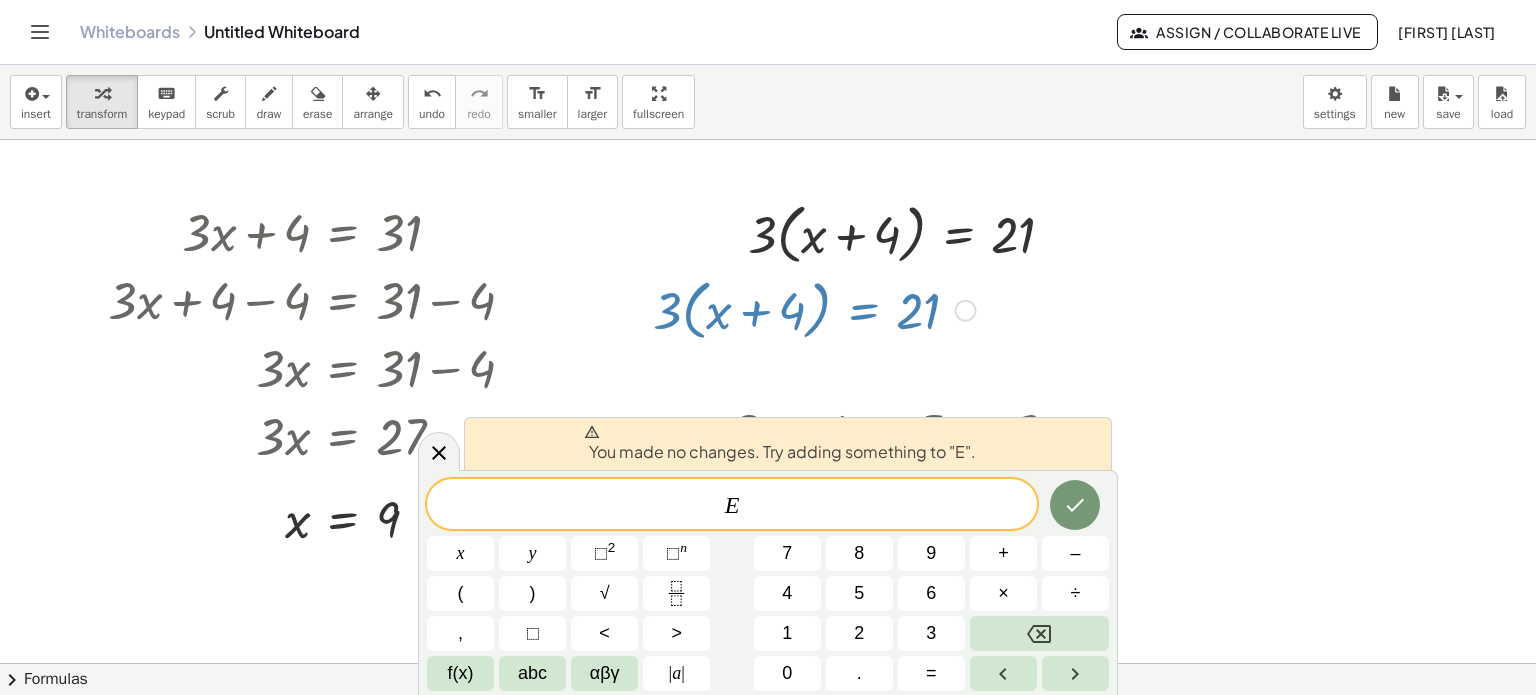 click at bounding box center (814, 309) 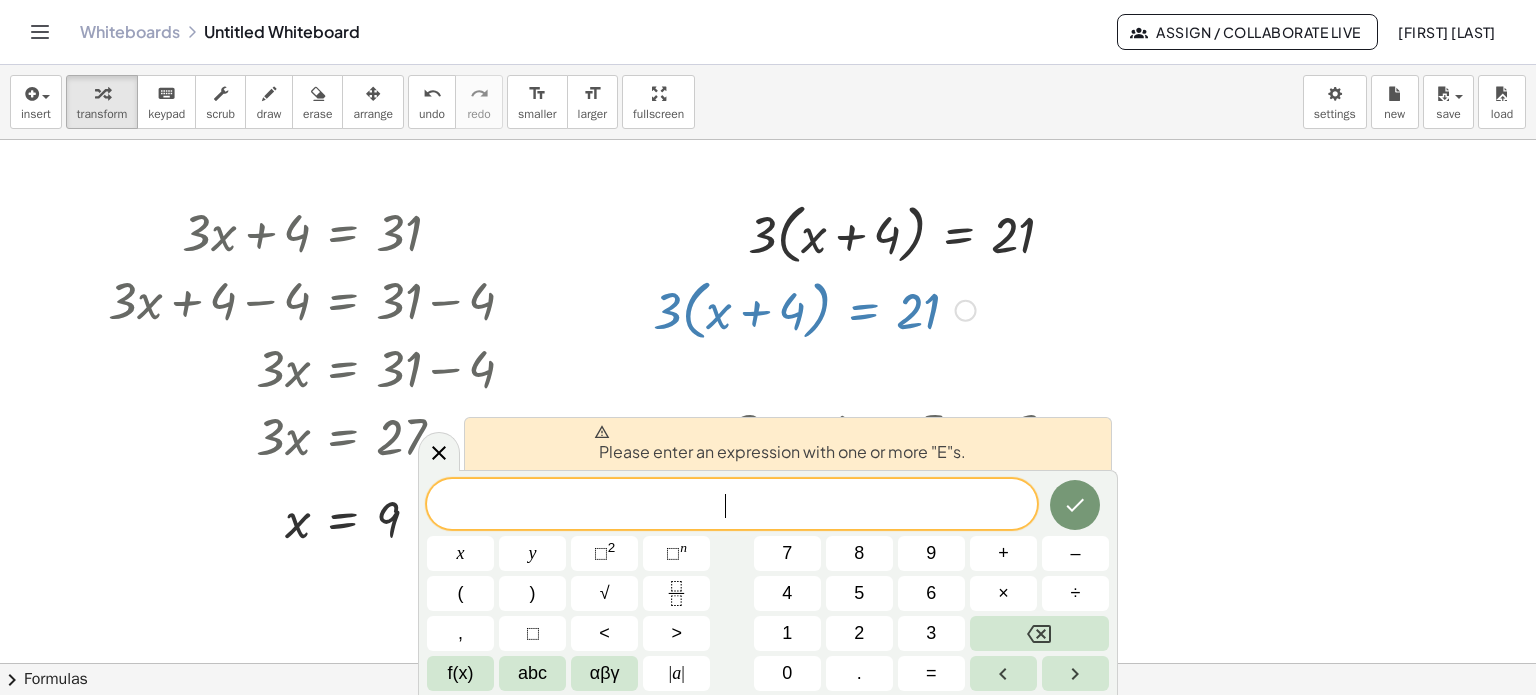 click at bounding box center [814, 309] 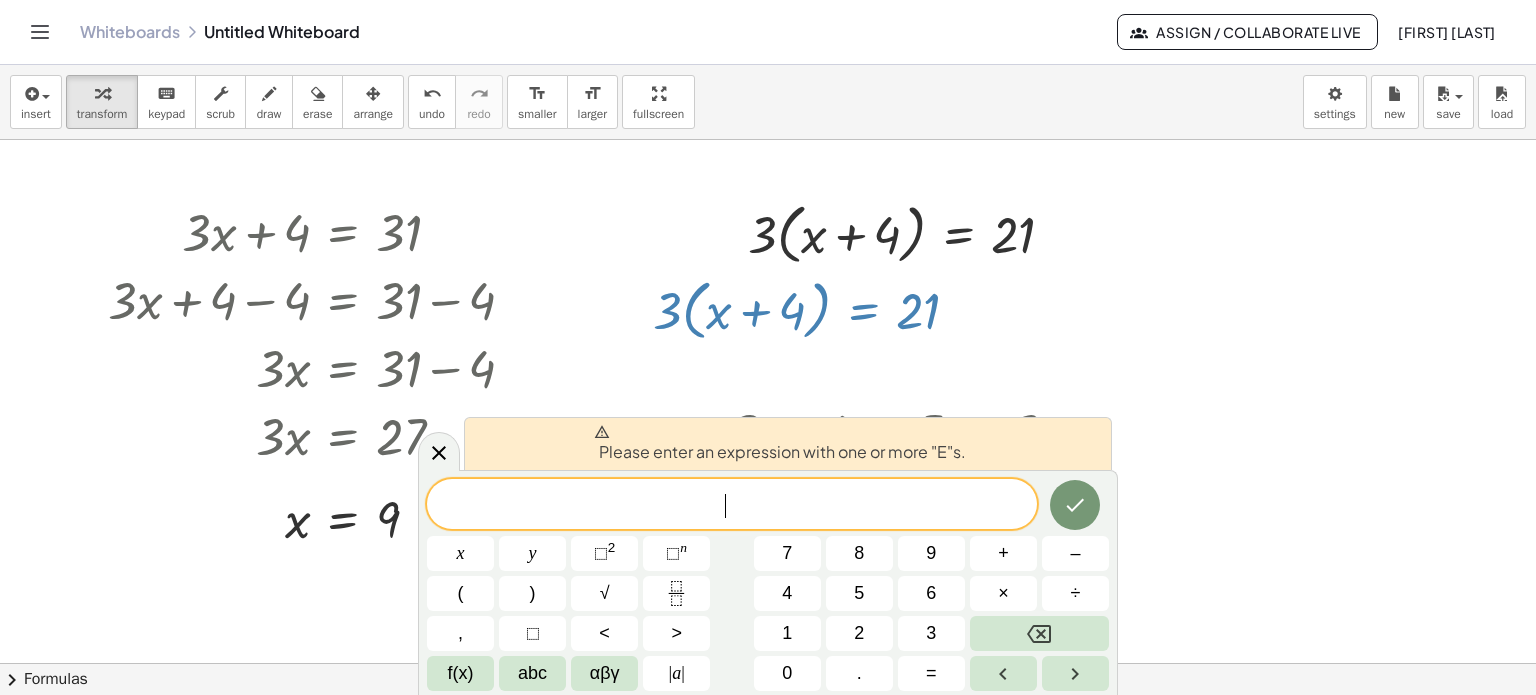 click 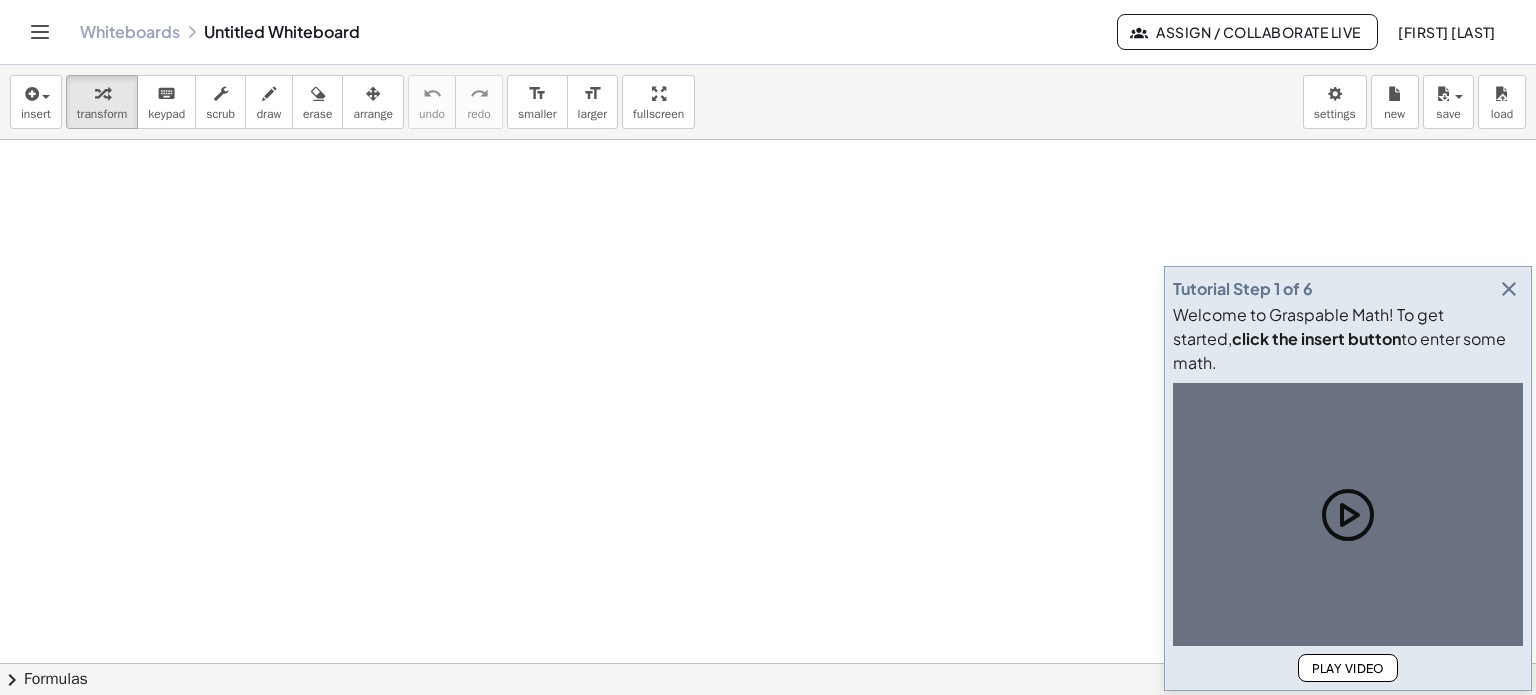 scroll, scrollTop: 0, scrollLeft: 0, axis: both 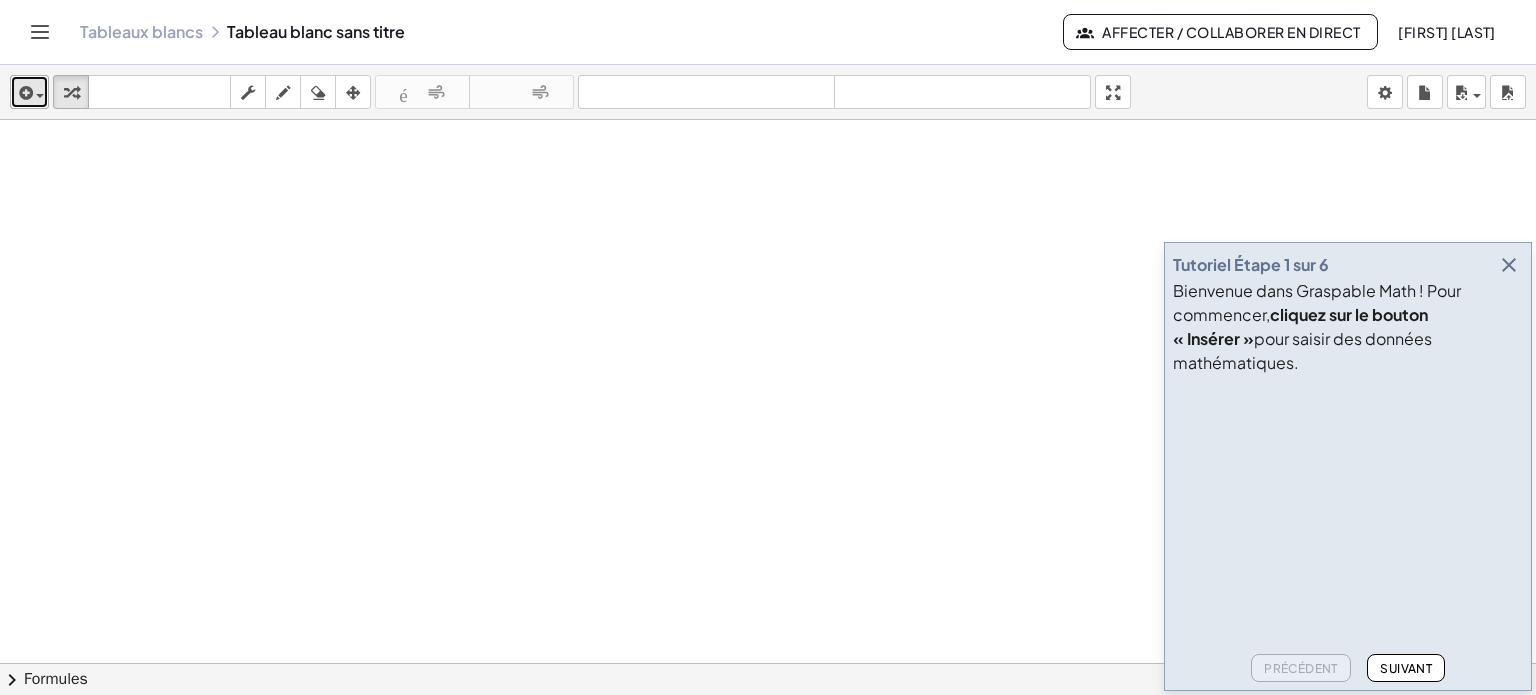 click at bounding box center (24, 93) 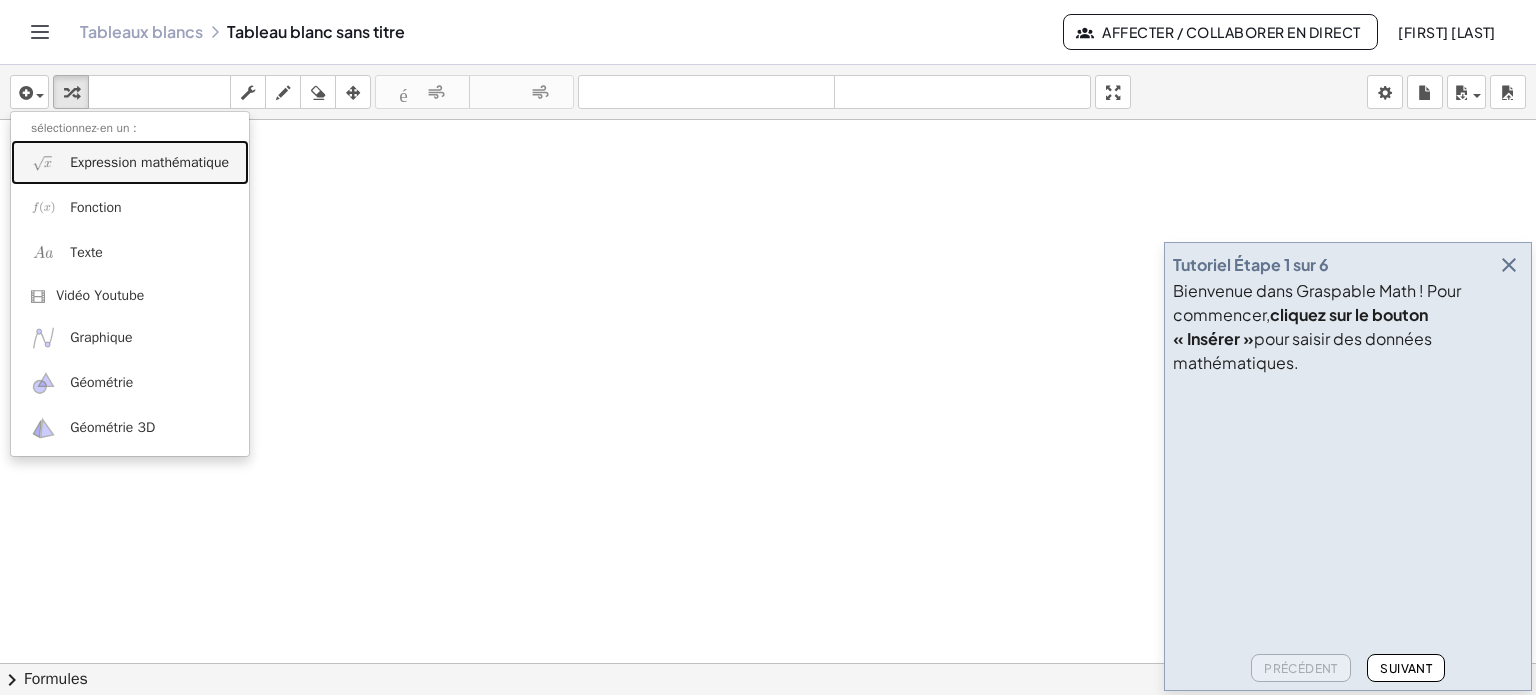 click on "Expression mathématique" at bounding box center [149, 162] 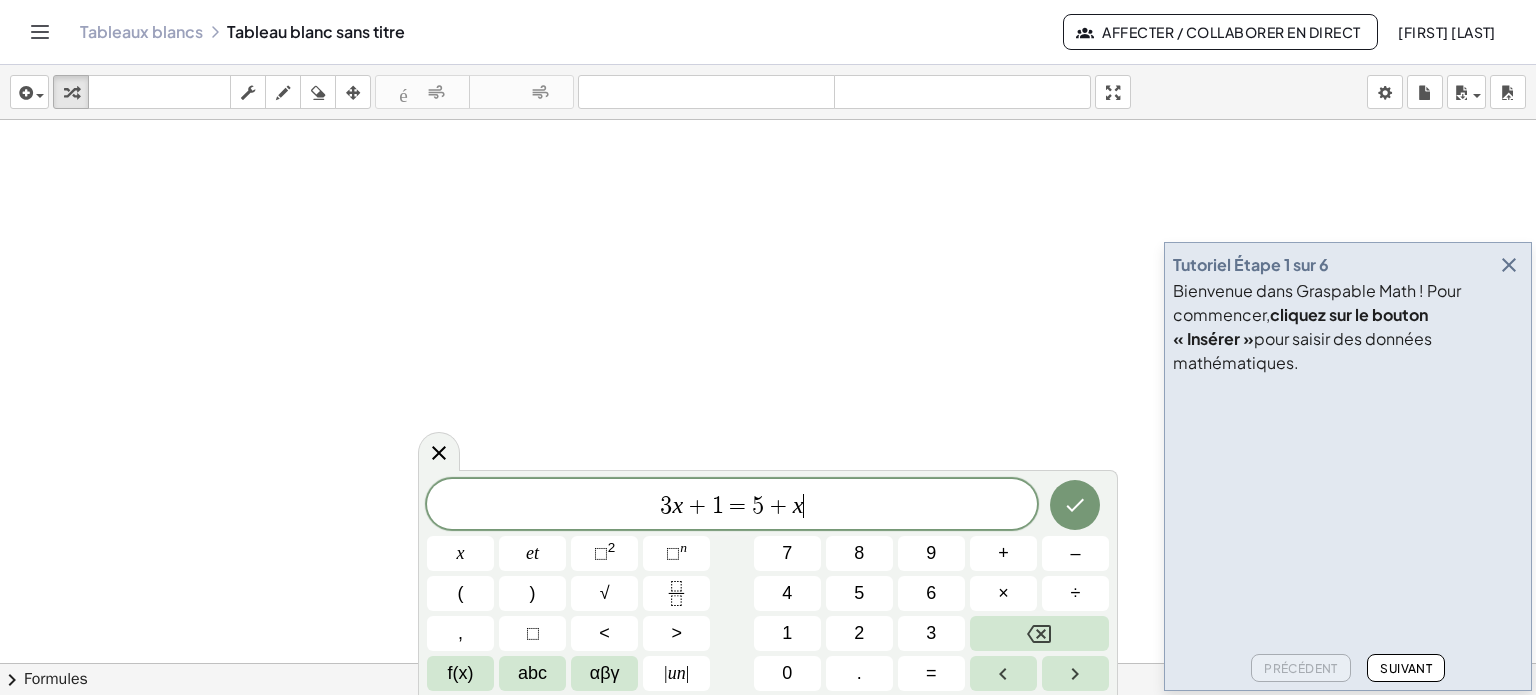 click on "x" at bounding box center (677, 505) 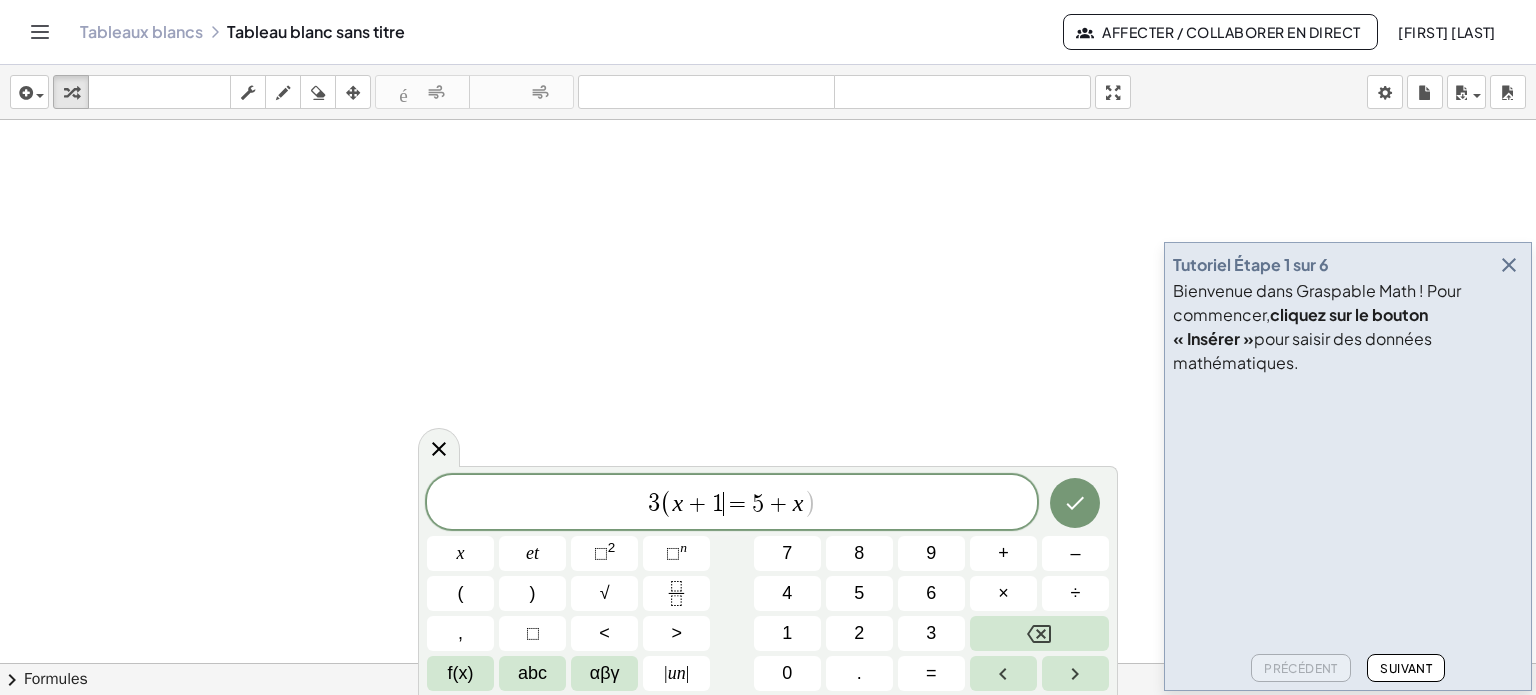 click on "1" at bounding box center [718, 504] 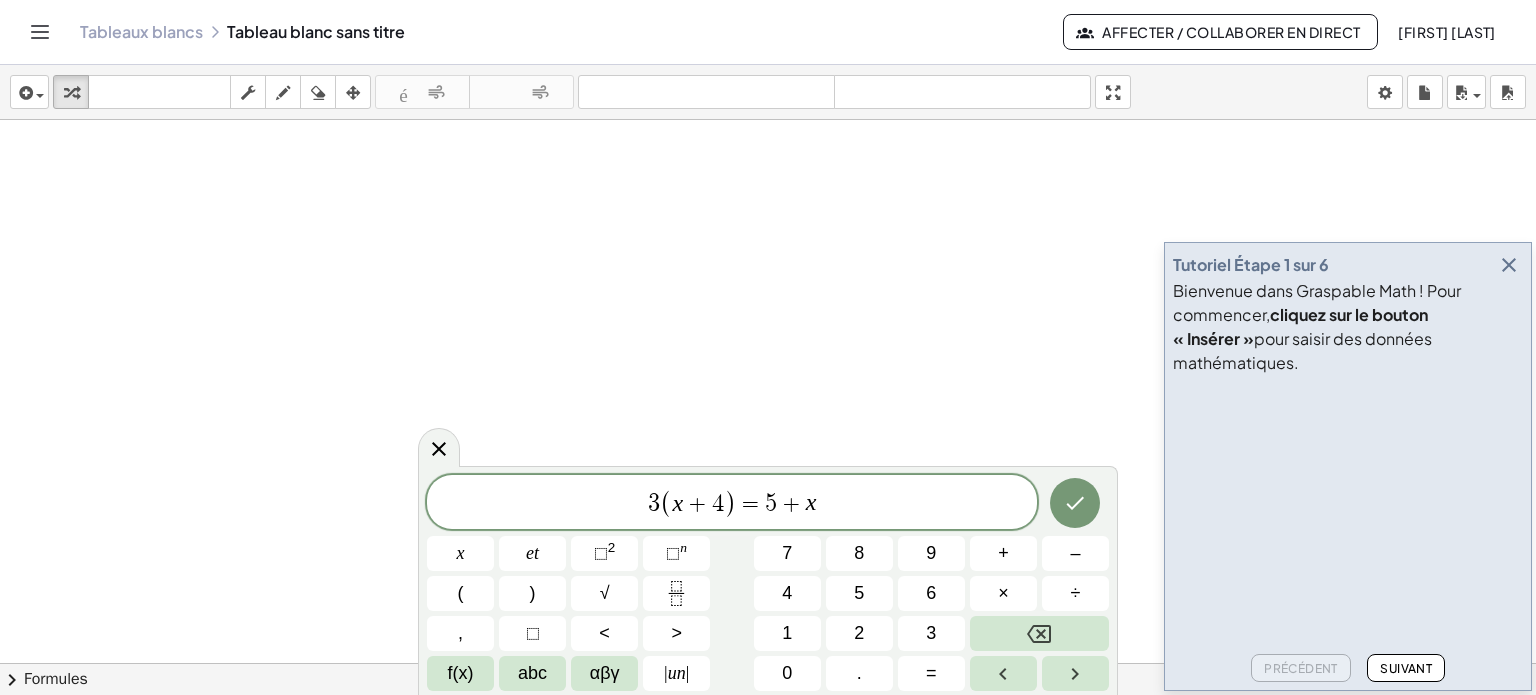 click on "3 ( x + 4 ) ​ = 5 + x" at bounding box center [732, 503] 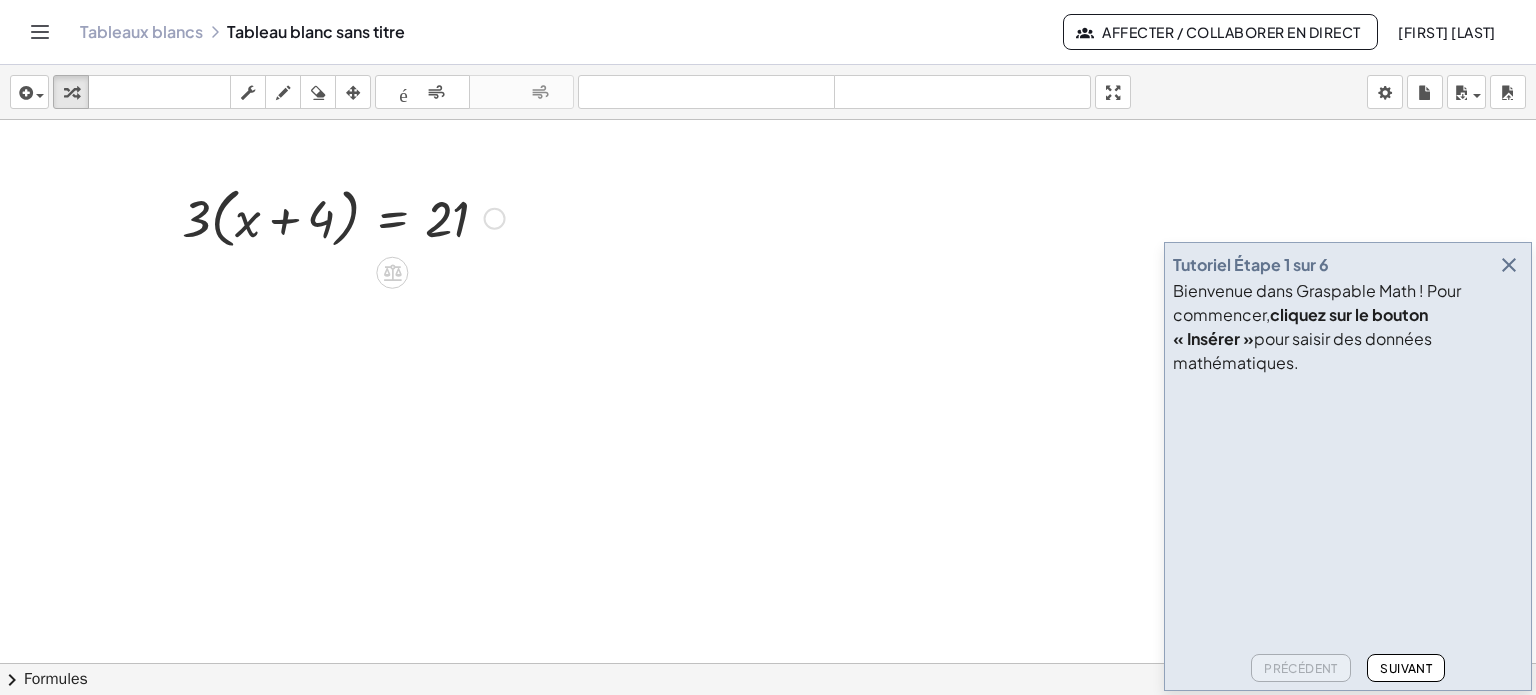 click at bounding box center (343, 217) 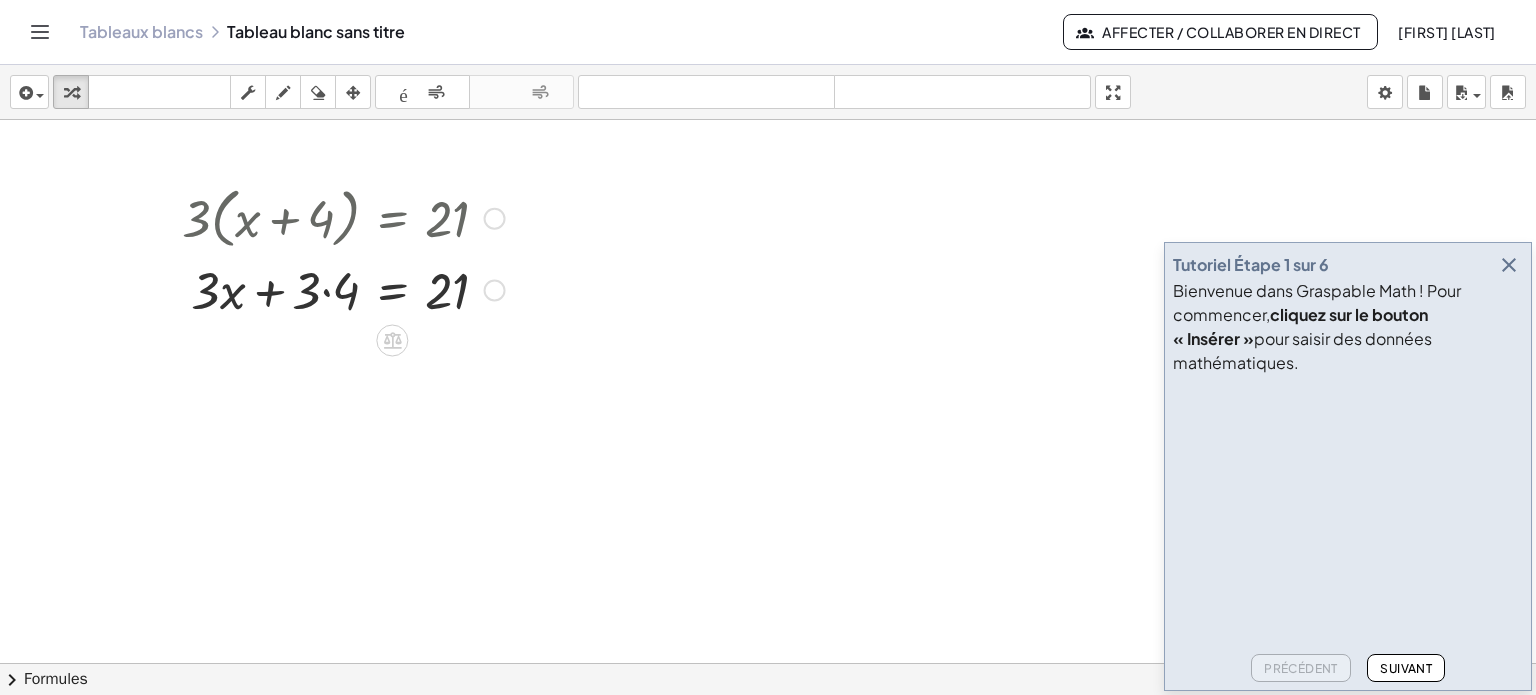 click at bounding box center (343, 288) 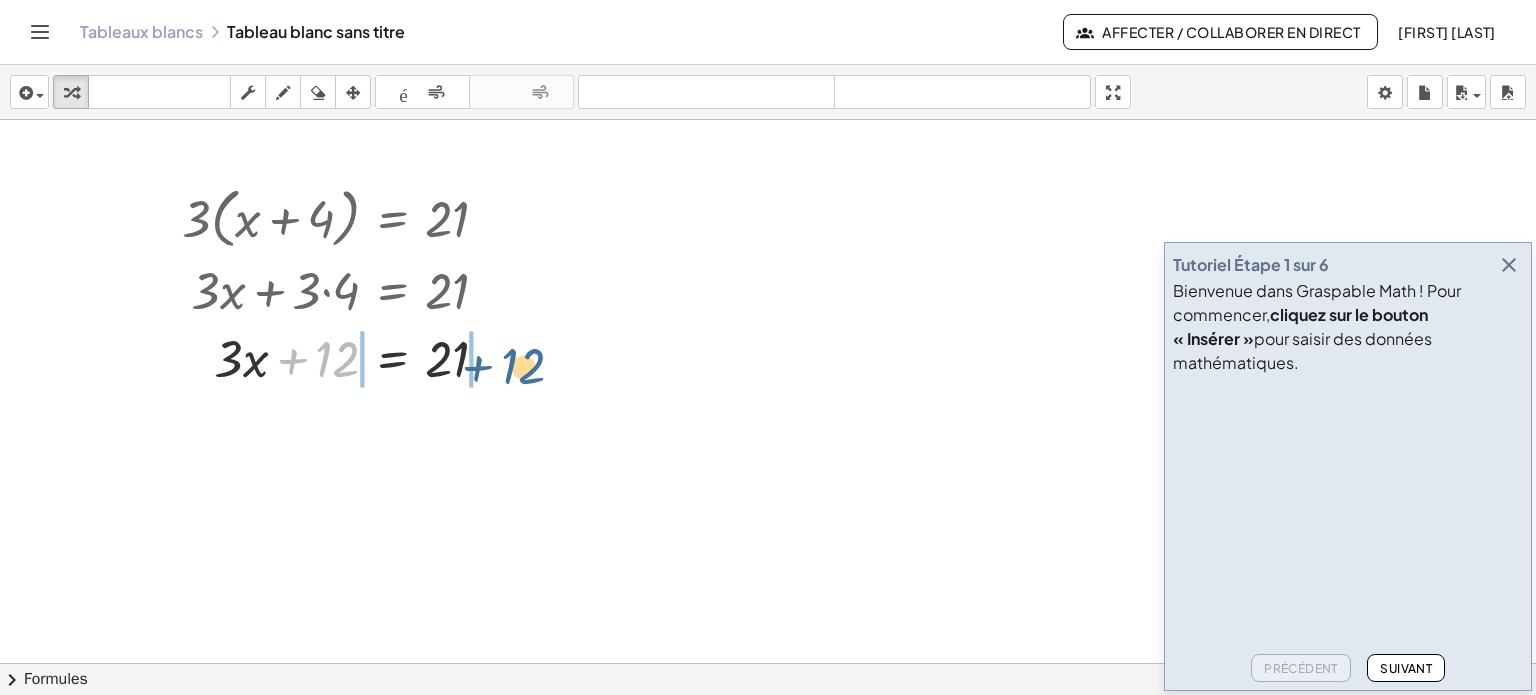 drag, startPoint x: 320, startPoint y: 364, endPoint x: 512, endPoint y: 375, distance: 192.31485 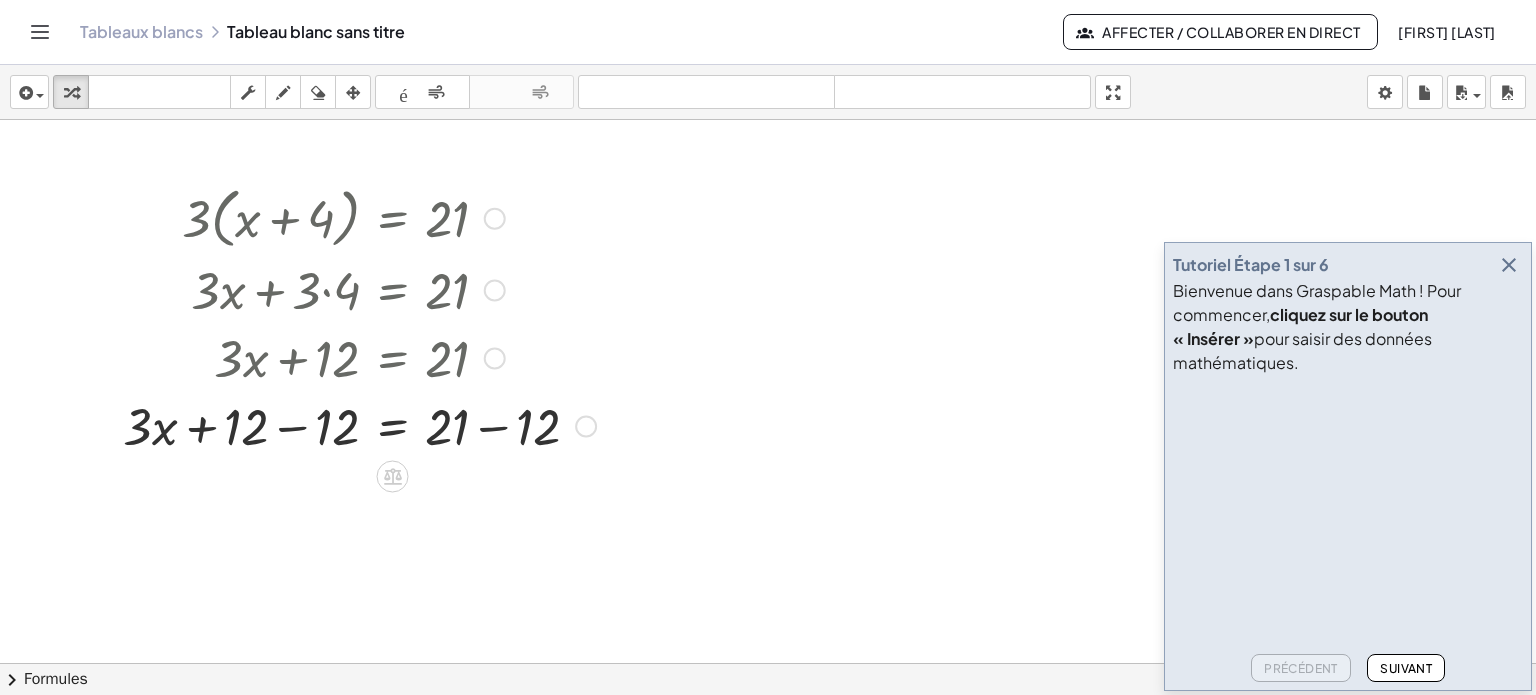 click at bounding box center [359, 424] 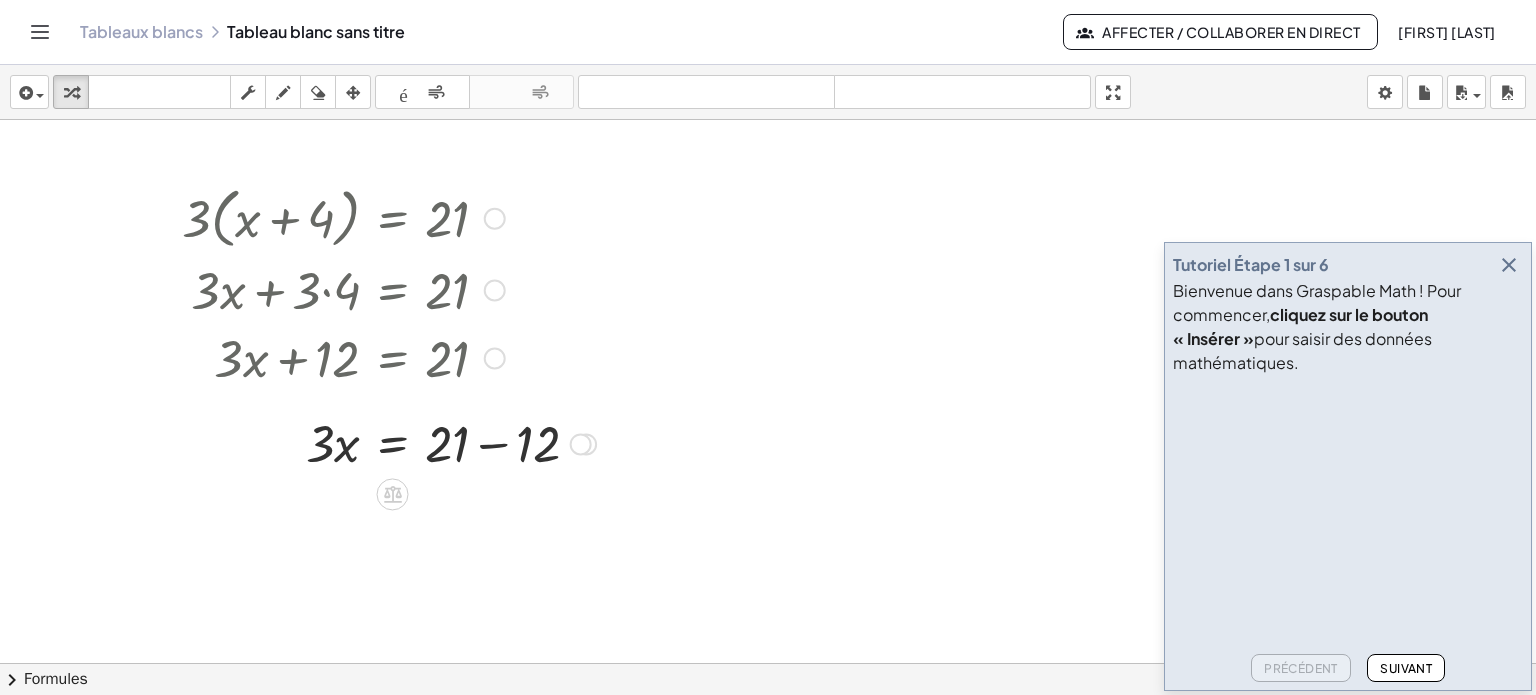 click at bounding box center (359, 442) 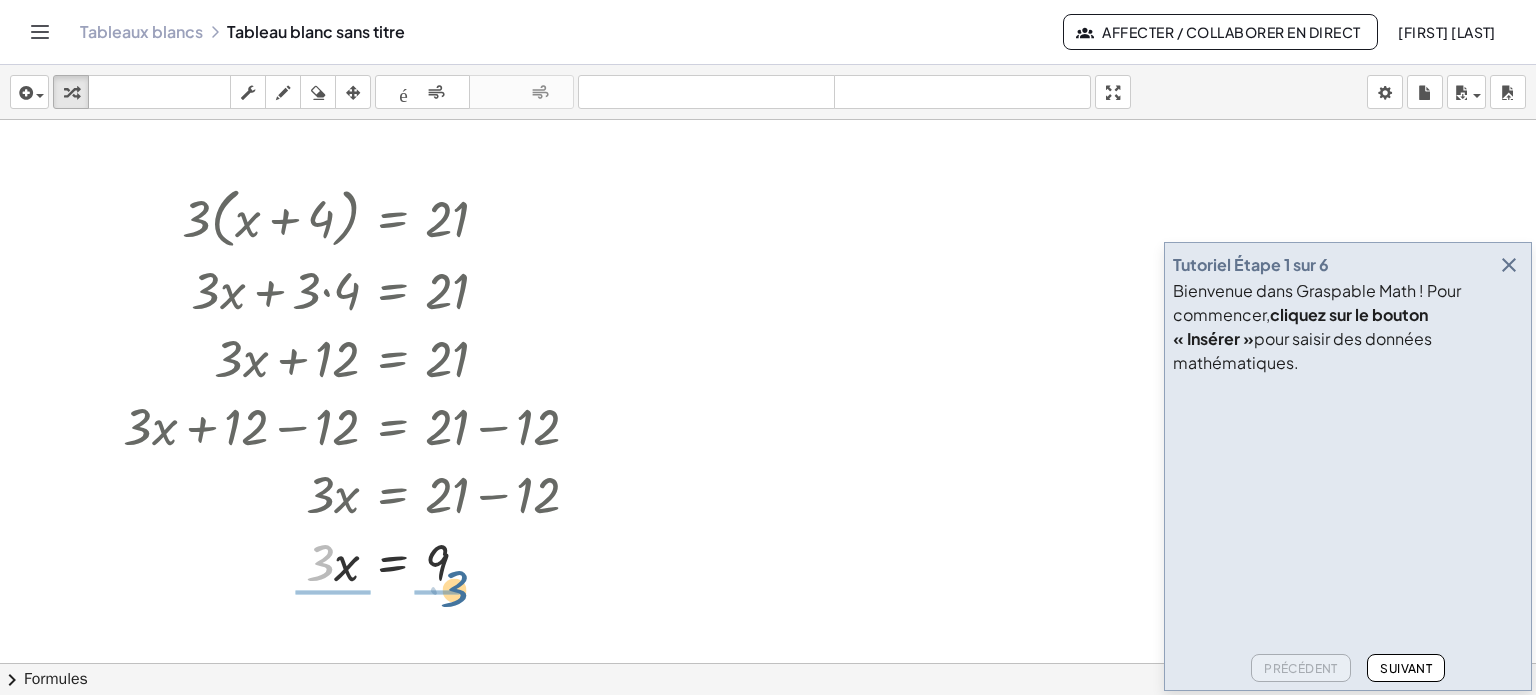 drag, startPoint x: 324, startPoint y: 567, endPoint x: 464, endPoint y: 606, distance: 145.33066 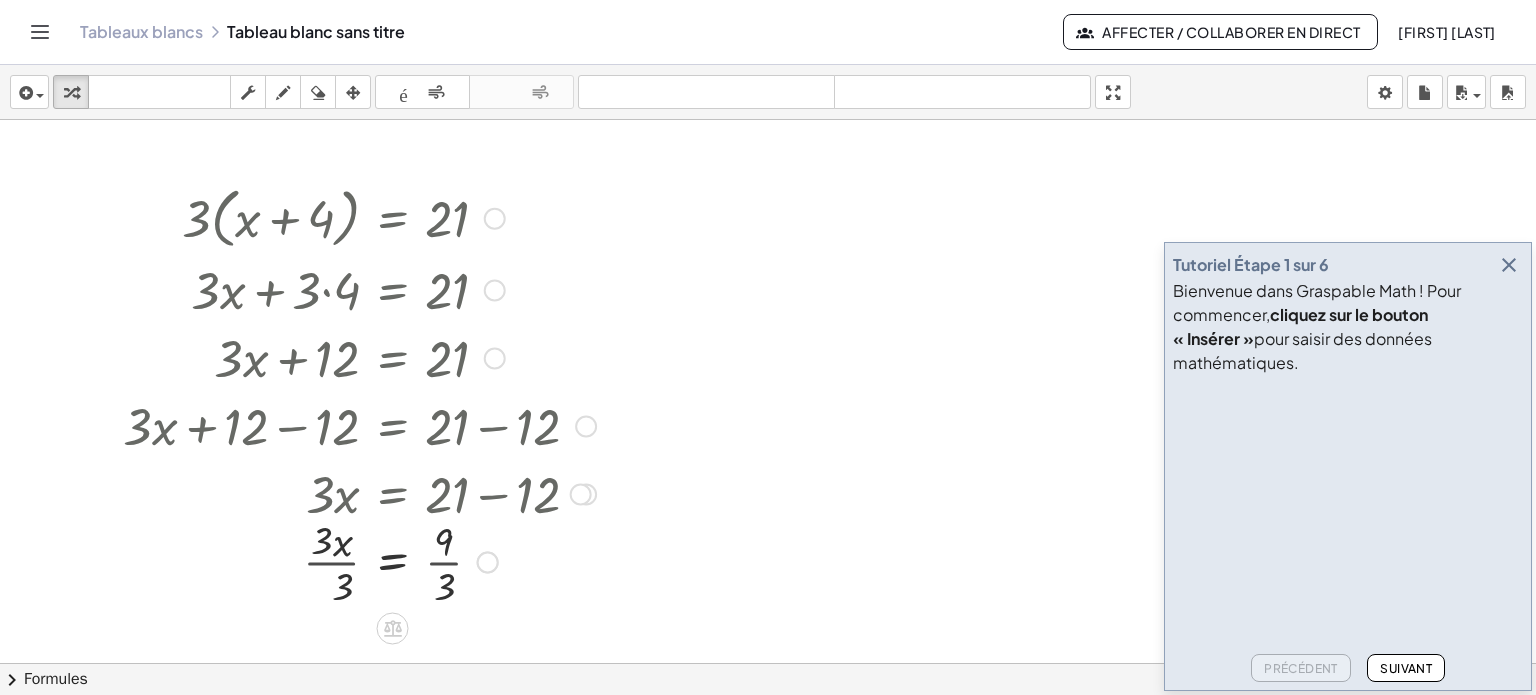 scroll, scrollTop: 100, scrollLeft: 0, axis: vertical 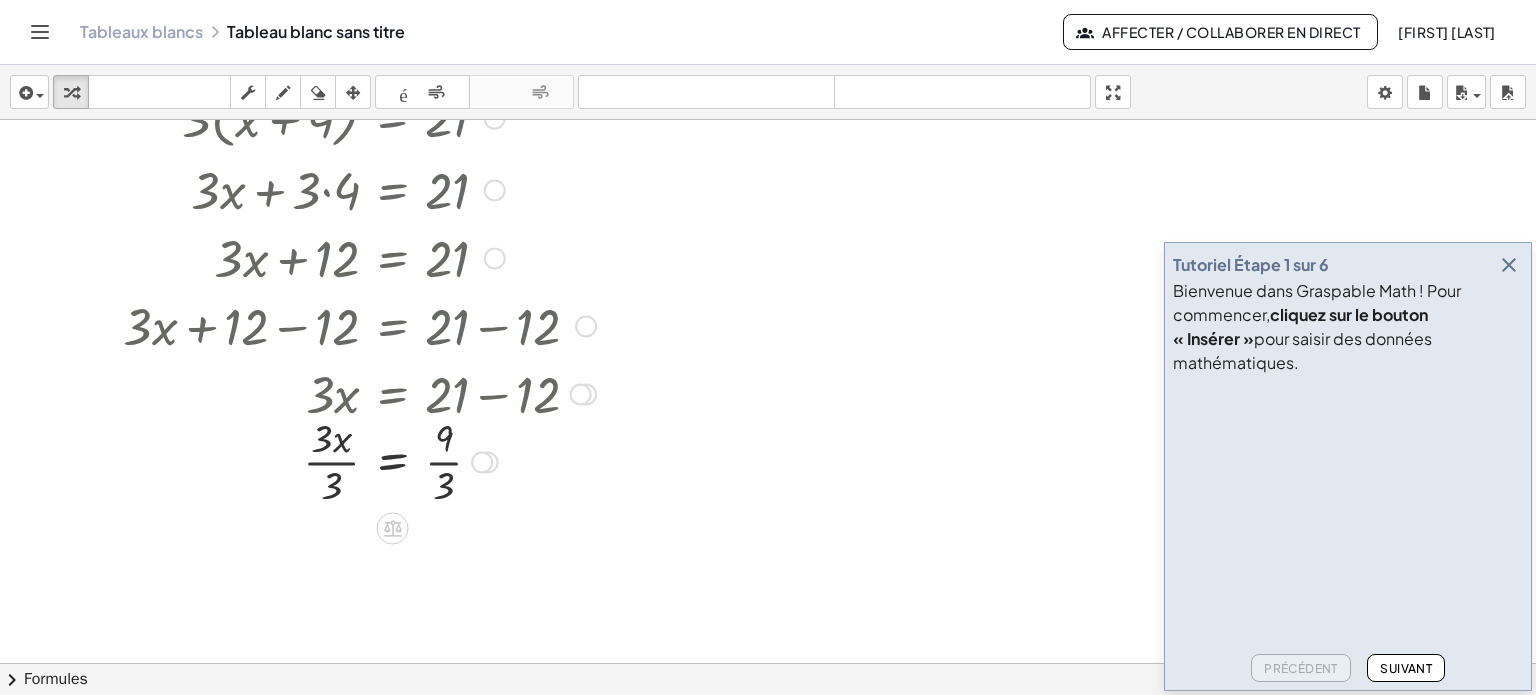 click at bounding box center (359, 460) 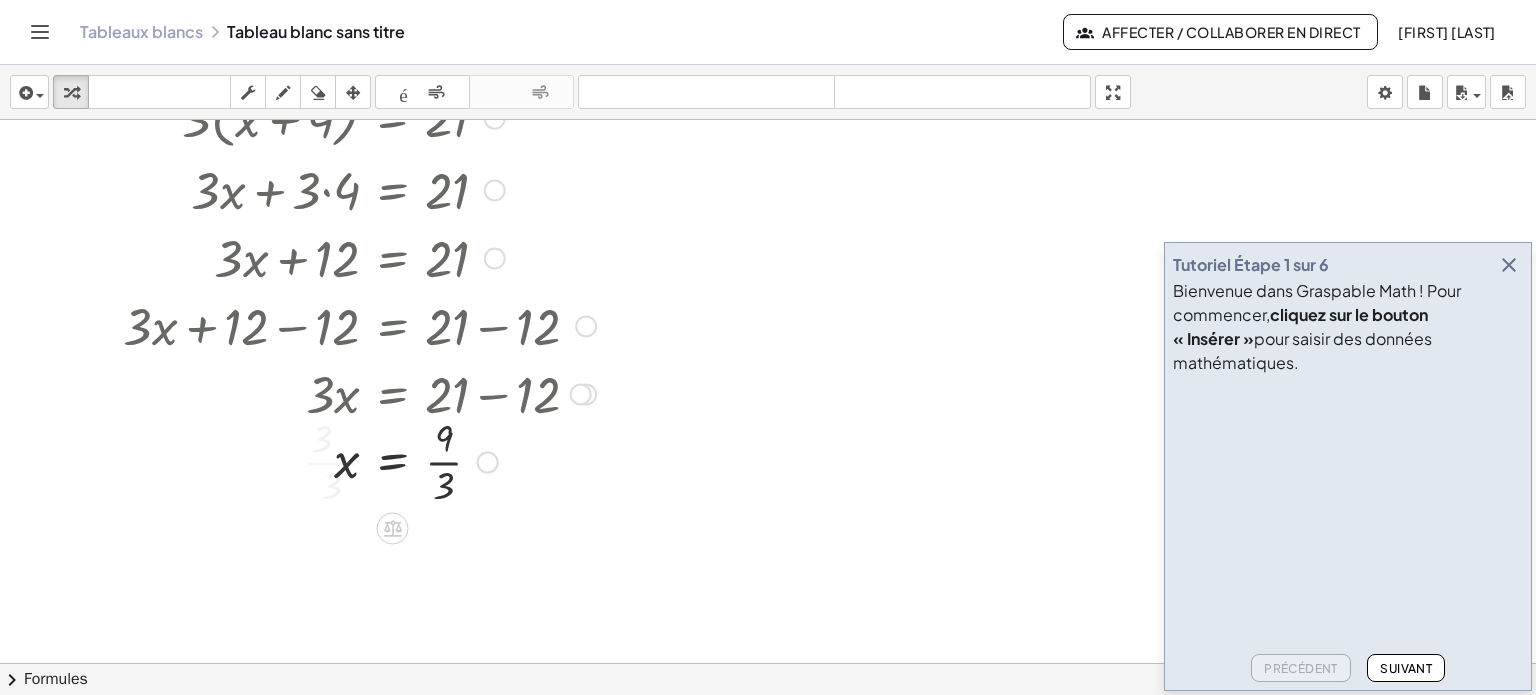 click on "· 3 · ( + x + 4 ) = 21 + · 3 · x + · 3 · 4 = 21 + · 3 · x + 12 = 21 + · 3 · x + 12 − 12 = + 21 − 12 + · 3 · x + 0 = + 21 − 12 · 3 · x = + 21 − 12 · 3 · x = 9 x = · 9 · 3 · 3 · · 3 · 3 · x · 3 = · 9 · 3" at bounding box center [393, 119] 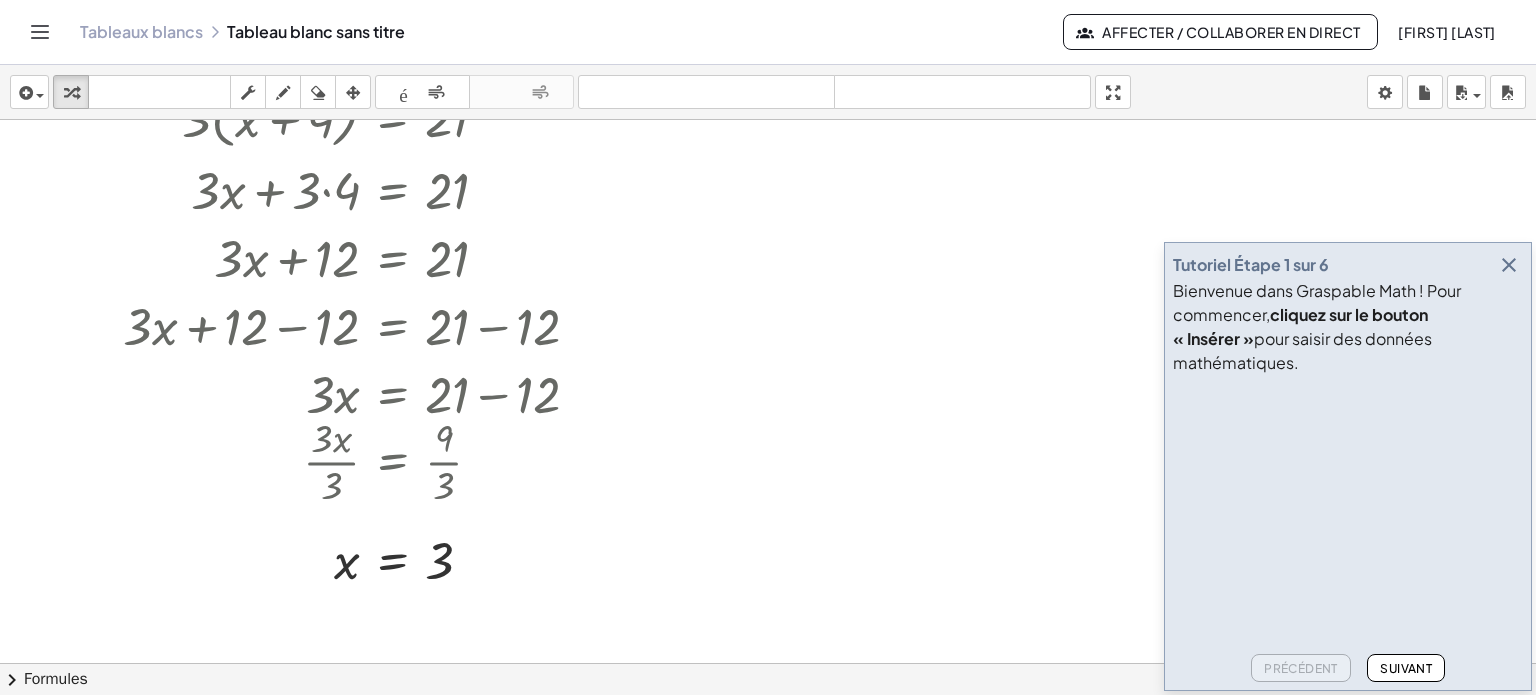click at bounding box center (1509, 265) 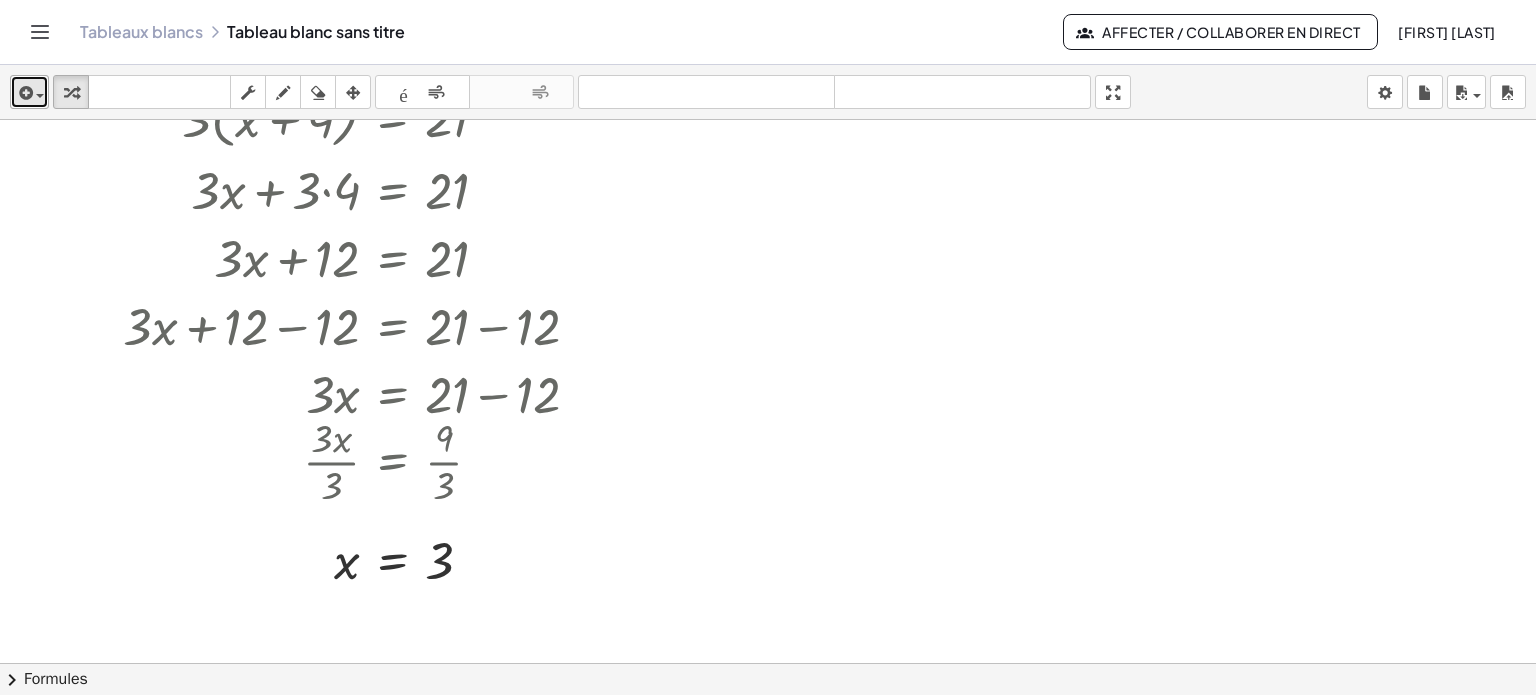 click at bounding box center (24, 93) 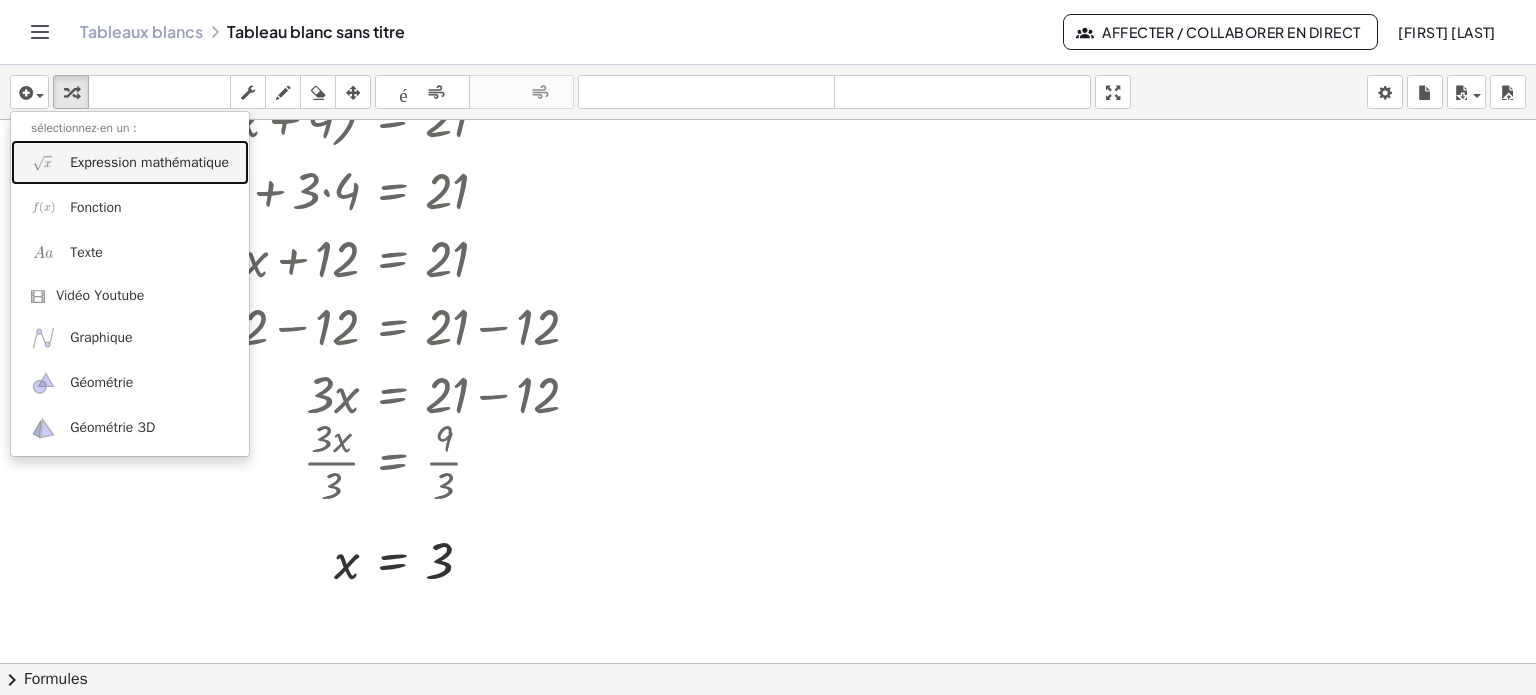 click on "Expression mathématique" at bounding box center [149, 162] 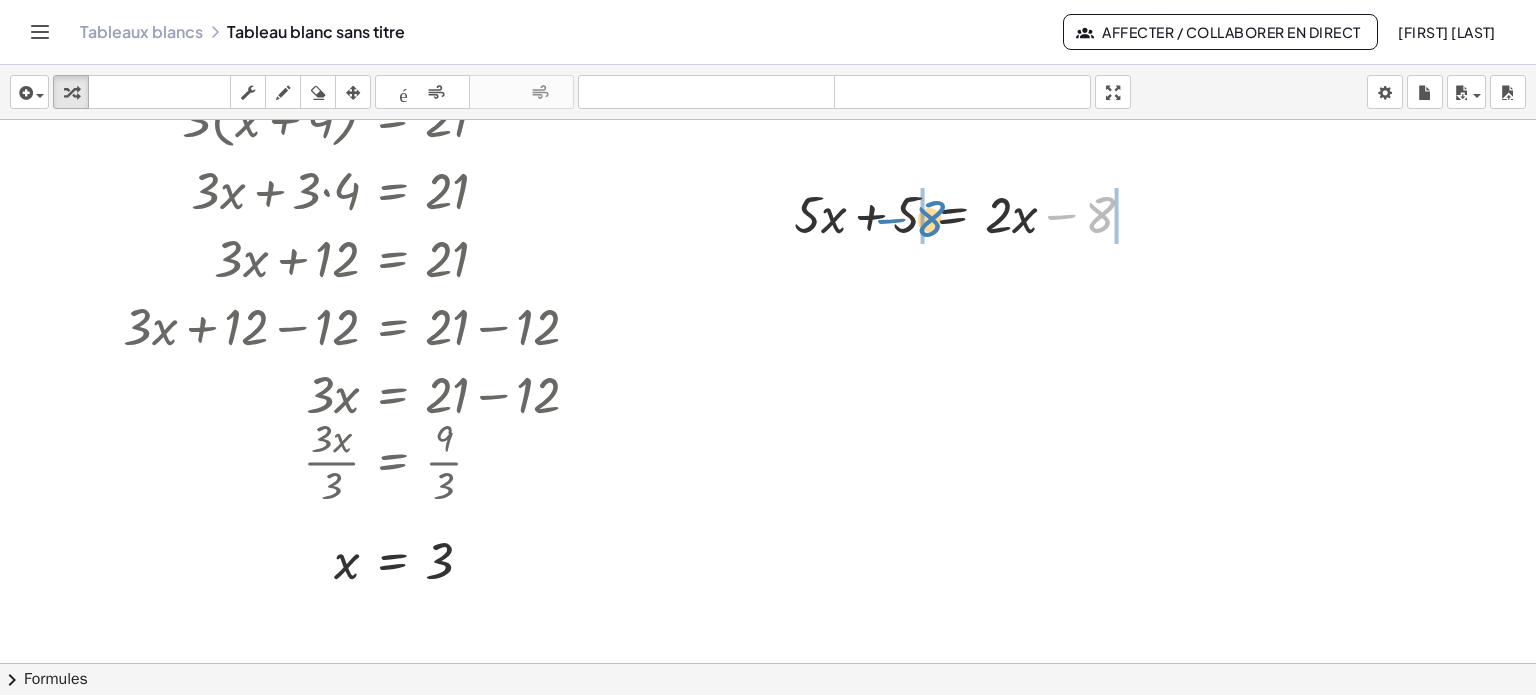 drag, startPoint x: 1092, startPoint y: 219, endPoint x: 927, endPoint y: 223, distance: 165.04848 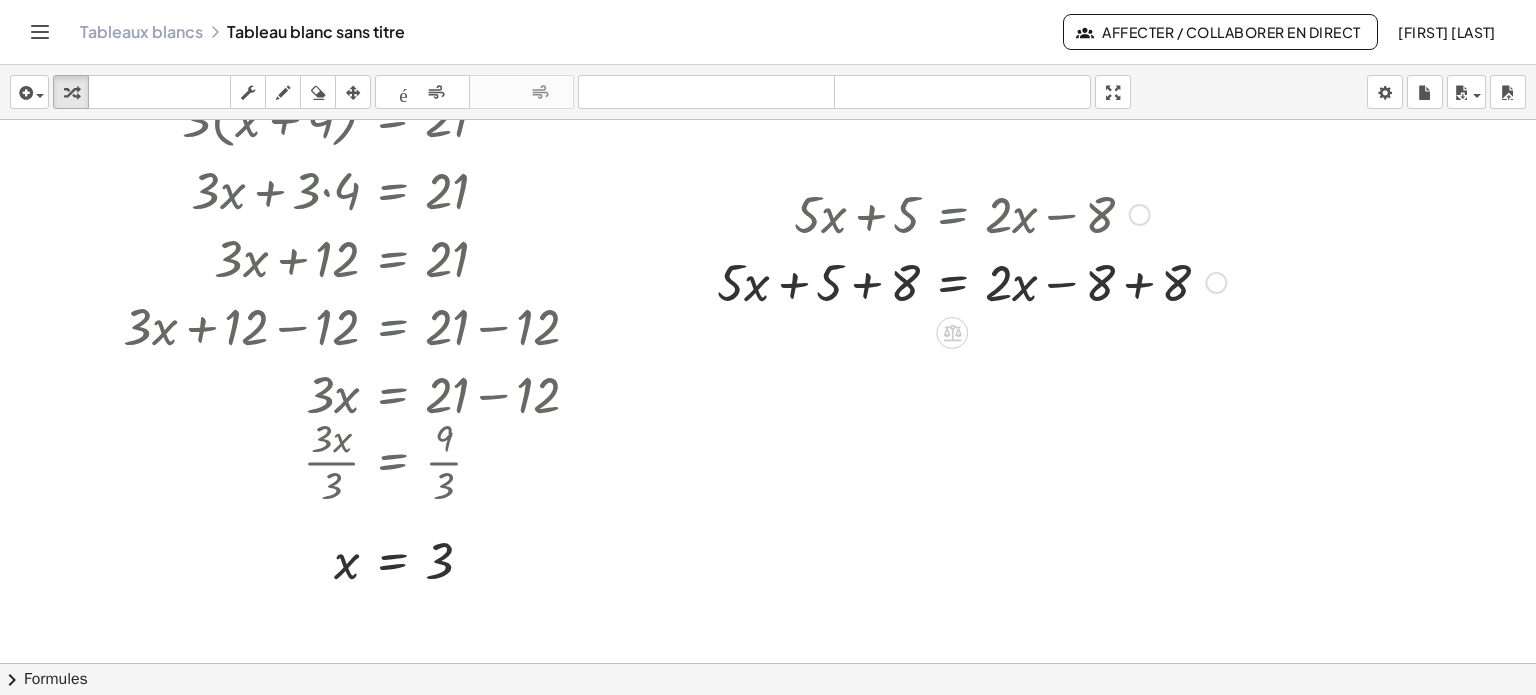 click at bounding box center [971, 281] 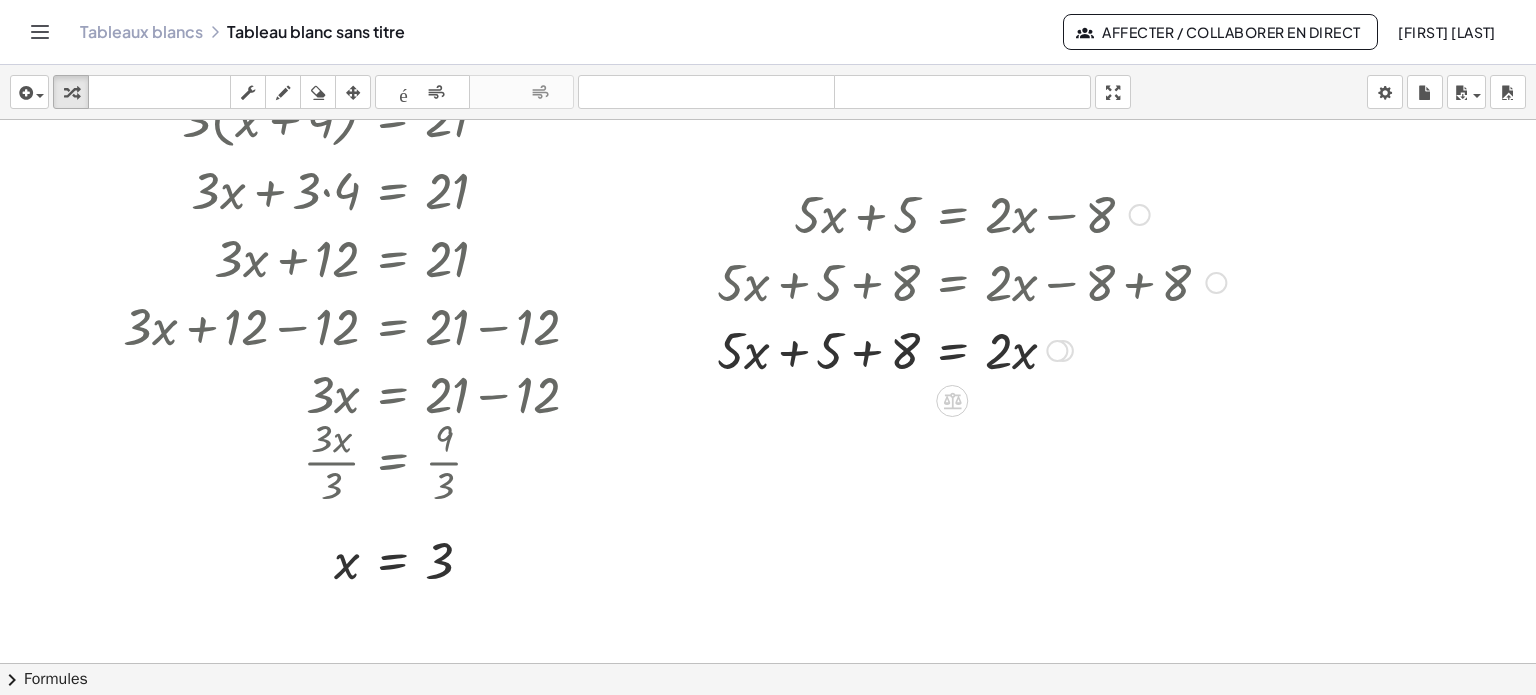 click at bounding box center [971, 349] 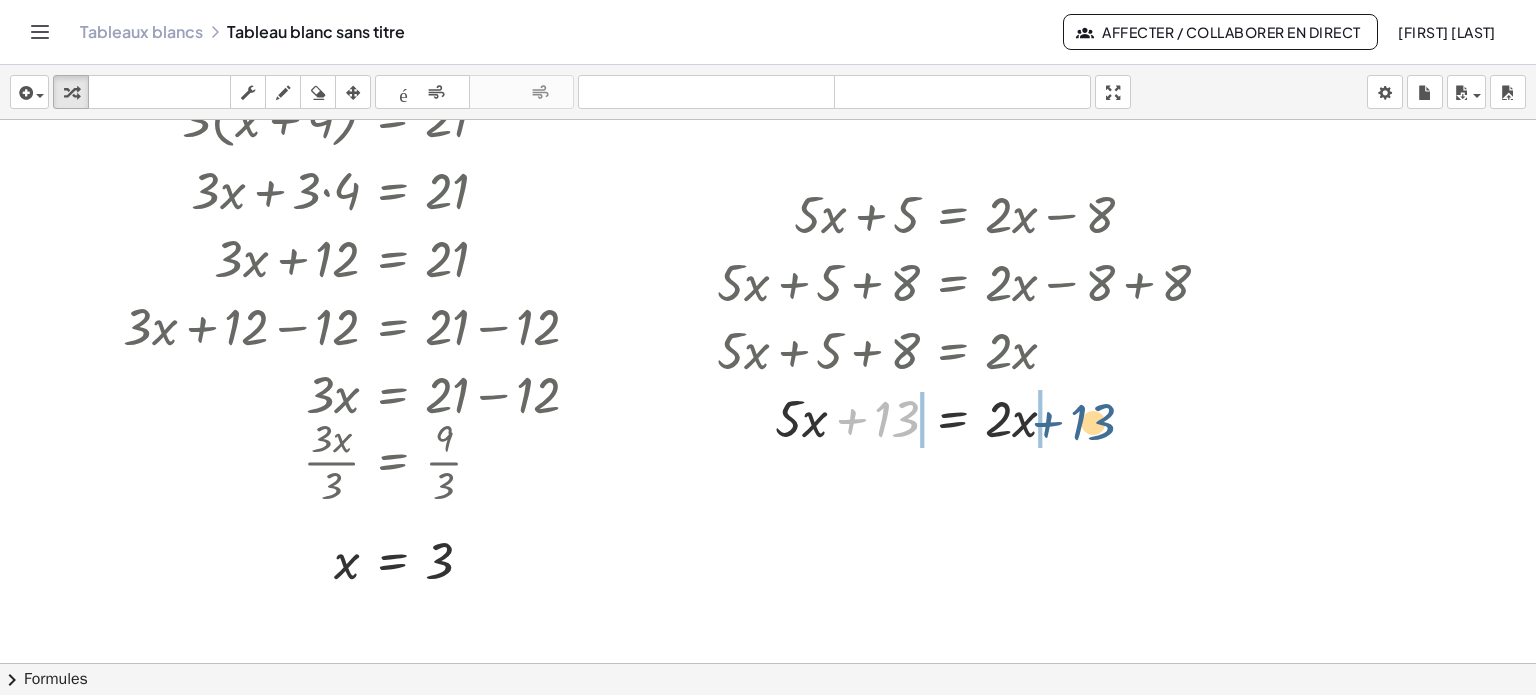 drag, startPoint x: 886, startPoint y: 421, endPoint x: 1095, endPoint y: 424, distance: 209.02153 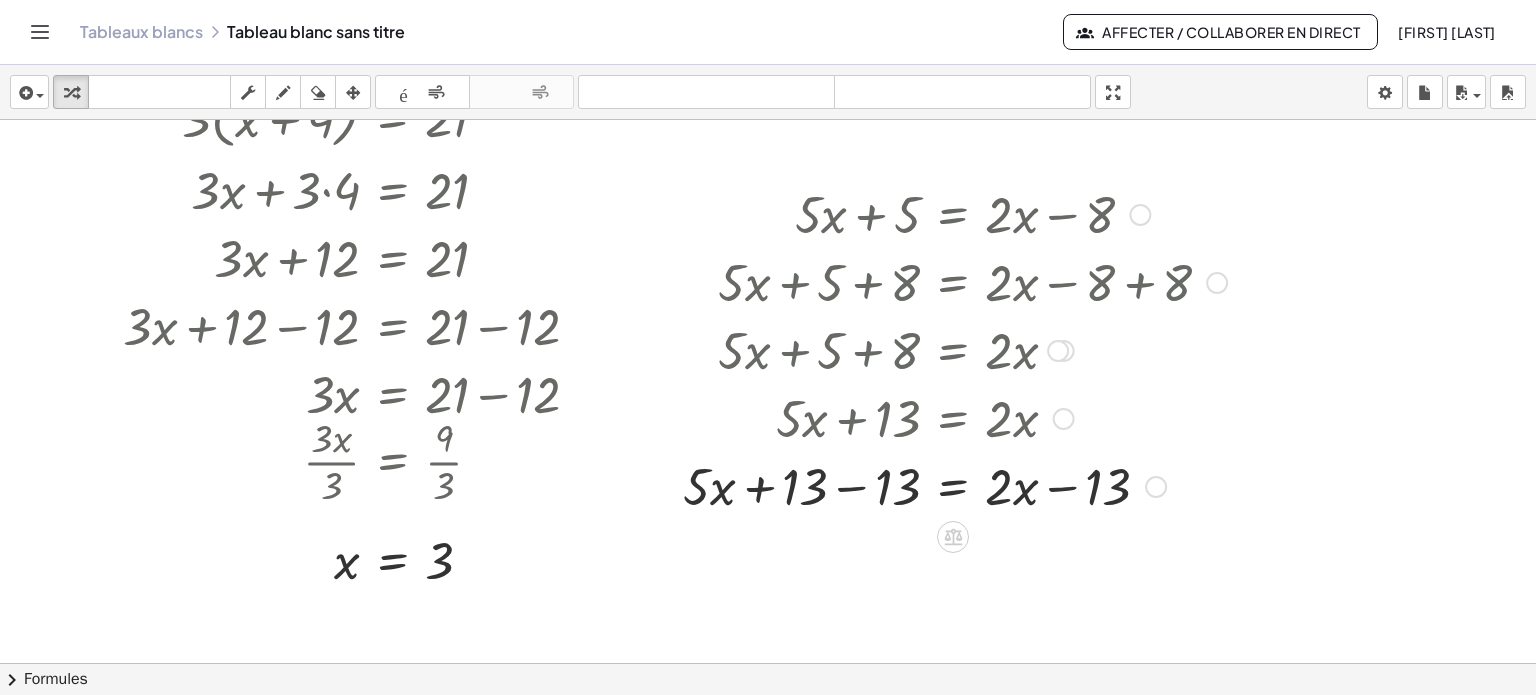 click at bounding box center [955, 485] 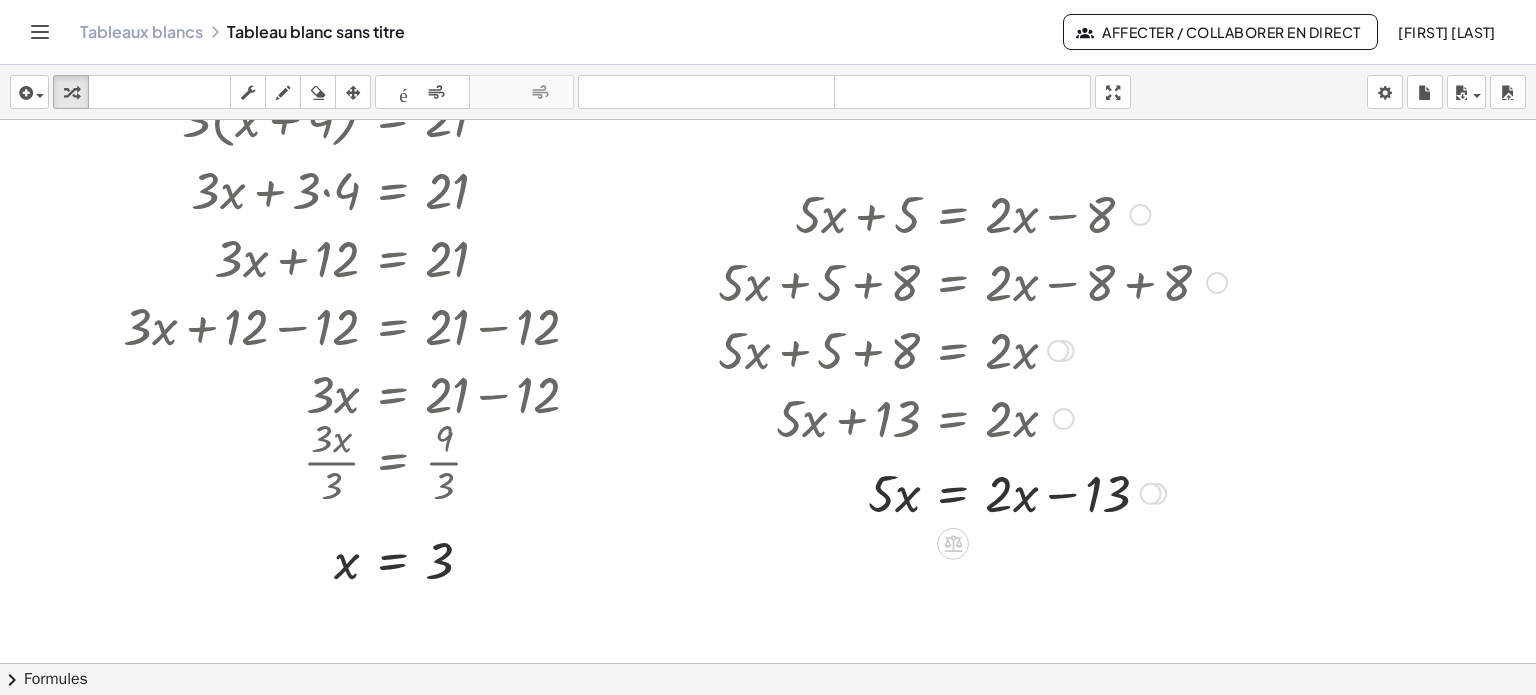 click on "+ · 5 · x + 5 = + · 2 · x − 8 + · 5 · x + 5 + 8 = + · 2 · x − 8 + 8 + · 5 · x + 5 + 8 = + · 2 · x + 0 + · 5 · x + 5 + 8 = · 2 · x + · 5 · x + 13 = · 2 · x + · 5 · x + 13 − 13 = + · 2 · x − 13 + · 5 · x + 0 = + · 2 · x − 13 · 5 · x = · 2 · x + − 13" at bounding box center [953, 215] 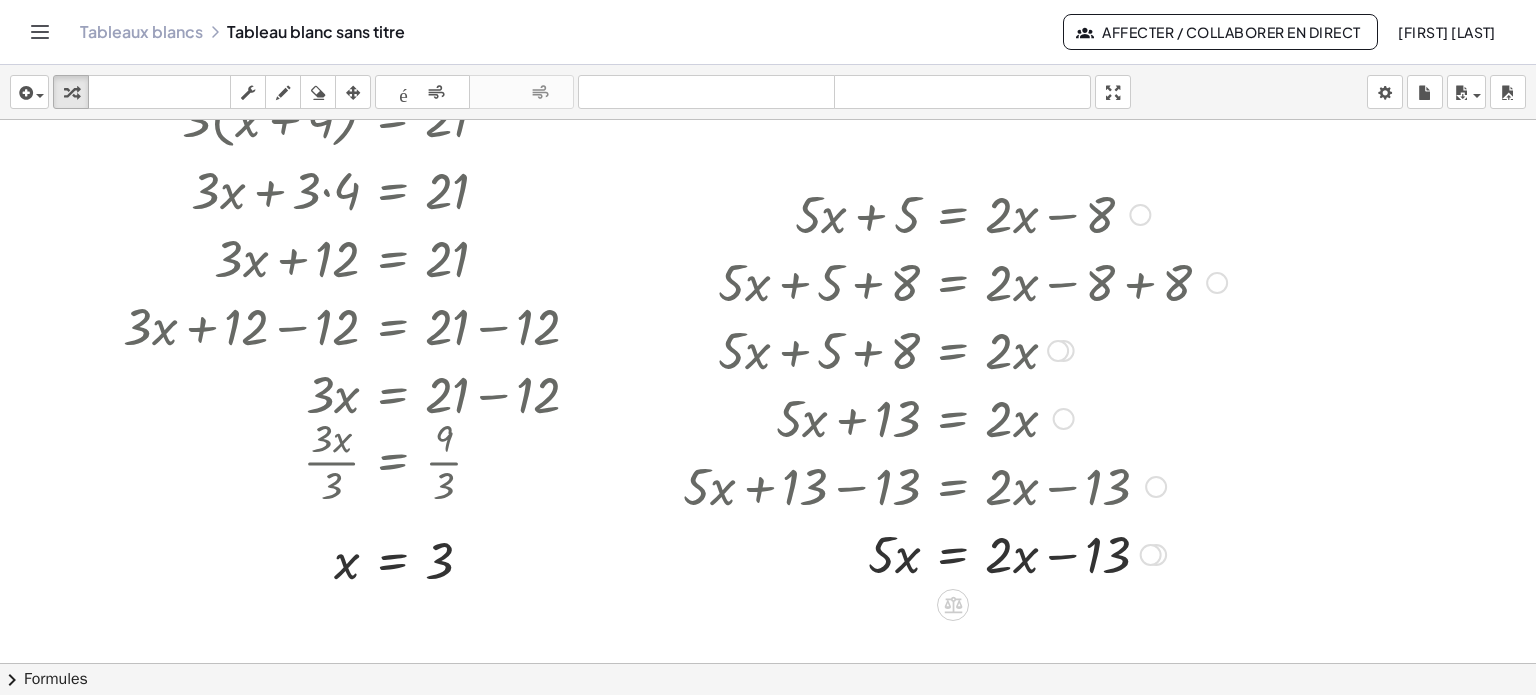 click at bounding box center [955, 553] 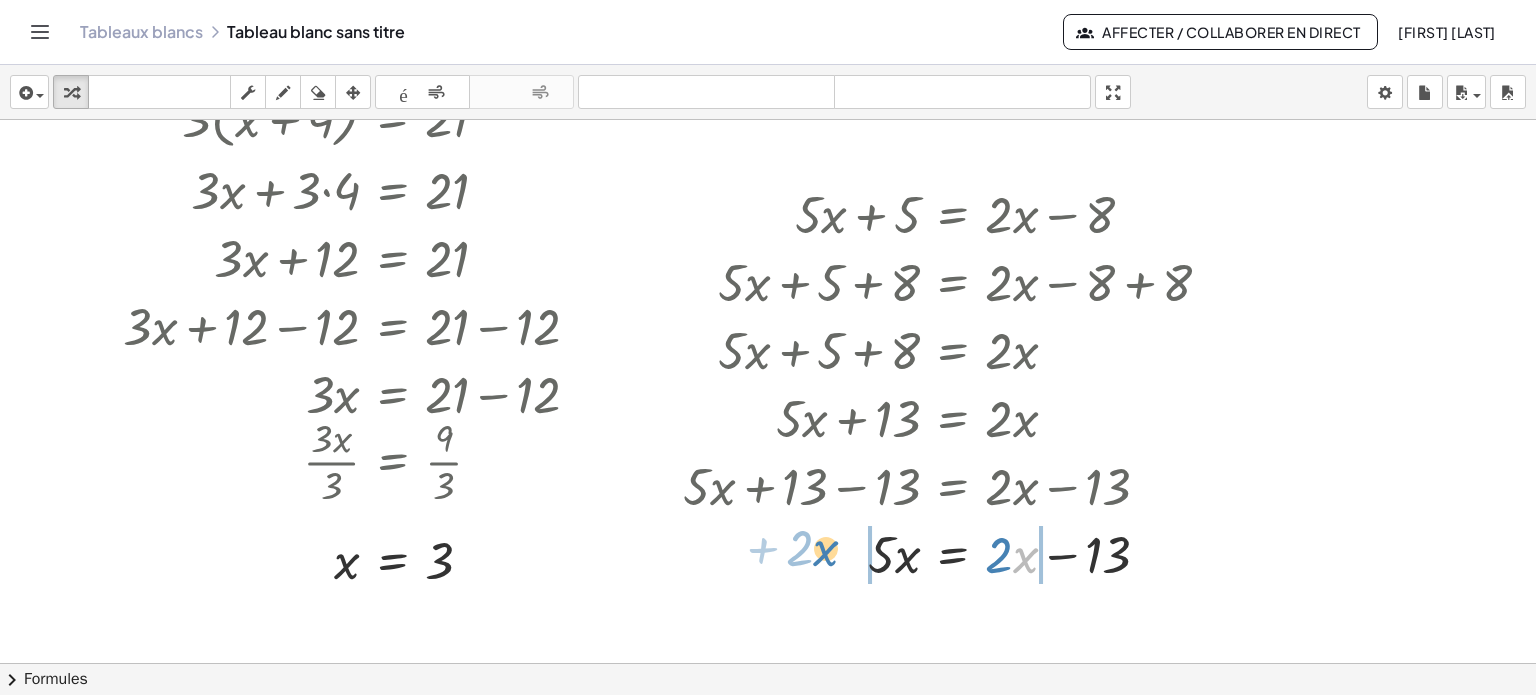drag, startPoint x: 1017, startPoint y: 566, endPoint x: 816, endPoint y: 559, distance: 201.12186 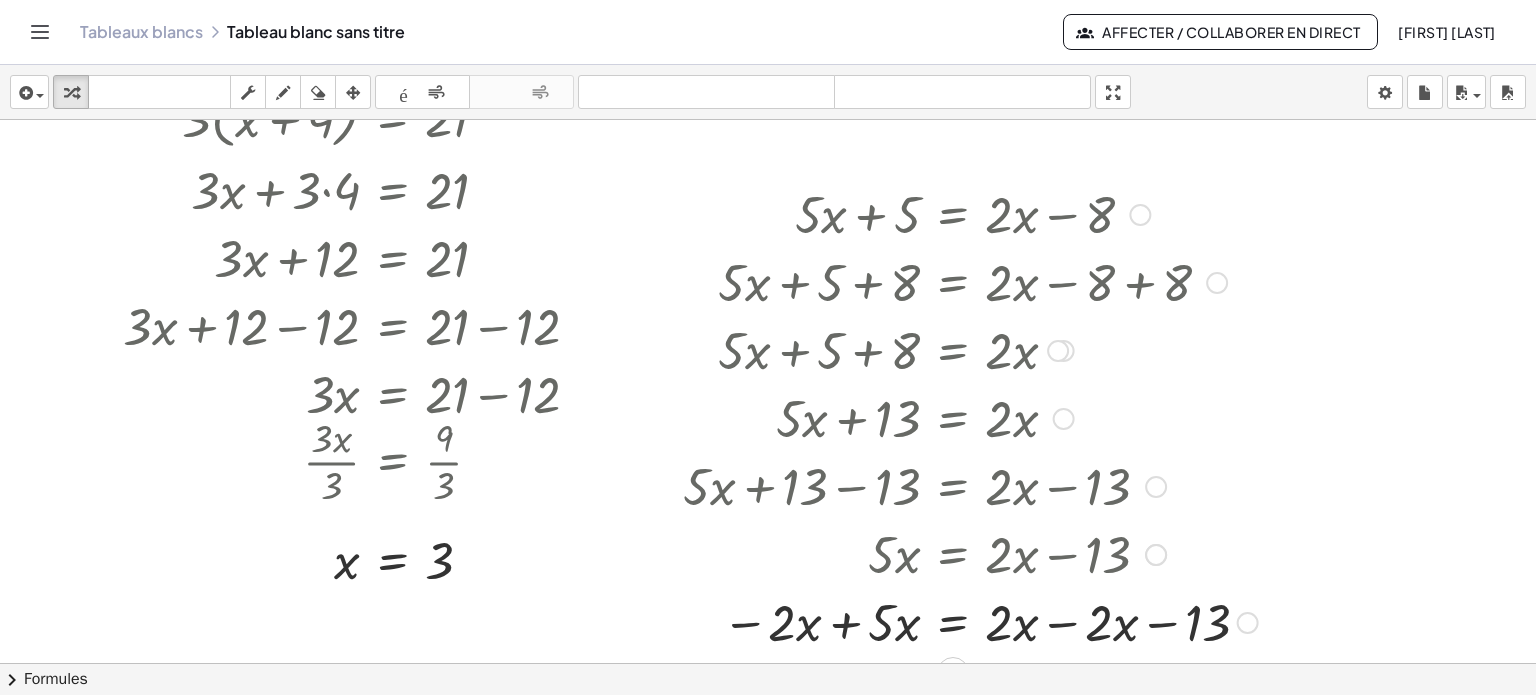 click at bounding box center [970, 621] 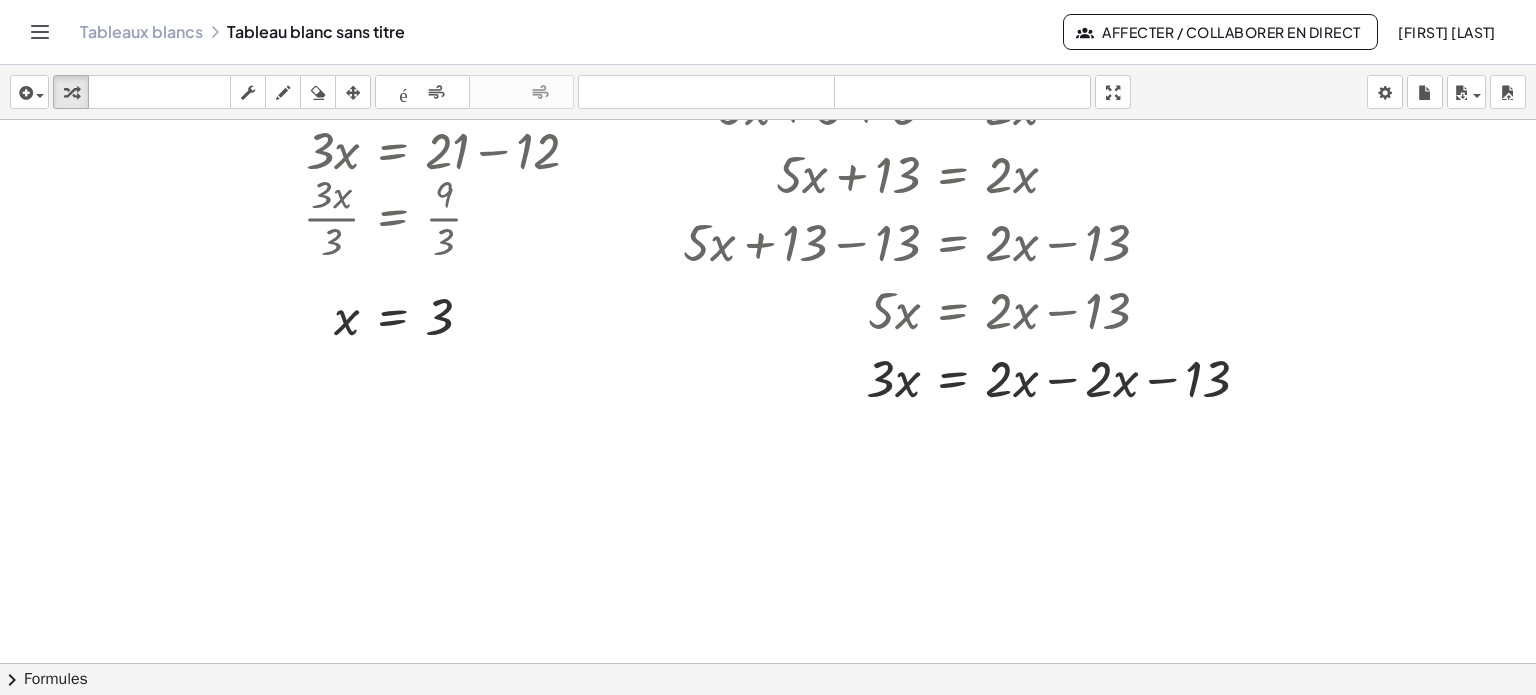 scroll, scrollTop: 400, scrollLeft: 0, axis: vertical 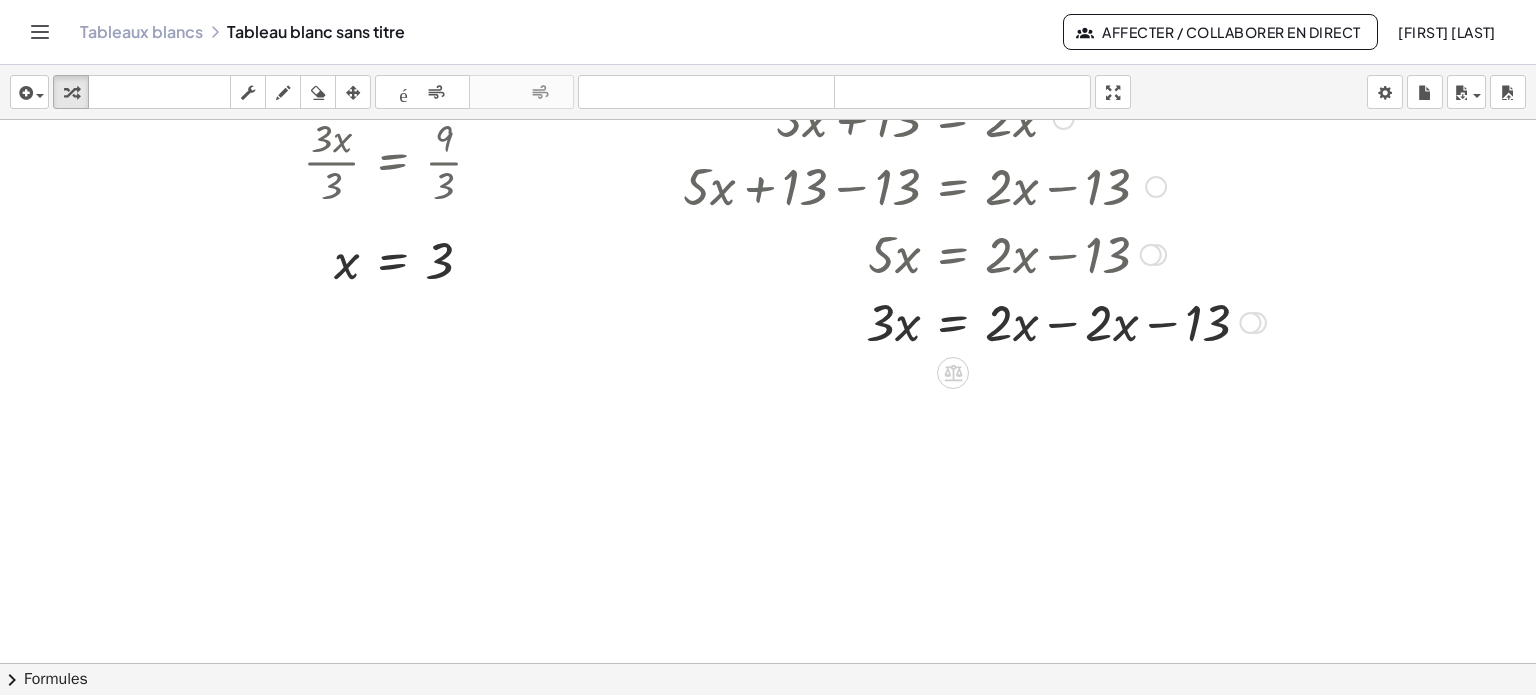 click at bounding box center (974, 321) 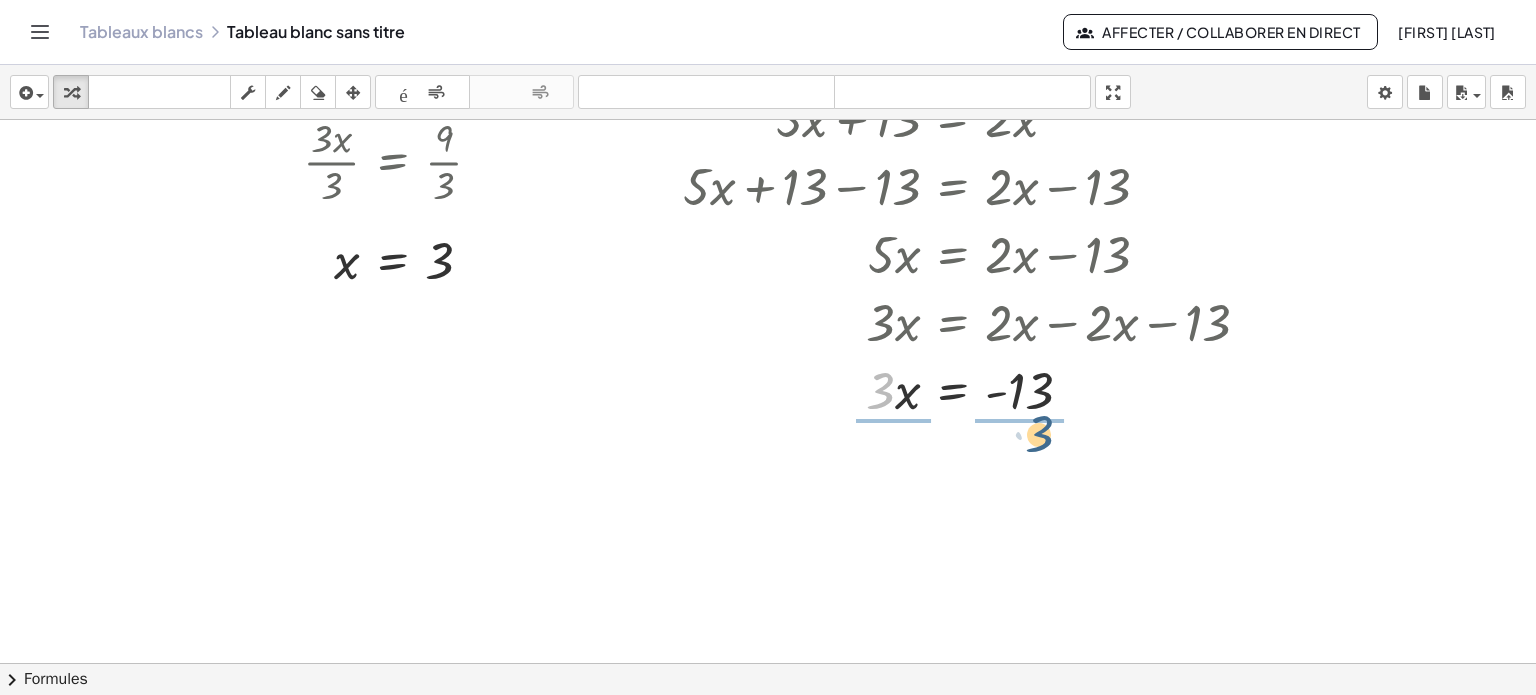 drag, startPoint x: 876, startPoint y: 399, endPoint x: 1040, endPoint y: 441, distance: 169.29265 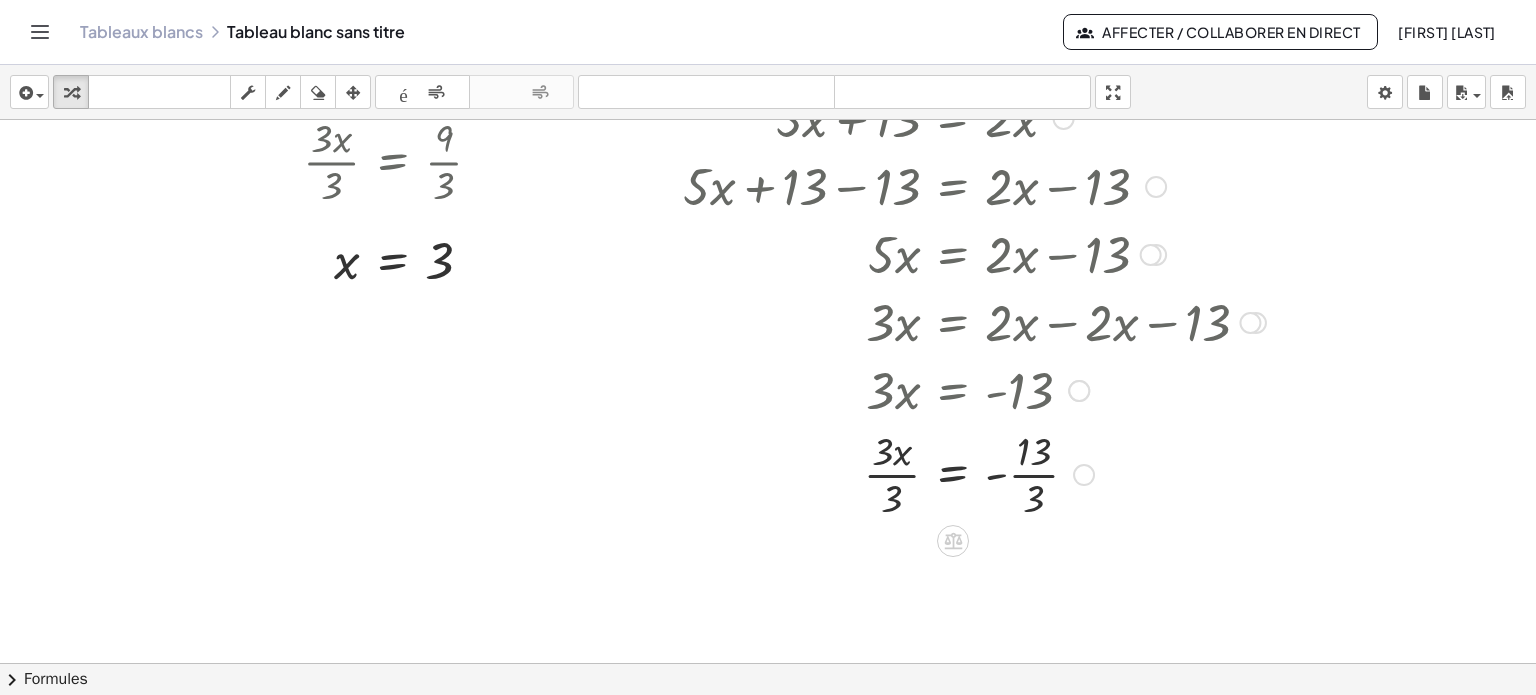 click at bounding box center [974, 473] 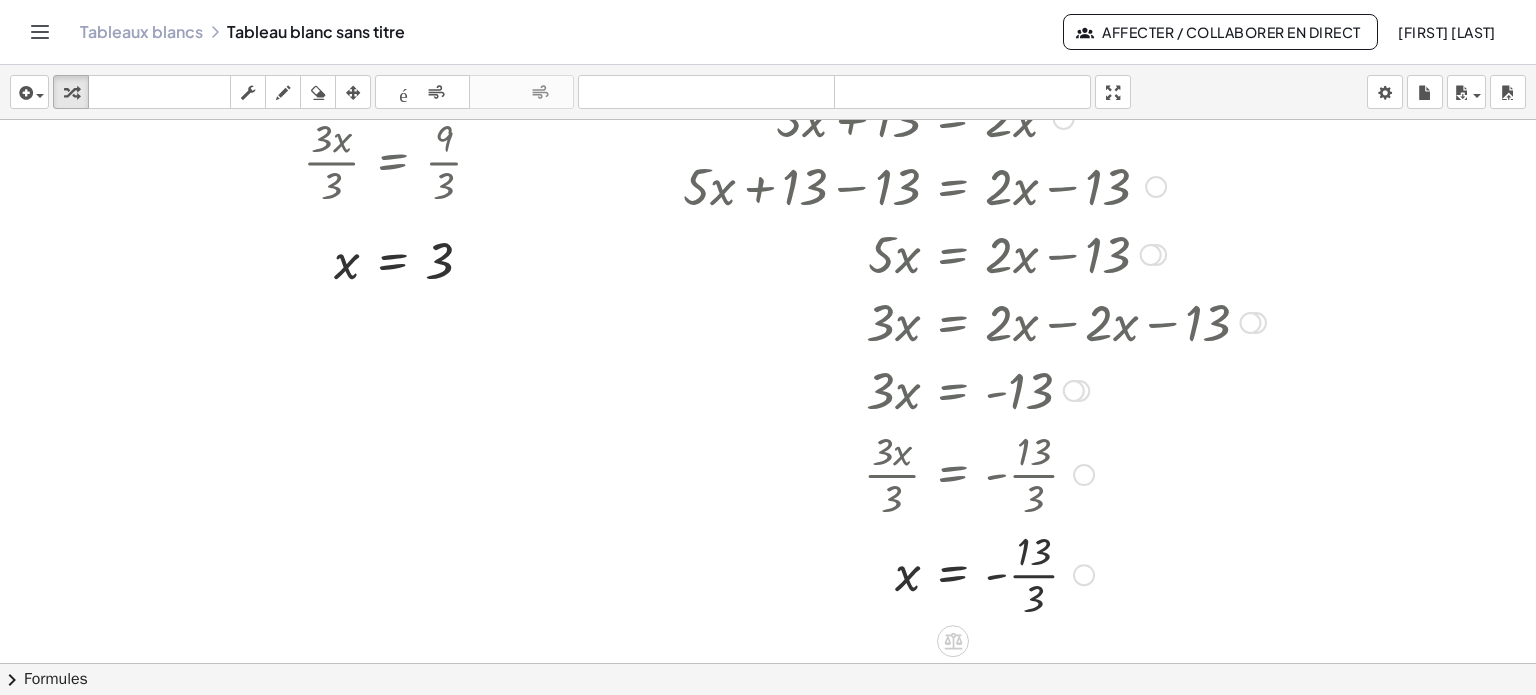 click at bounding box center [974, 573] 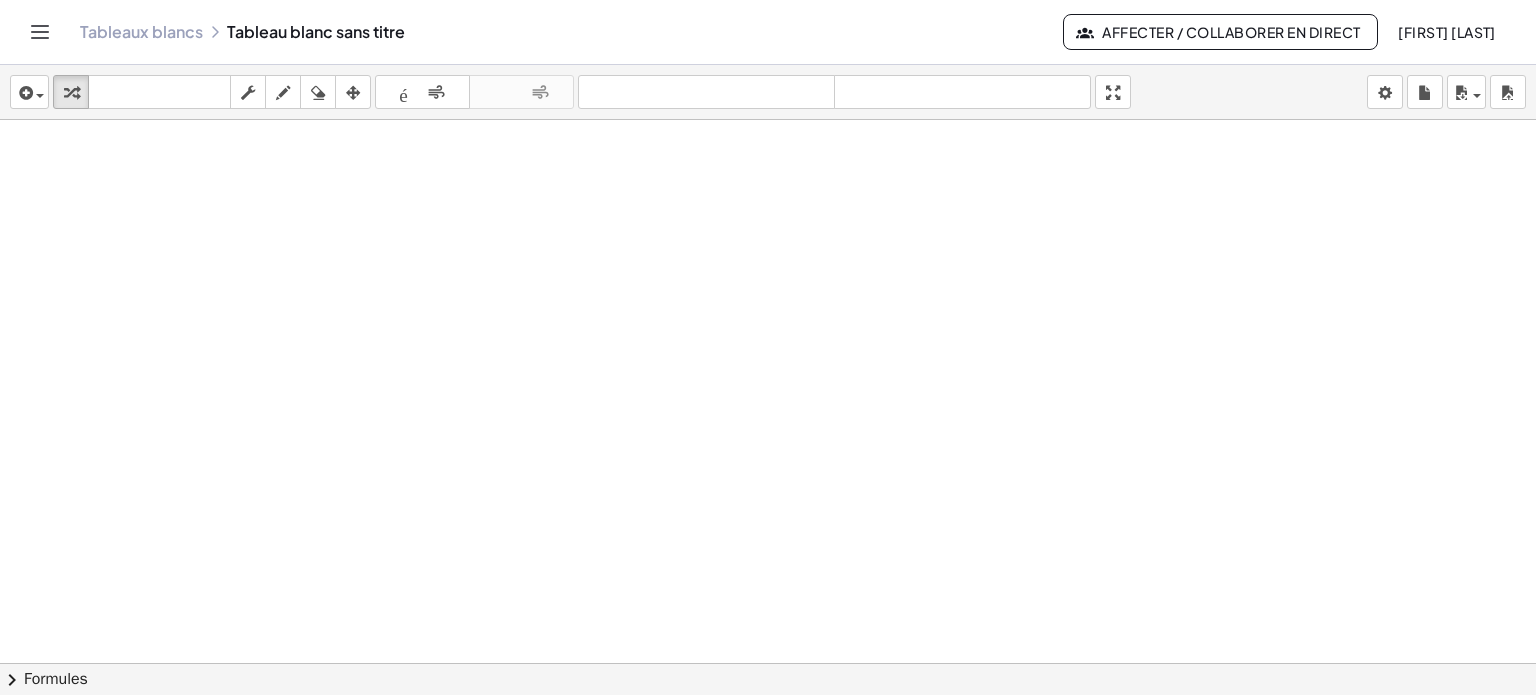scroll, scrollTop: 924, scrollLeft: 0, axis: vertical 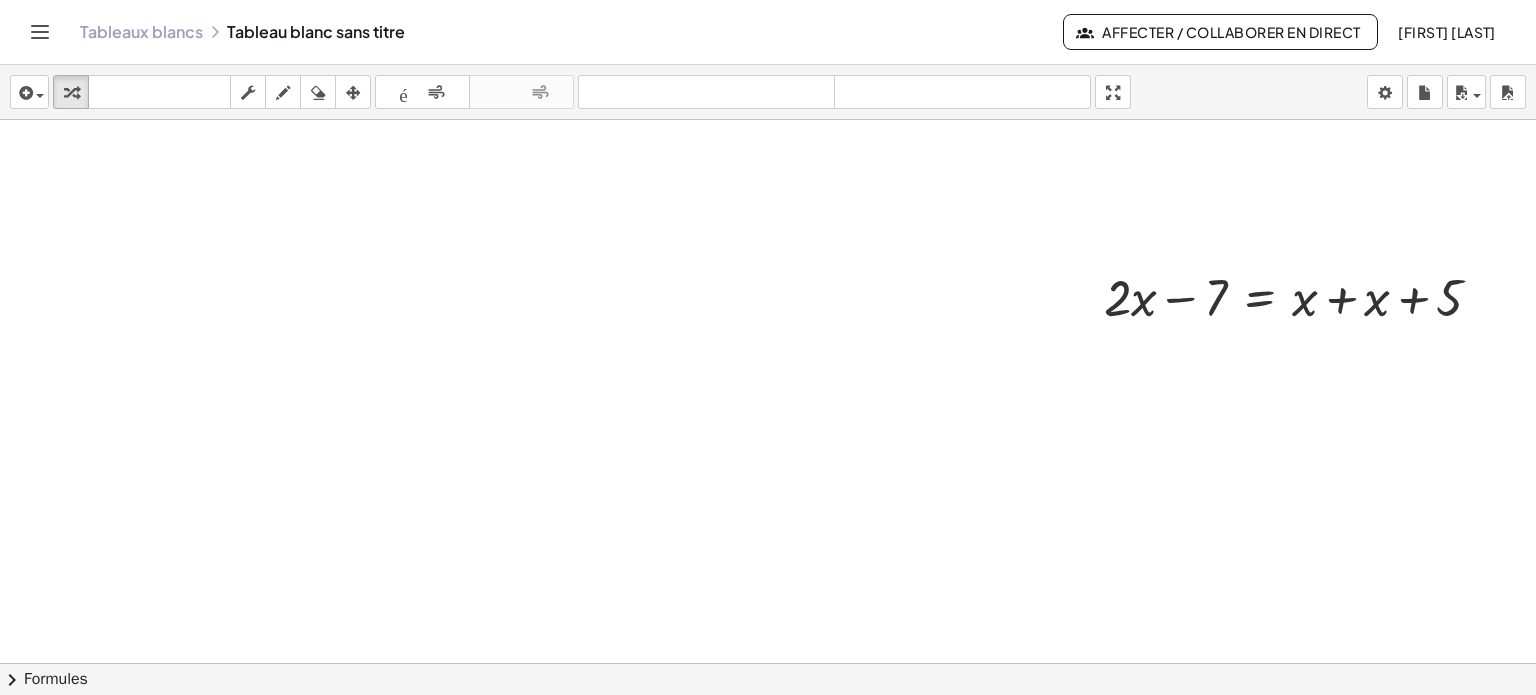 drag, startPoint x: 1164, startPoint y: 438, endPoint x: 960, endPoint y: 411, distance: 205.779 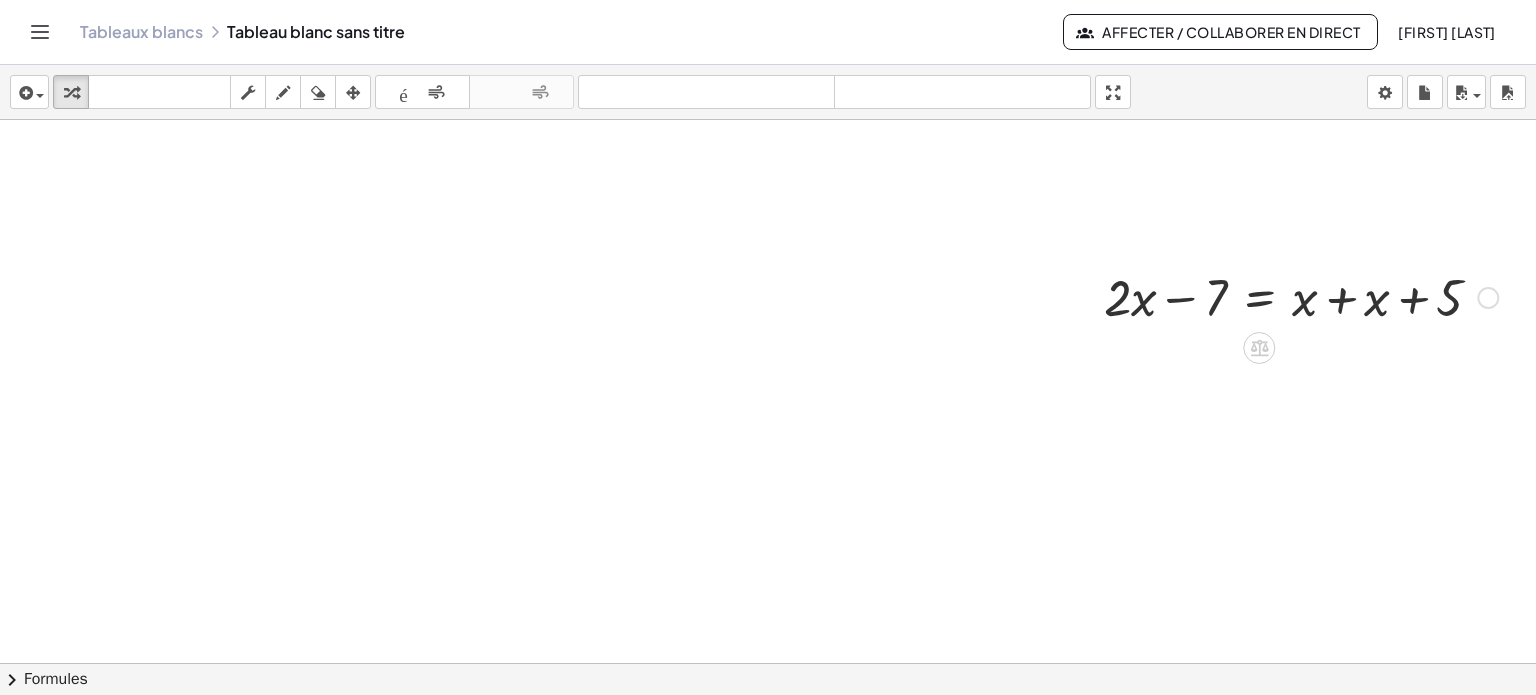 click at bounding box center (1301, 296) 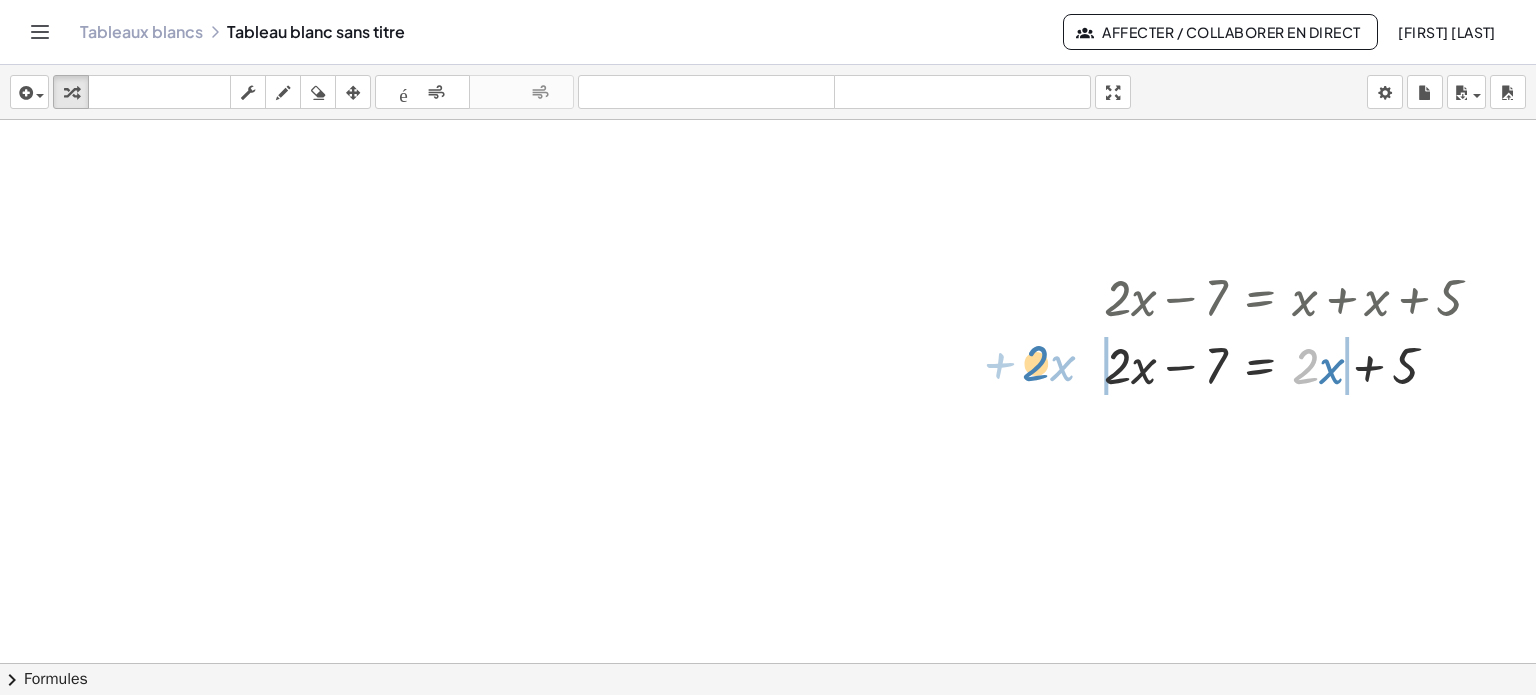 drag, startPoint x: 1314, startPoint y: 359, endPoint x: 1044, endPoint y: 355, distance: 270.02963 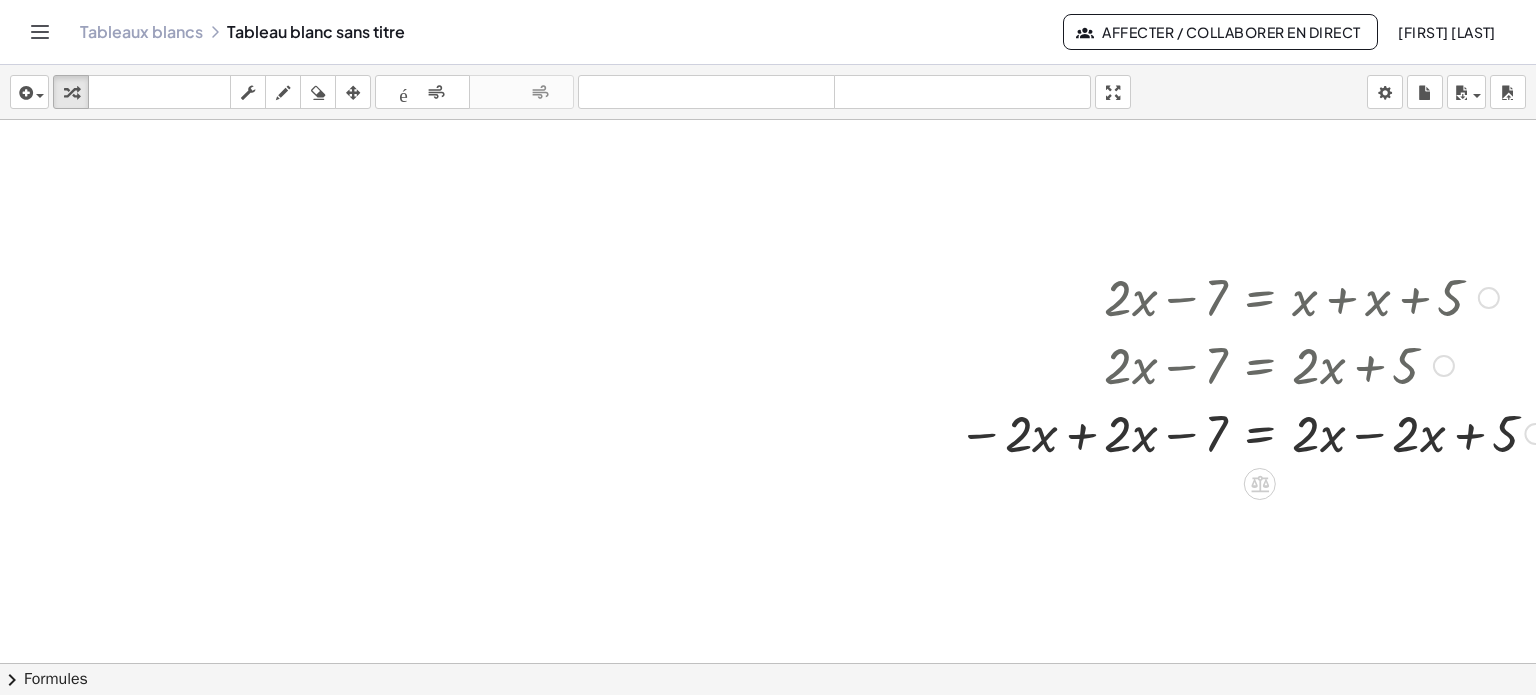 click at bounding box center [1251, 432] 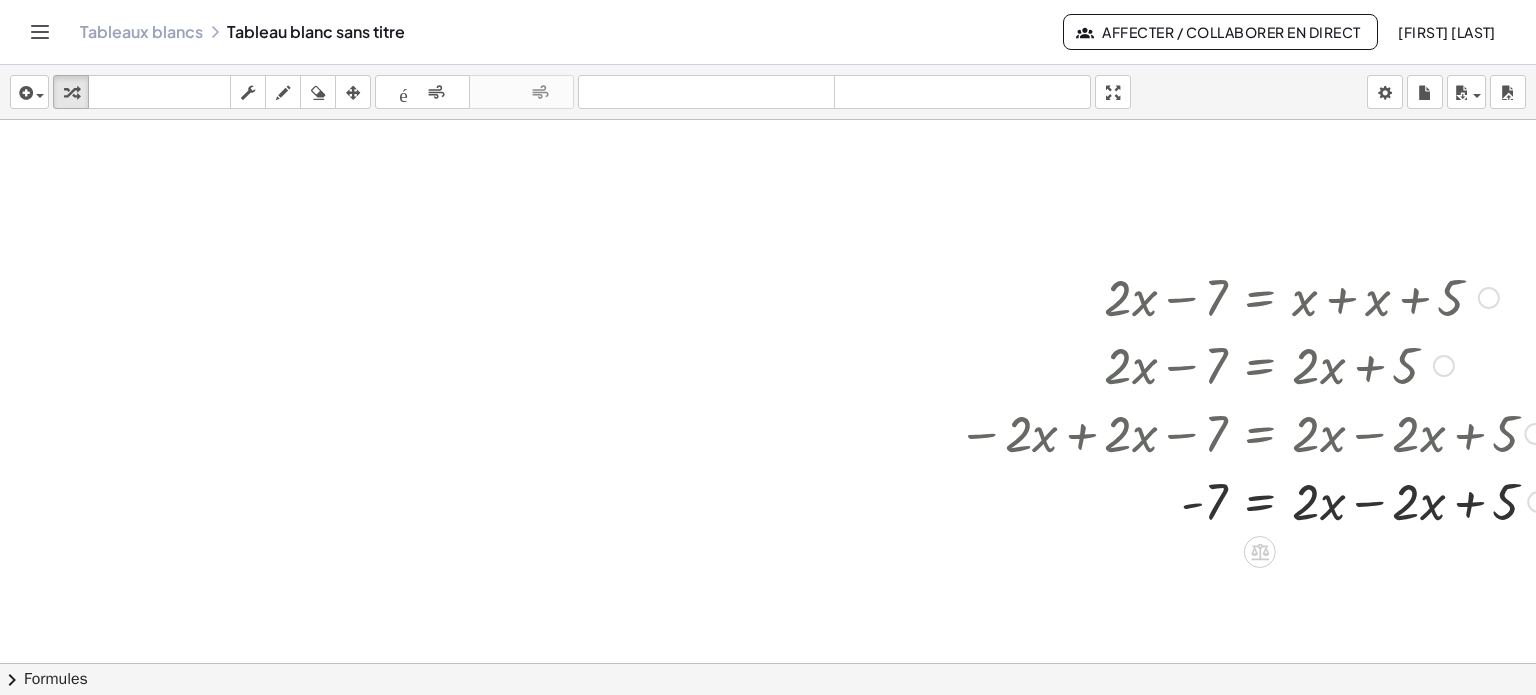 click at bounding box center (1256, 500) 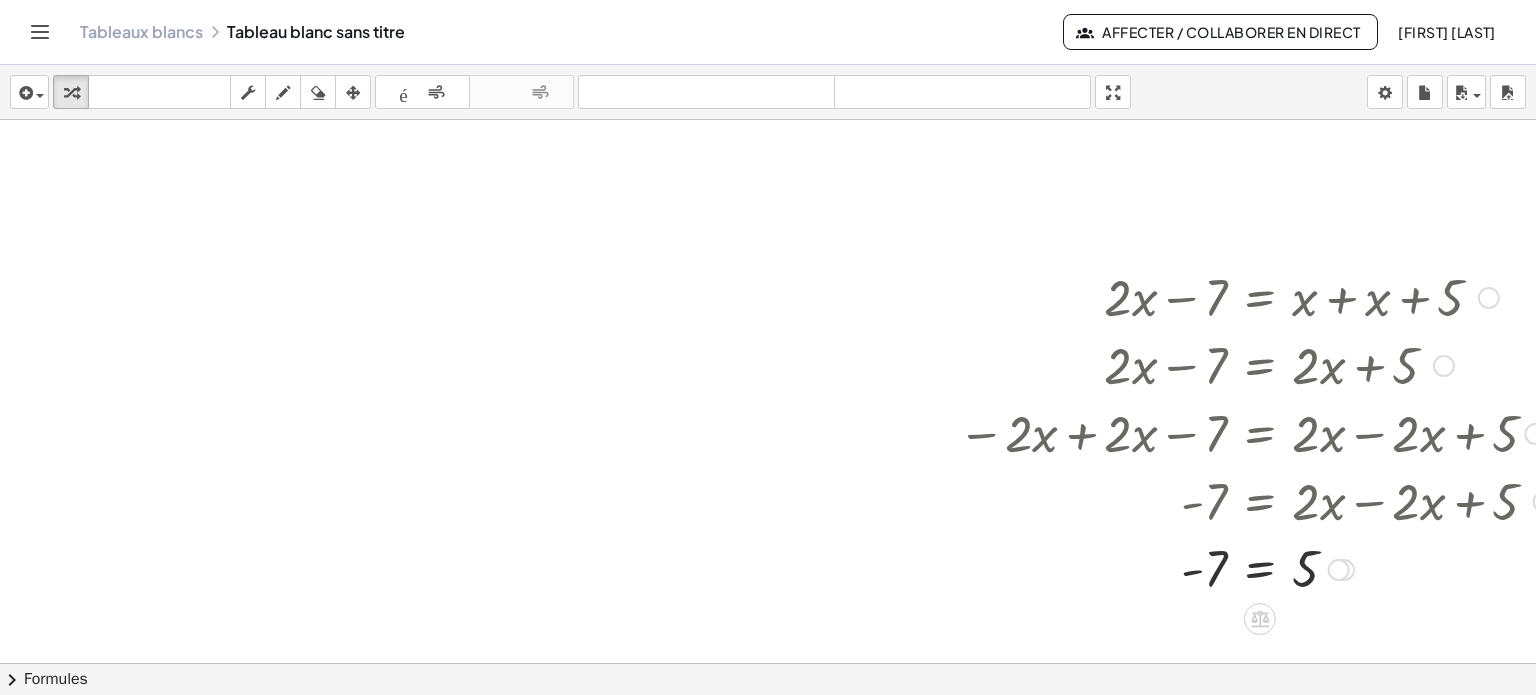 click at bounding box center (1256, 500) 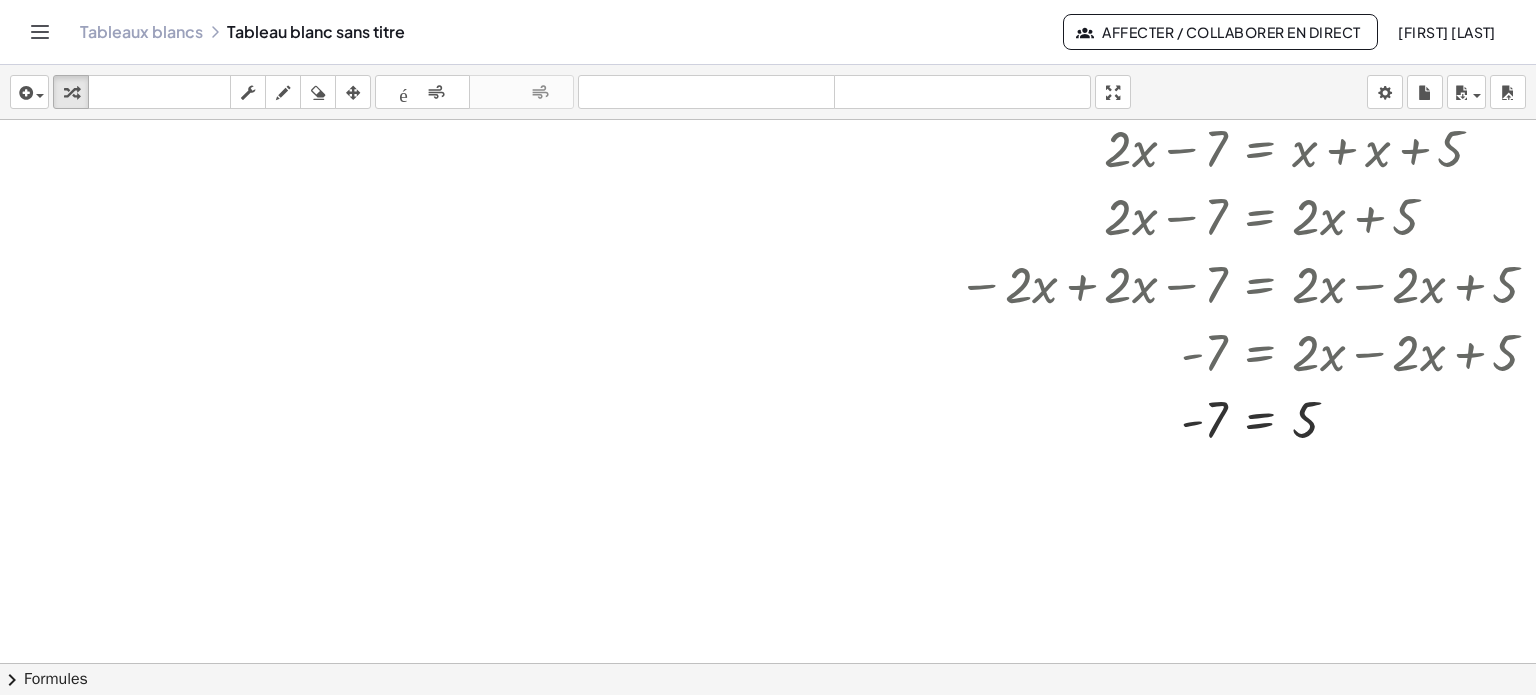 scroll, scrollTop: 1188, scrollLeft: 0, axis: vertical 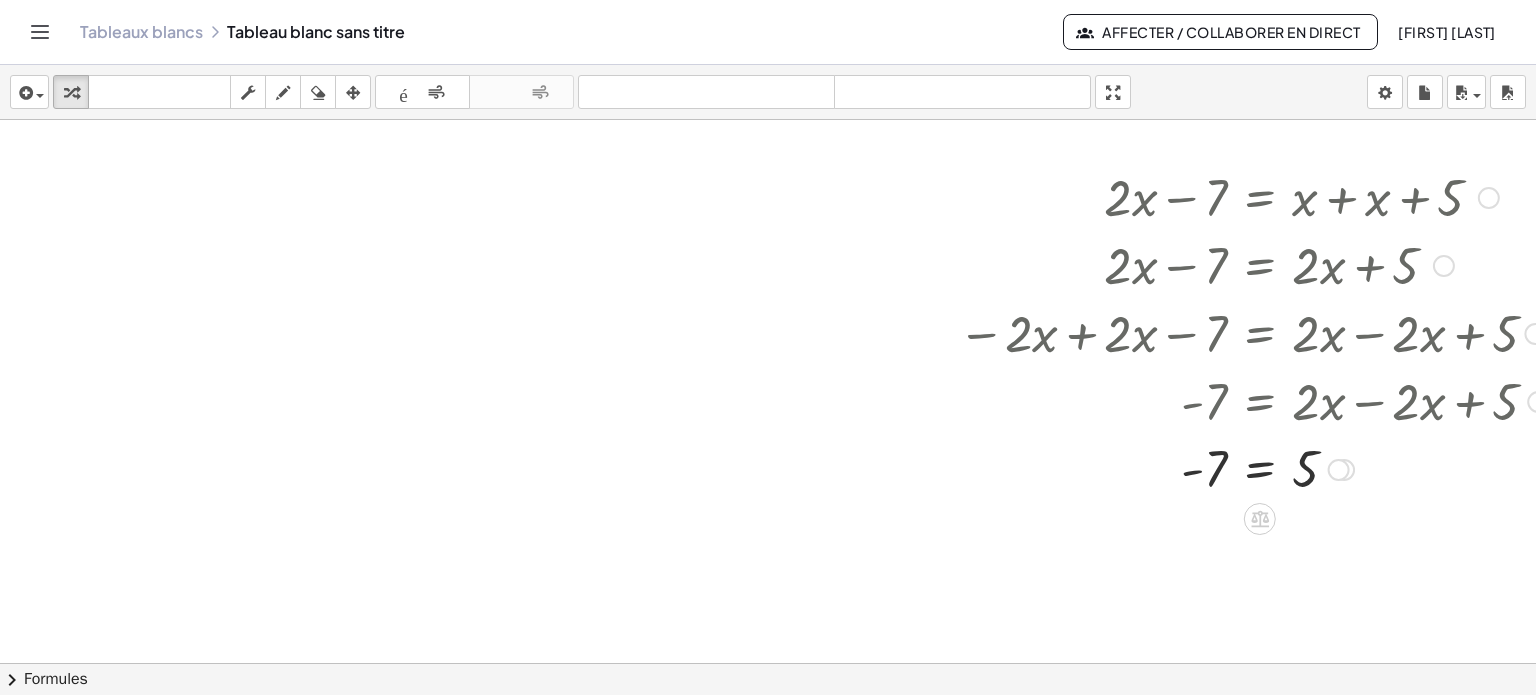 click at bounding box center [1489, 198] 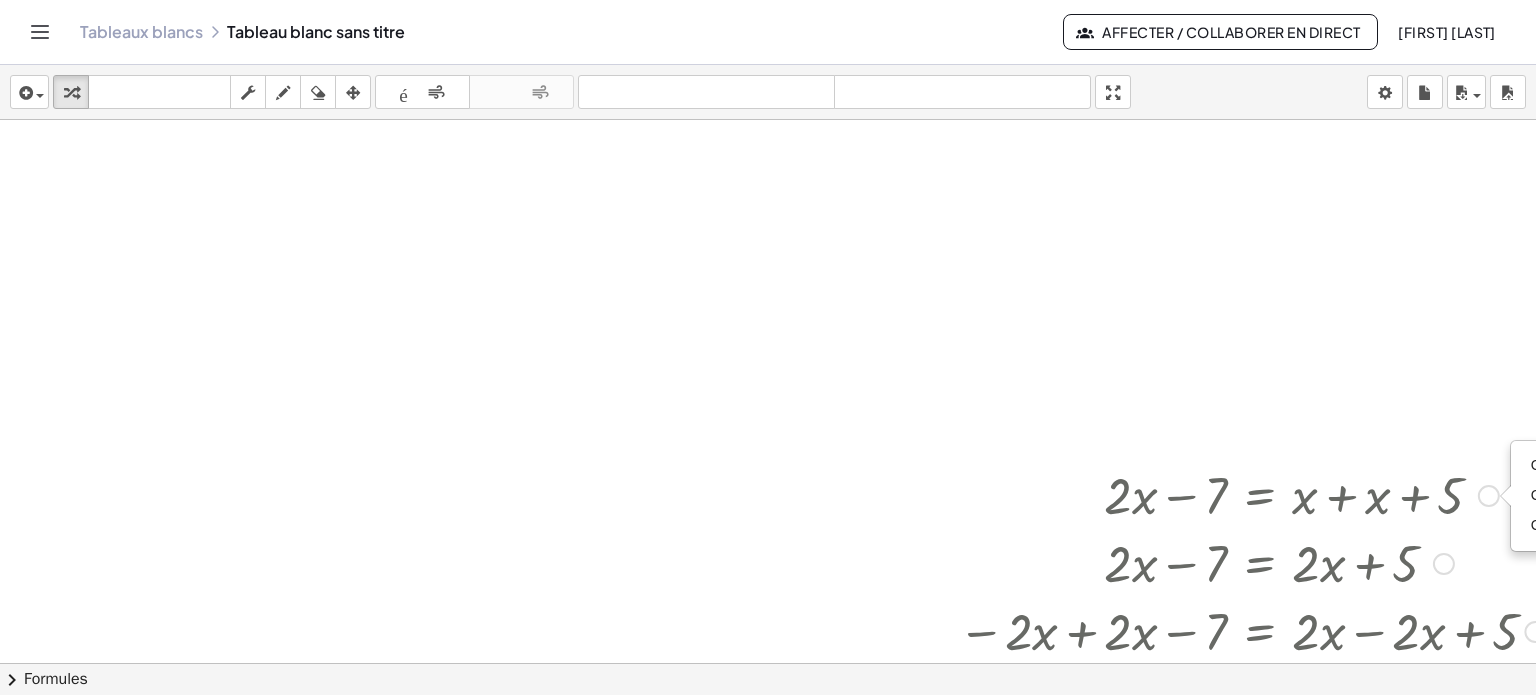 scroll, scrollTop: 888, scrollLeft: 0, axis: vertical 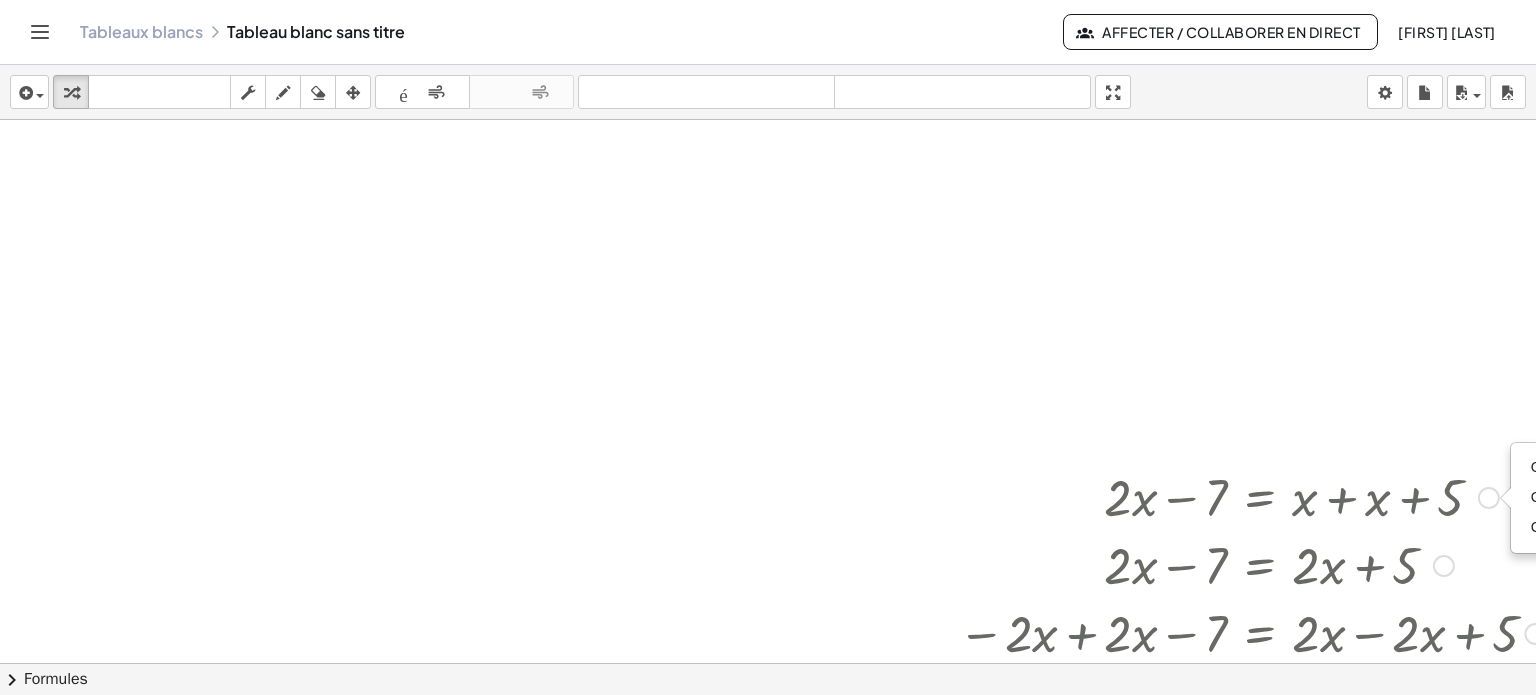 click on "Go back to this line Copy line as LaTeX Copy derivation as LaTeX" at bounding box center (1489, 498) 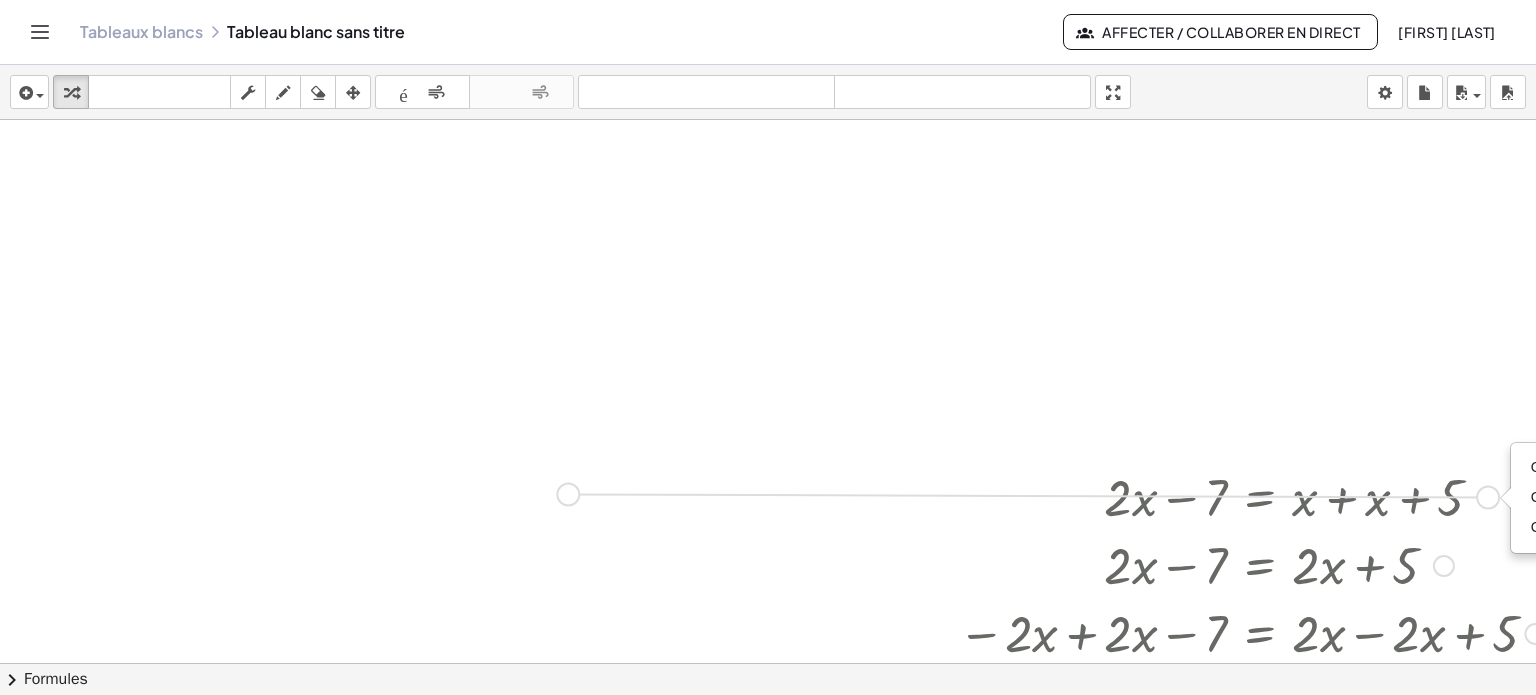 drag, startPoint x: 1479, startPoint y: 495, endPoint x: 553, endPoint y: 488, distance: 926.0264 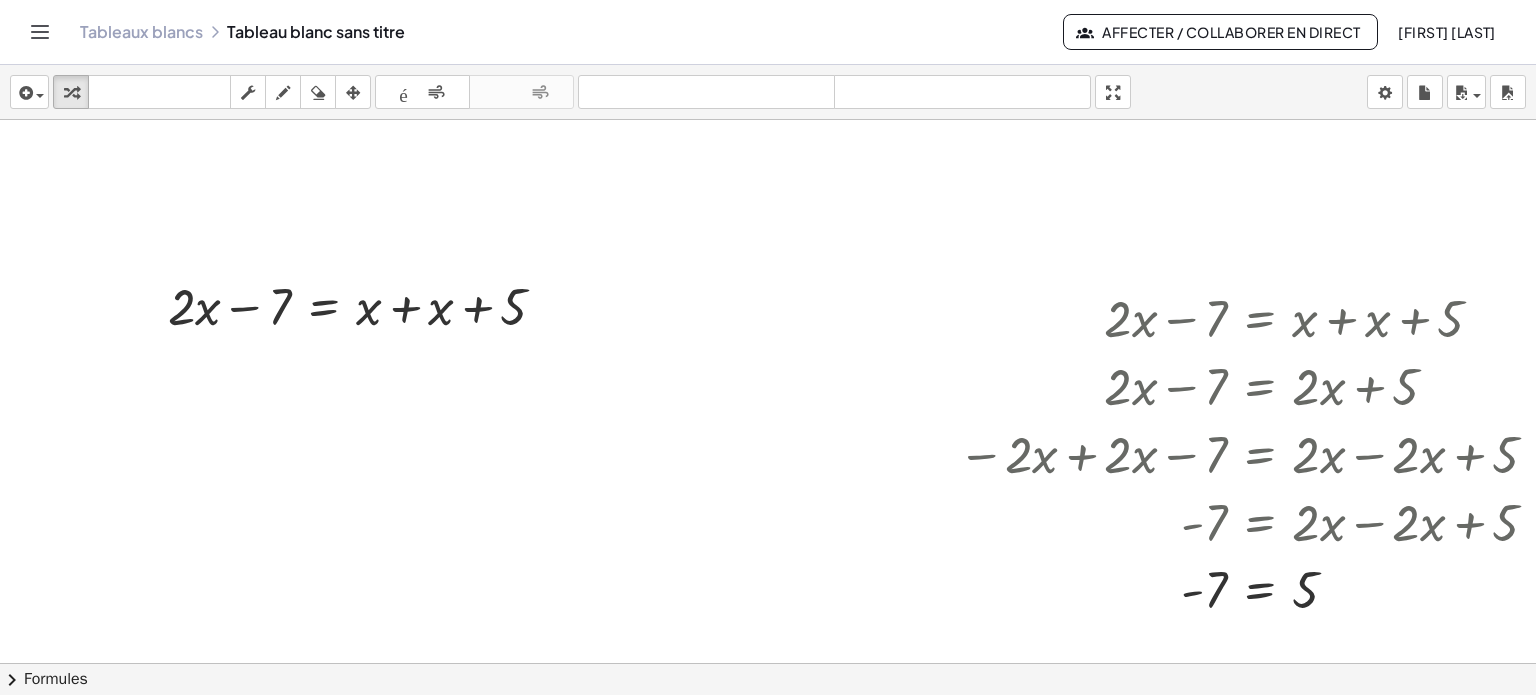 scroll, scrollTop: 1088, scrollLeft: 0, axis: vertical 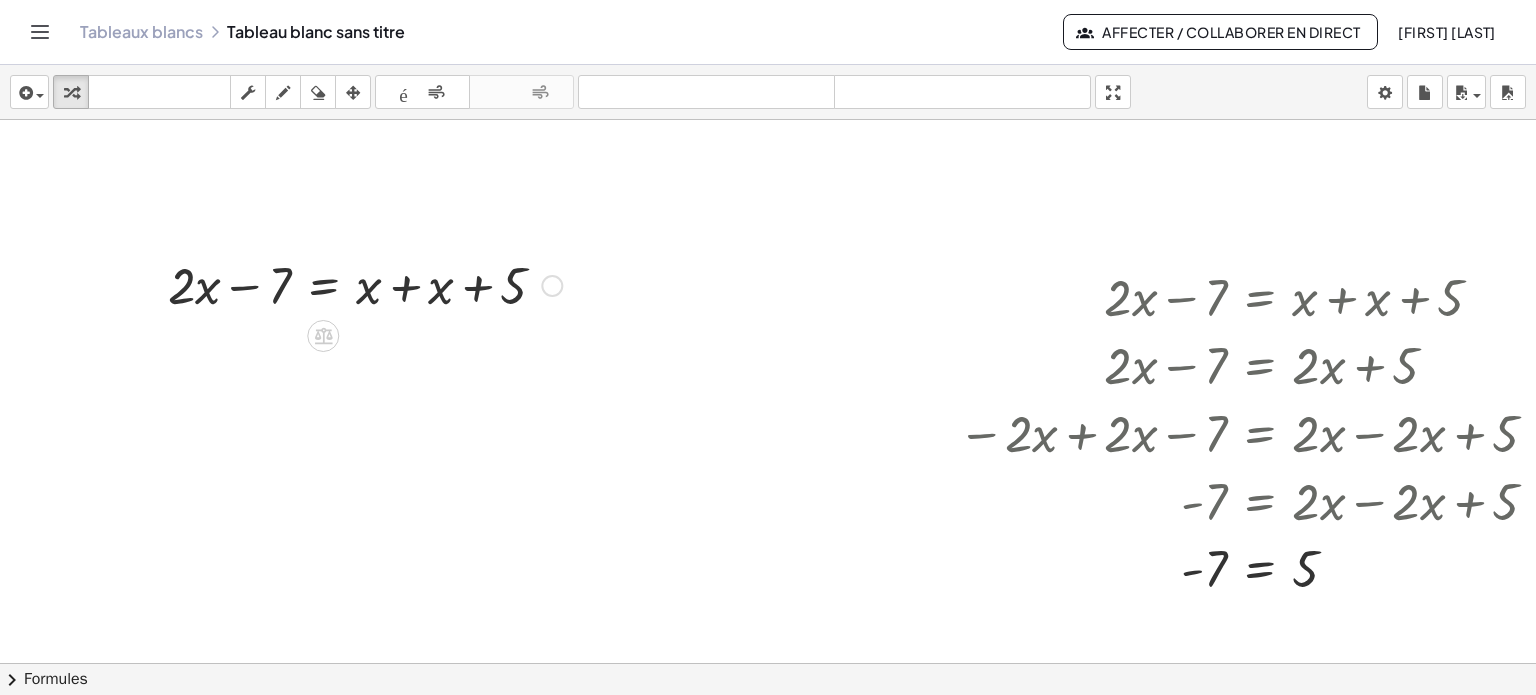 click at bounding box center (365, 284) 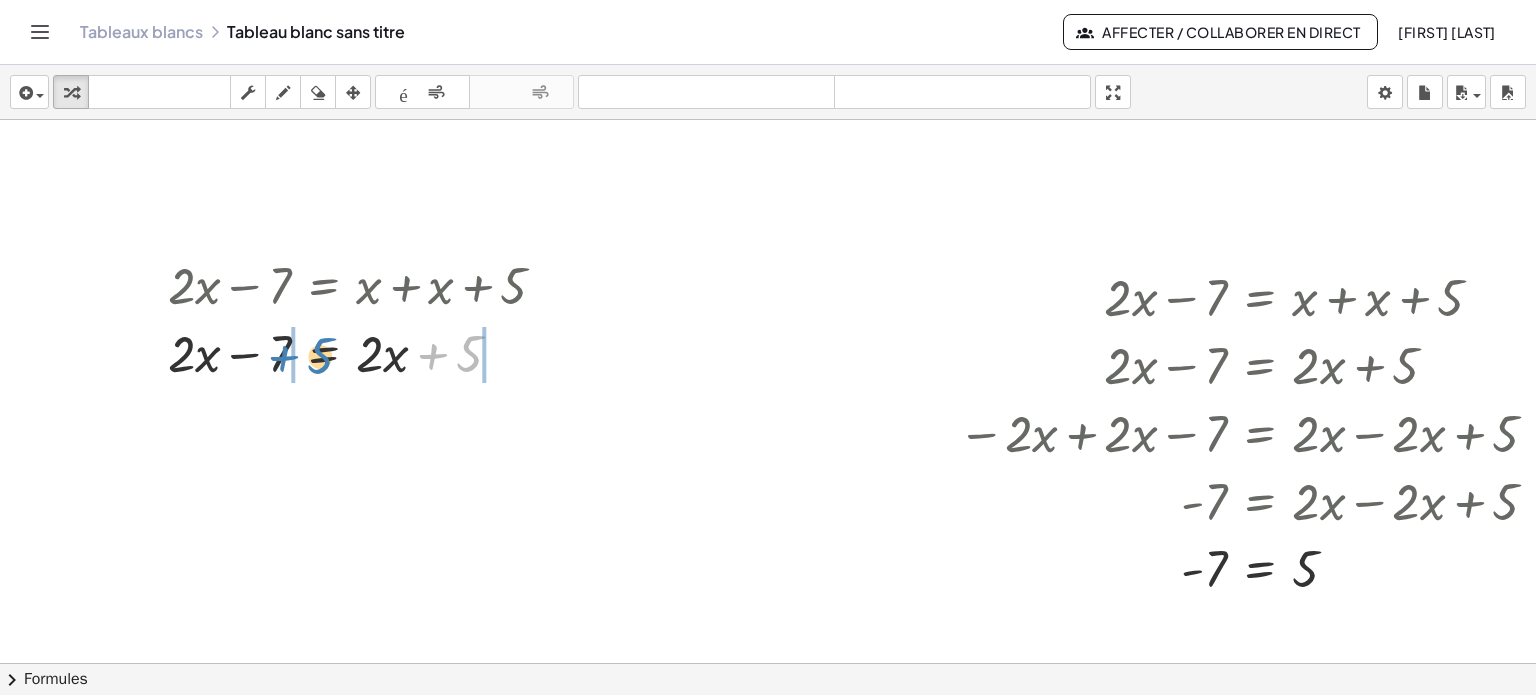 drag, startPoint x: 432, startPoint y: 355, endPoint x: 283, endPoint y: 357, distance: 149.01343 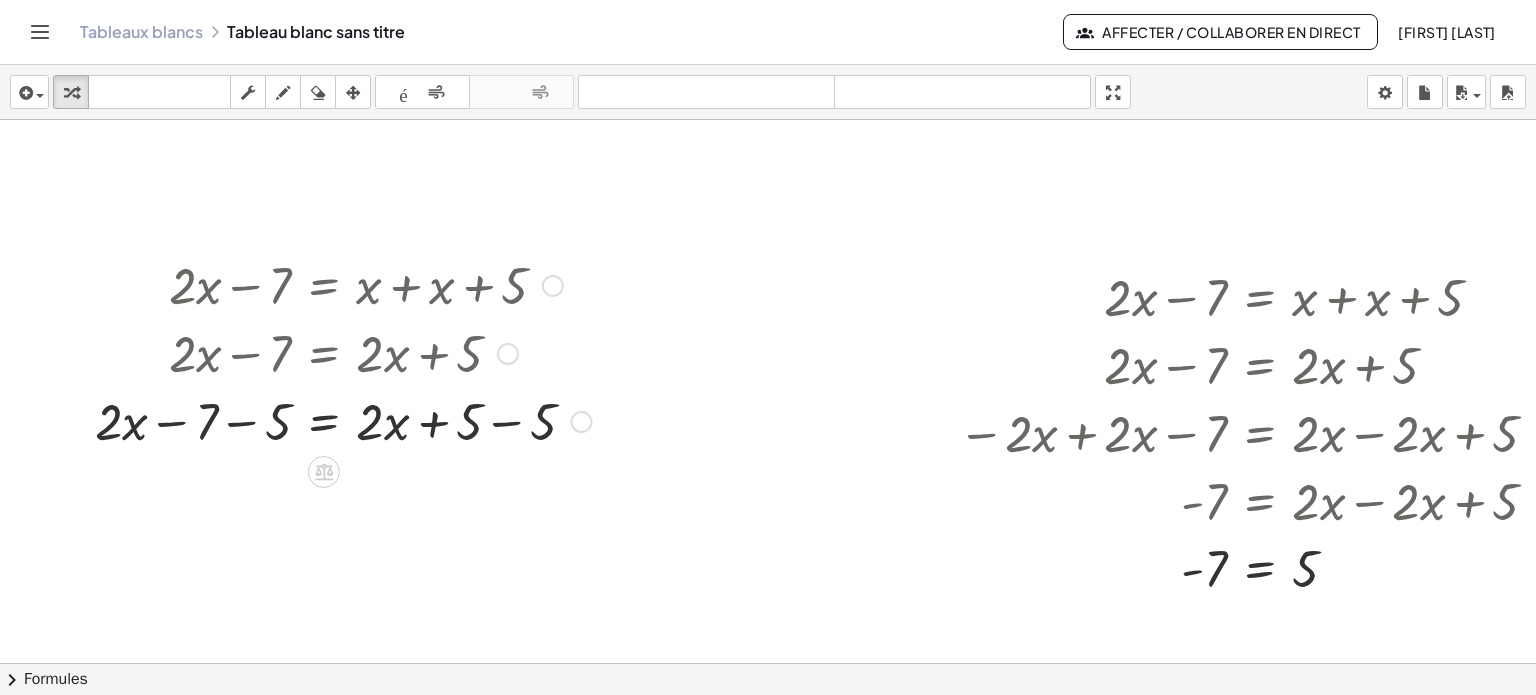 click at bounding box center (343, 420) 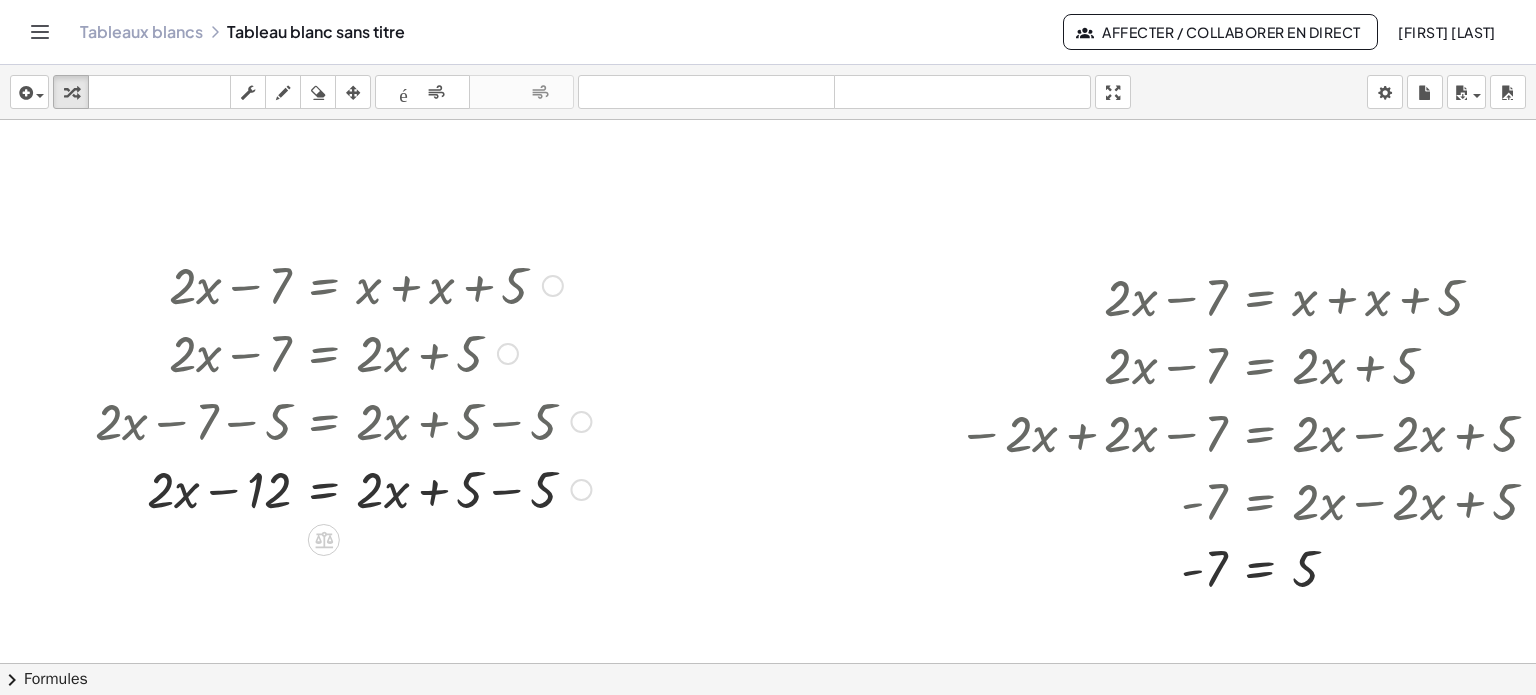 click at bounding box center [343, 488] 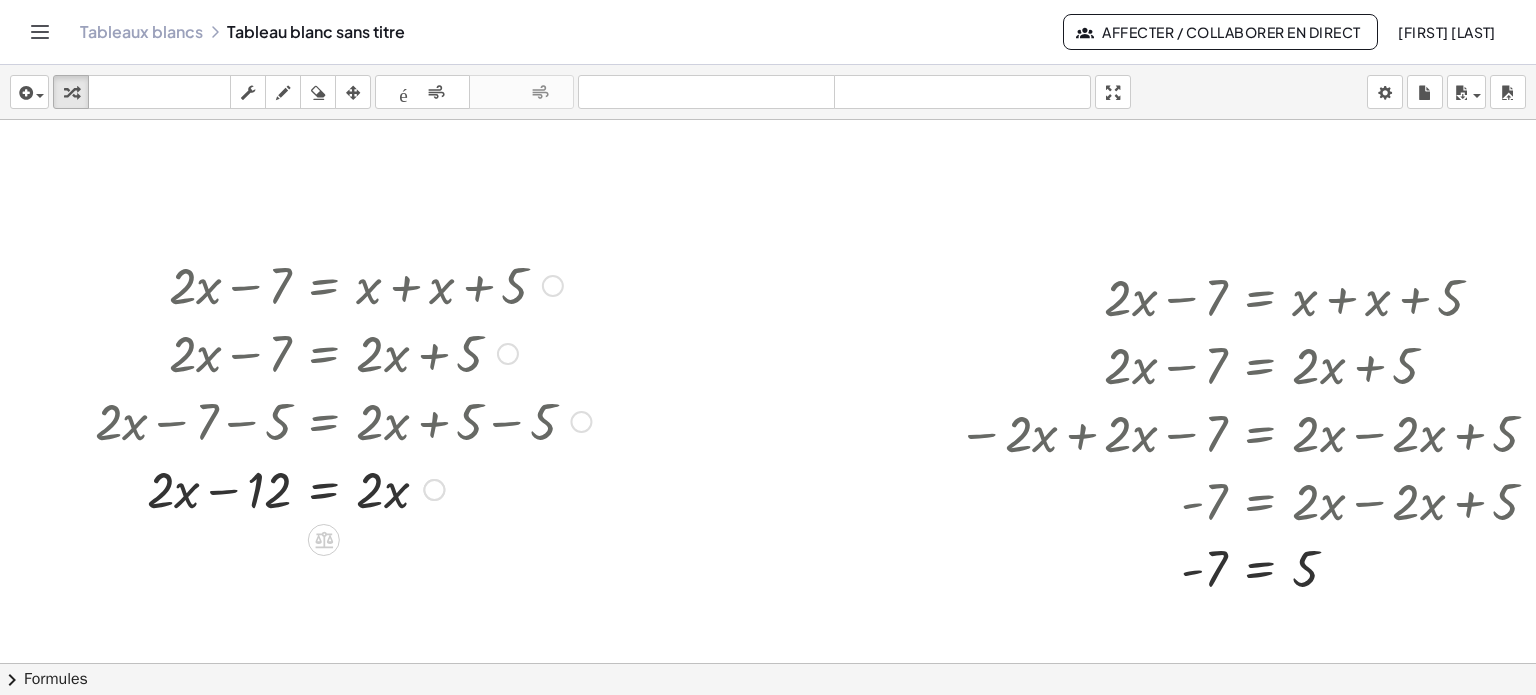 scroll, scrollTop: 1188, scrollLeft: 0, axis: vertical 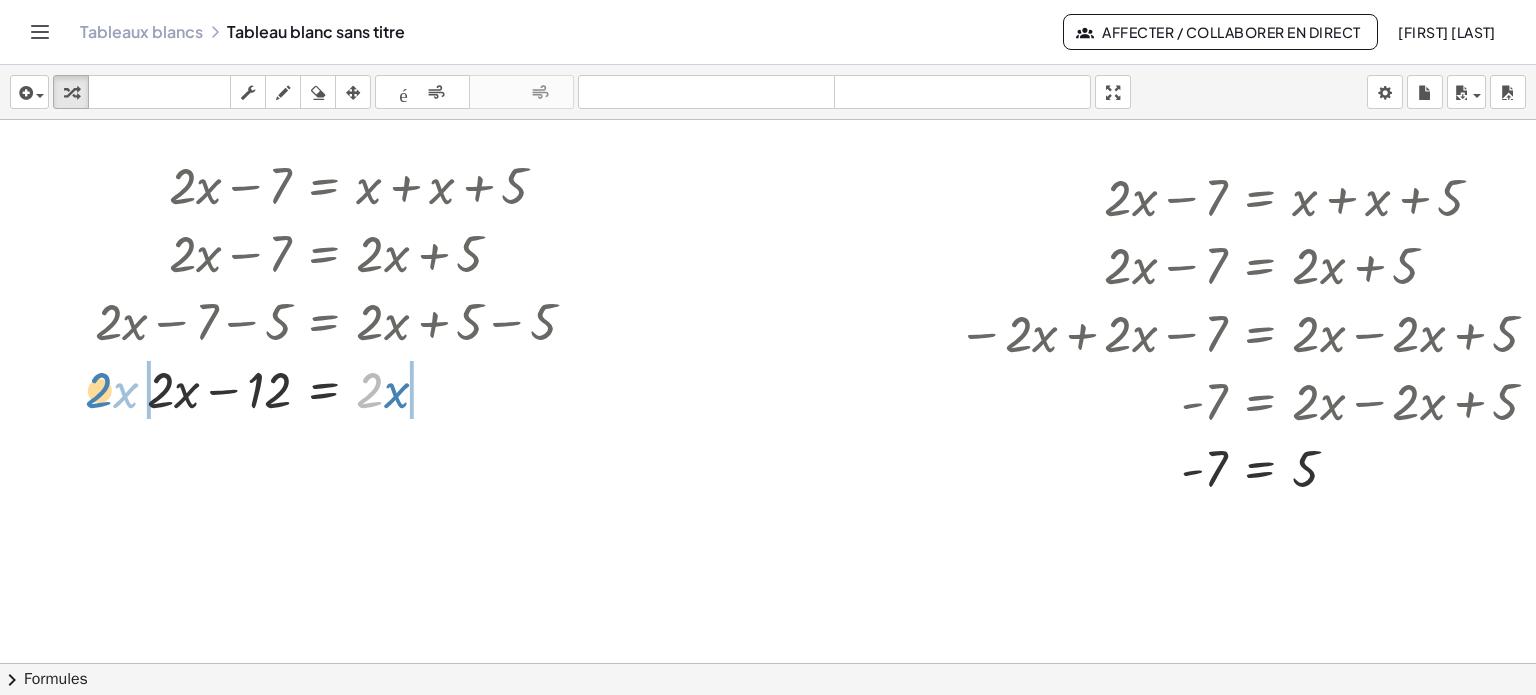 drag, startPoint x: 369, startPoint y: 398, endPoint x: 95, endPoint y: 398, distance: 274 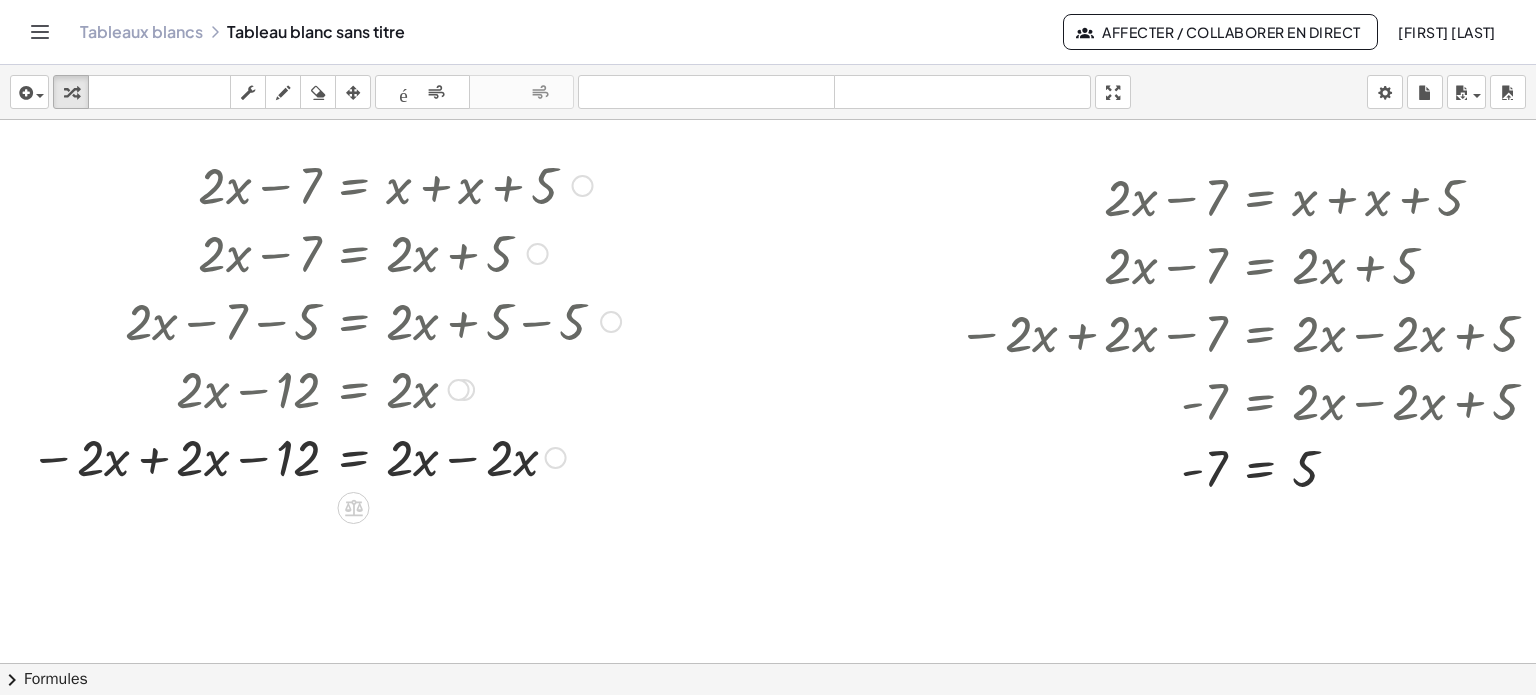 click at bounding box center (325, 456) 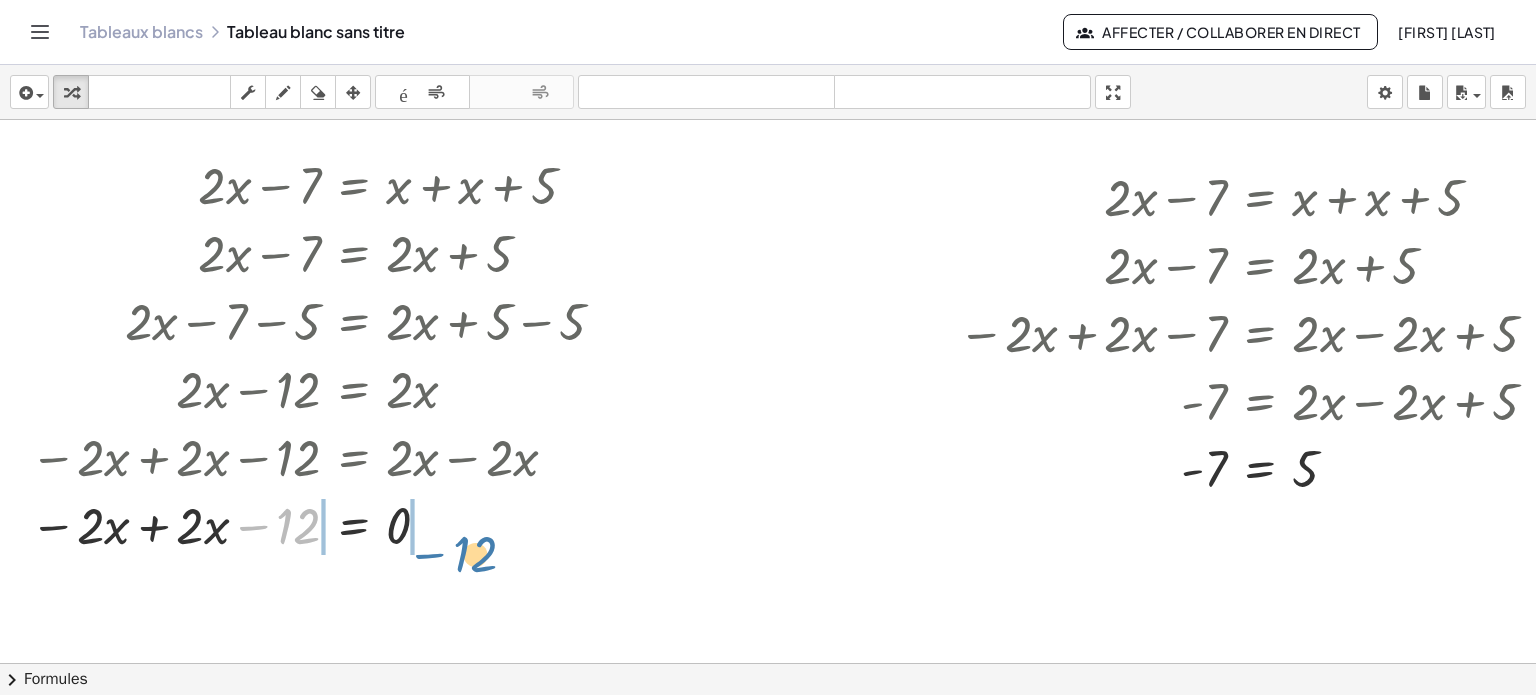 drag, startPoint x: 300, startPoint y: 467, endPoint x: 478, endPoint y: 496, distance: 180.3469 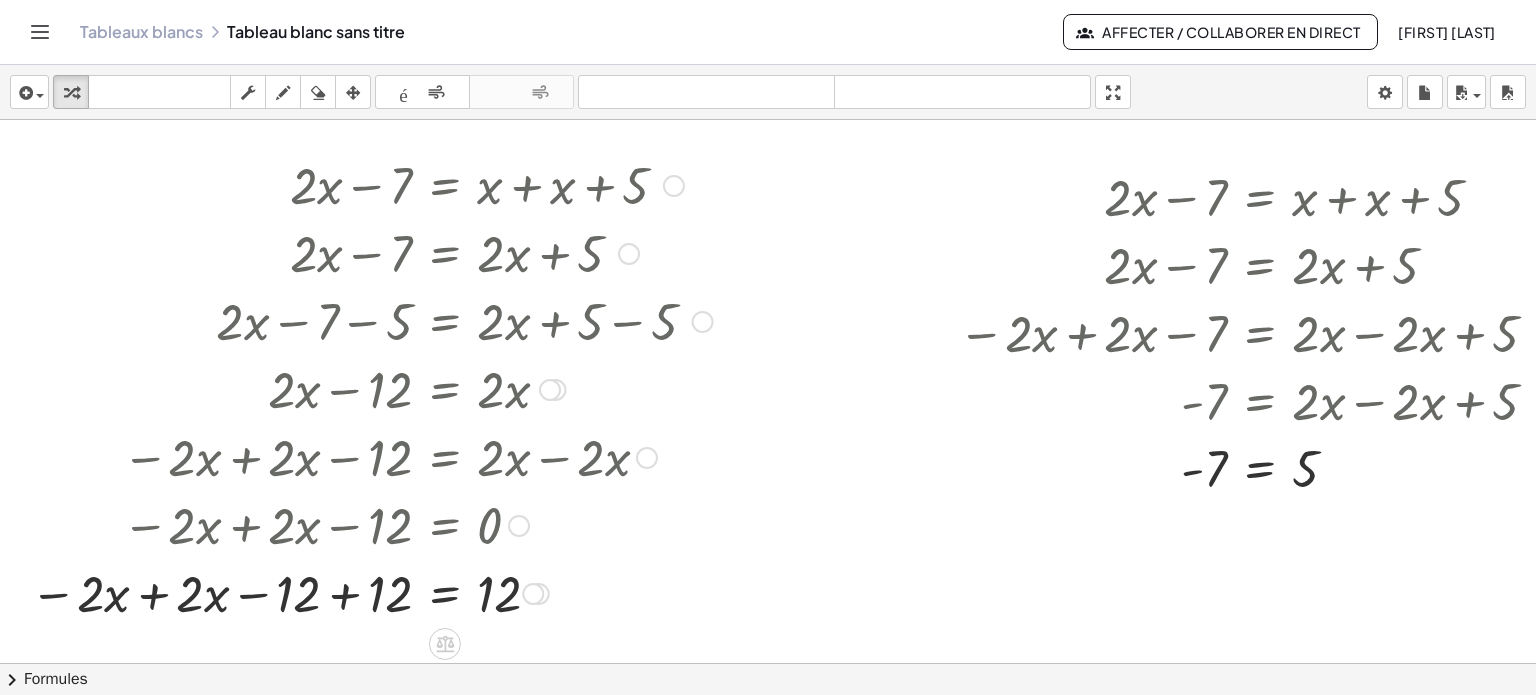 drag, startPoint x: 346, startPoint y: 531, endPoint x: 347, endPoint y: 577, distance: 46.010868 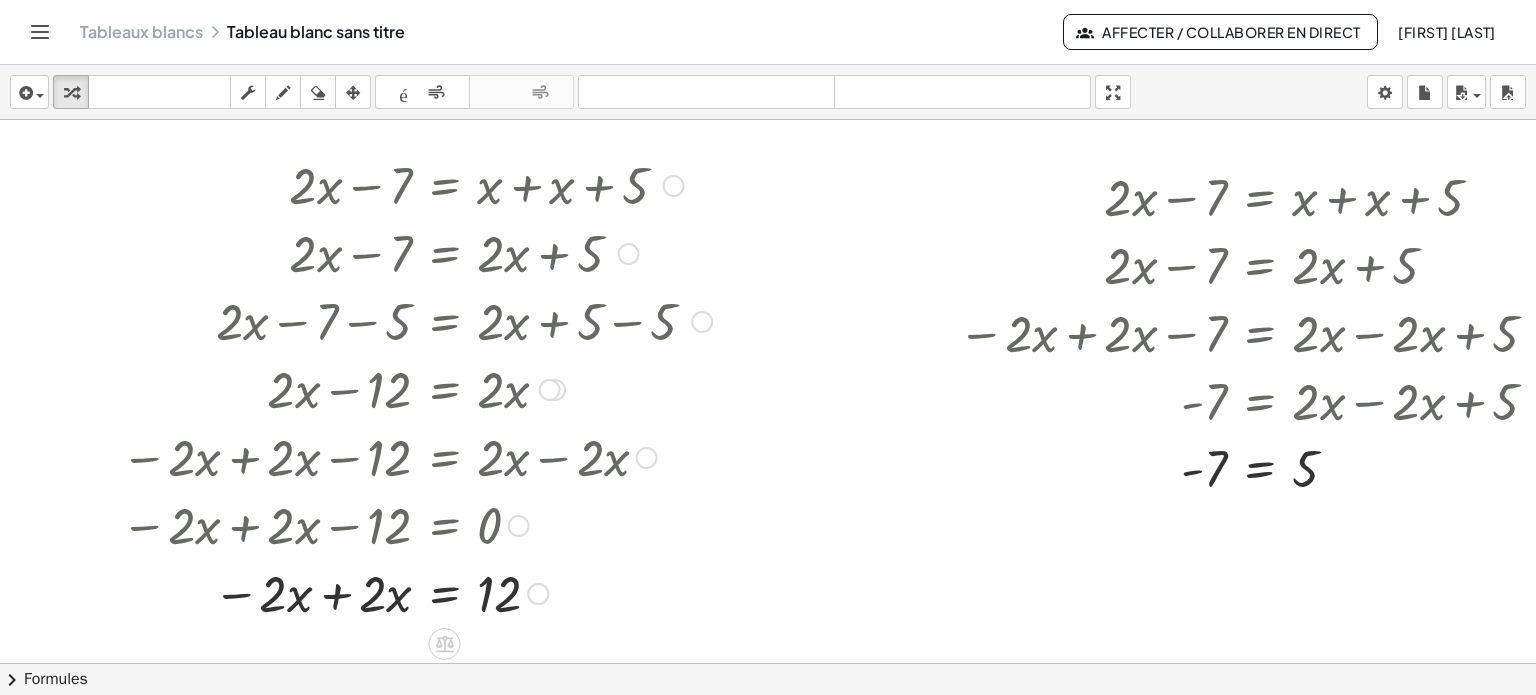 click at bounding box center [416, 592] 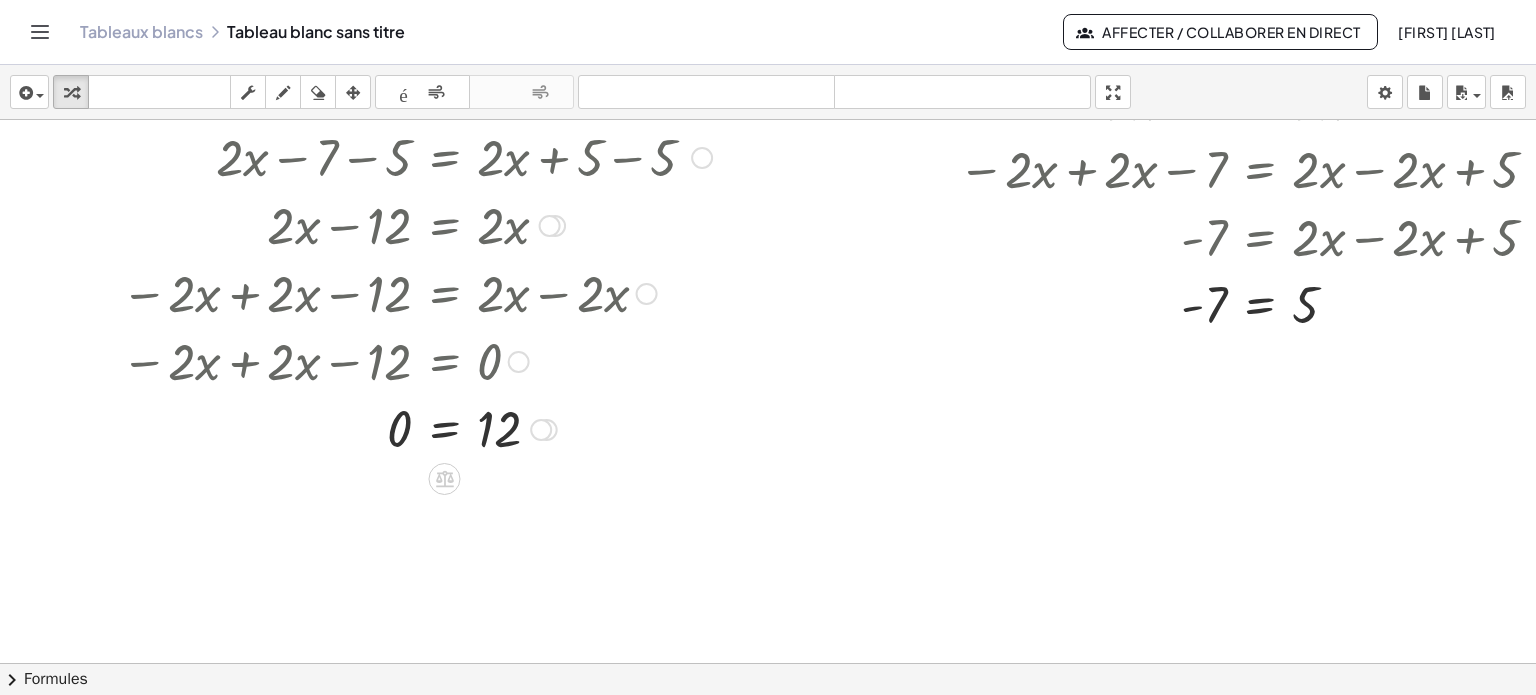 scroll, scrollTop: 1347, scrollLeft: 0, axis: vertical 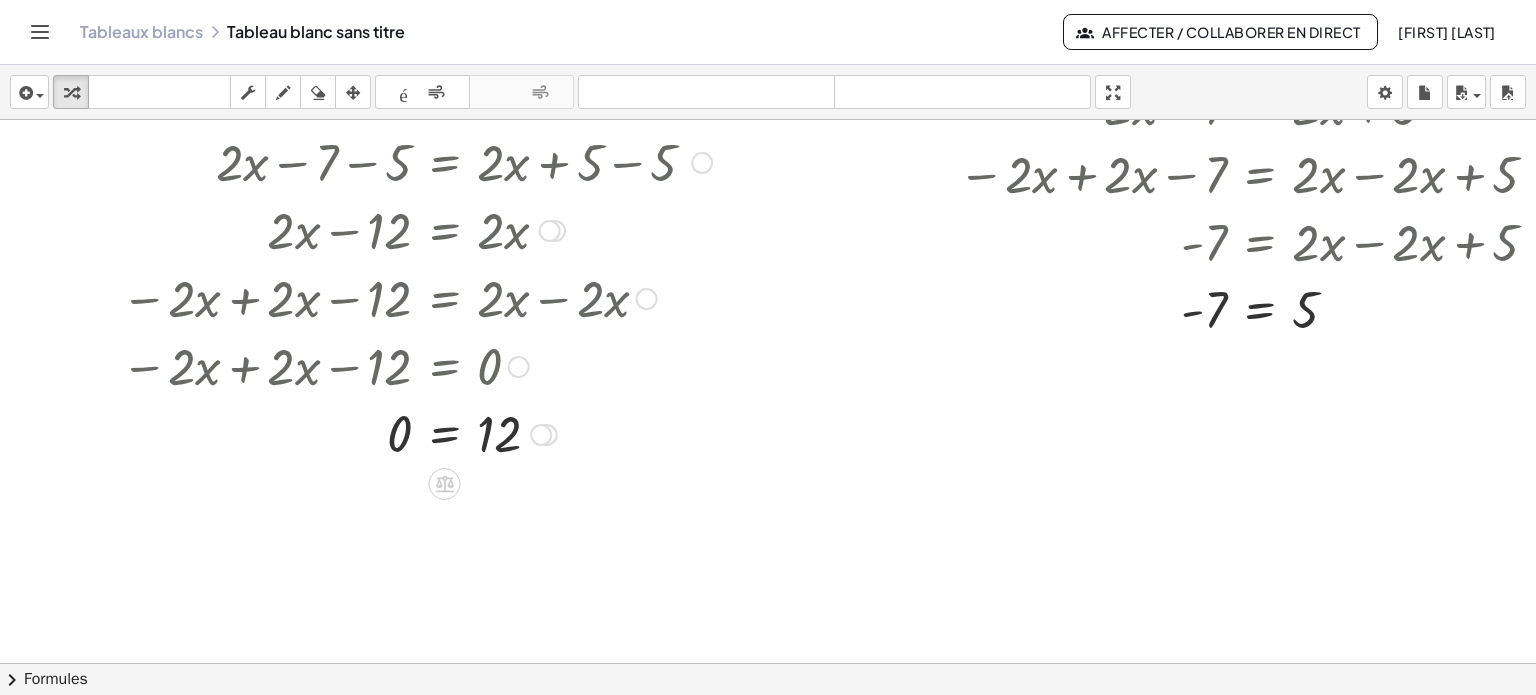 drag, startPoint x: 214, startPoint y: 163, endPoint x: 565, endPoint y: 175, distance: 351.20508 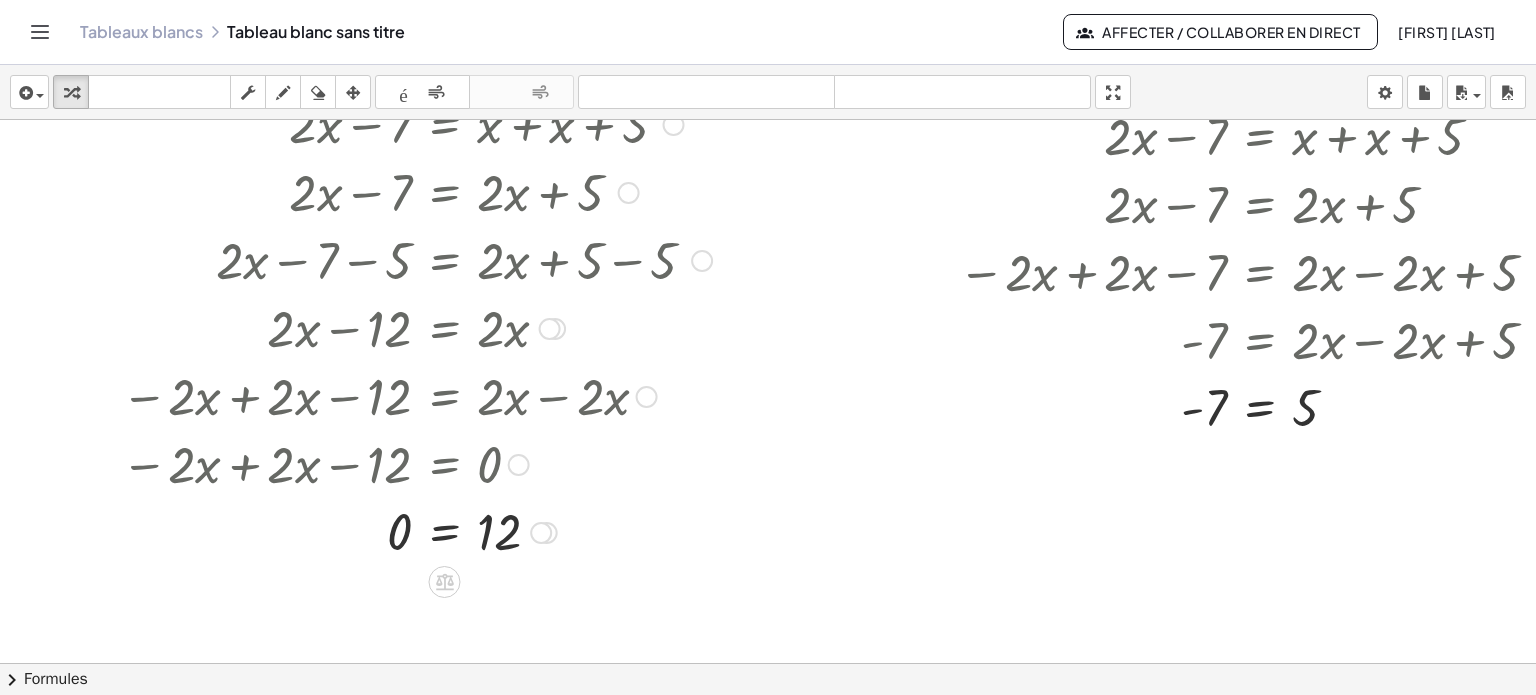 scroll, scrollTop: 1147, scrollLeft: 0, axis: vertical 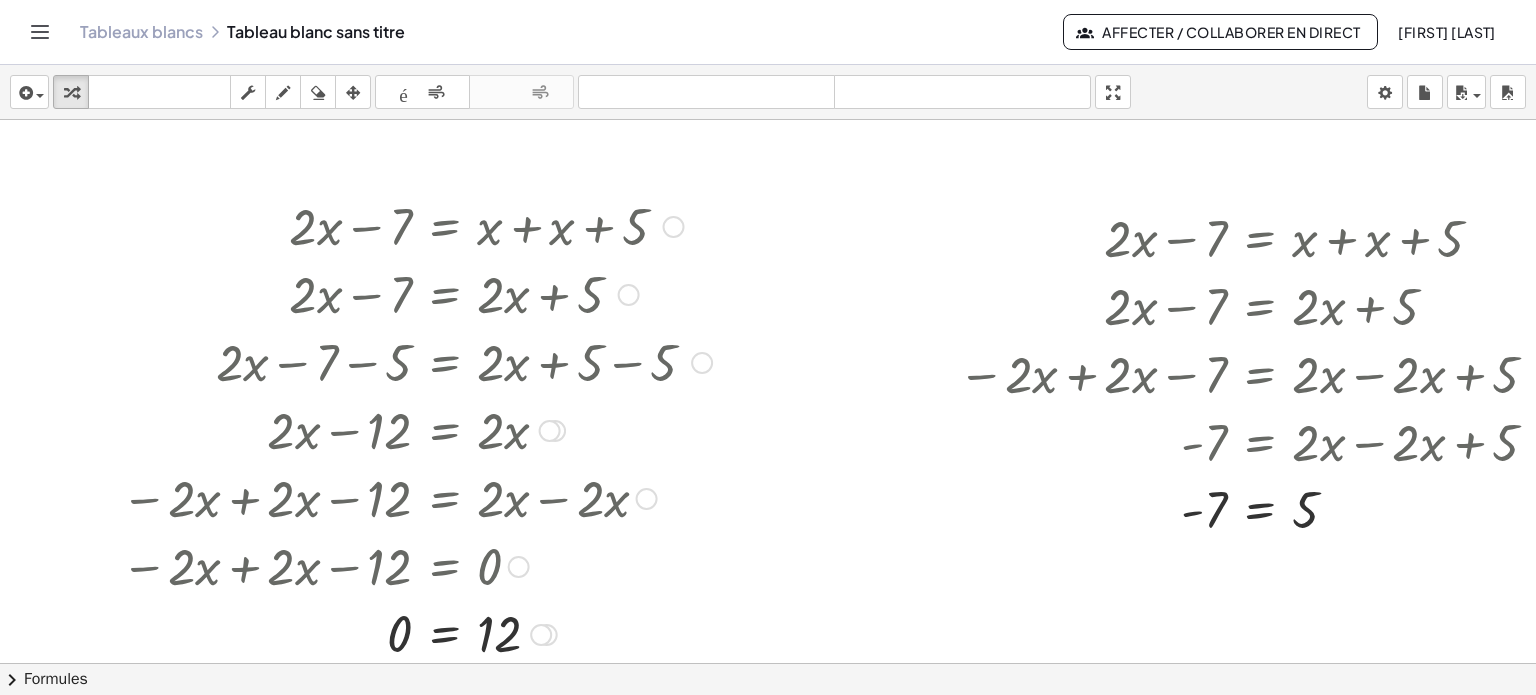 drag, startPoint x: 305, startPoint y: 225, endPoint x: 494, endPoint y: 174, distance: 195.76006 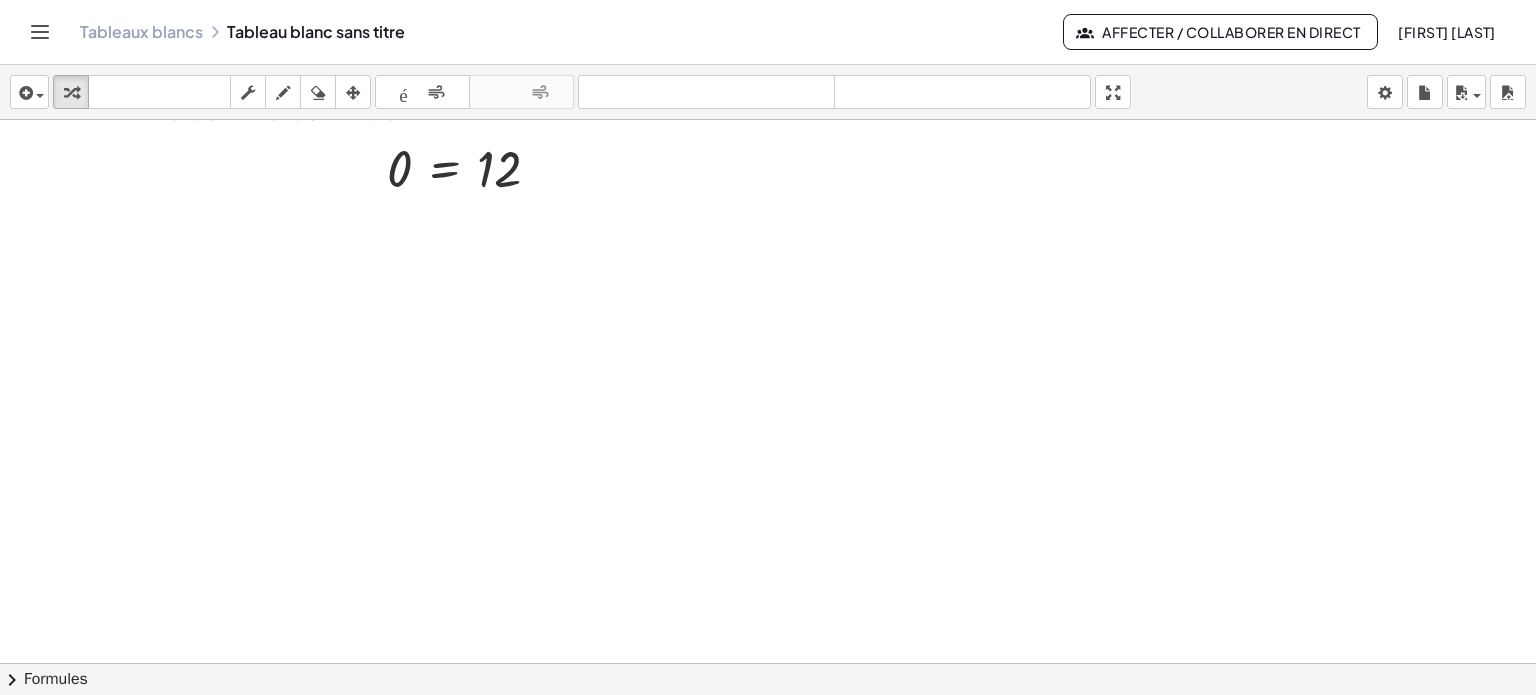 scroll, scrollTop: 1647, scrollLeft: 0, axis: vertical 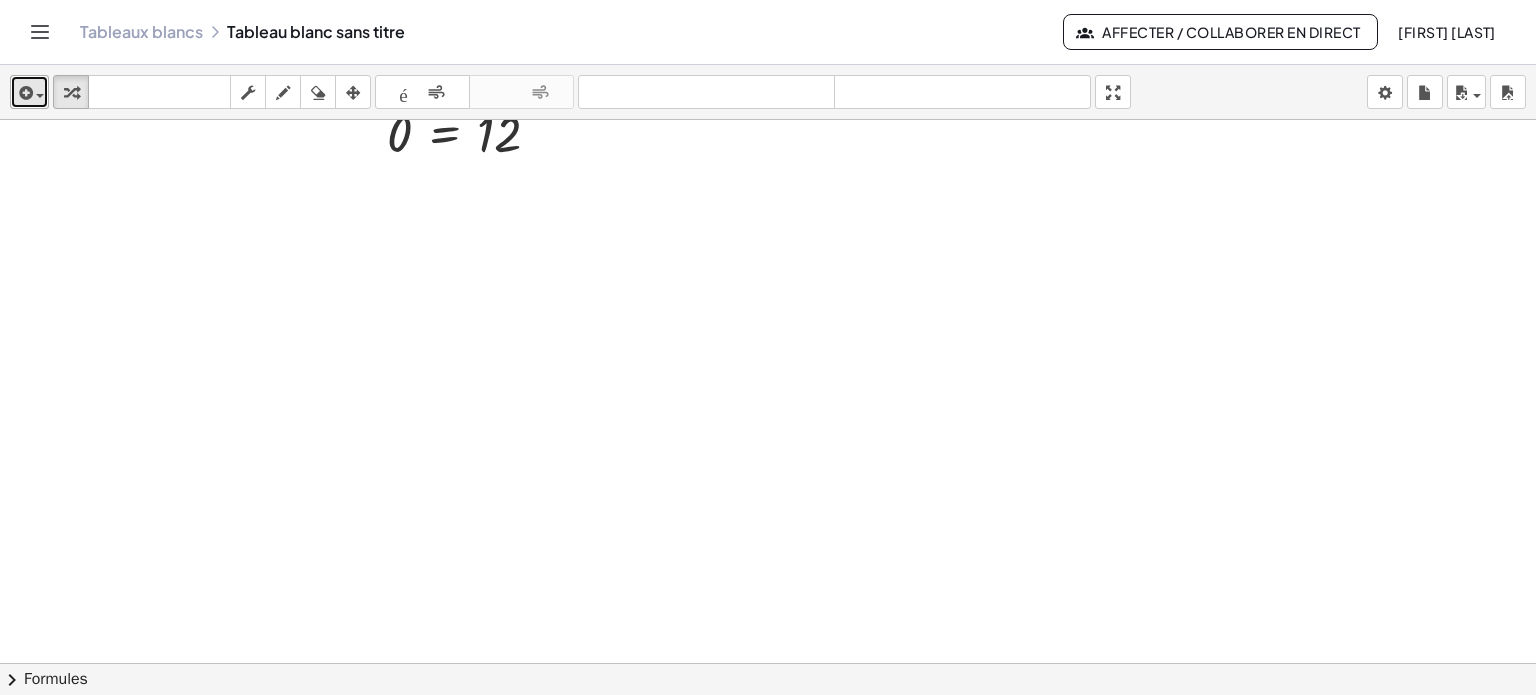 click on "insérer" at bounding box center [29, 92] 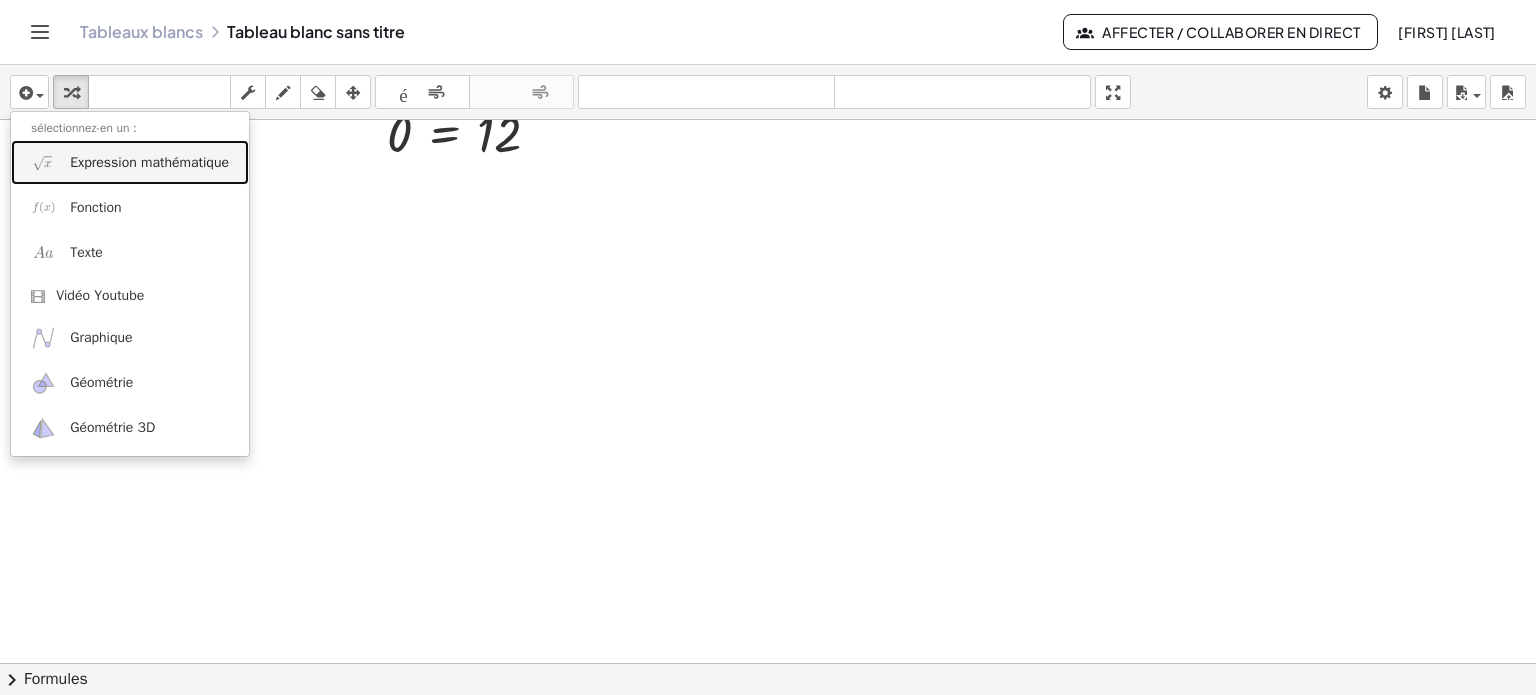 click on "Expression mathématique" at bounding box center [130, 162] 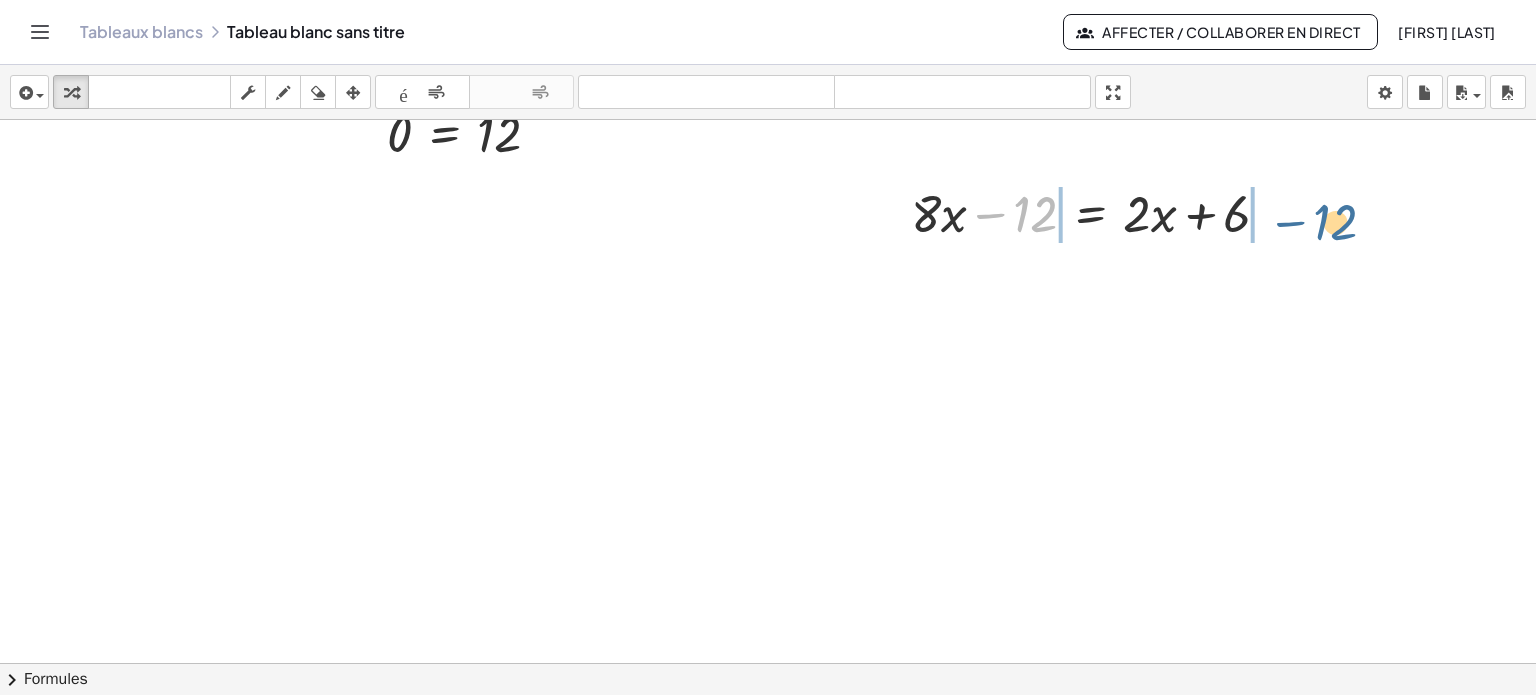 drag, startPoint x: 1020, startPoint y: 206, endPoint x: 1321, endPoint y: 214, distance: 301.1063 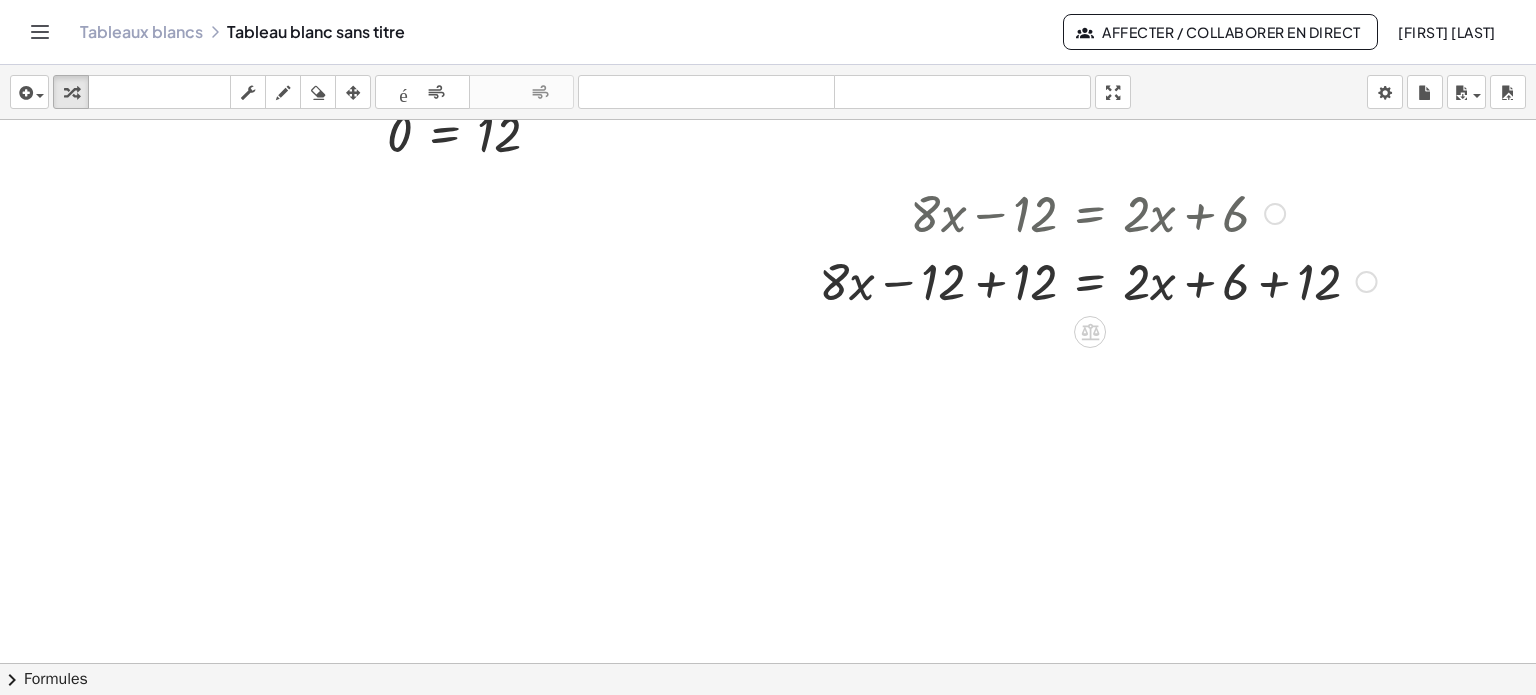 click at bounding box center (1098, 280) 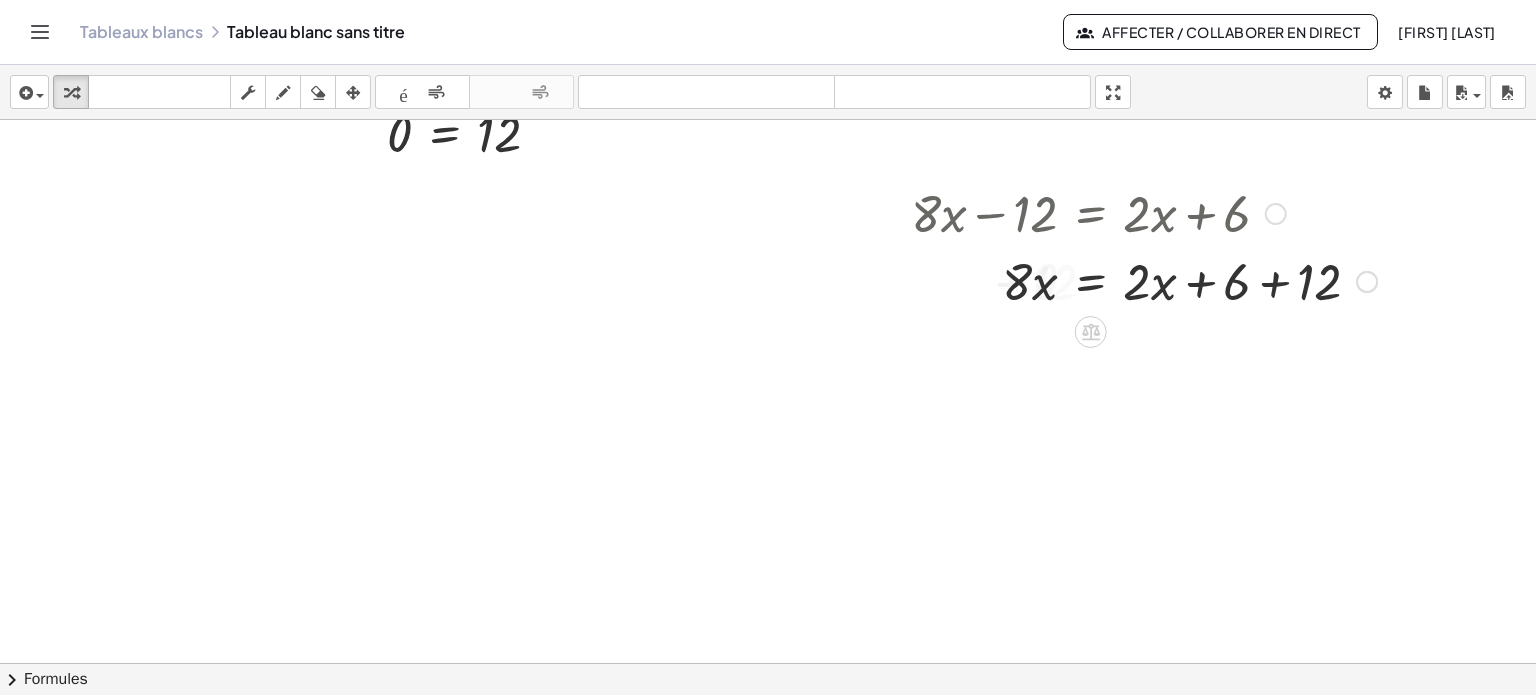 click at bounding box center [1144, 280] 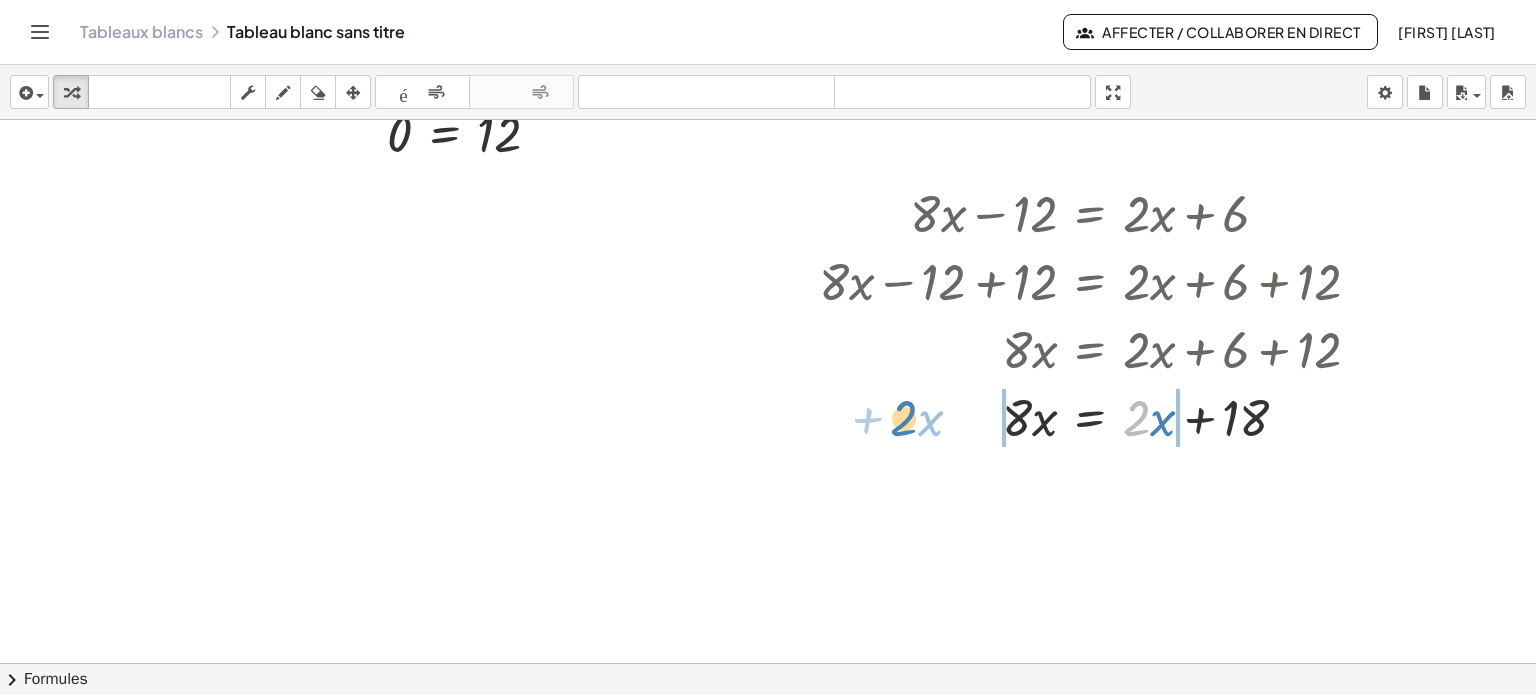 drag, startPoint x: 1132, startPoint y: 425, endPoint x: 900, endPoint y: 425, distance: 232 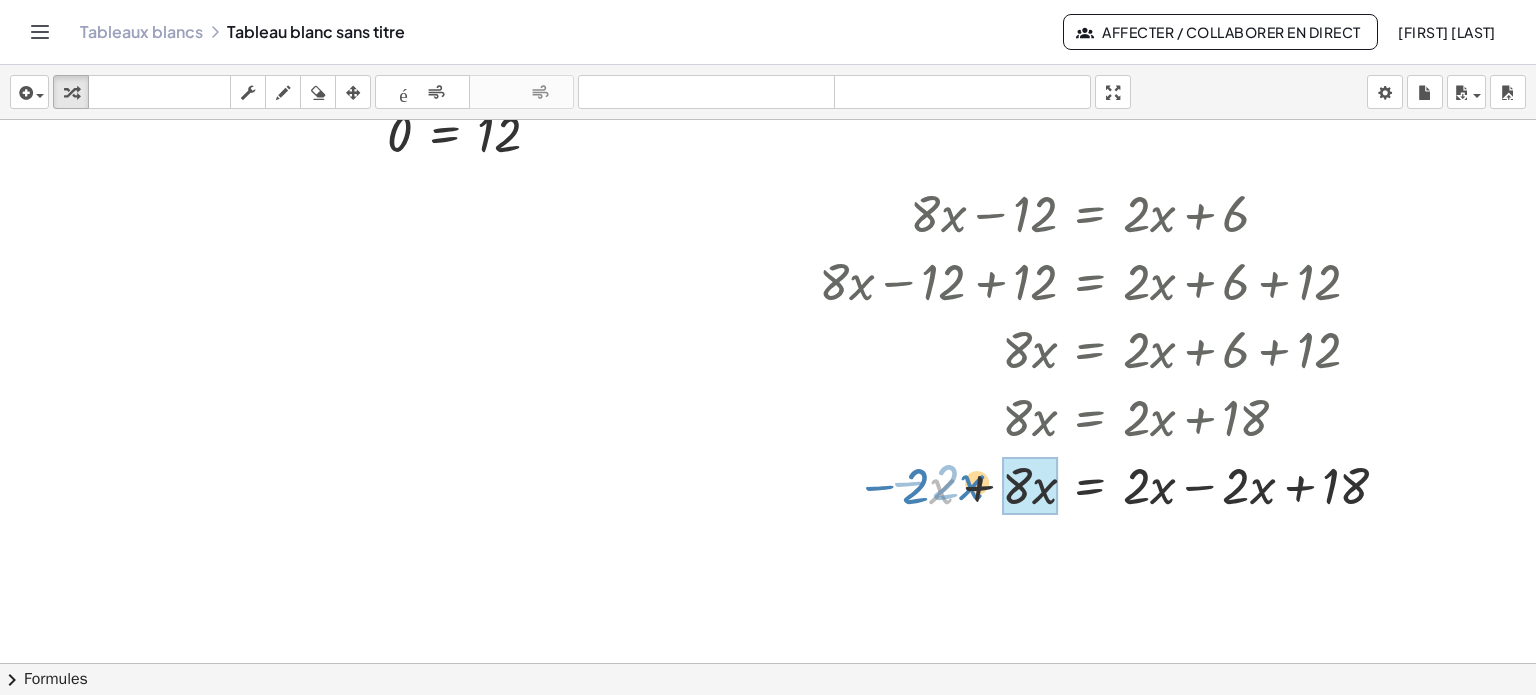 drag, startPoint x: 931, startPoint y: 491, endPoint x: 956, endPoint y: 487, distance: 25.317978 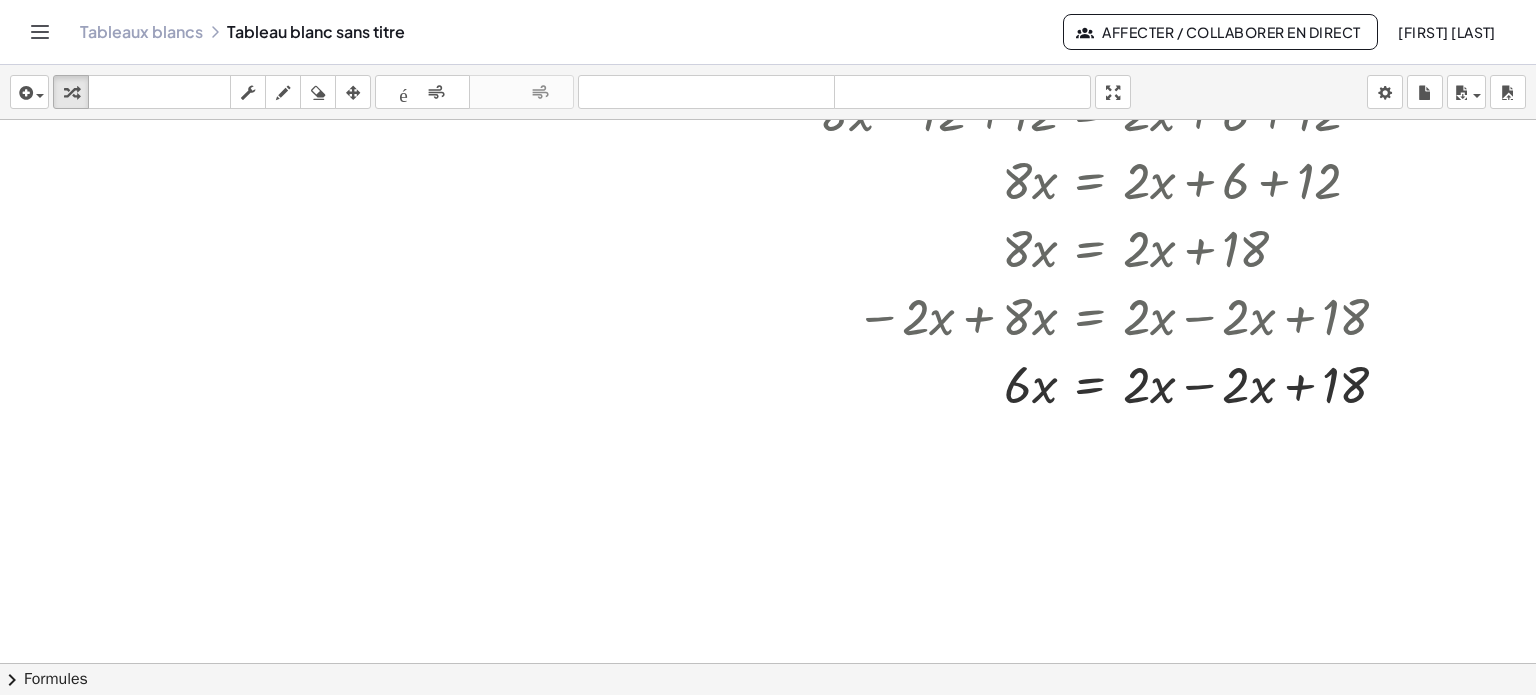 scroll, scrollTop: 1847, scrollLeft: 0, axis: vertical 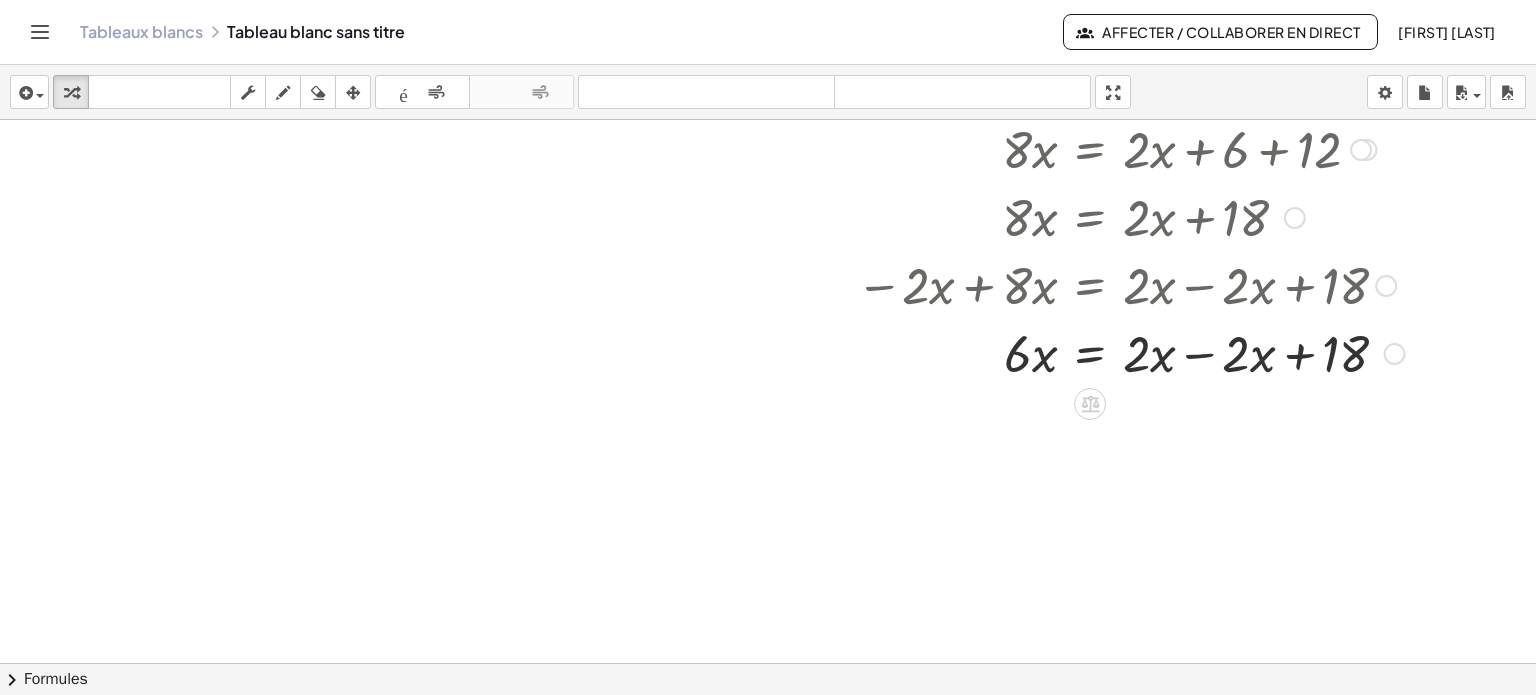 click at bounding box center (1112, 352) 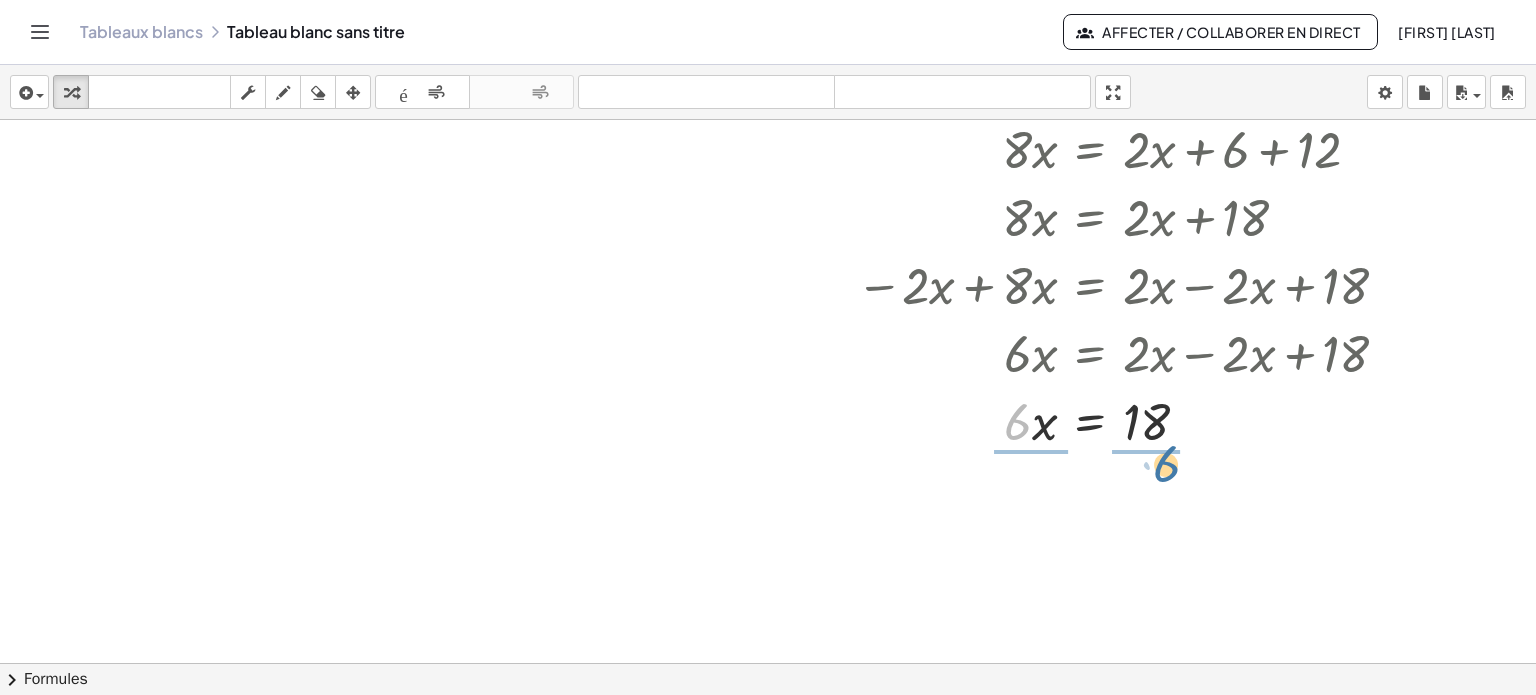 drag, startPoint x: 1012, startPoint y: 427, endPoint x: 1160, endPoint y: 465, distance: 152.80052 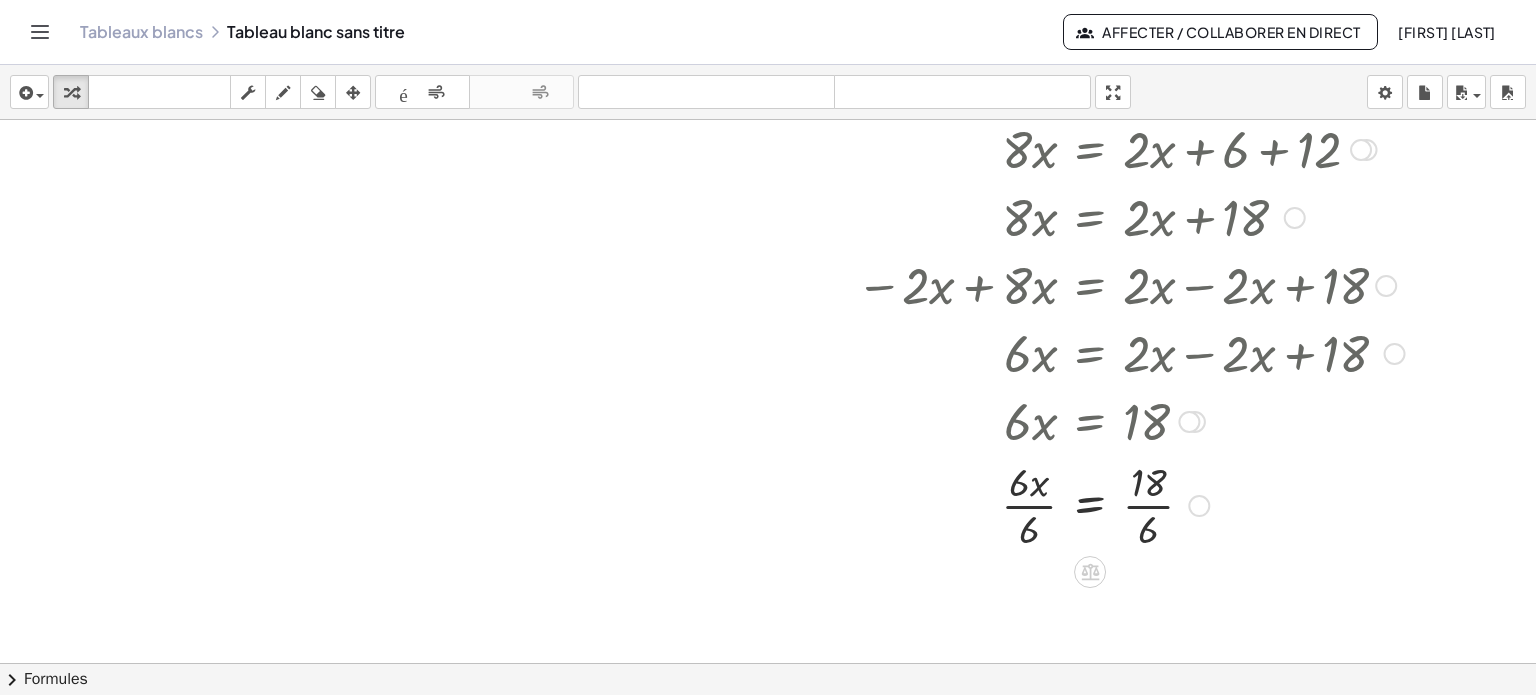click at bounding box center [1112, 504] 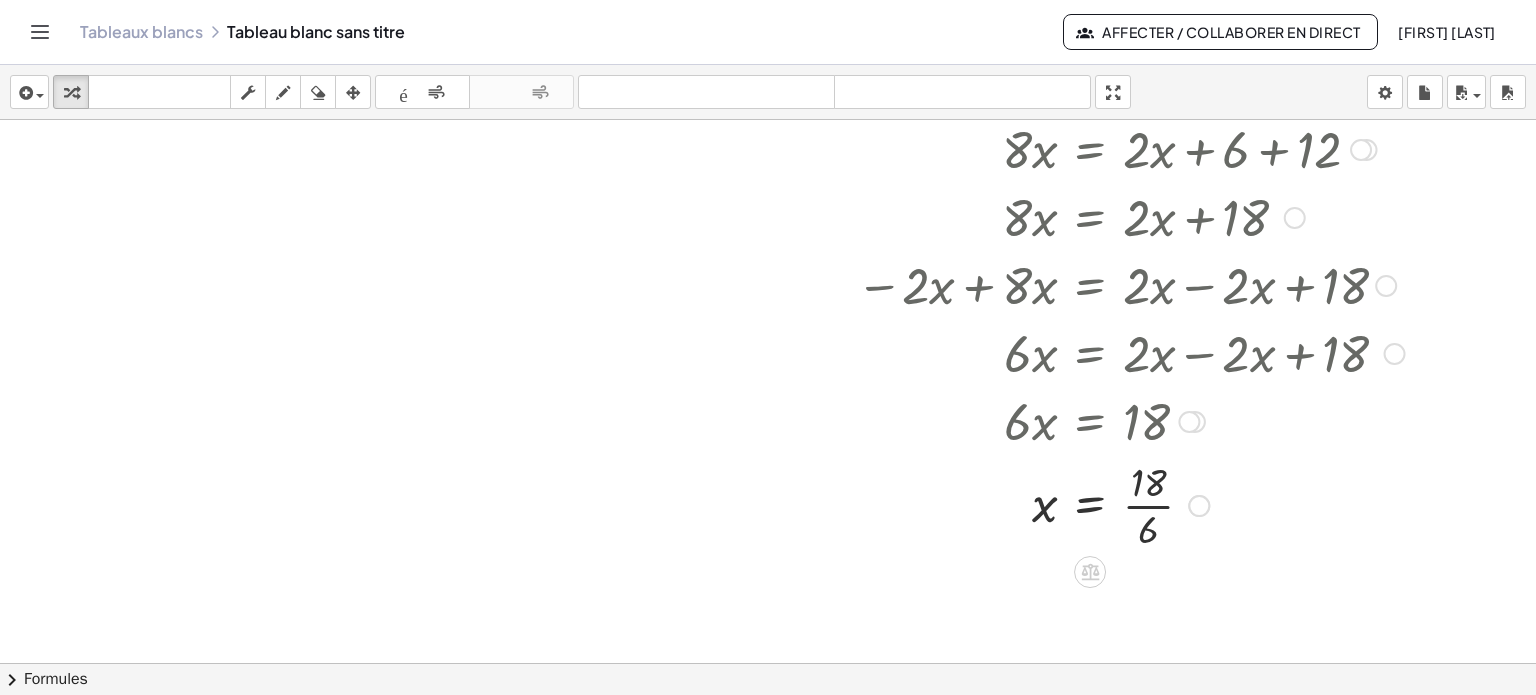 click at bounding box center (1112, 504) 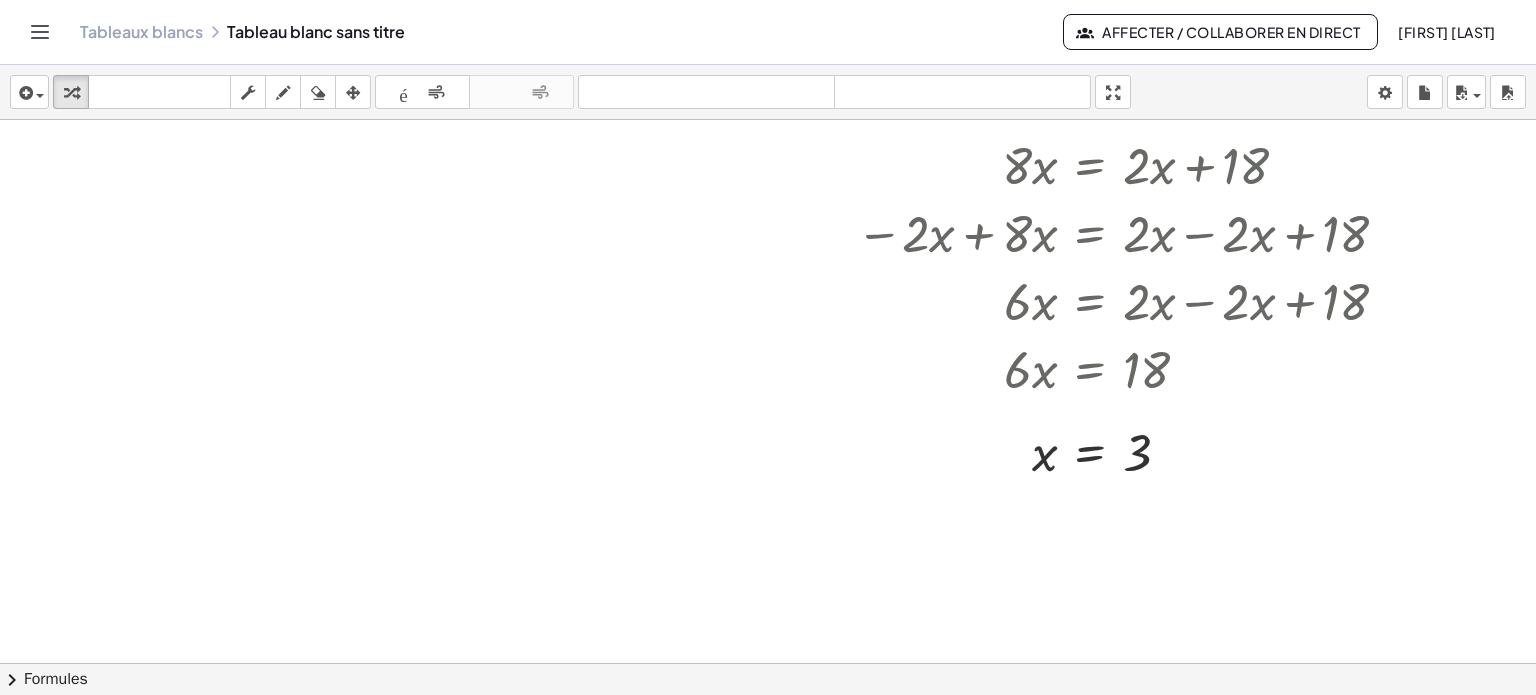 scroll, scrollTop: 1947, scrollLeft: 0, axis: vertical 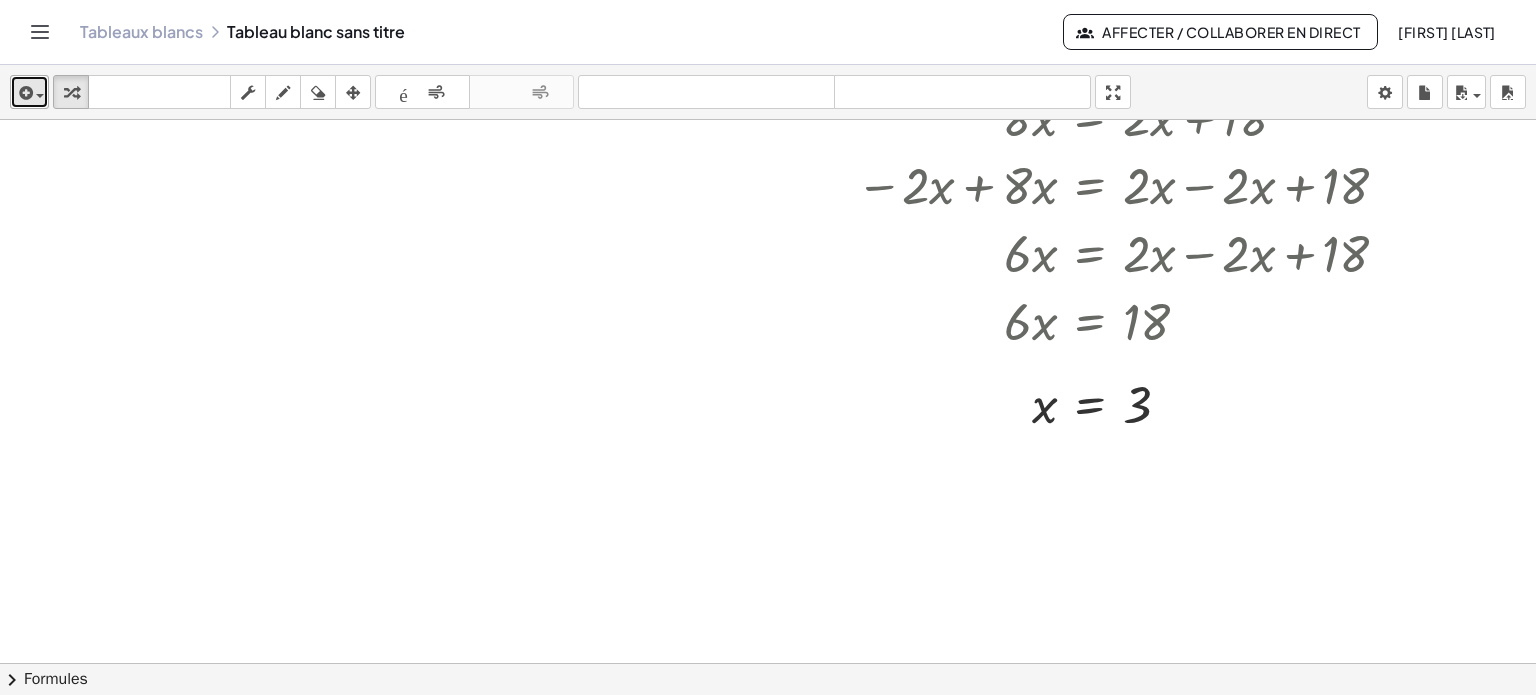 click at bounding box center [24, 93] 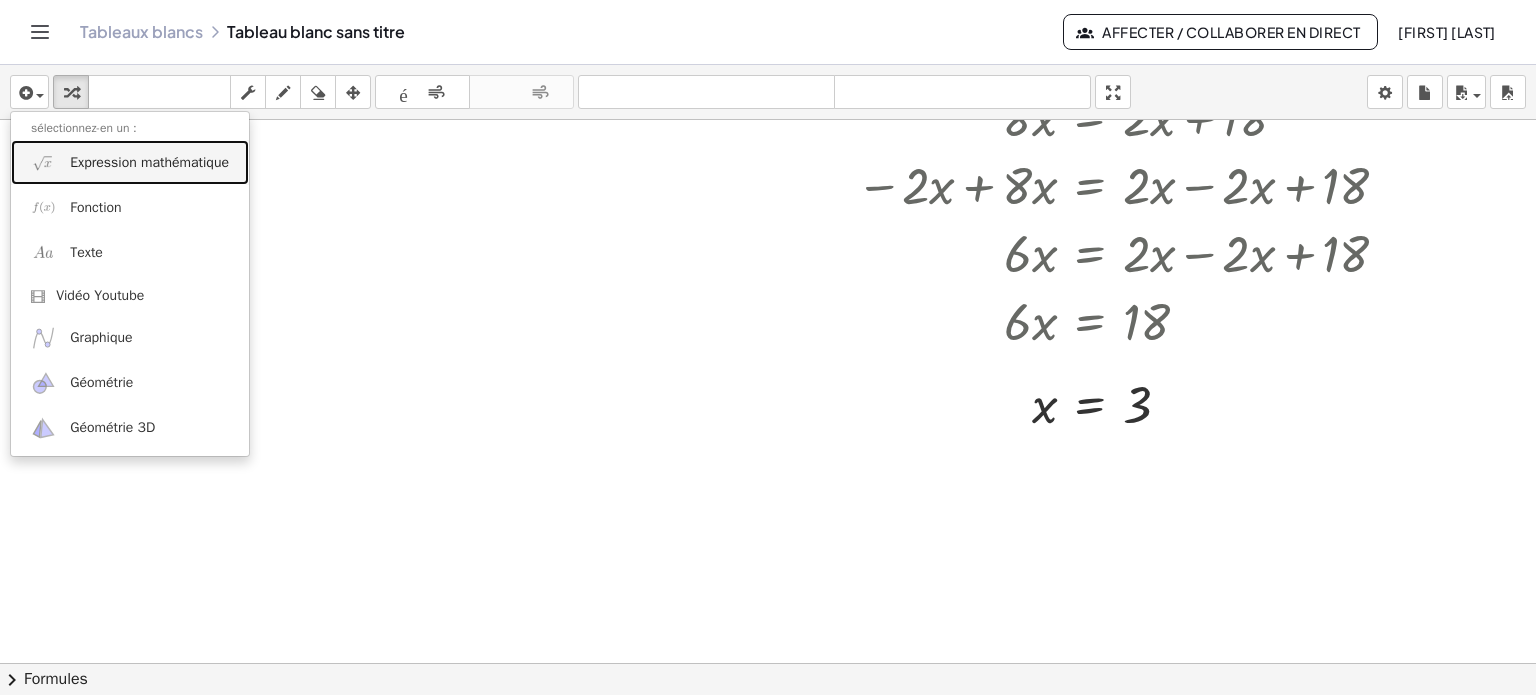 click on "Expression mathématique" at bounding box center (130, 162) 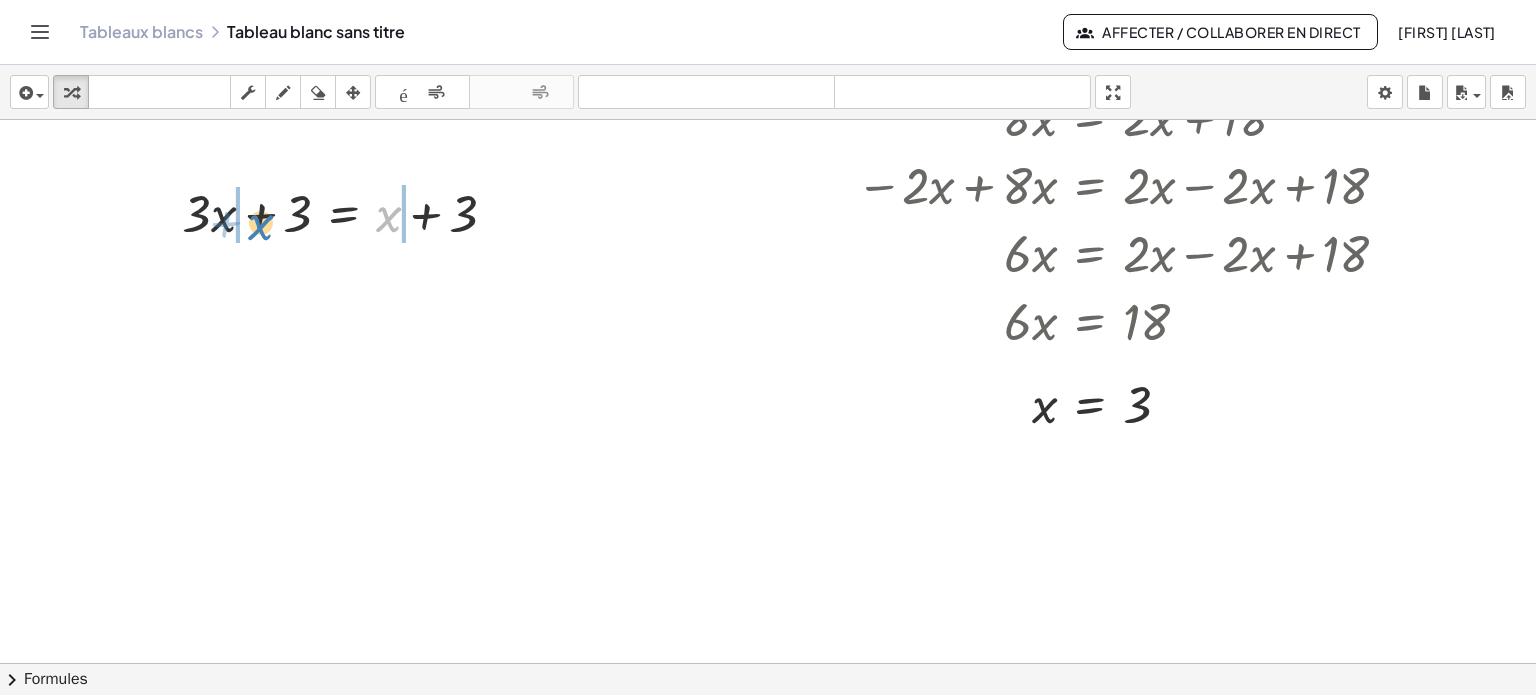 drag, startPoint x: 384, startPoint y: 217, endPoint x: 255, endPoint y: 225, distance: 129.24782 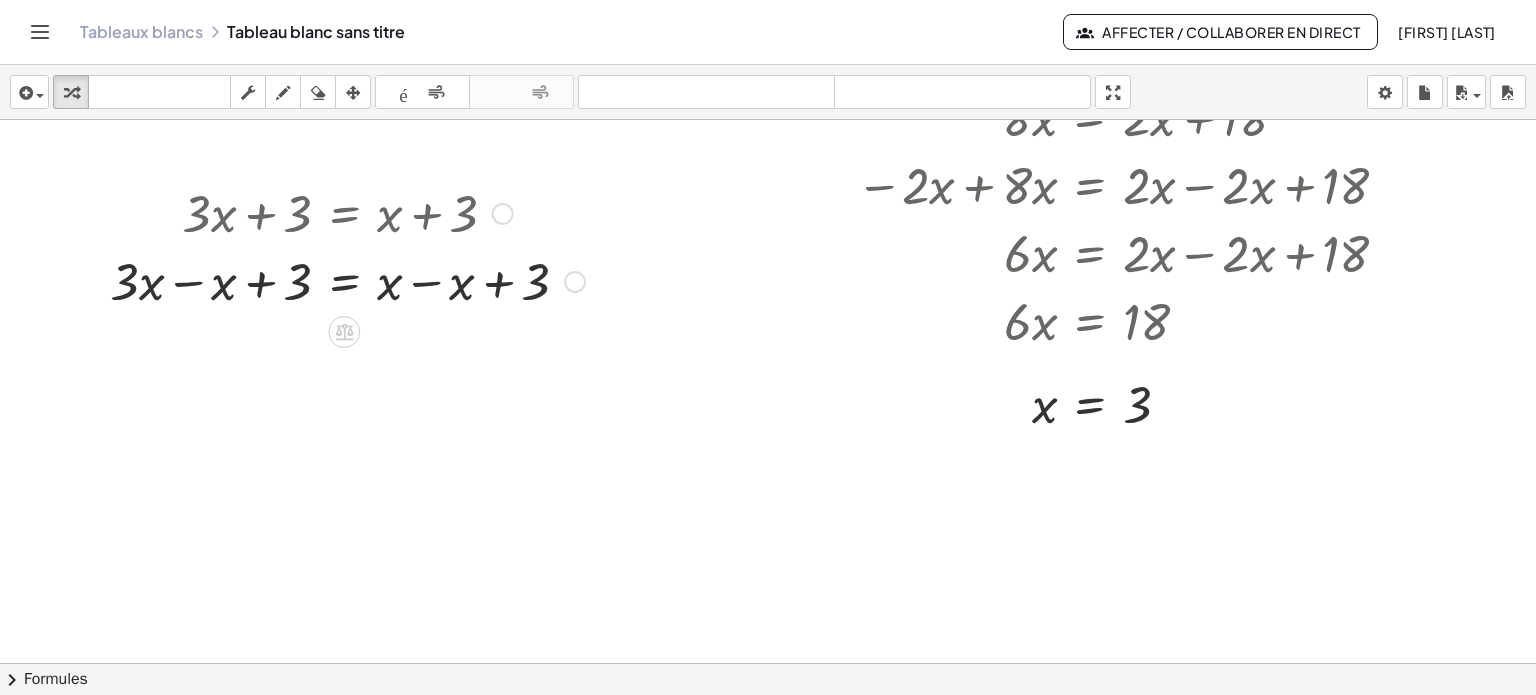 click at bounding box center (347, 280) 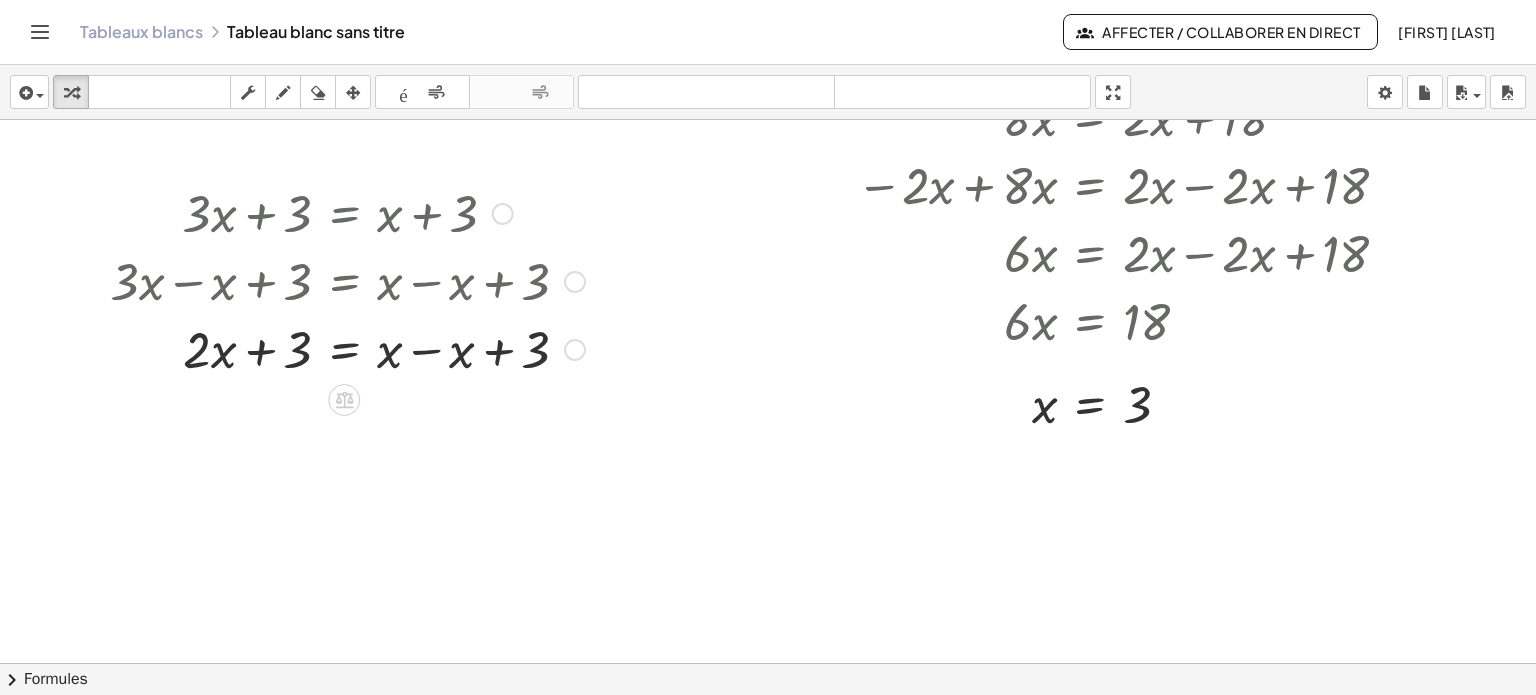 click at bounding box center (347, 348) 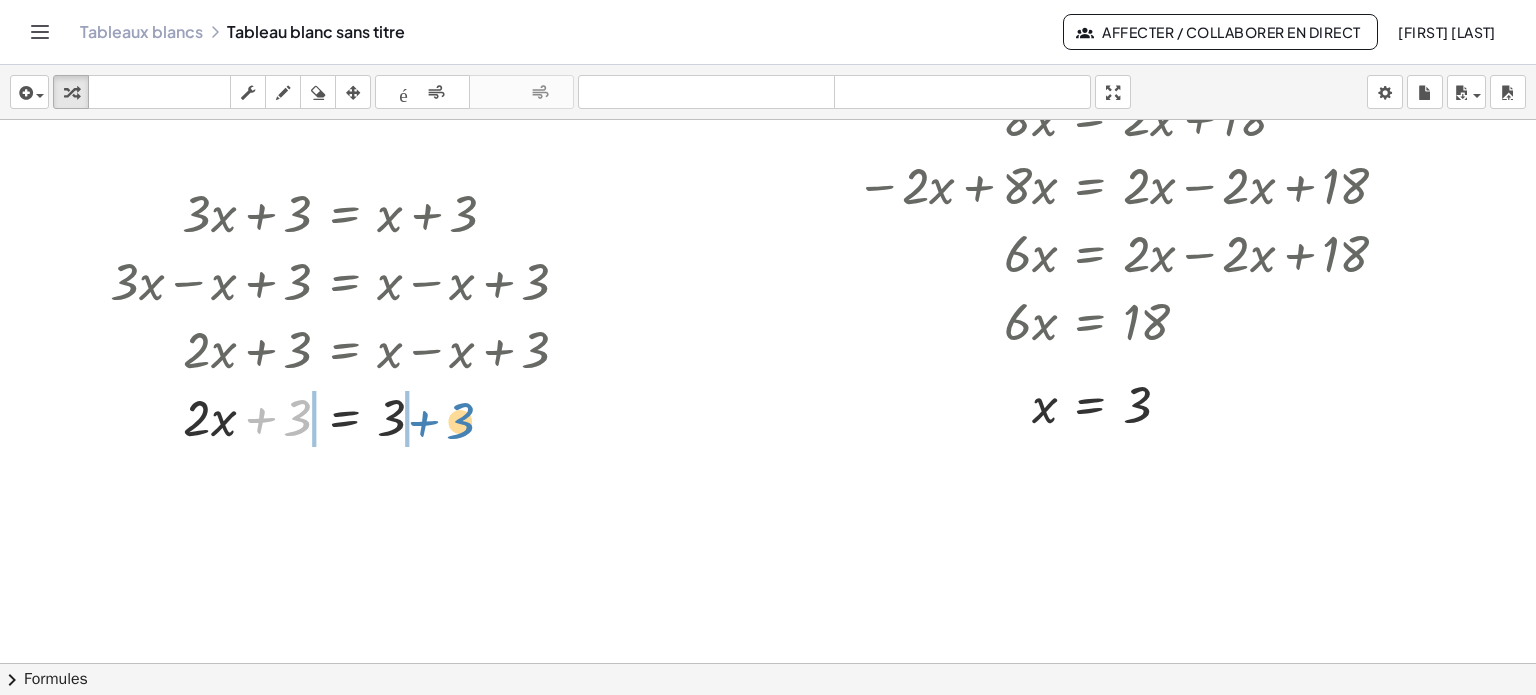 drag, startPoint x: 292, startPoint y: 421, endPoint x: 454, endPoint y: 423, distance: 162.01234 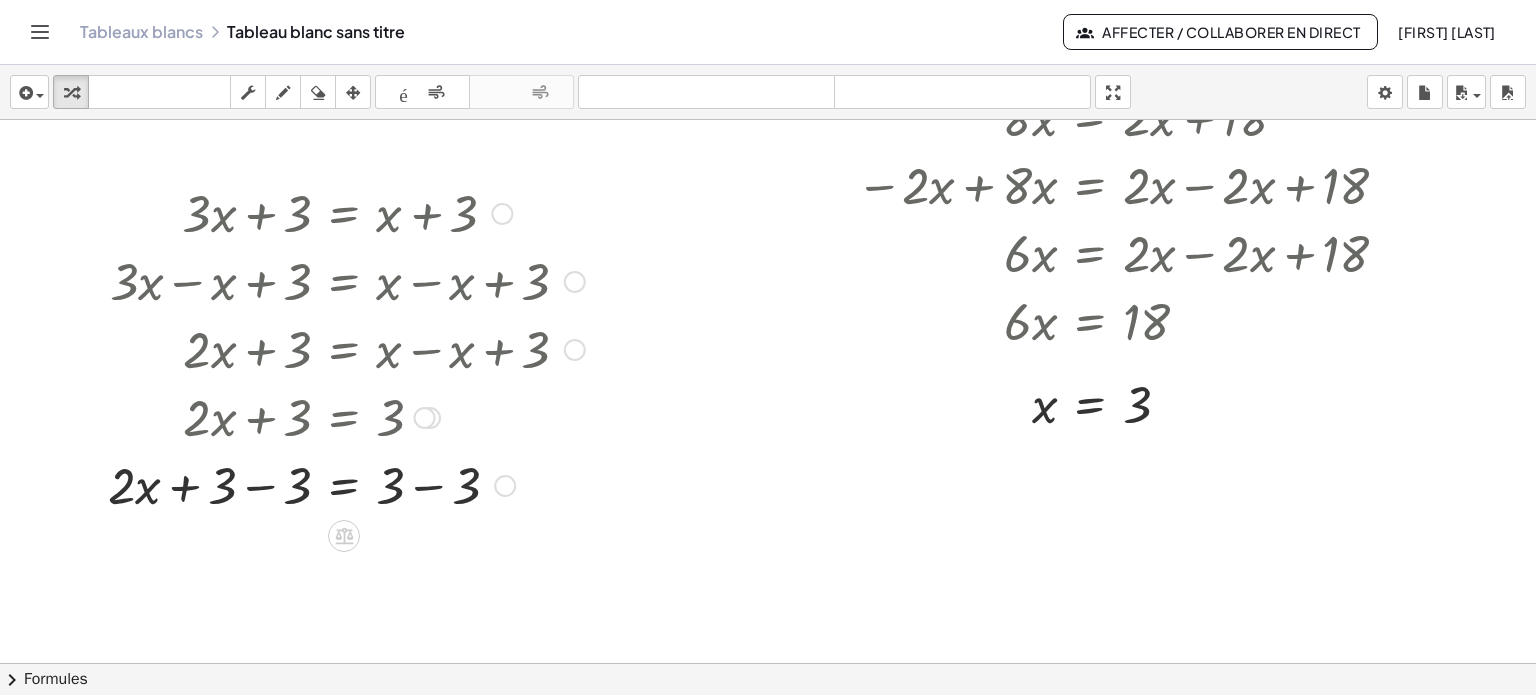 click at bounding box center (346, 484) 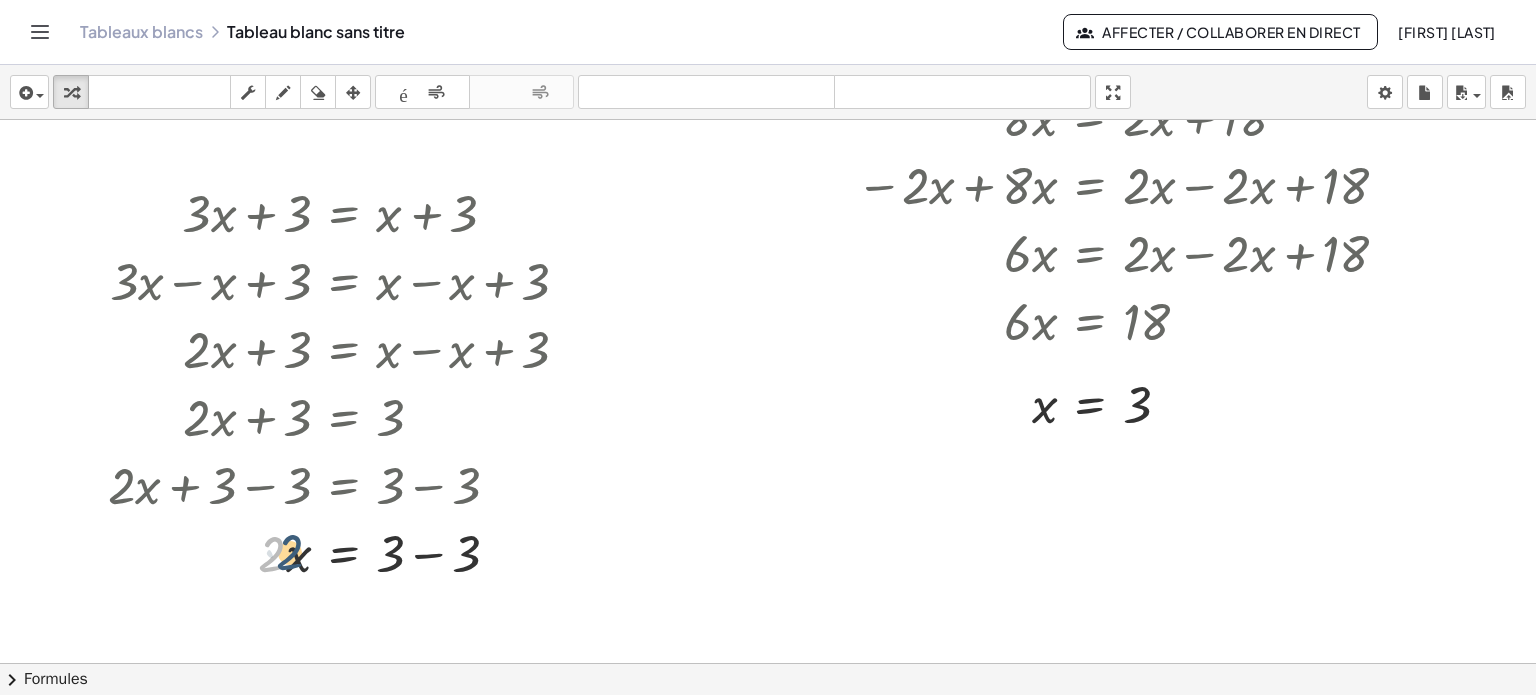 drag, startPoint x: 263, startPoint y: 563, endPoint x: 278, endPoint y: 559, distance: 15.524175 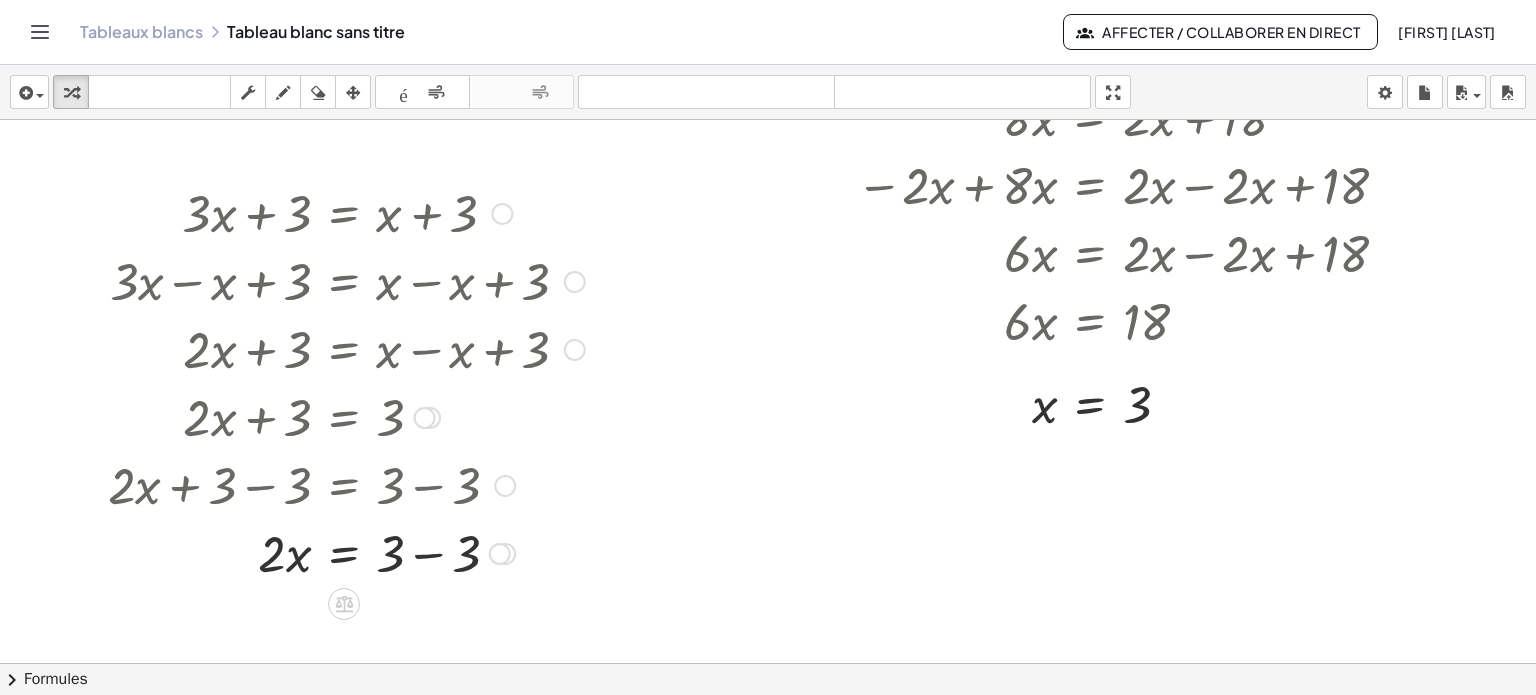 click at bounding box center (346, 552) 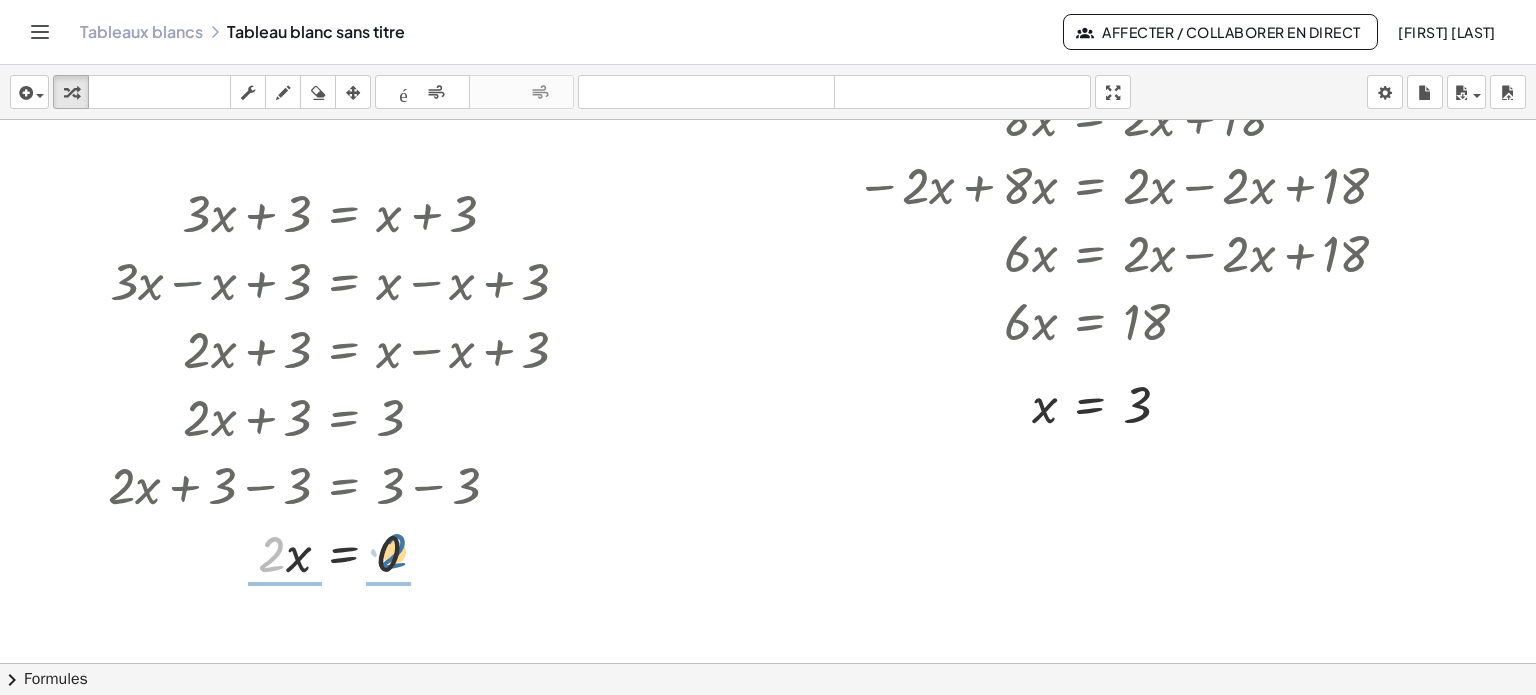 drag, startPoint x: 280, startPoint y: 555, endPoint x: 402, endPoint y: 551, distance: 122.06556 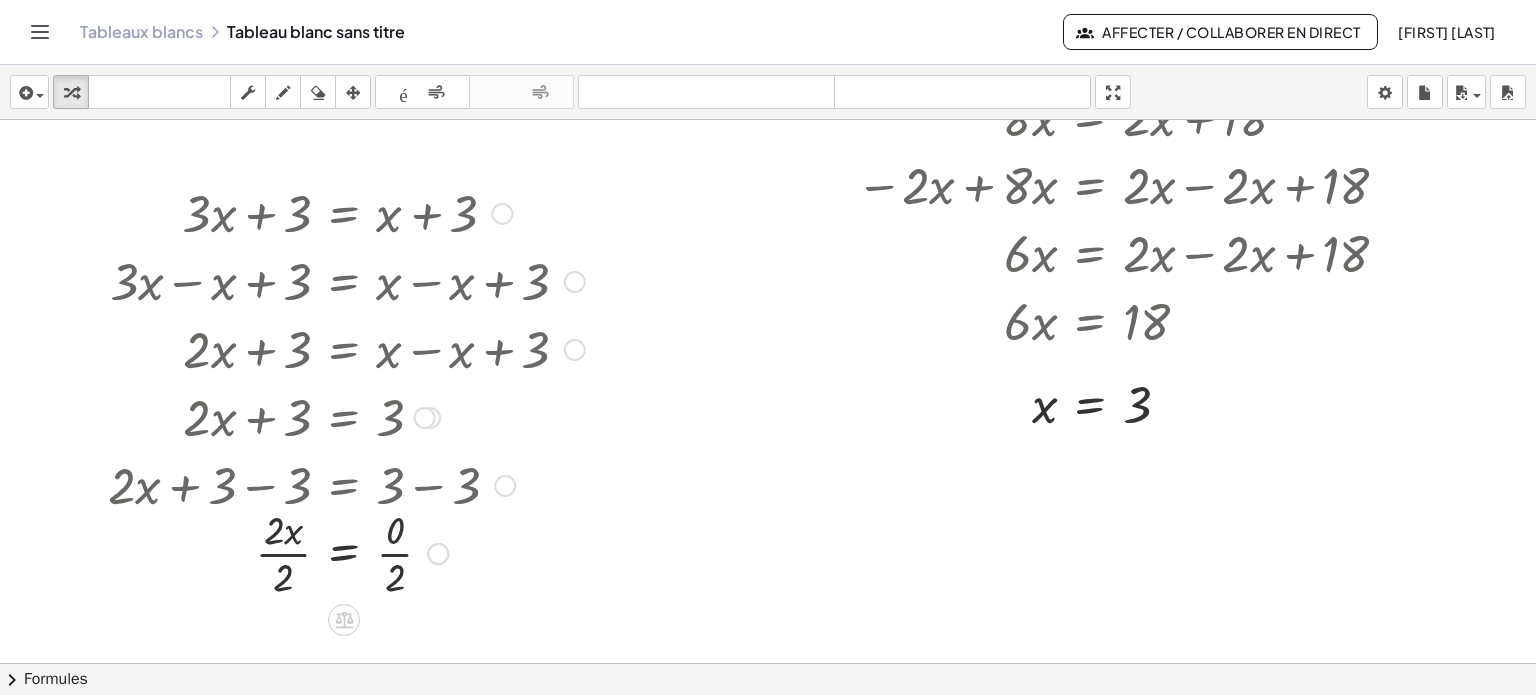 click at bounding box center (346, 552) 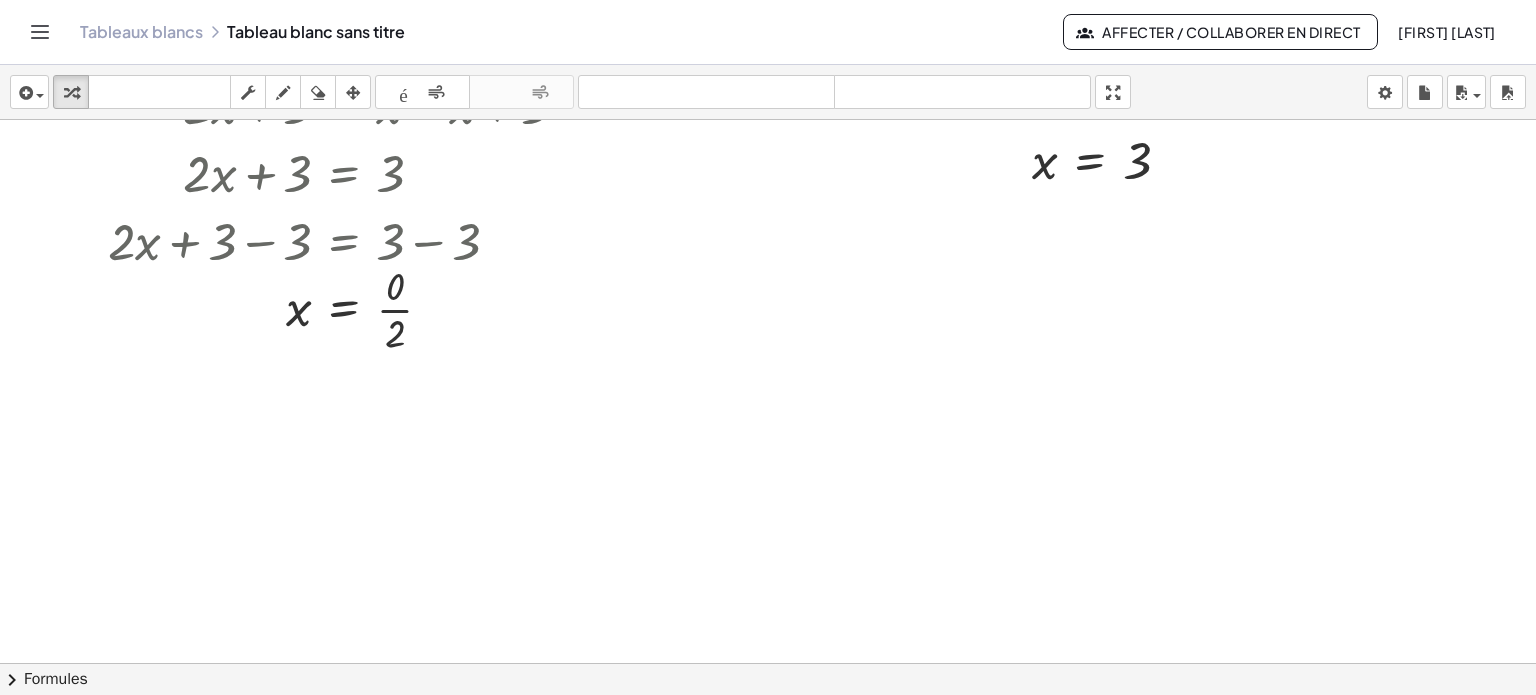 scroll, scrollTop: 2291, scrollLeft: 0, axis: vertical 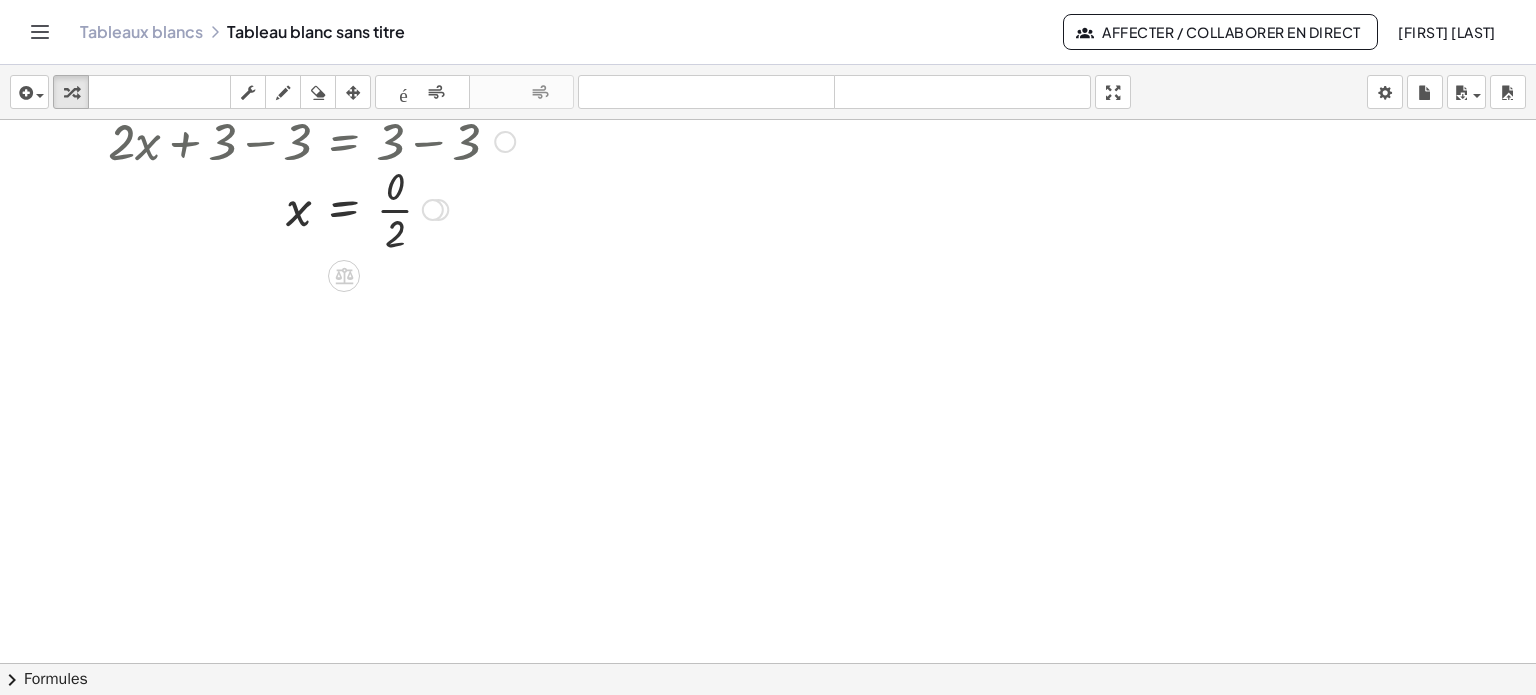 click at bounding box center (346, 208) 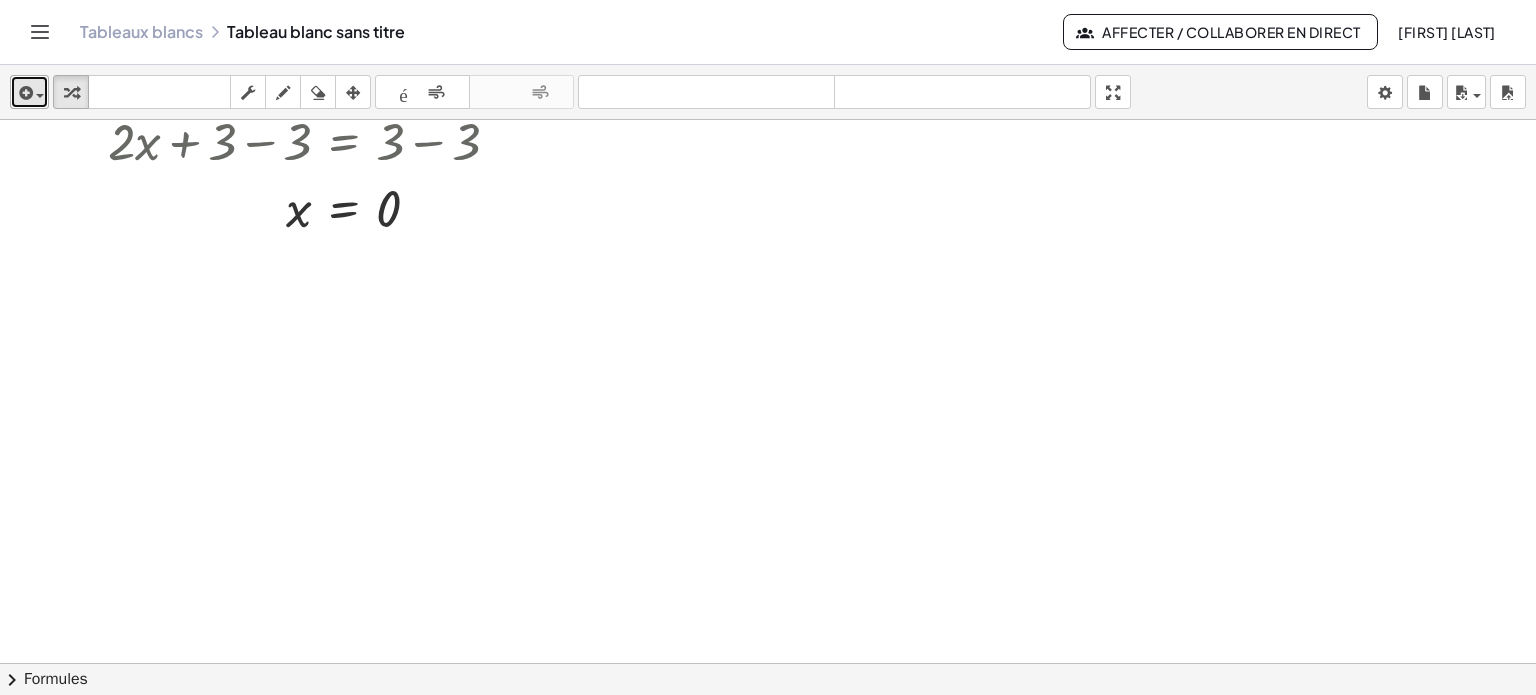 click at bounding box center (24, 93) 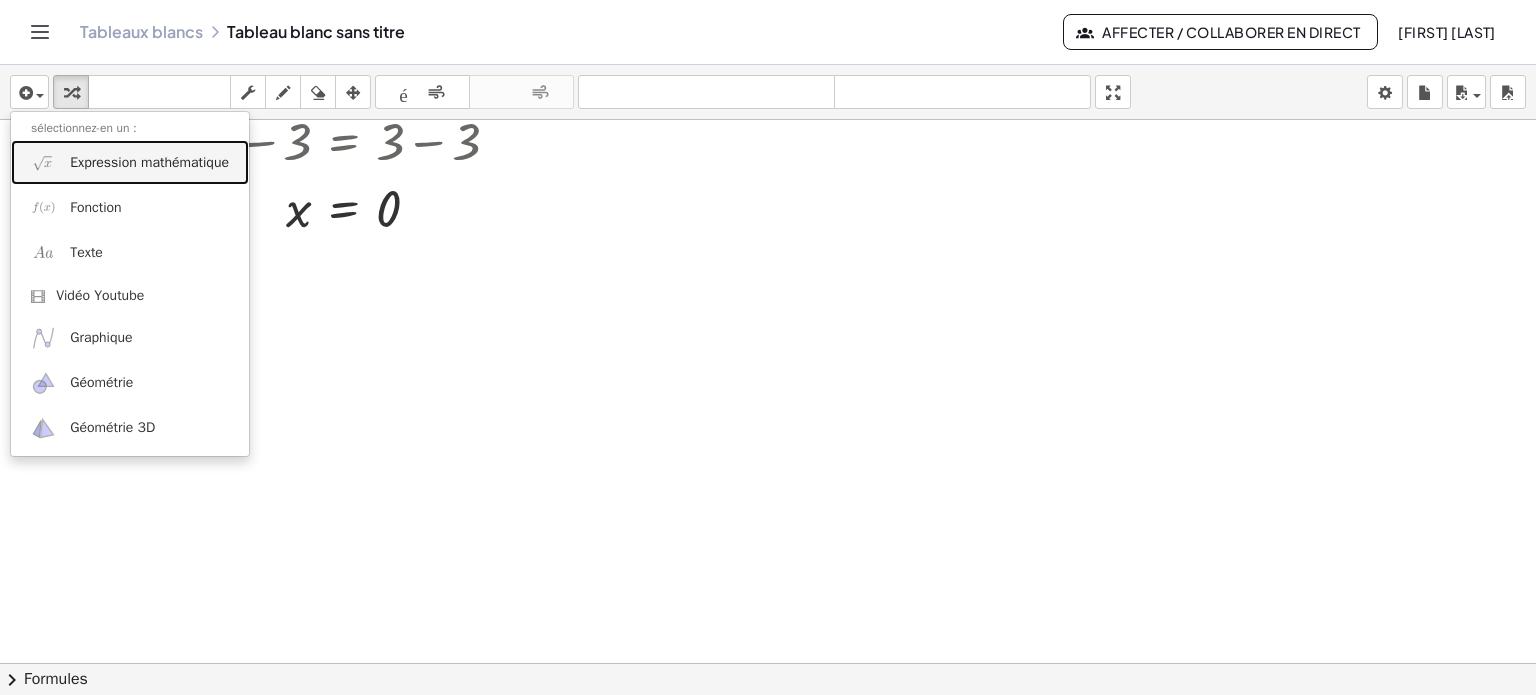 click on "Expression mathématique" at bounding box center (149, 162) 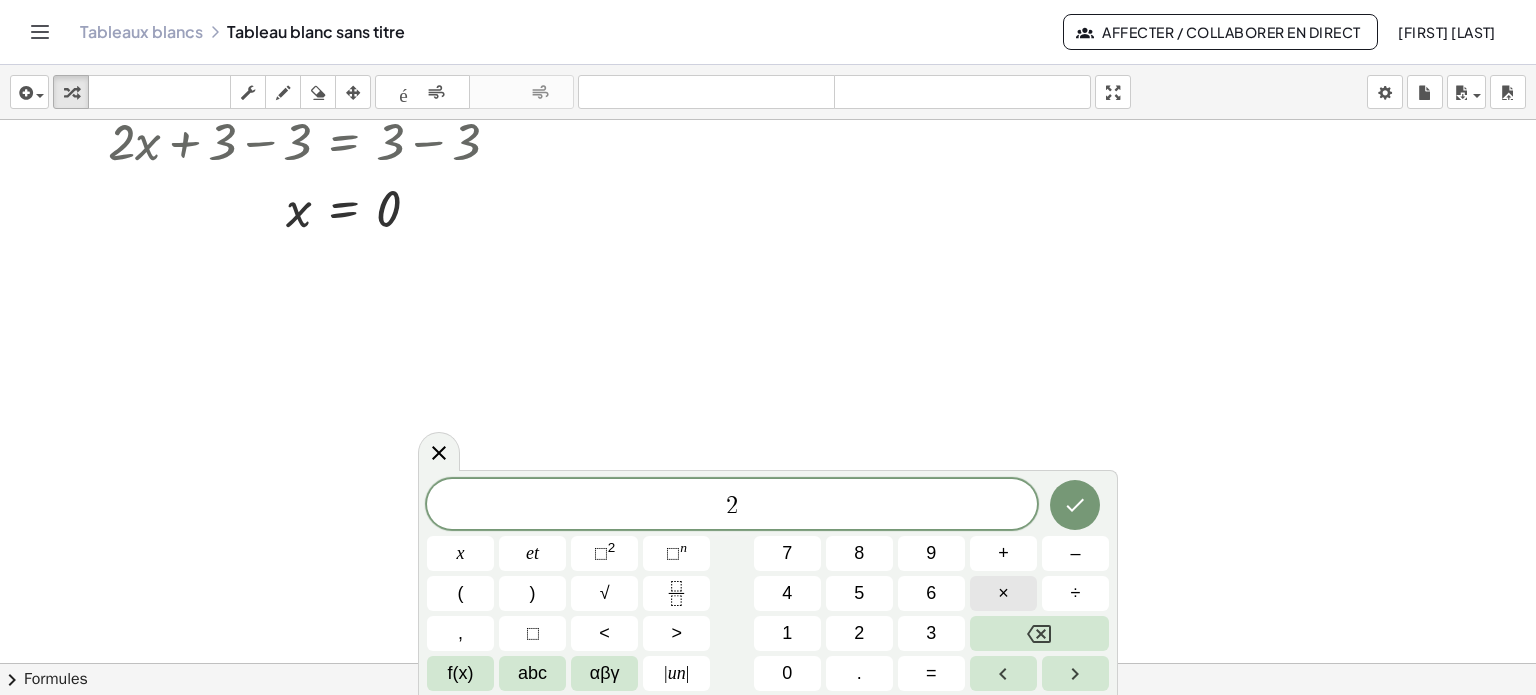 click on "×" at bounding box center (1003, 593) 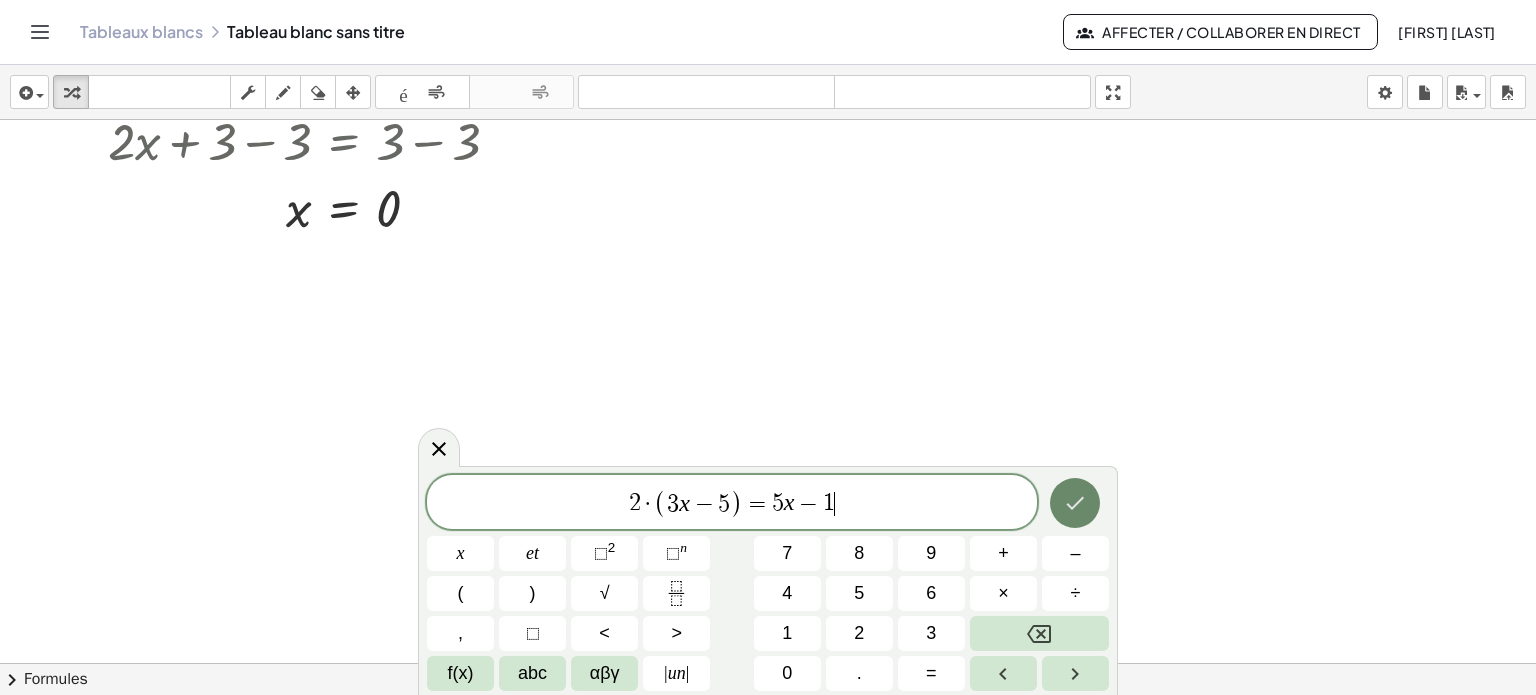 click 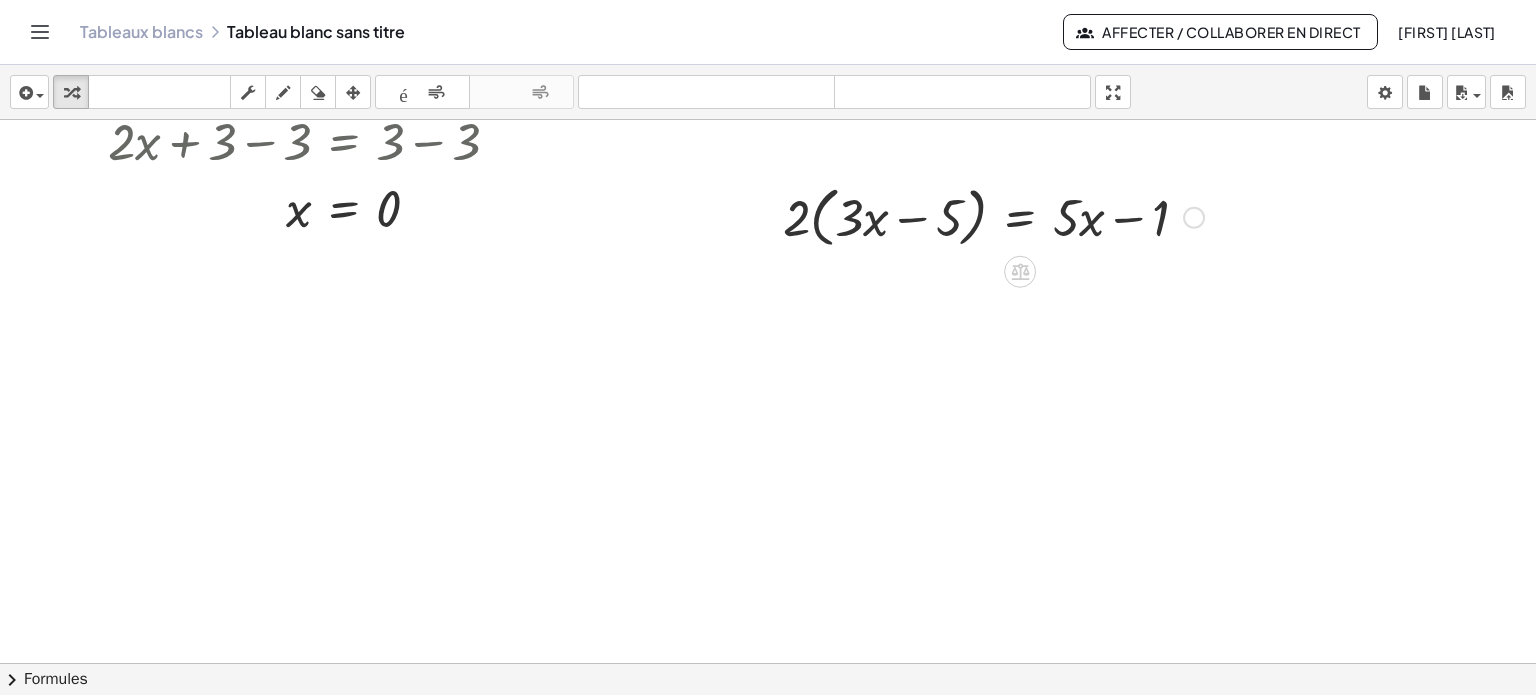 click at bounding box center (993, 216) 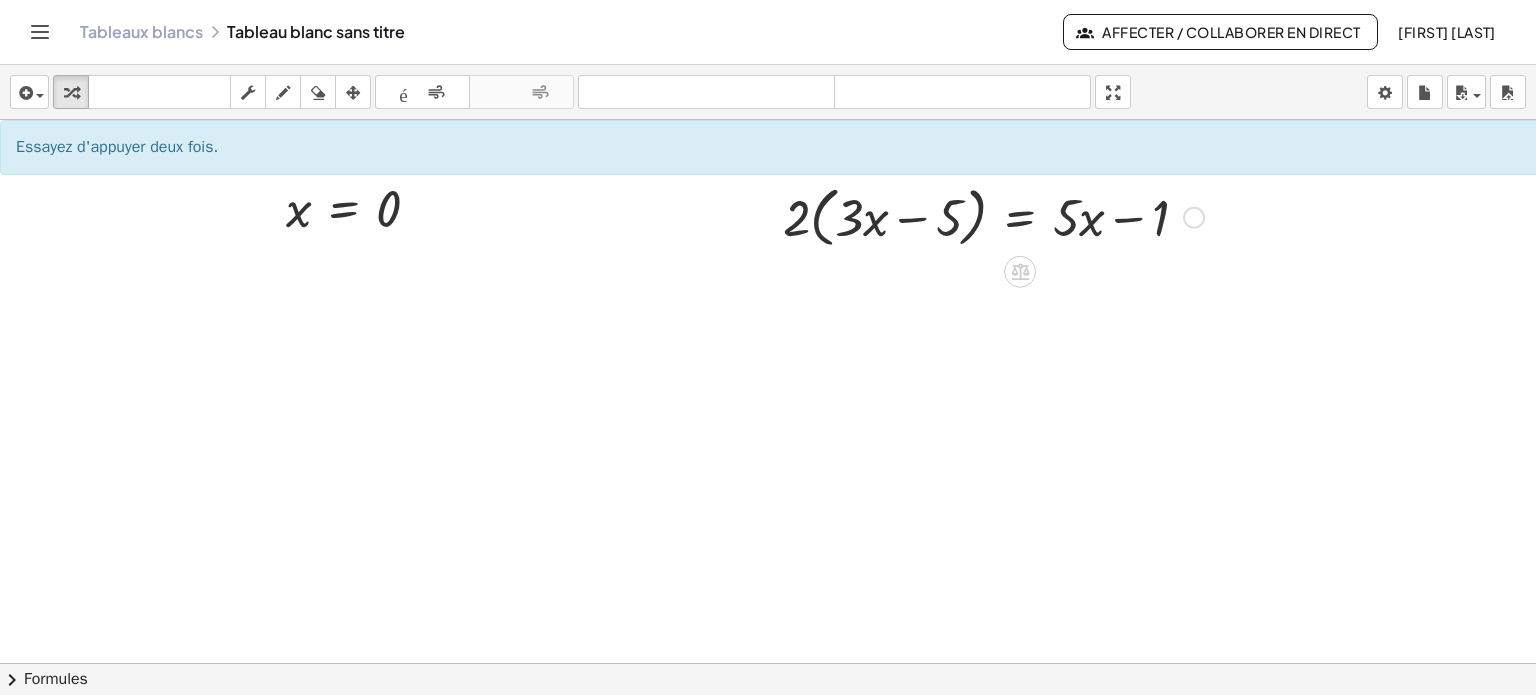 click at bounding box center (993, 216) 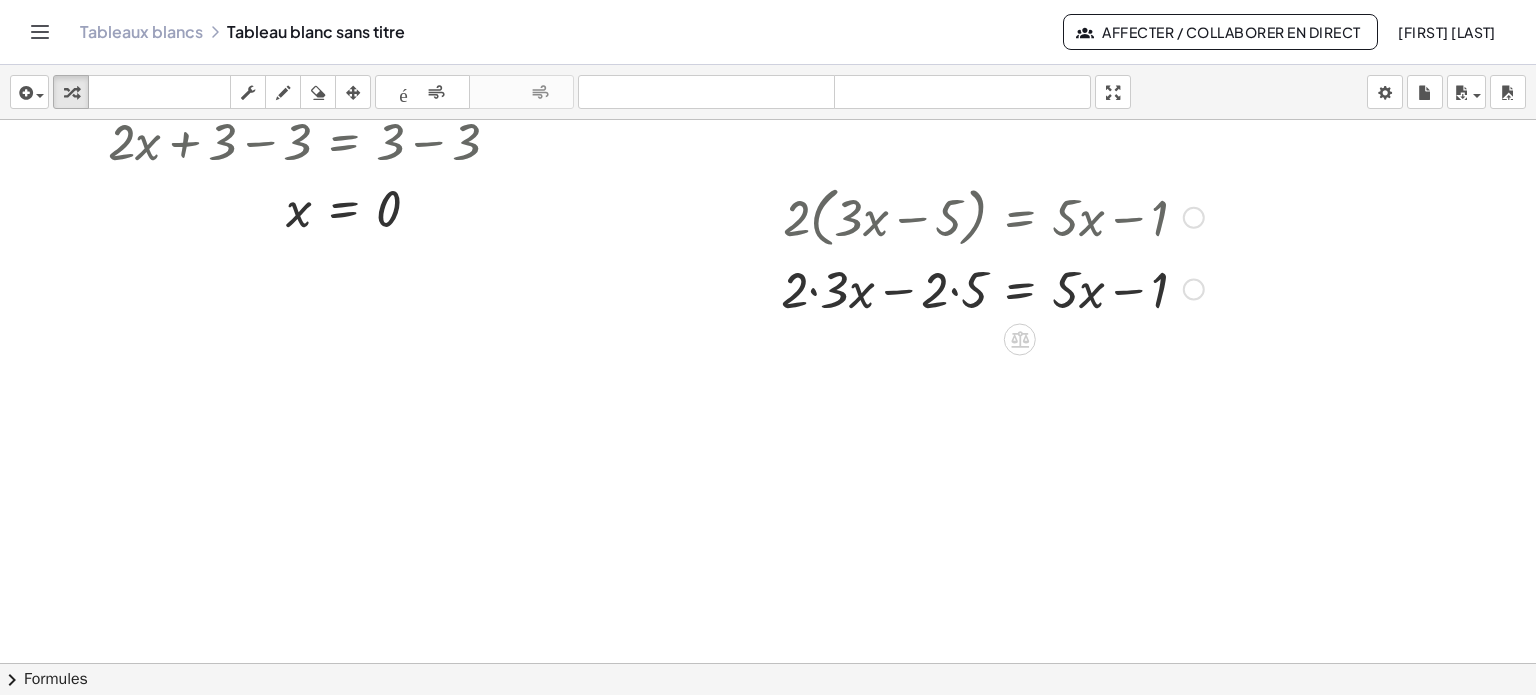 click at bounding box center [992, 287] 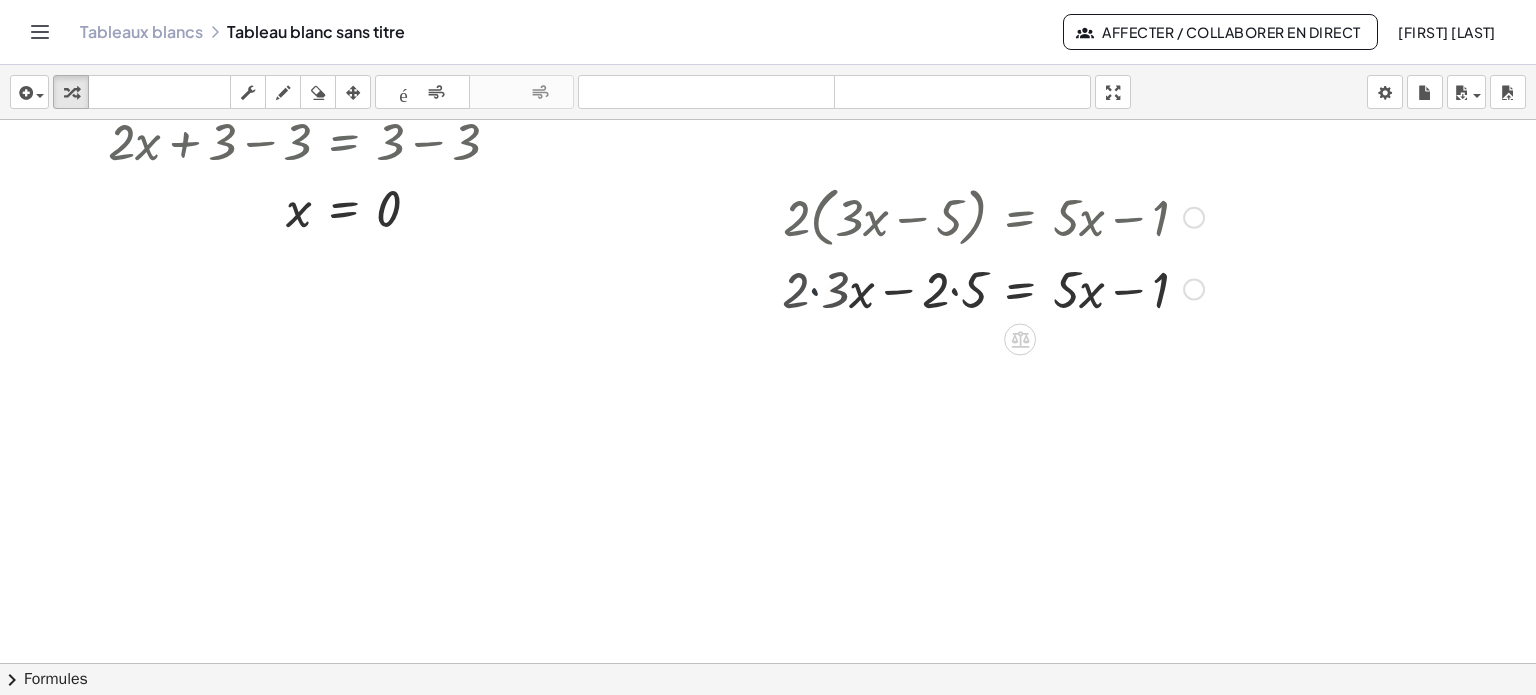 click at bounding box center (993, 287) 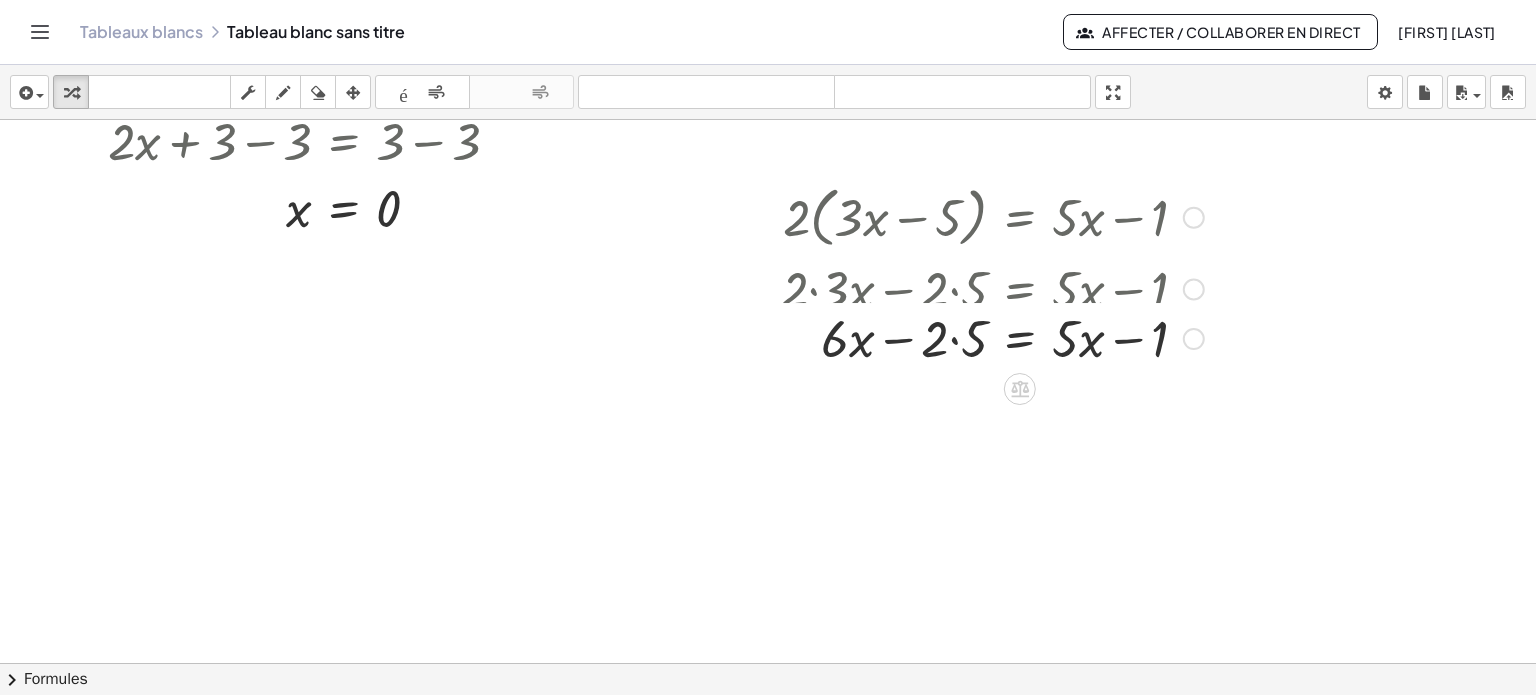 click at bounding box center (992, 287) 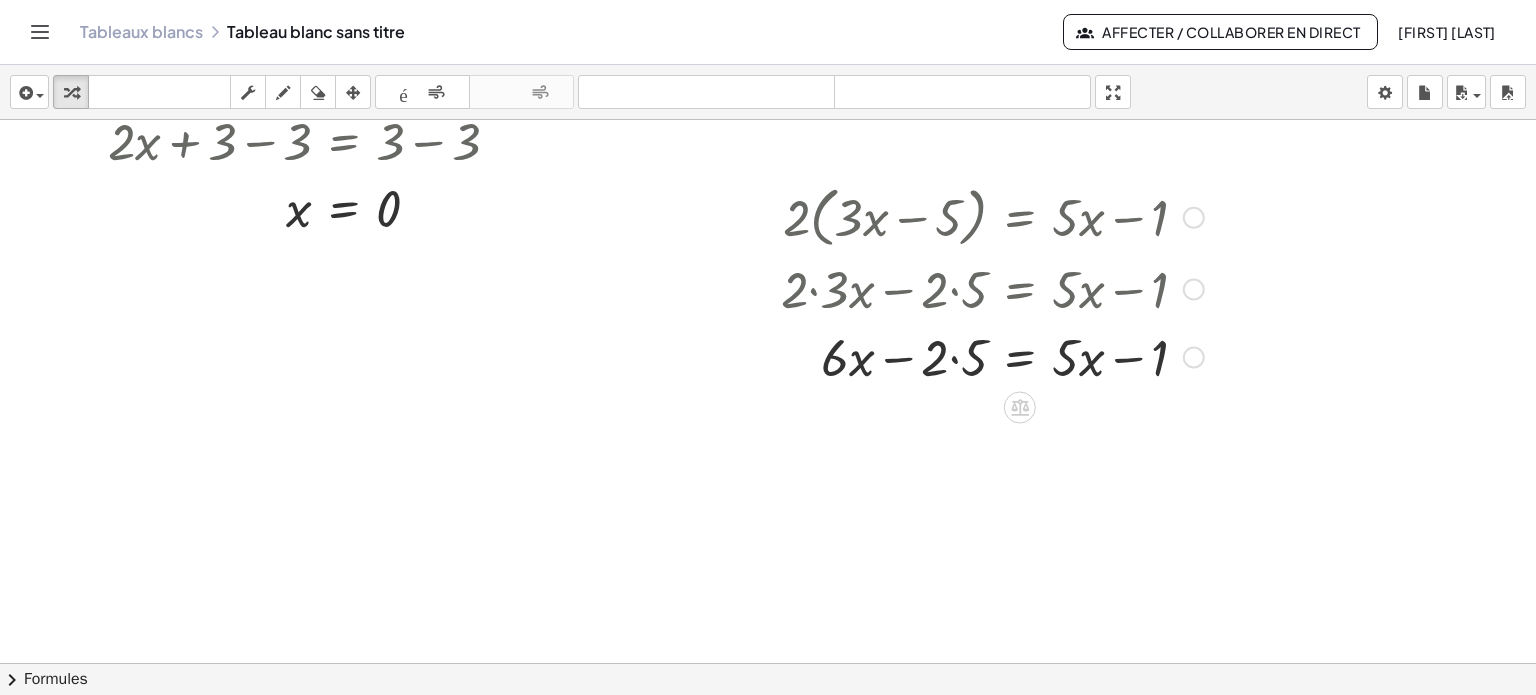 click at bounding box center [992, 355] 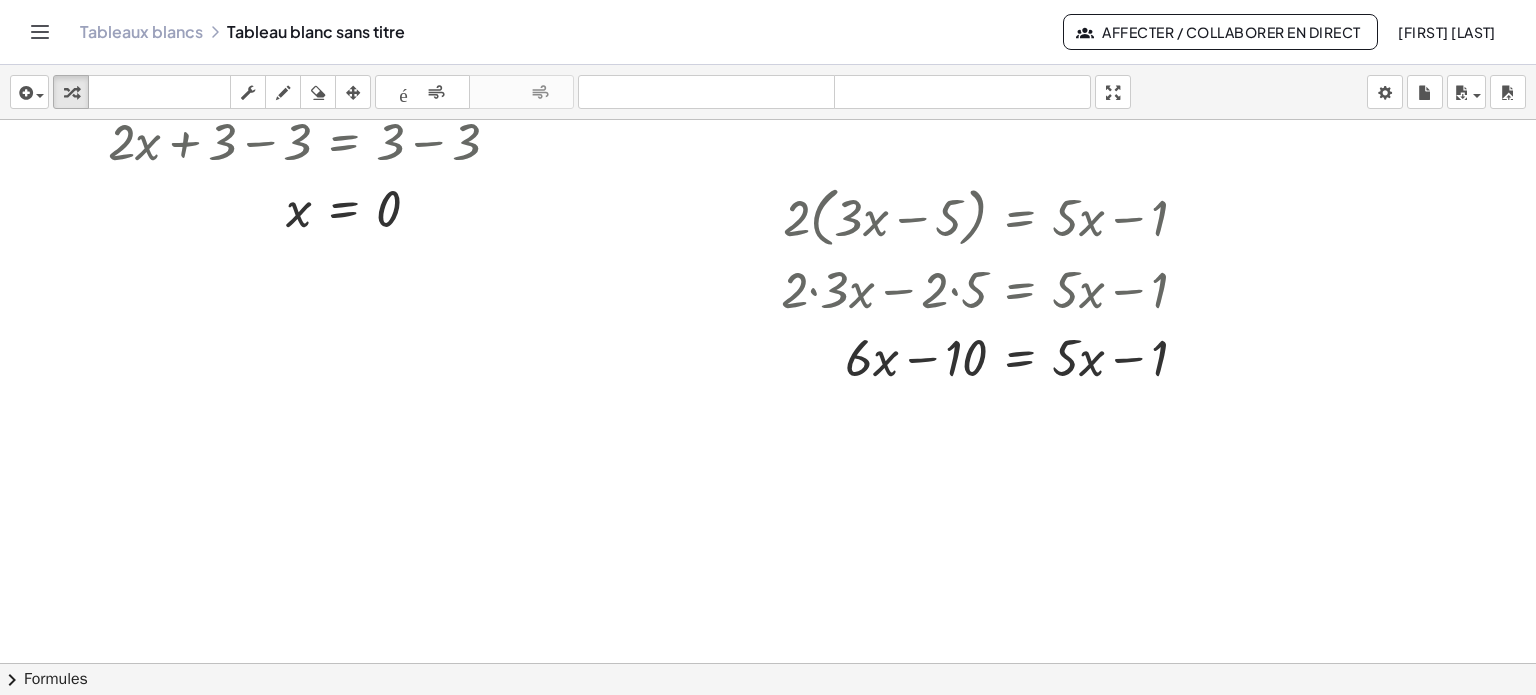 scroll, scrollTop: 2391, scrollLeft: 0, axis: vertical 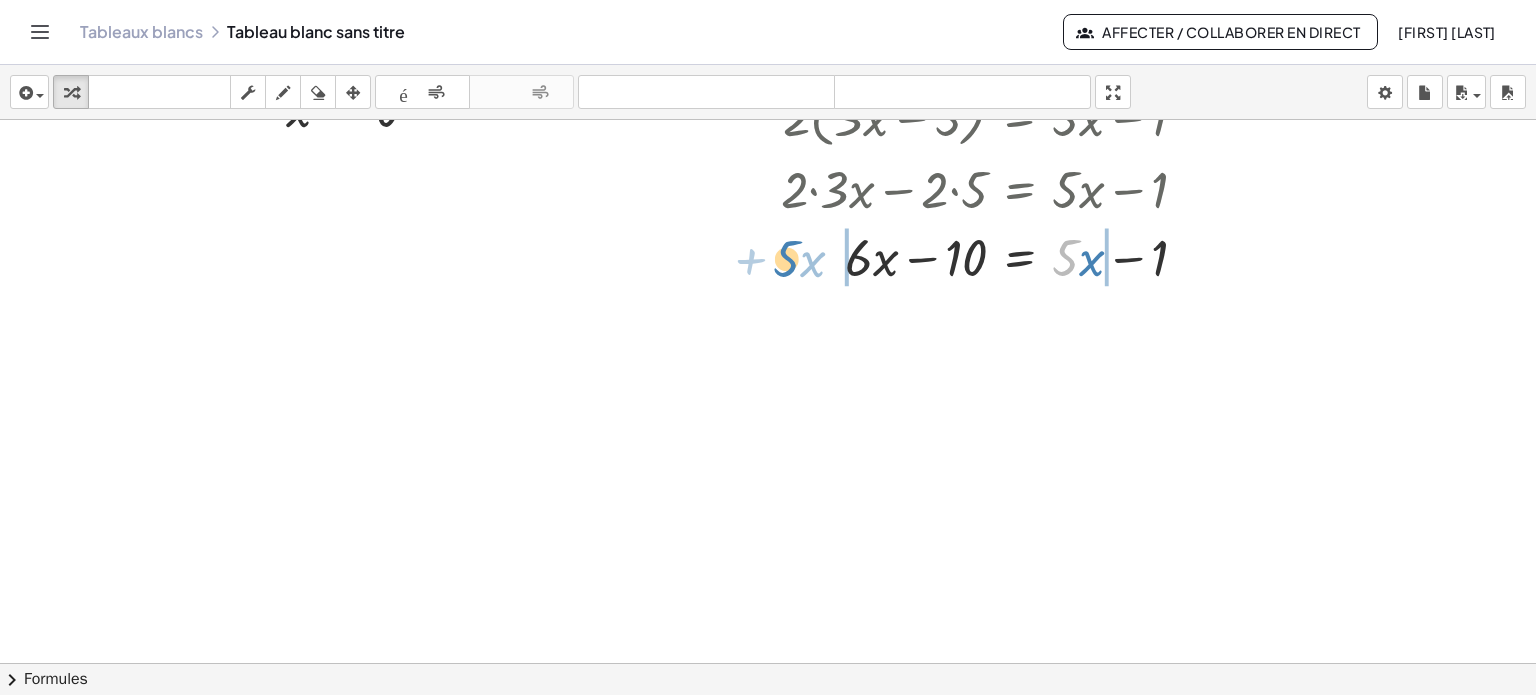 drag, startPoint x: 1072, startPoint y: 259, endPoint x: 793, endPoint y: 260, distance: 279.0018 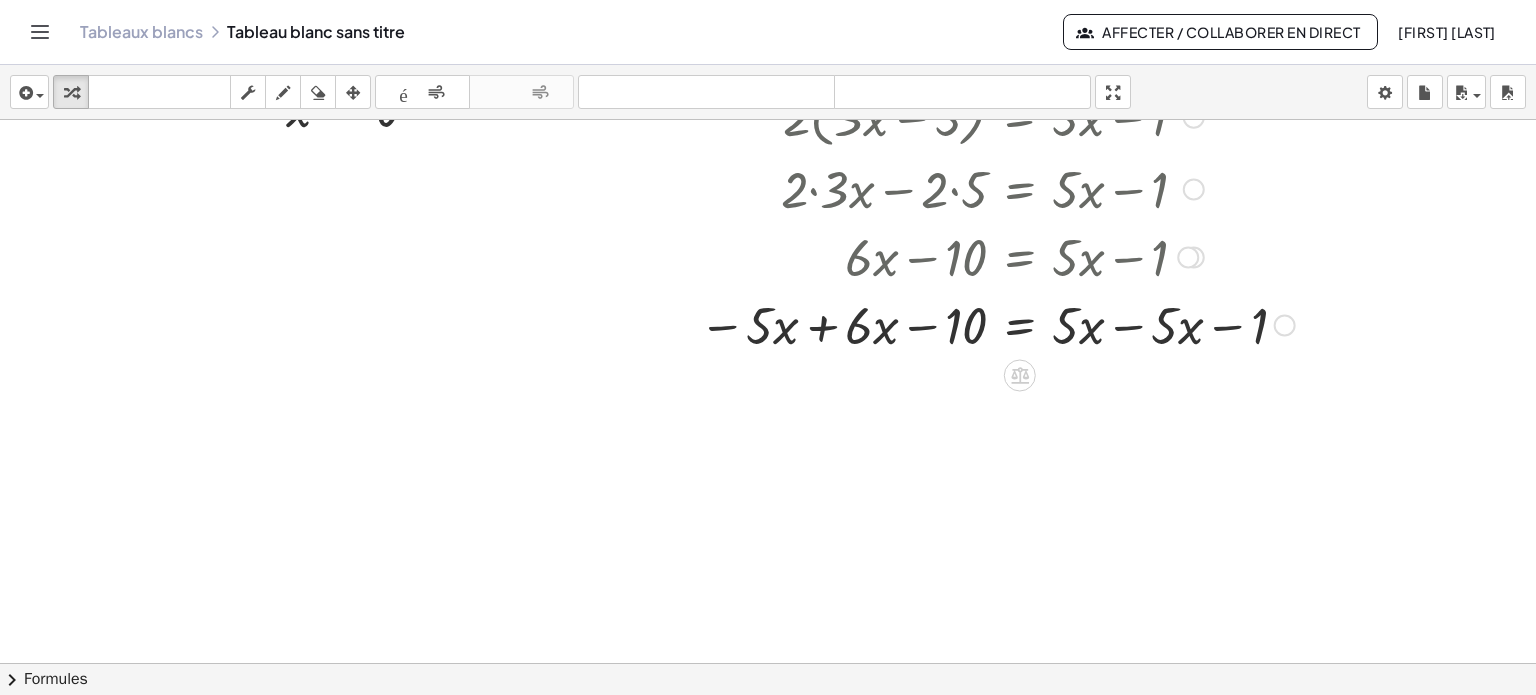 click at bounding box center [997, 323] 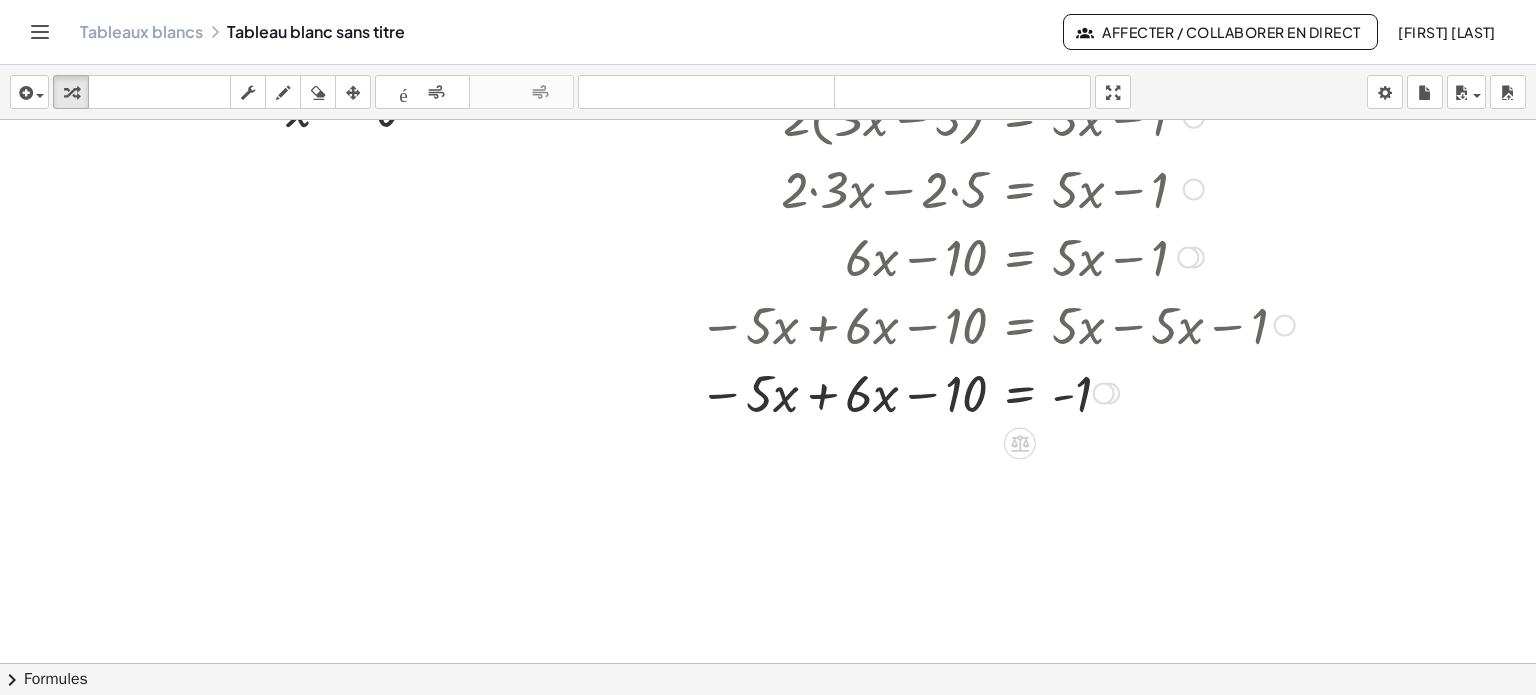 click at bounding box center [997, 391] 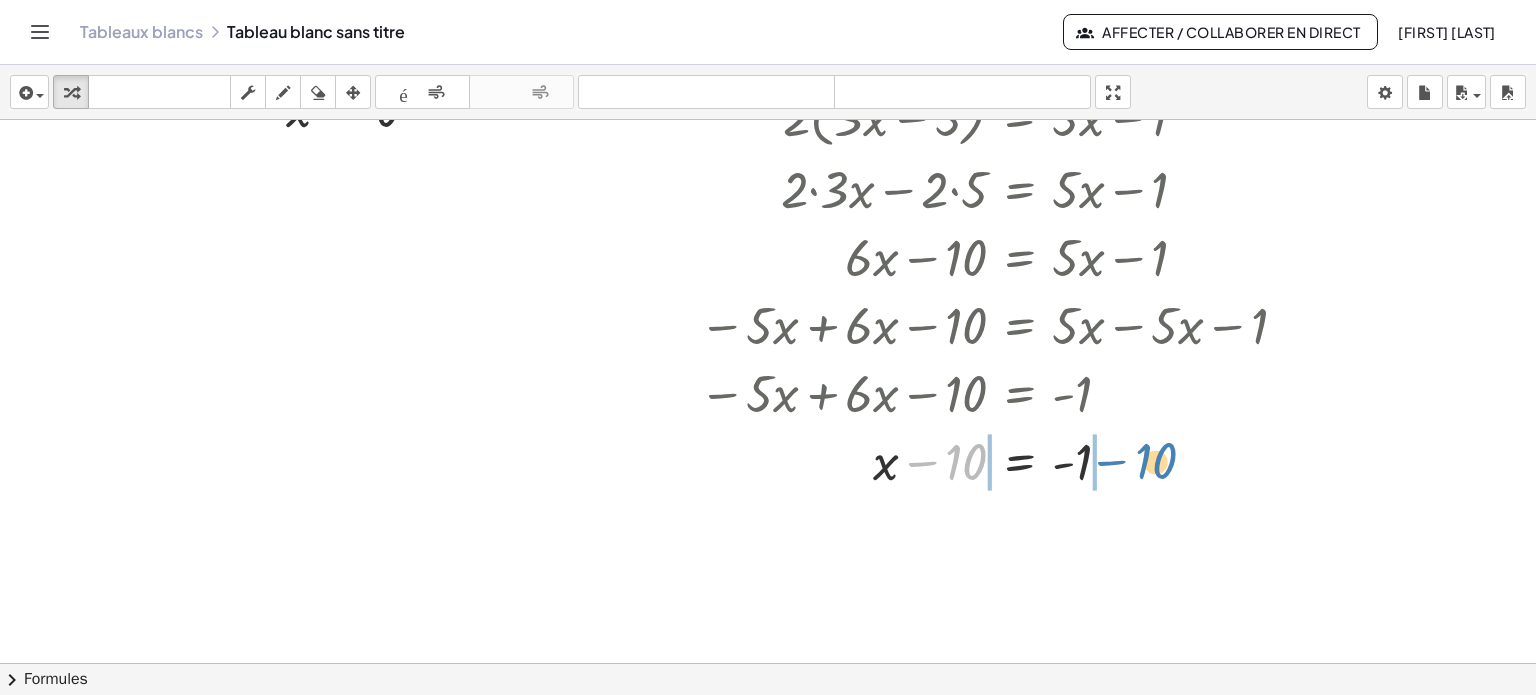 drag, startPoint x: 962, startPoint y: 463, endPoint x: 1152, endPoint y: 463, distance: 190 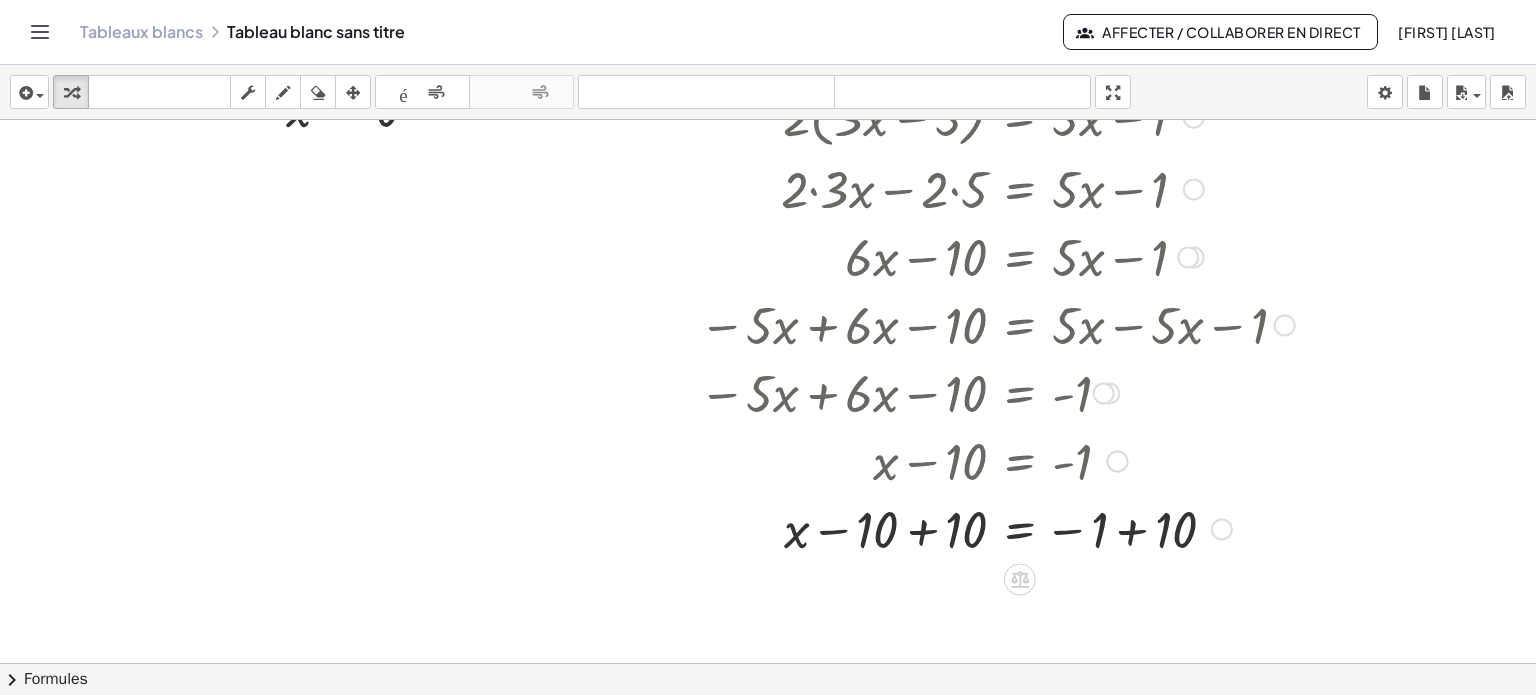 click at bounding box center [997, 527] 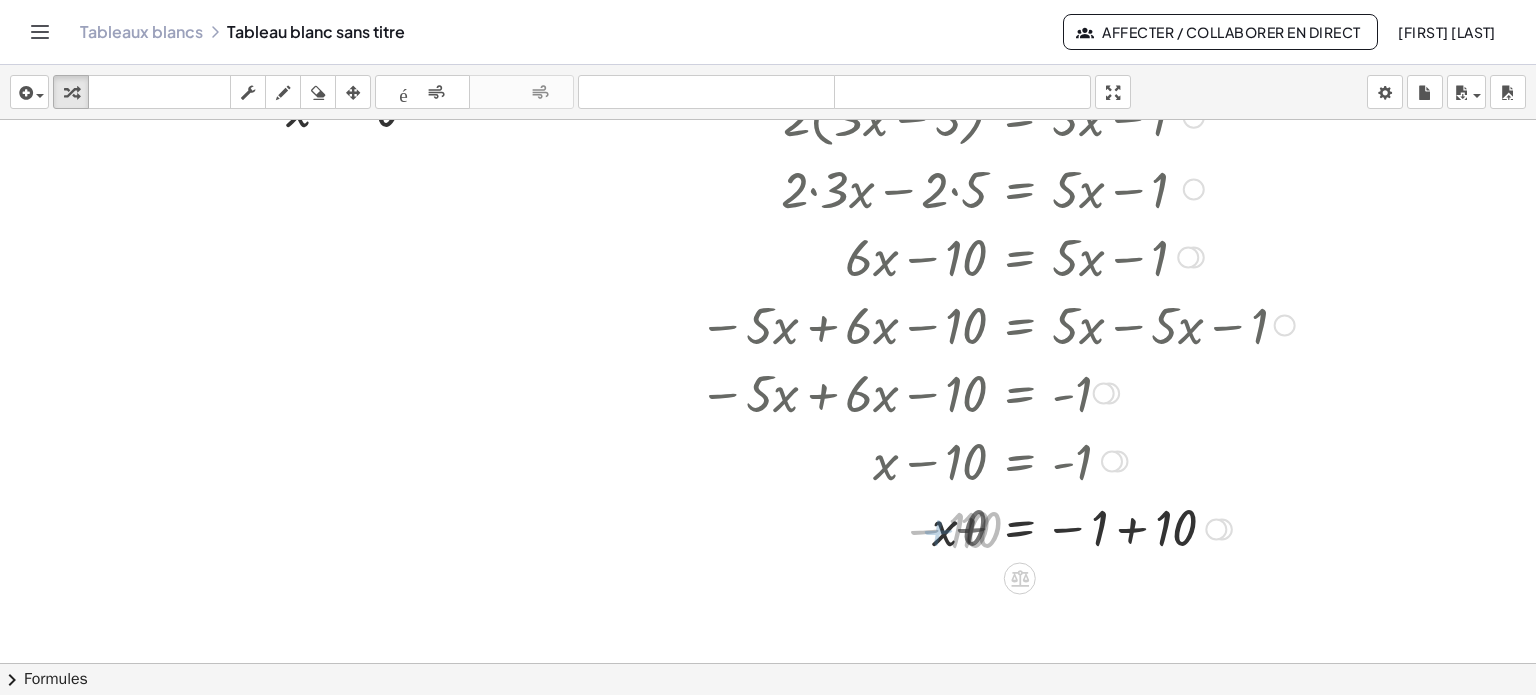 click at bounding box center (997, 528) 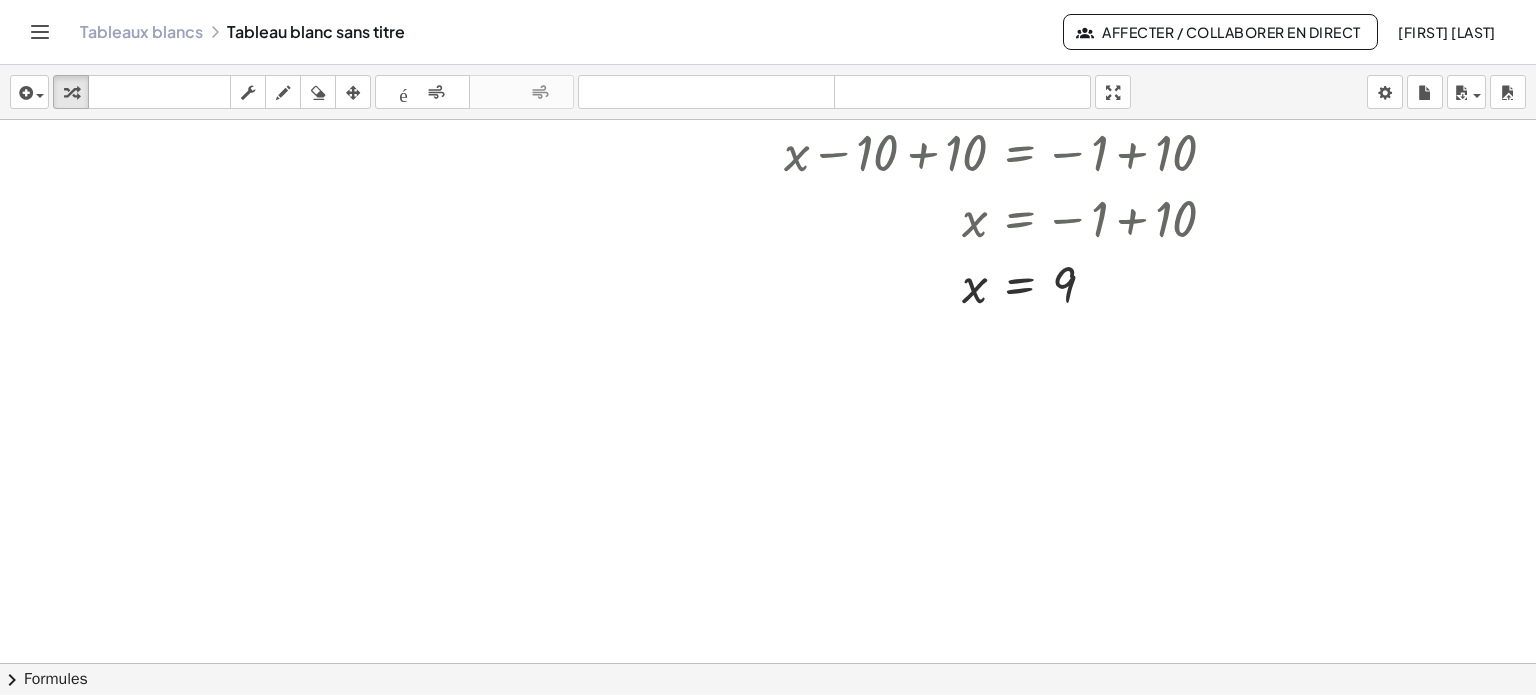 scroll, scrollTop: 2735, scrollLeft: 0, axis: vertical 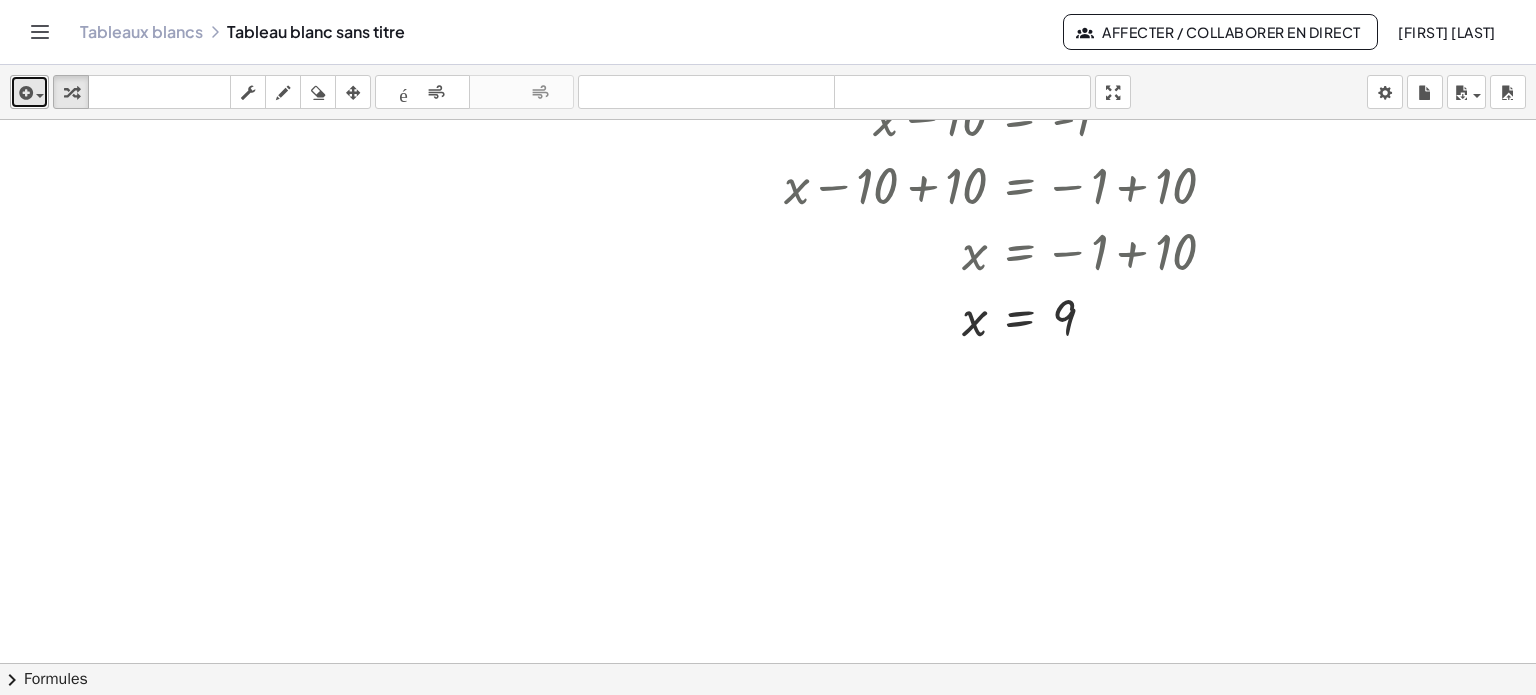 click at bounding box center (24, 93) 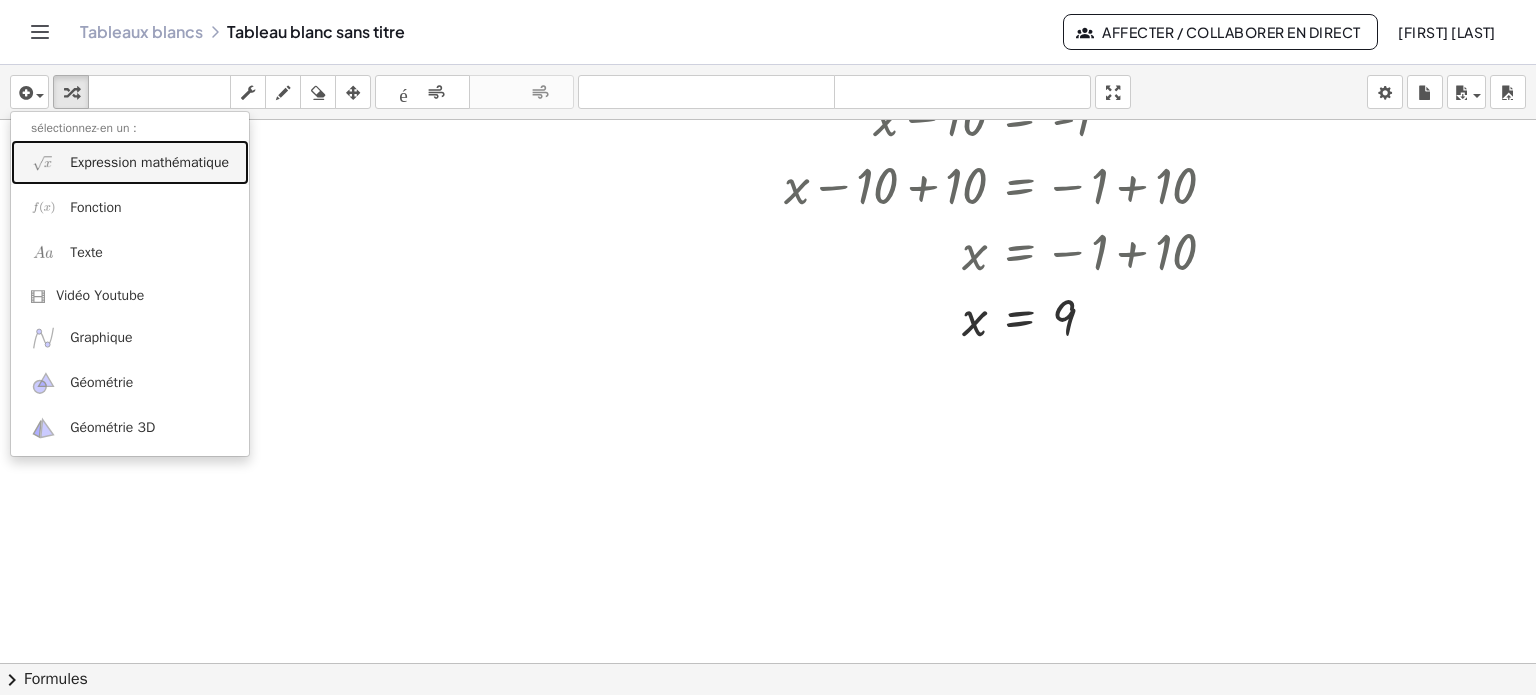 click on "Expression mathématique" at bounding box center [149, 162] 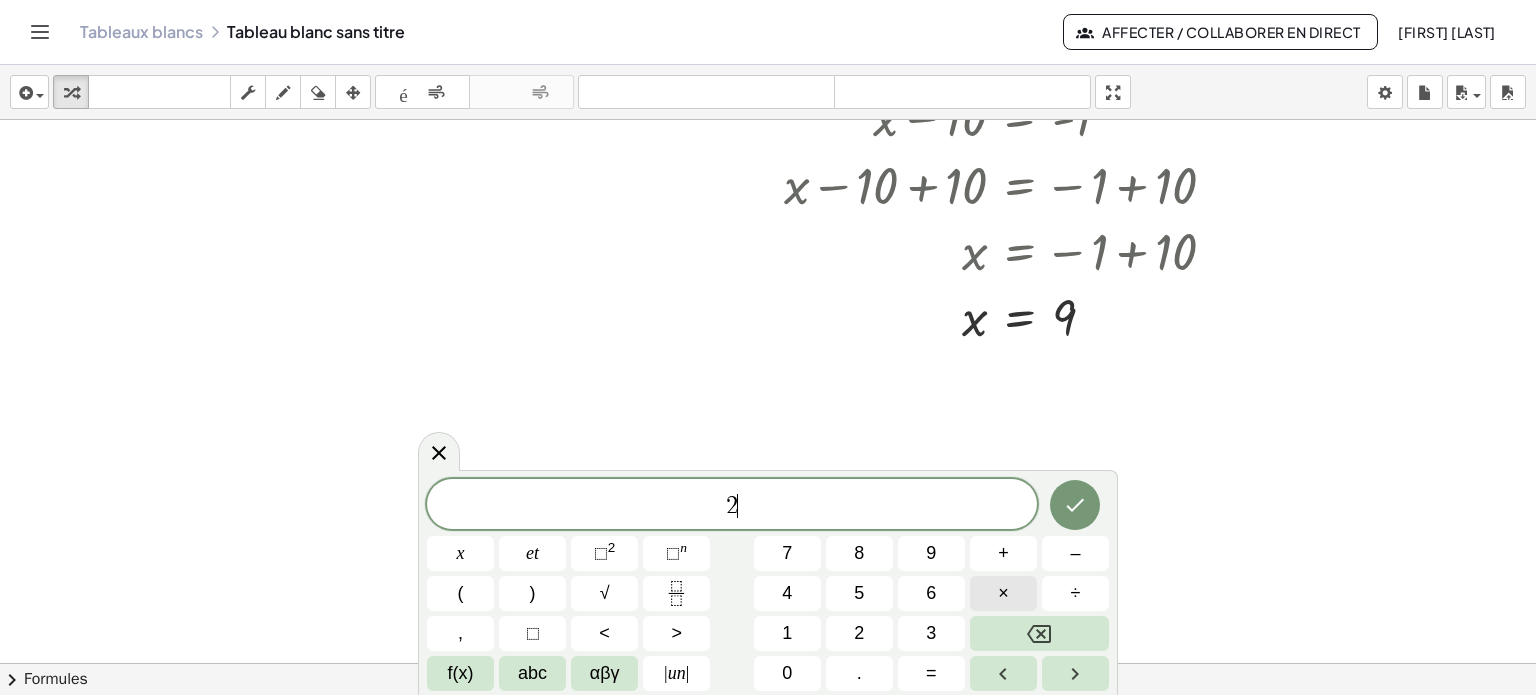 click on "×" at bounding box center [1003, 593] 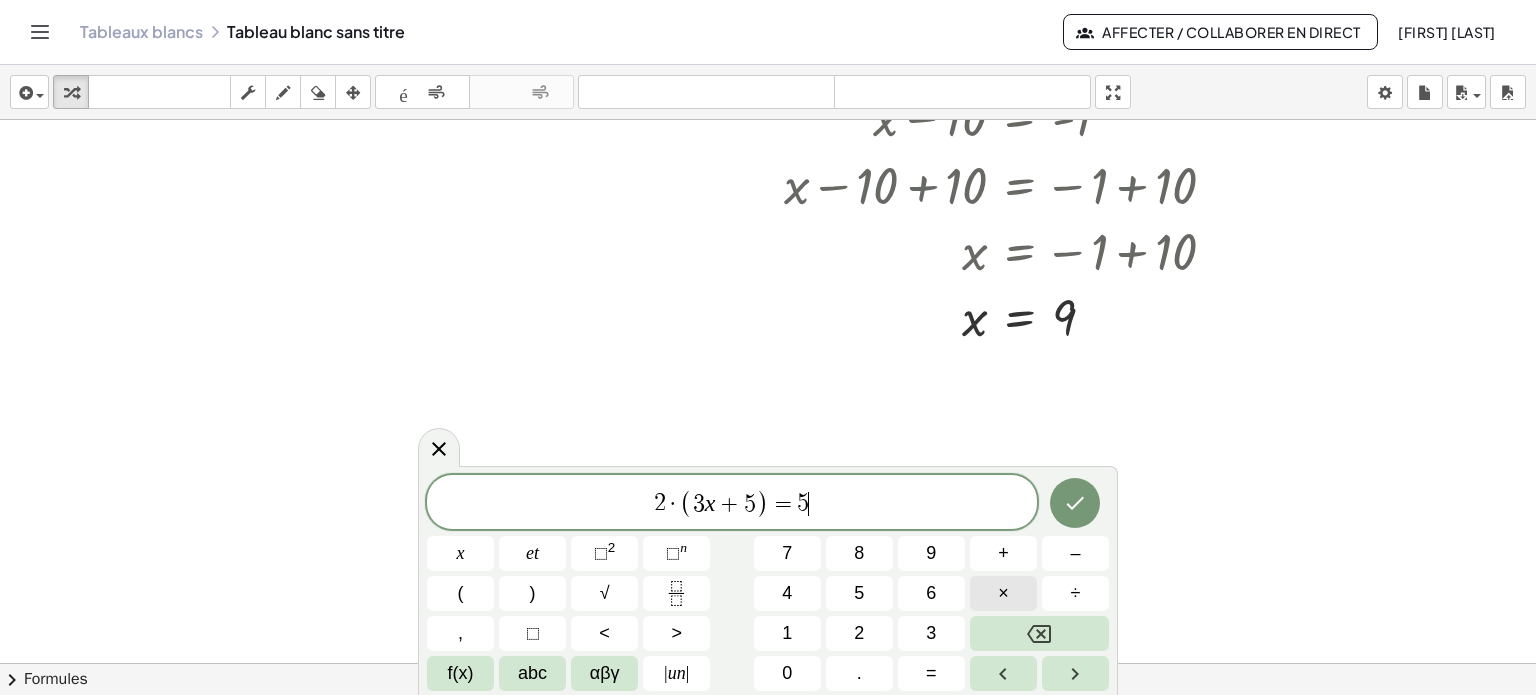 click on "×" at bounding box center [1003, 593] 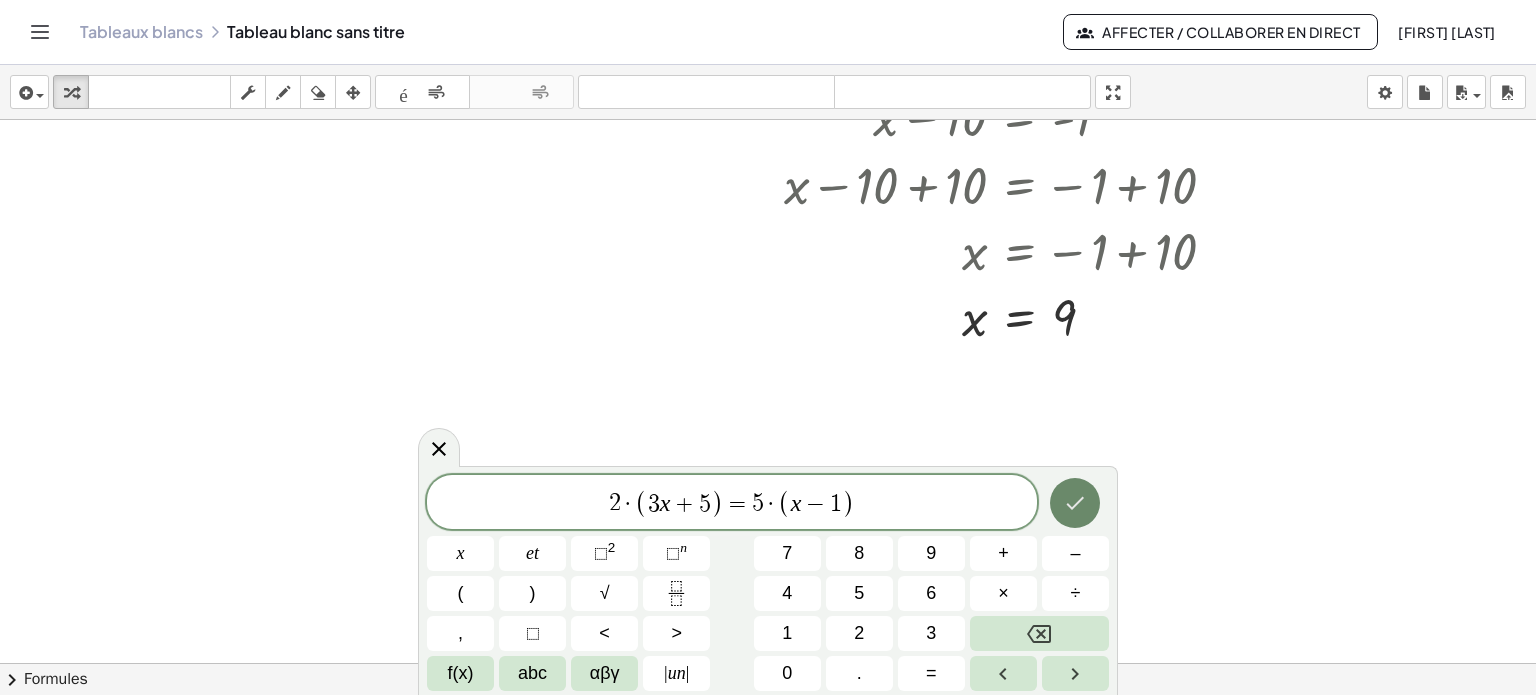 click 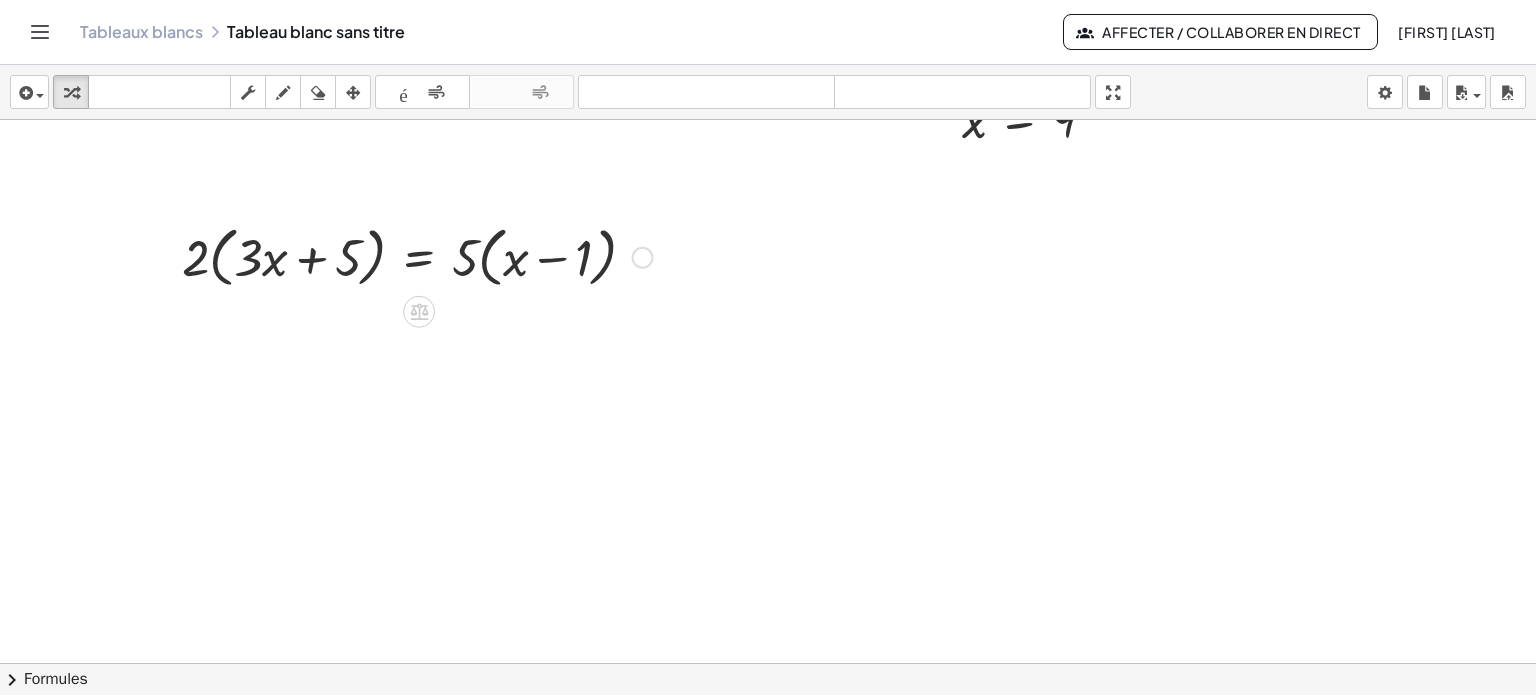 scroll, scrollTop: 2935, scrollLeft: 0, axis: vertical 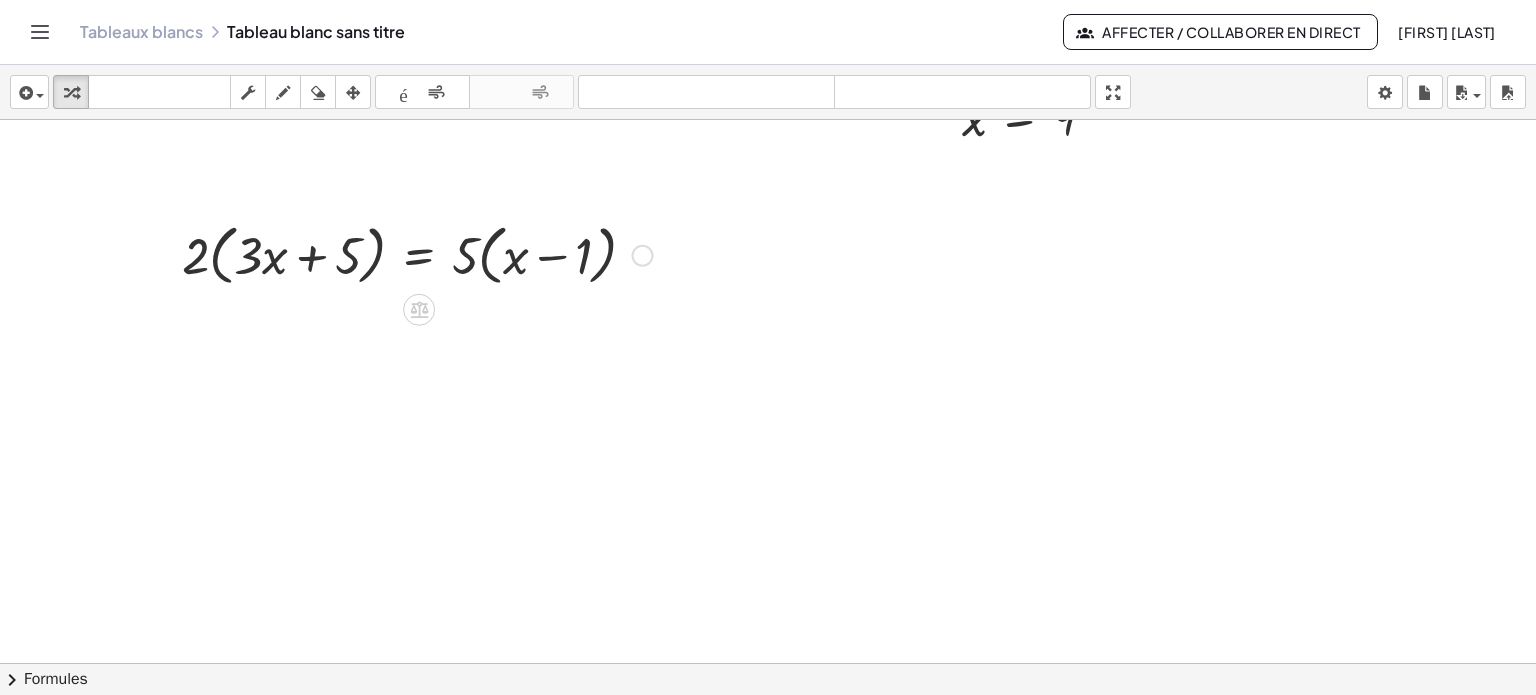 click at bounding box center (417, 254) 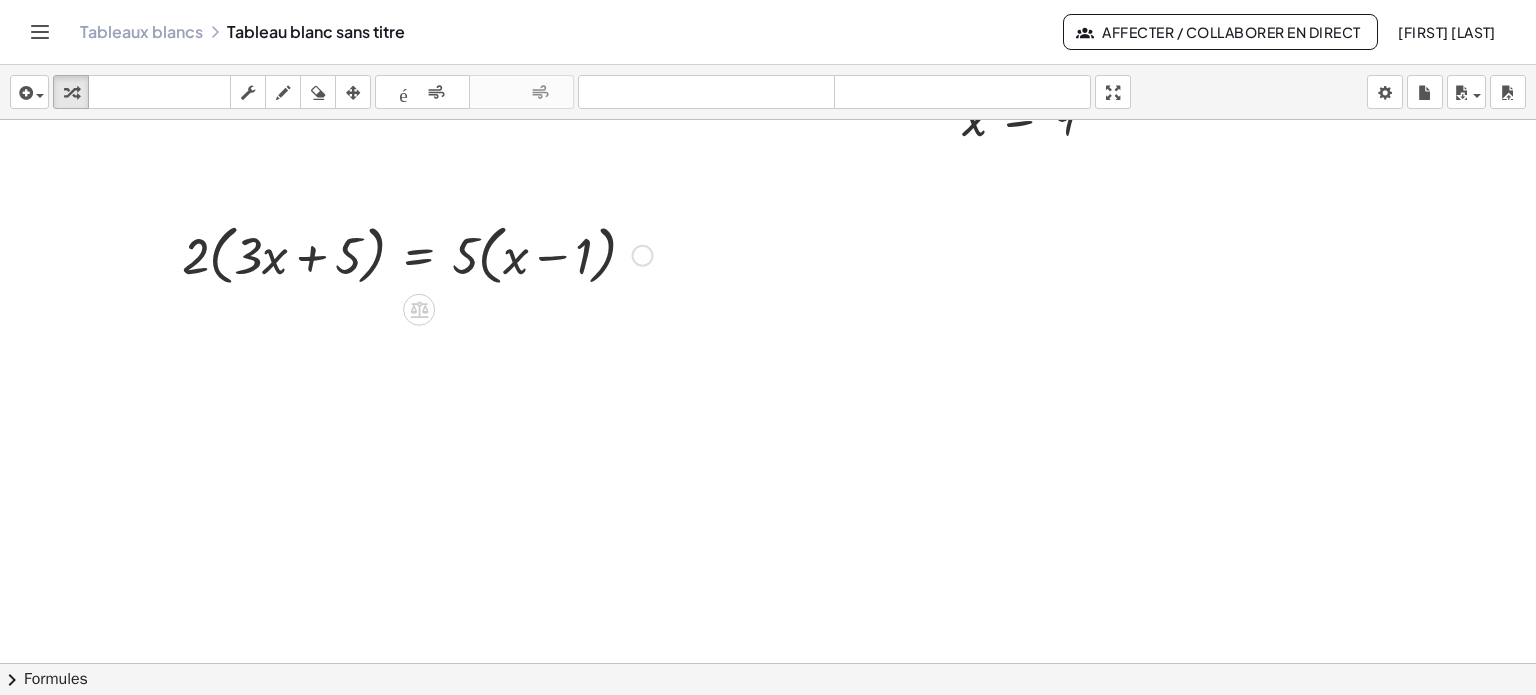 click at bounding box center (417, 254) 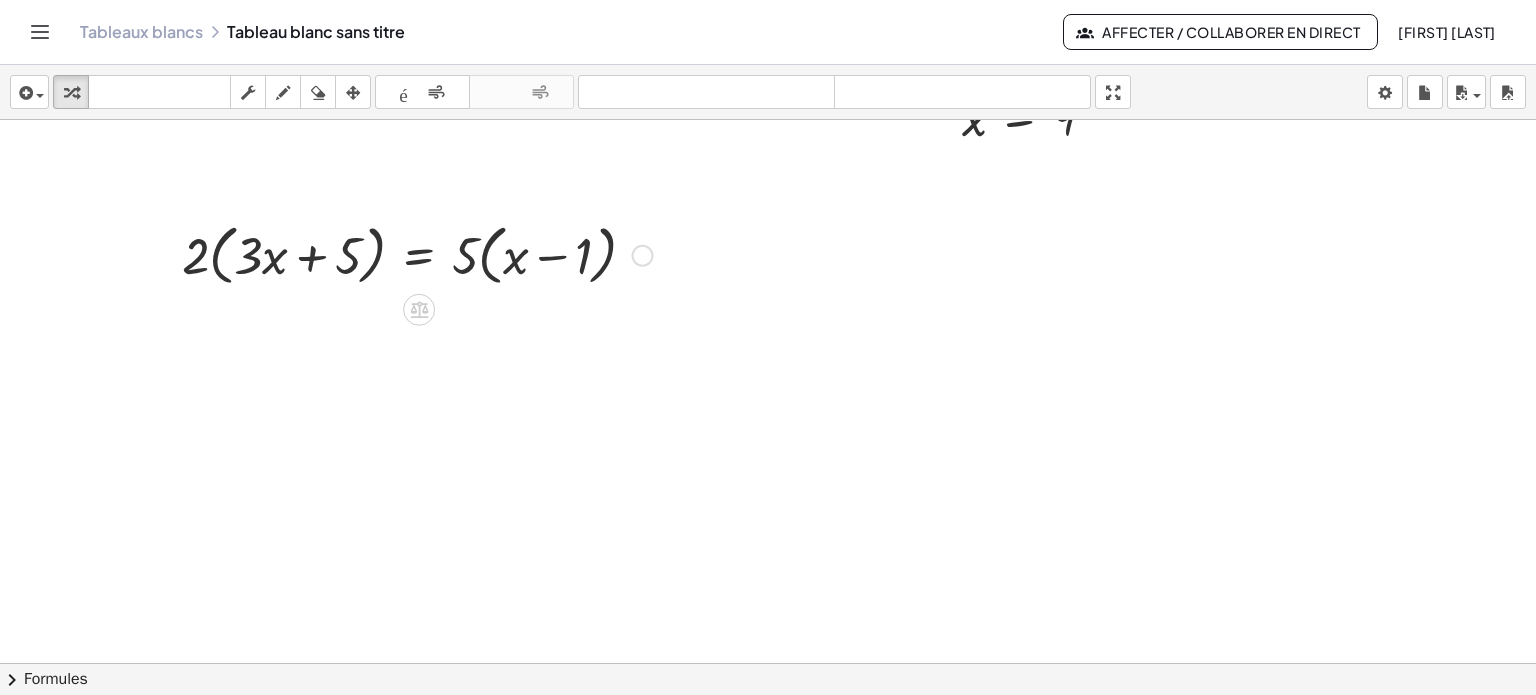 click at bounding box center (417, 254) 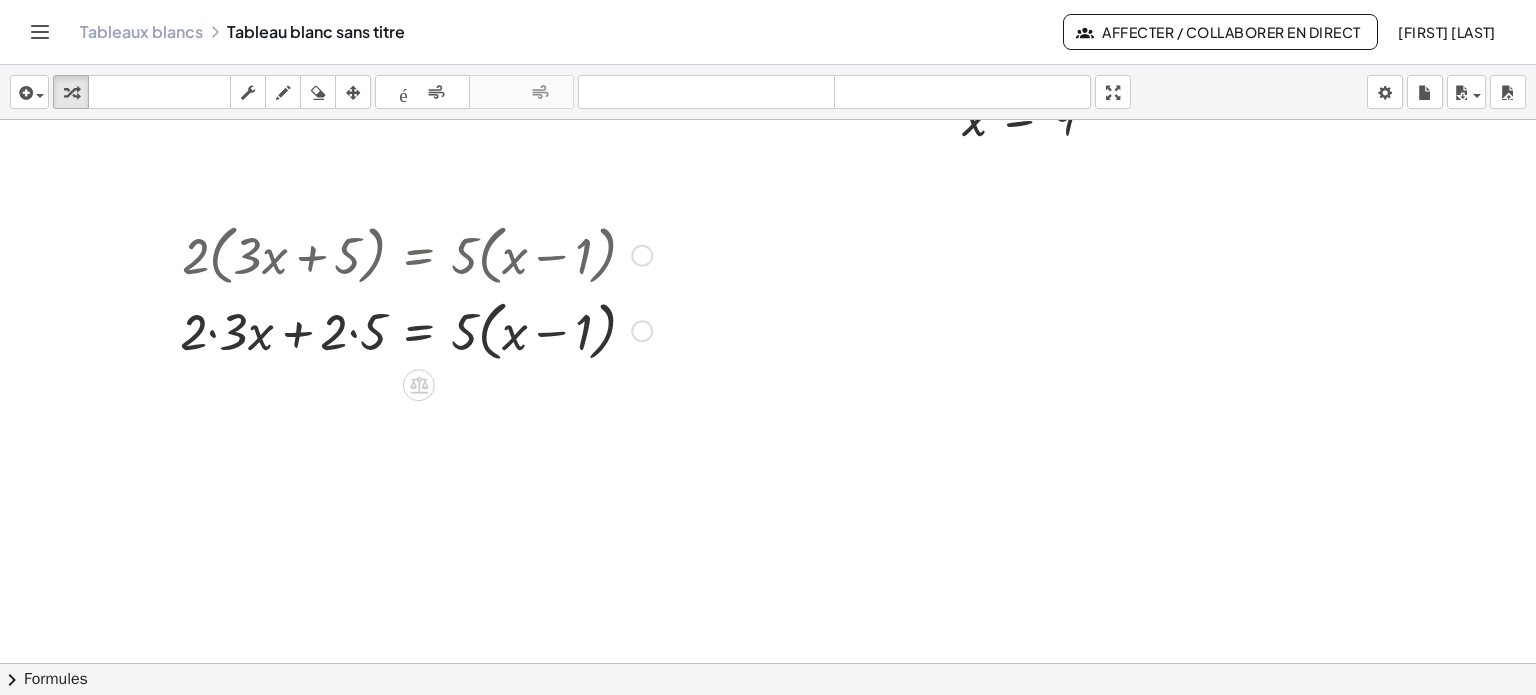click at bounding box center (416, 329) 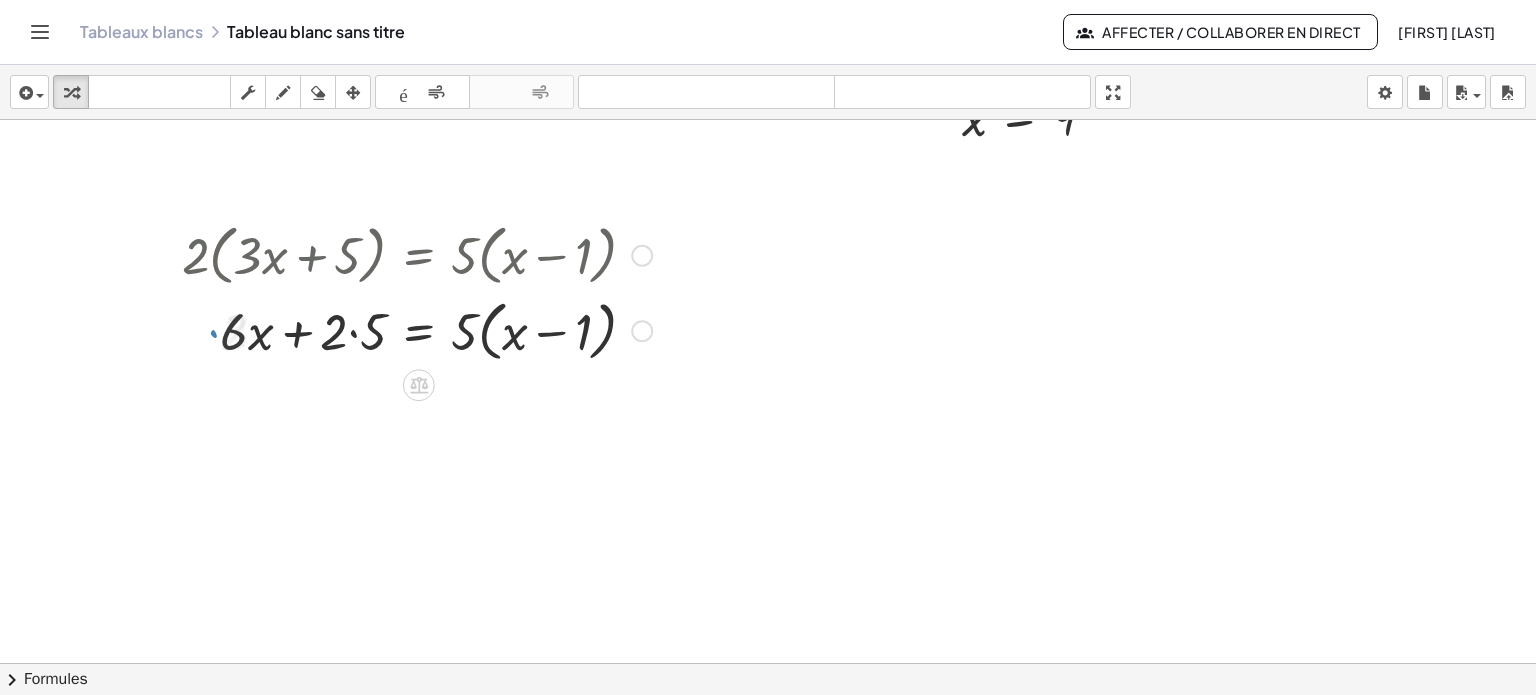 click at bounding box center (416, 329) 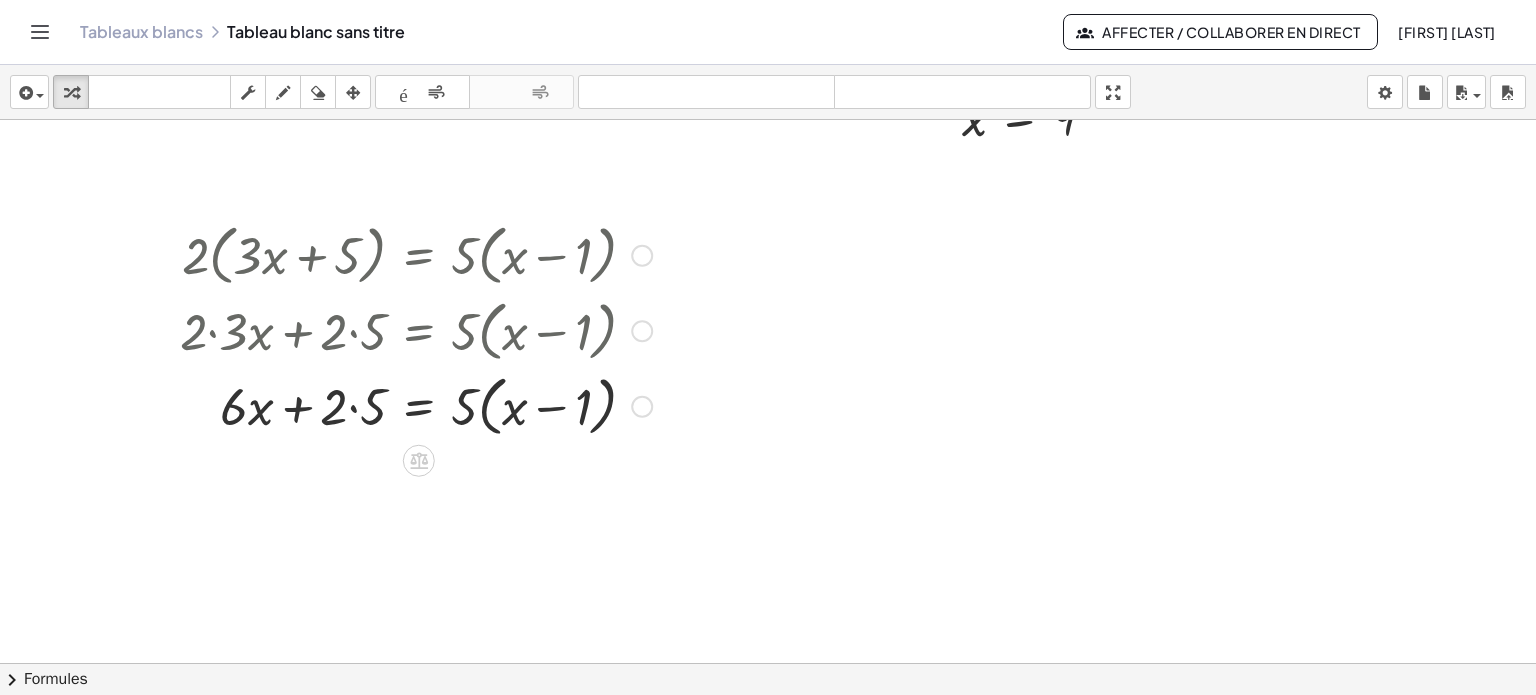 click at bounding box center (416, 405) 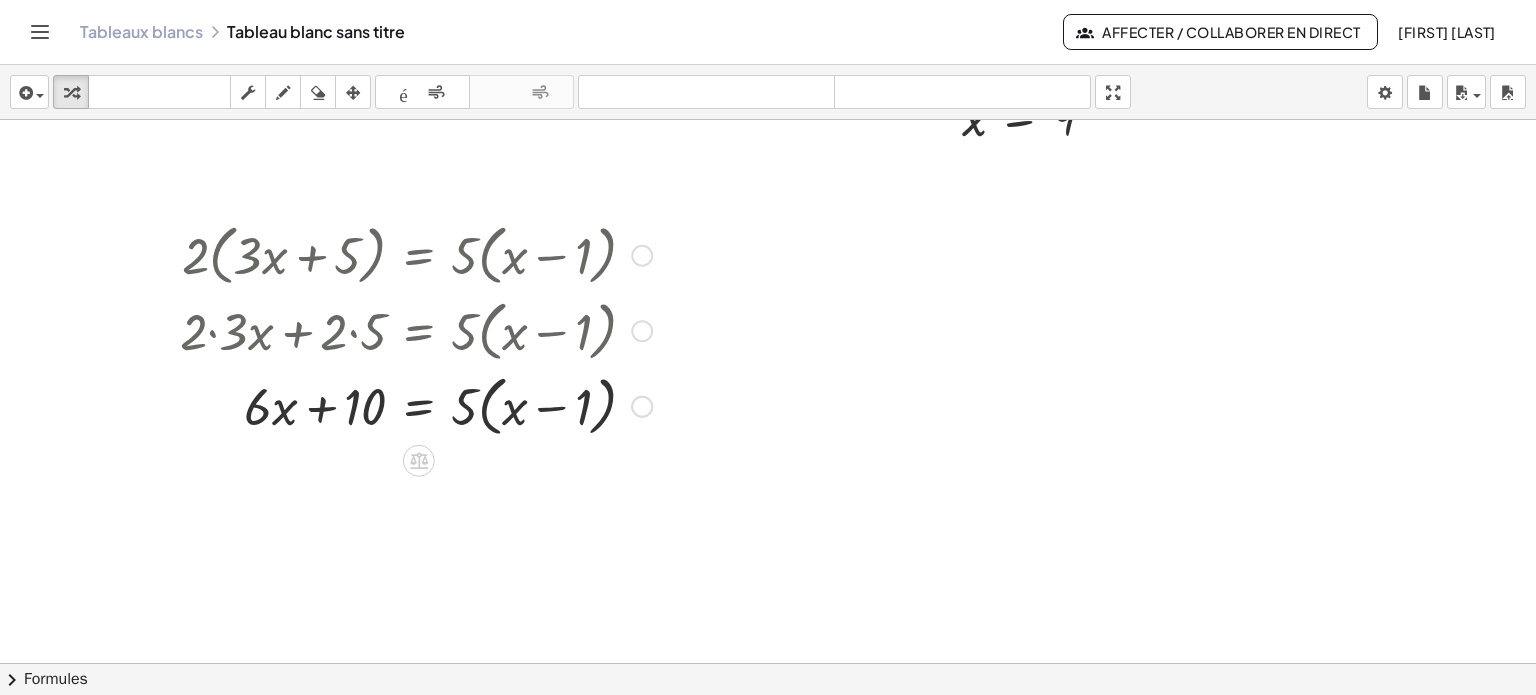 click at bounding box center (416, 405) 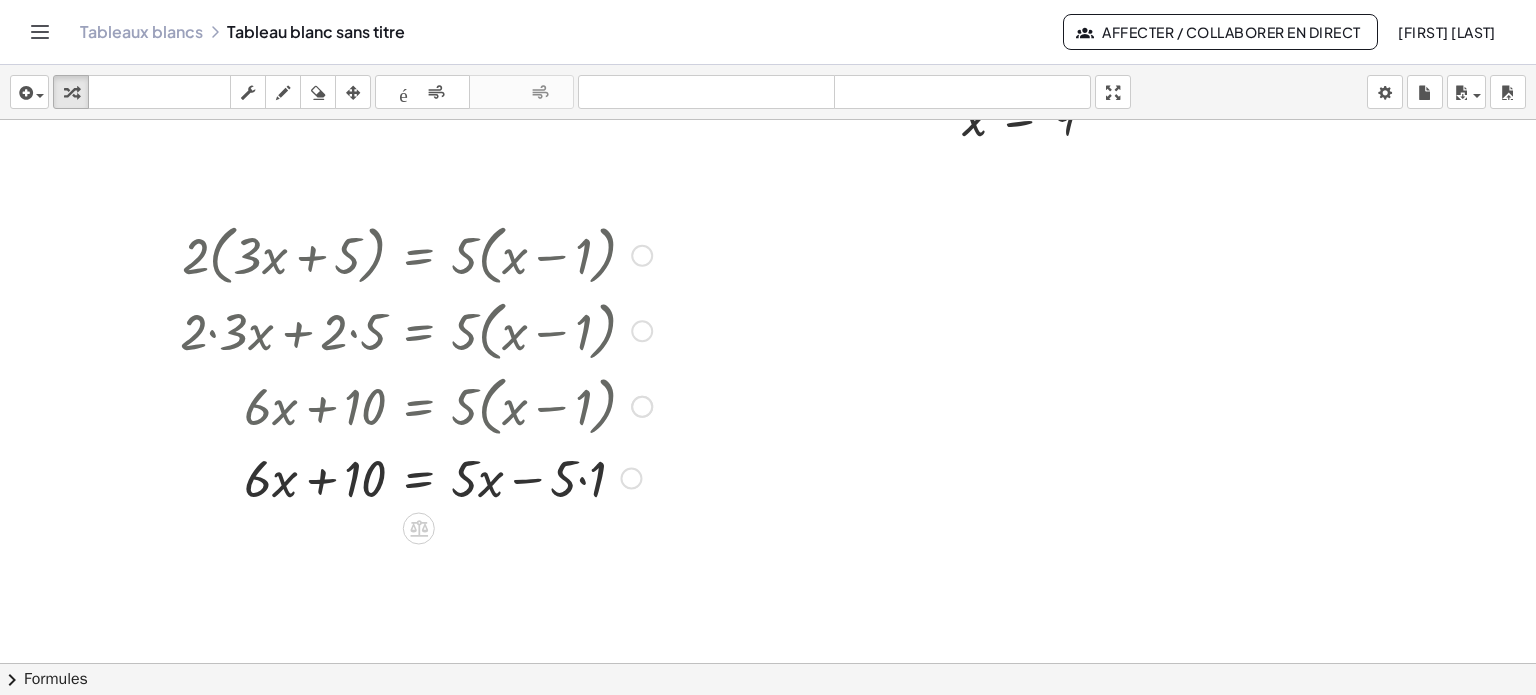 click at bounding box center (416, 476) 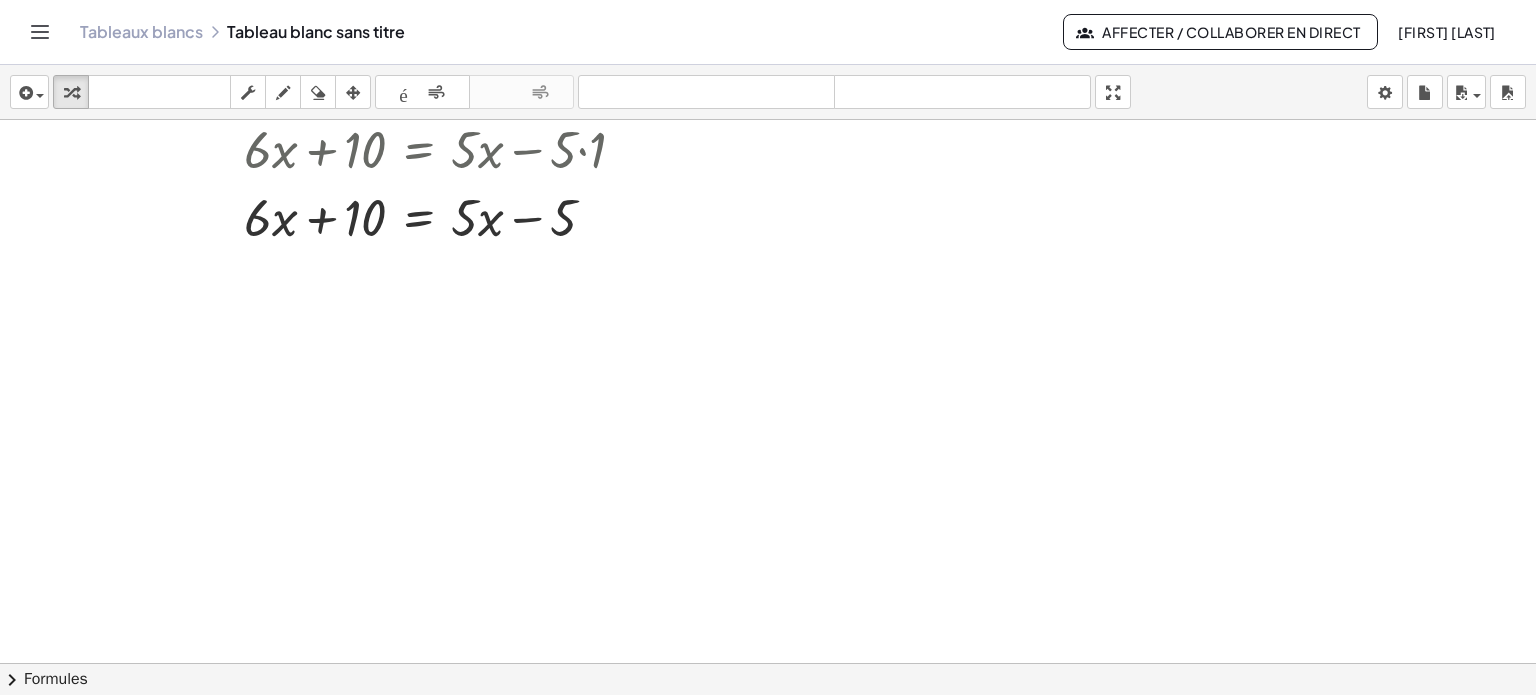 scroll, scrollTop: 3279, scrollLeft: 0, axis: vertical 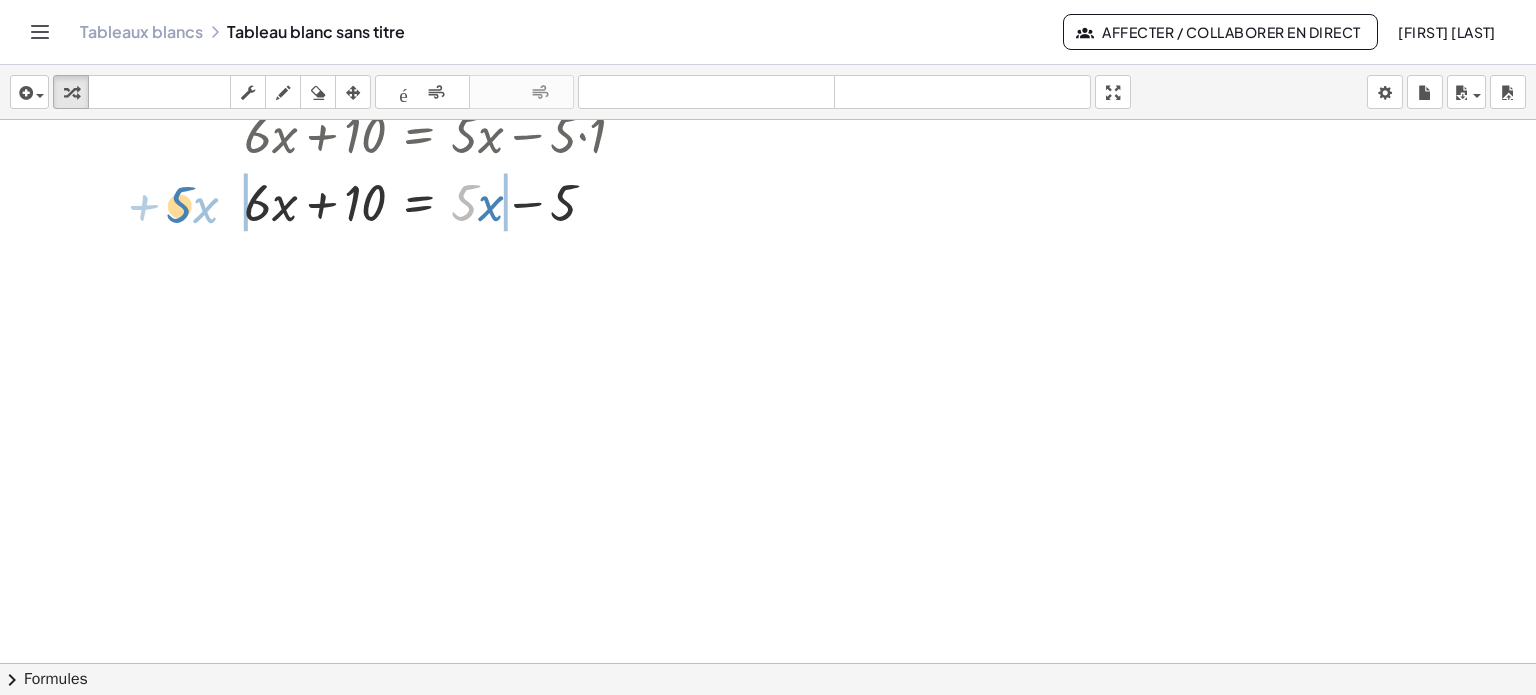 drag, startPoint x: 469, startPoint y: 211, endPoint x: 184, endPoint y: 214, distance: 285.01578 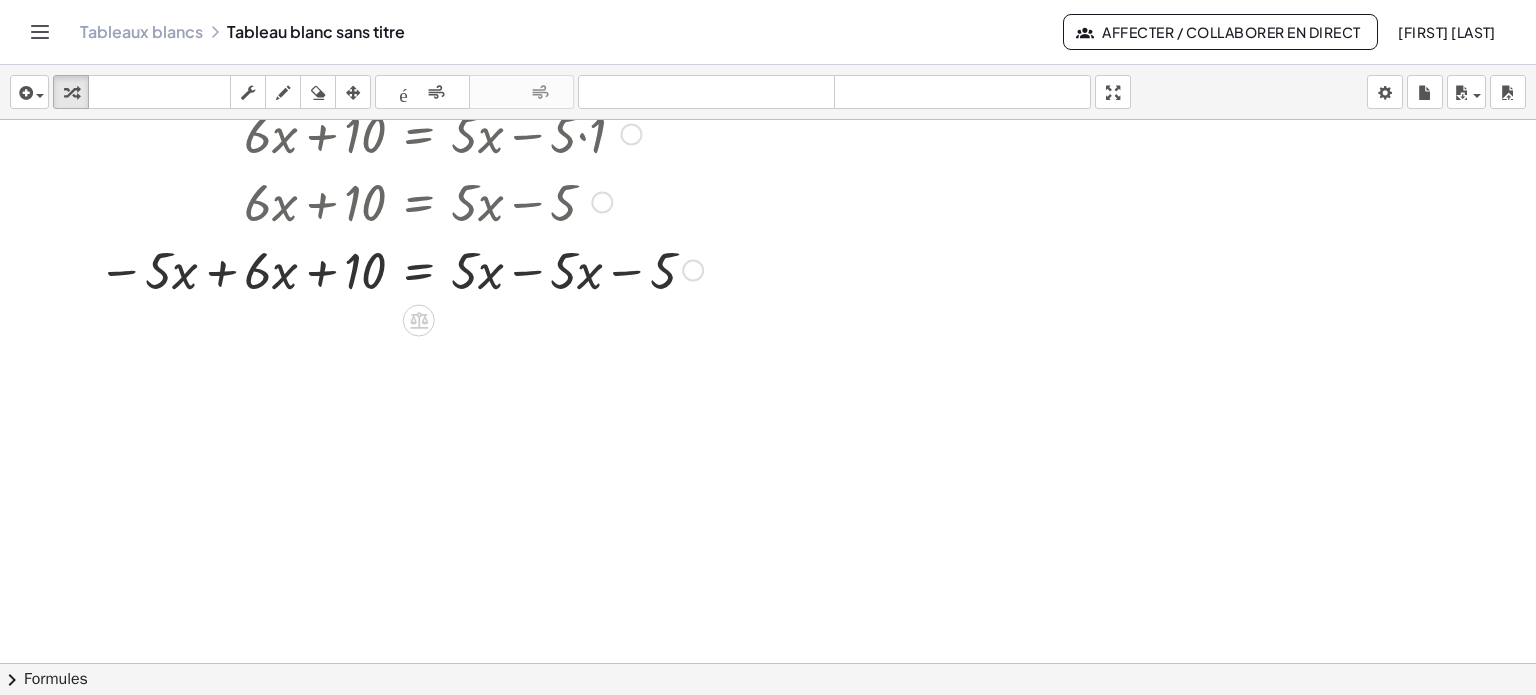 click at bounding box center [400, 268] 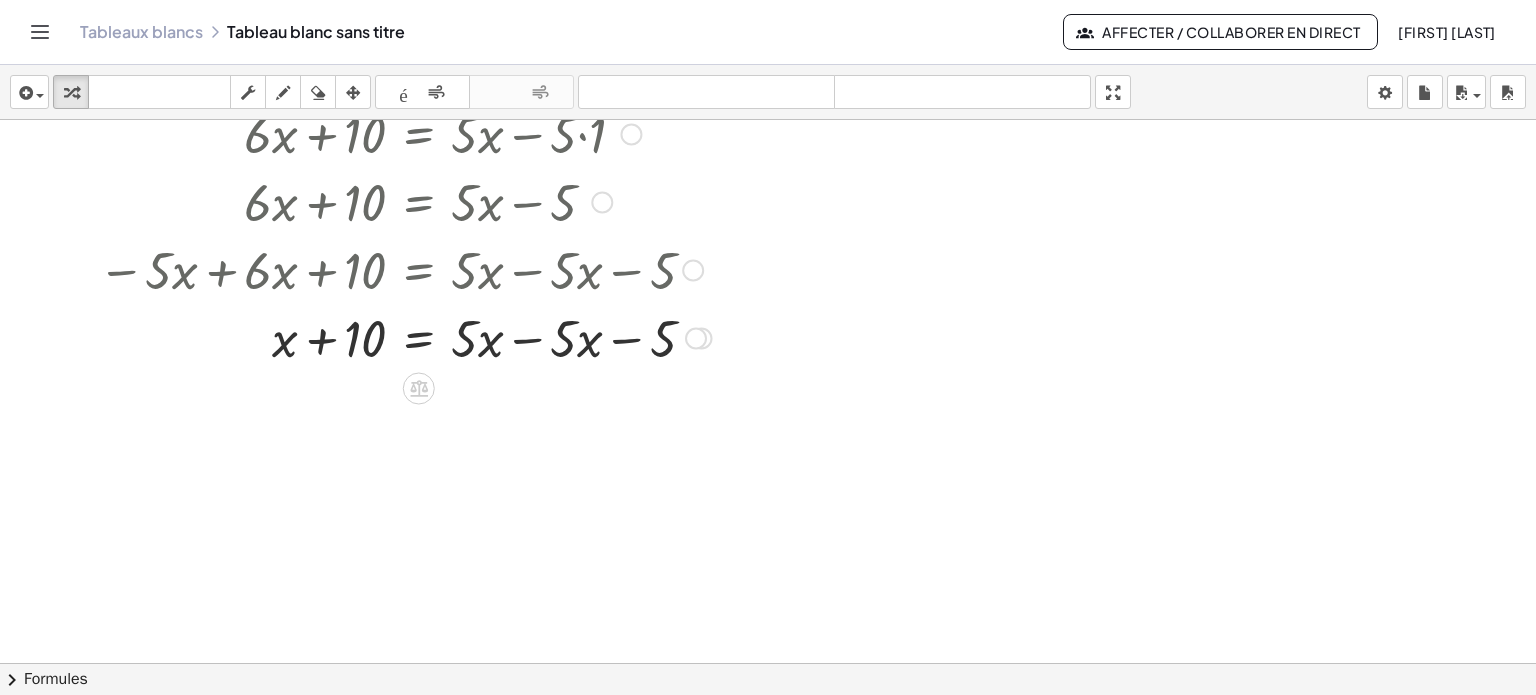 click at bounding box center [405, 336] 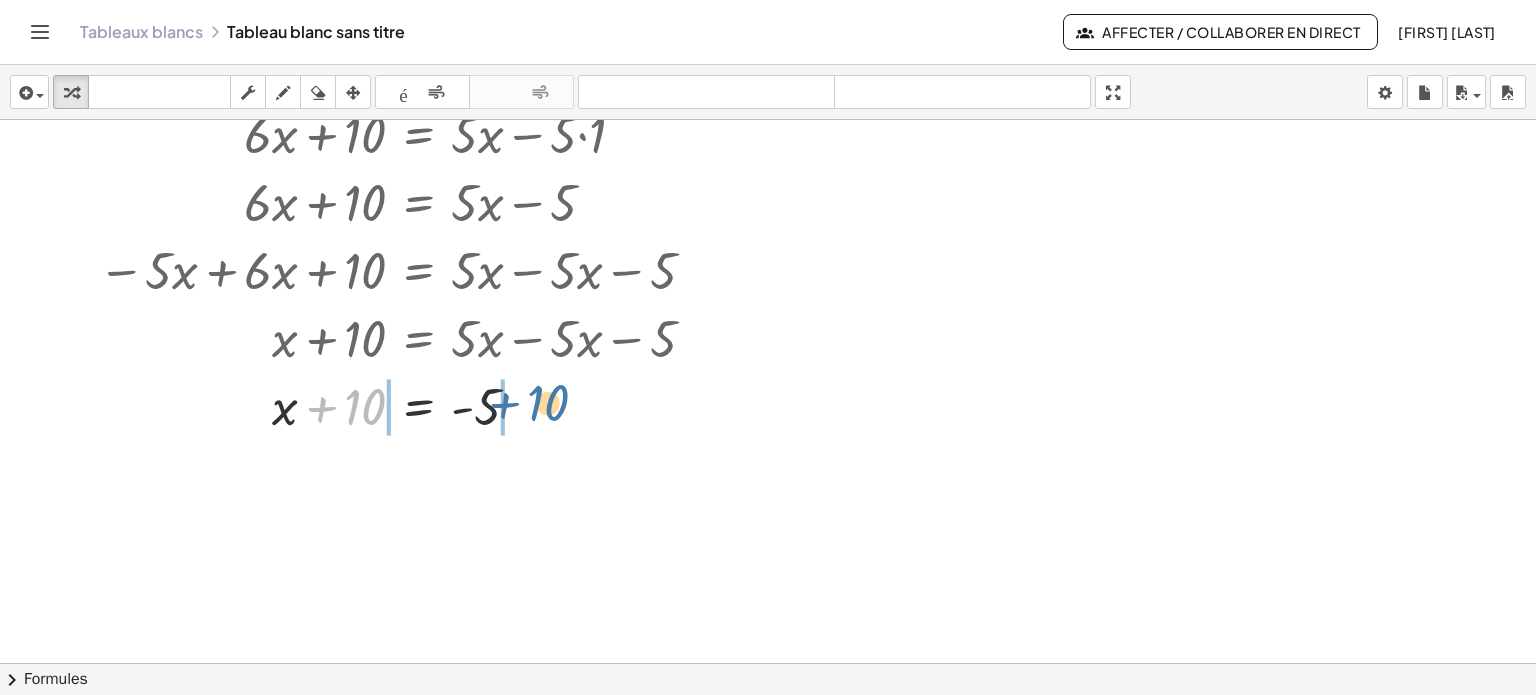 drag, startPoint x: 364, startPoint y: 408, endPoint x: 551, endPoint y: 406, distance: 187.0107 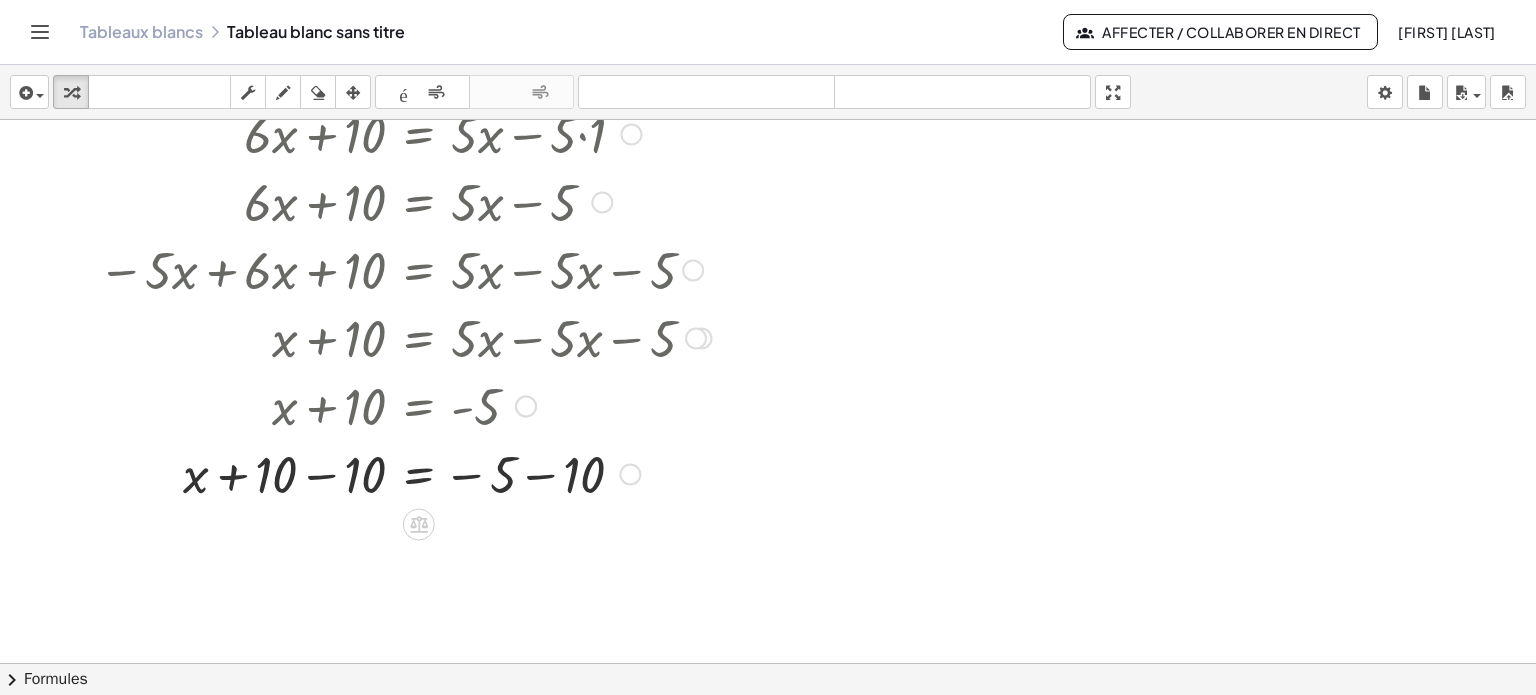 click at bounding box center [405, 472] 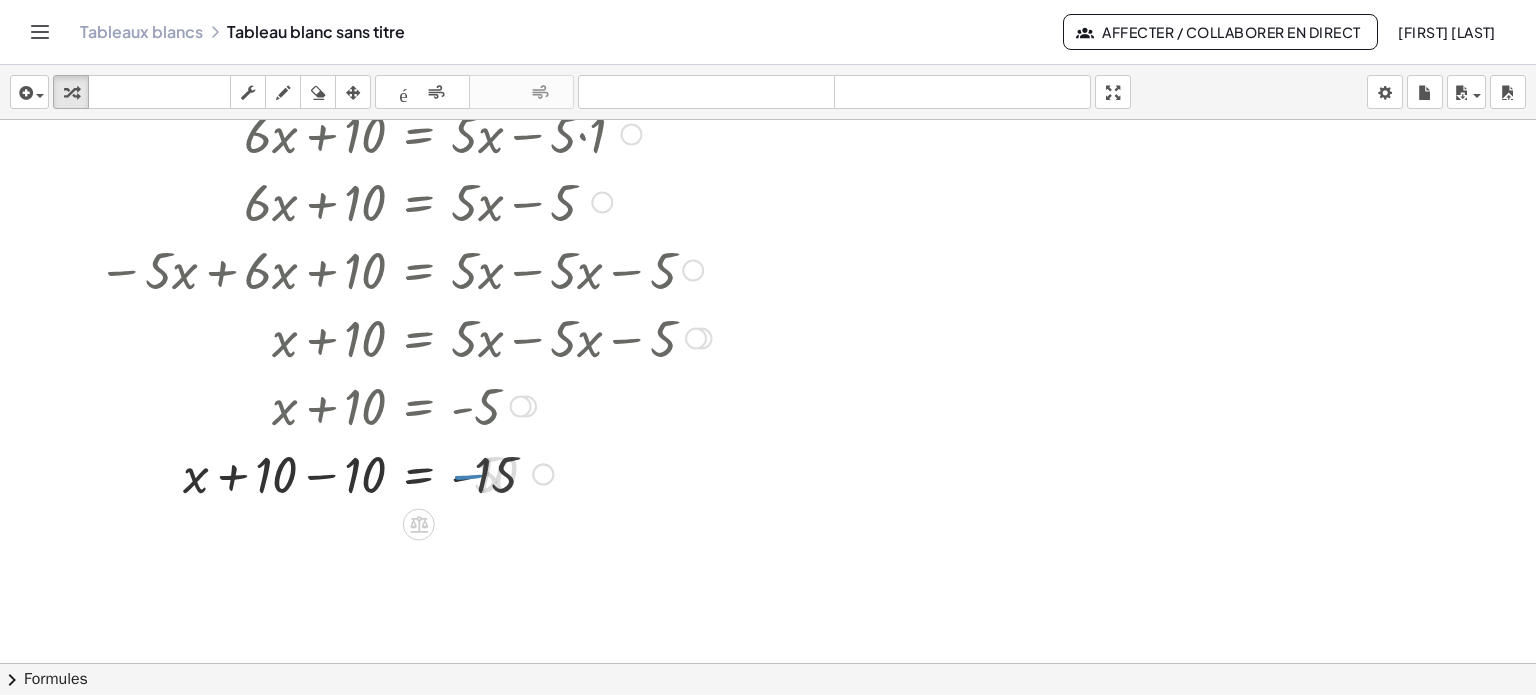 click at bounding box center (405, 472) 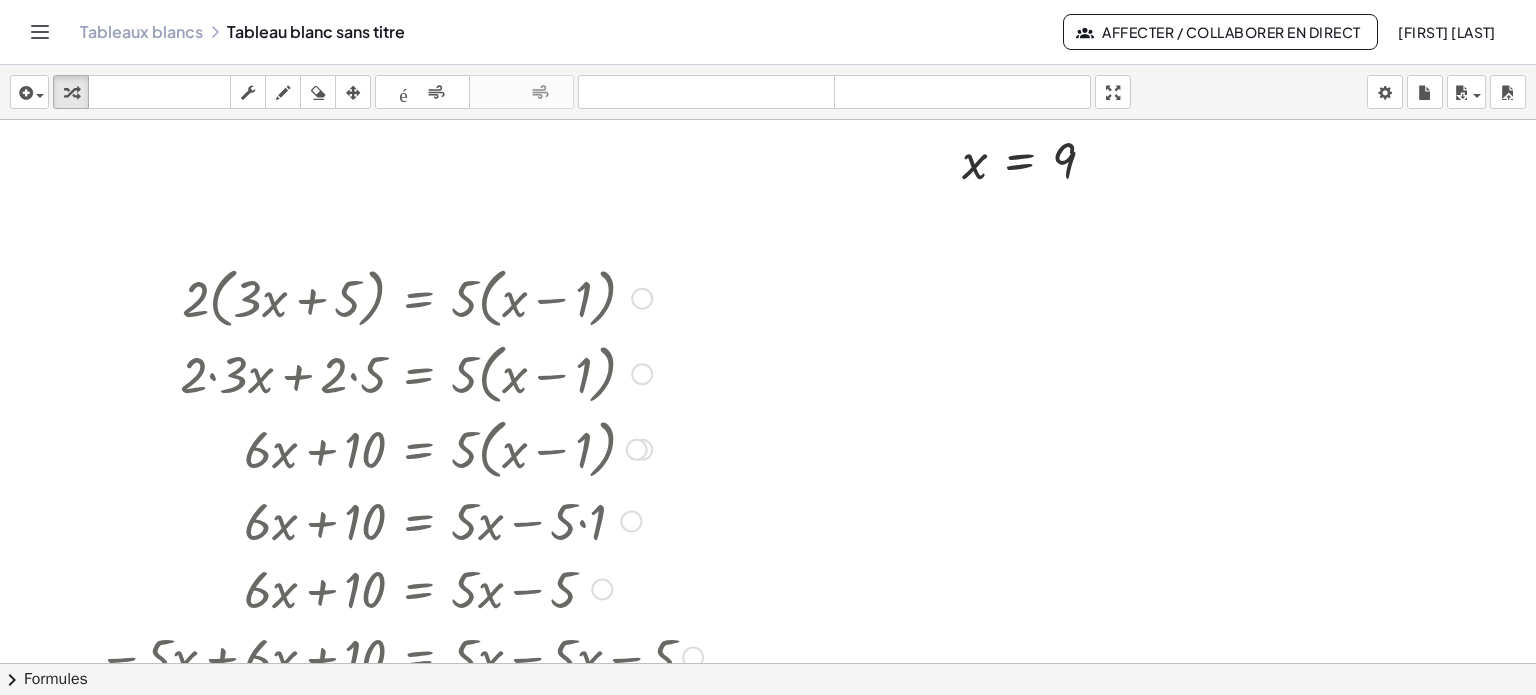 scroll, scrollTop: 2879, scrollLeft: 0, axis: vertical 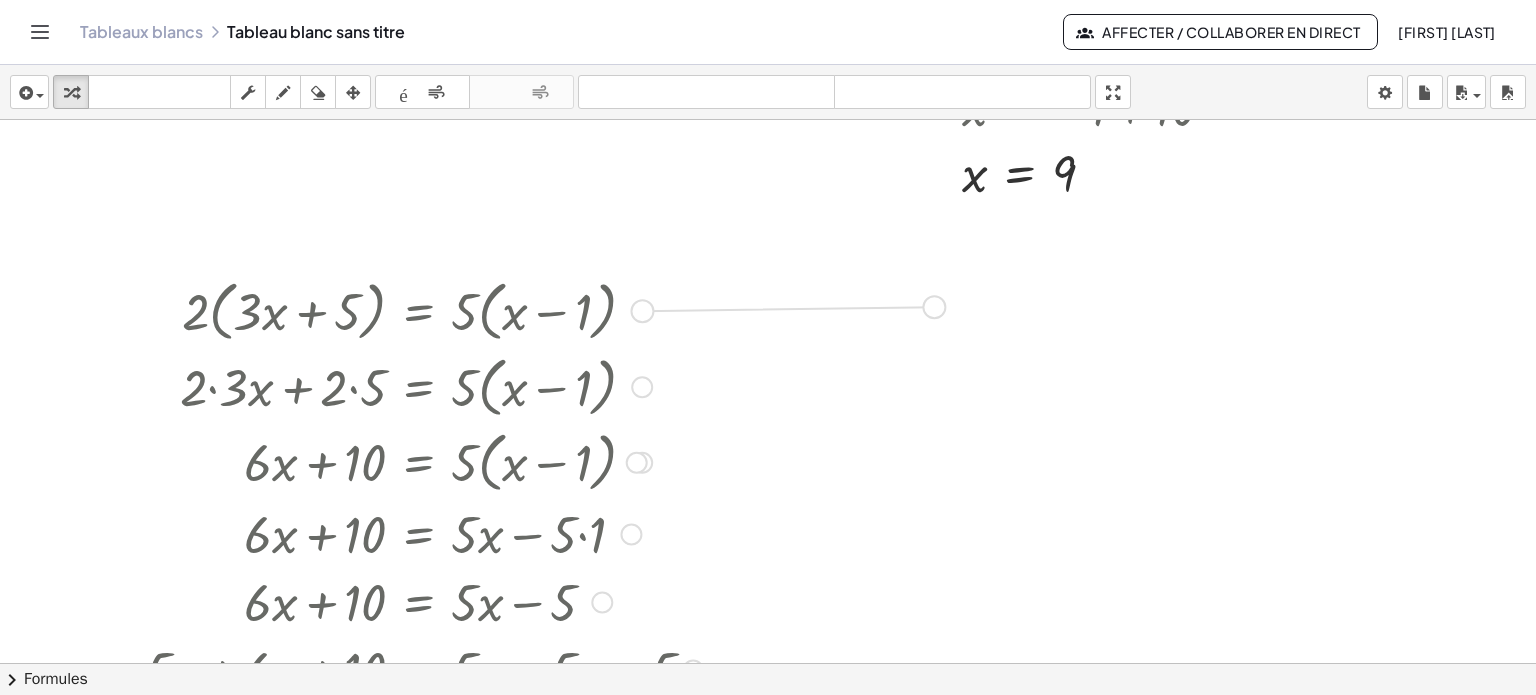 drag, startPoint x: 640, startPoint y: 311, endPoint x: 932, endPoint y: 307, distance: 292.0274 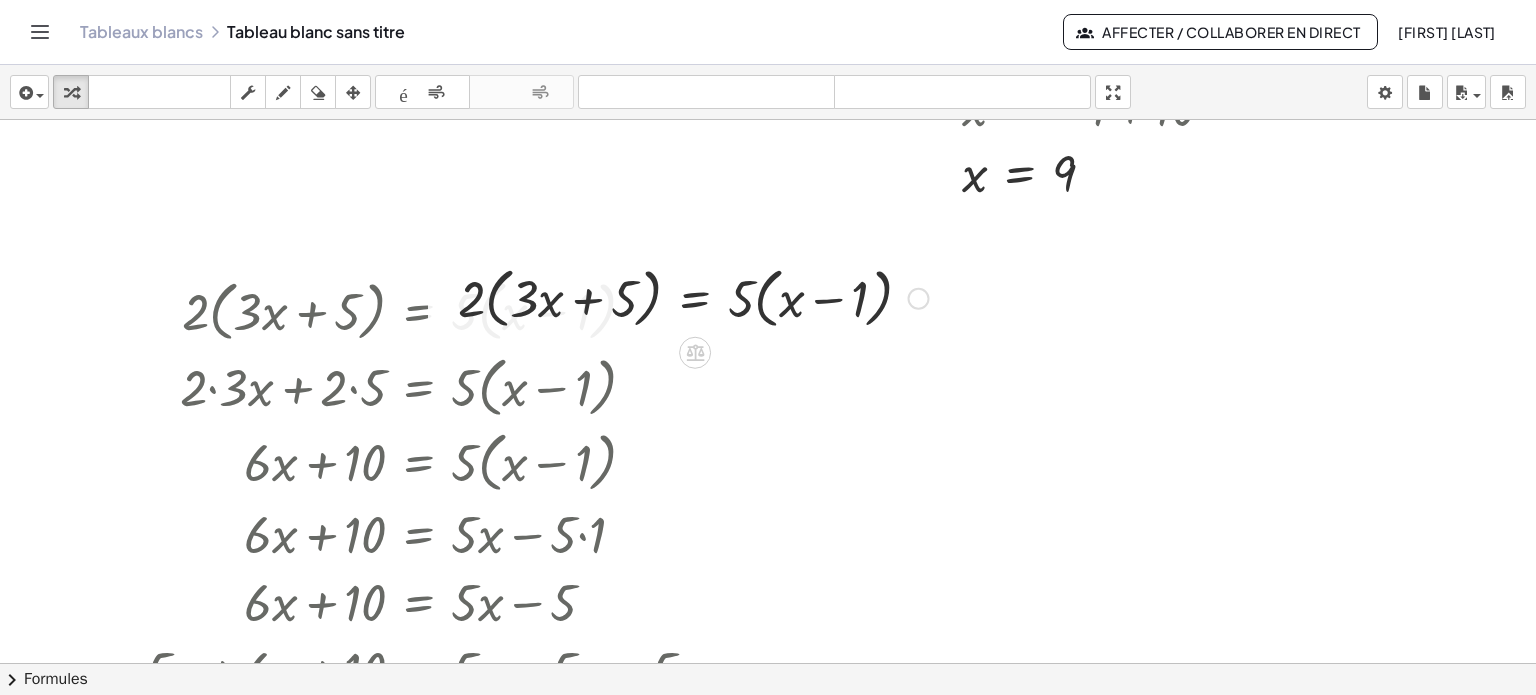 click at bounding box center (693, 297) 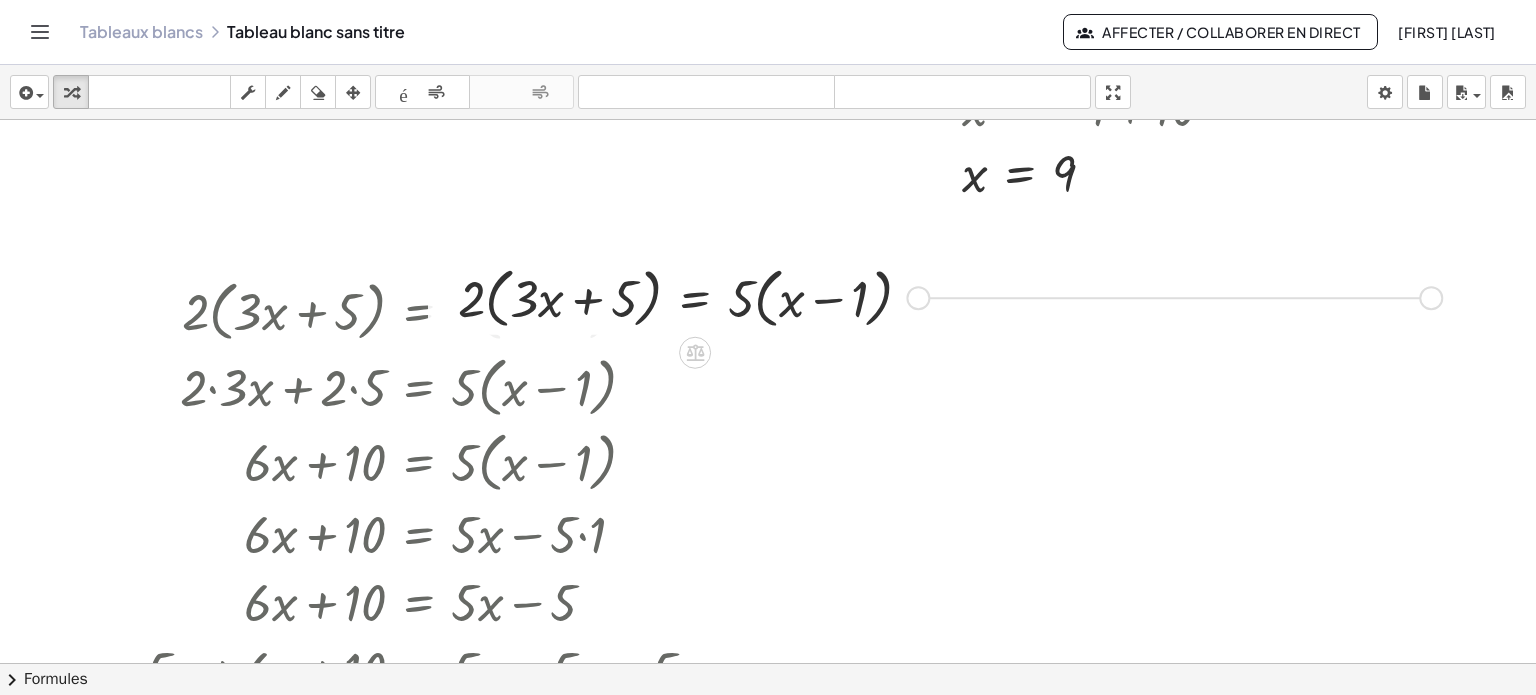 drag, startPoint x: 923, startPoint y: 300, endPoint x: 1436, endPoint y: 300, distance: 513 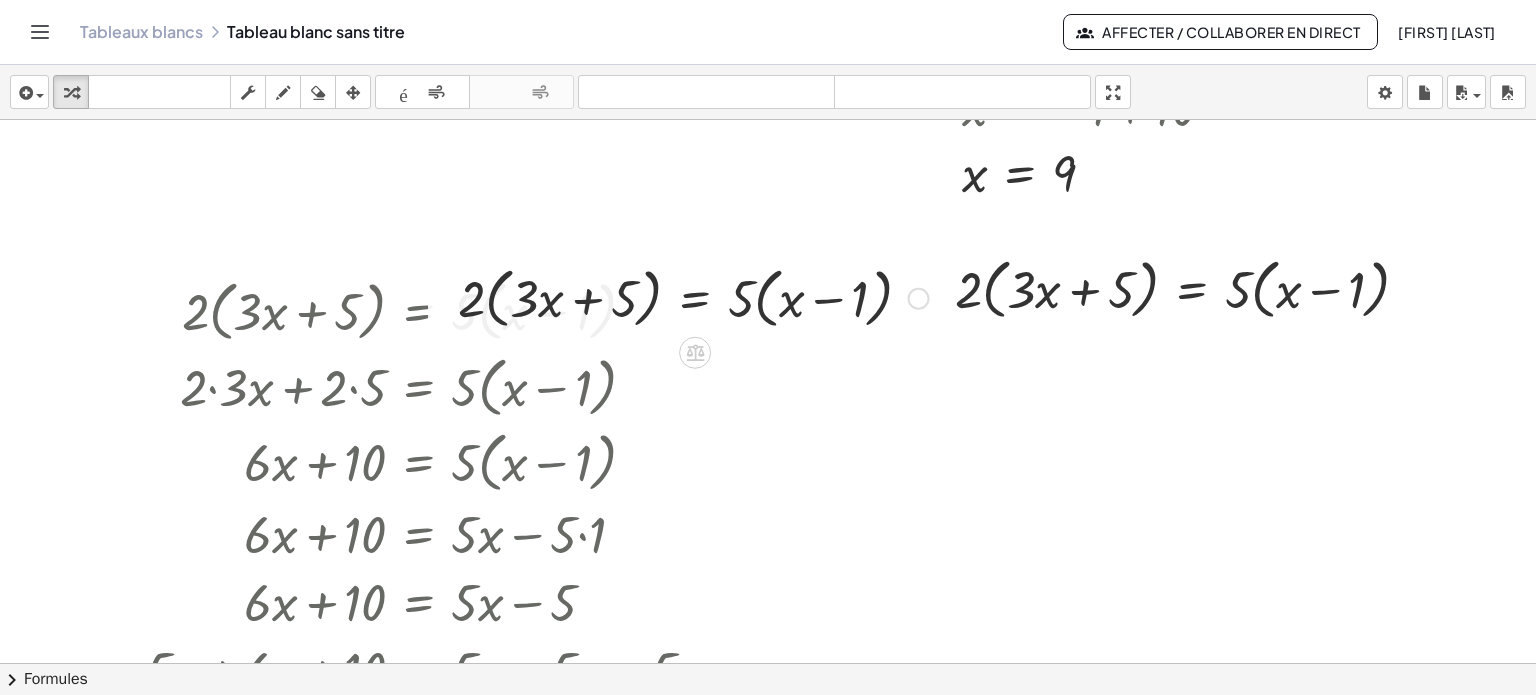 click at bounding box center (693, 297) 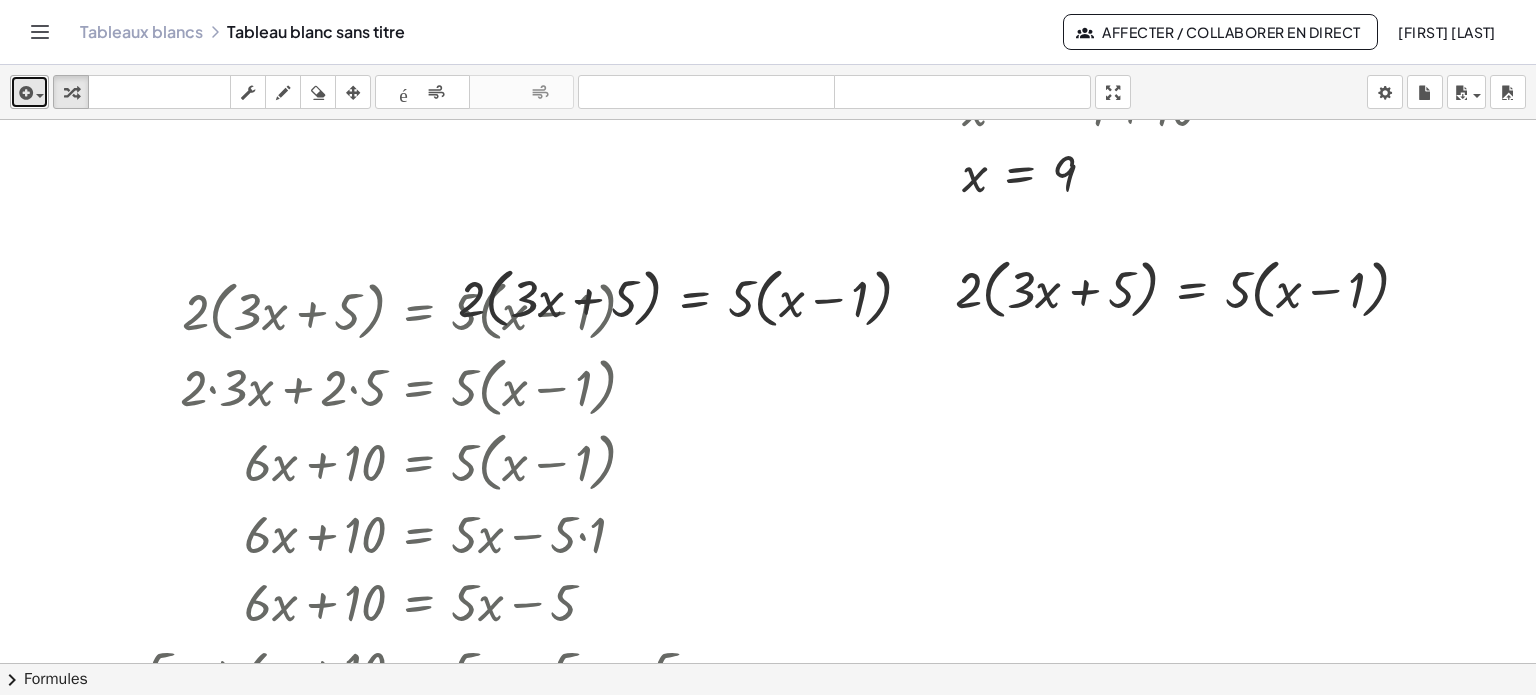 click at bounding box center [24, 93] 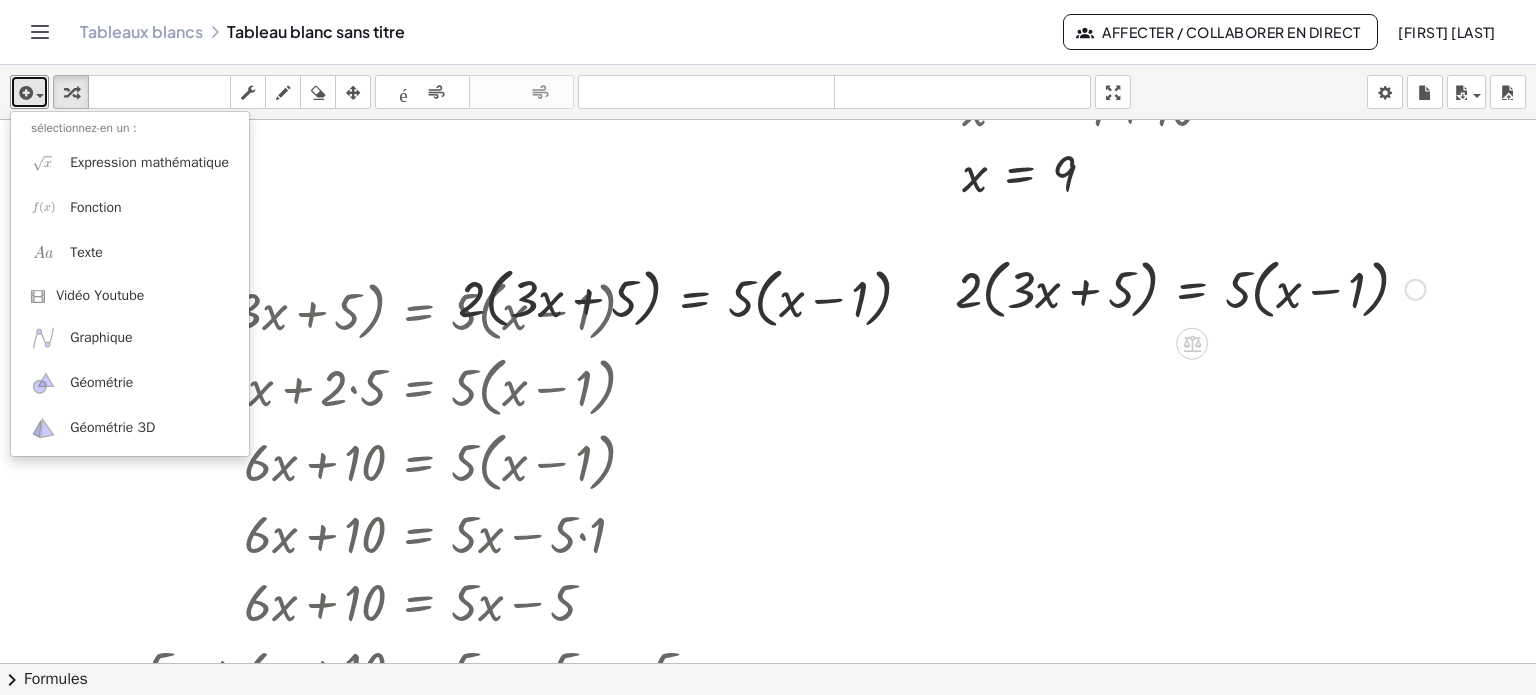 click at bounding box center [1190, 288] 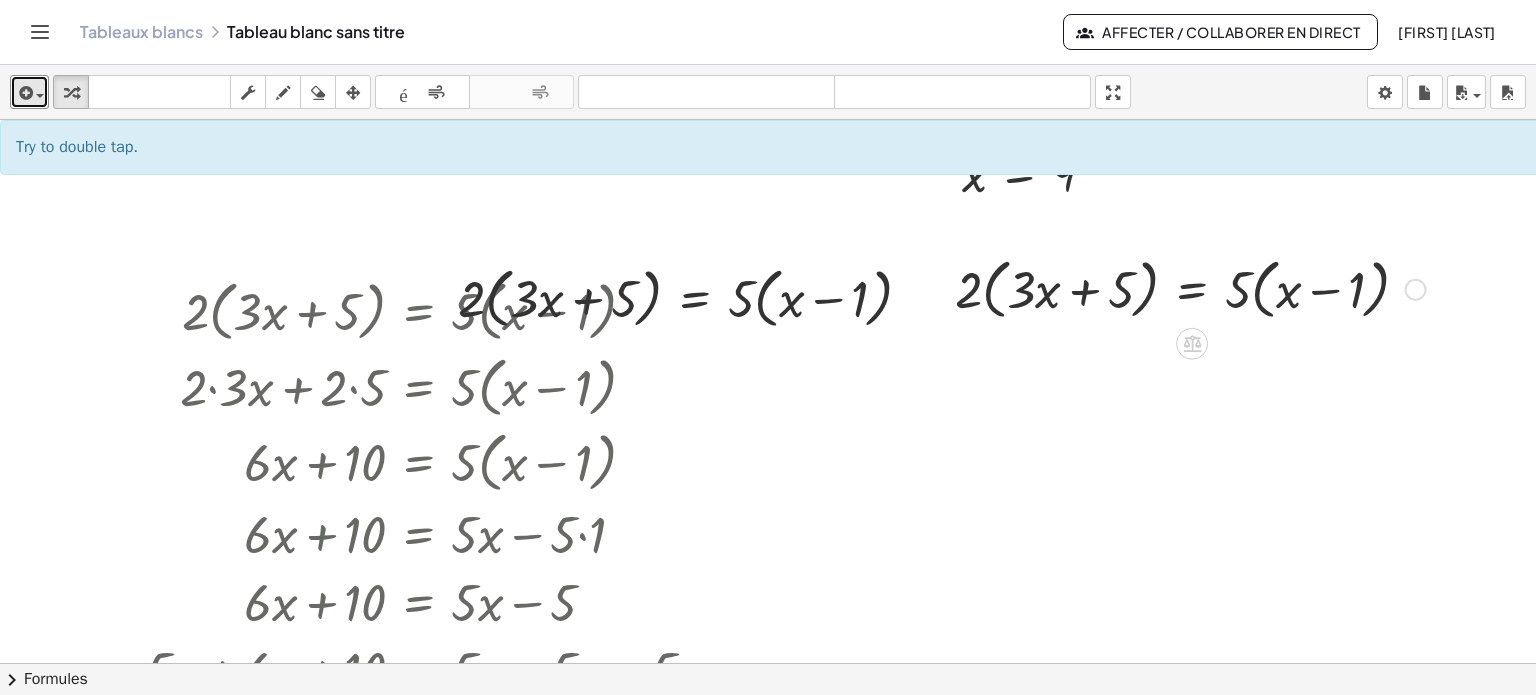 click at bounding box center [1190, 288] 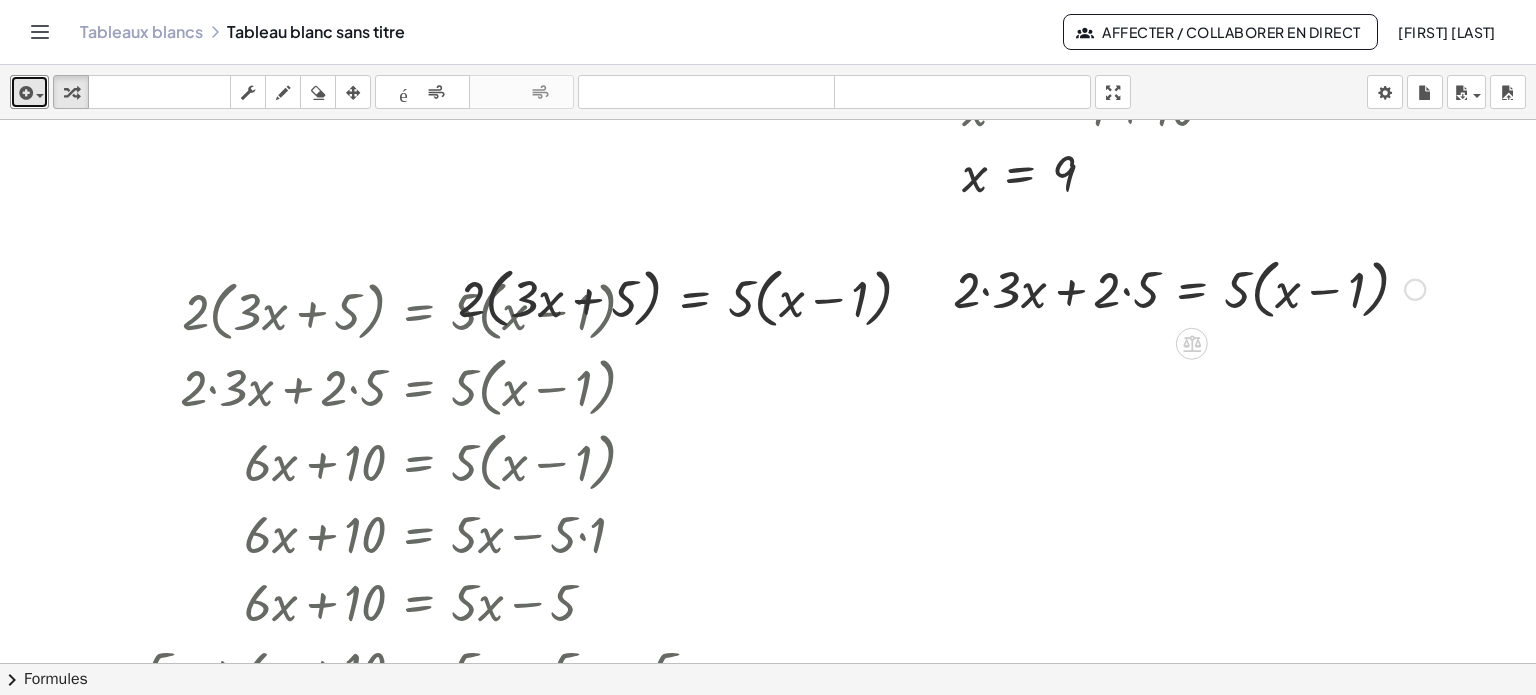 click at bounding box center [1189, 288] 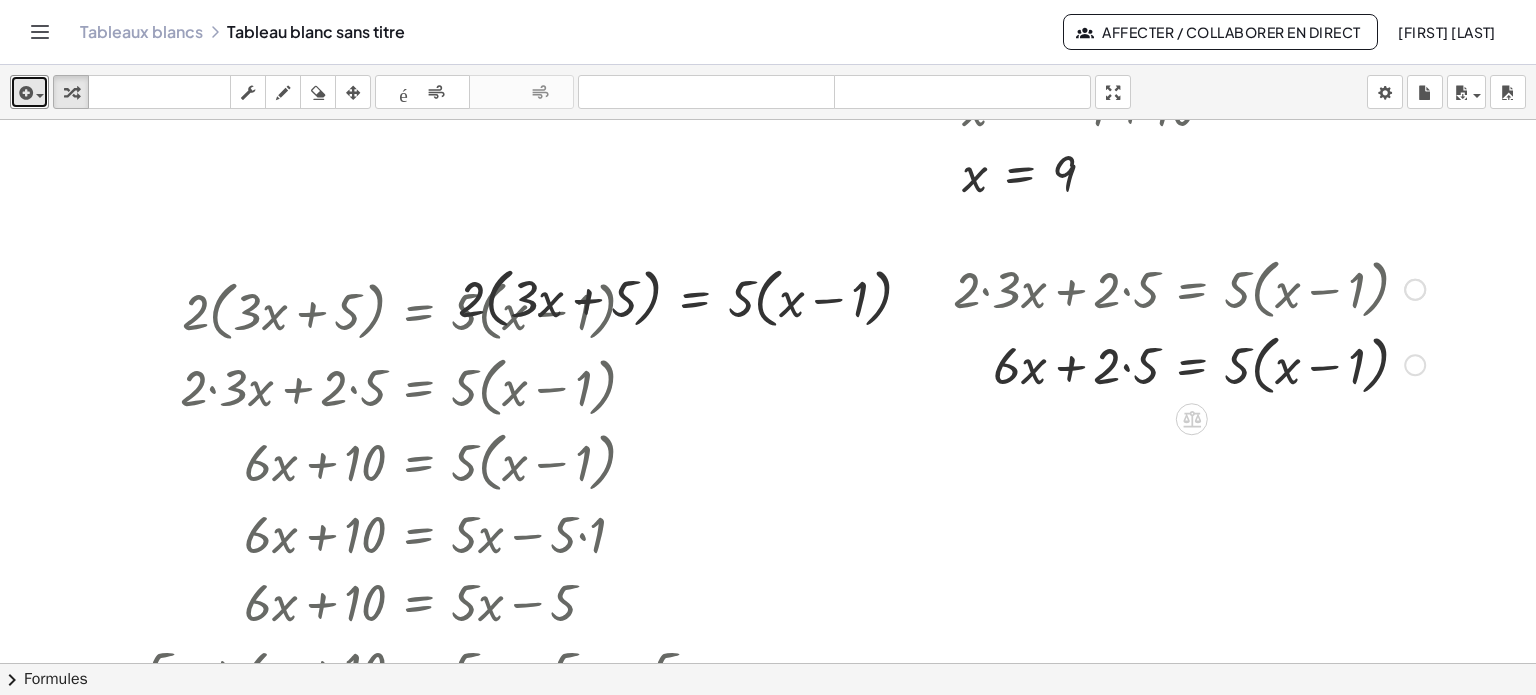 click at bounding box center [1189, 363] 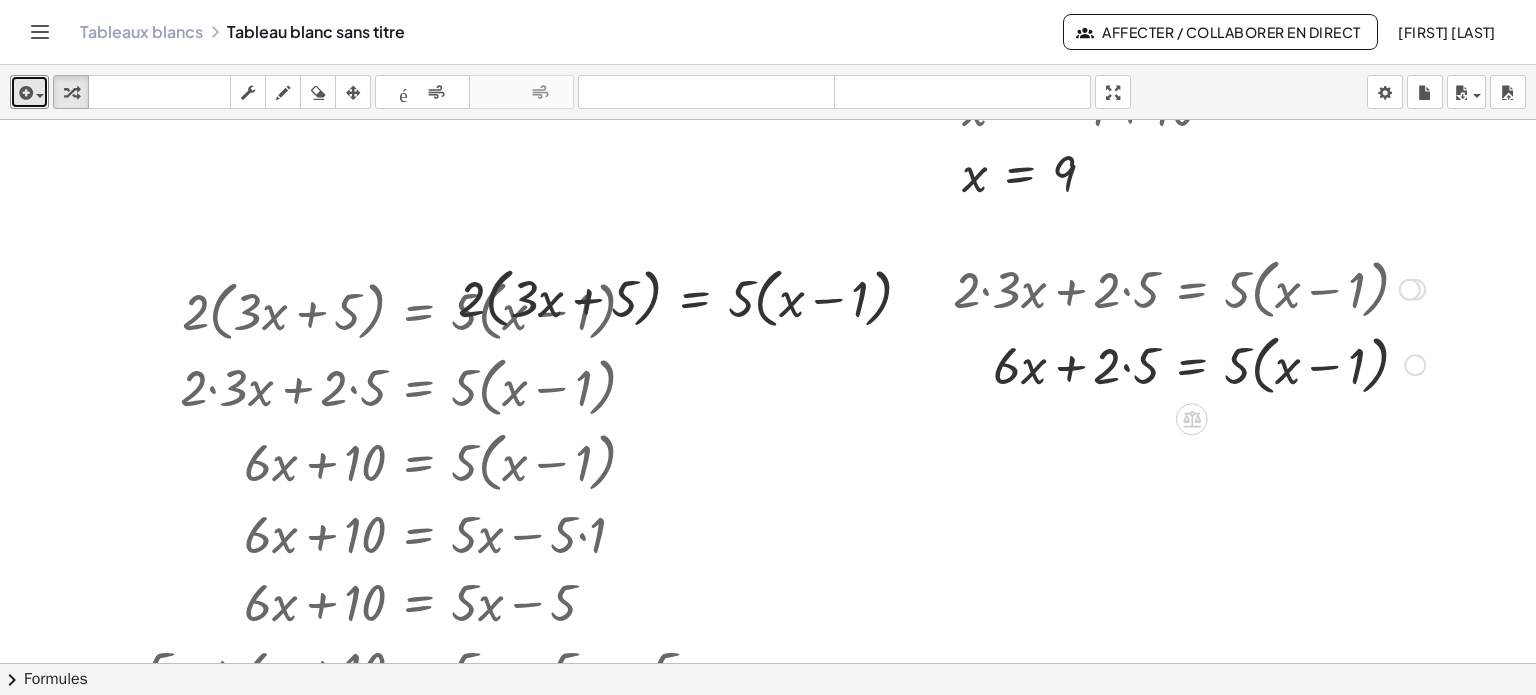 click at bounding box center (1189, 363) 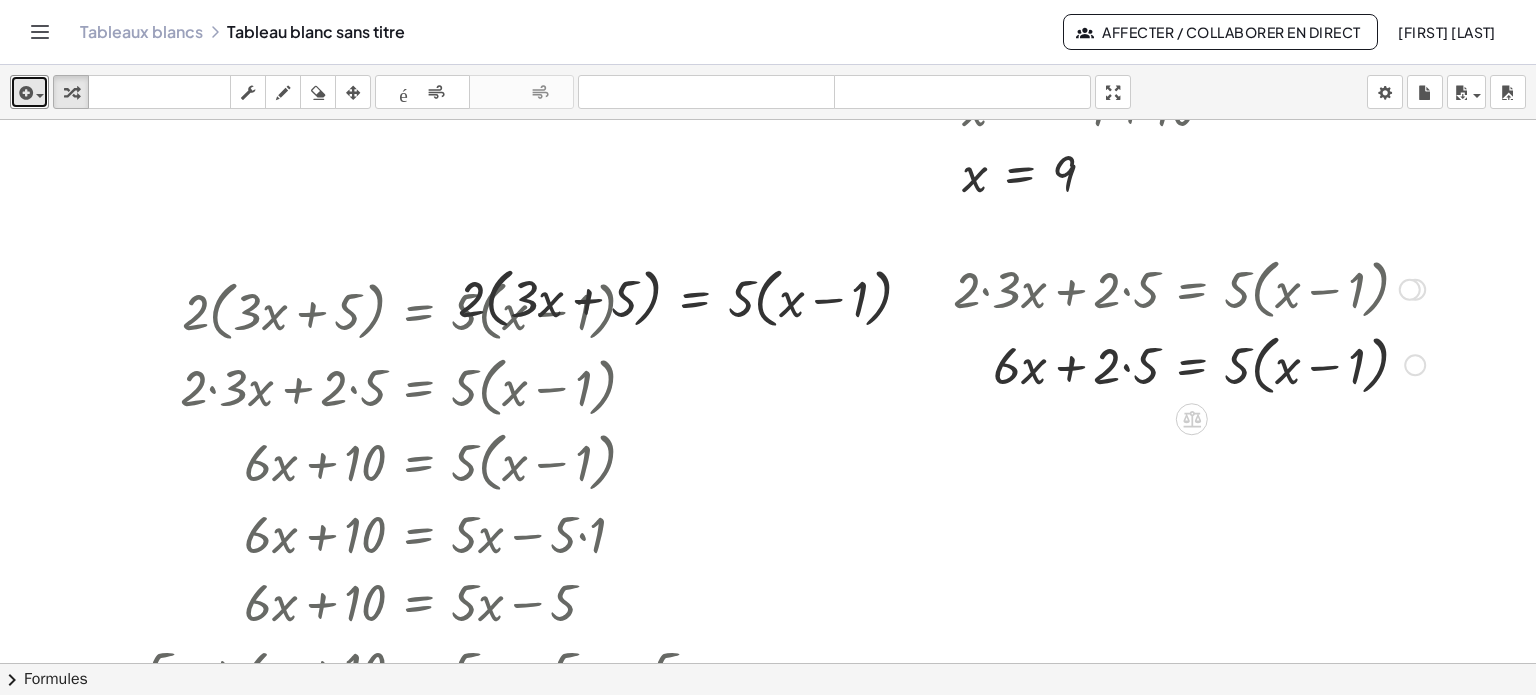 click at bounding box center [1189, 363] 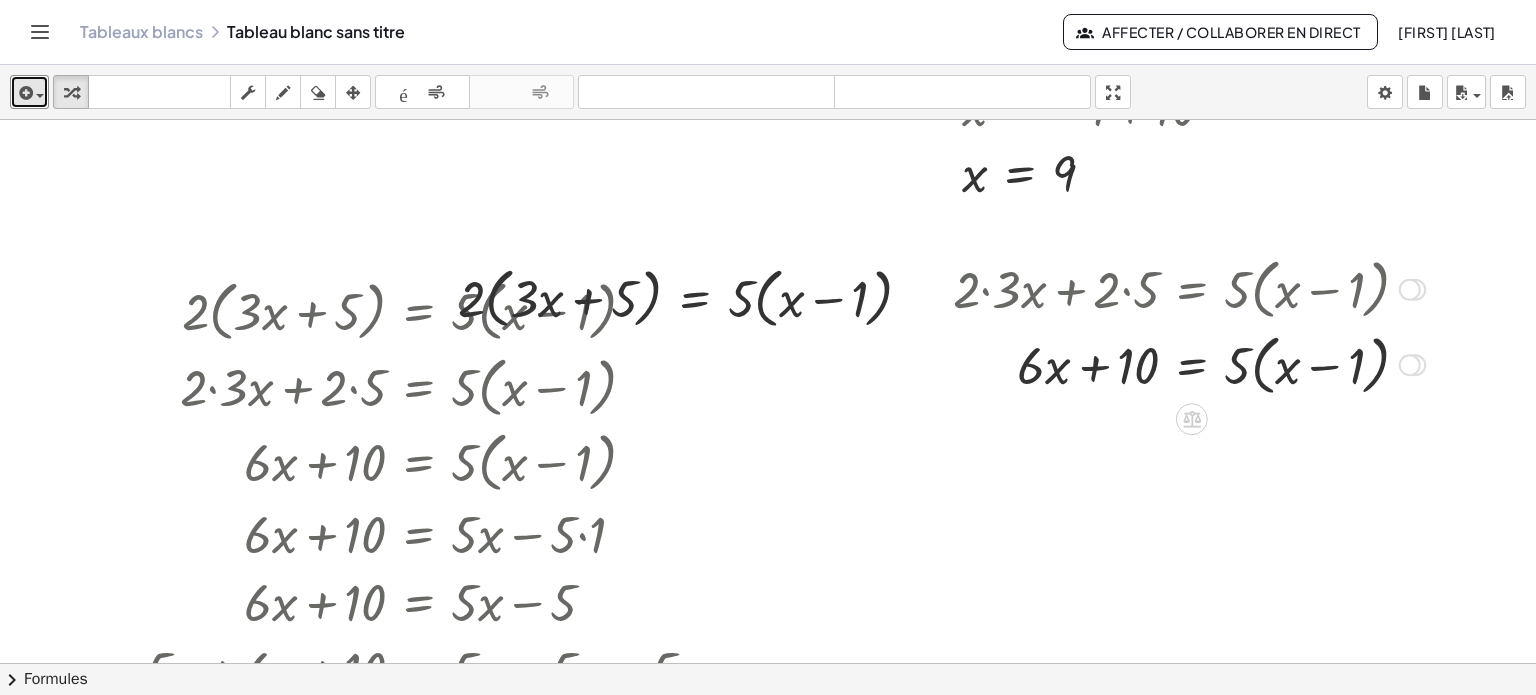 click at bounding box center (1189, 363) 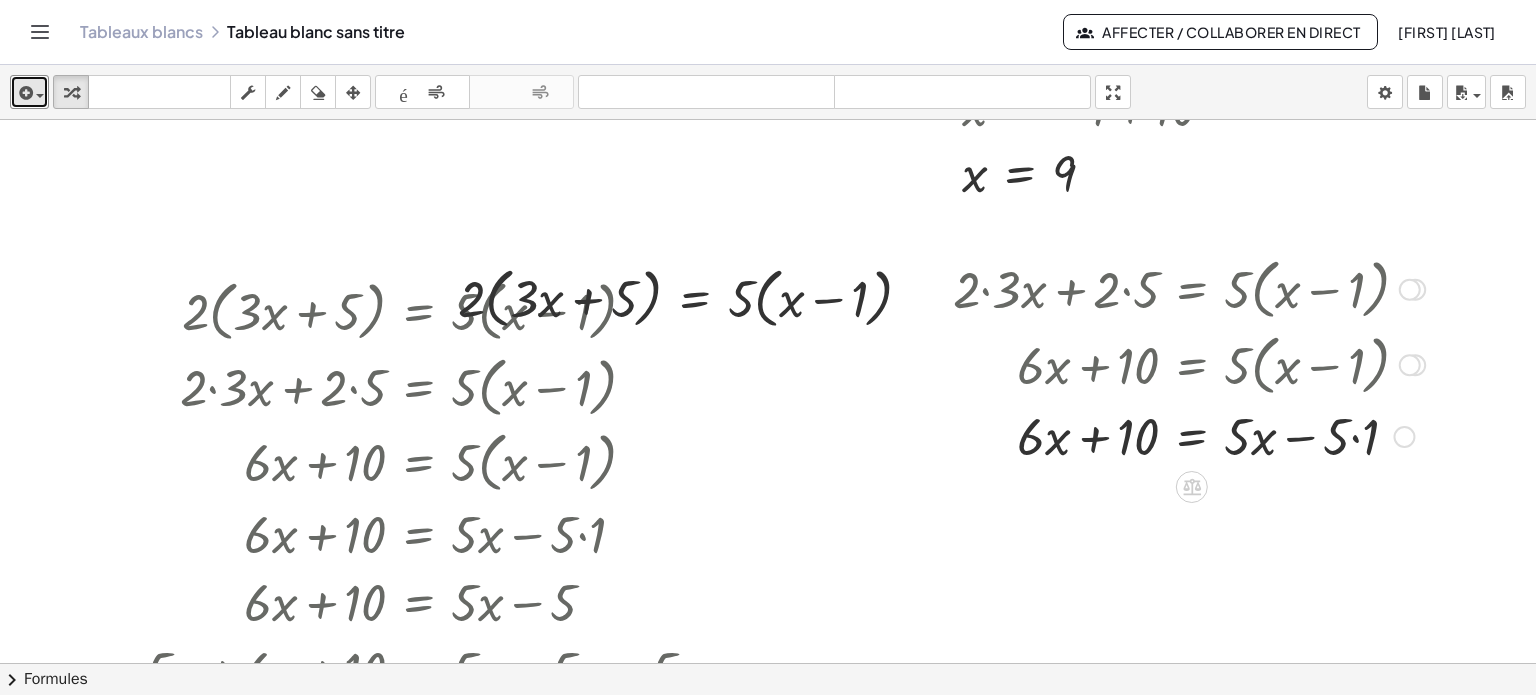 click at bounding box center [1189, 435] 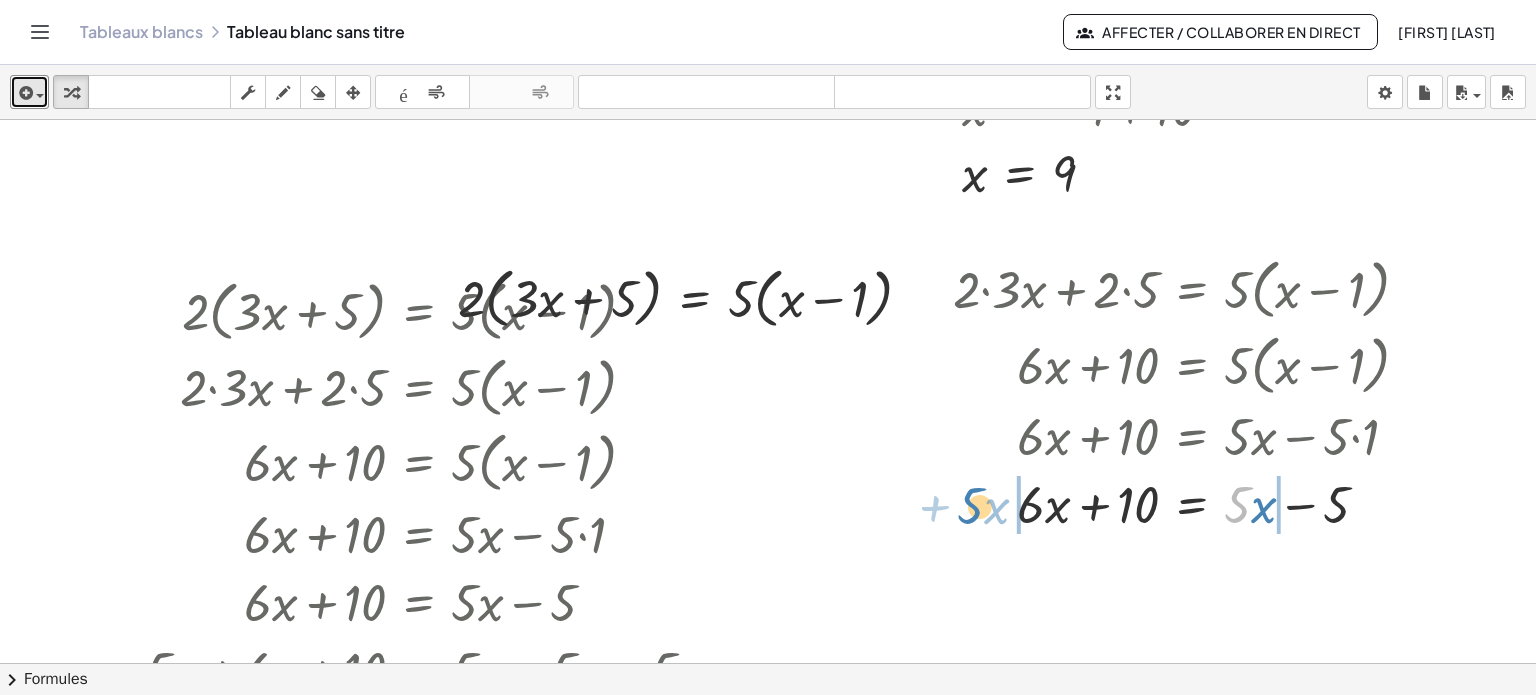 drag, startPoint x: 988, startPoint y: 509, endPoint x: 933, endPoint y: 508, distance: 55.00909 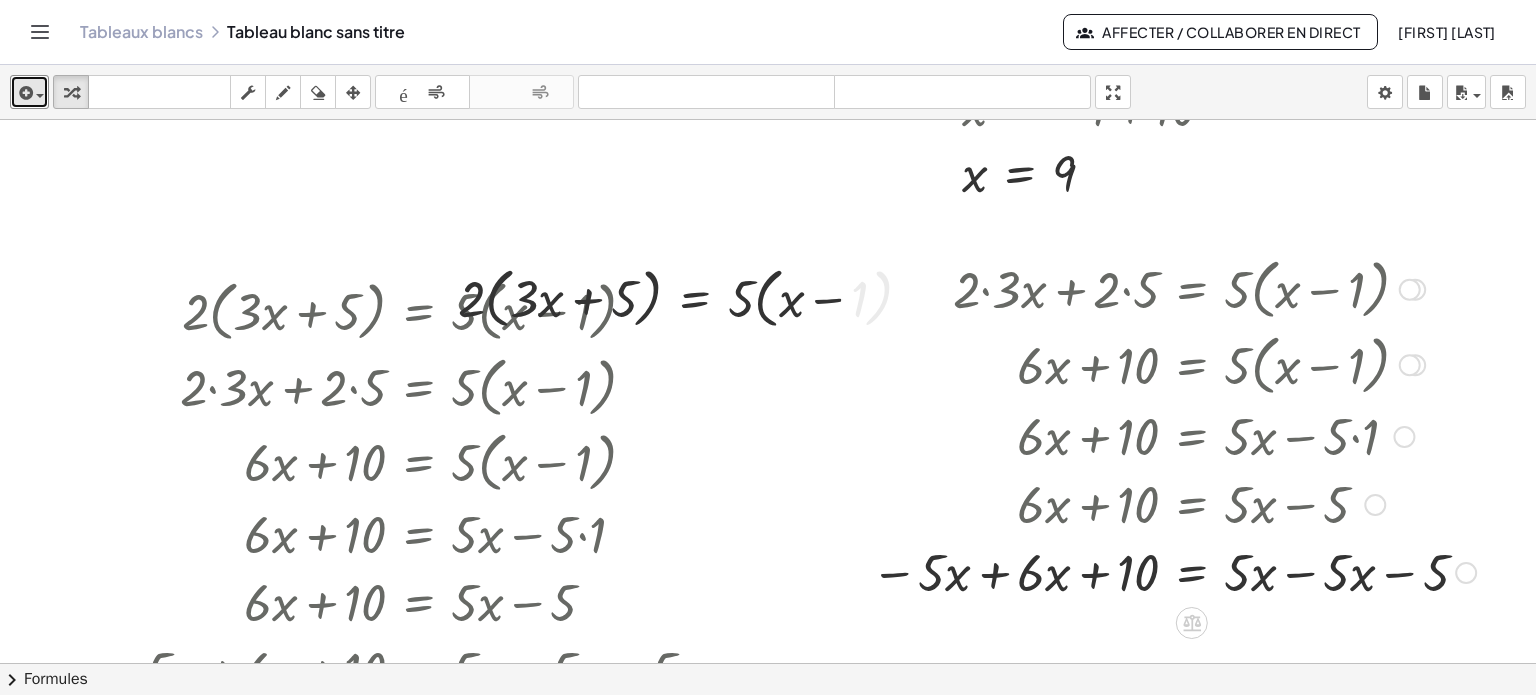 click at bounding box center [1173, 571] 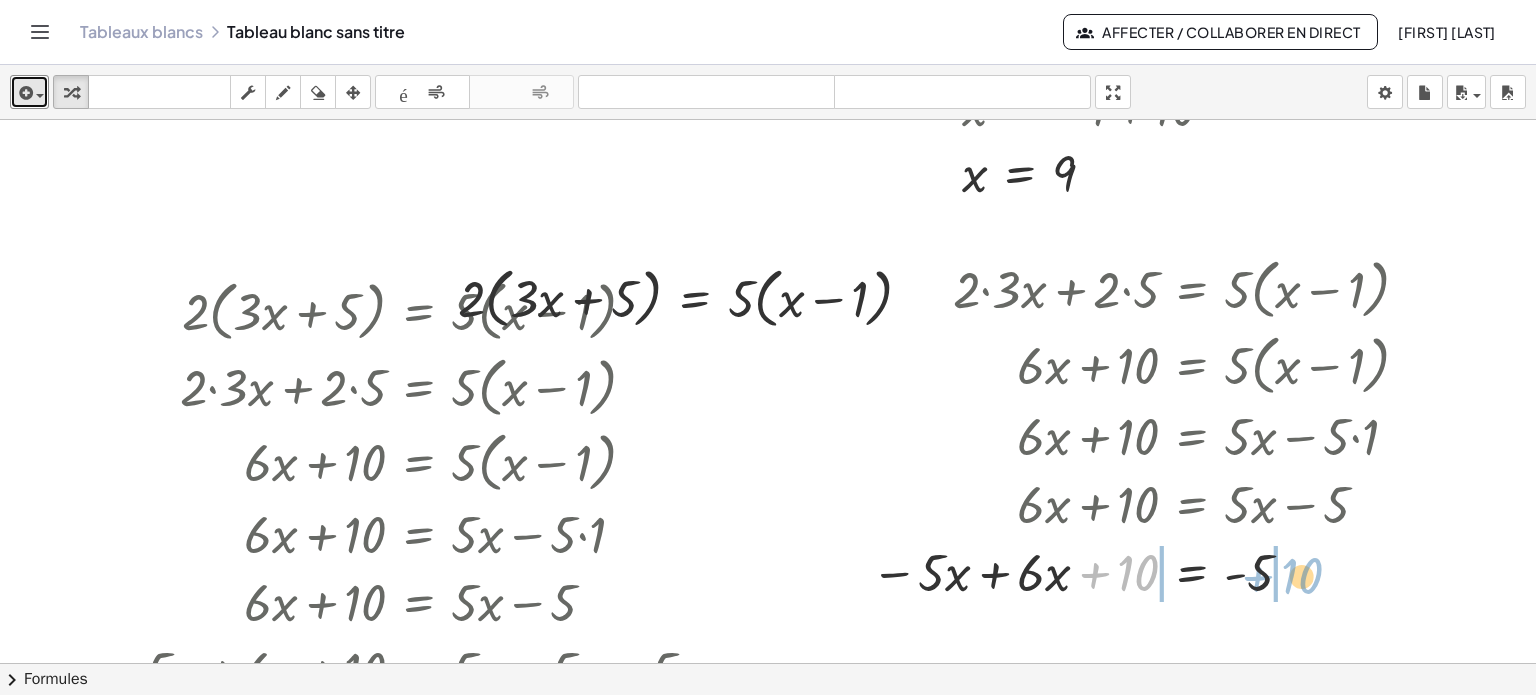 drag, startPoint x: 1127, startPoint y: 571, endPoint x: 1288, endPoint y: 575, distance: 161.04968 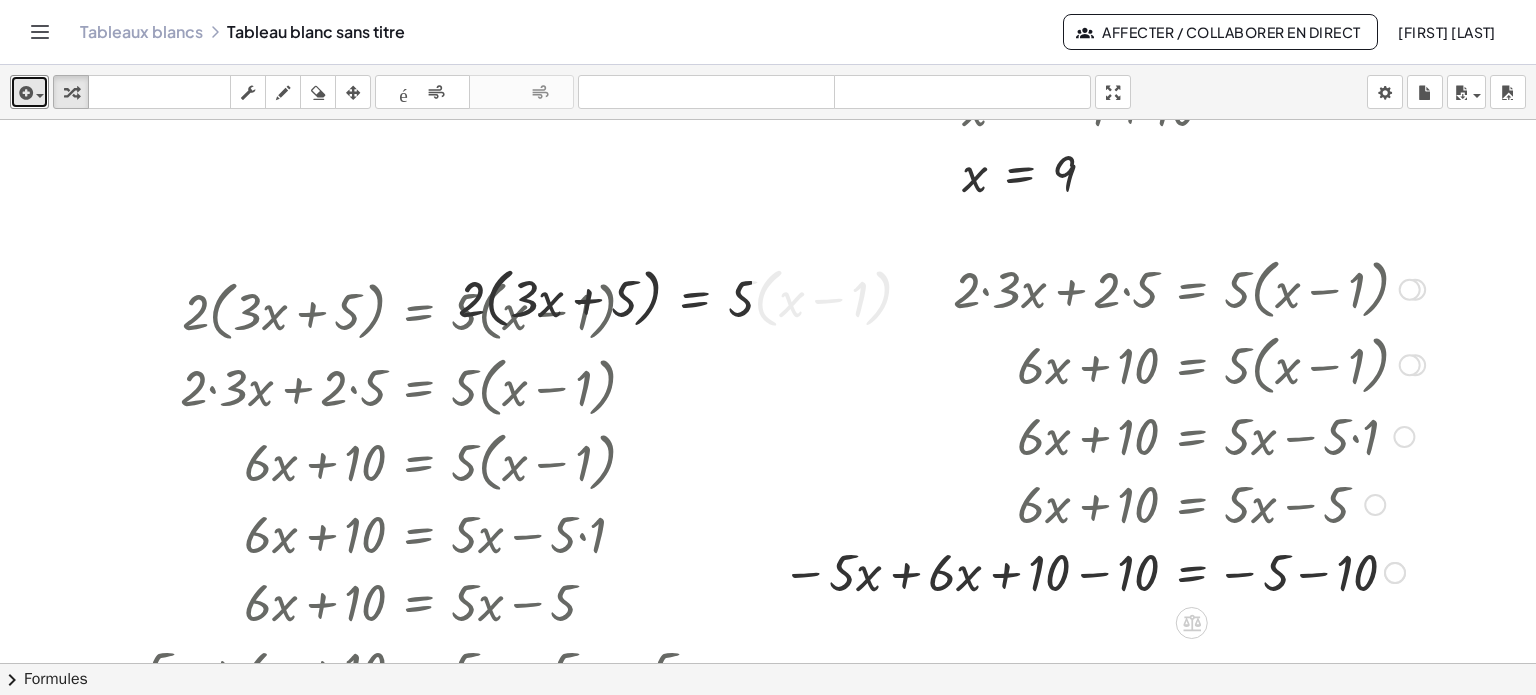 click at bounding box center [1103, 571] 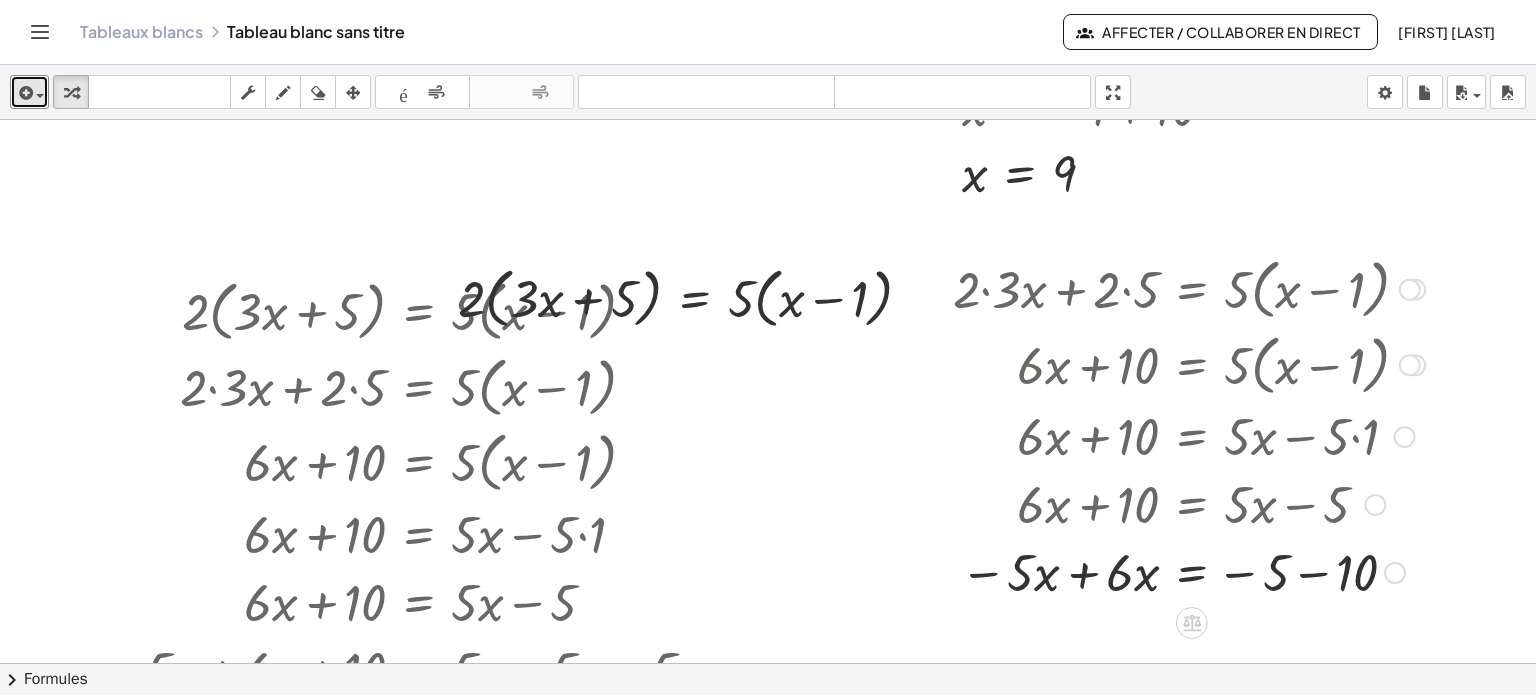click at bounding box center (1189, 571) 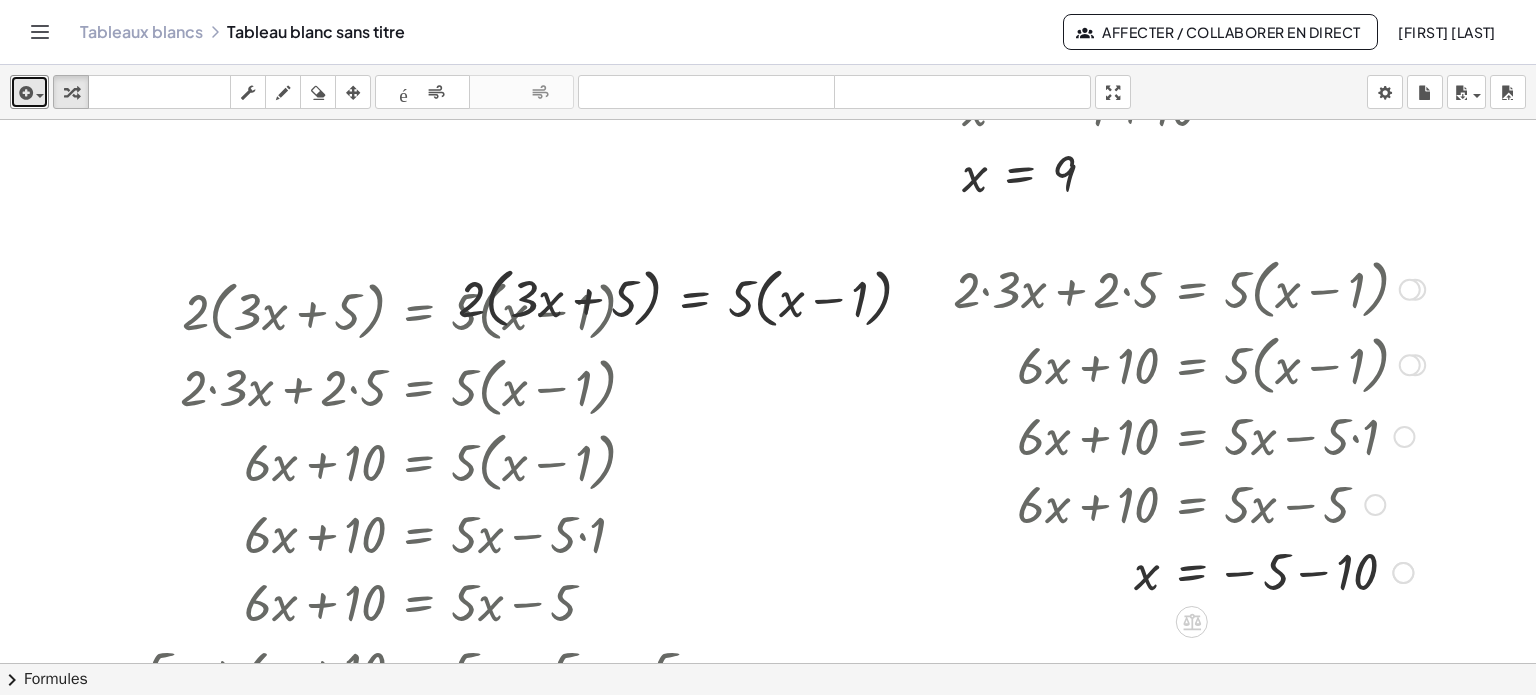 click at bounding box center (1189, 571) 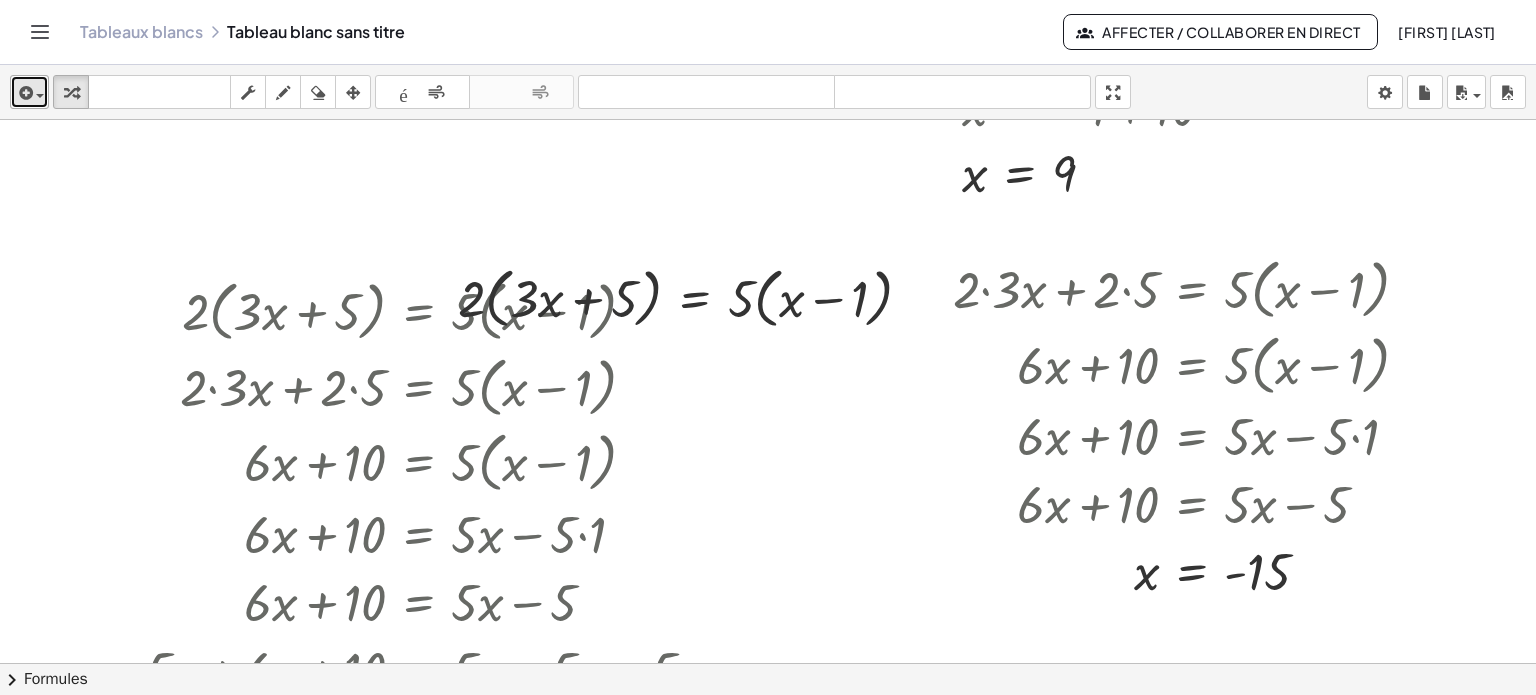 click on "insérer" at bounding box center [29, 92] 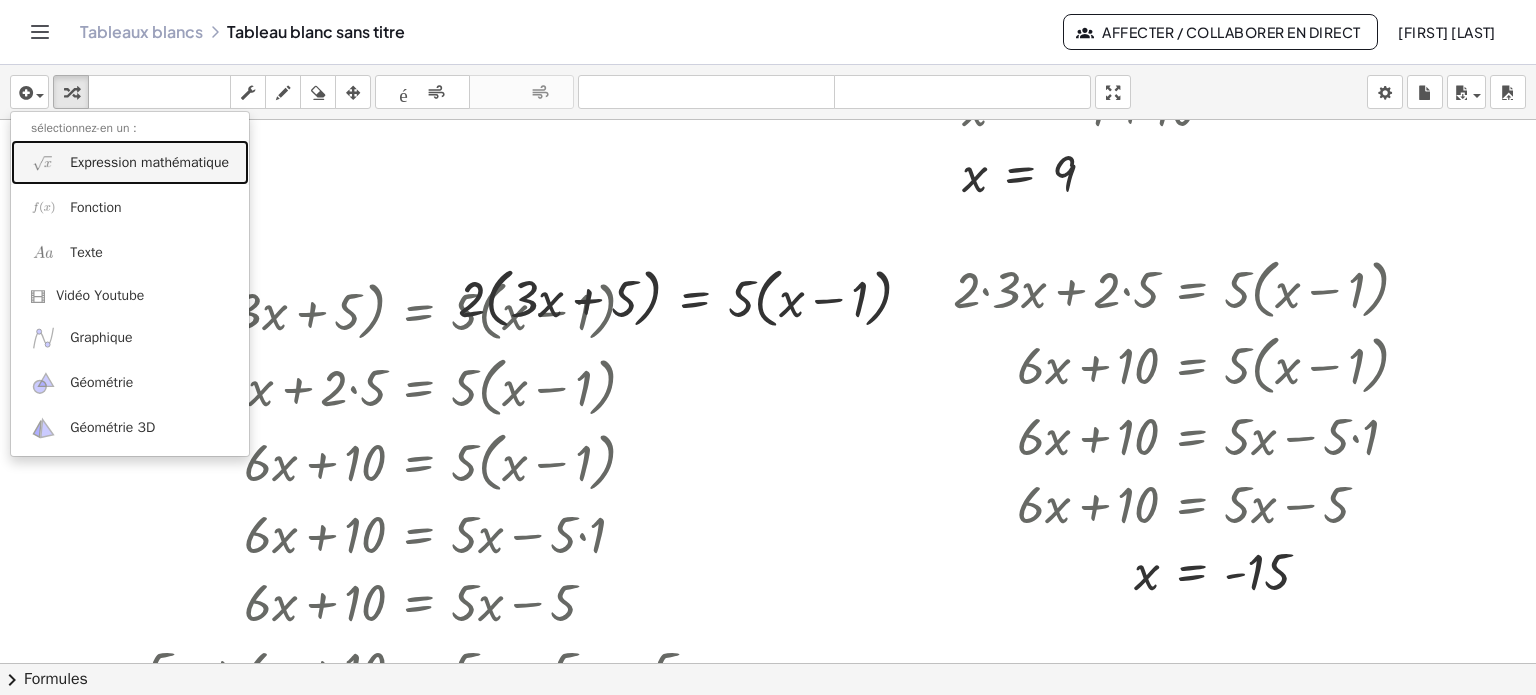 click on "Expression mathématique" at bounding box center (130, 162) 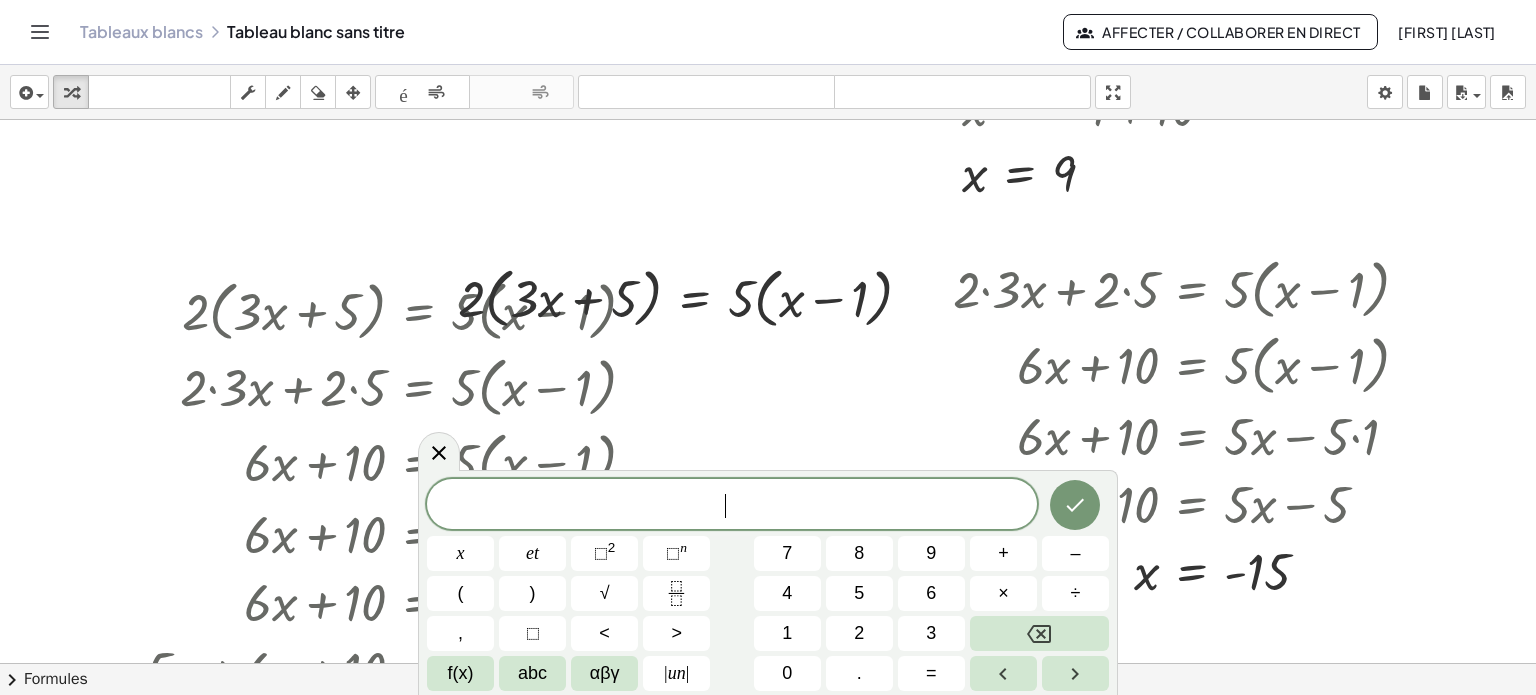 drag, startPoint x: 702, startPoint y: 507, endPoint x: 646, endPoint y: 492, distance: 57.974133 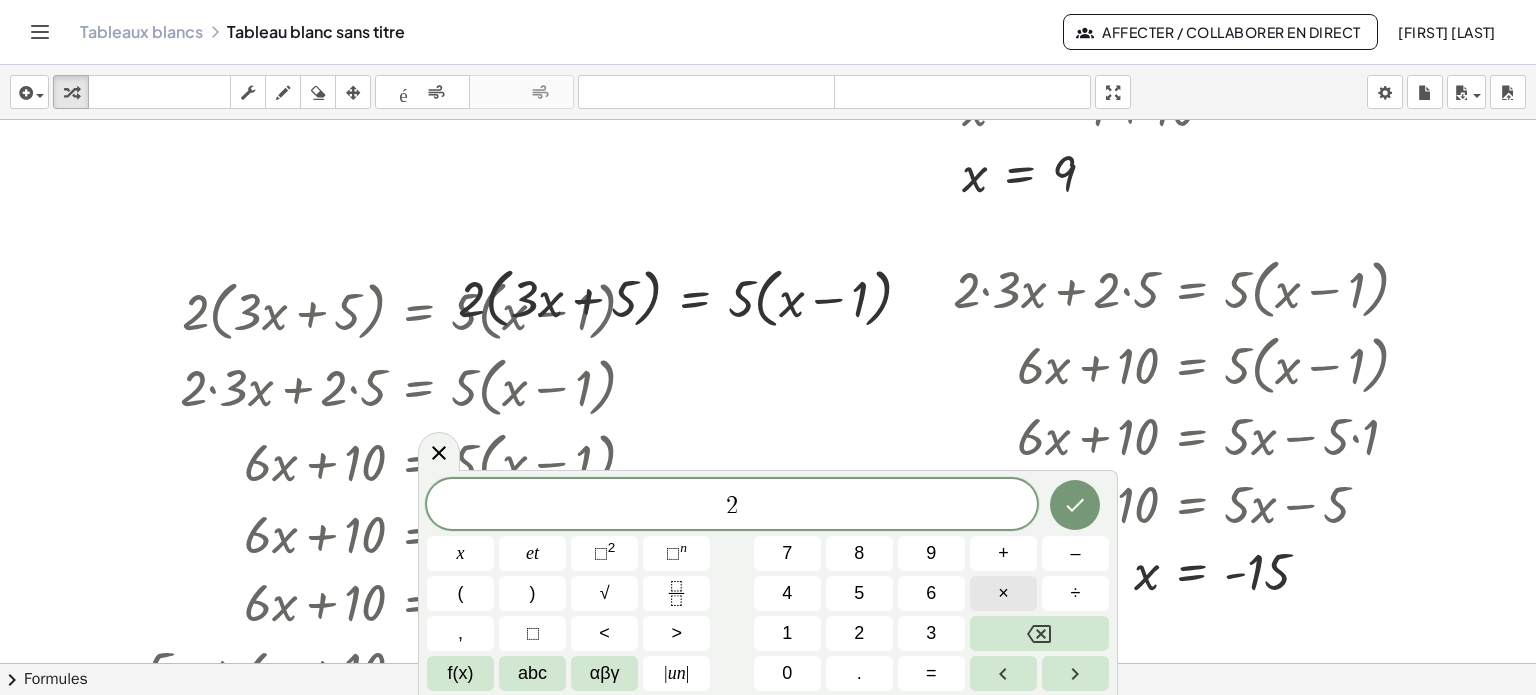 click on "×" at bounding box center (1003, 593) 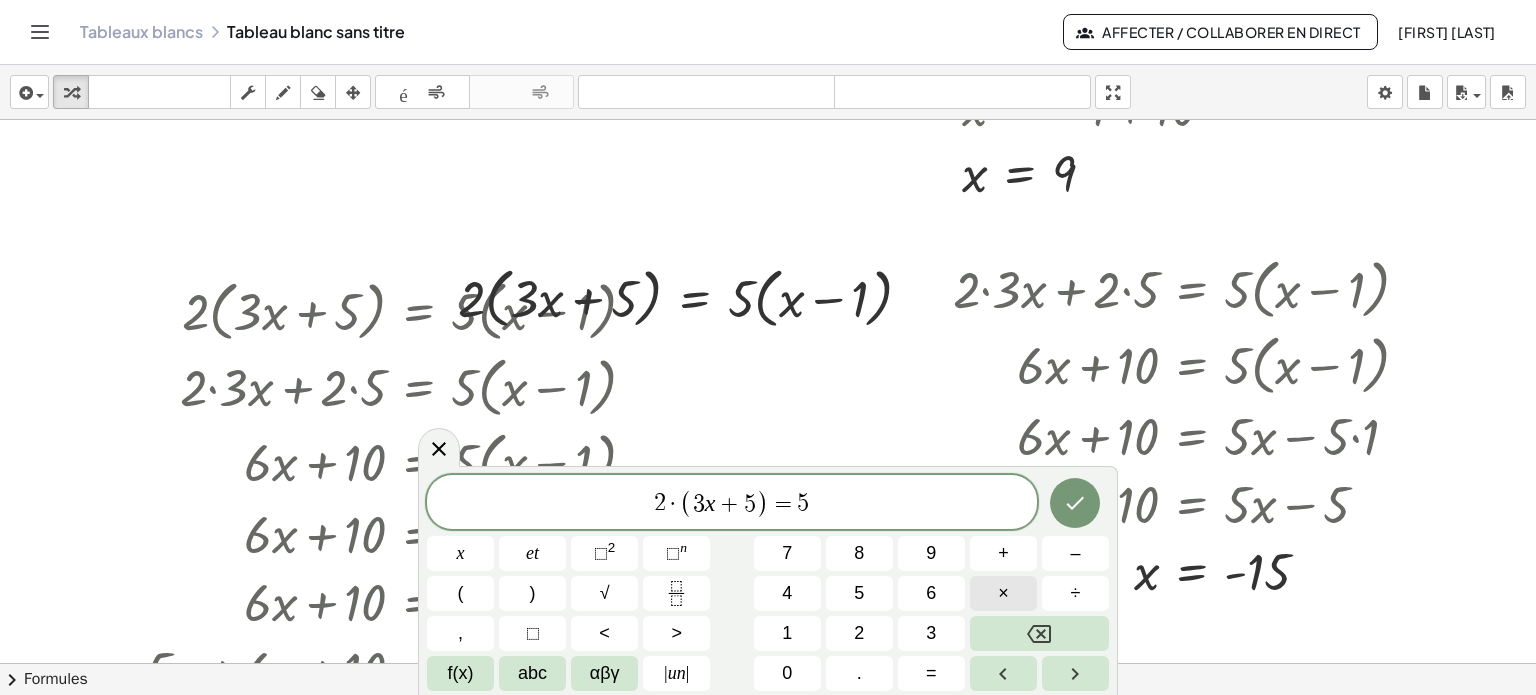 click on "×" at bounding box center [1003, 593] 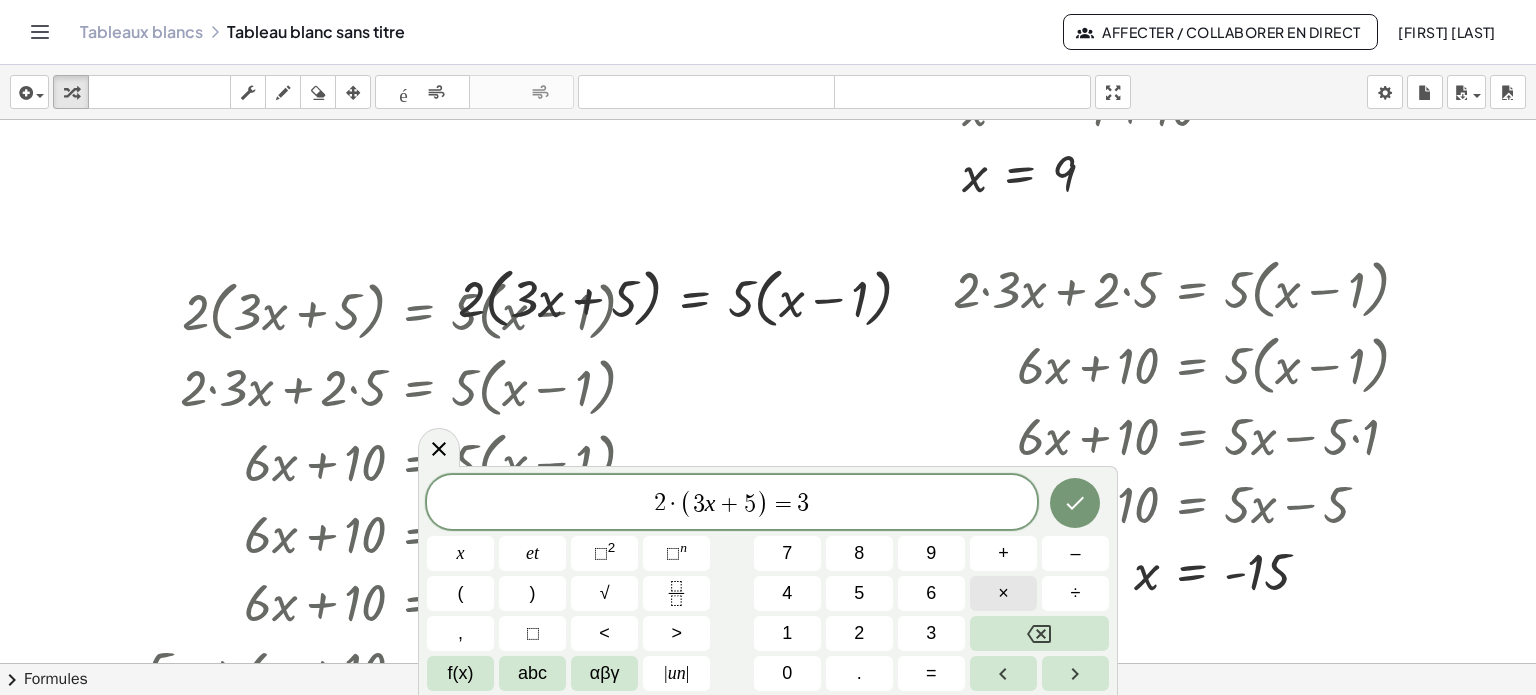 click on "×" at bounding box center [1003, 593] 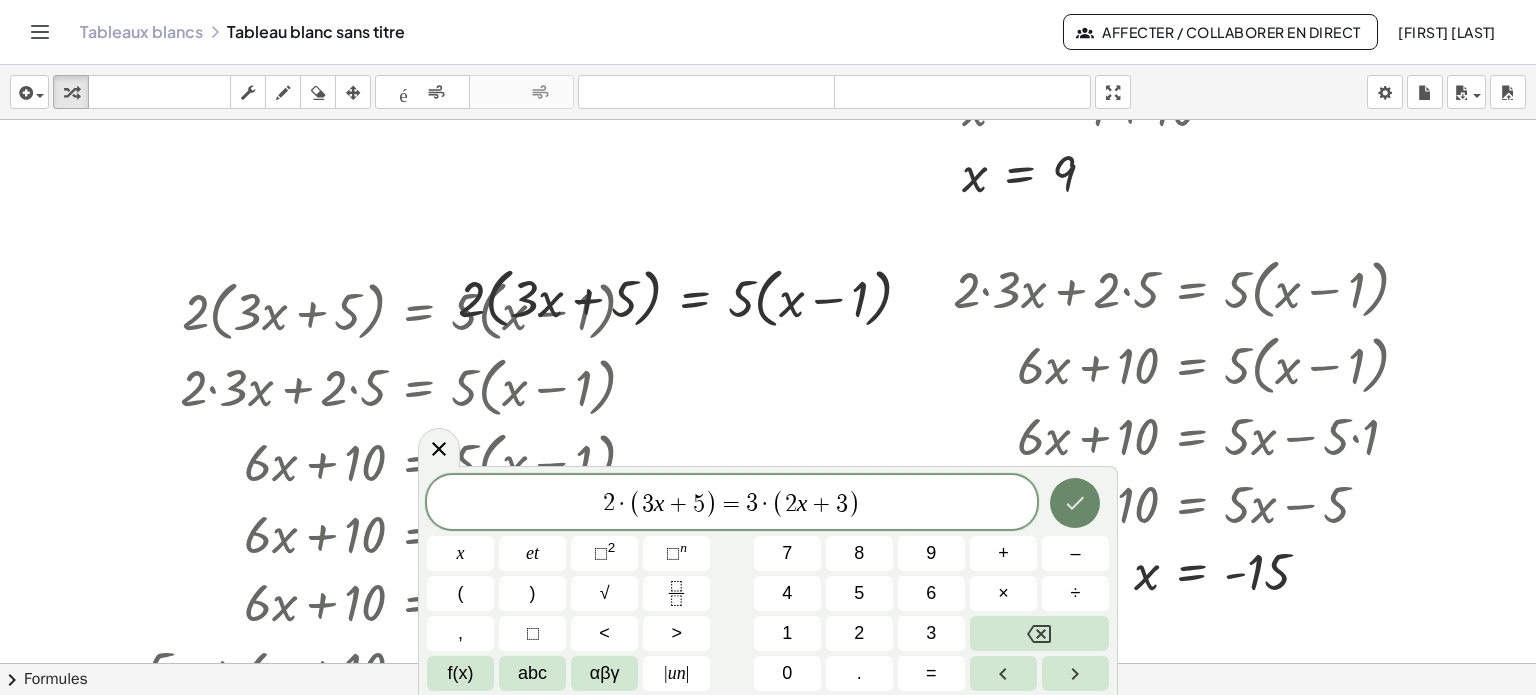 click 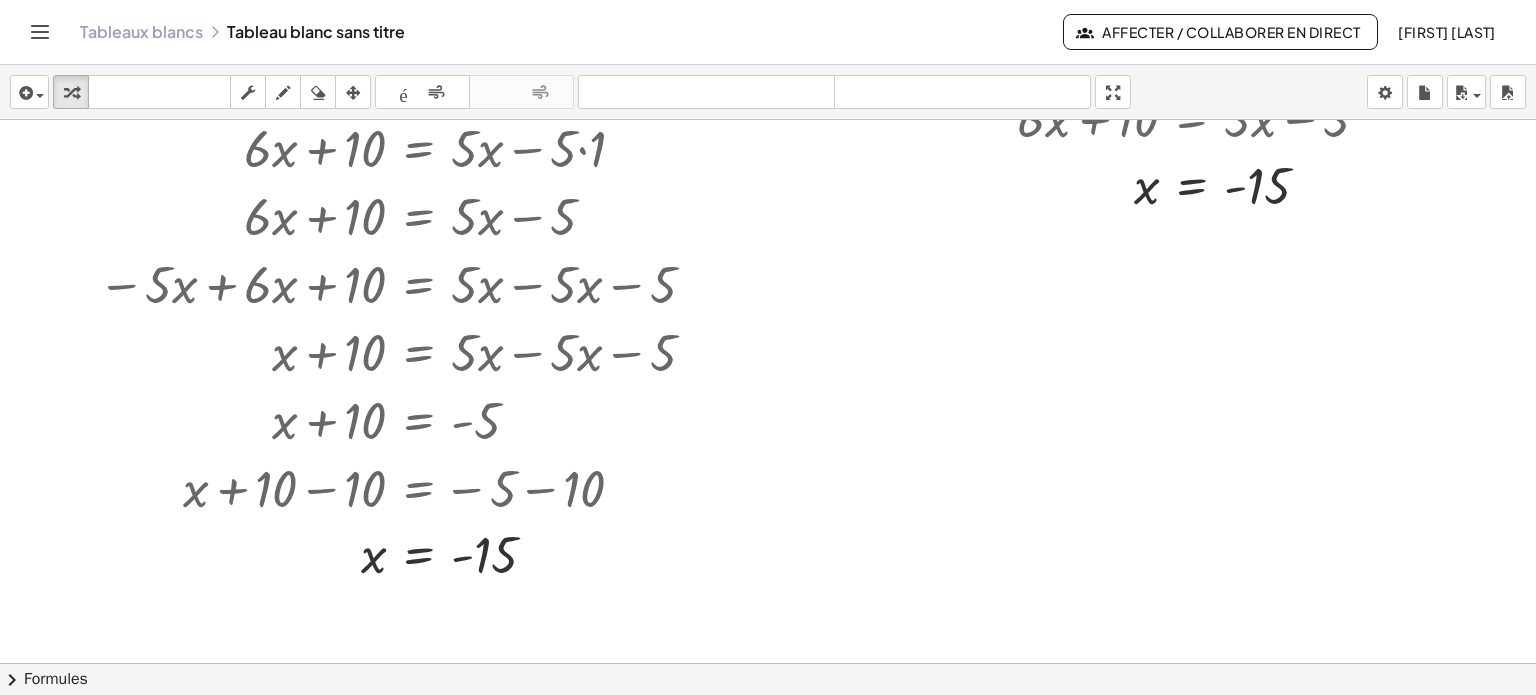 scroll, scrollTop: 2779, scrollLeft: 0, axis: vertical 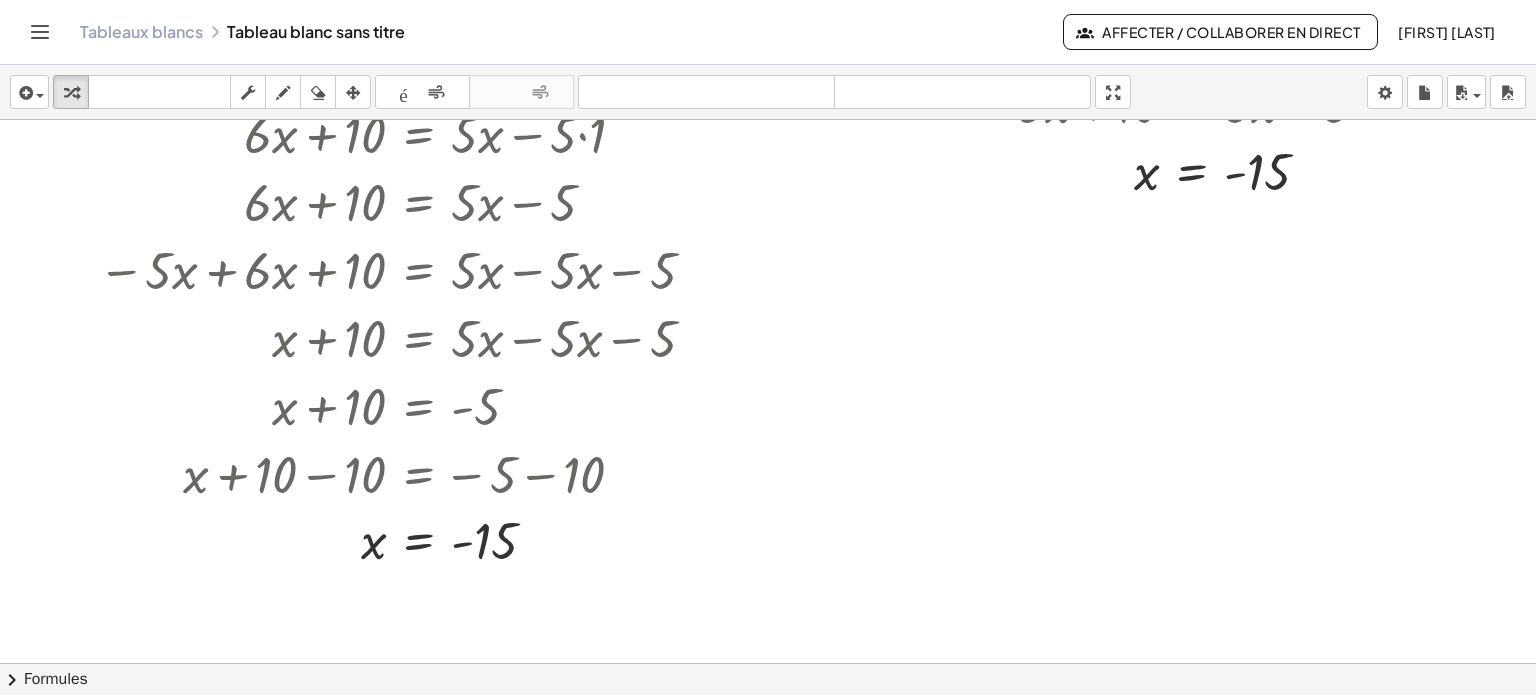 drag, startPoint x: 527, startPoint y: 263, endPoint x: 776, endPoint y: 554, distance: 382.99088 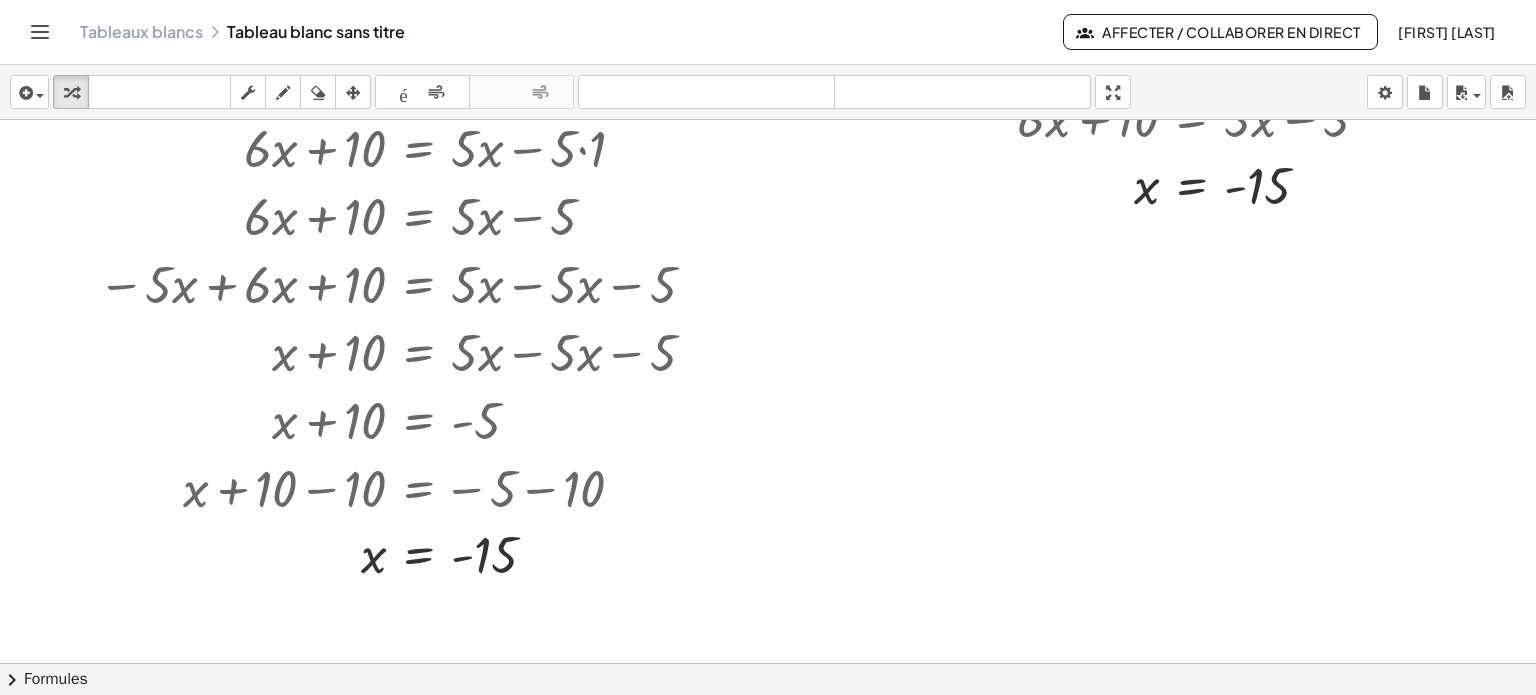 scroll, scrollTop: 2579, scrollLeft: 0, axis: vertical 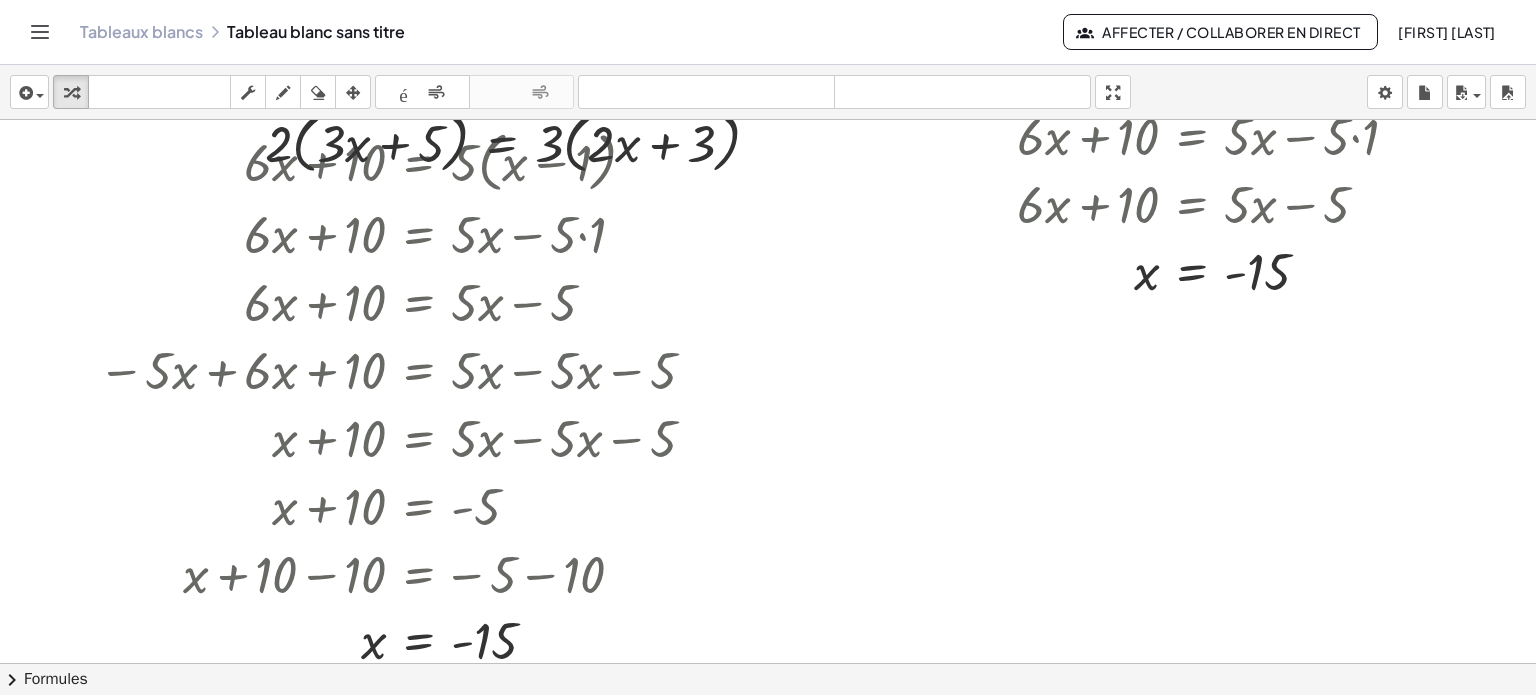 drag, startPoint x: 530, startPoint y: 466, endPoint x: 772, endPoint y: 480, distance: 242.40462 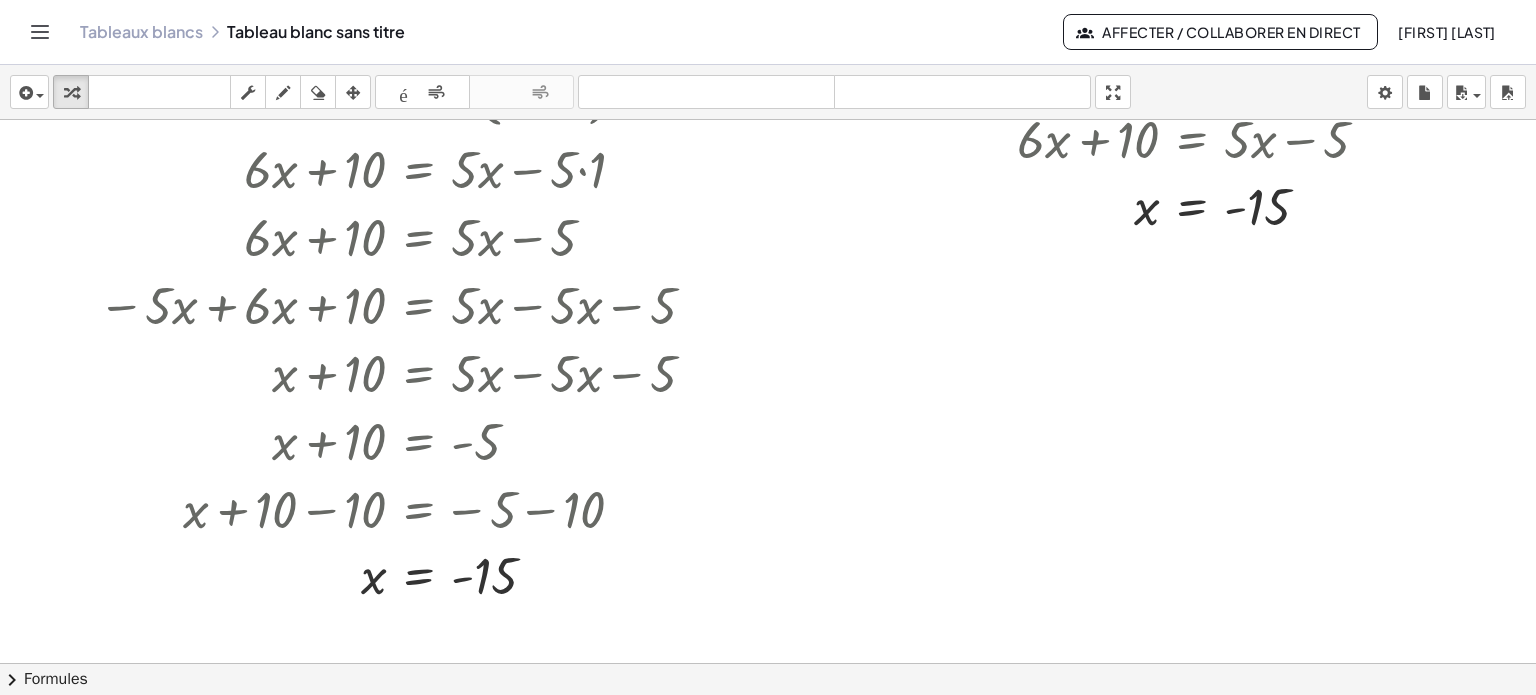 scroll, scrollTop: 2679, scrollLeft: 0, axis: vertical 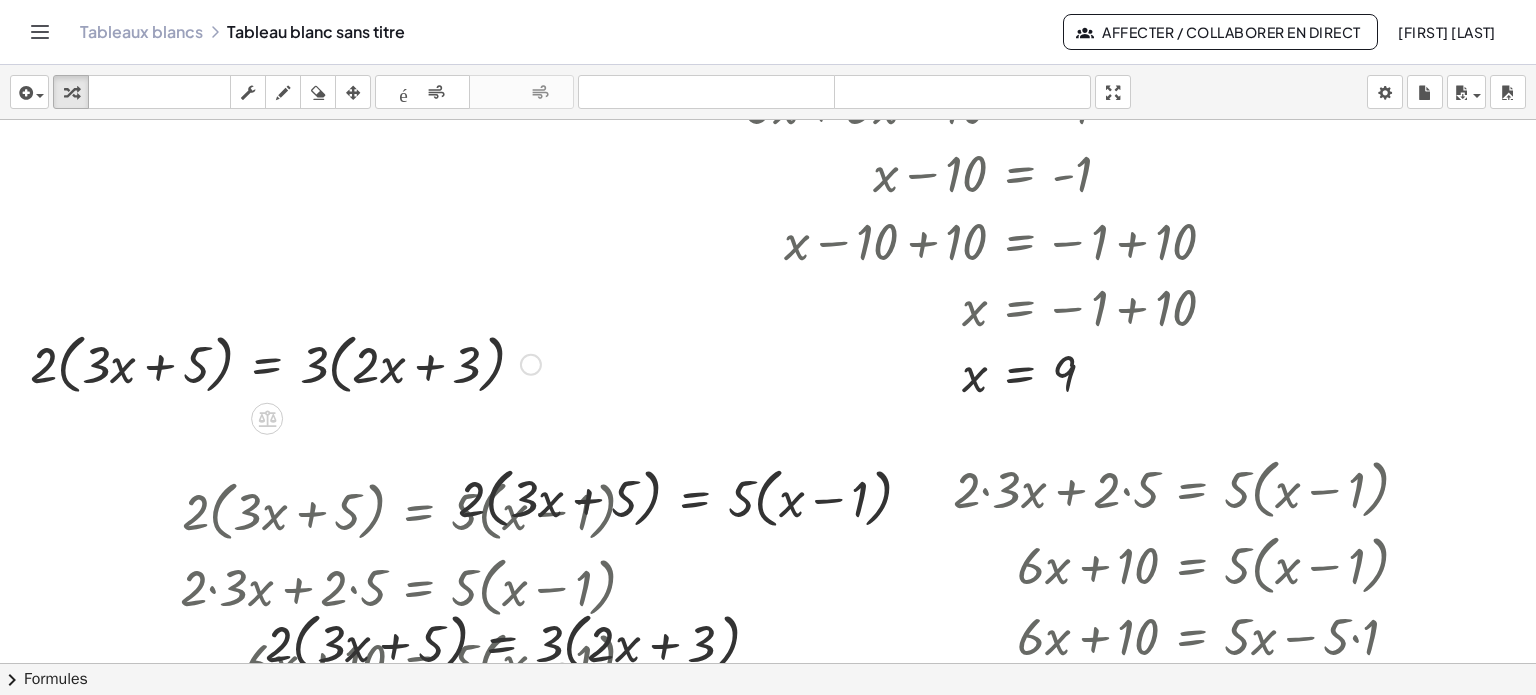 click at bounding box center [531, 365] 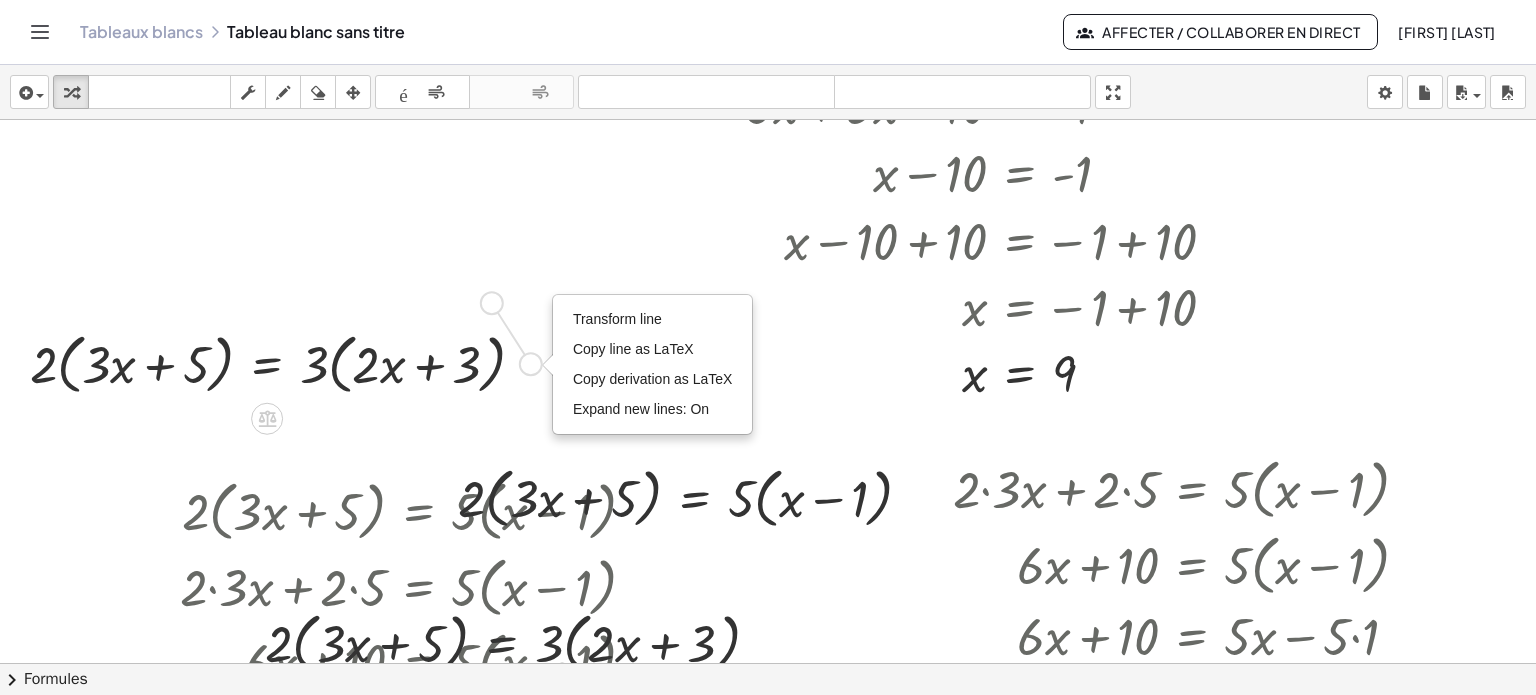 scroll, scrollTop: 2179, scrollLeft: 0, axis: vertical 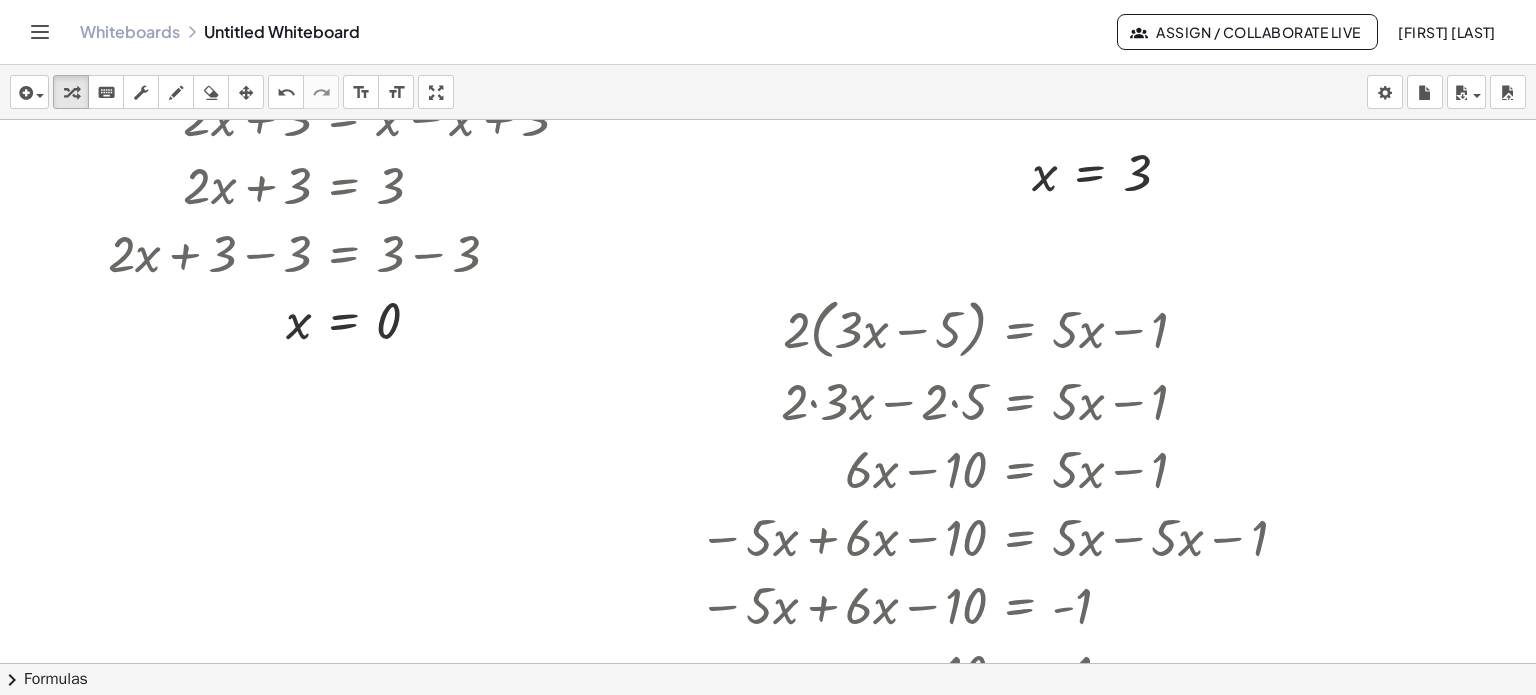 drag, startPoint x: 526, startPoint y: 365, endPoint x: 556, endPoint y: 392, distance: 40.36087 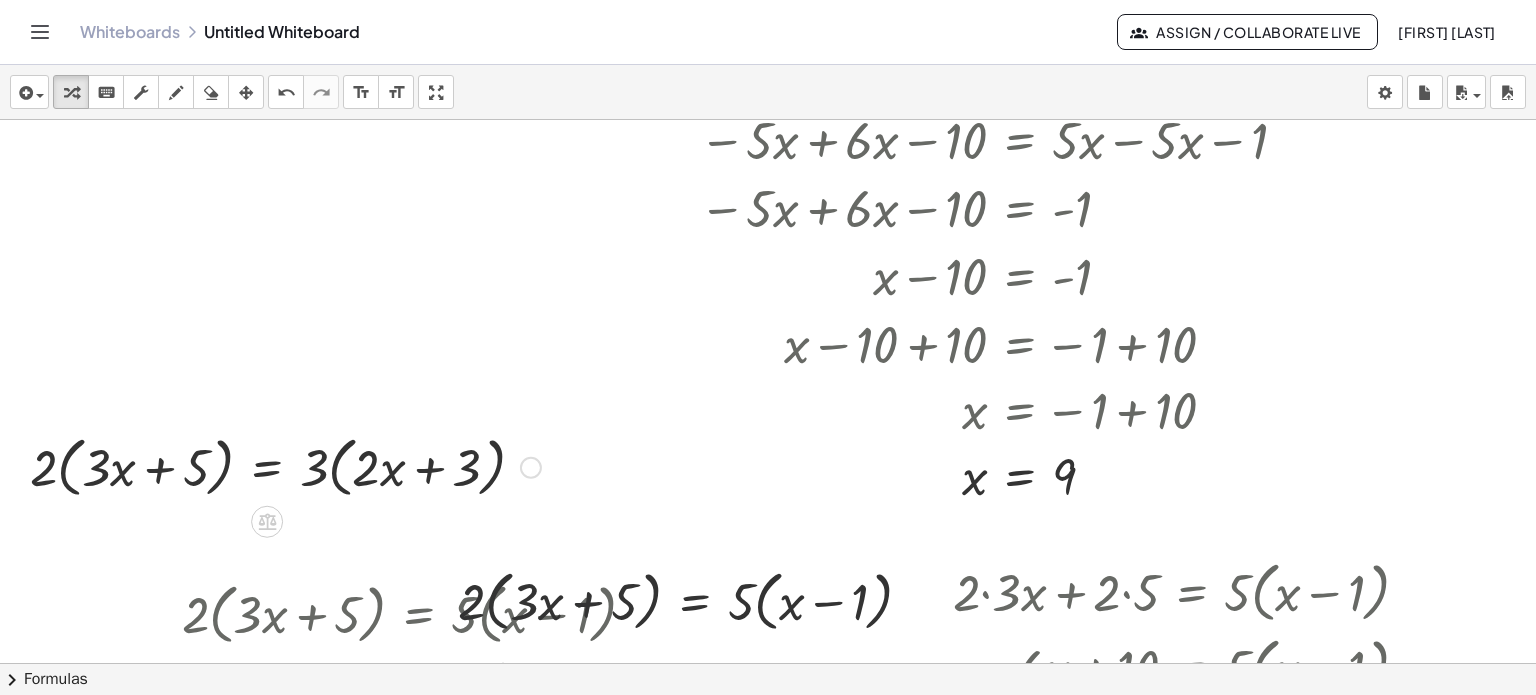 scroll, scrollTop: 2579, scrollLeft: 0, axis: vertical 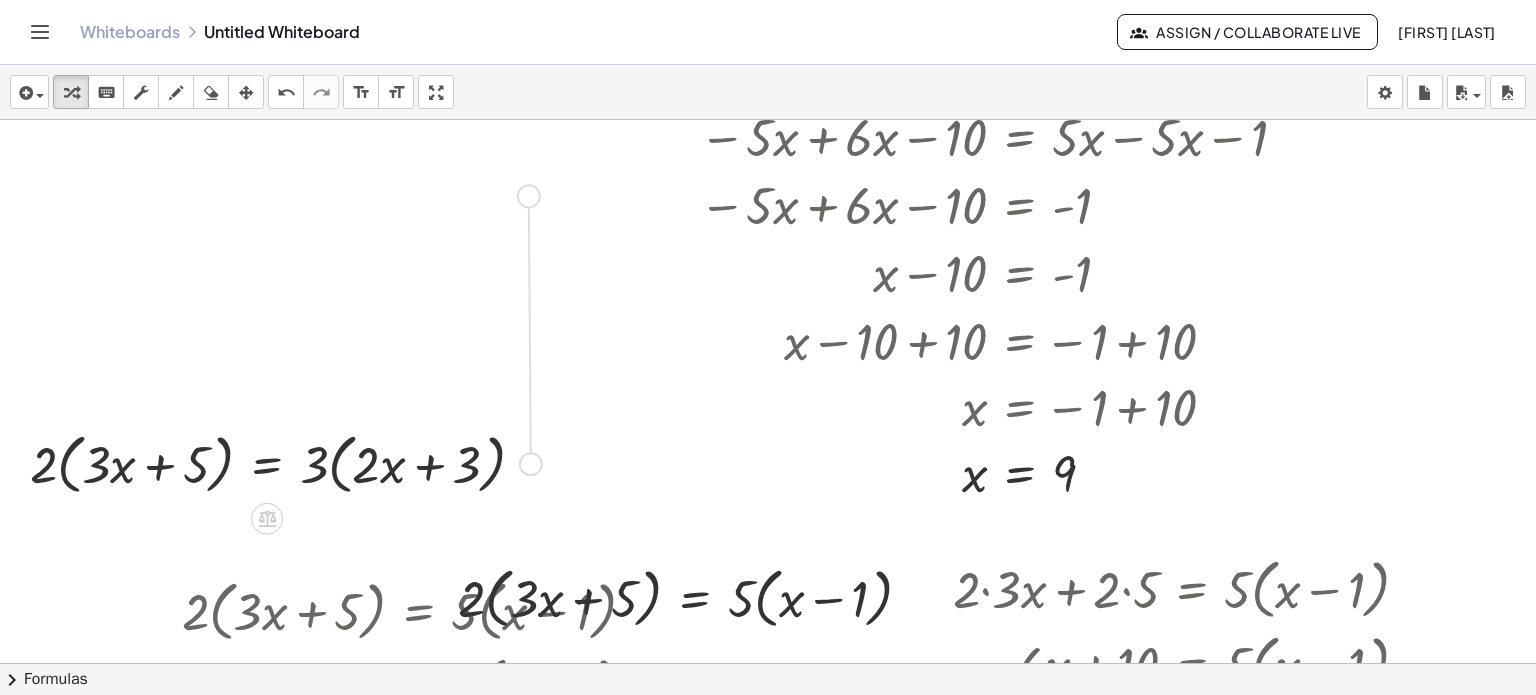 drag, startPoint x: 527, startPoint y: 463, endPoint x: 524, endPoint y: 164, distance: 299.01505 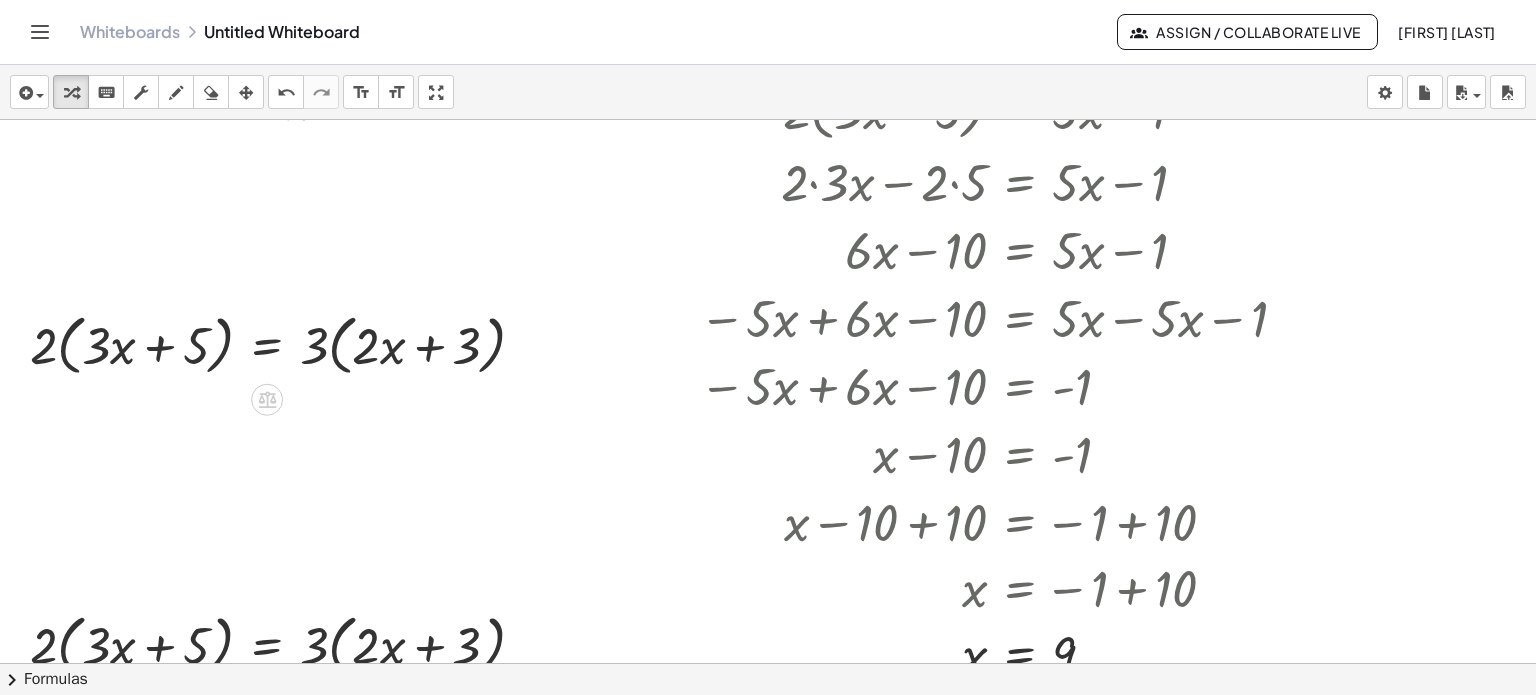 scroll, scrollTop: 2279, scrollLeft: 0, axis: vertical 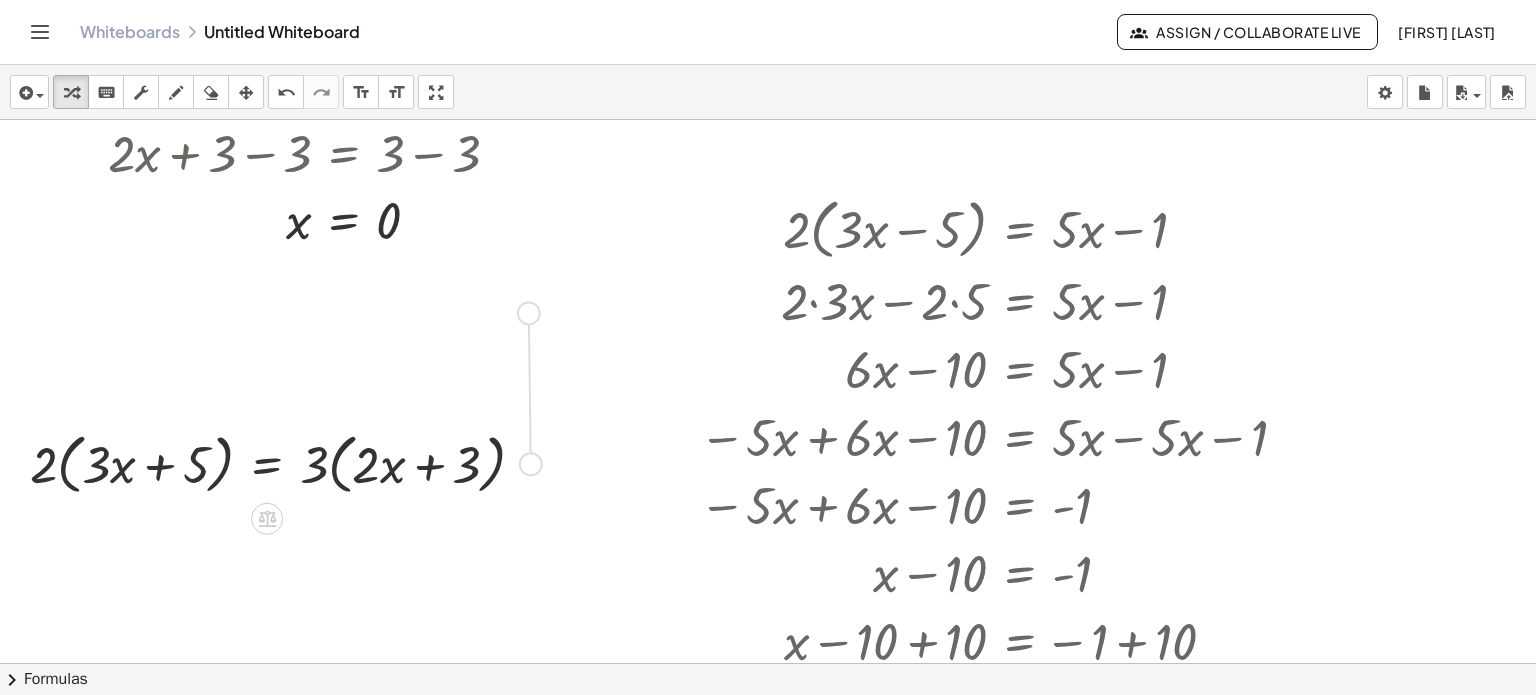 drag, startPoint x: 526, startPoint y: 463, endPoint x: 524, endPoint y: 312, distance: 151.01324 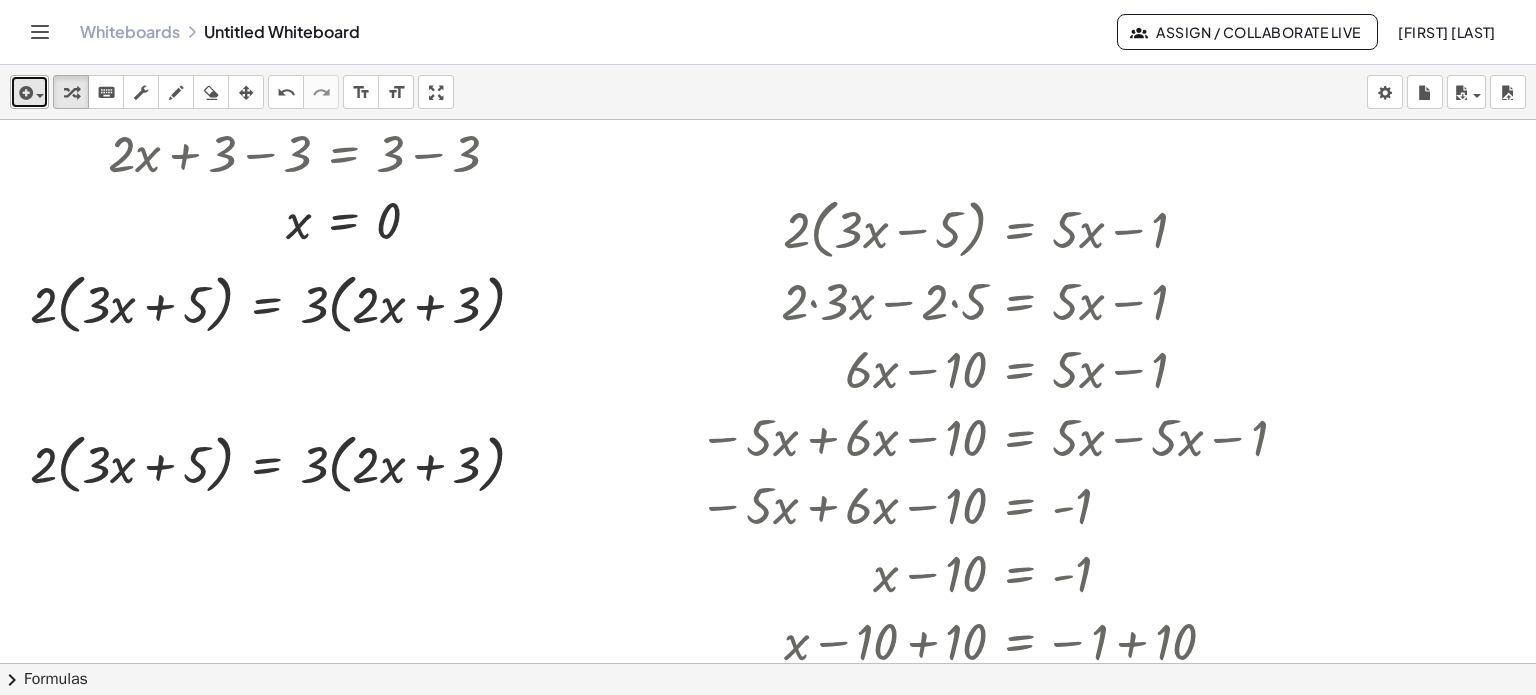 click at bounding box center [40, 96] 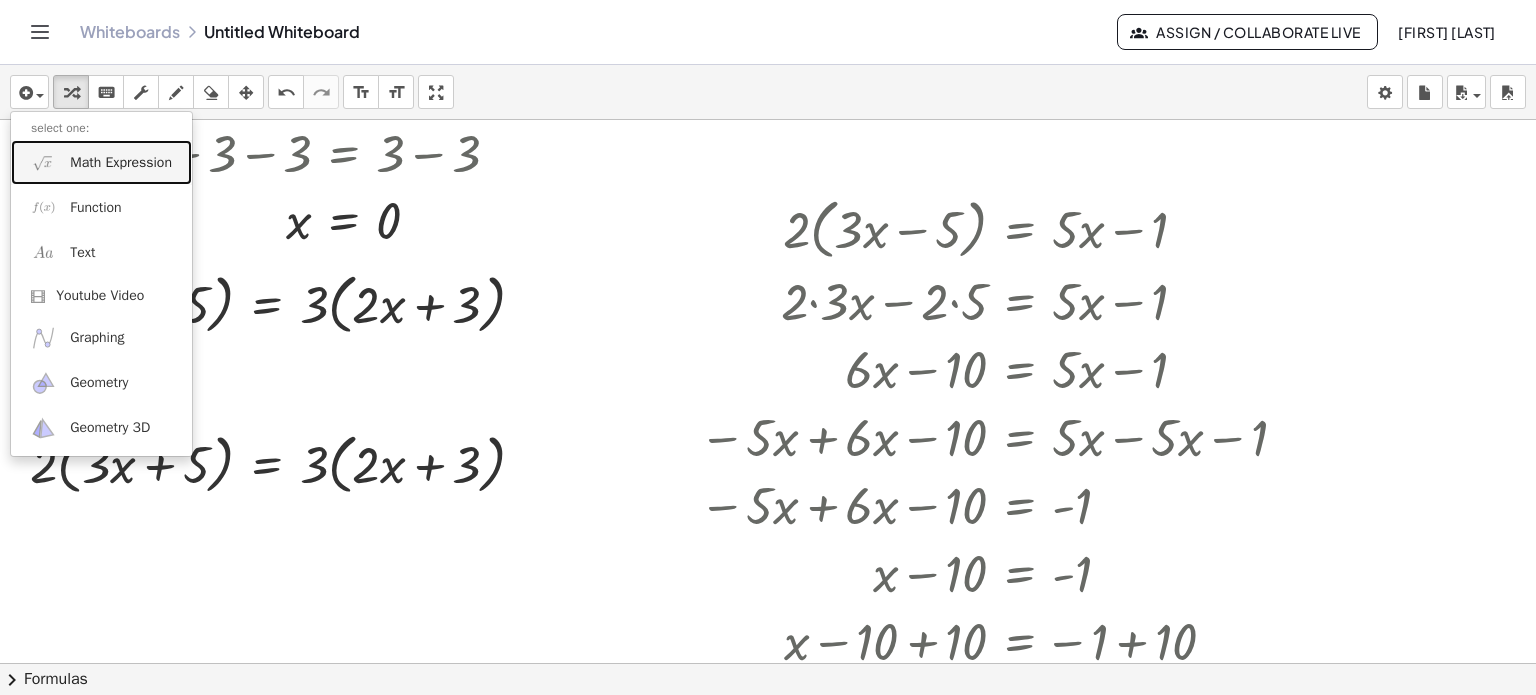 click on "Math Expression" at bounding box center (121, 163) 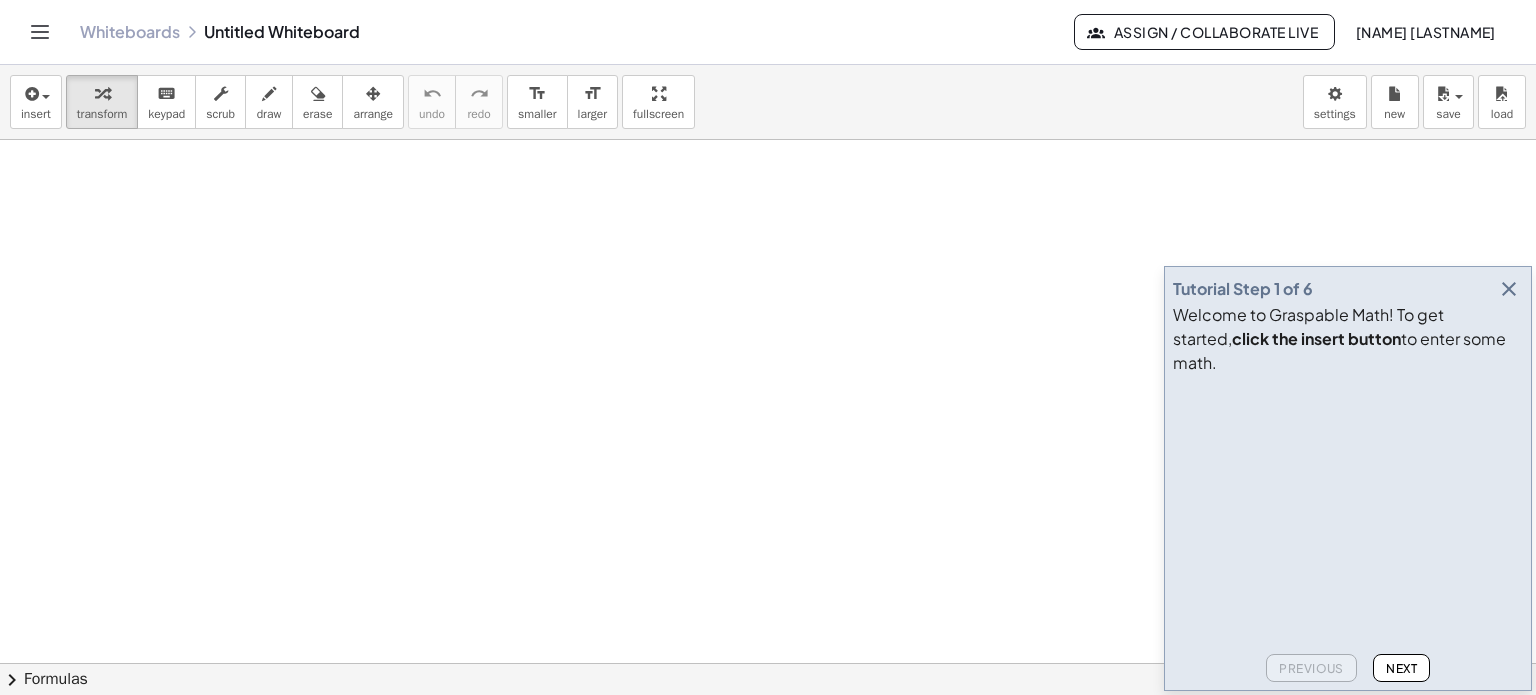 scroll, scrollTop: 0, scrollLeft: 0, axis: both 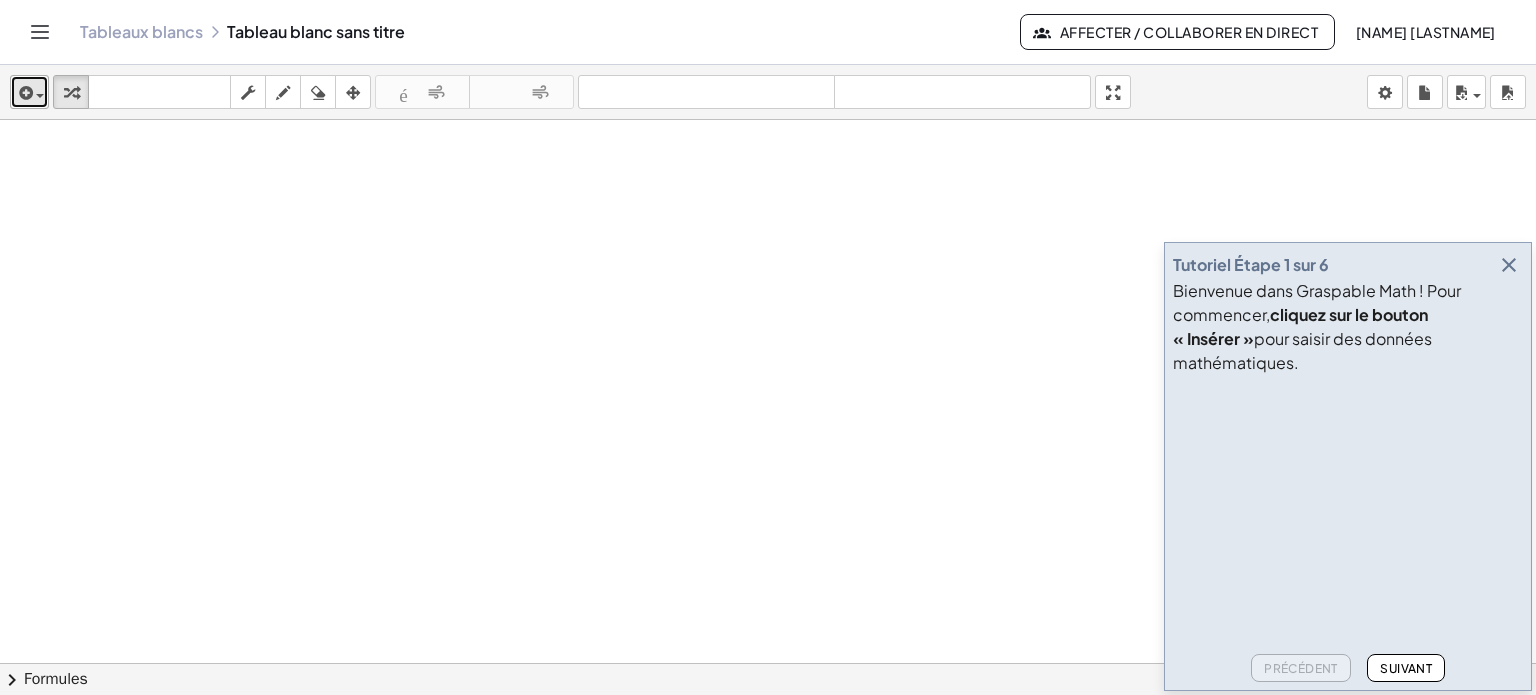 click at bounding box center (24, 93) 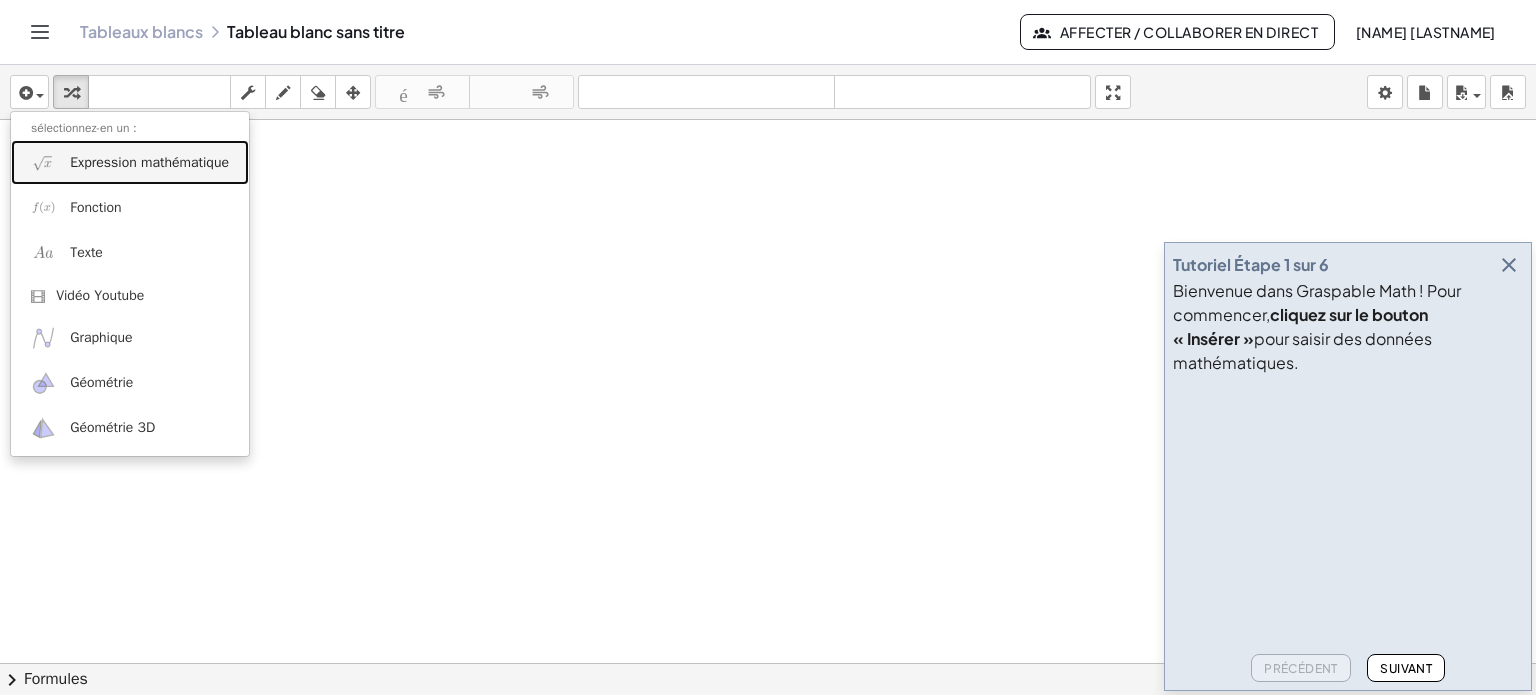 click on "Expression mathématique" at bounding box center (149, 162) 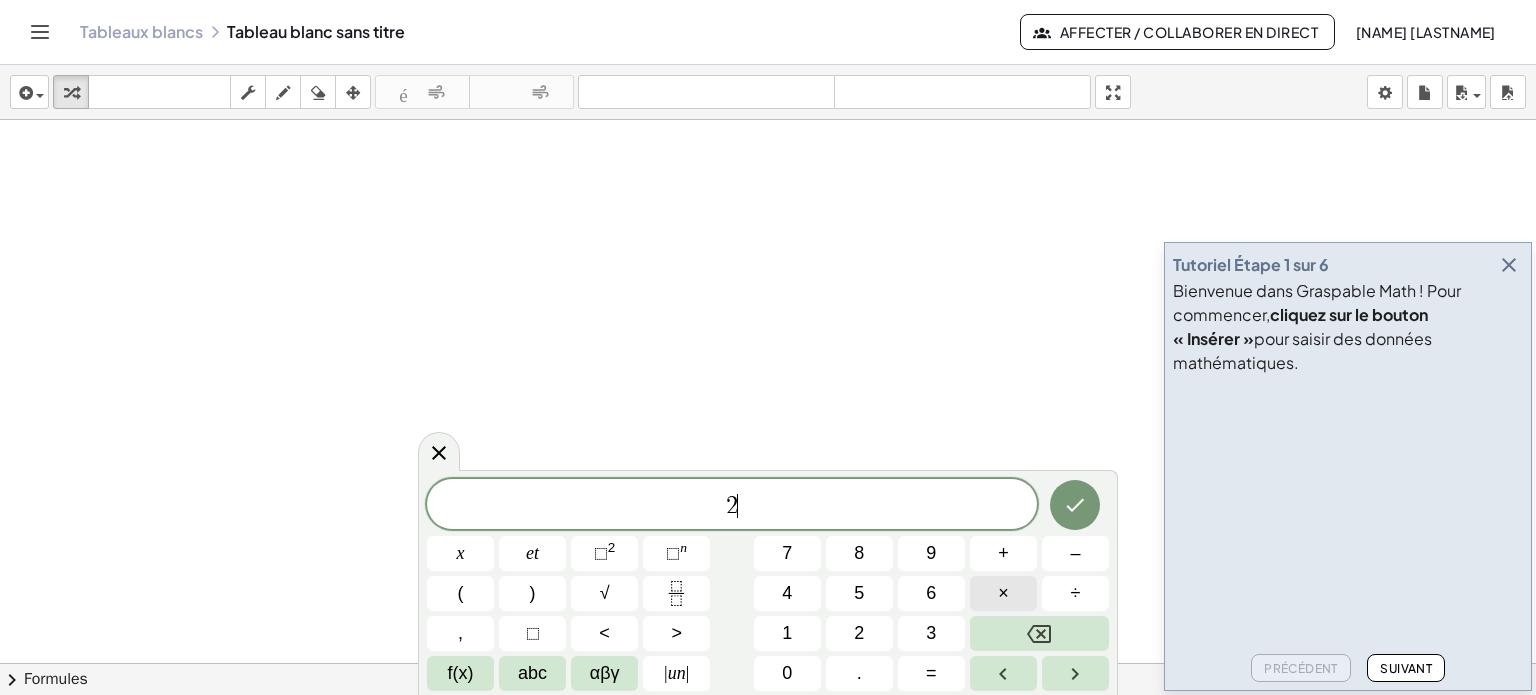 click on "×" at bounding box center (1003, 593) 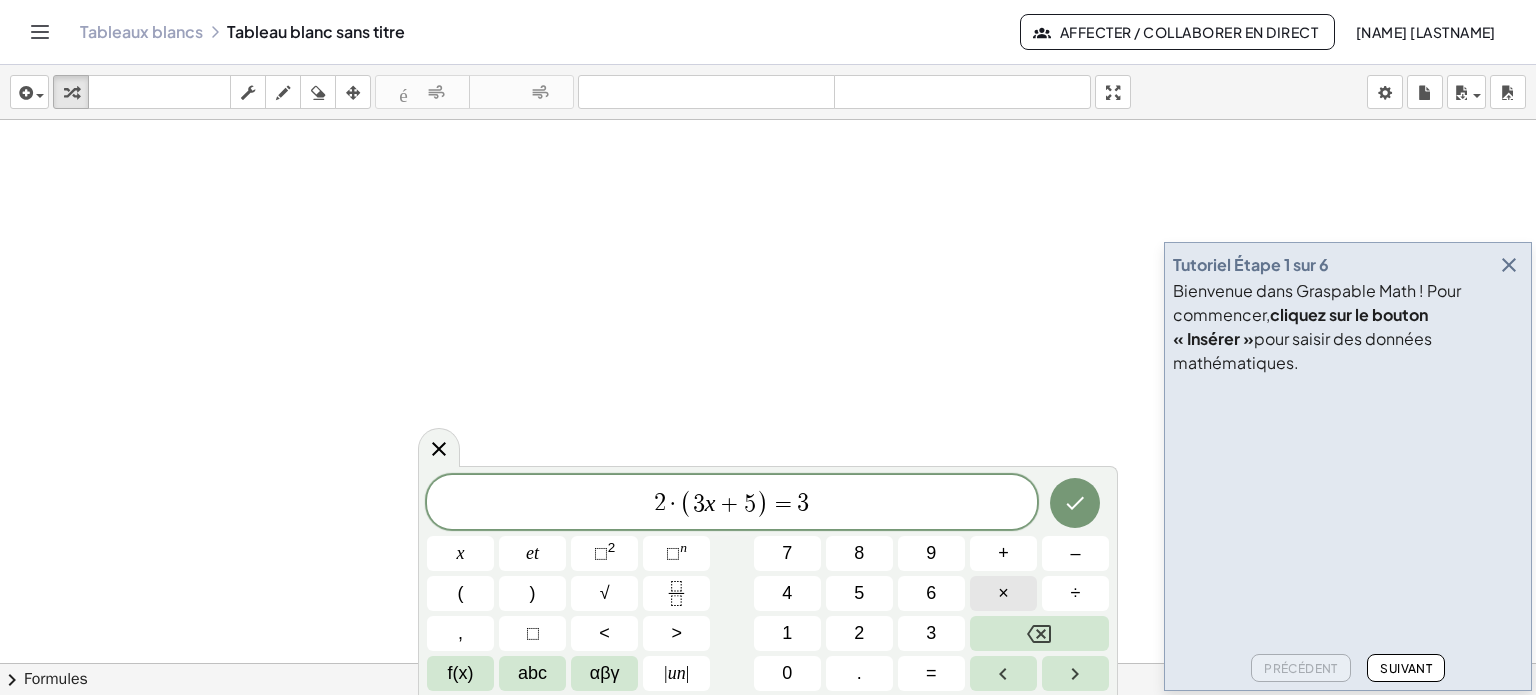 click on "×" at bounding box center (1003, 593) 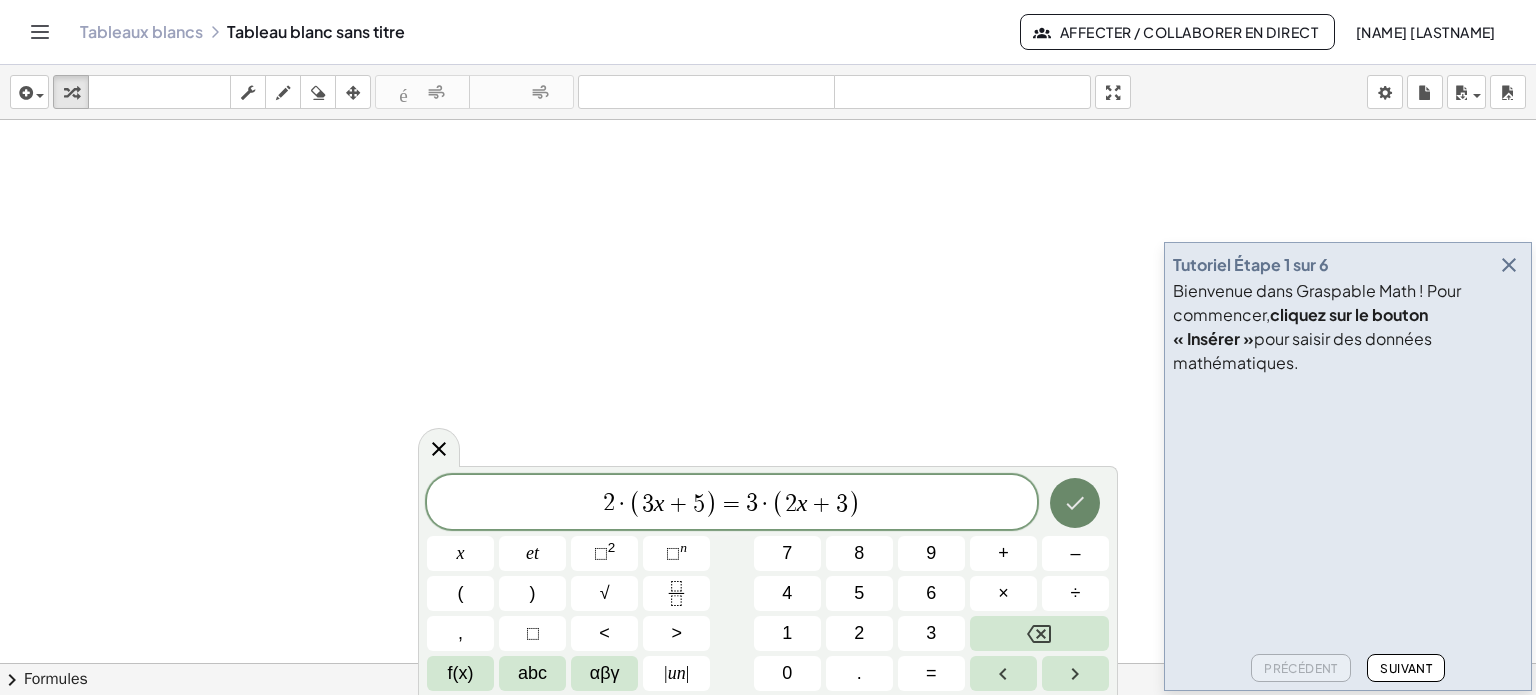 click 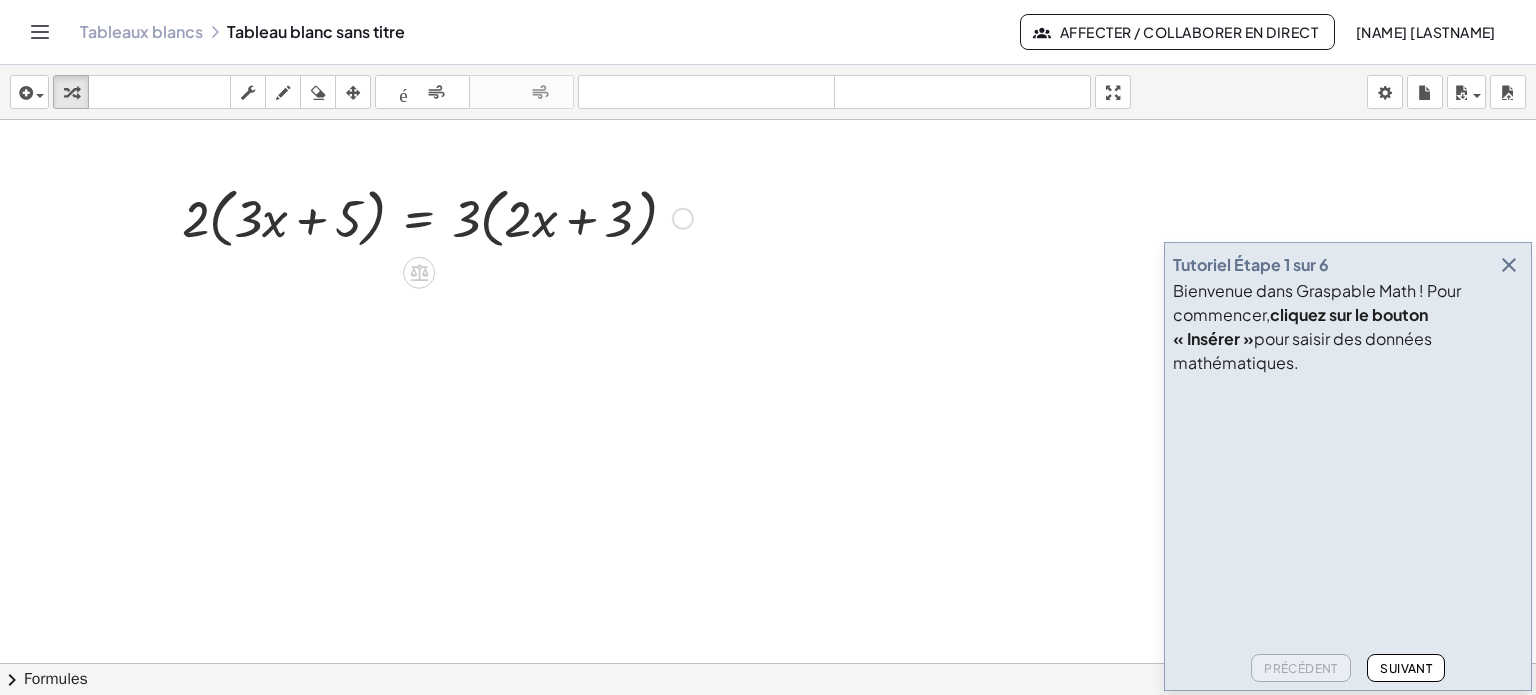 click at bounding box center [437, 217] 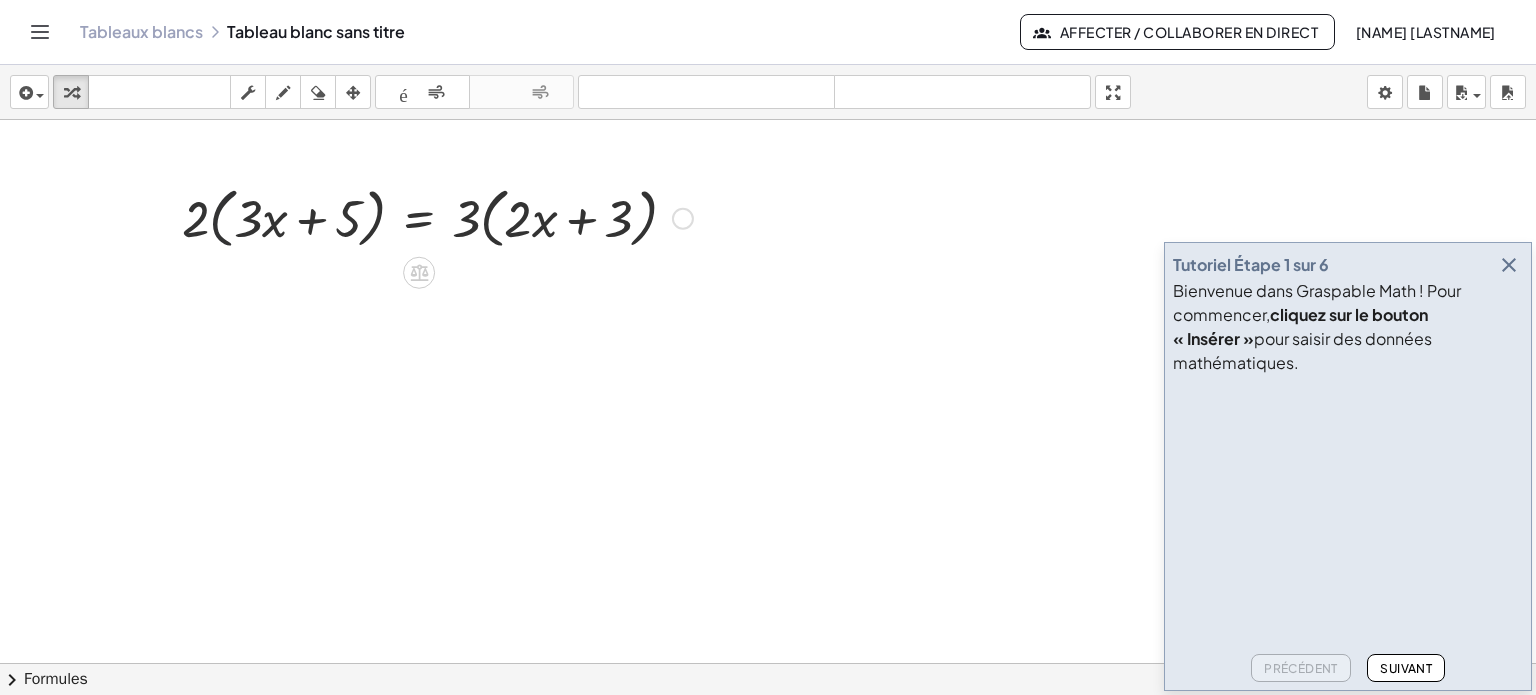 click at bounding box center (437, 217) 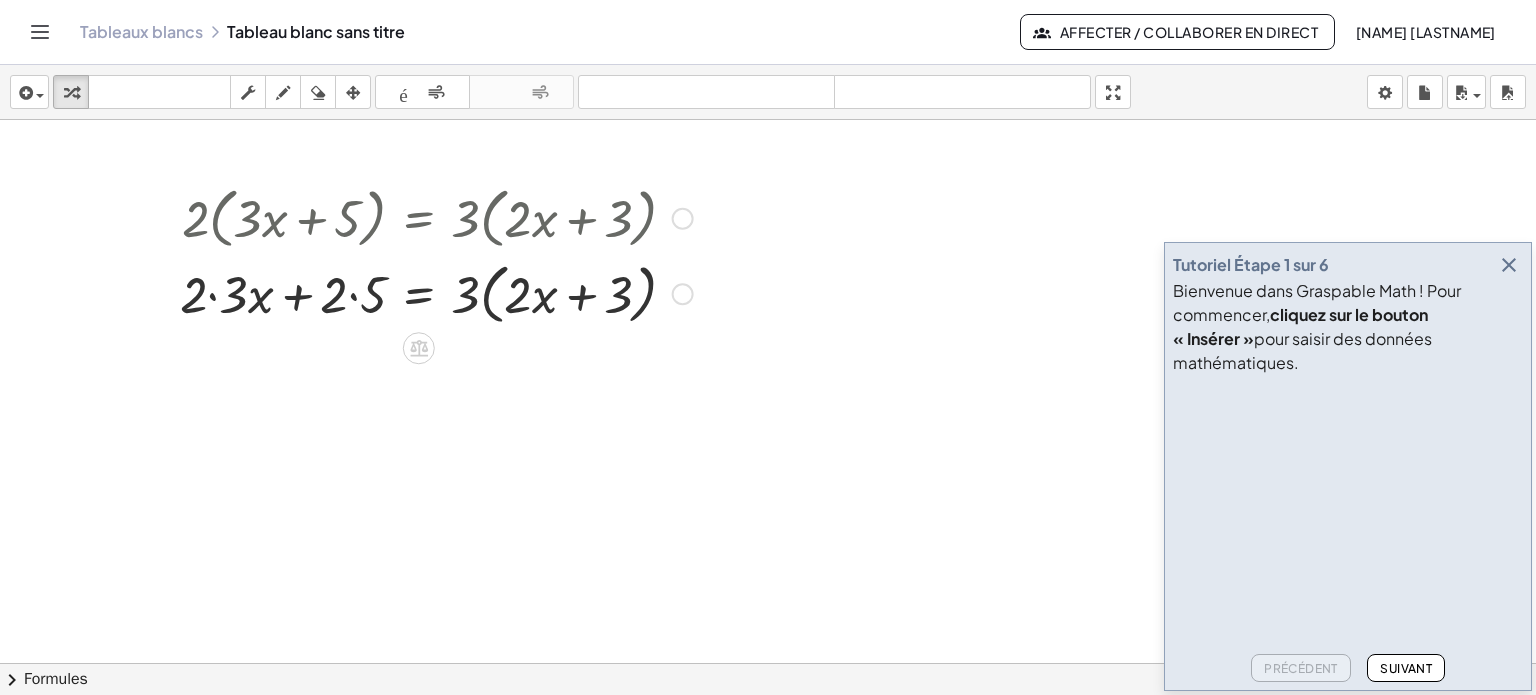 click at bounding box center [436, 292] 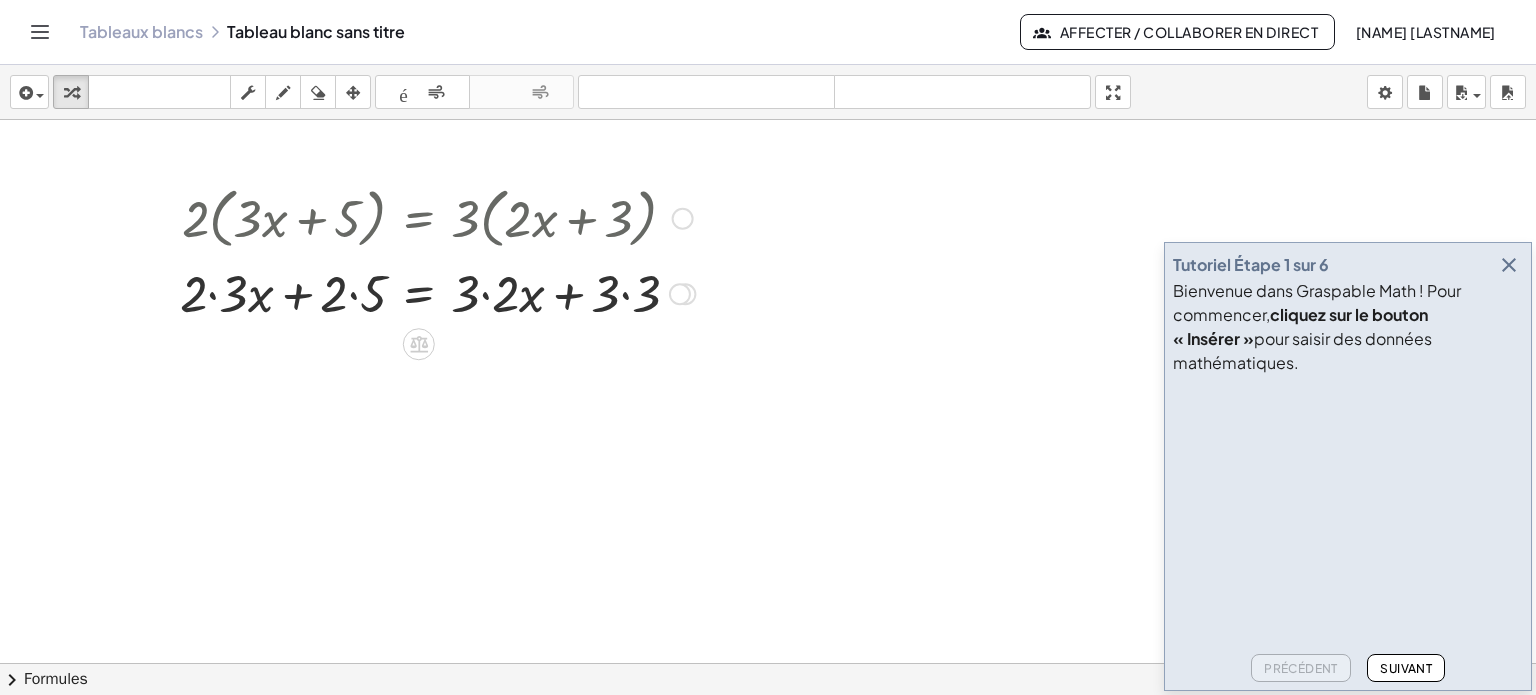 click at bounding box center (437, 292) 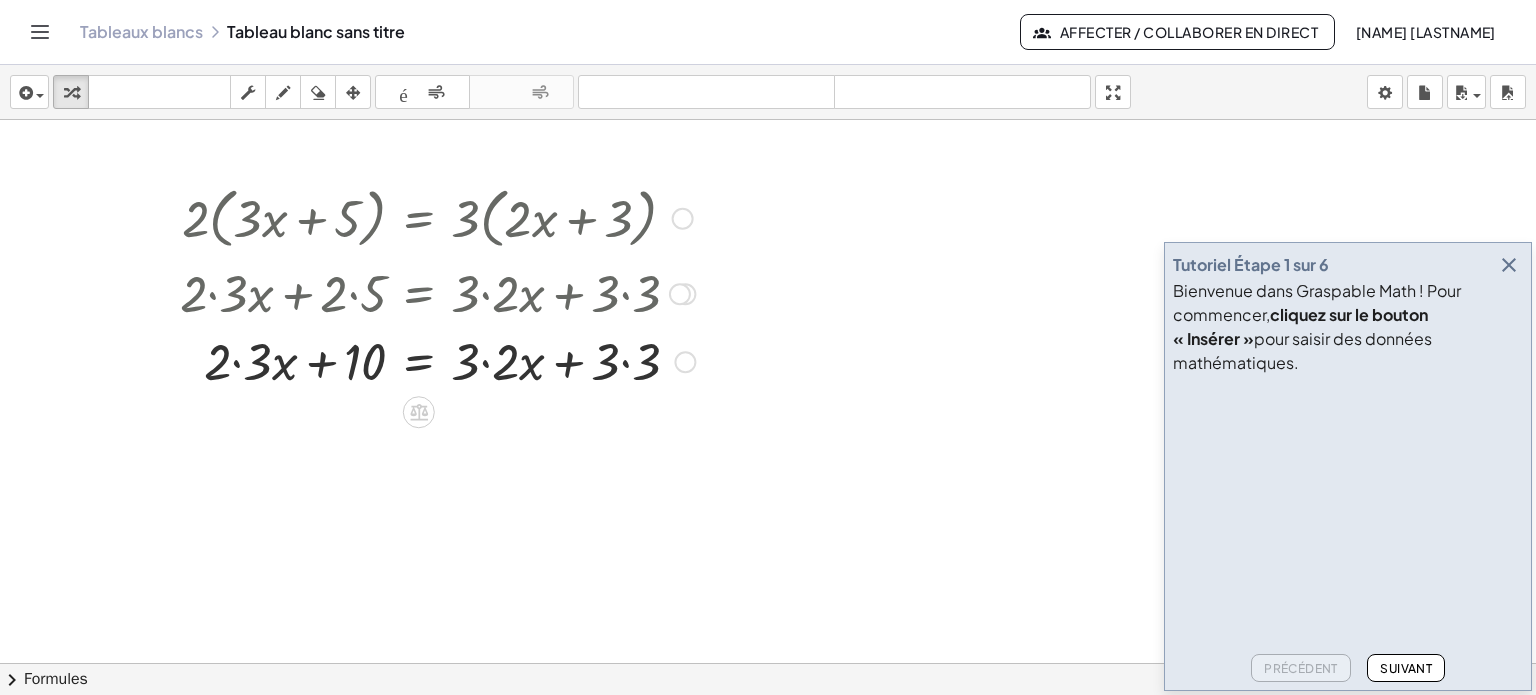 click at bounding box center [437, 360] 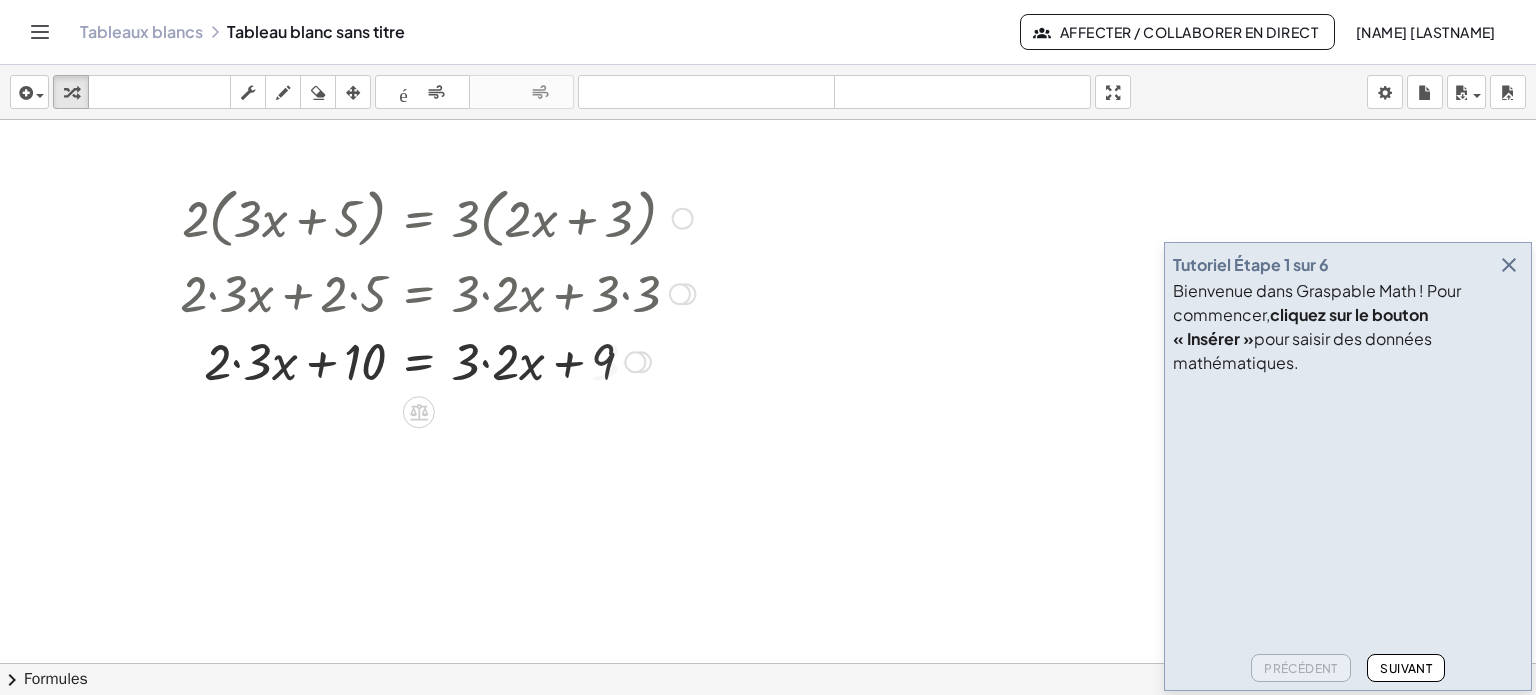 click at bounding box center (437, 360) 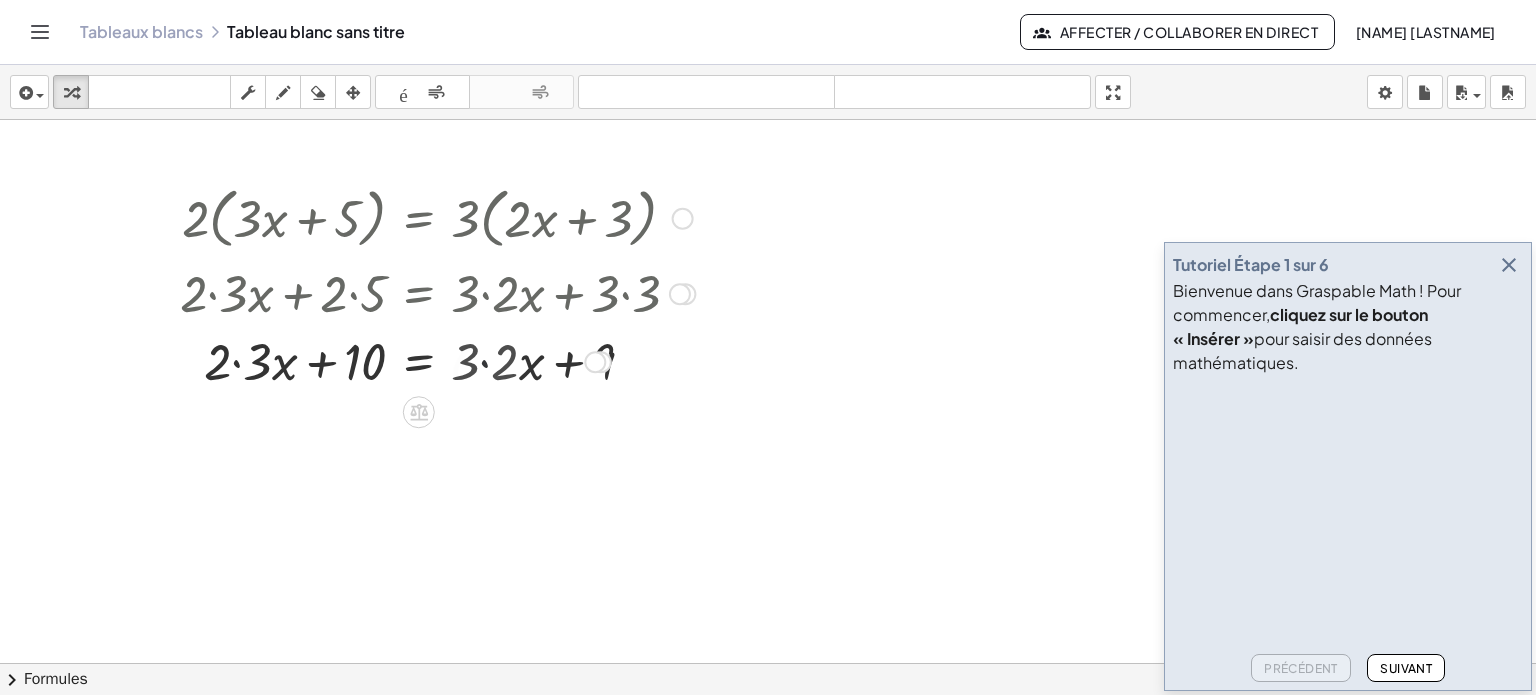 click at bounding box center (437, 360) 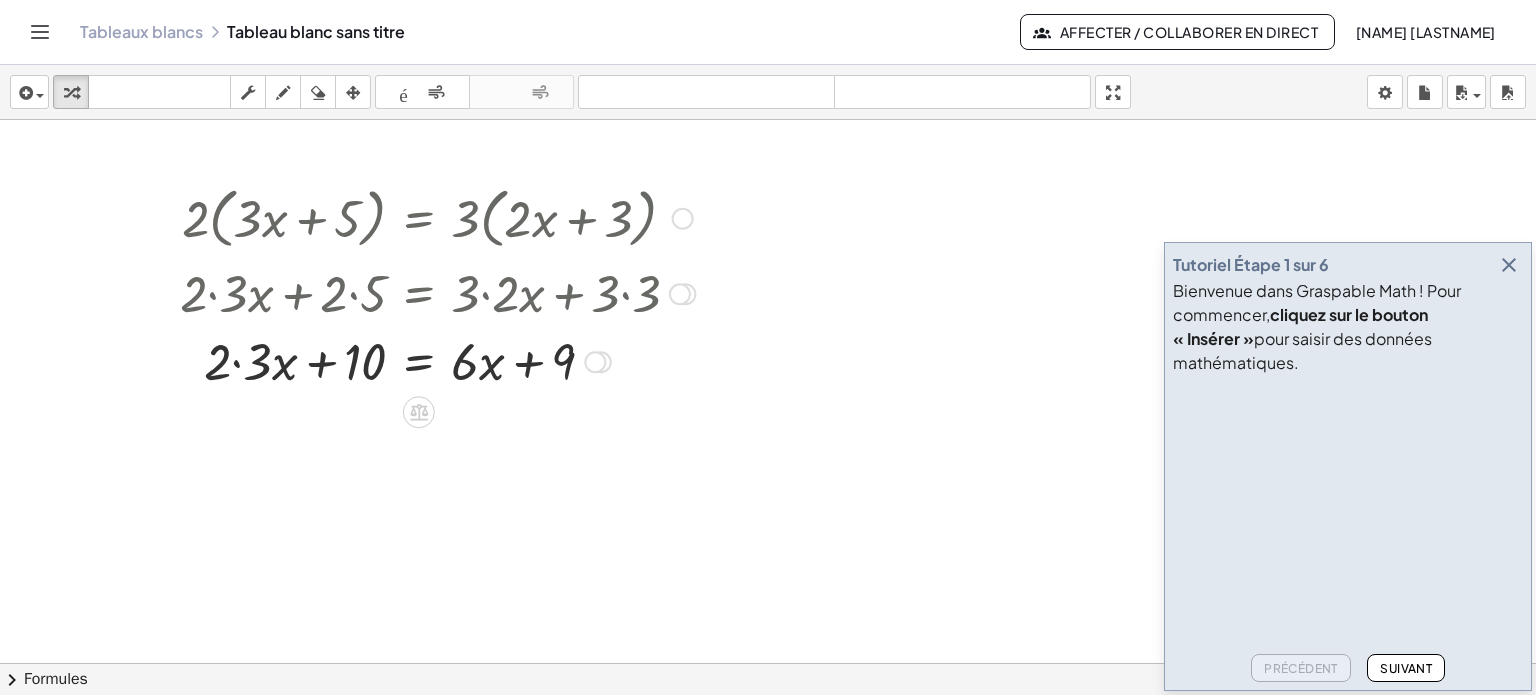 click at bounding box center (437, 360) 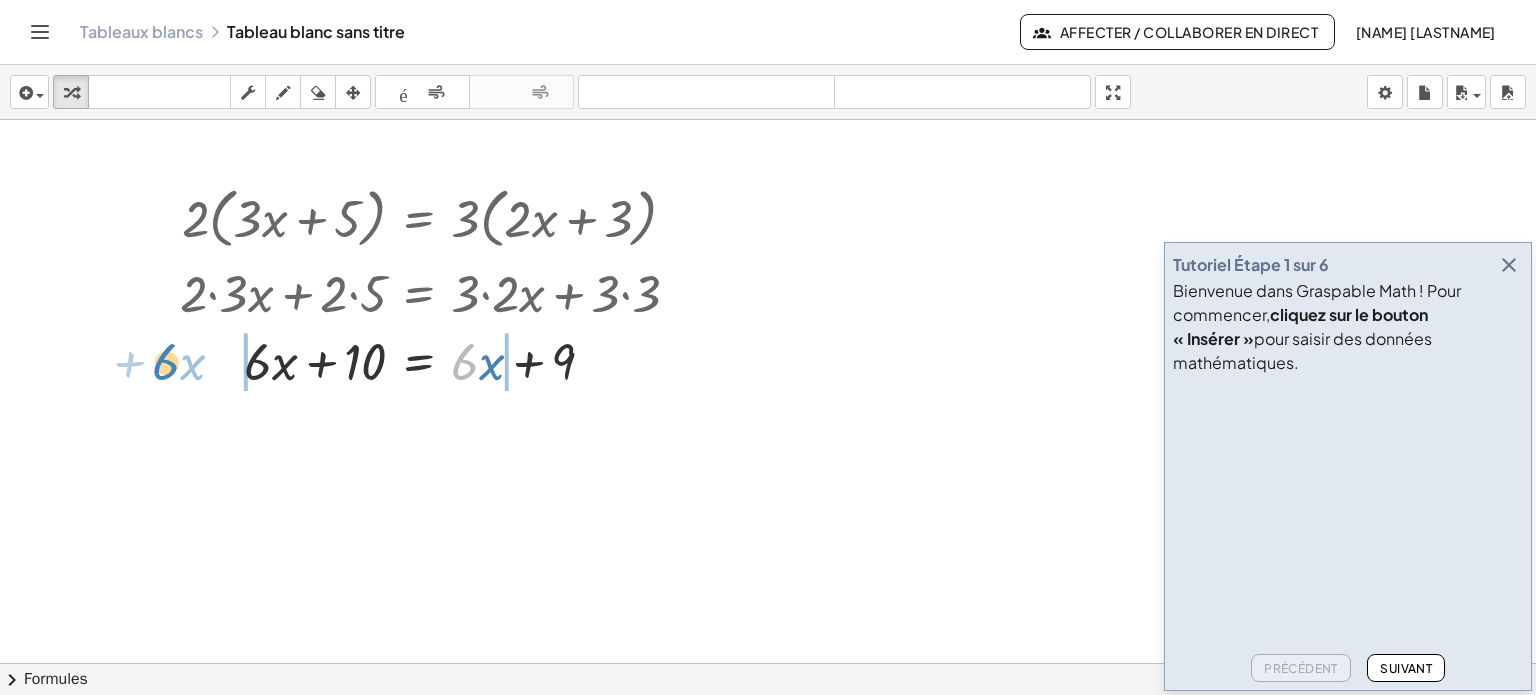 drag, startPoint x: 241, startPoint y: 378, endPoint x: 160, endPoint y: 371, distance: 81.3019 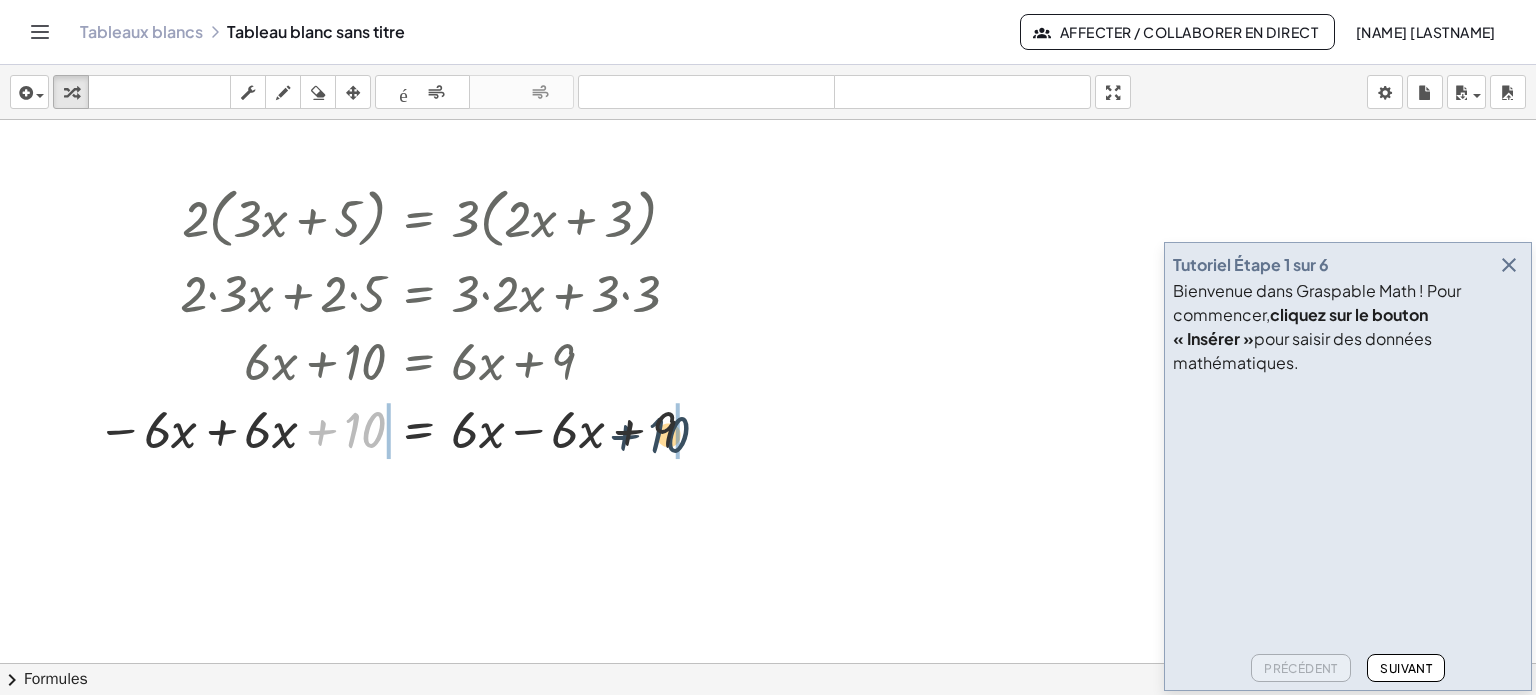 drag, startPoint x: 361, startPoint y: 431, endPoint x: 713, endPoint y: 435, distance: 352.02274 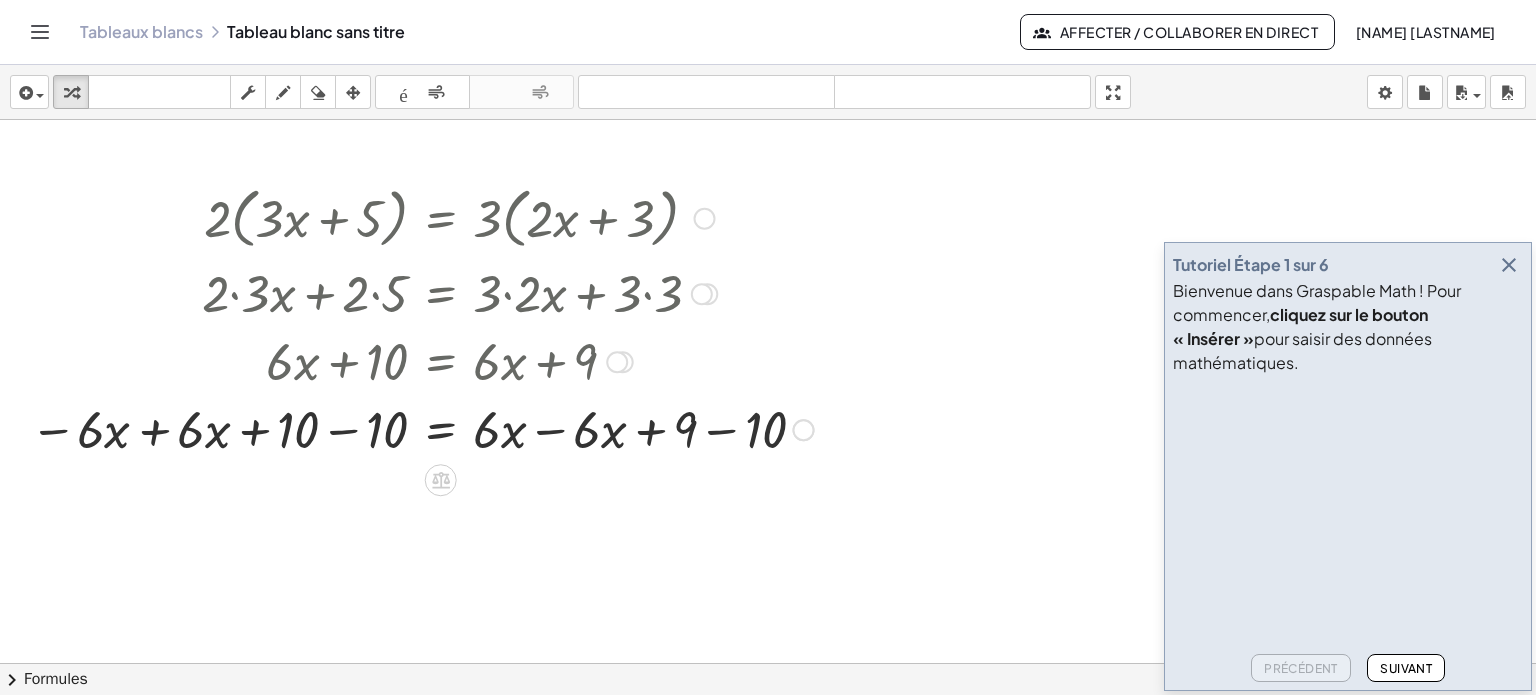 click at bounding box center [422, 428] 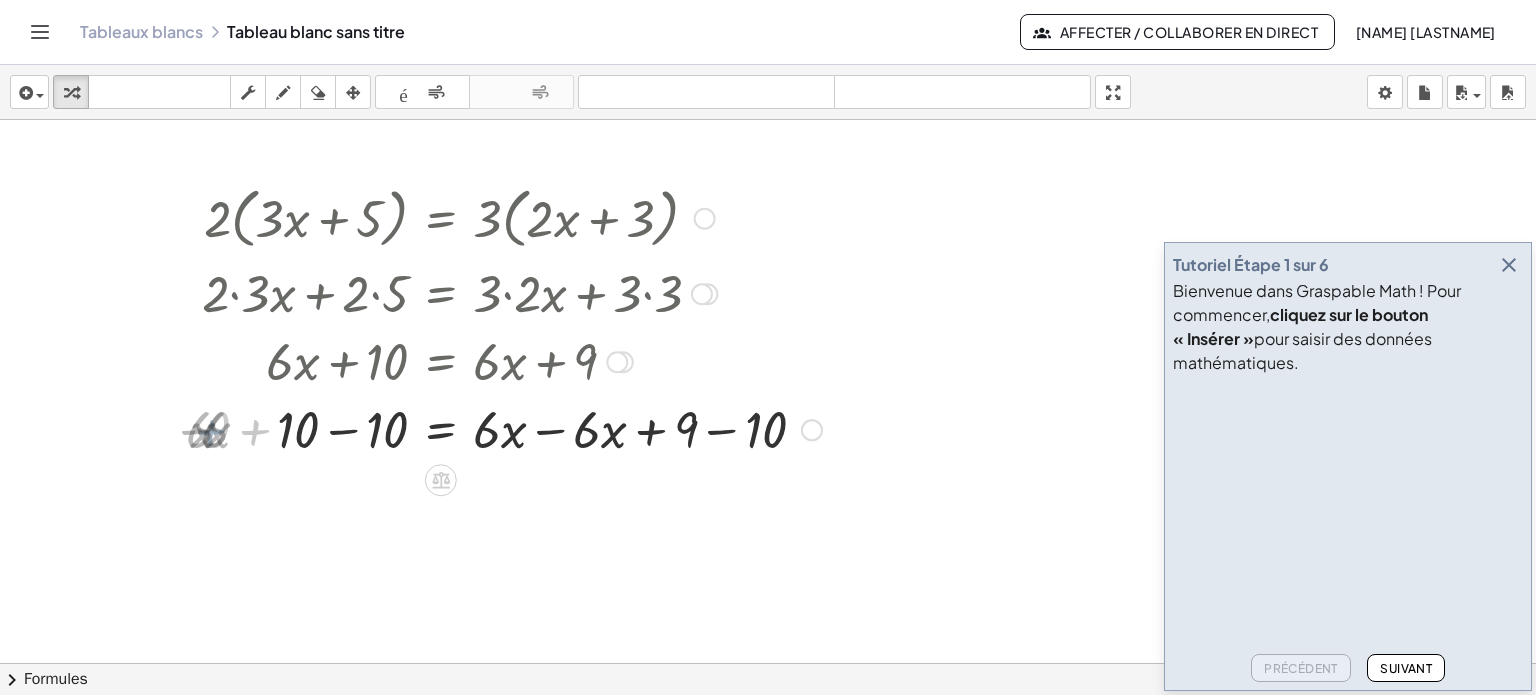 click at bounding box center (512, 428) 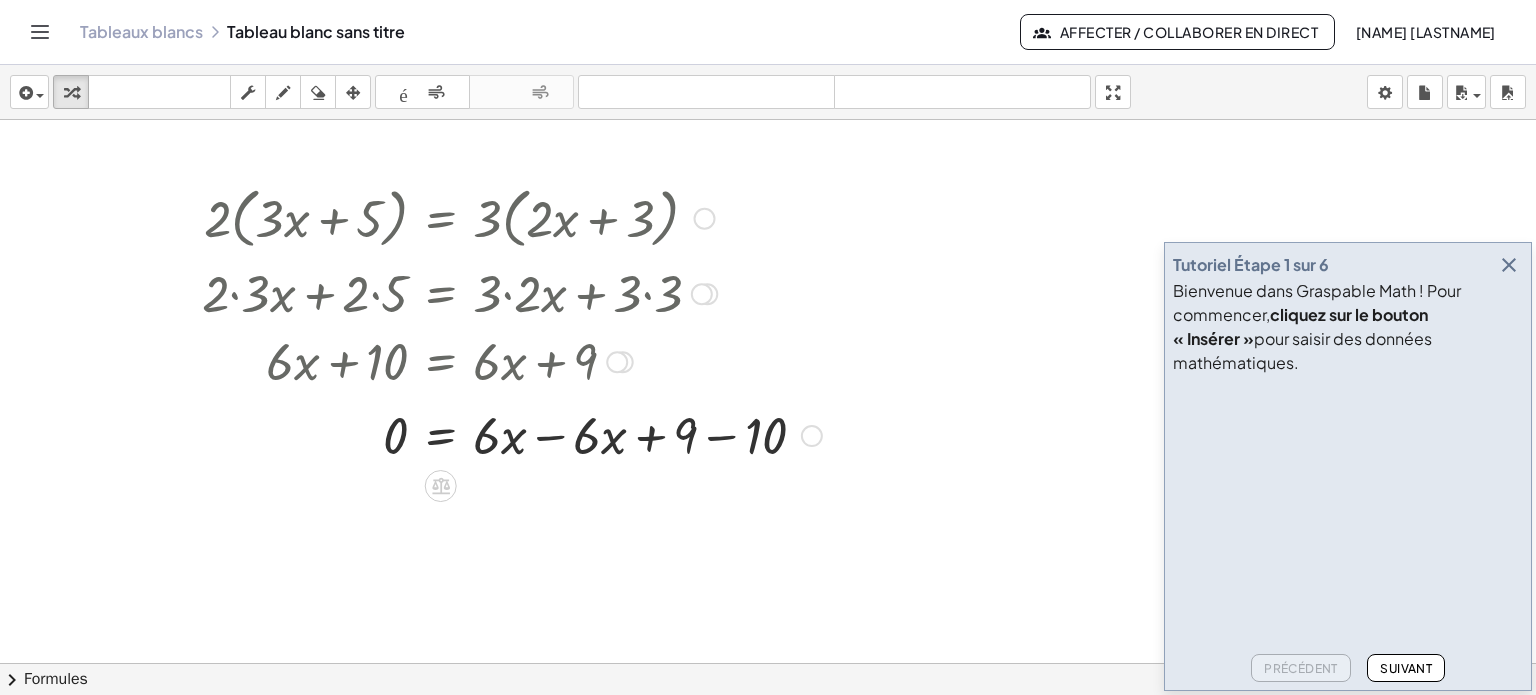 click on "[NUM] ( + [NUM] x + [NUM] ) = [NUM] ( + [NUM] x + [NUM] ) + [NUM] [NUM] x + [NUM] [NUM] = [NUM] ( + [NUM] x + [NUM] ) + [NUM] [NUM] x + [NUM] [NUM] = + [NUM] [NUM] x + [NUM] [NUM] + [NUM] [NUM] x + [NUM] = + [NUM] [NUM] x + [NUM] [NUM] + [NUM] [NUM] x + [NUM] = + [NUM] [NUM] x + [NUM] + [NUM] [NUM] x + [NUM] = + [NUM] x + [NUM] + [NUM] x + [NUM] = + [NUM] x + [NUM] - [NUM] x + [NUM] x + [NUM] = + [NUM] x - [NUM] x + [NUM] - [NUM] x + [NUM] x + [NUM] - [NUM] = + [NUM] x - [NUM] x + [NUM] - [NUM] + [NUM] + [NUM] - [NUM] = + [NUM] x - [NUM] x + [NUM] - [NUM] + [NUM] - [NUM] = + [NUM] x - [NUM] x + [NUM] - [NUM] [NUM] = + [NUM] + [NUM] x - [NUM] x - [NUM]" at bounding box center [441, 219] 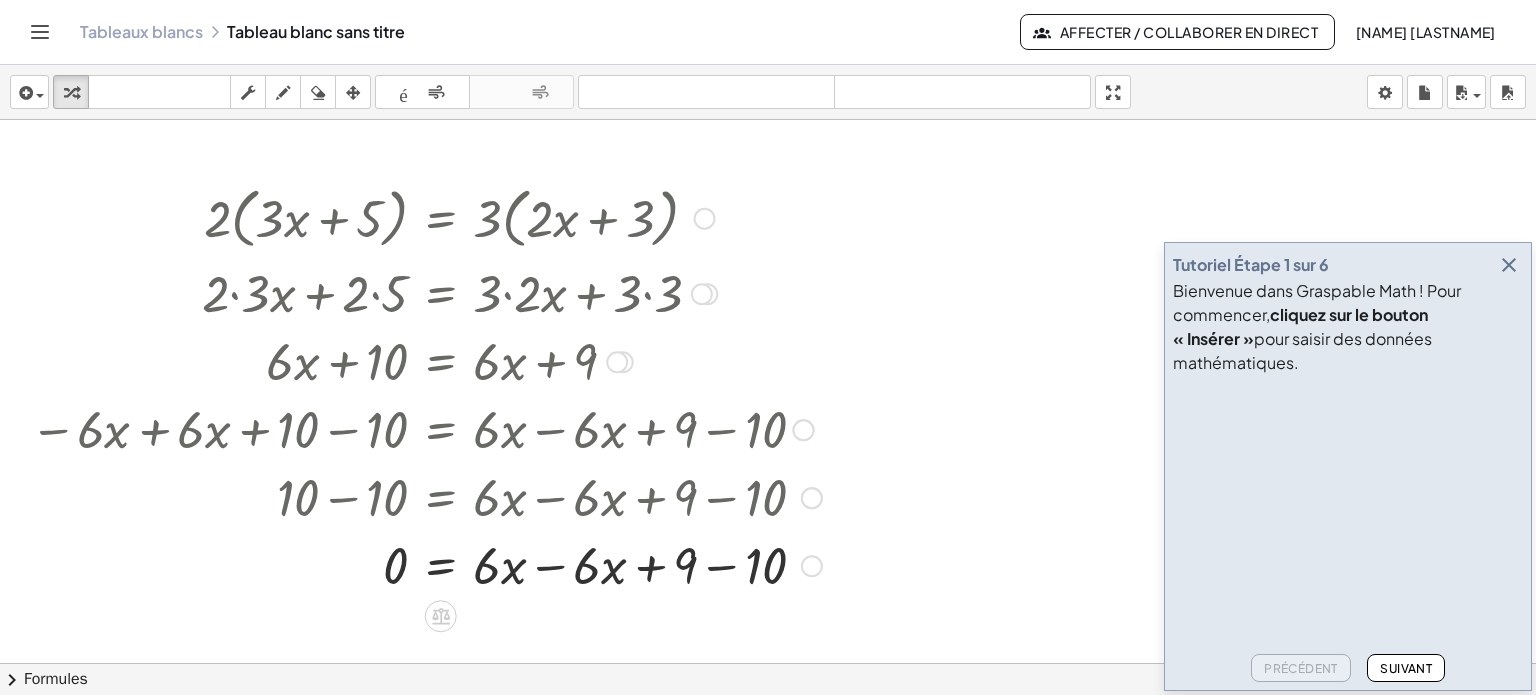 click at bounding box center (426, 564) 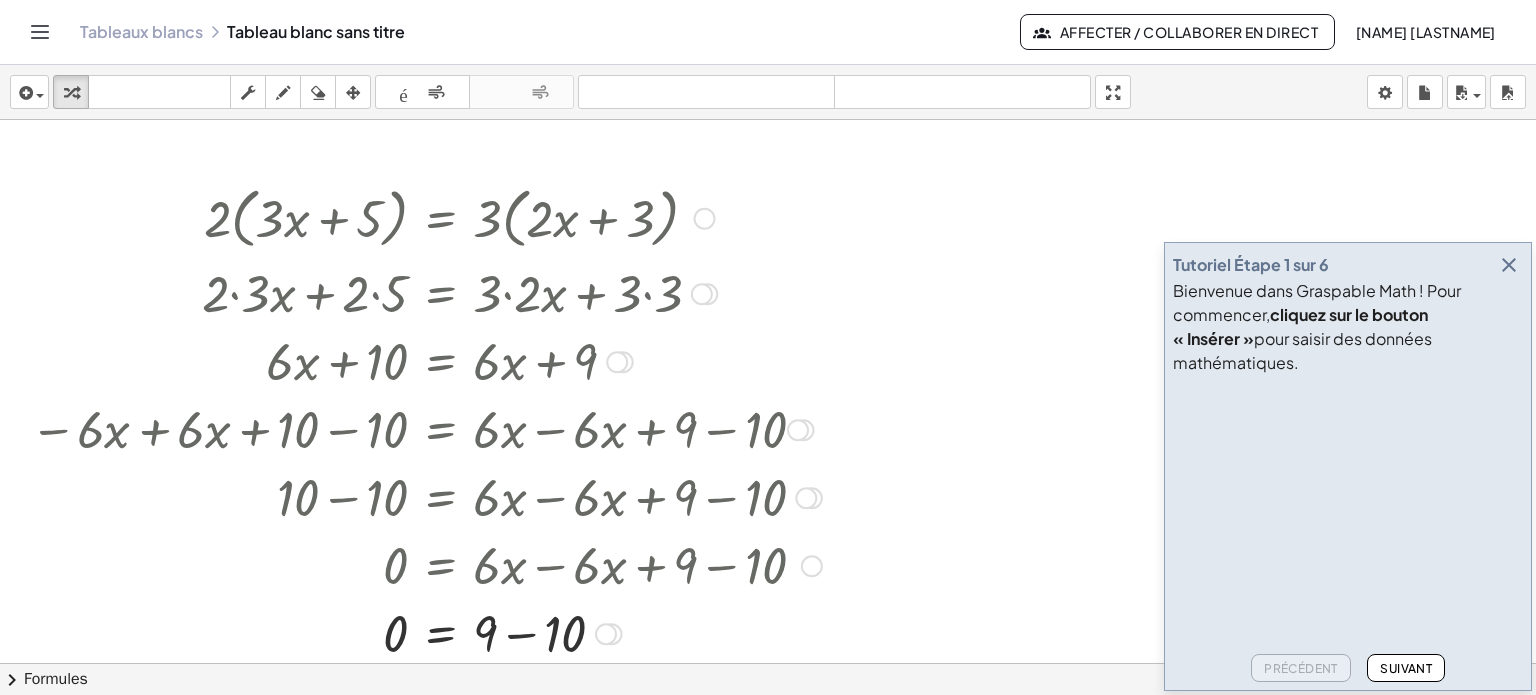 click at bounding box center [426, 632] 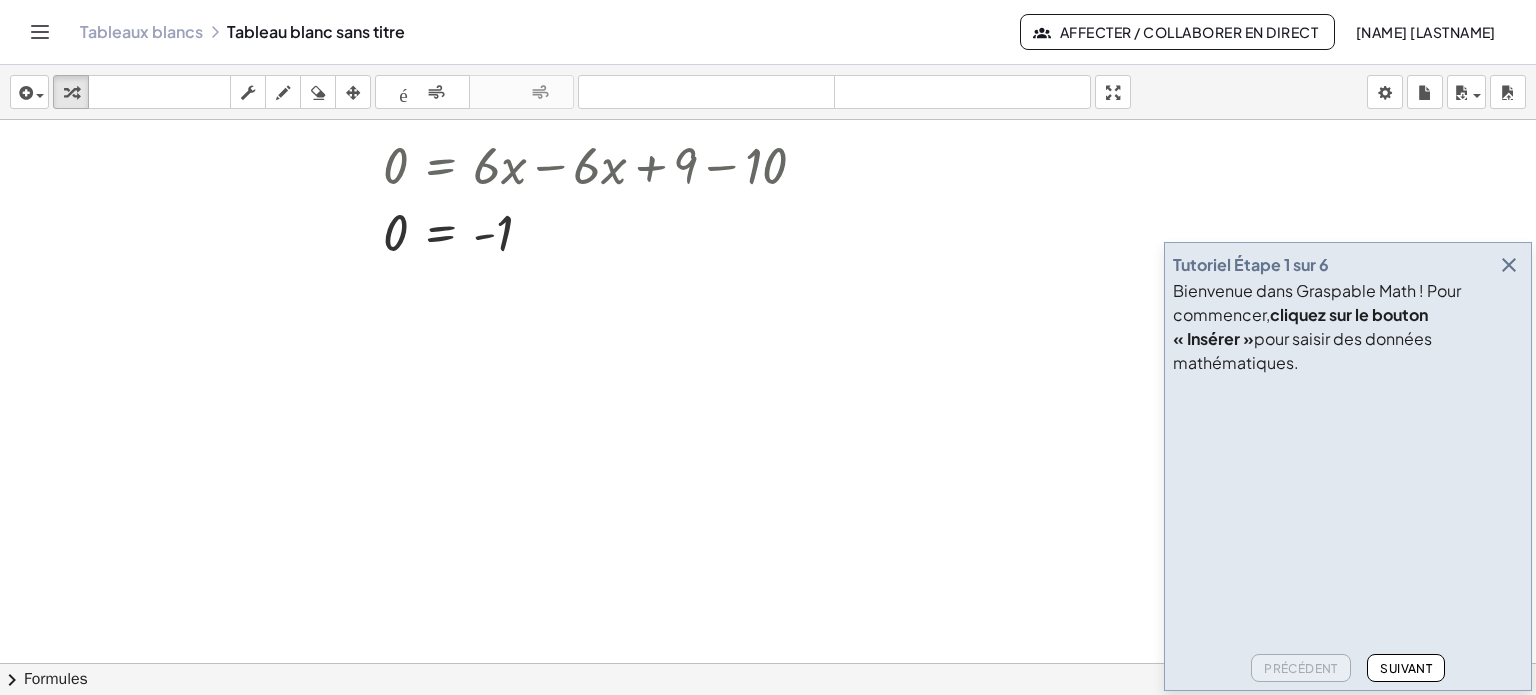 scroll, scrollTop: 600, scrollLeft: 0, axis: vertical 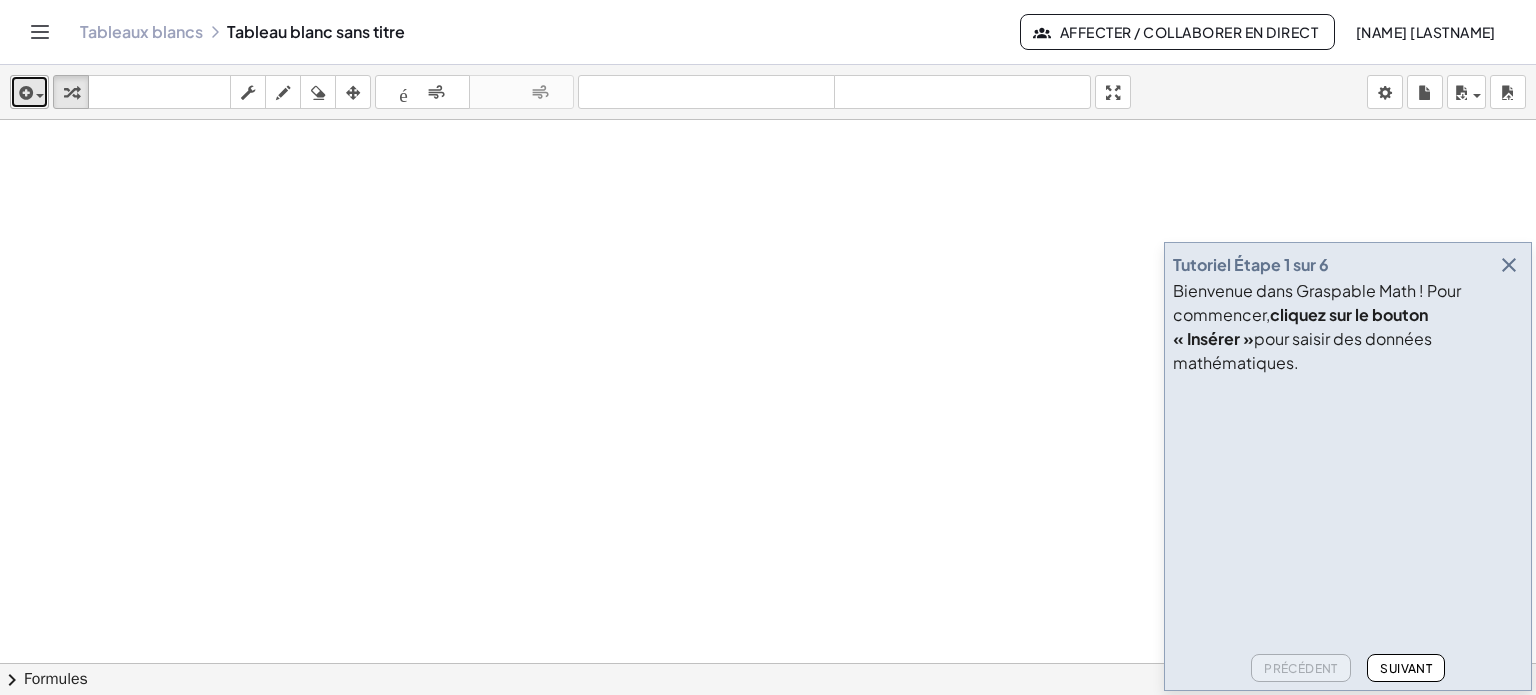click at bounding box center [40, 96] 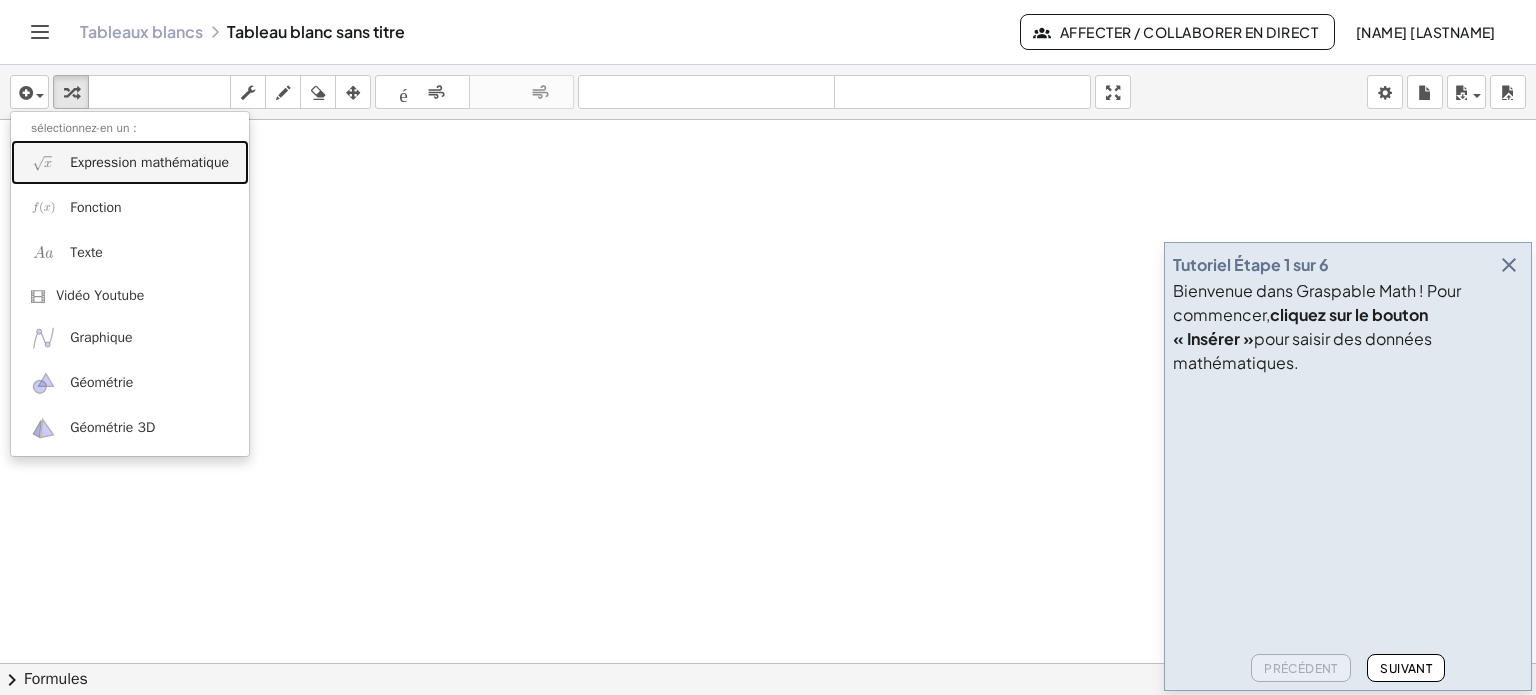 click on "Expression mathématique" at bounding box center (130, 162) 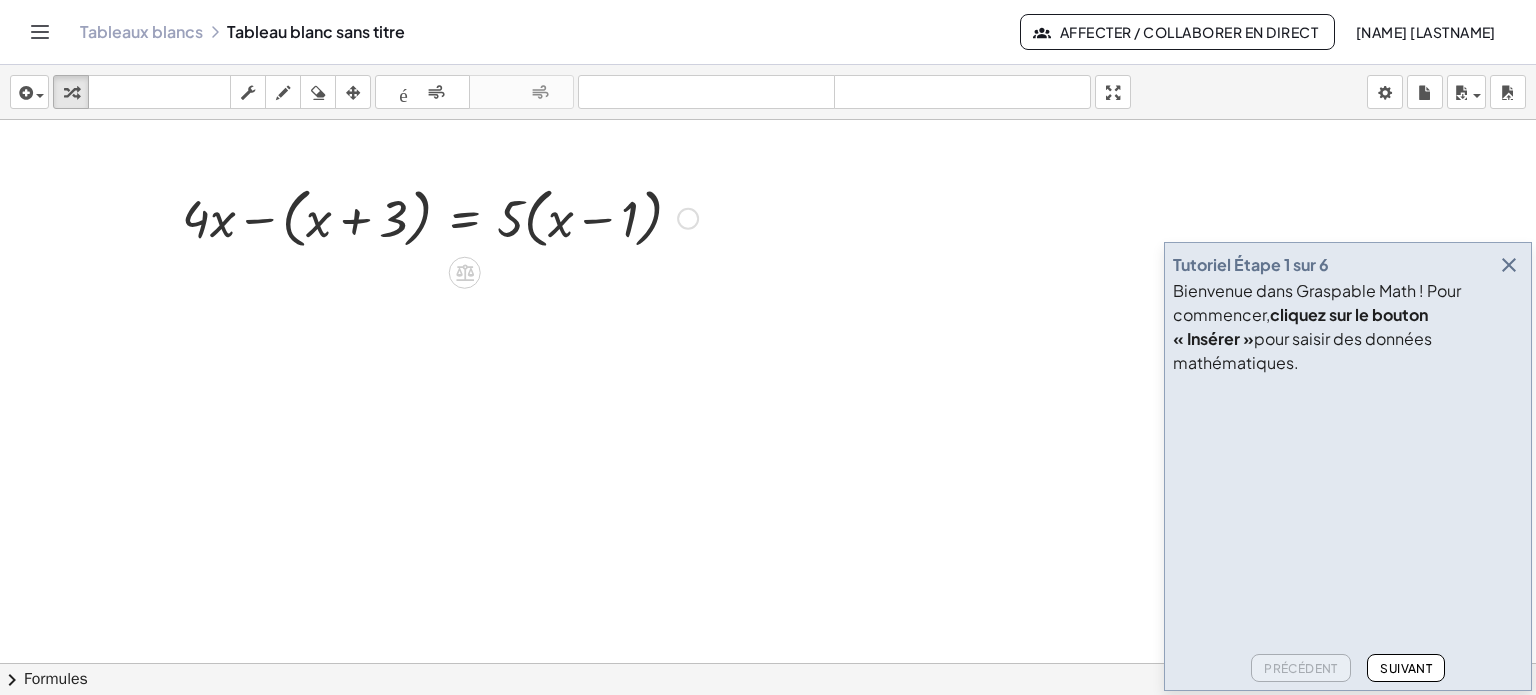click at bounding box center (440, 217) 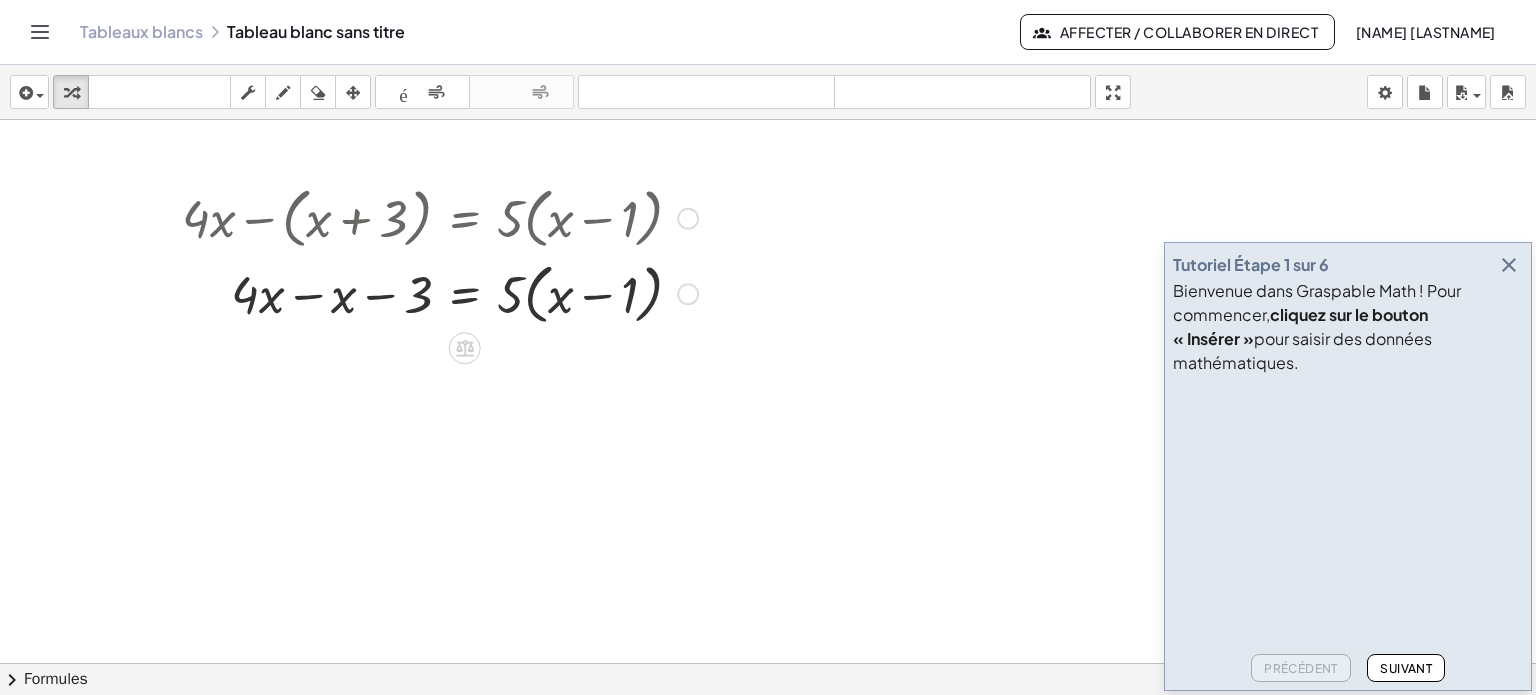click at bounding box center [440, 292] 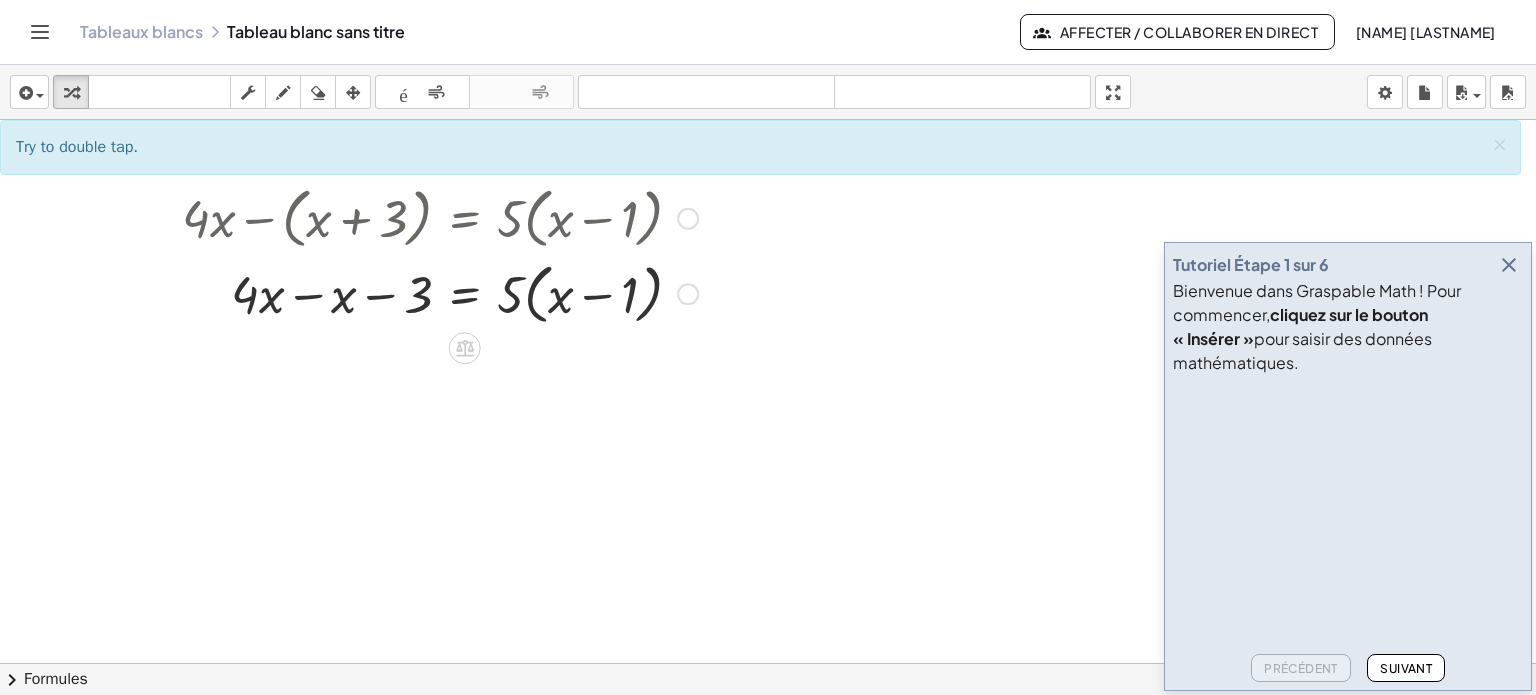 click at bounding box center (440, 292) 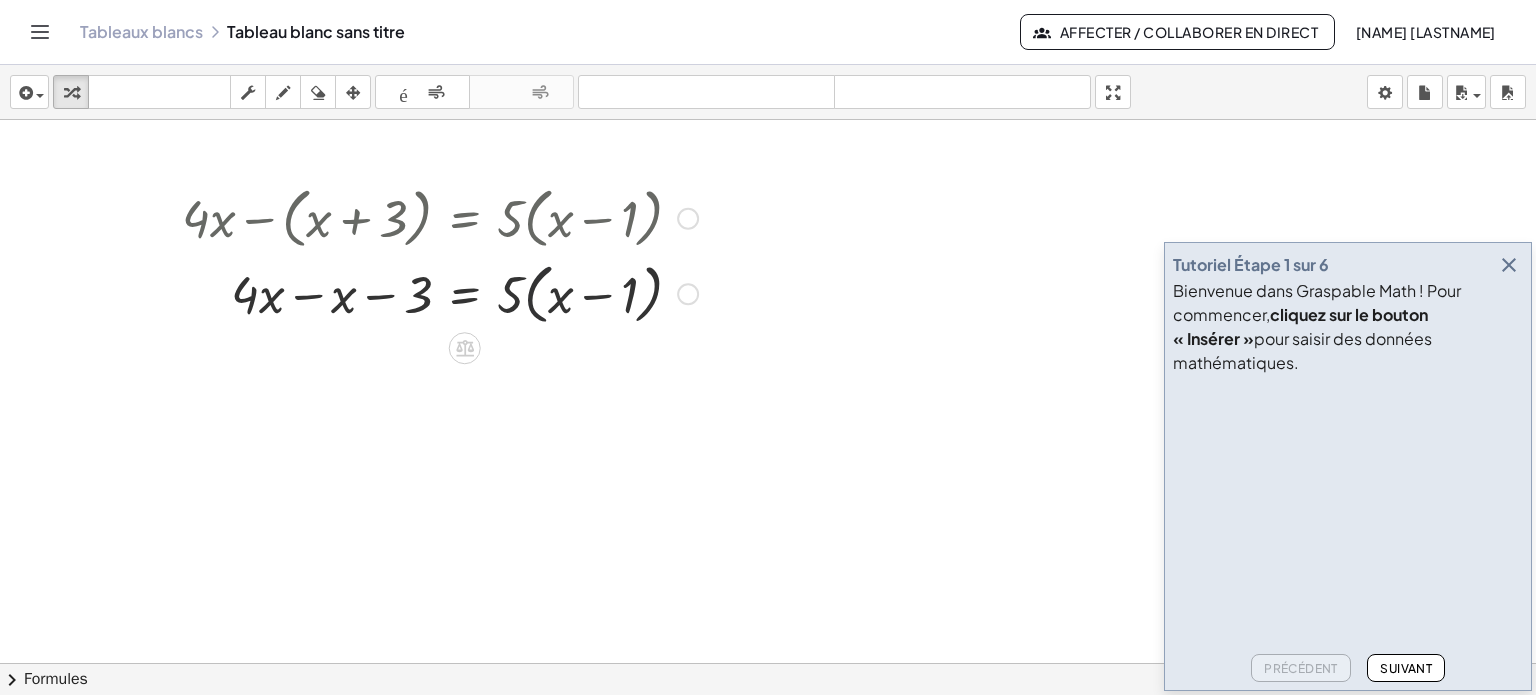click at bounding box center [440, 292] 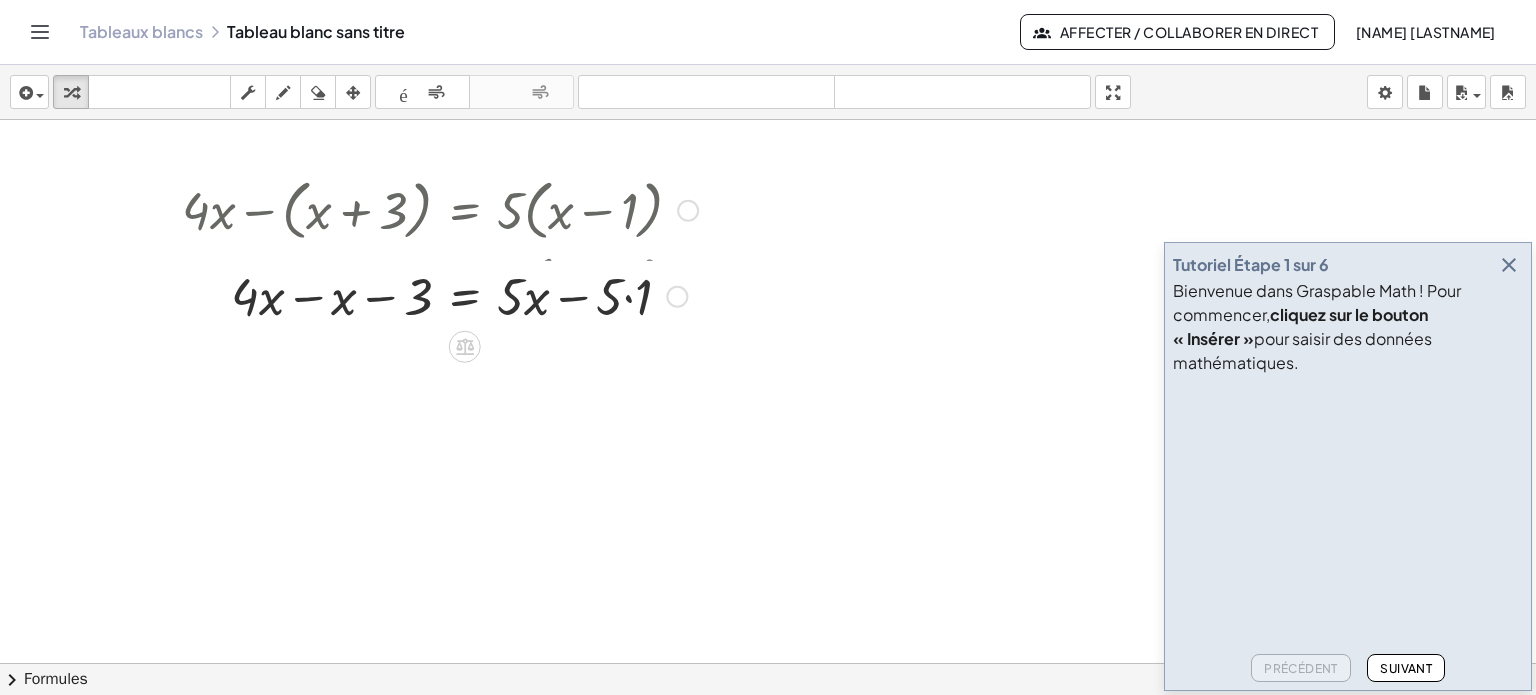scroll, scrollTop: 633, scrollLeft: 0, axis: vertical 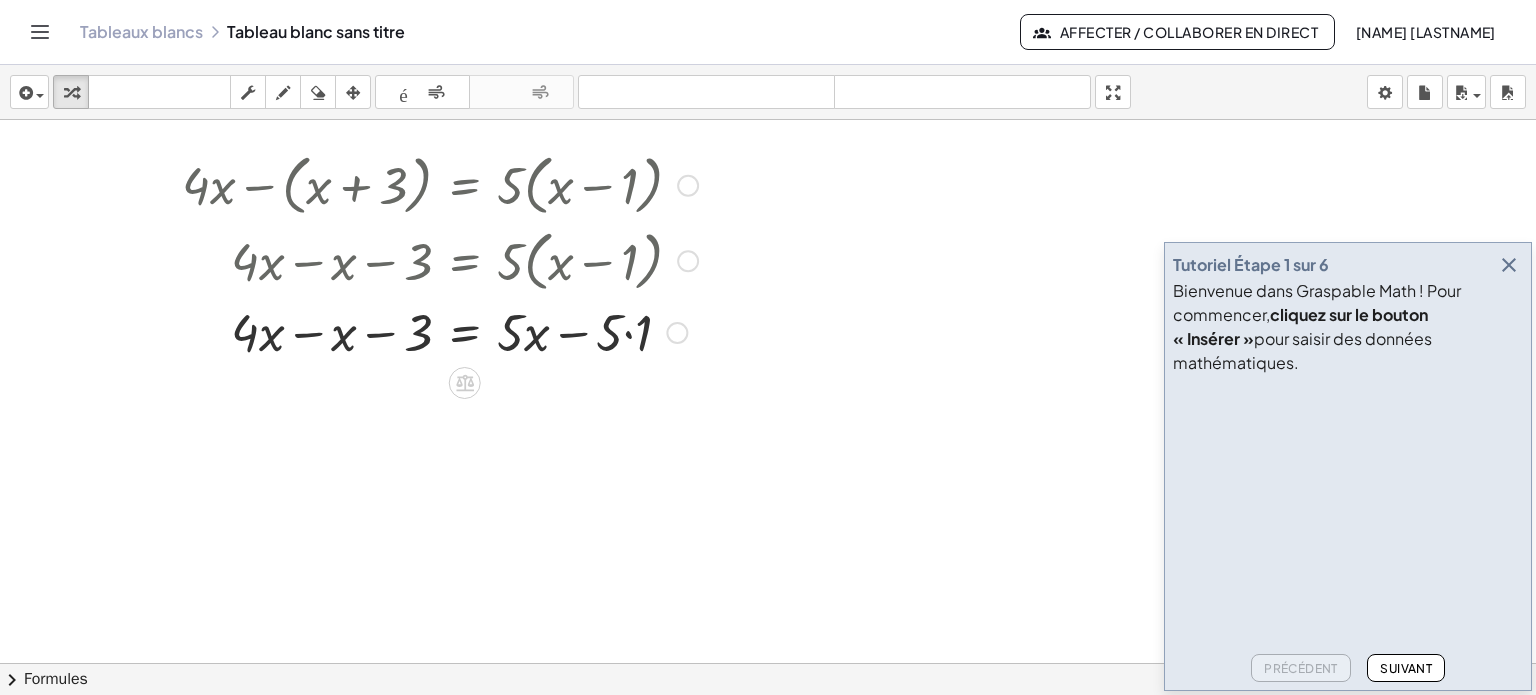 click at bounding box center [440, 331] 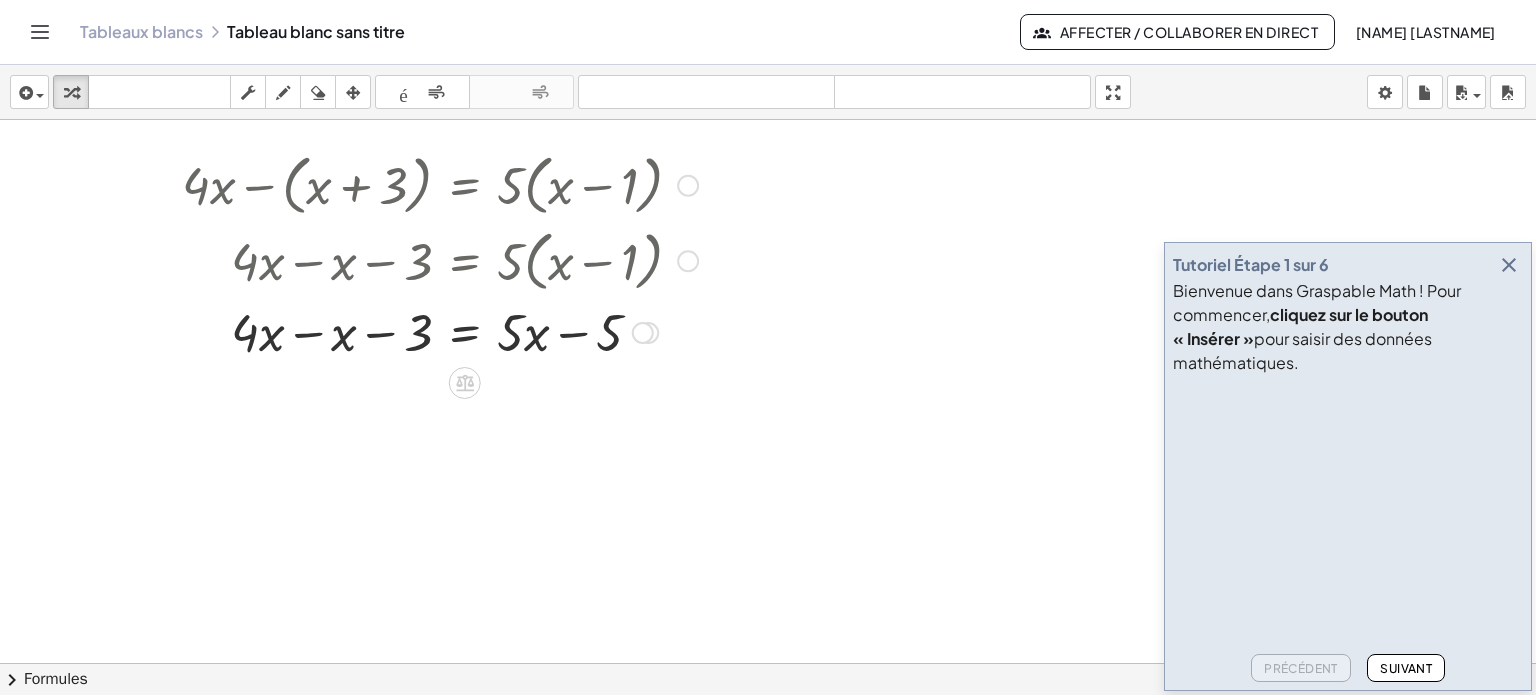 click at bounding box center (440, 331) 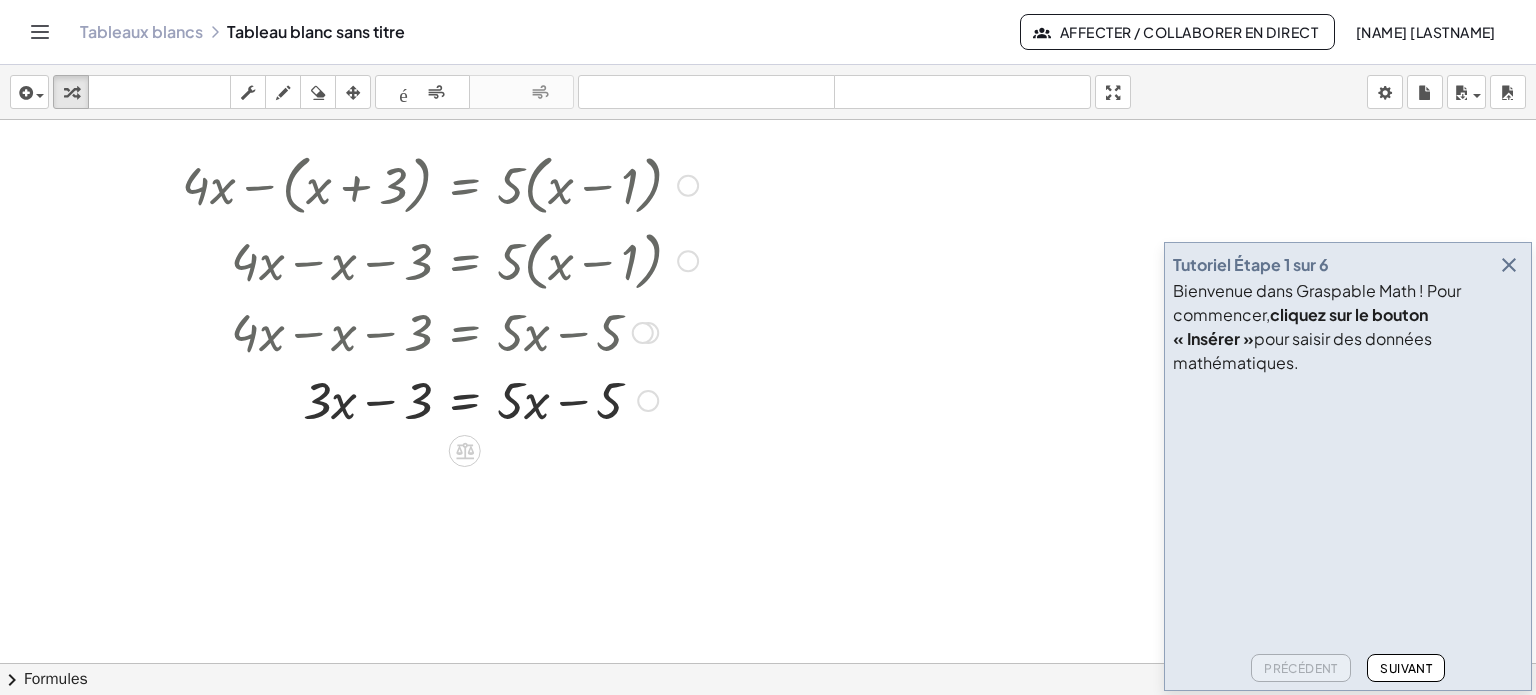 click at bounding box center [440, 399] 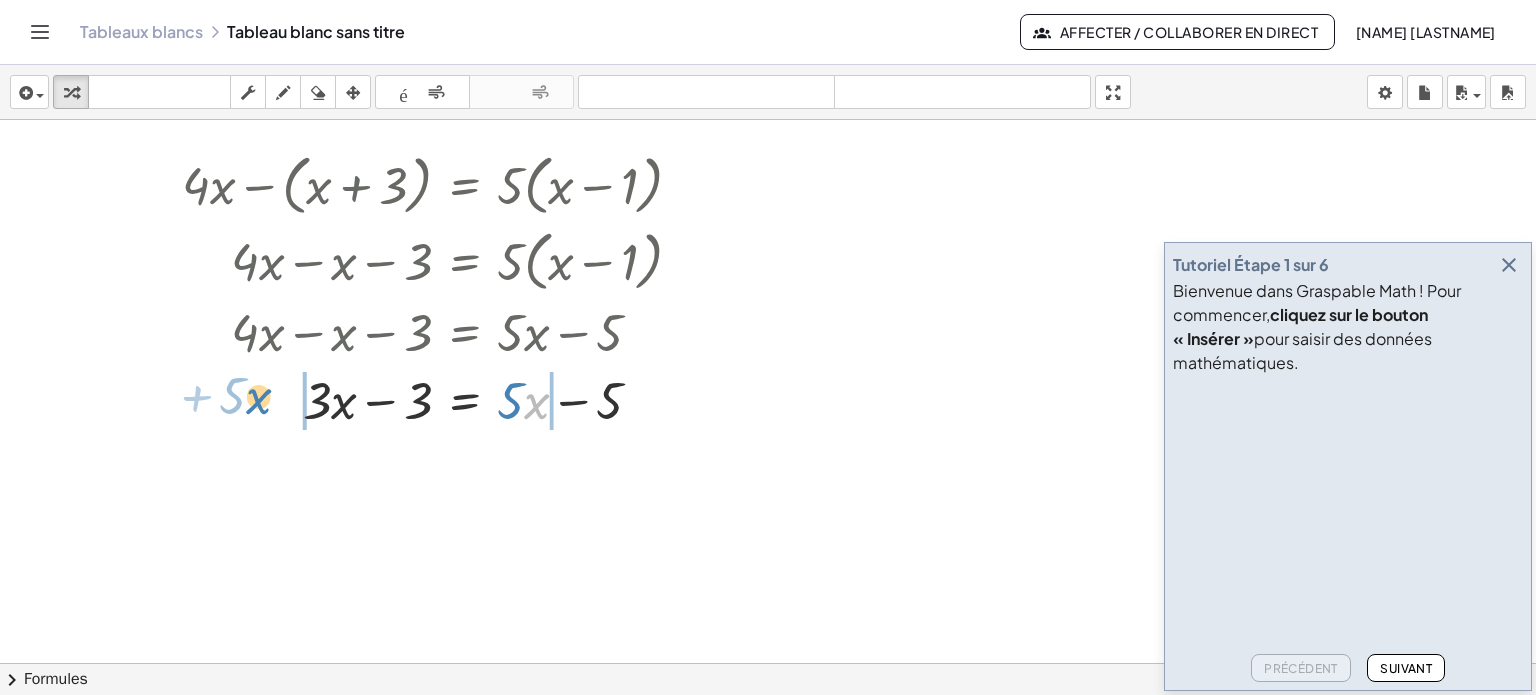 drag, startPoint x: 536, startPoint y: 403, endPoint x: 258, endPoint y: 397, distance: 278.06473 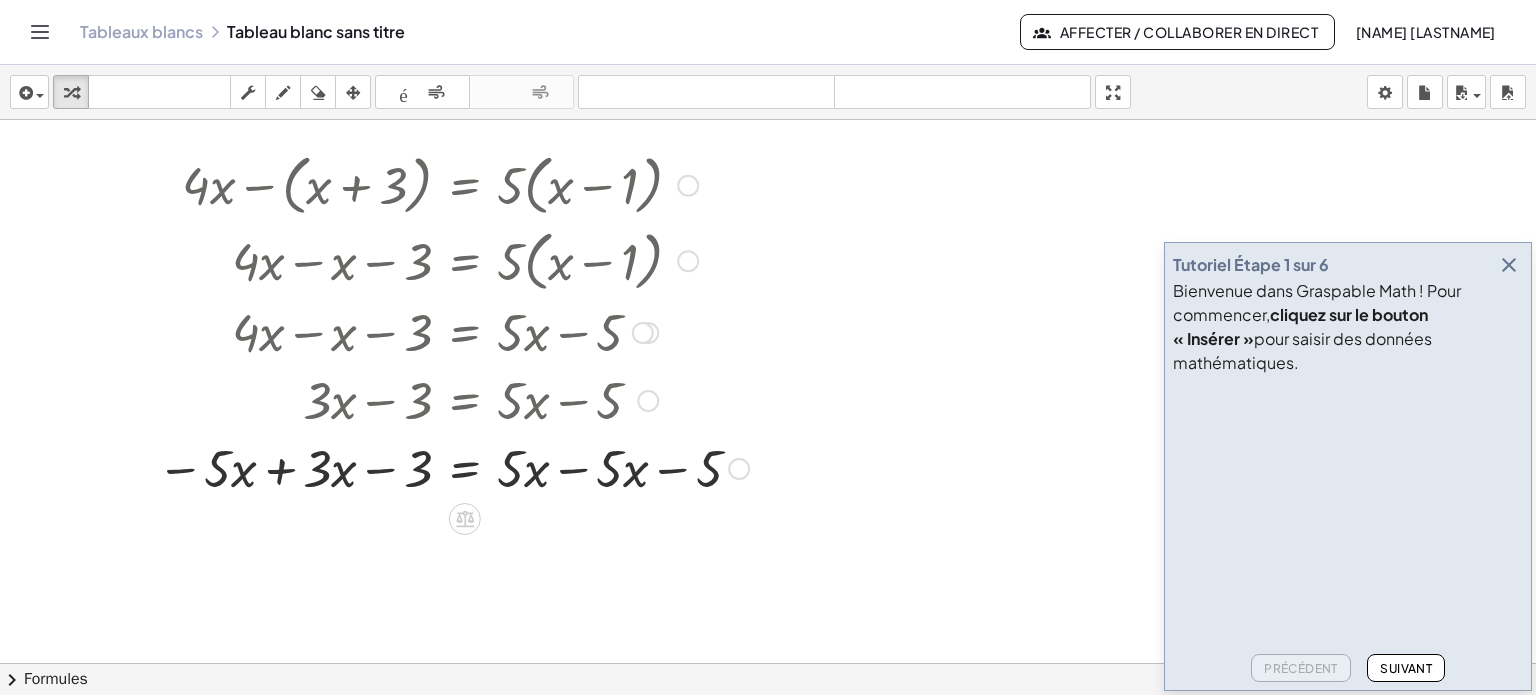 click at bounding box center [453, 467] 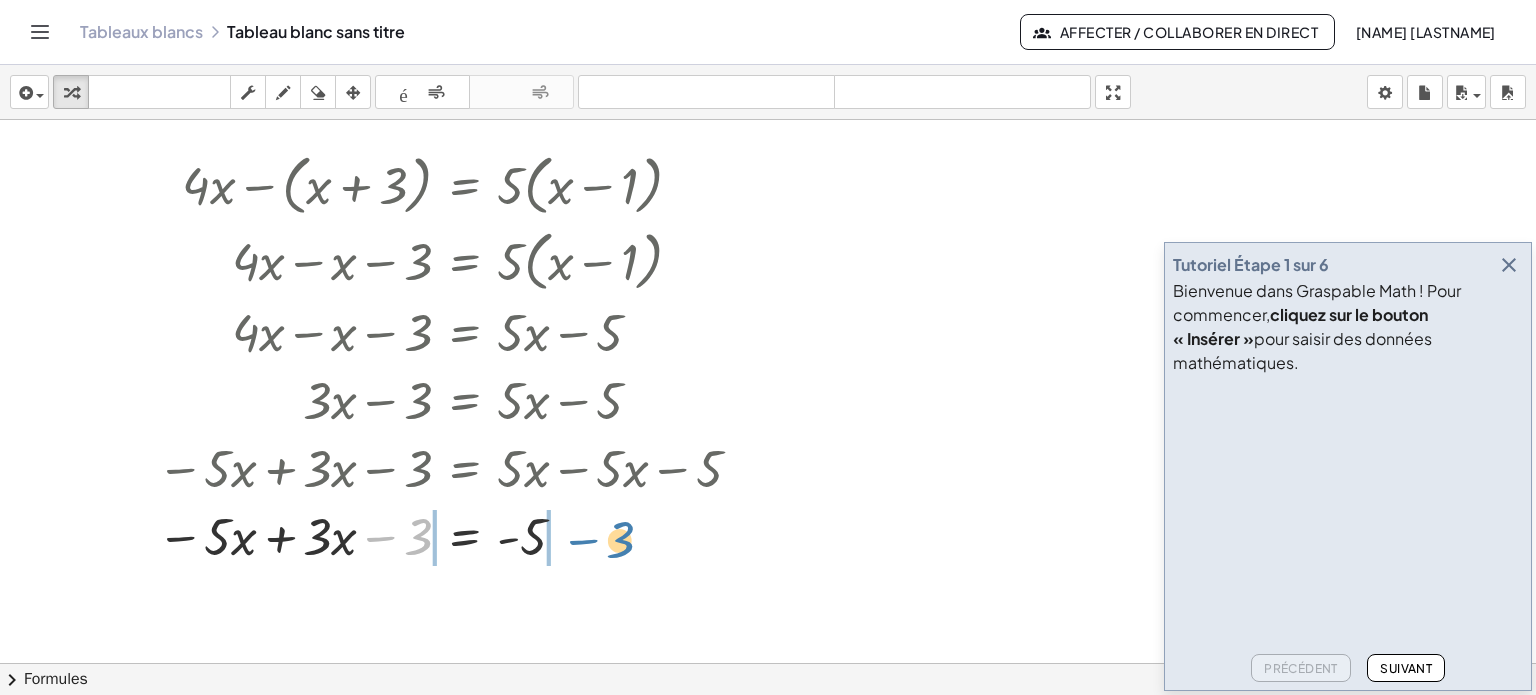 drag, startPoint x: 404, startPoint y: 532, endPoint x: 608, endPoint y: 535, distance: 204.02206 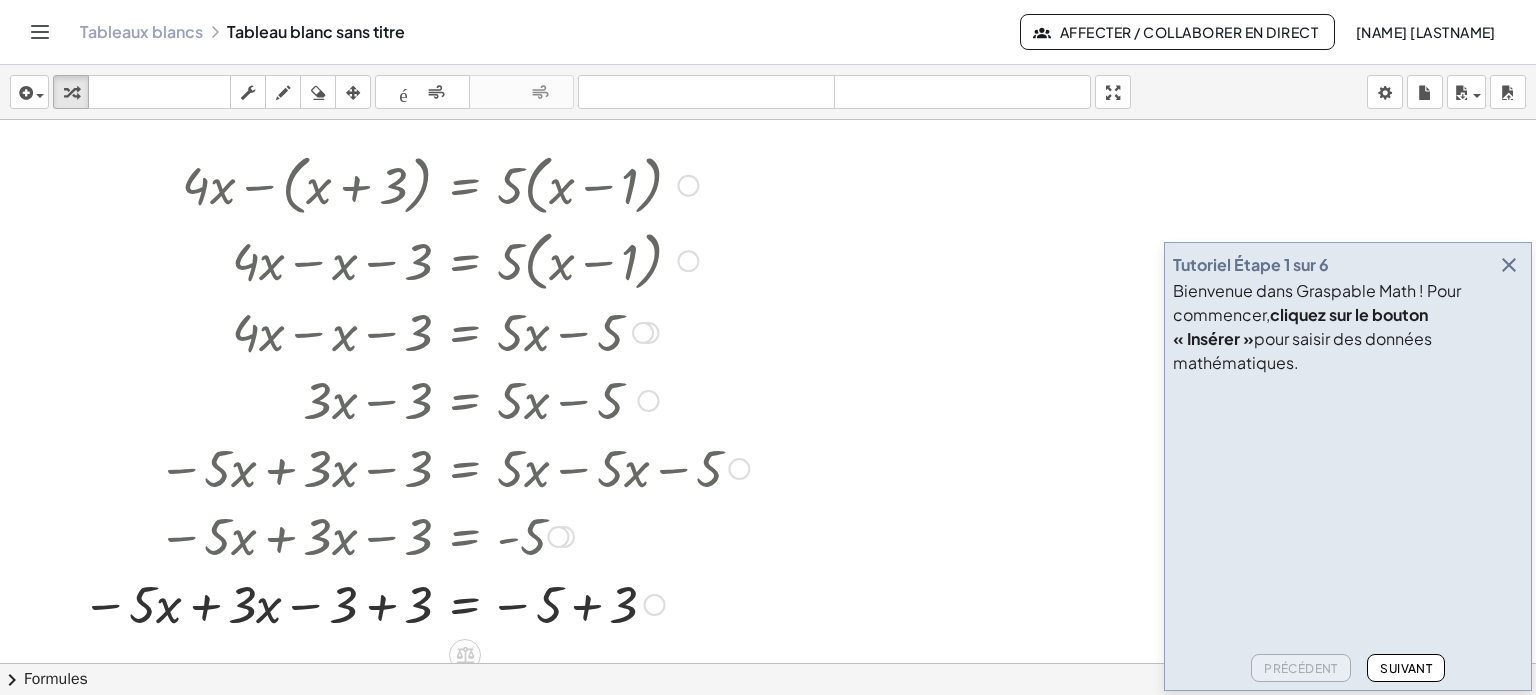 click at bounding box center (415, 603) 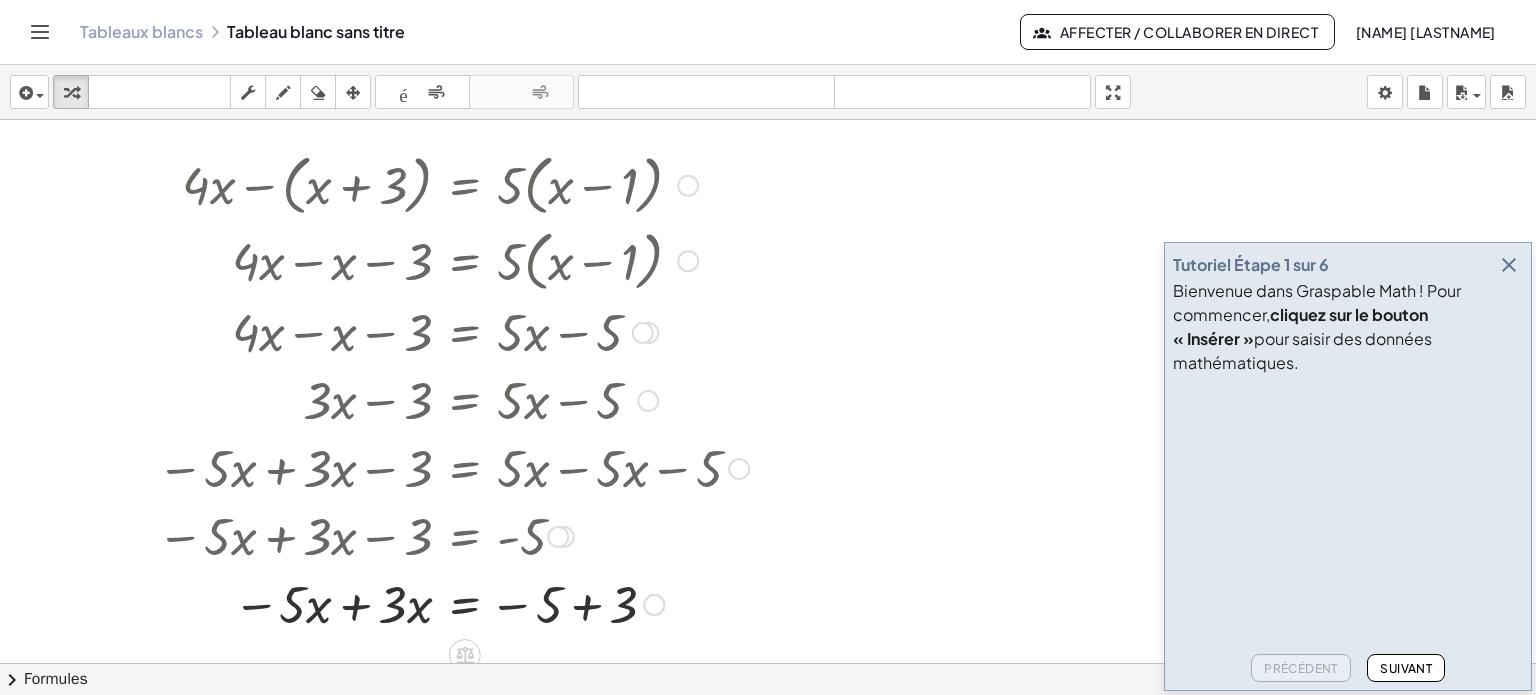 click at bounding box center (453, 603) 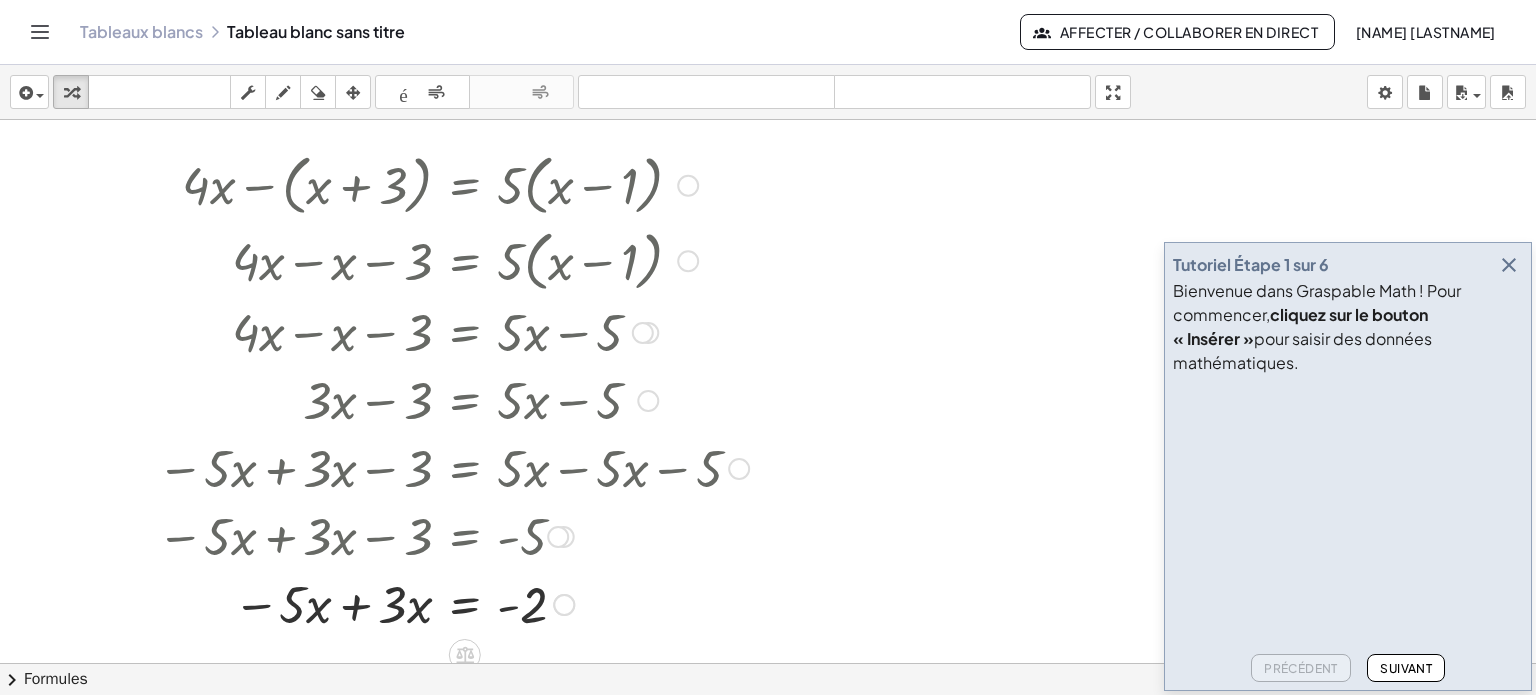 click at bounding box center [453, 603] 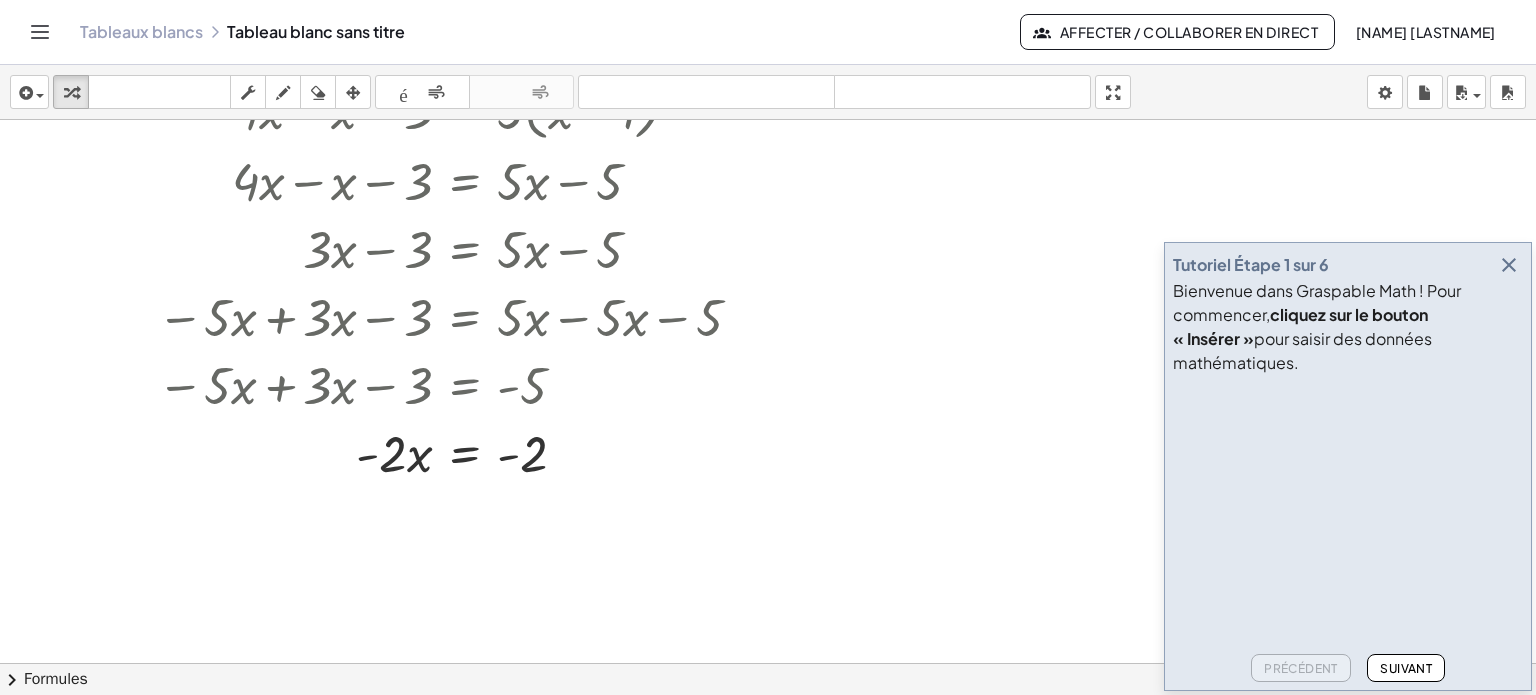 scroll, scrollTop: 833, scrollLeft: 0, axis: vertical 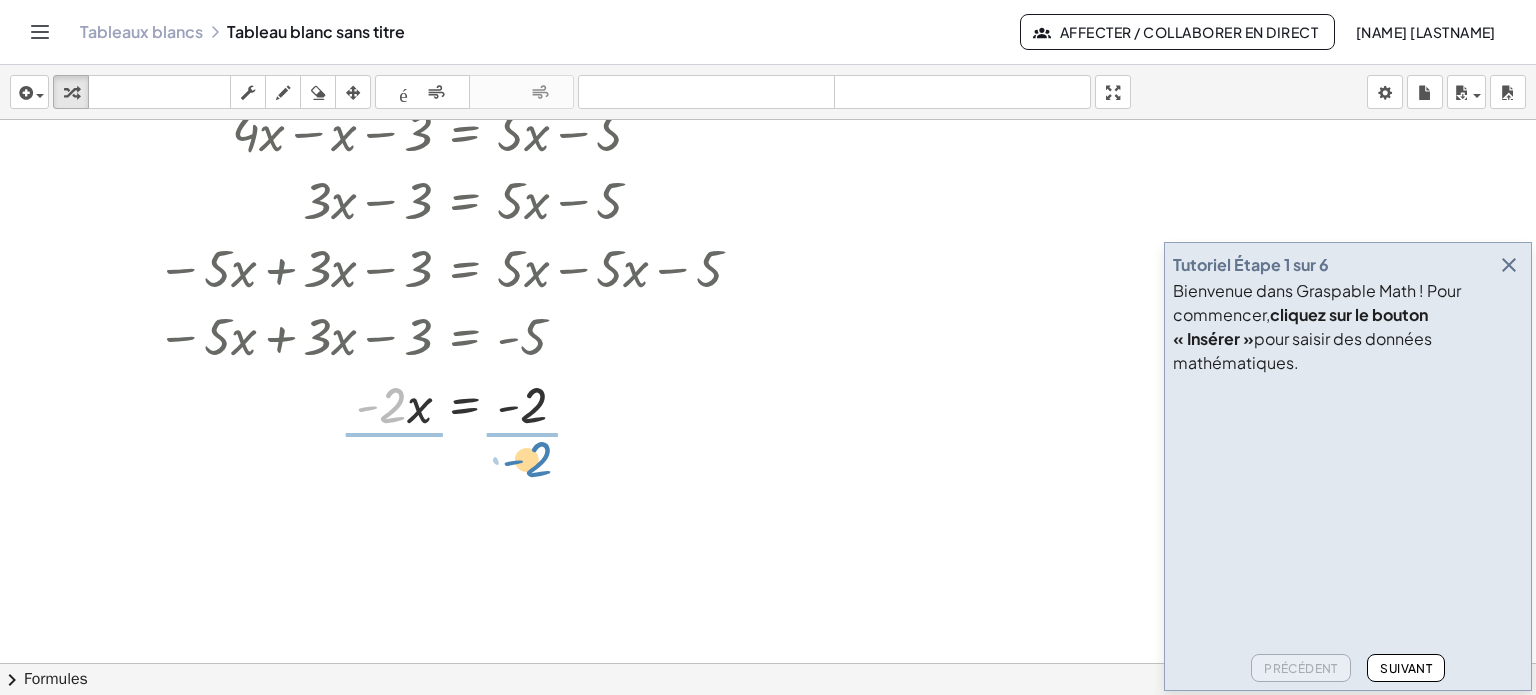 drag, startPoint x: 390, startPoint y: 407, endPoint x: 536, endPoint y: 461, distance: 155.6663 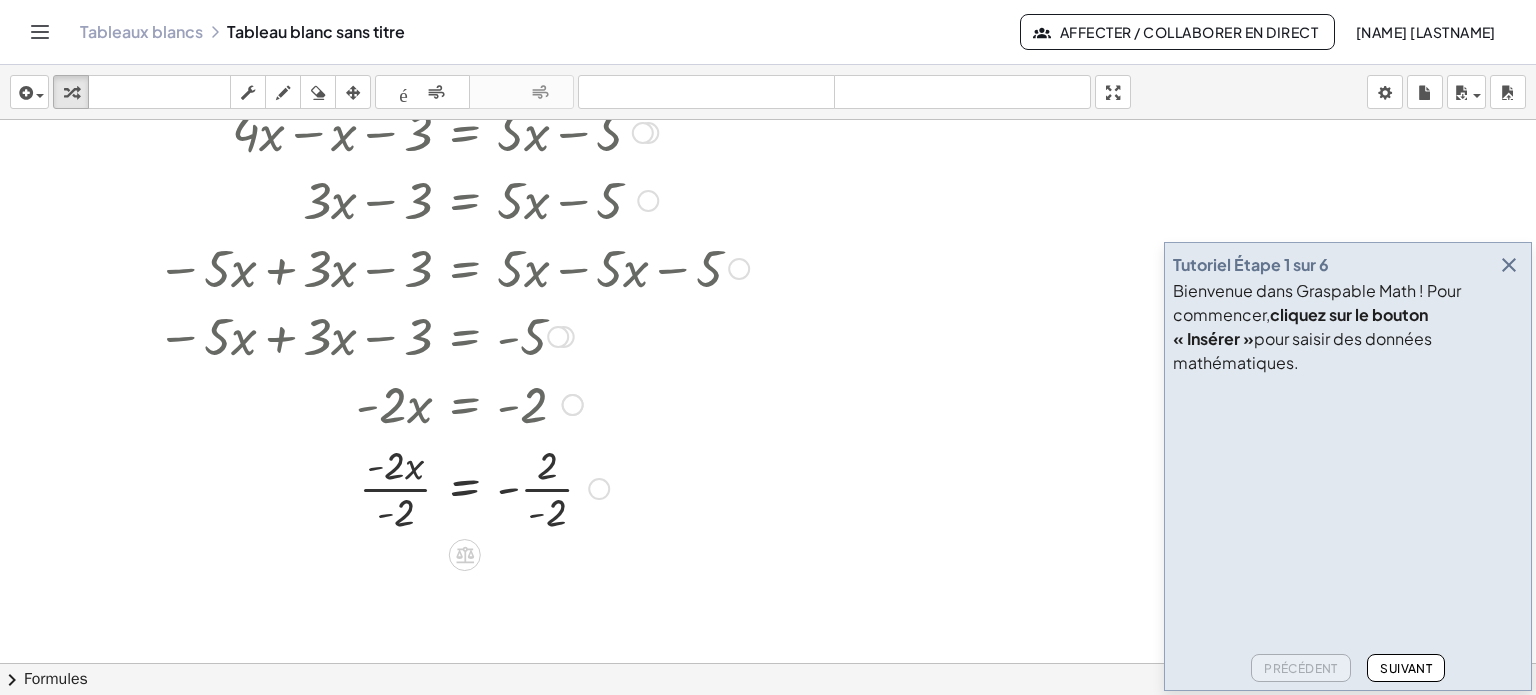 click at bounding box center [453, 487] 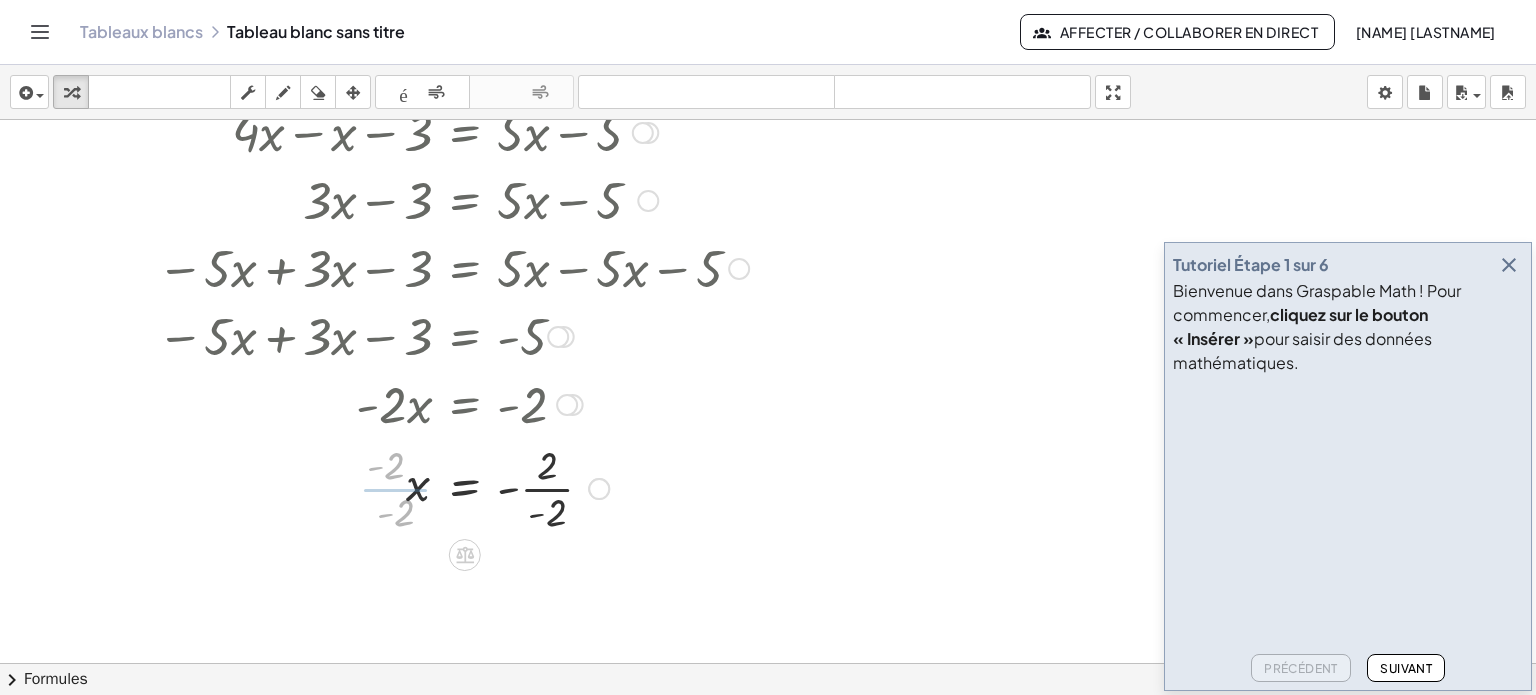 click at bounding box center (453, 487) 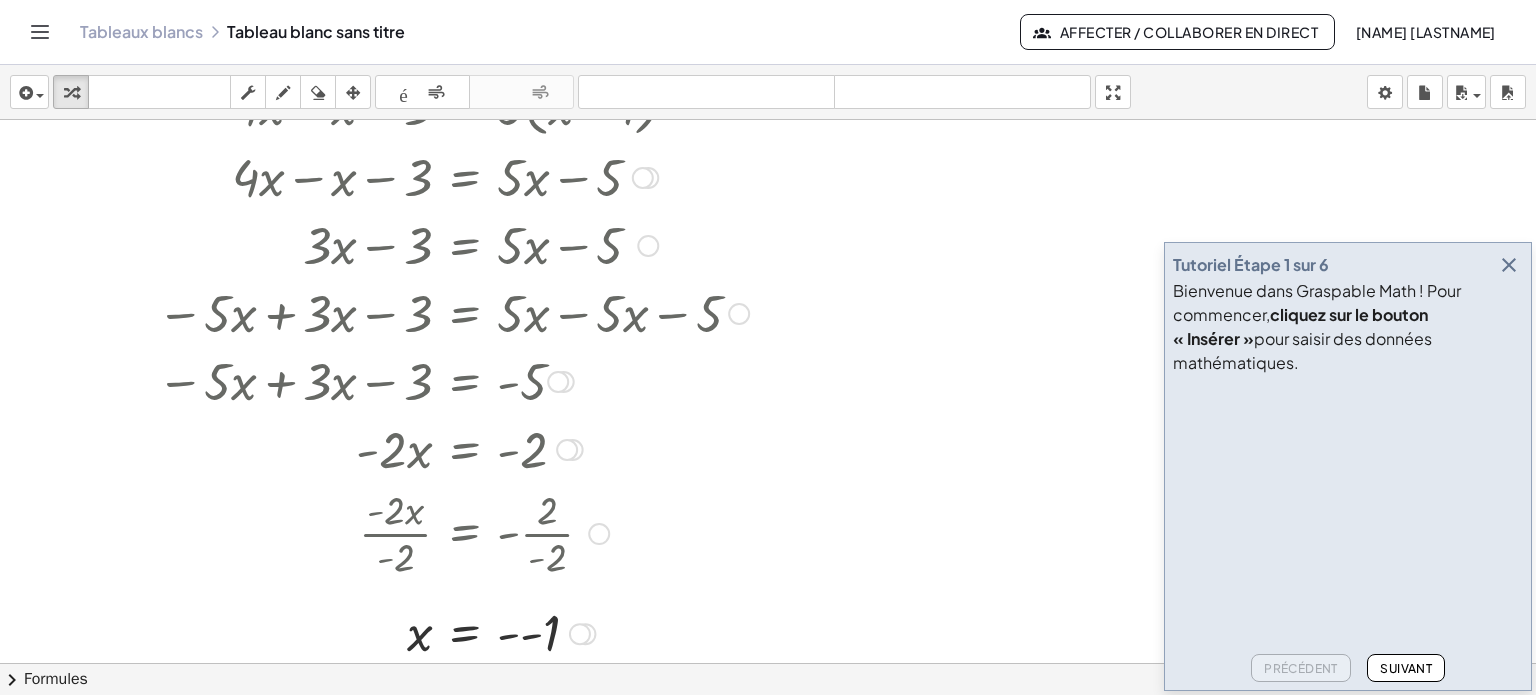 scroll, scrollTop: 833, scrollLeft: 0, axis: vertical 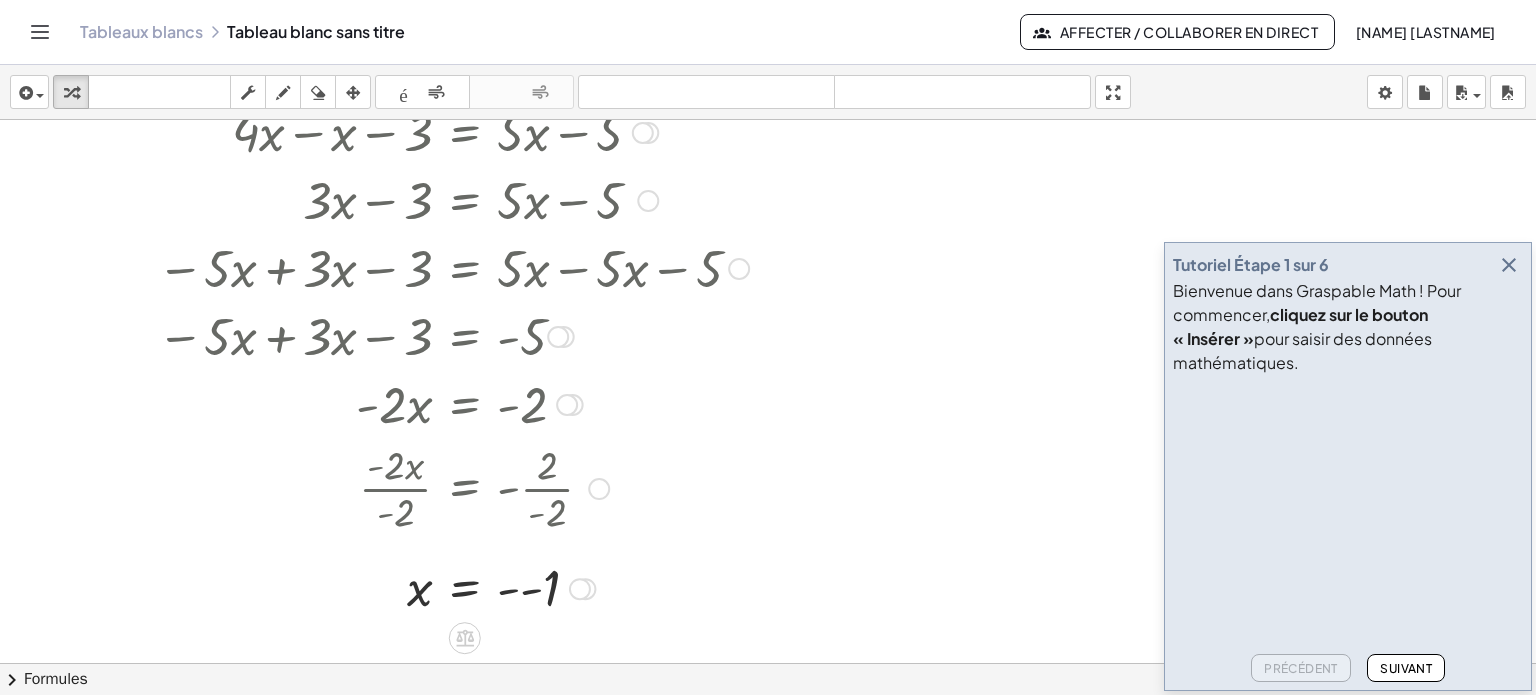 click at bounding box center [453, 587] 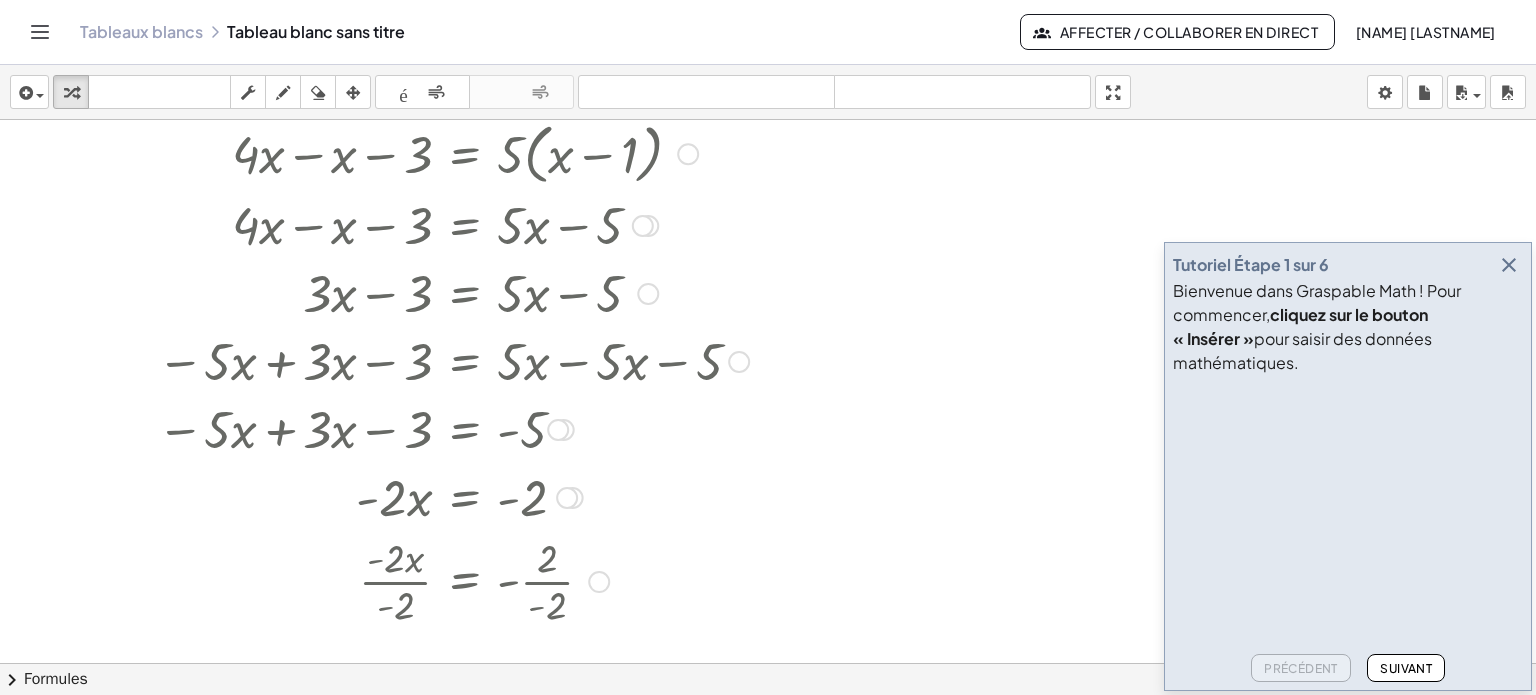 scroll, scrollTop: 733, scrollLeft: 0, axis: vertical 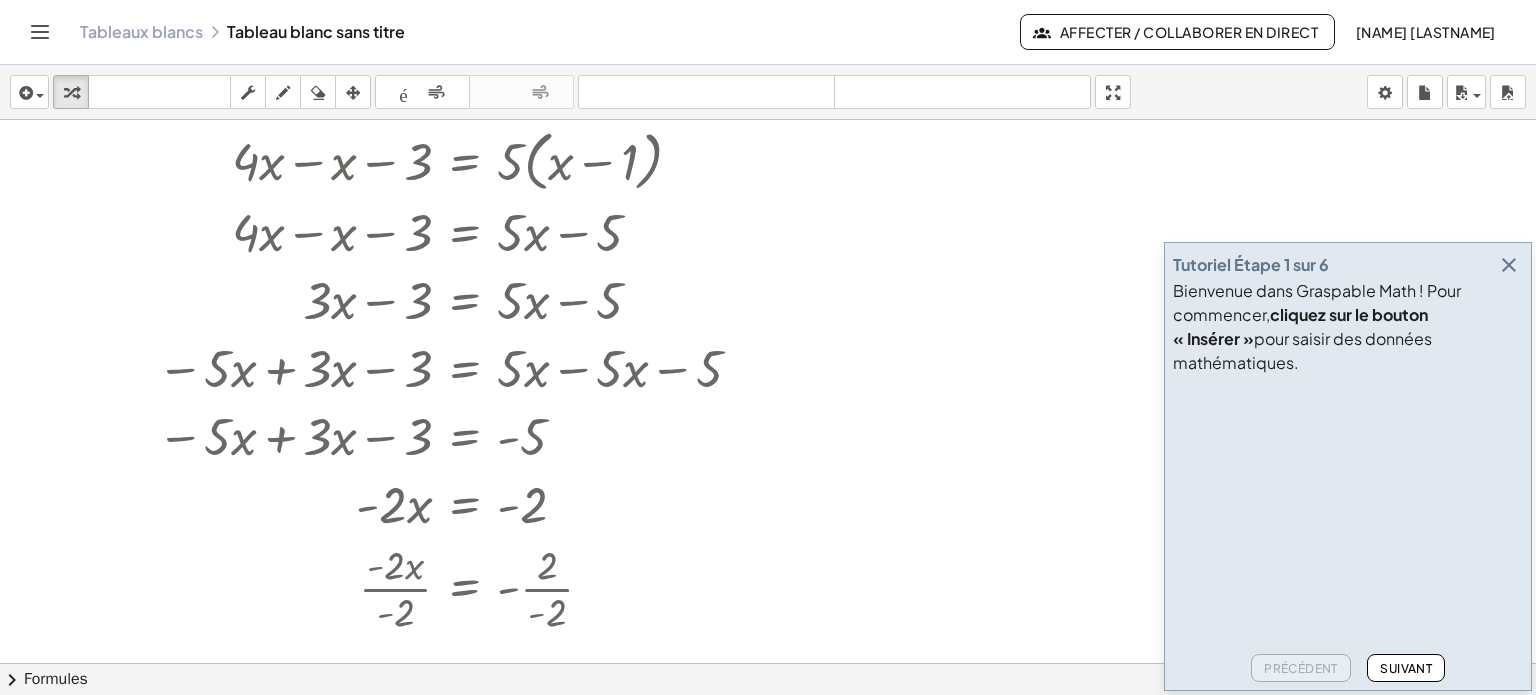 click at bounding box center [1509, 265] 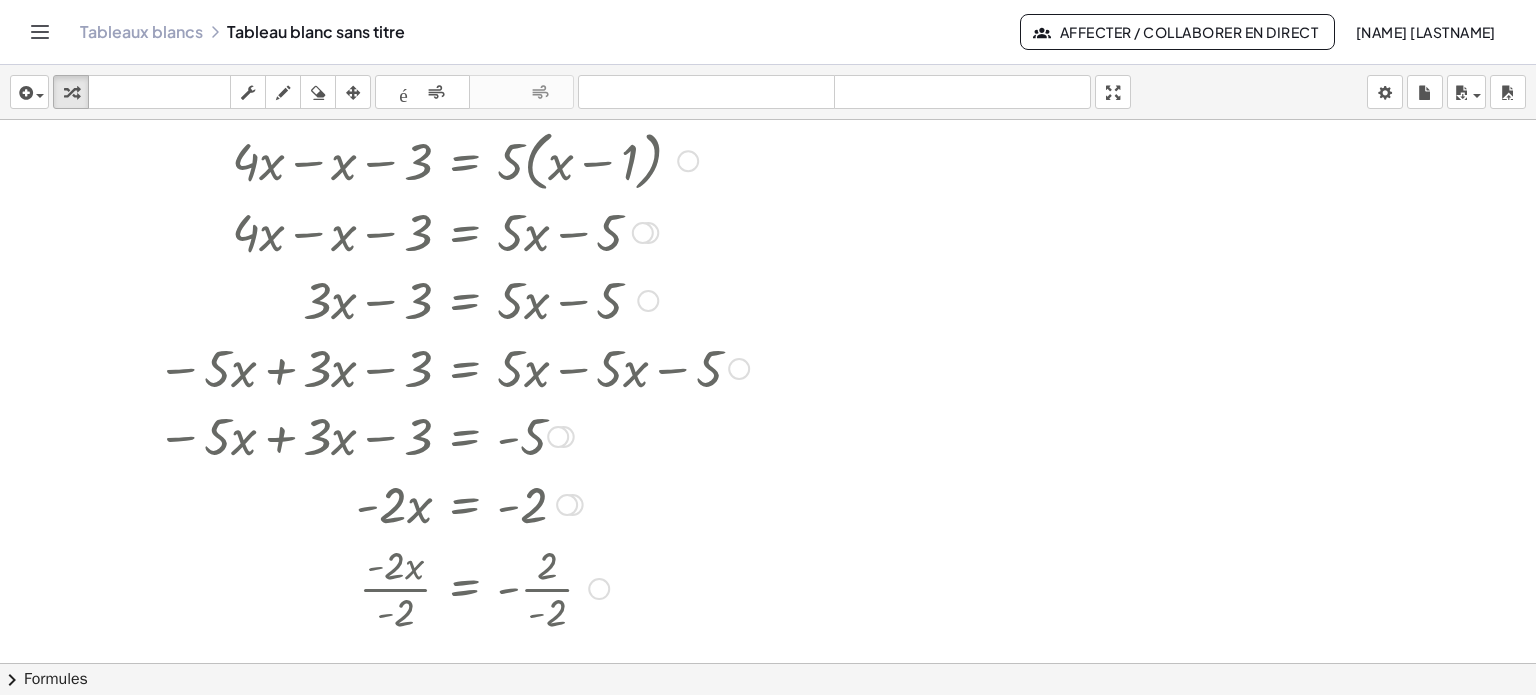 scroll, scrollTop: 633, scrollLeft: 0, axis: vertical 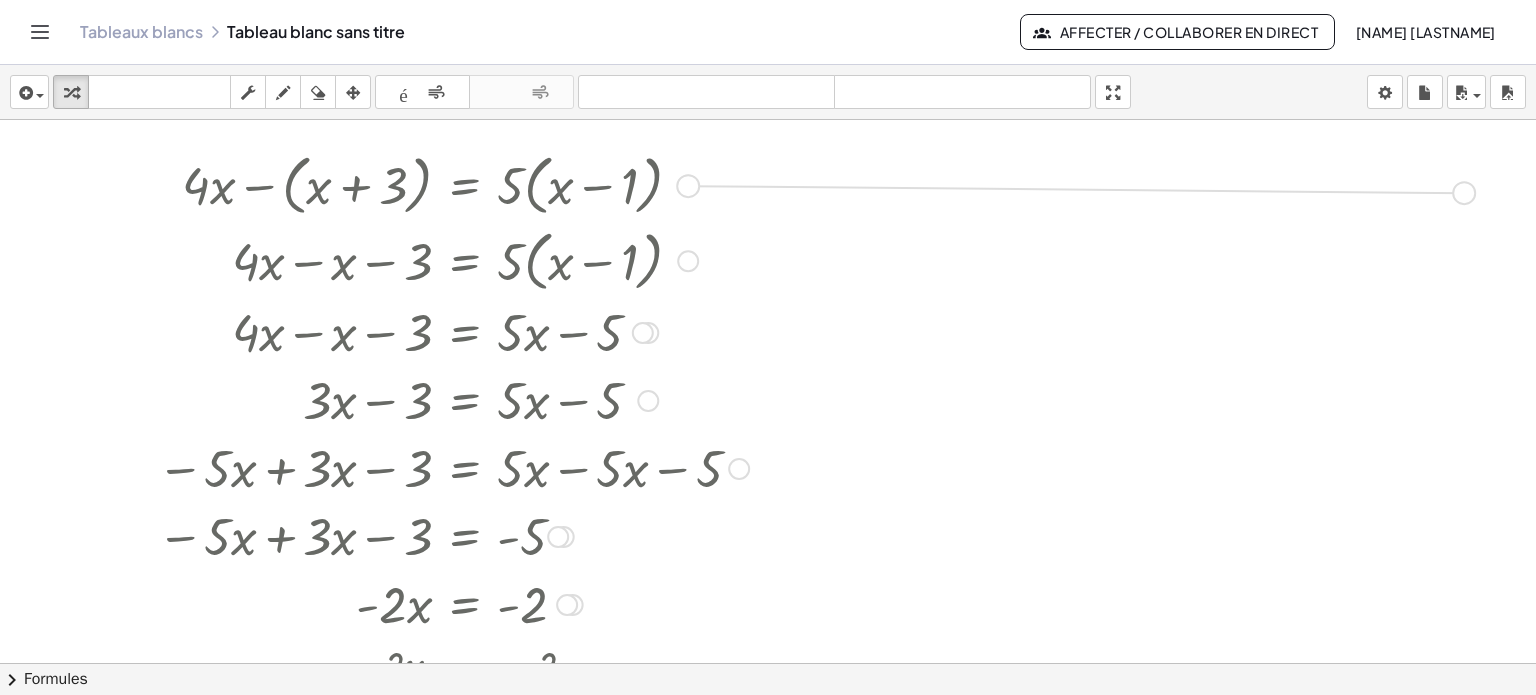 drag, startPoint x: 688, startPoint y: 180, endPoint x: 1465, endPoint y: 187, distance: 777.03156 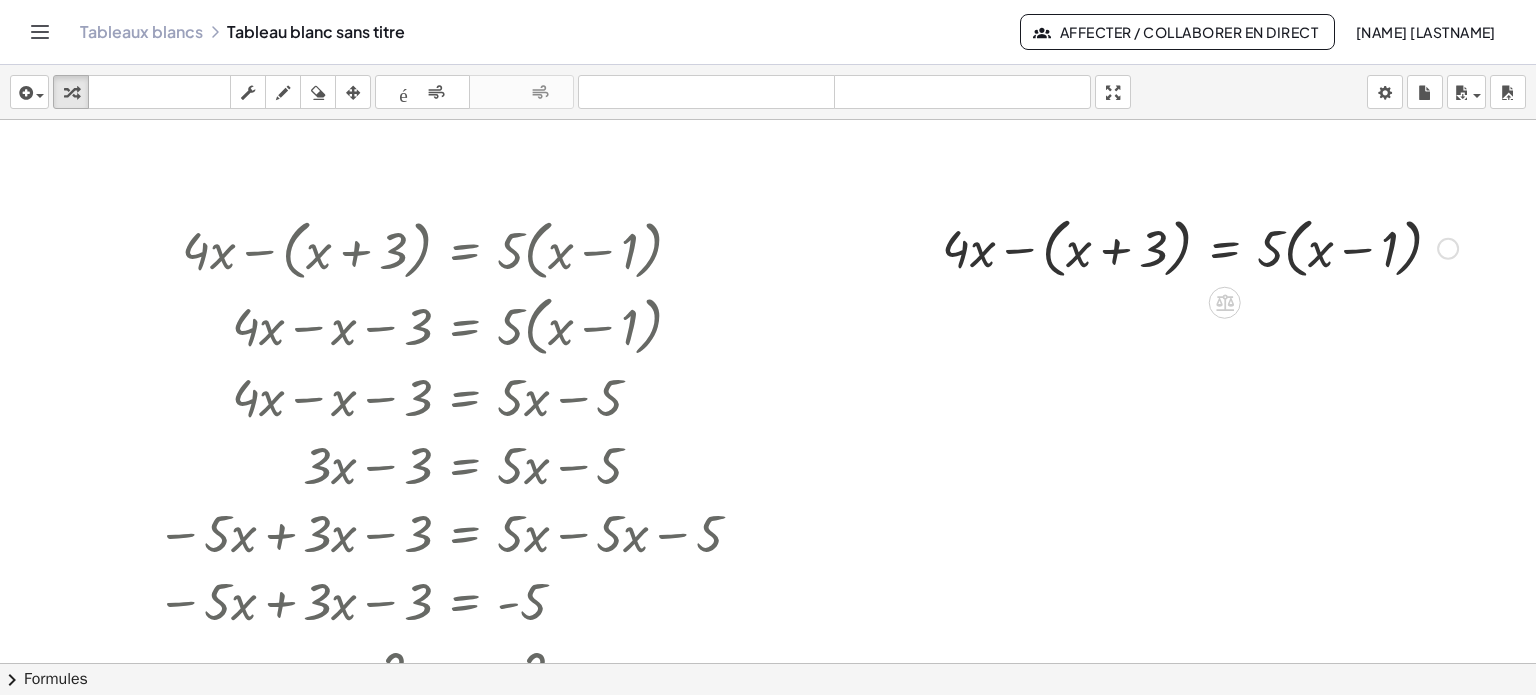 scroll, scrollTop: 533, scrollLeft: 0, axis: vertical 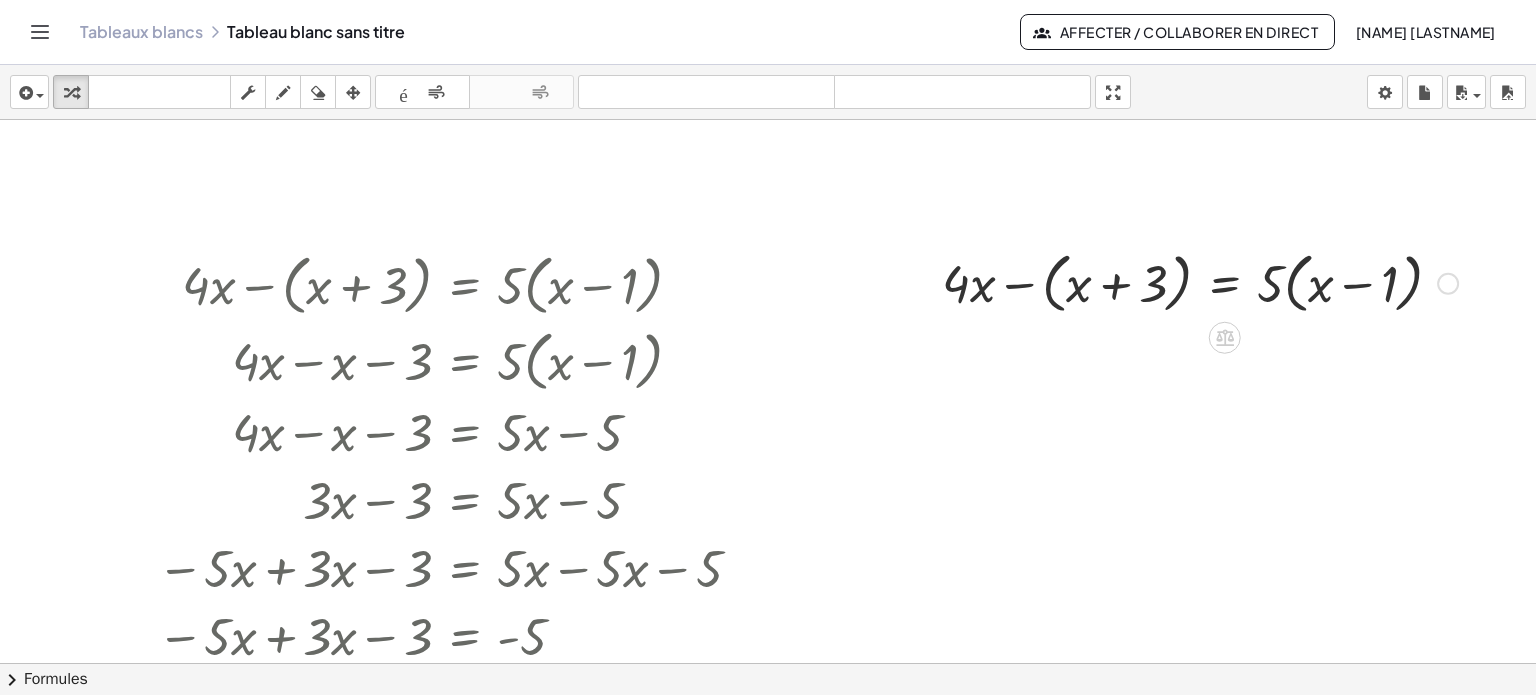 click at bounding box center (1200, 282) 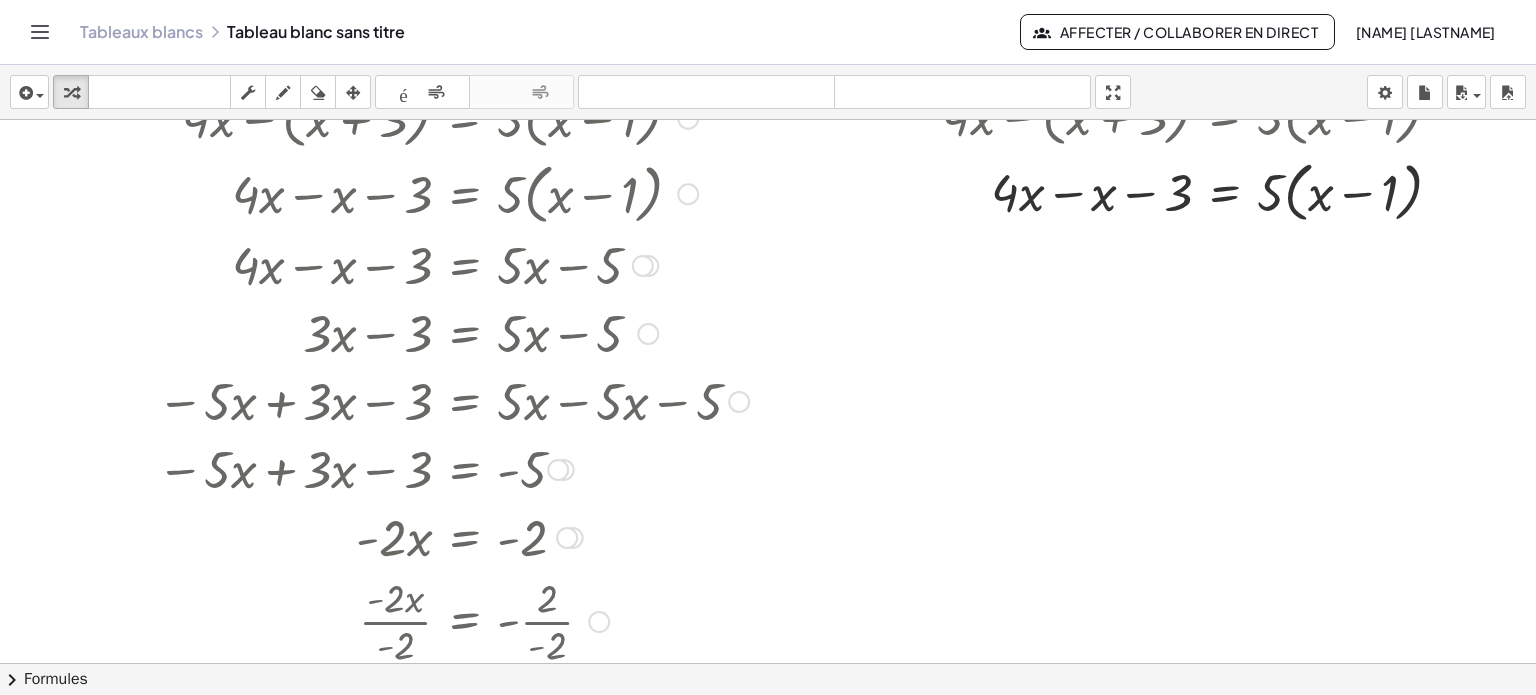 scroll, scrollTop: 733, scrollLeft: 0, axis: vertical 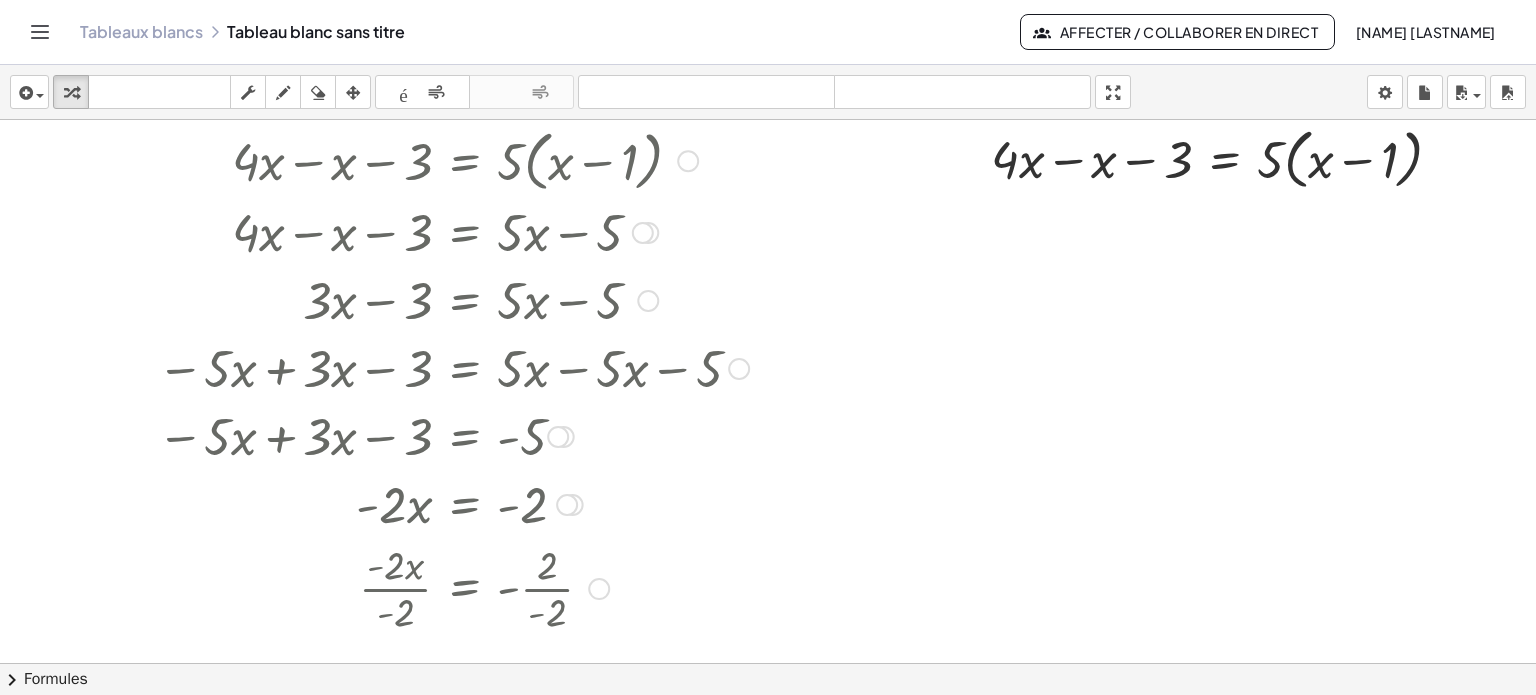 click at bounding box center (453, 587) 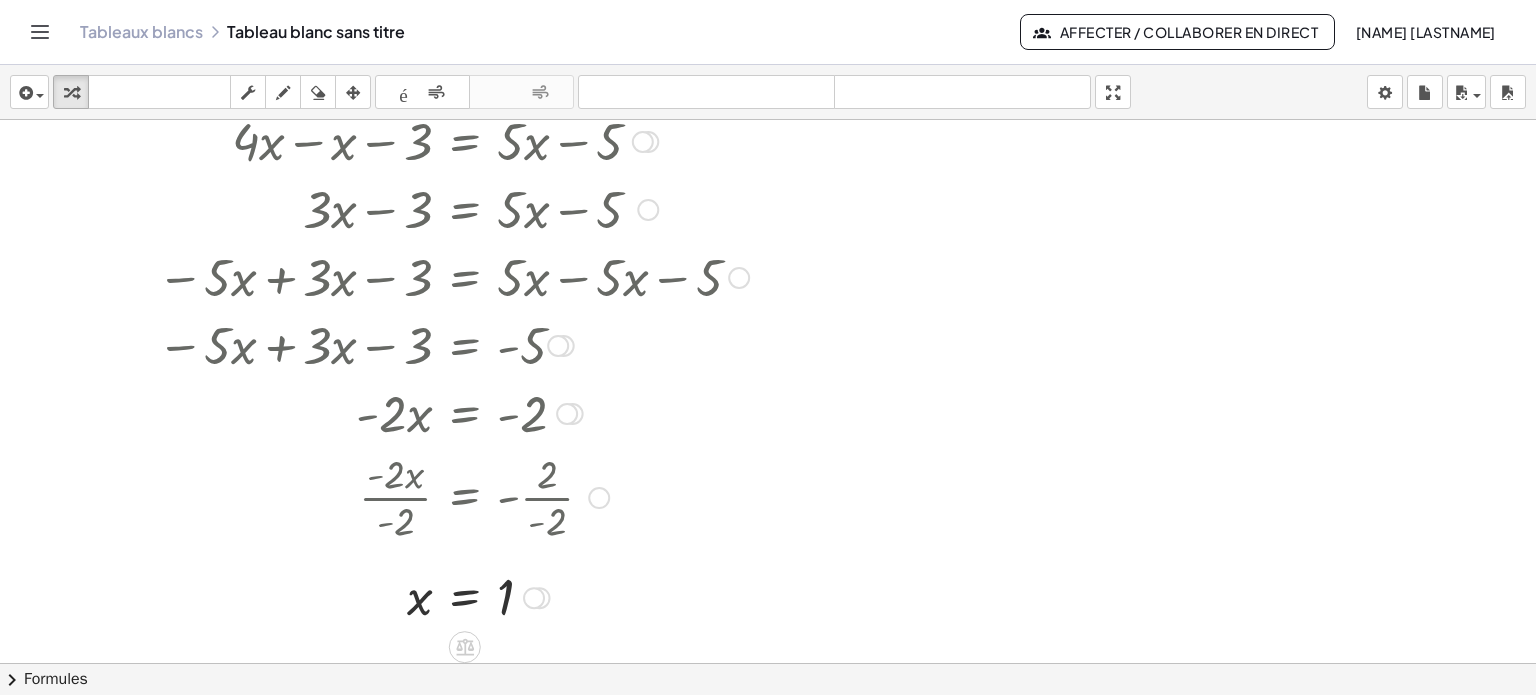 scroll, scrollTop: 833, scrollLeft: 0, axis: vertical 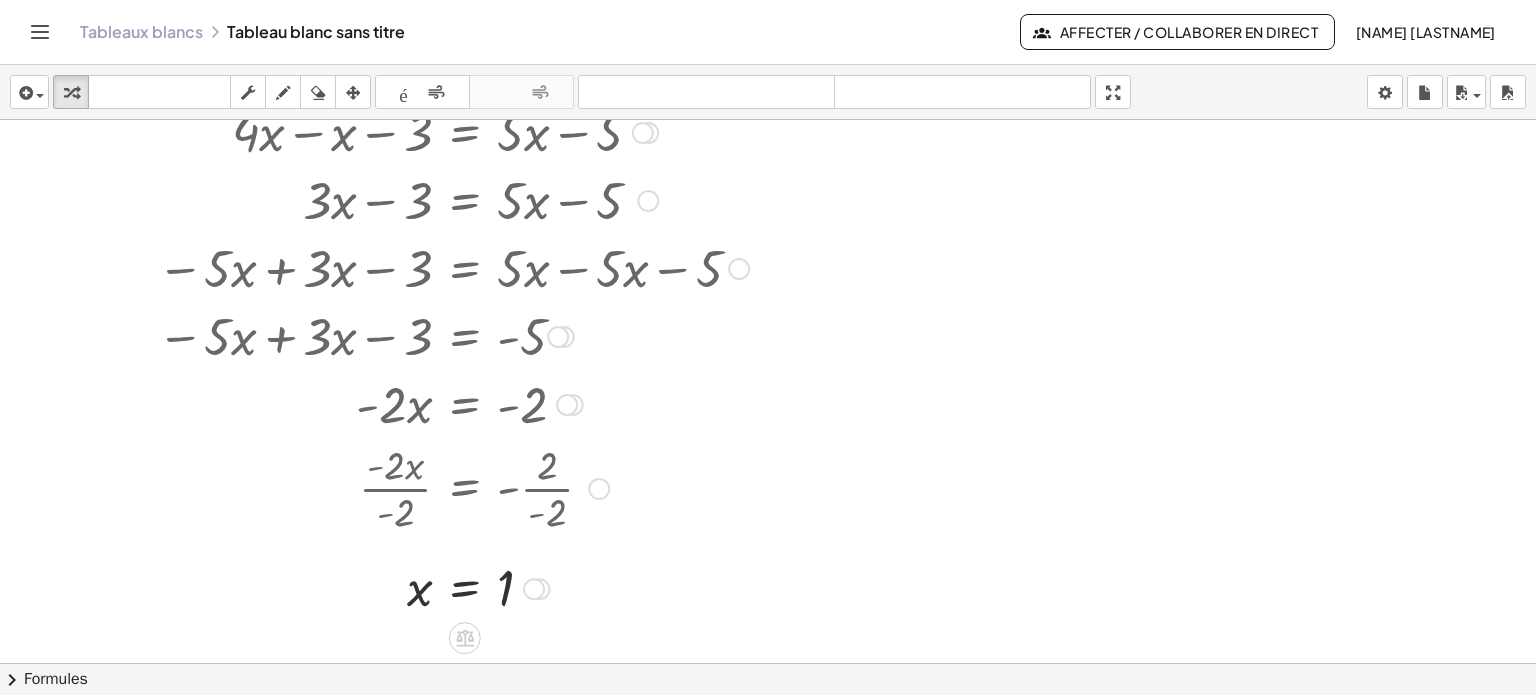 drag, startPoint x: 542, startPoint y: 591, endPoint x: 988, endPoint y: 397, distance: 486.36612 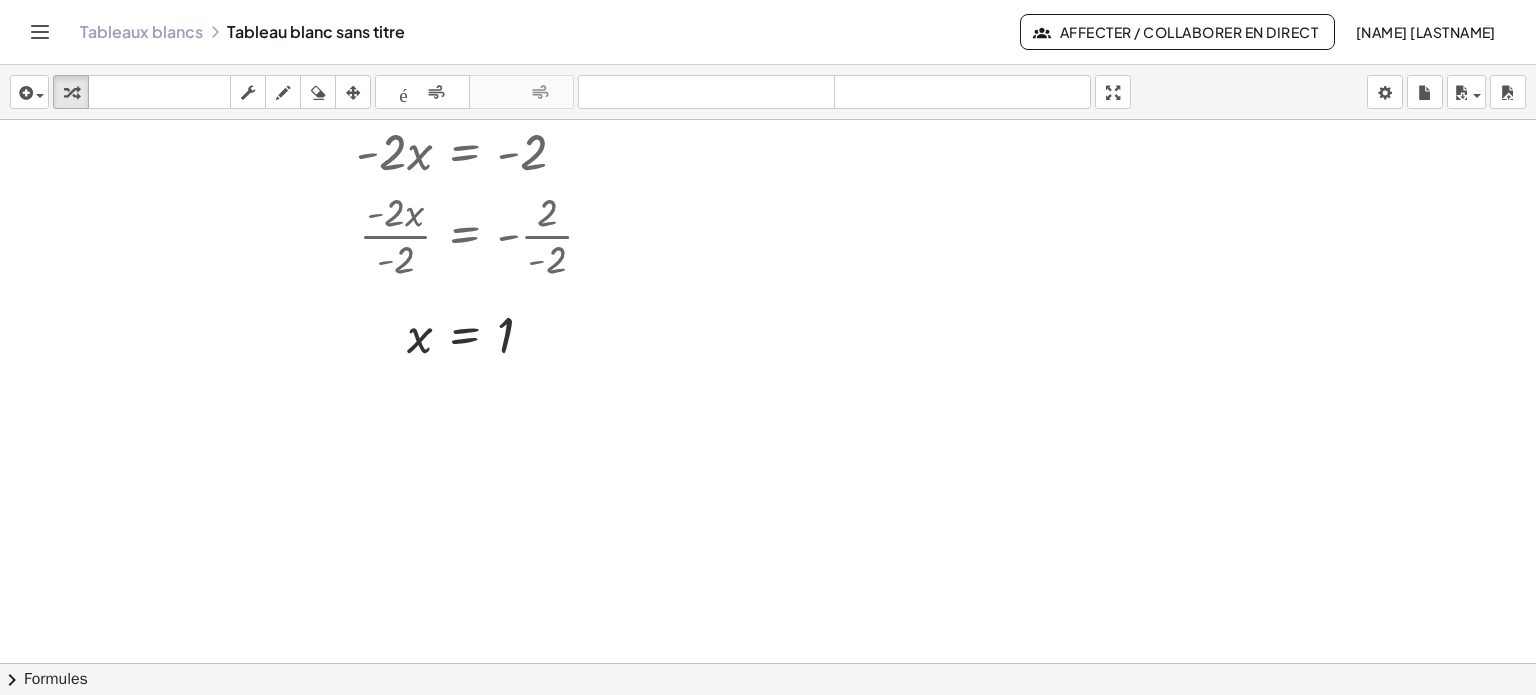 scroll, scrollTop: 1088, scrollLeft: 0, axis: vertical 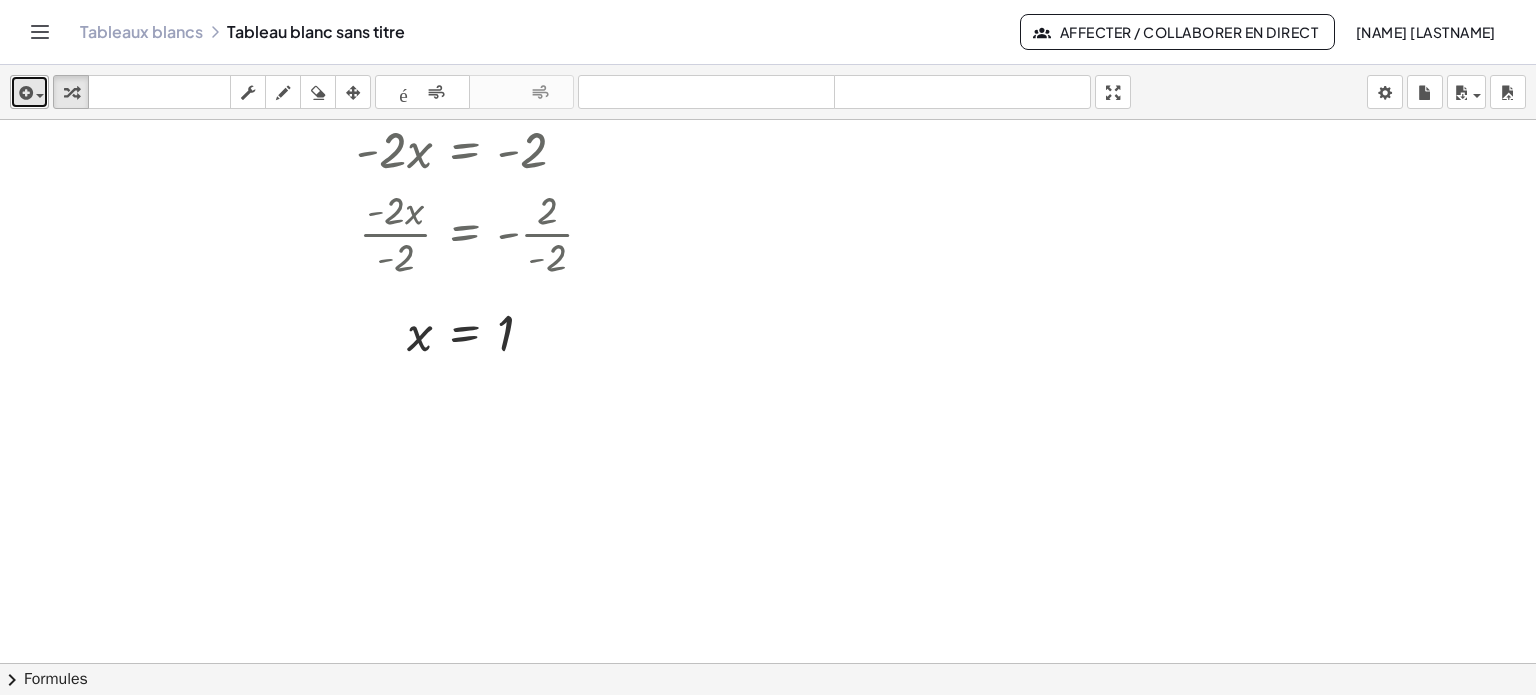 click at bounding box center [24, 93] 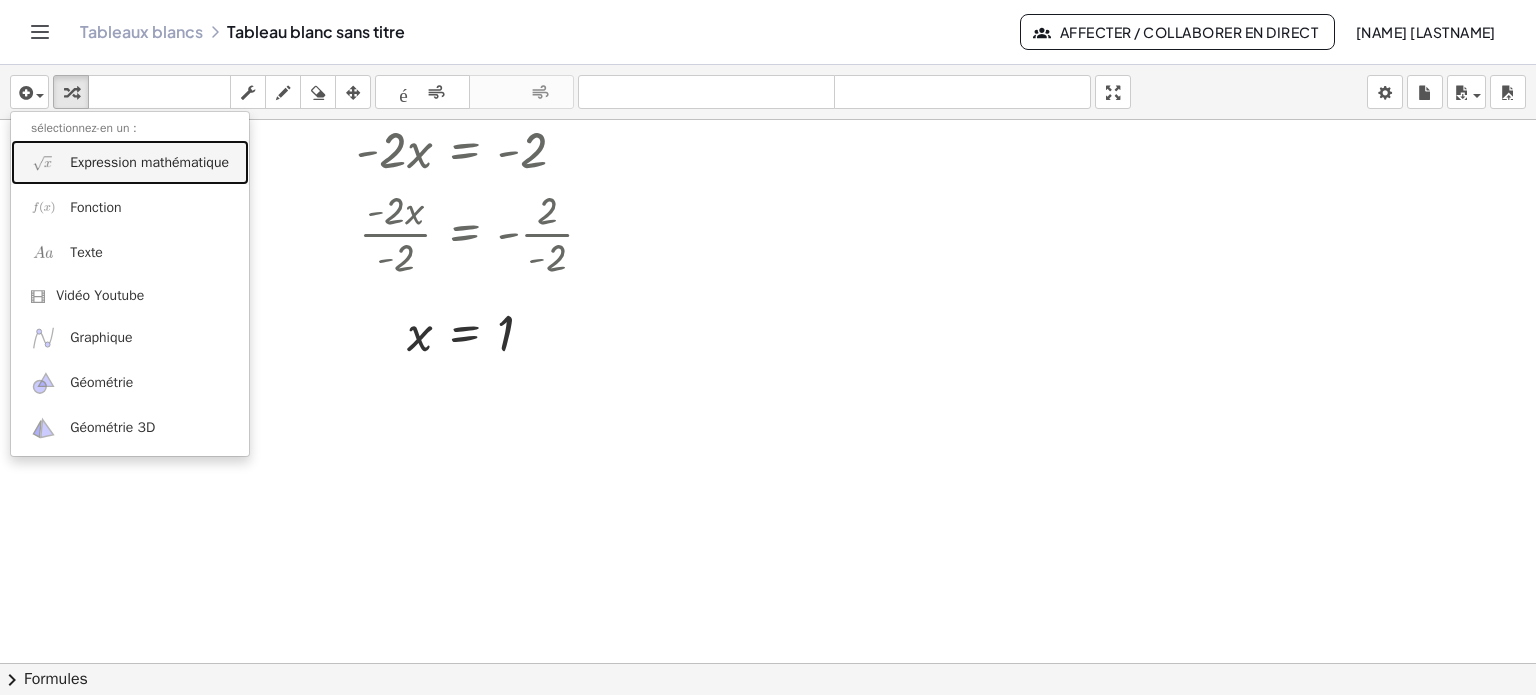 click on "Expression mathématique" at bounding box center [149, 162] 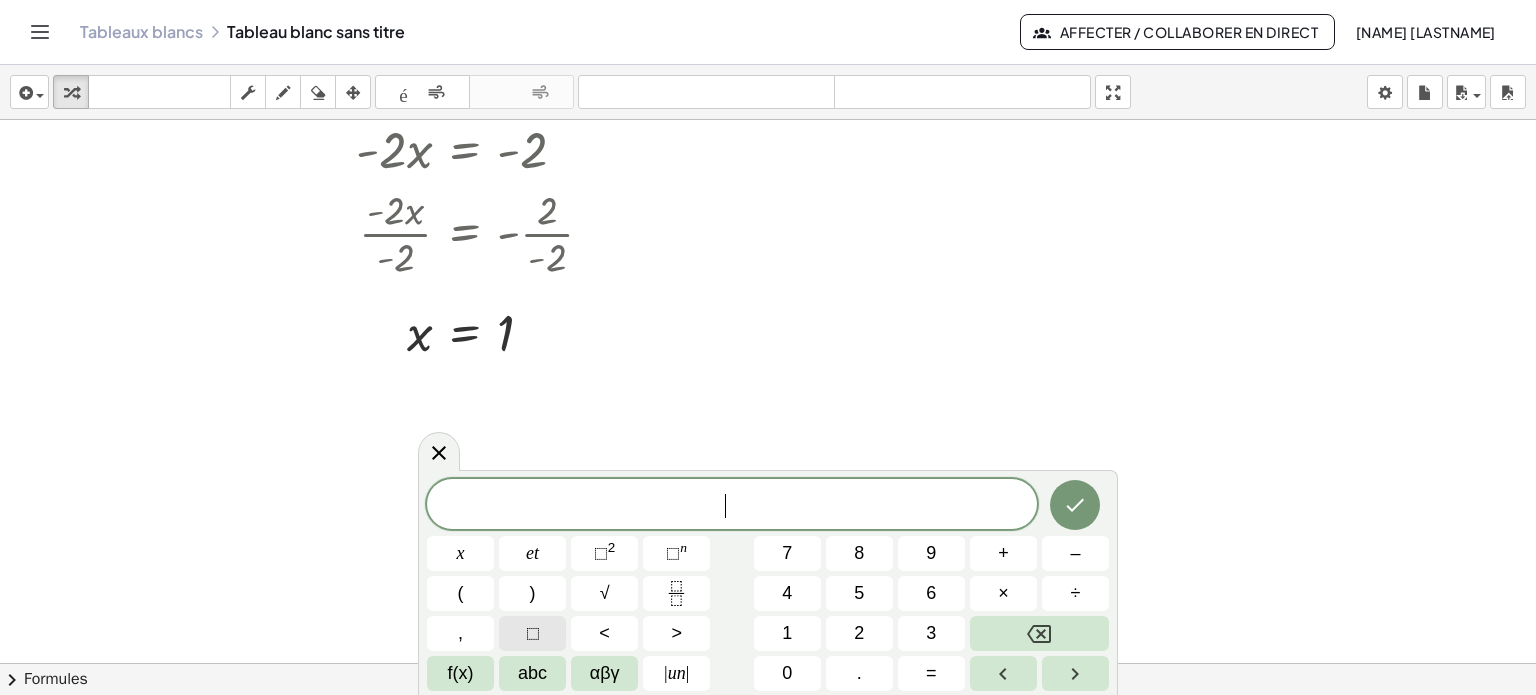 click on "⬚" at bounding box center [532, 633] 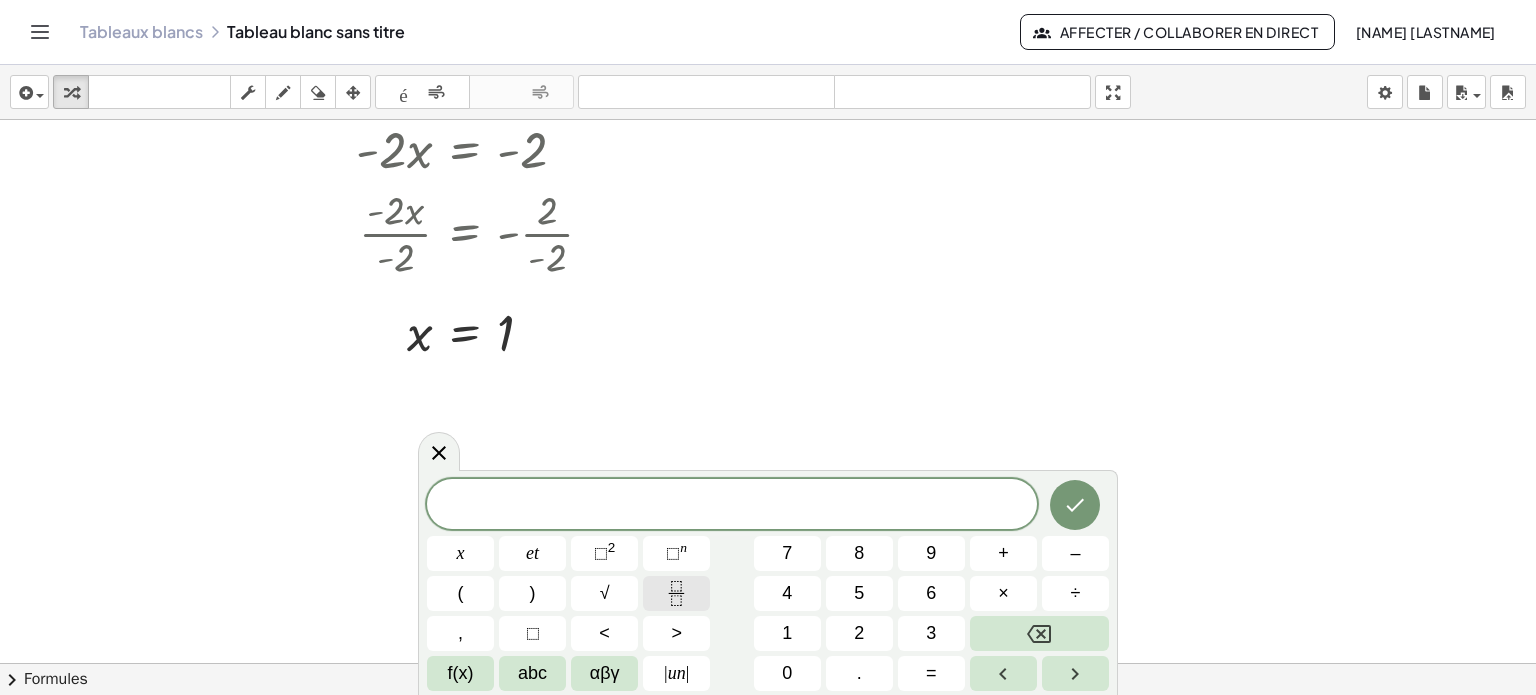 click 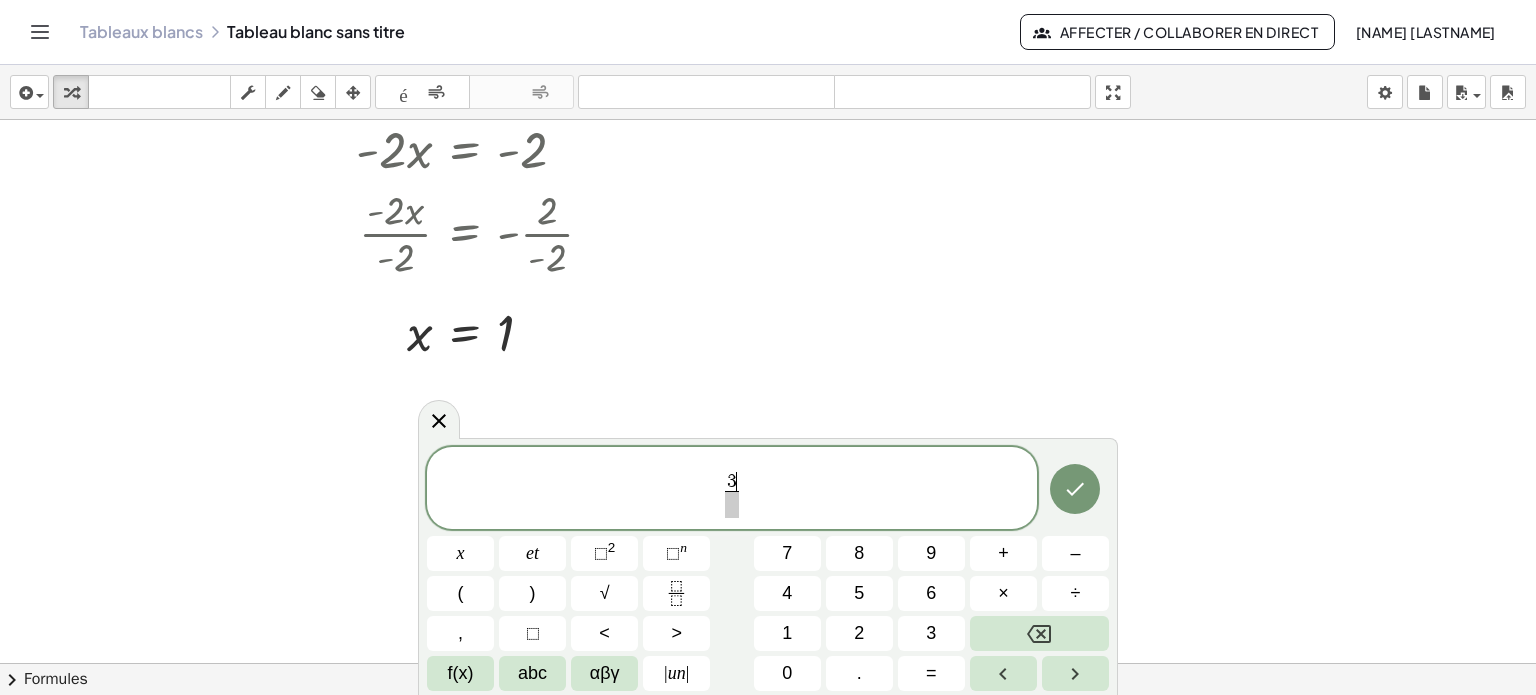 click on "3 ​ ​ ​" at bounding box center (732, 489) 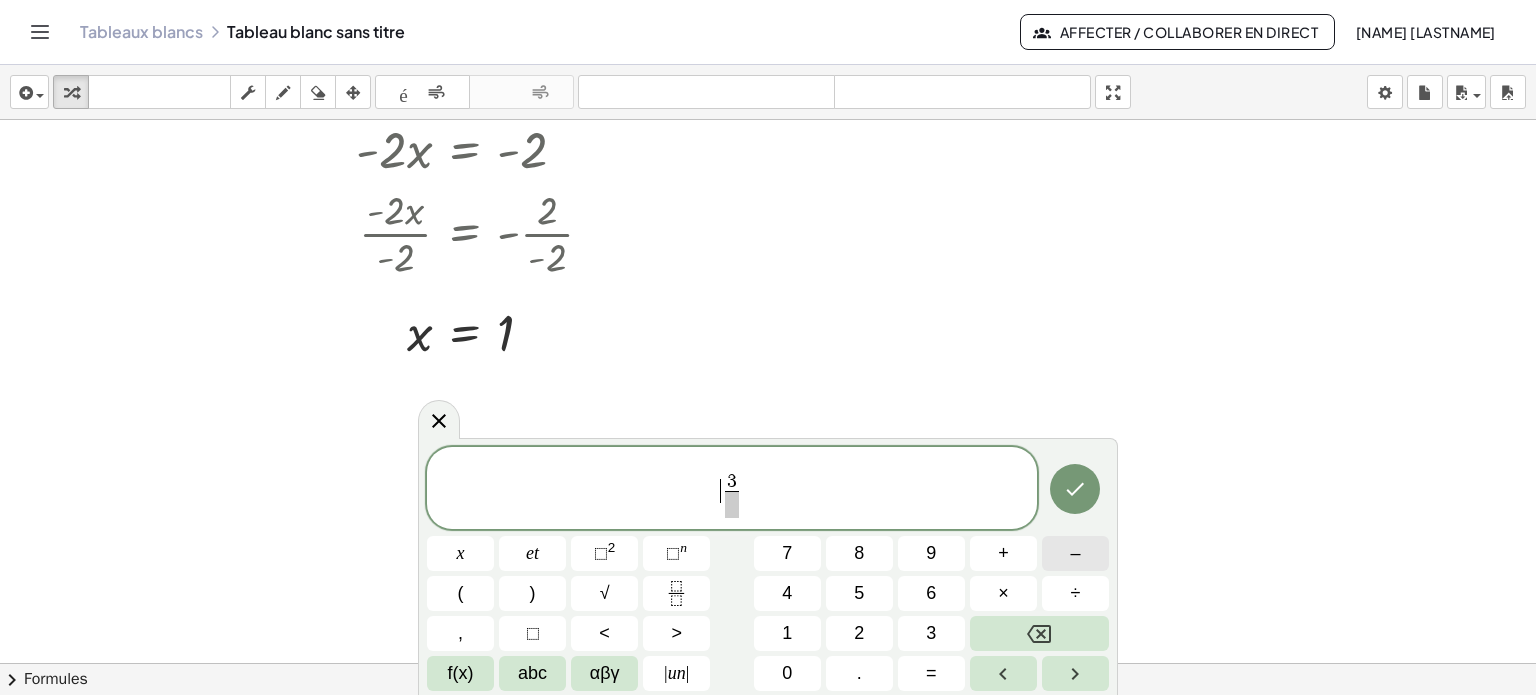 click on "–" at bounding box center (1075, 553) 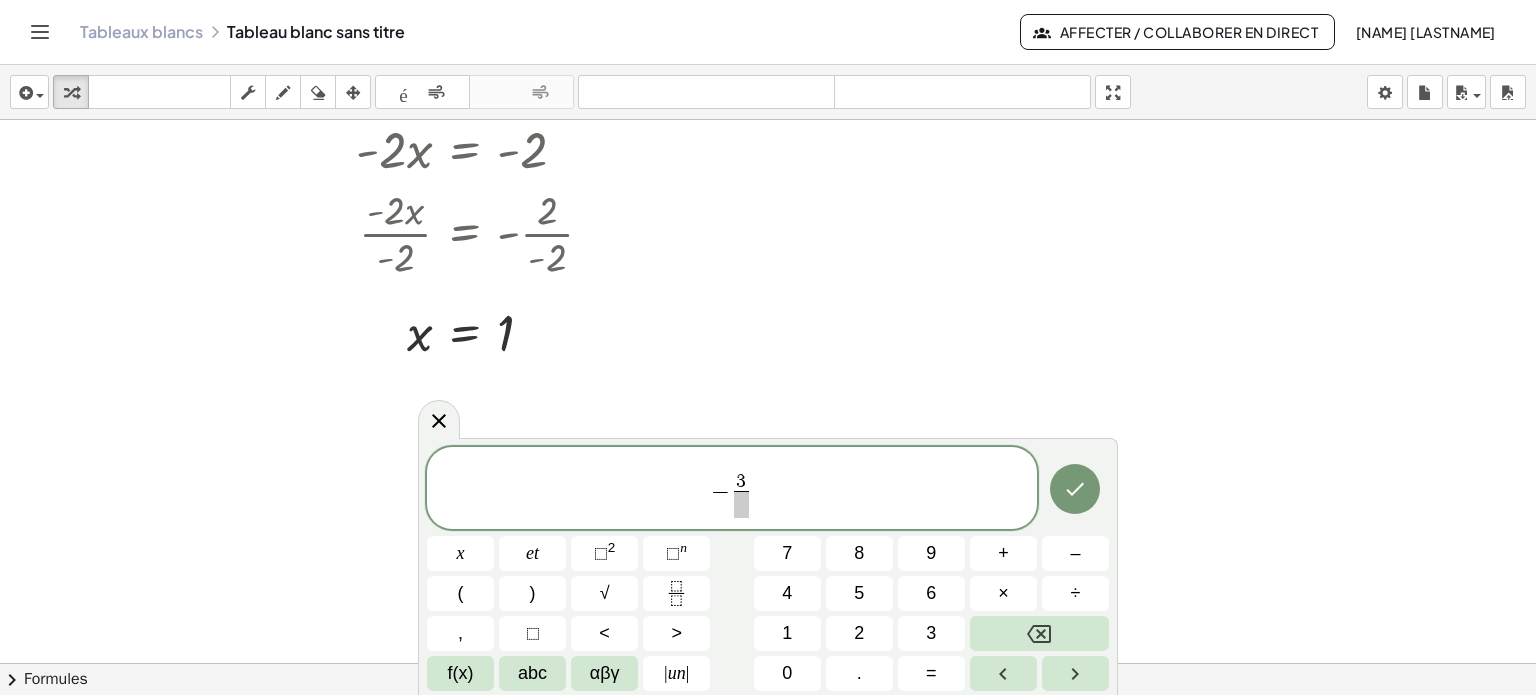 click at bounding box center [741, 504] 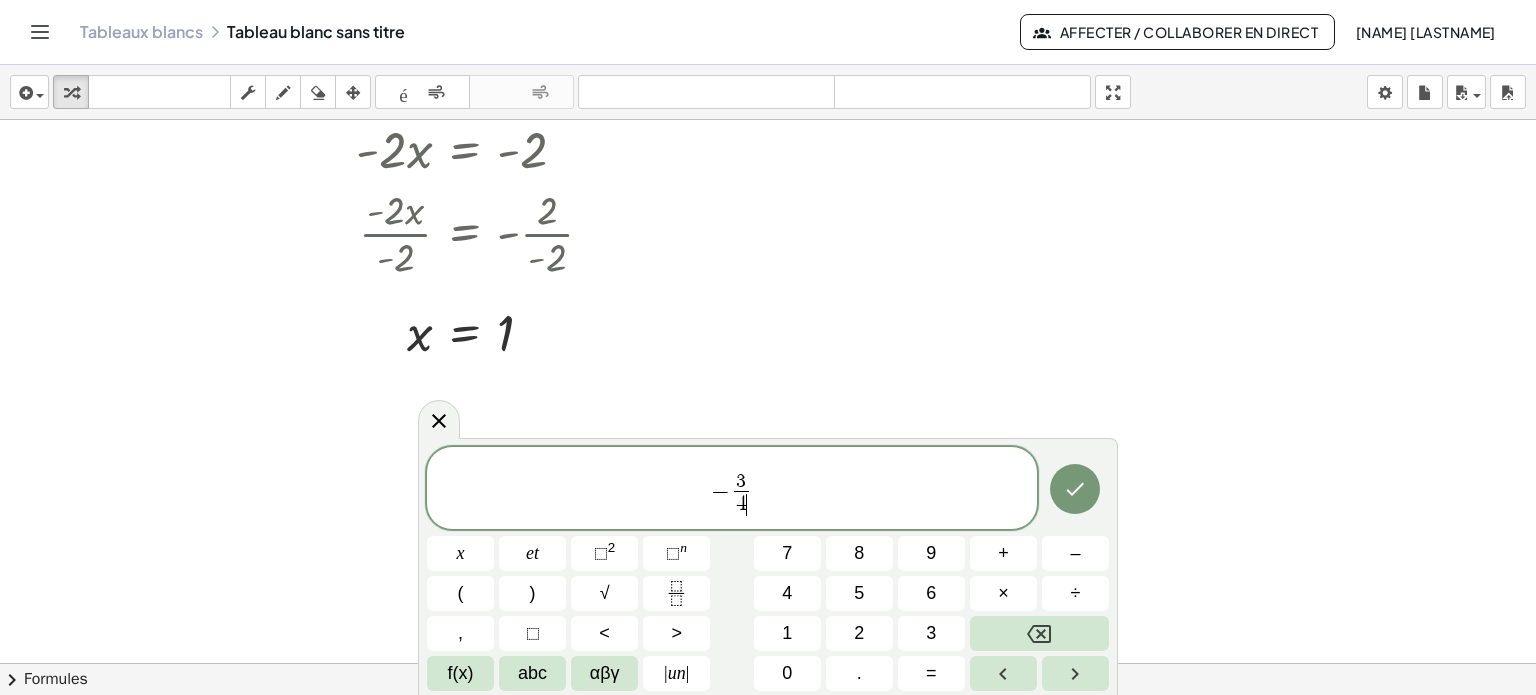 click on "− 3 ​ 4 ​ ​" at bounding box center [732, 489] 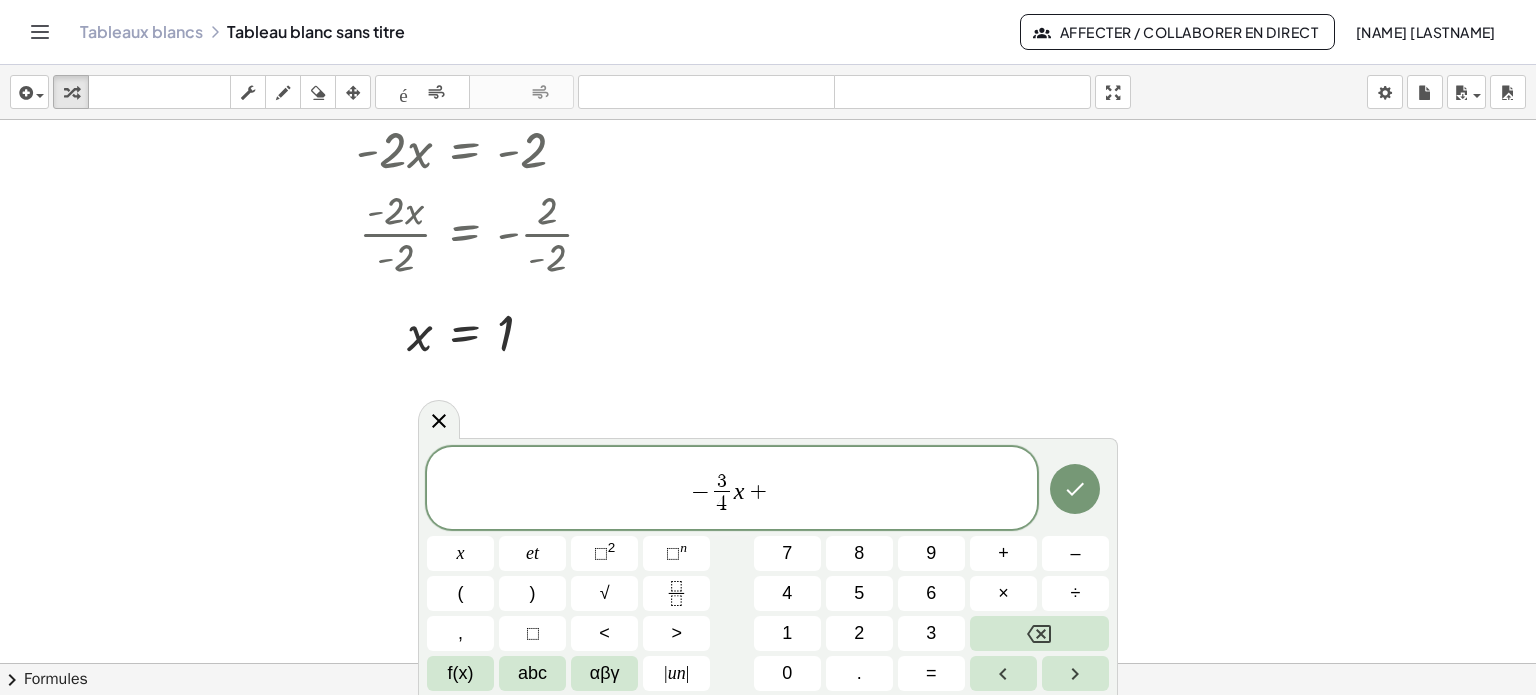 click 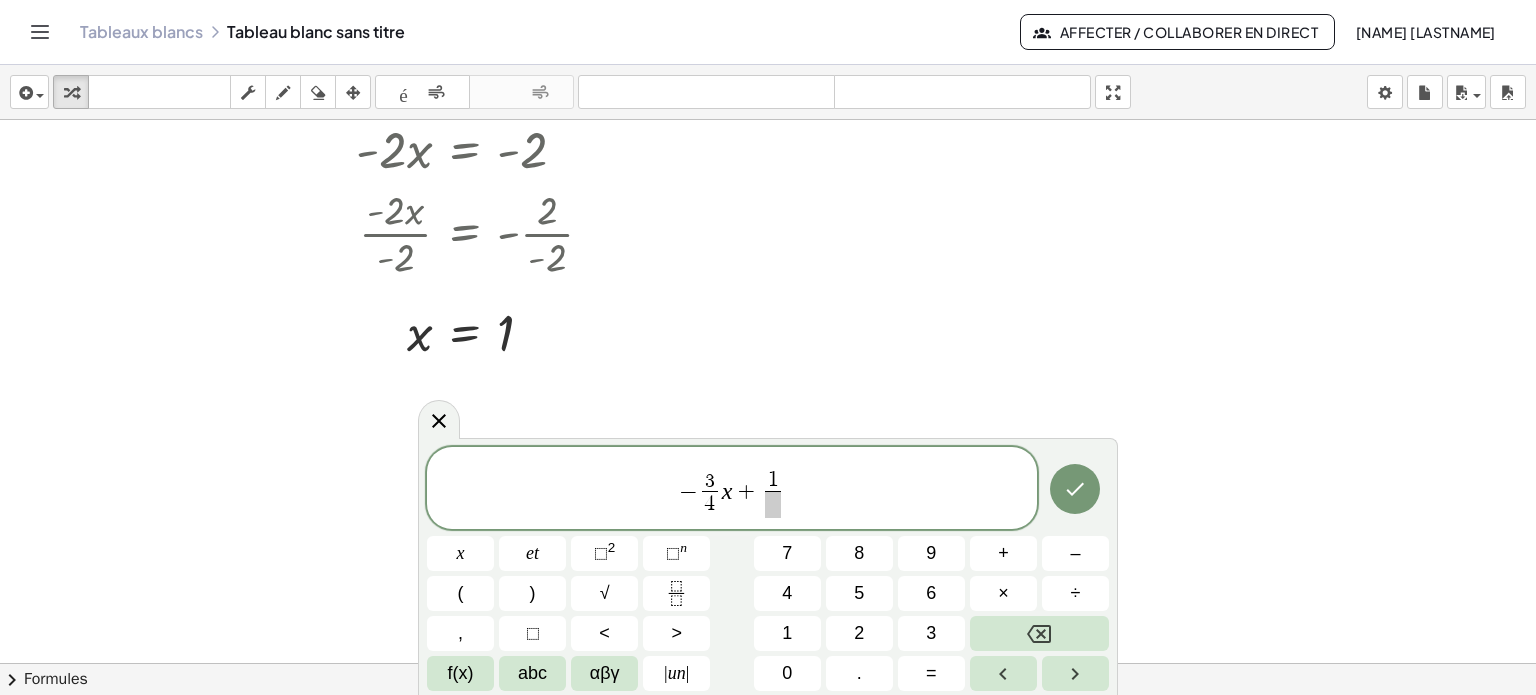 click at bounding box center (772, 504) 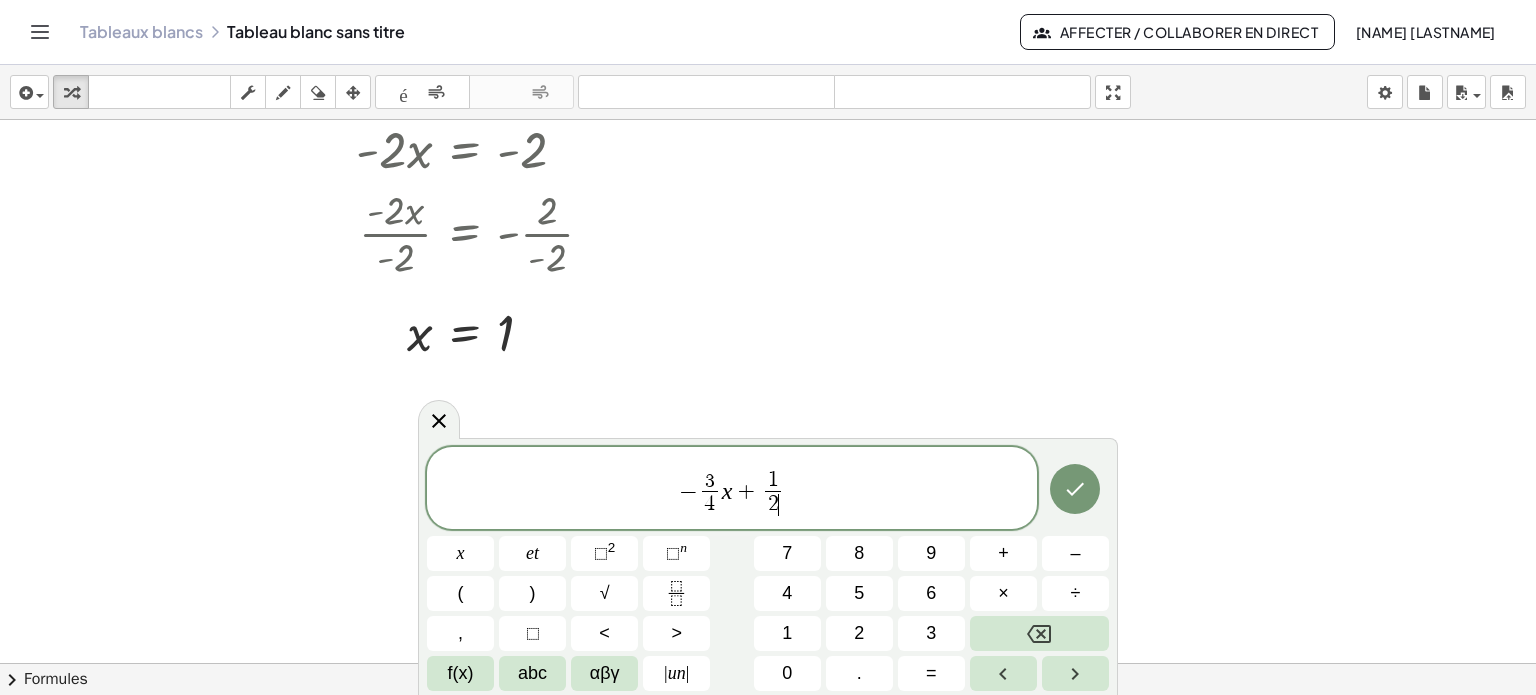click on "− 3 ​ 4 ​ x + 1 2 ​ ​" at bounding box center [732, 489] 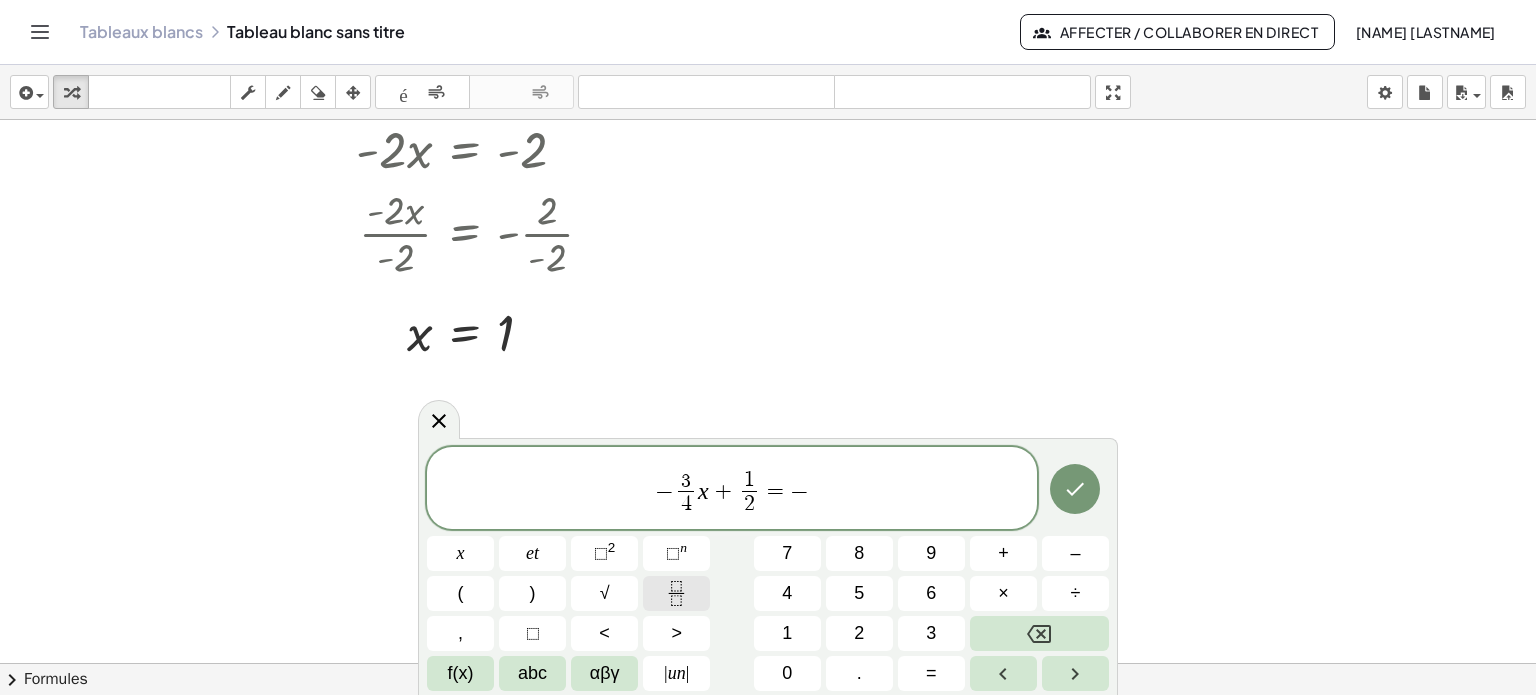 click 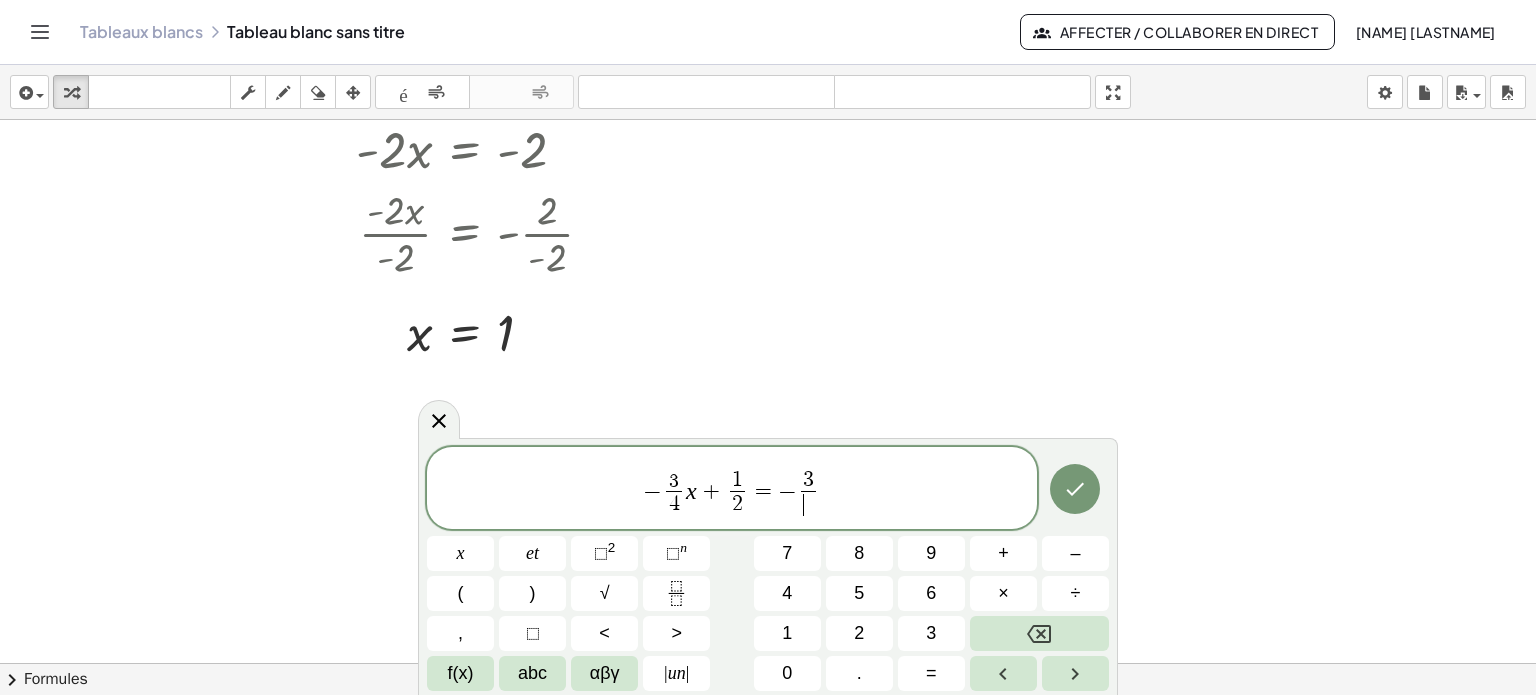 click on "​" at bounding box center [808, 504] 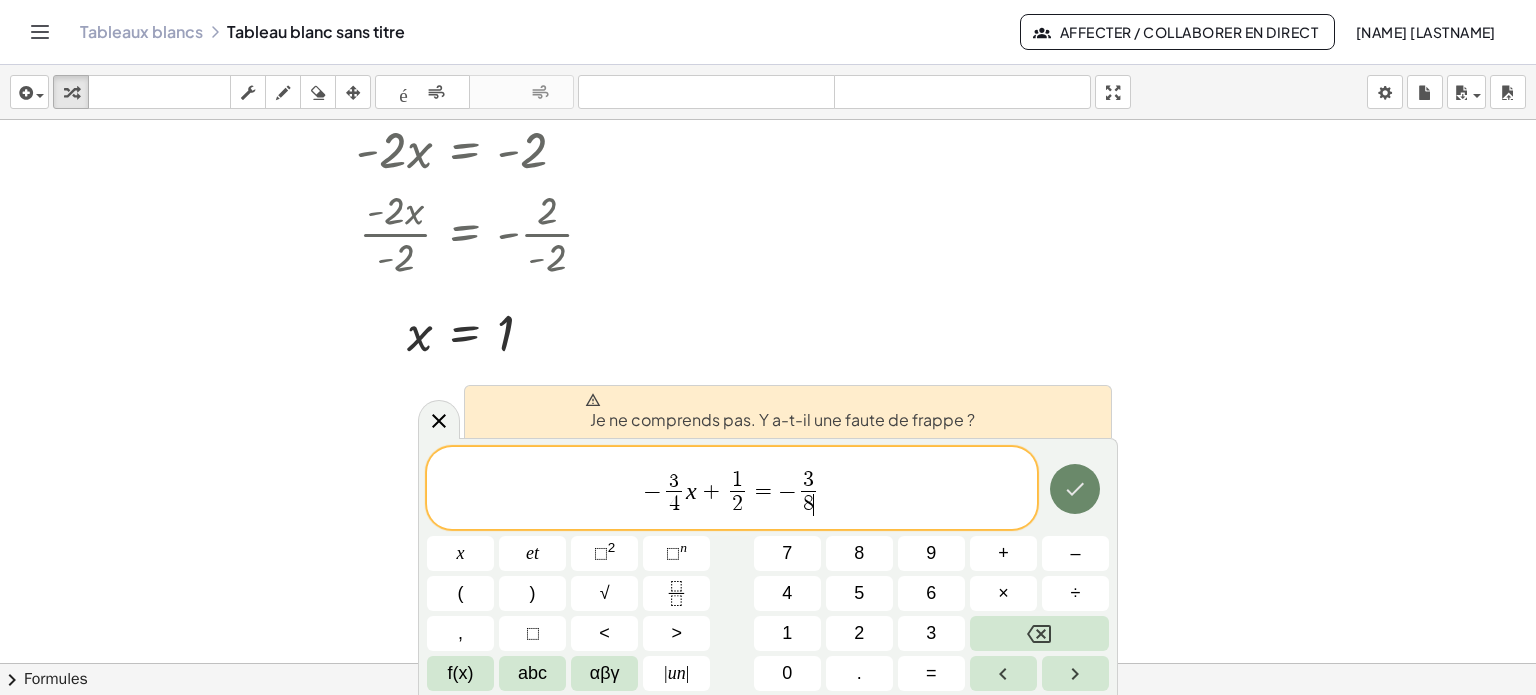 click at bounding box center (1075, 489) 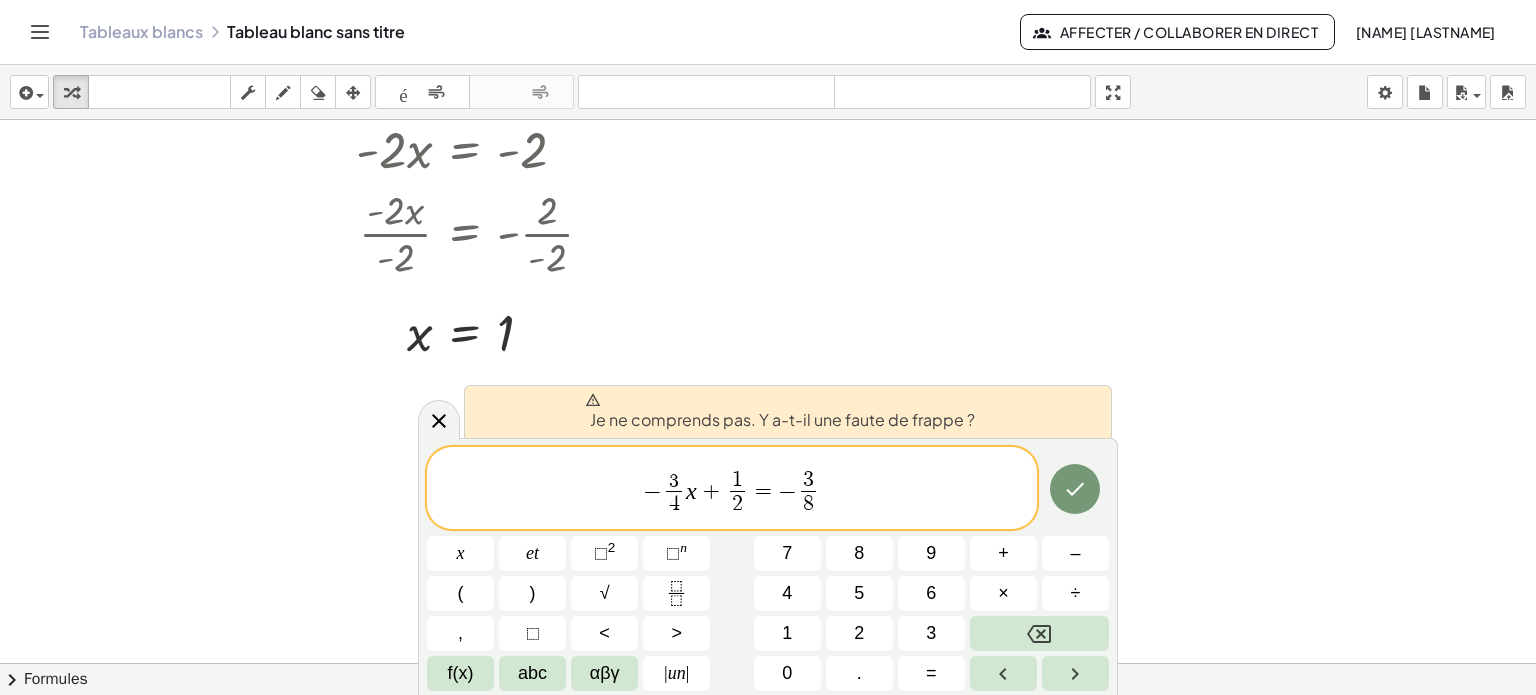 click on "8" at bounding box center [808, 504] 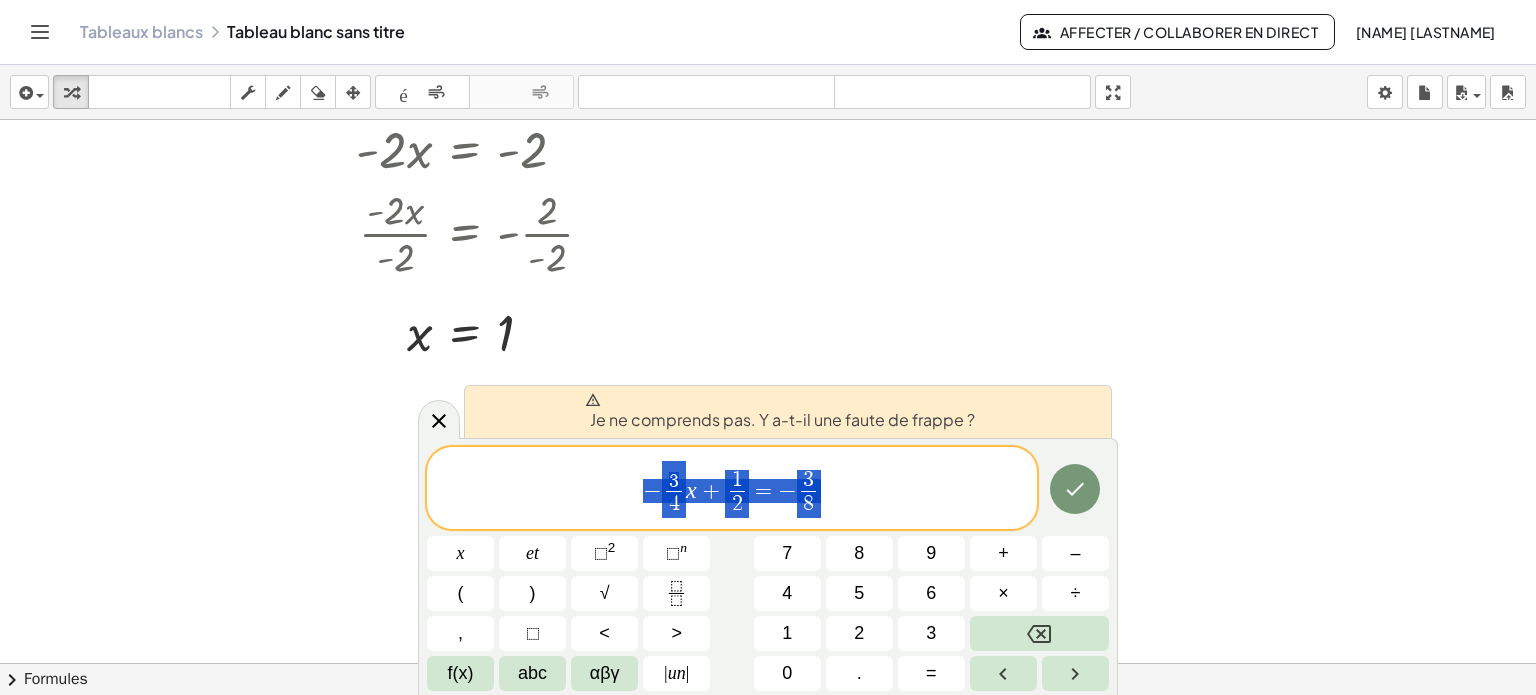 drag, startPoint x: 826, startPoint y: 508, endPoint x: 617, endPoint y: 481, distance: 210.7368 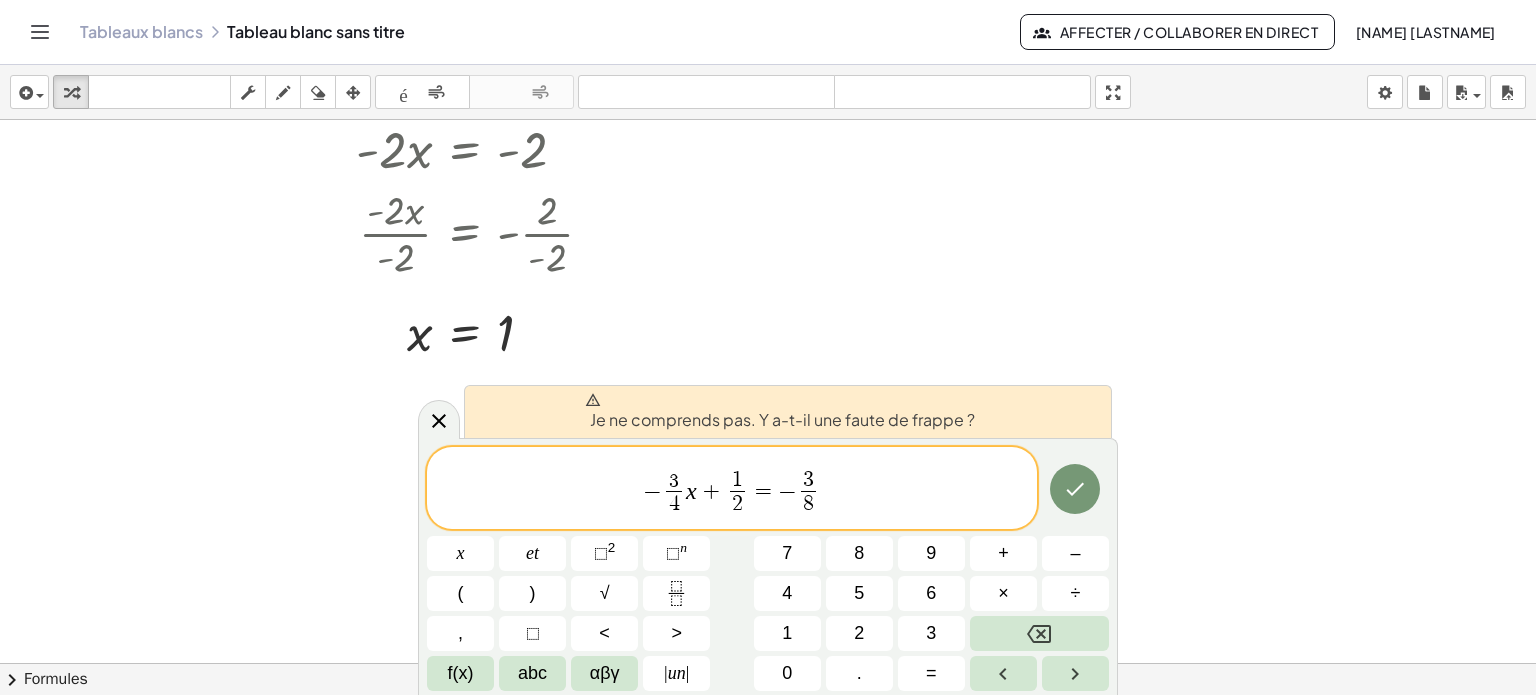 drag, startPoint x: 679, startPoint y: 487, endPoint x: 636, endPoint y: 475, distance: 44.64303 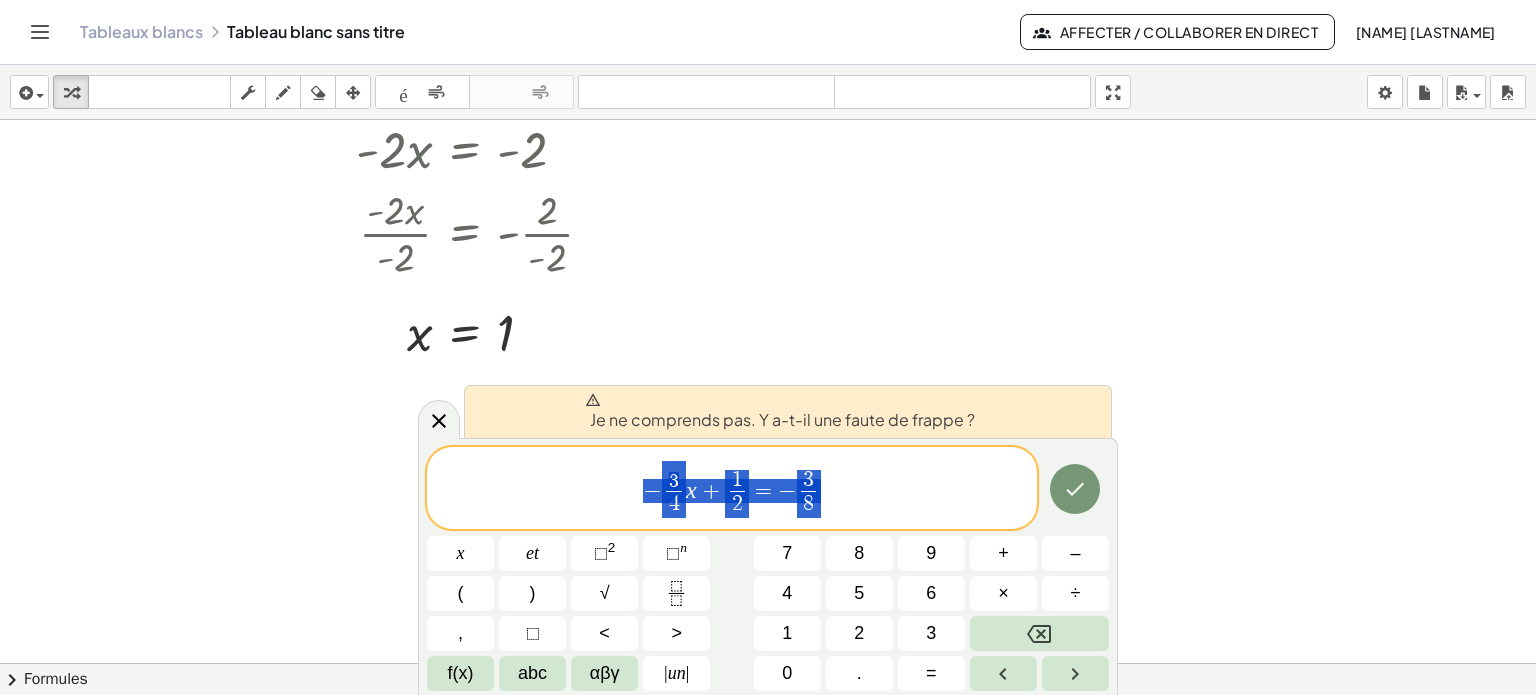 drag, startPoint x: 636, startPoint y: 479, endPoint x: 817, endPoint y: 504, distance: 182.71837 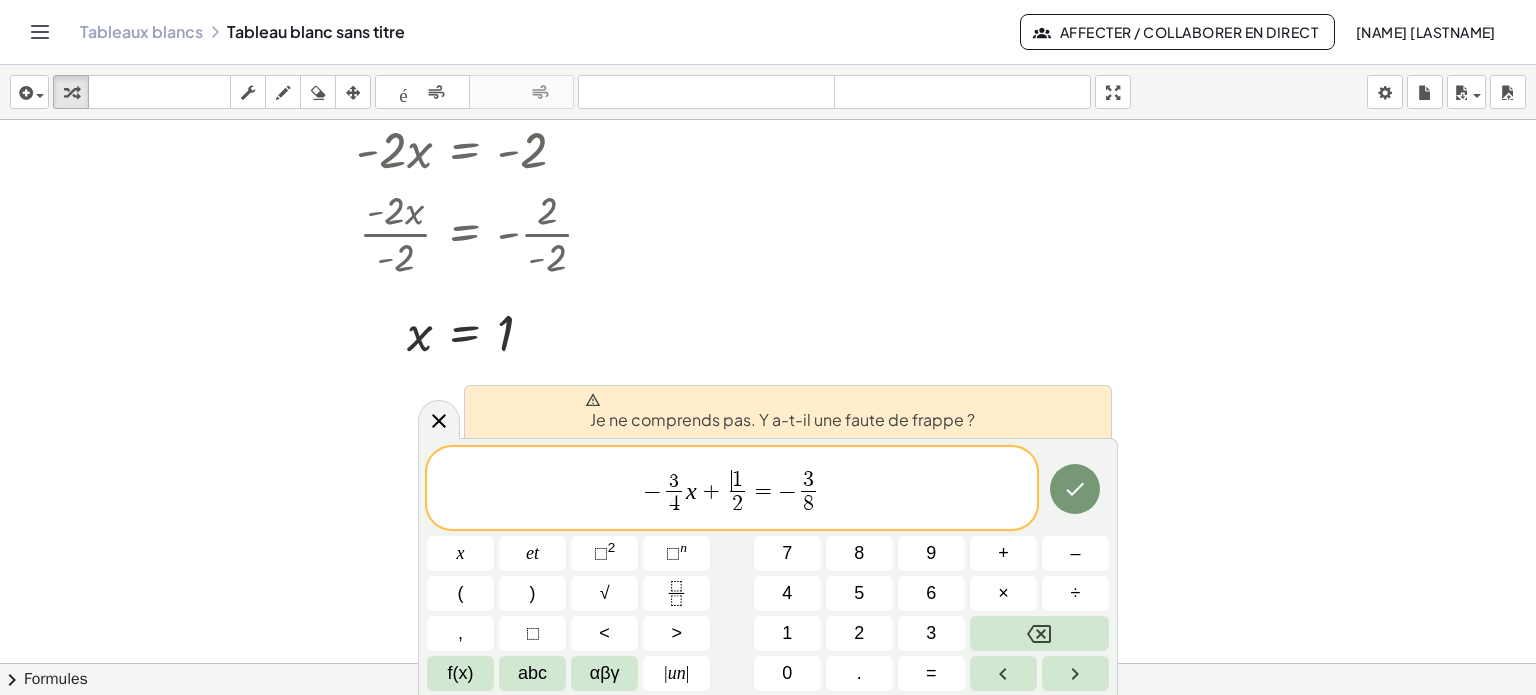 drag, startPoint x: 728, startPoint y: 495, endPoint x: 668, endPoint y: 458, distance: 70.491135 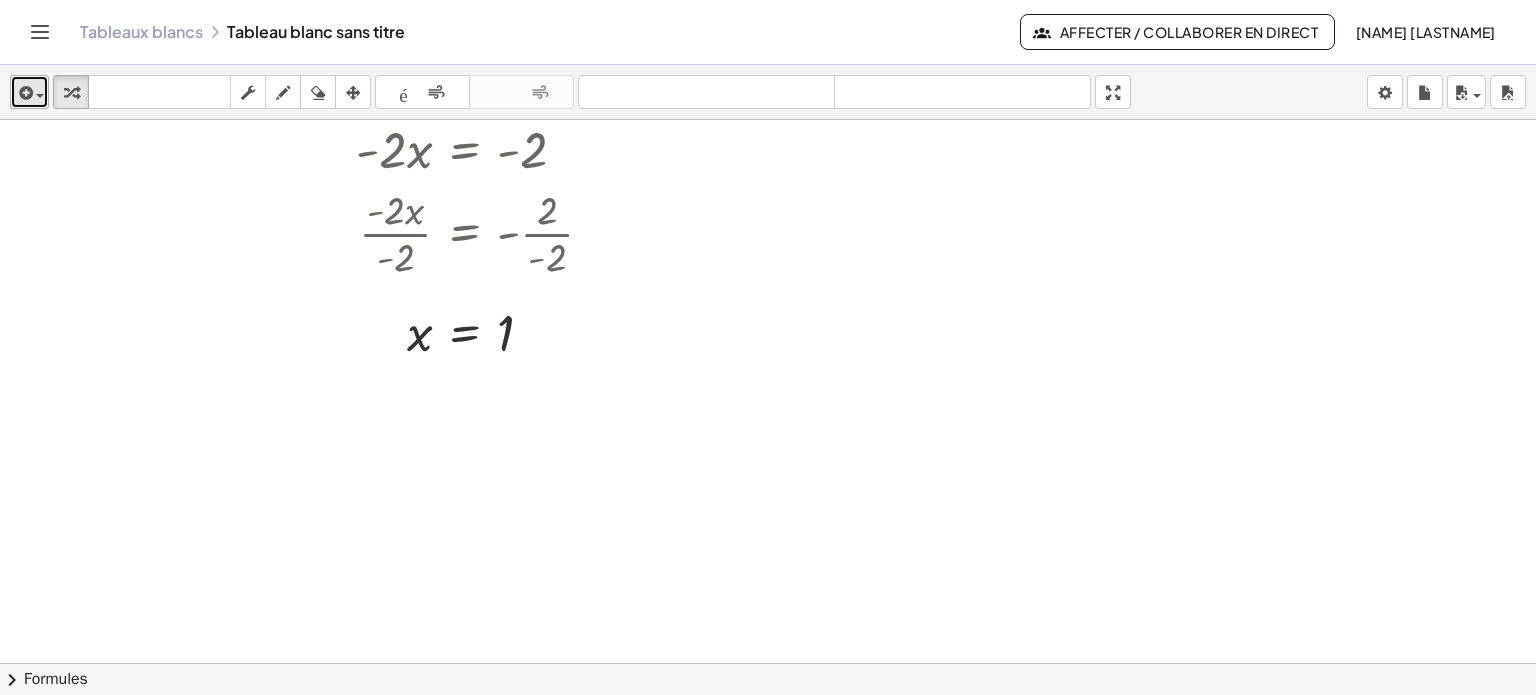click at bounding box center (24, 93) 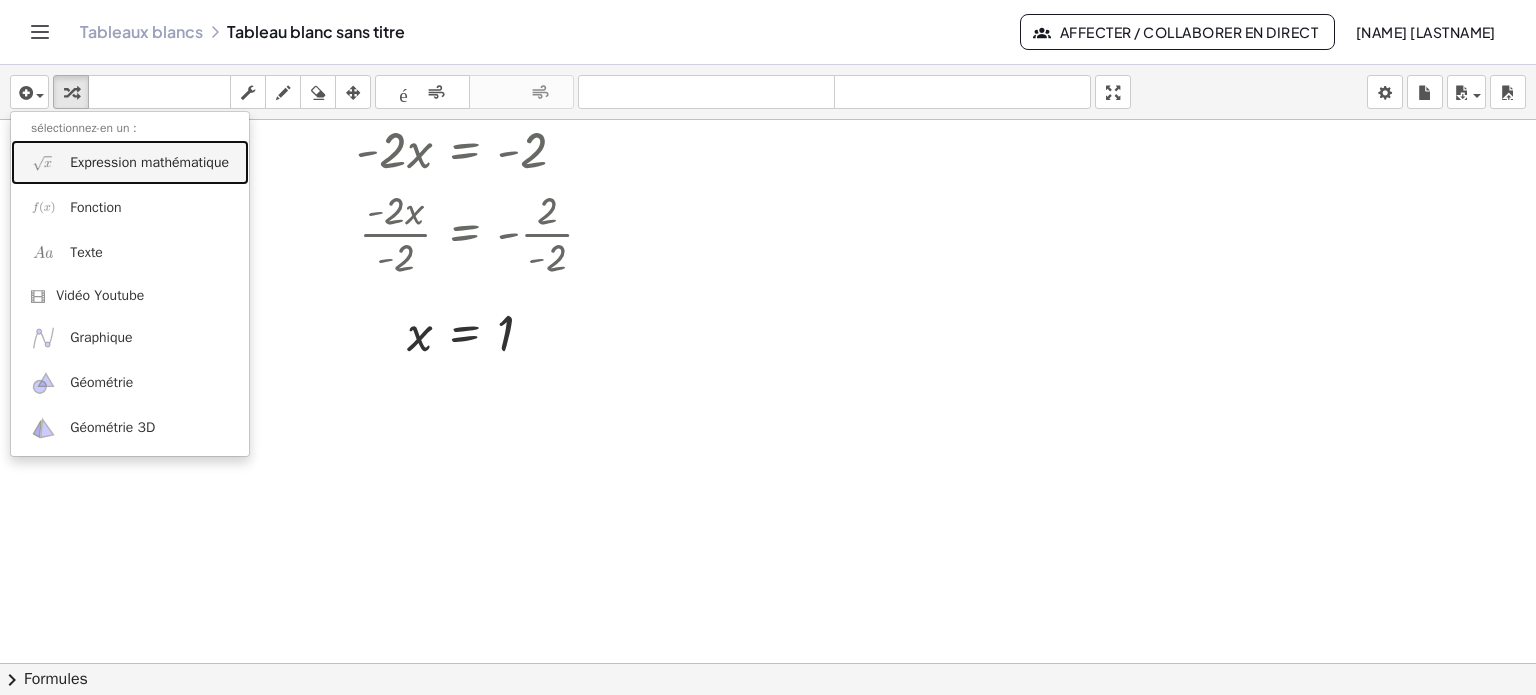 click on "Expression mathématique" at bounding box center (149, 162) 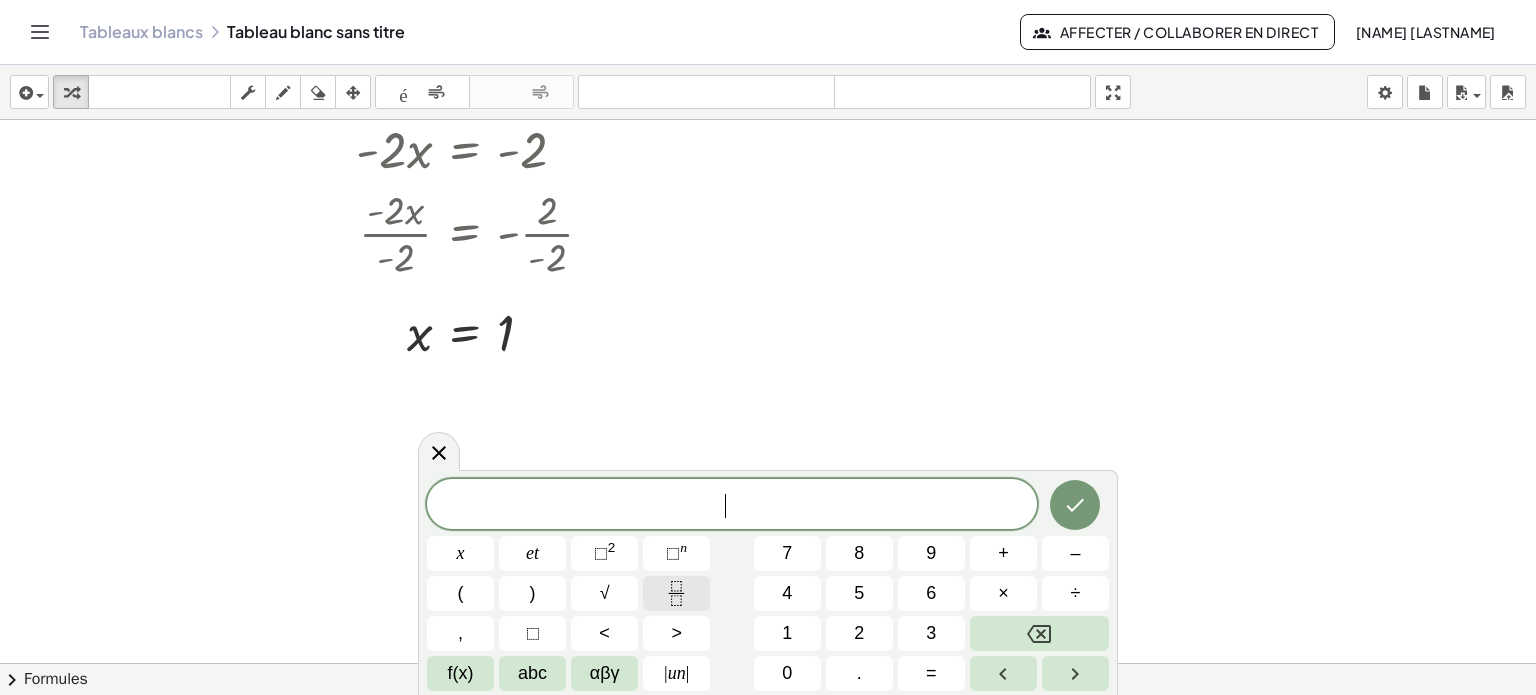 click 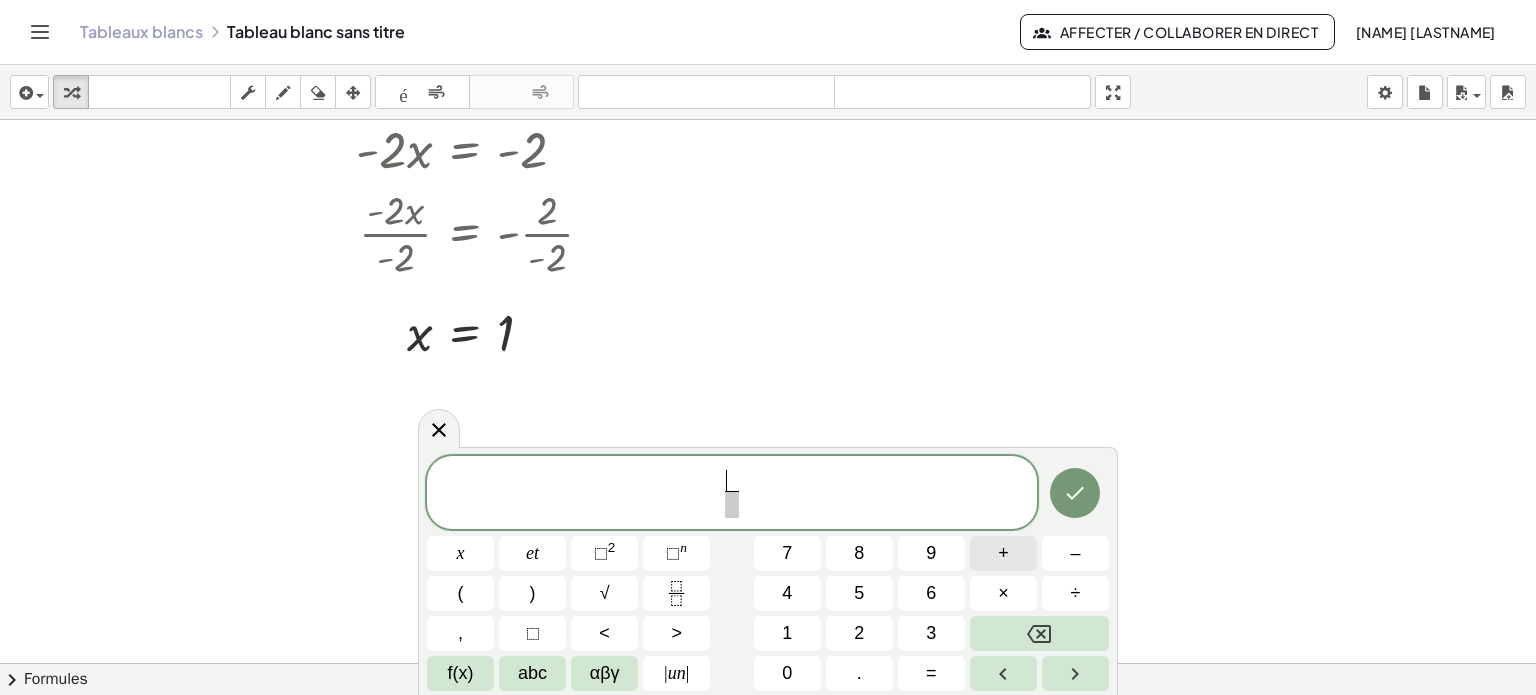 click on "+" at bounding box center [1003, 553] 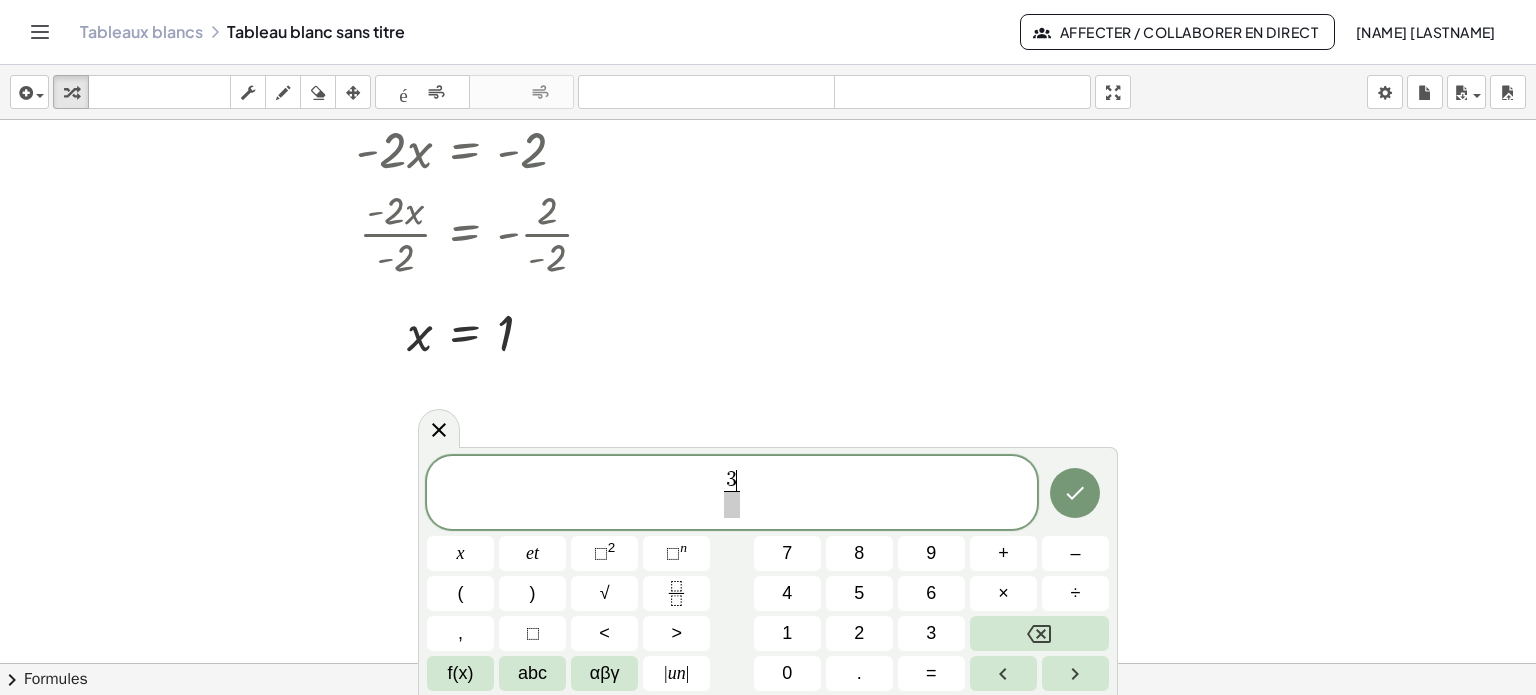 click at bounding box center [731, 504] 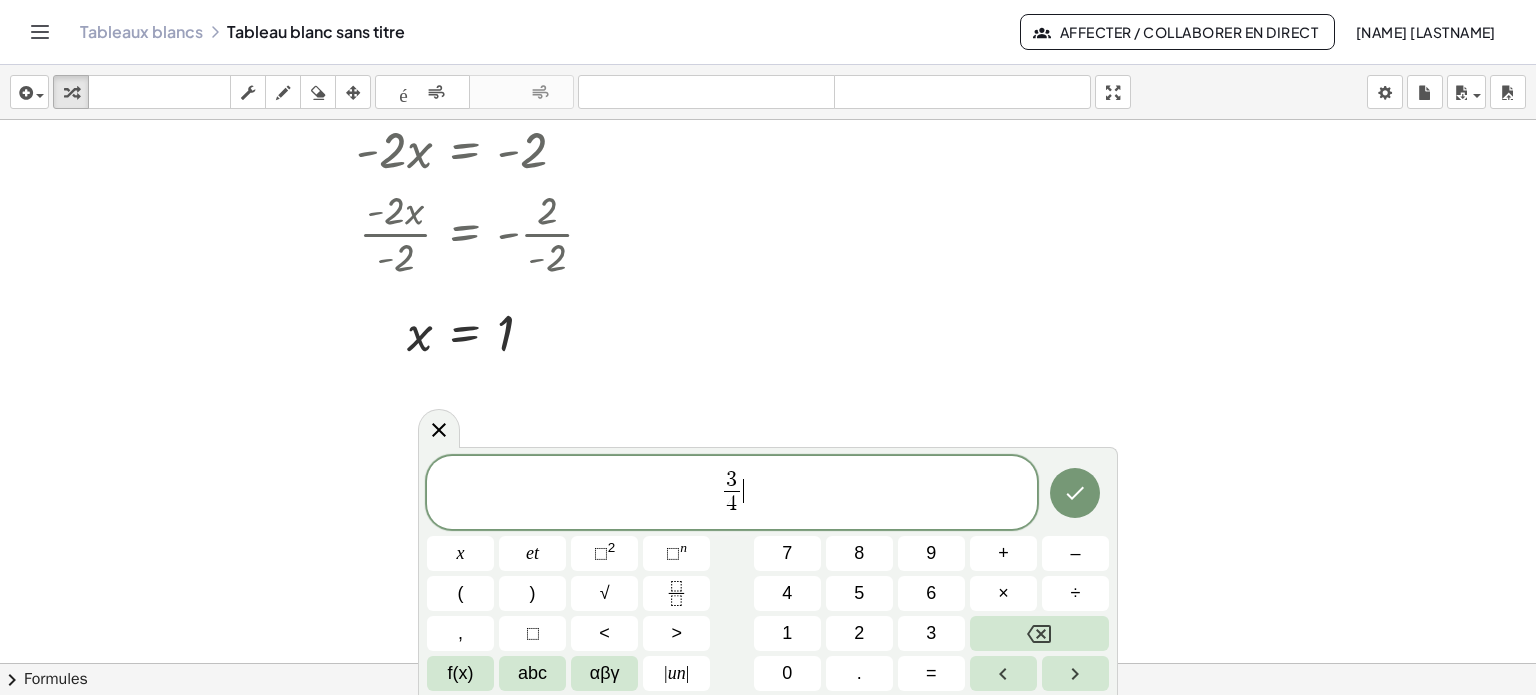 click on "3 4 ​ ​" at bounding box center (732, 494) 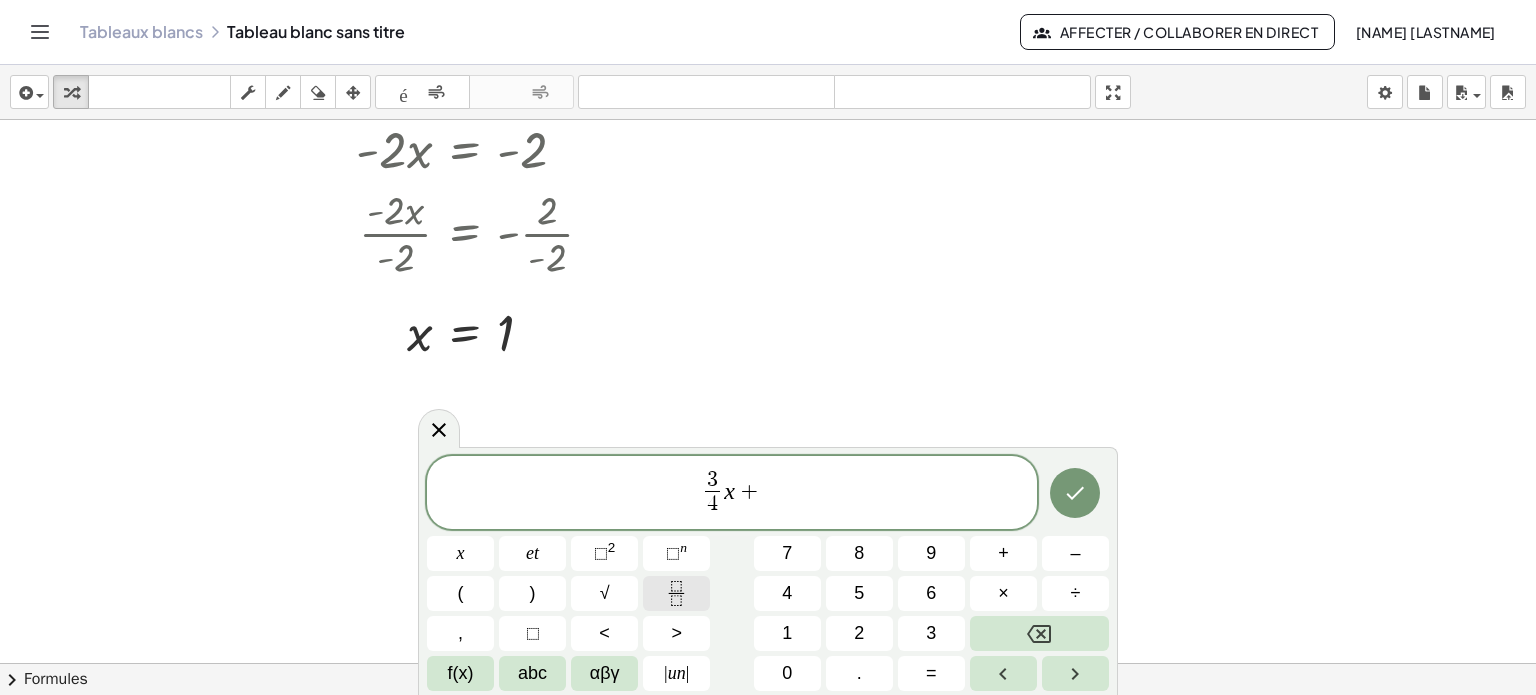 click at bounding box center (676, 593) 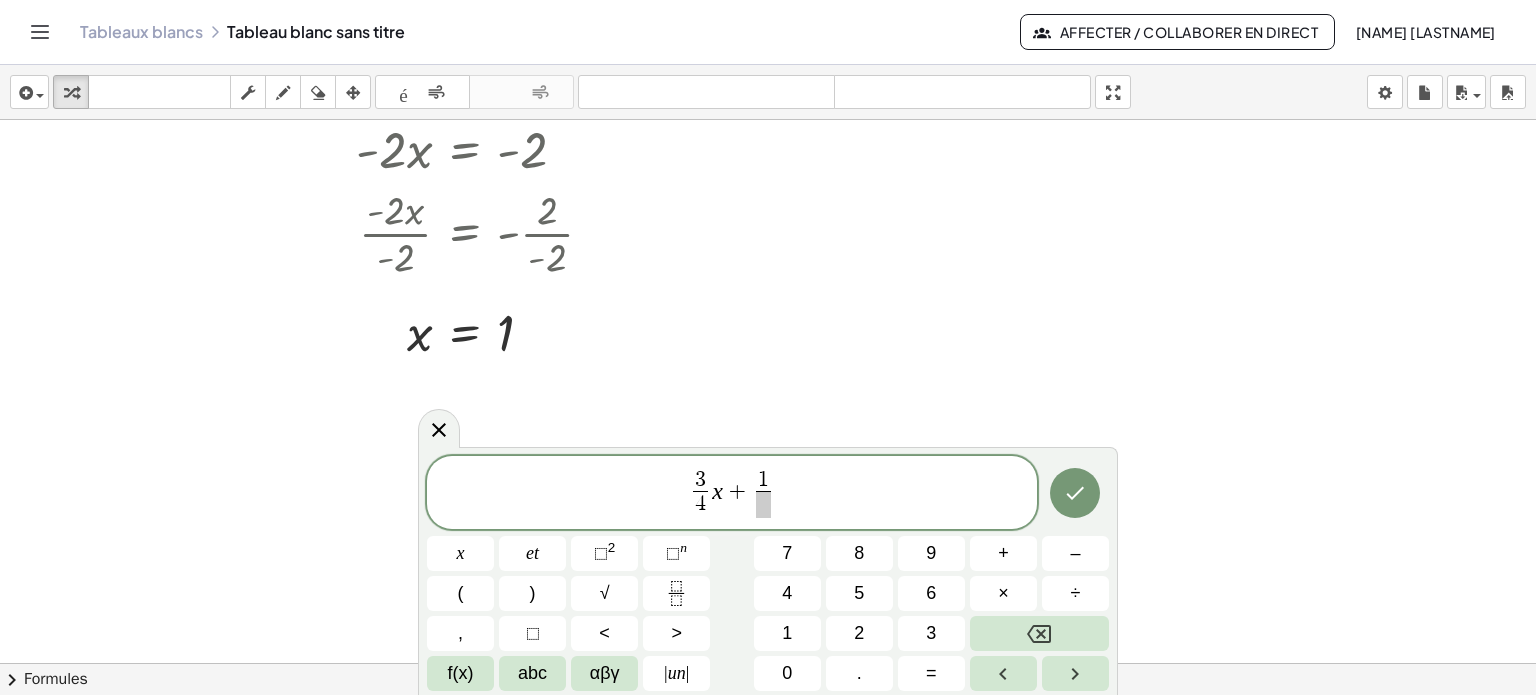 click at bounding box center (763, 504) 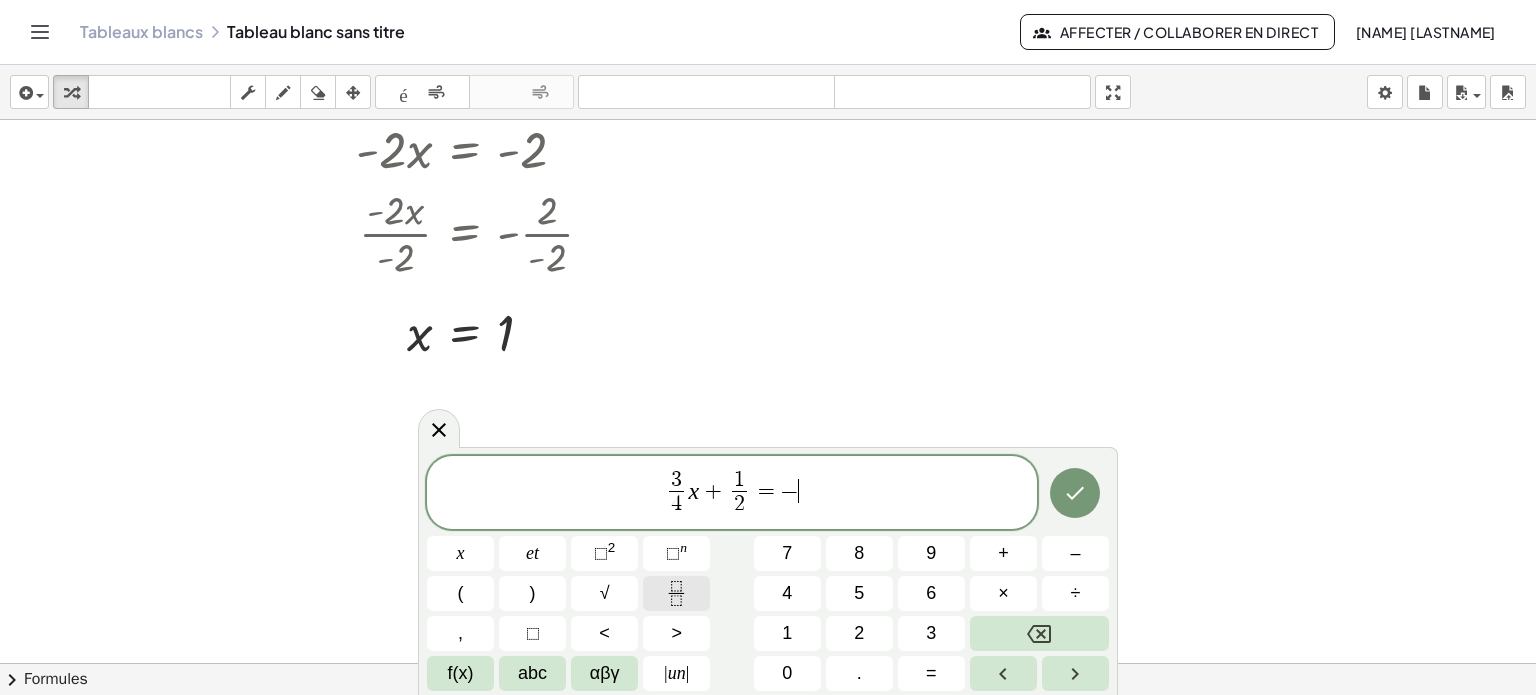 click 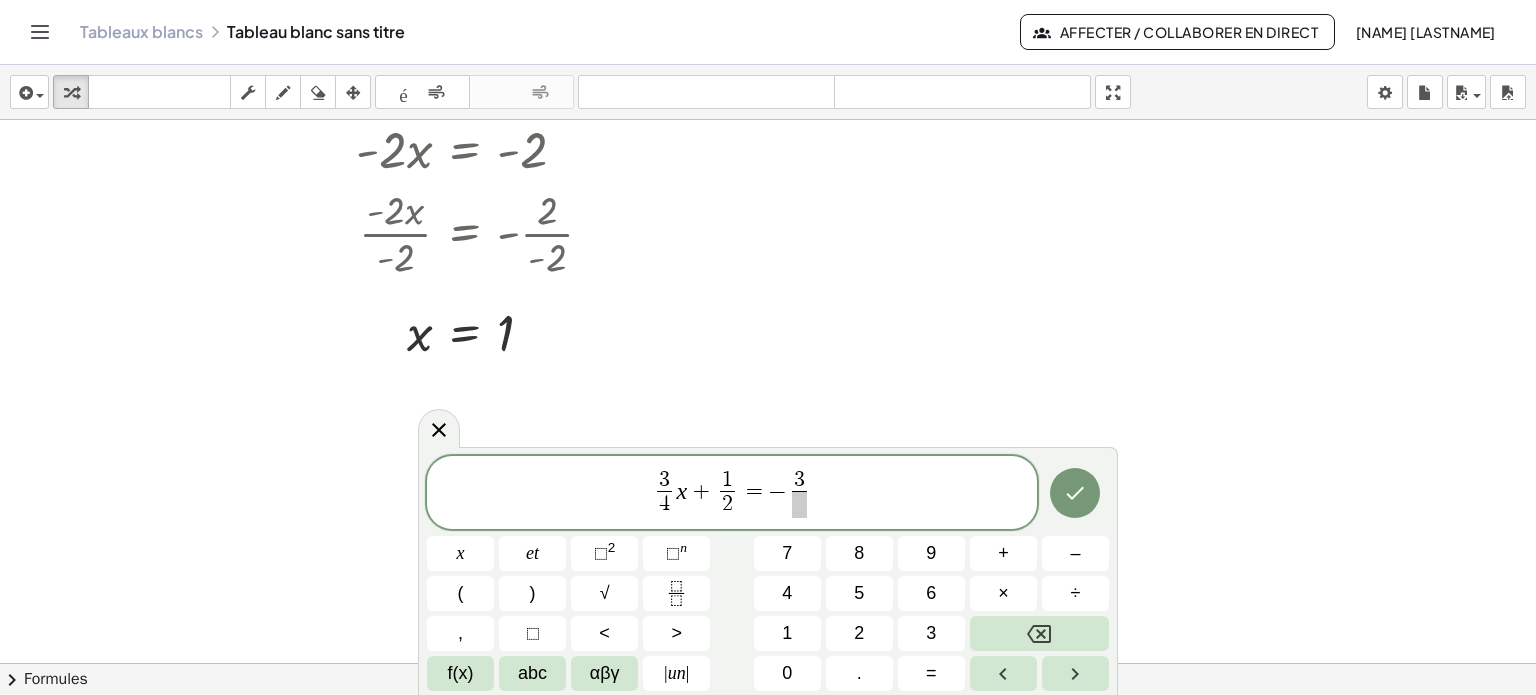 click at bounding box center (799, 504) 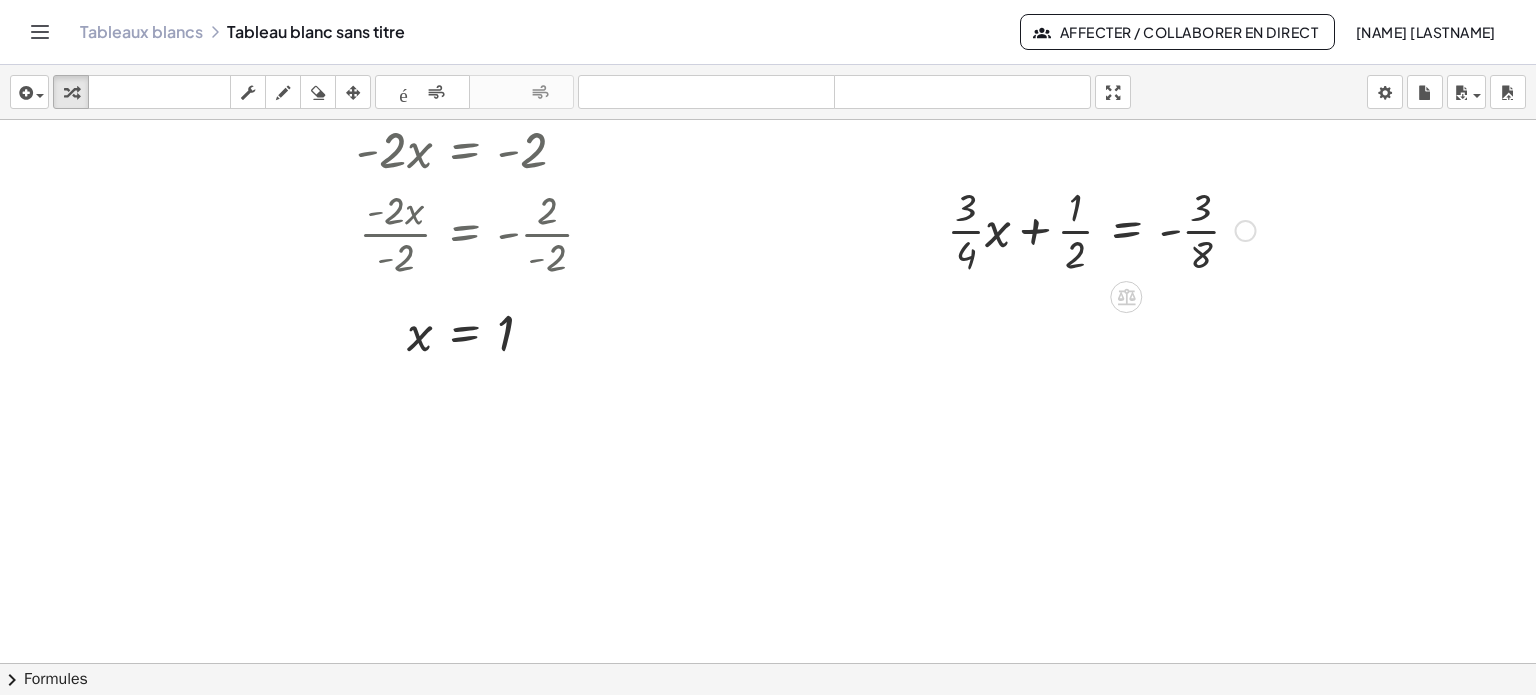 click at bounding box center [932, 229] 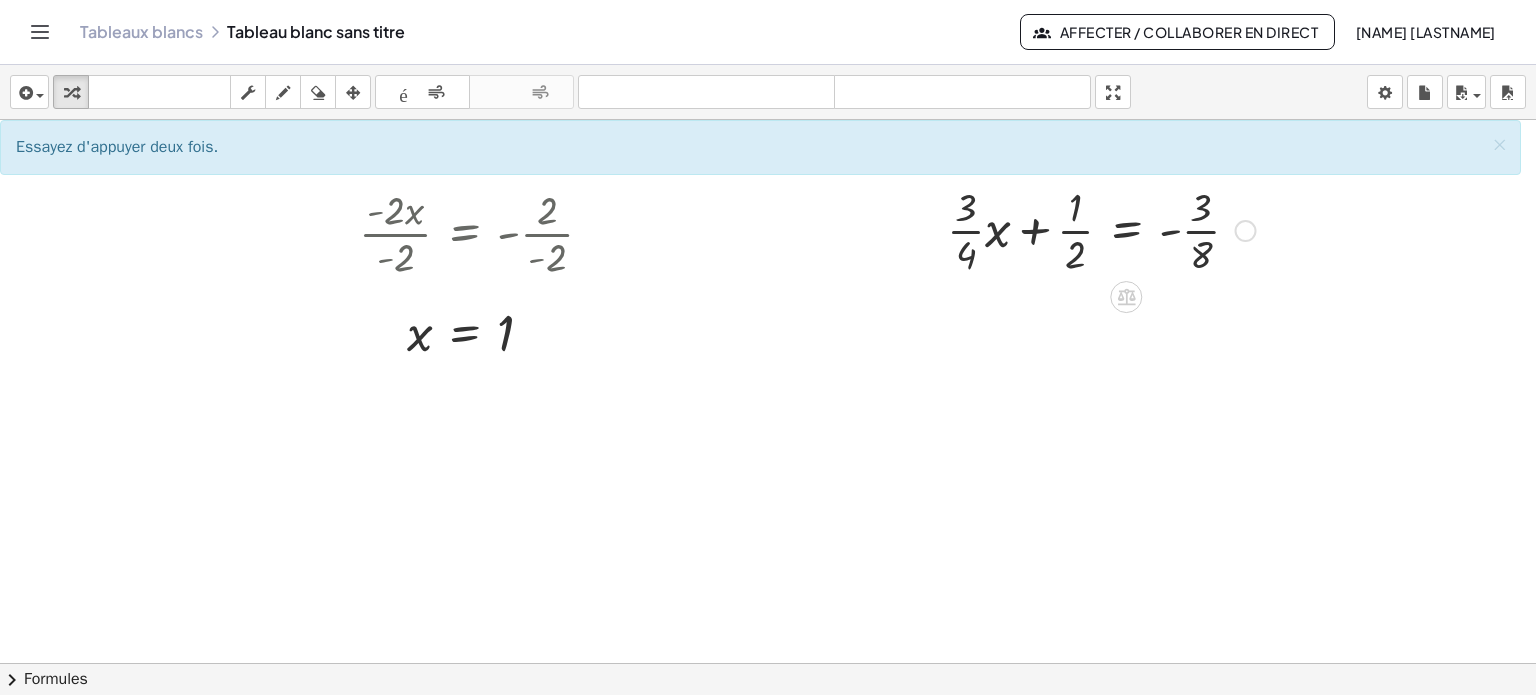 click at bounding box center (1101, 229) 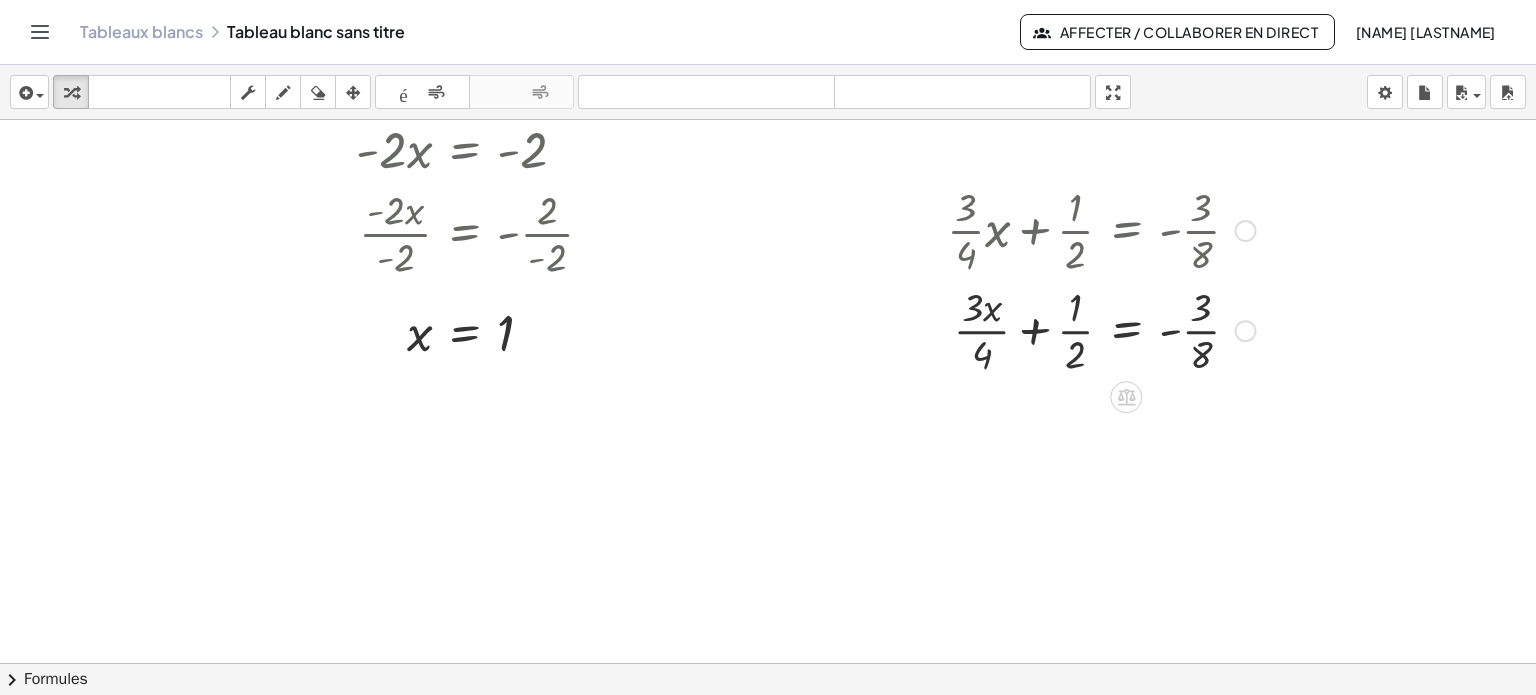 click at bounding box center (1101, 329) 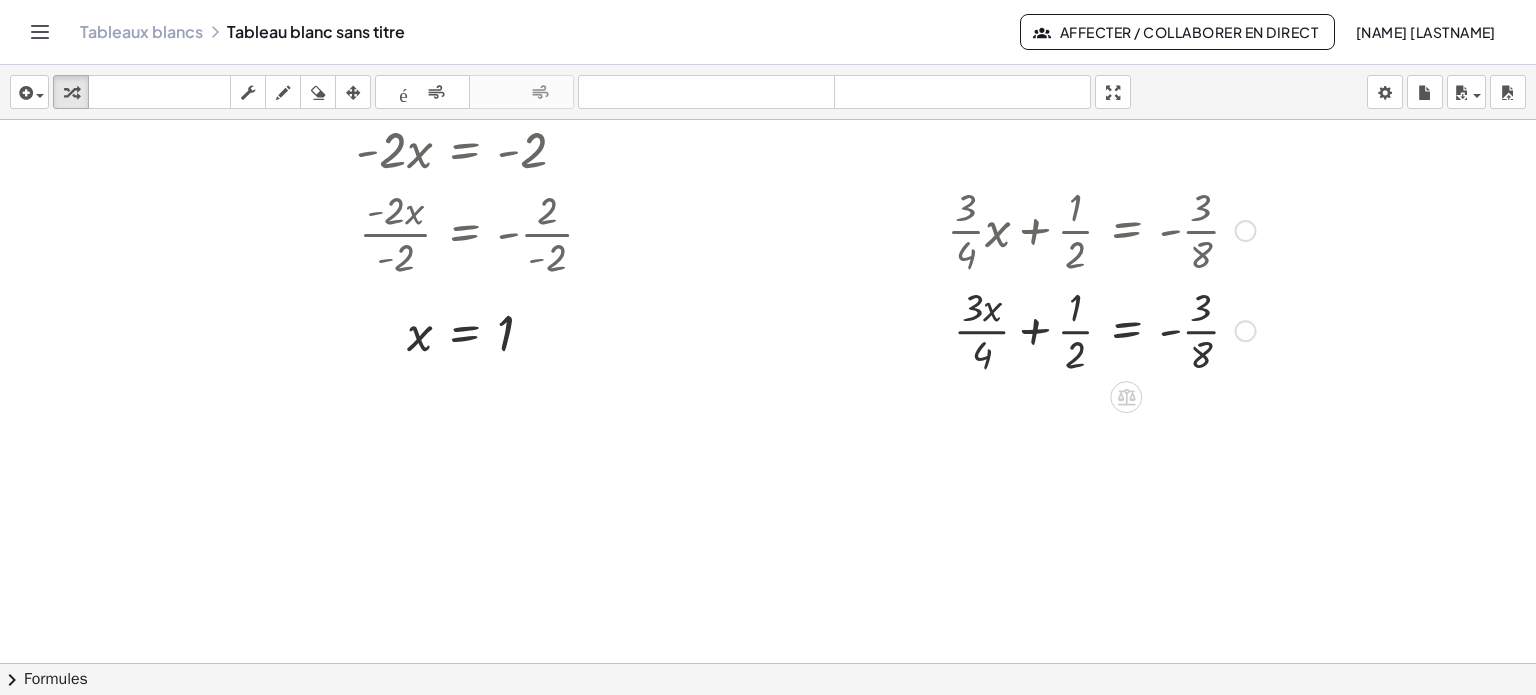 click at bounding box center [1101, 329] 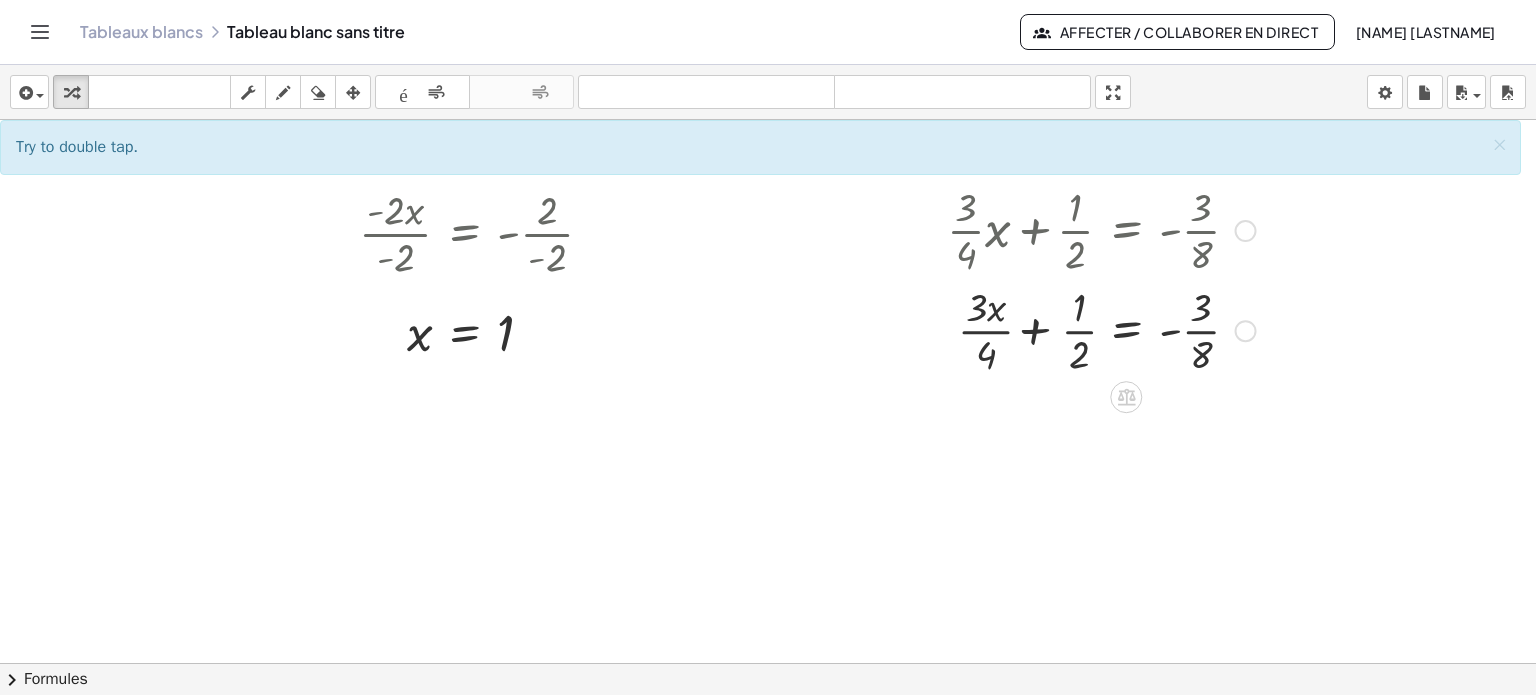 click at bounding box center (1101, 329) 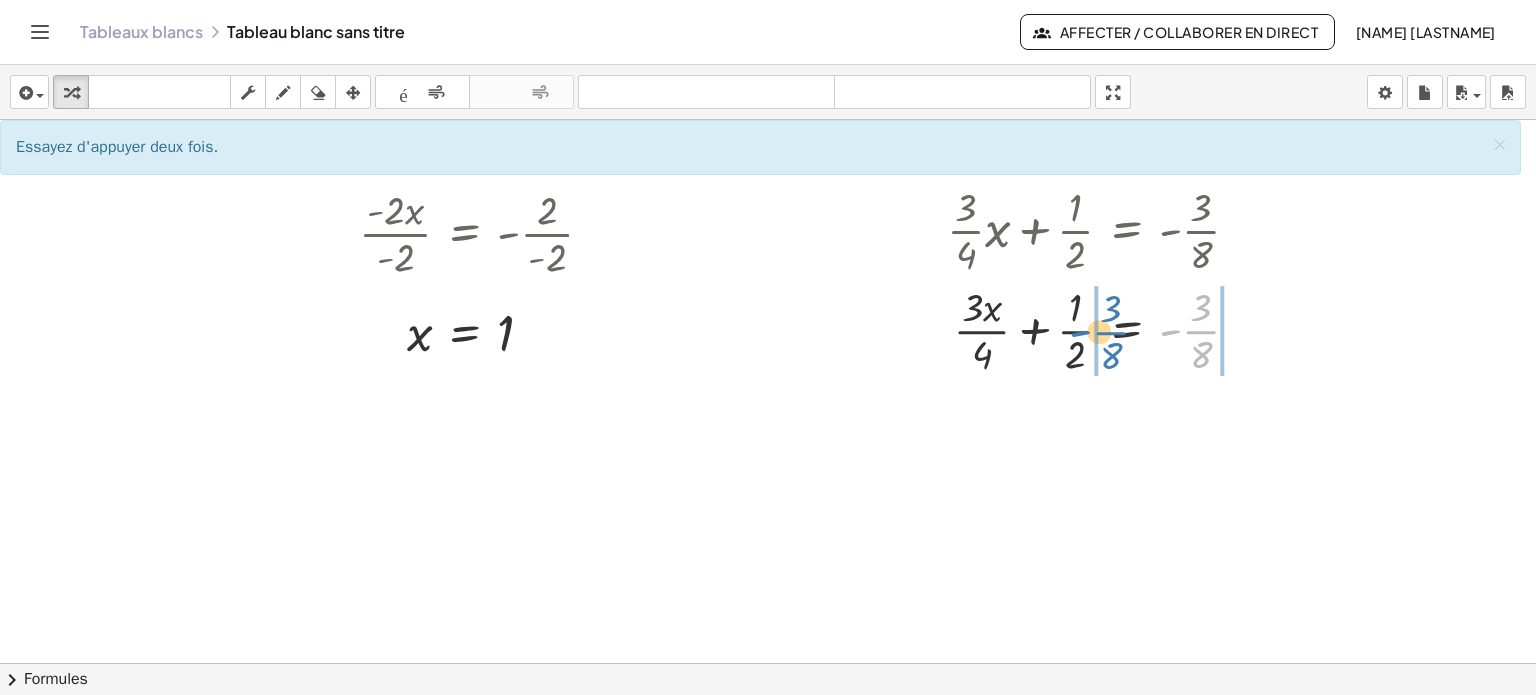 drag, startPoint x: 1201, startPoint y: 339, endPoint x: 1110, endPoint y: 340, distance: 91.00549 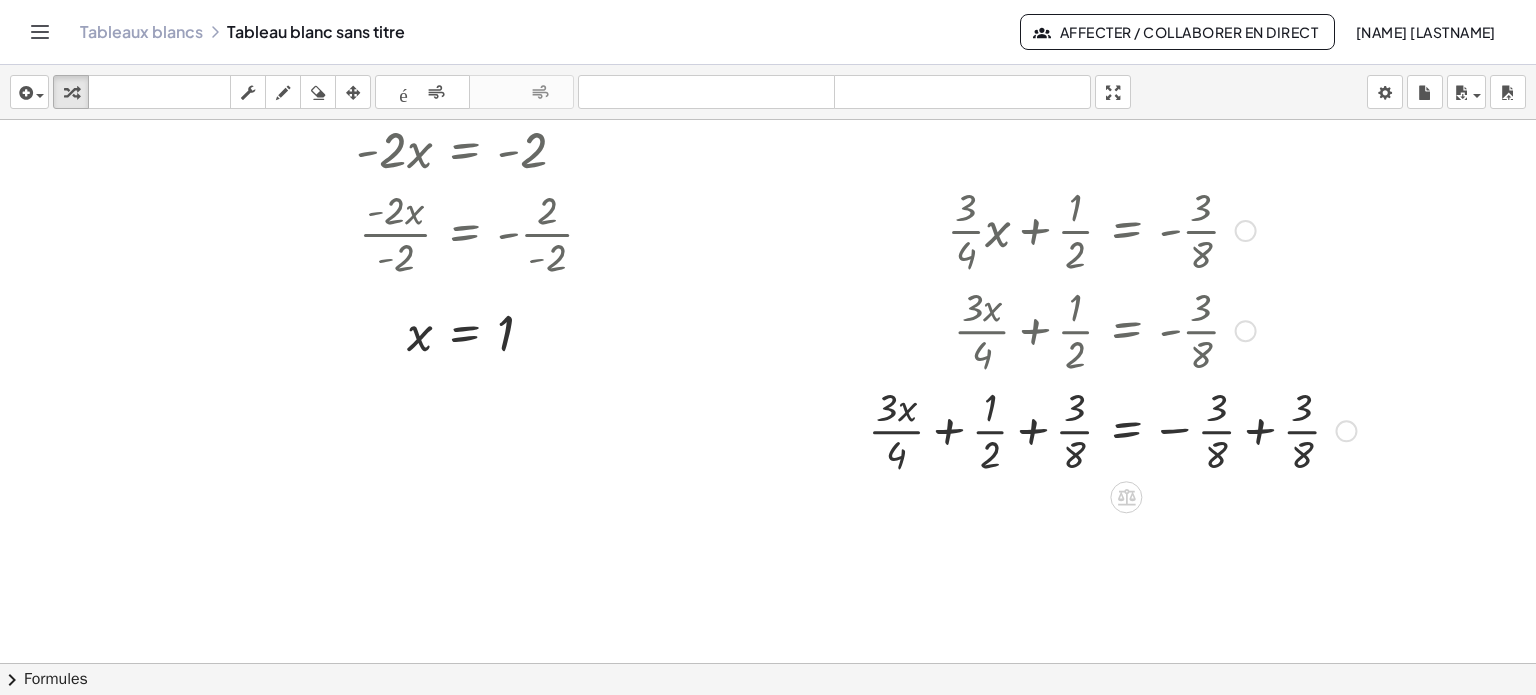 click at bounding box center (1112, 429) 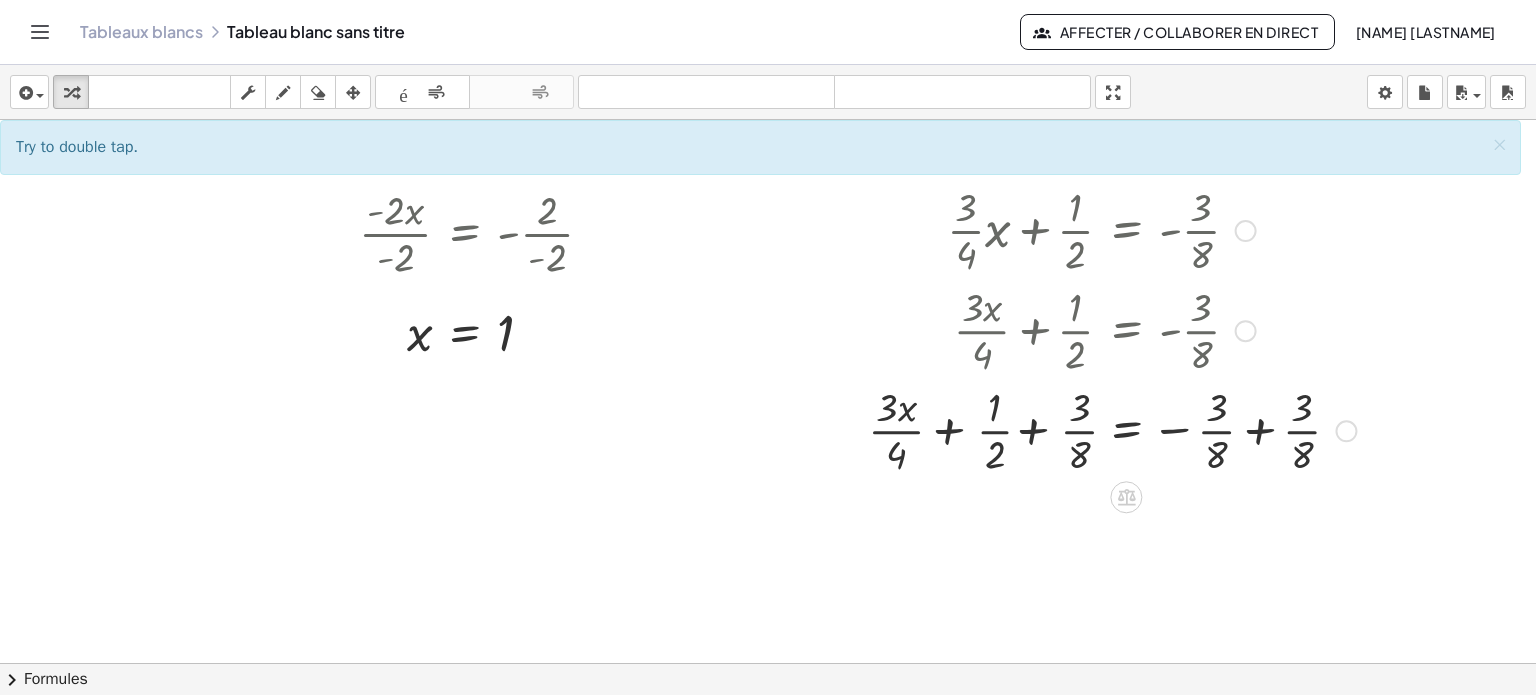click at bounding box center [1112, 429] 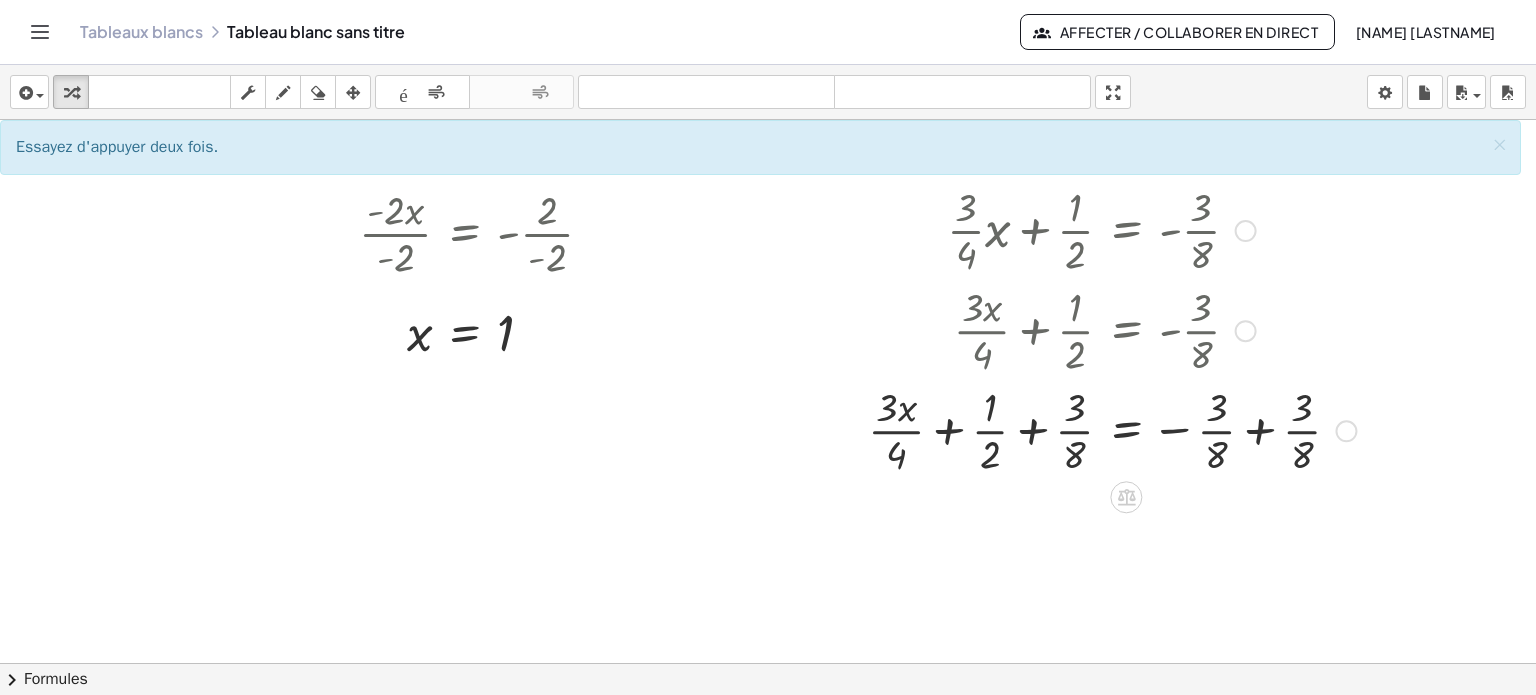 click at bounding box center (1112, 429) 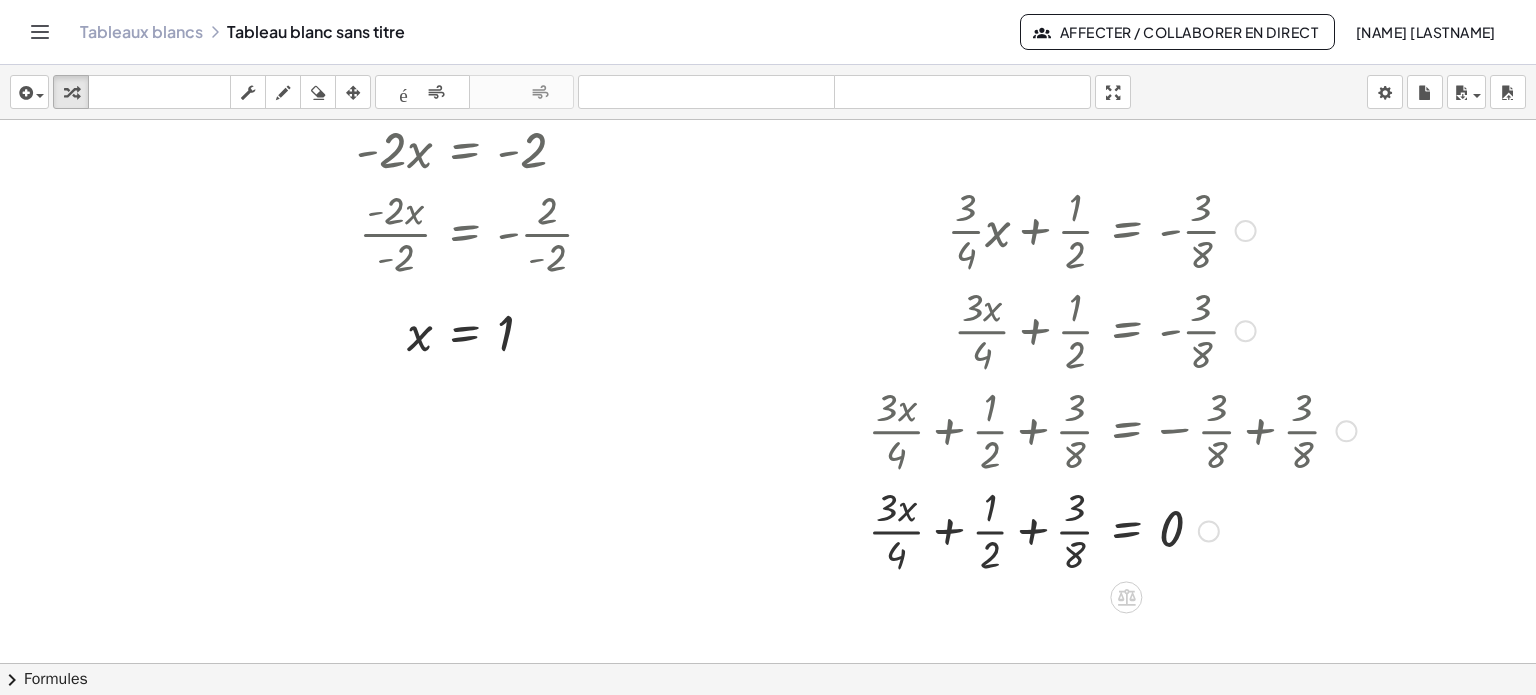 click at bounding box center (1112, 529) 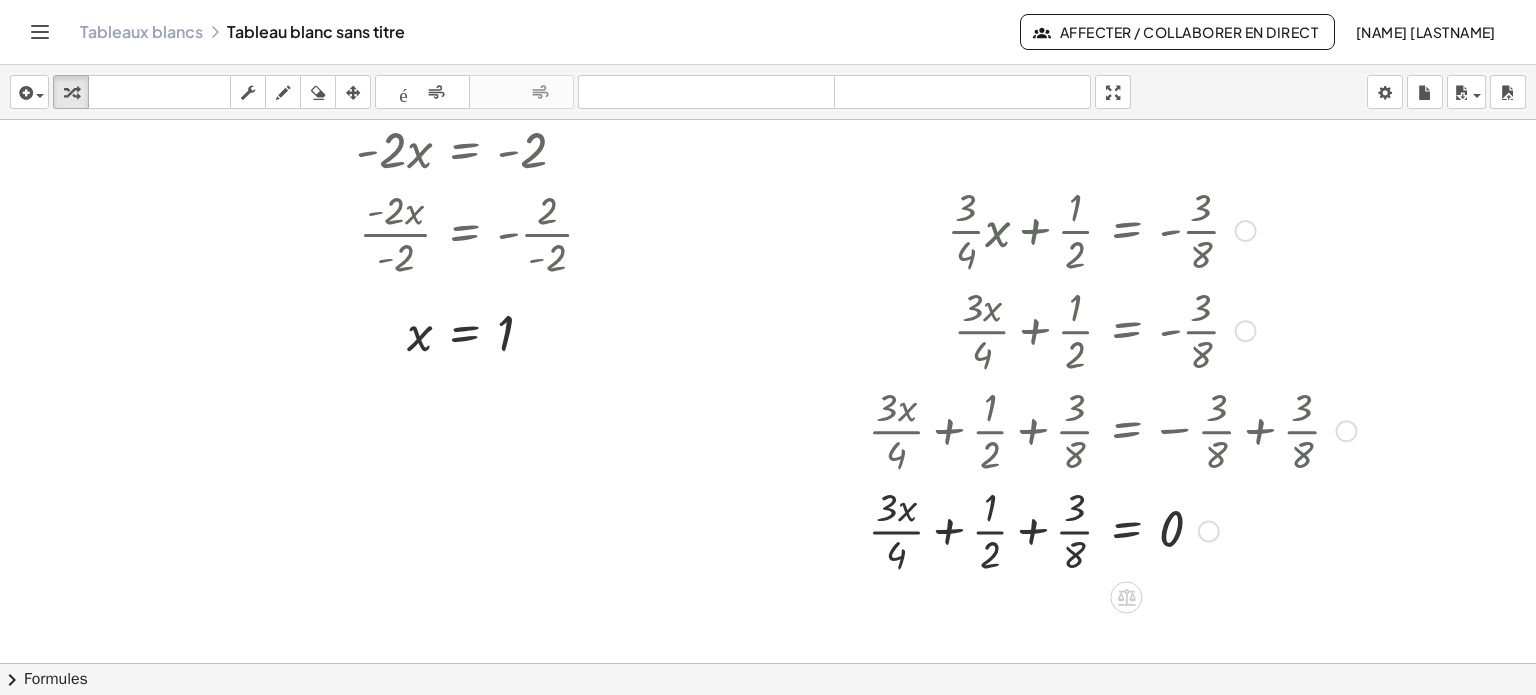 click at bounding box center [1112, 529] 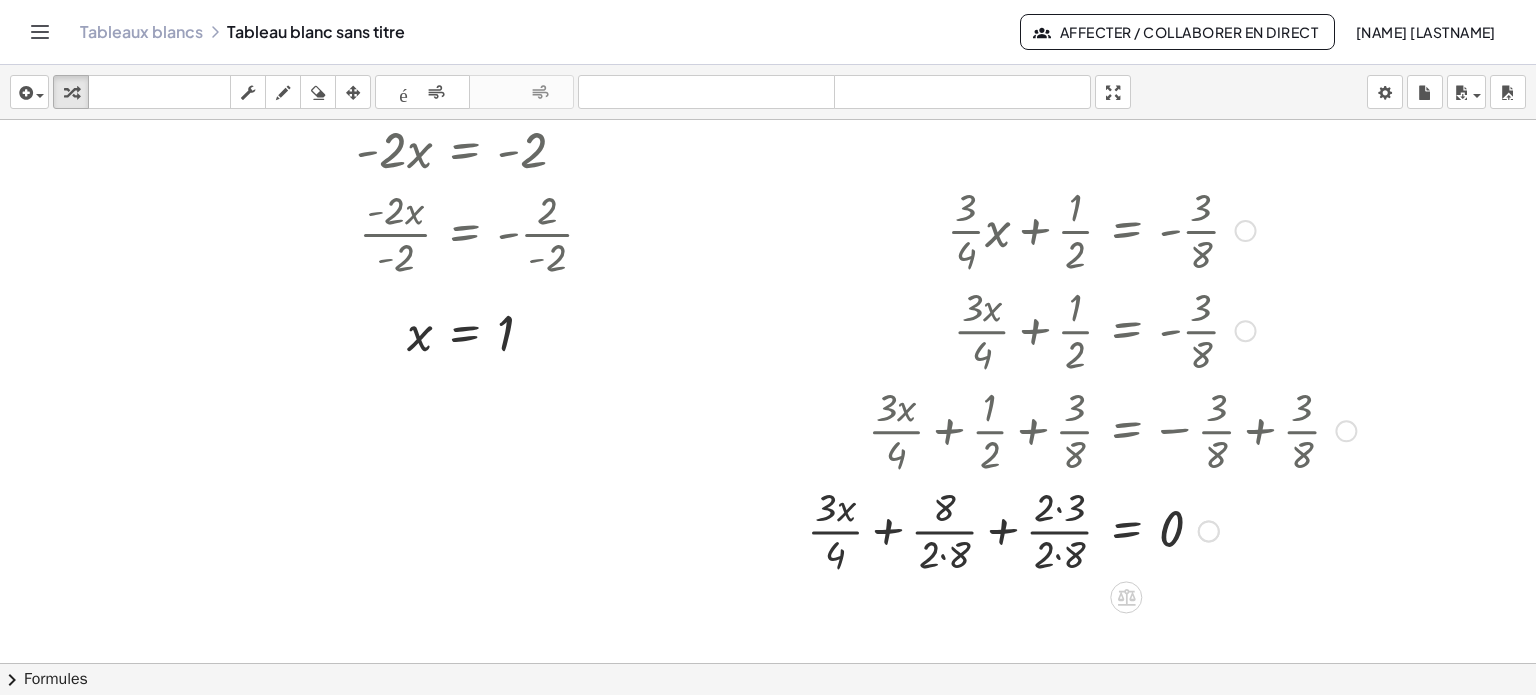 click at bounding box center [1081, 529] 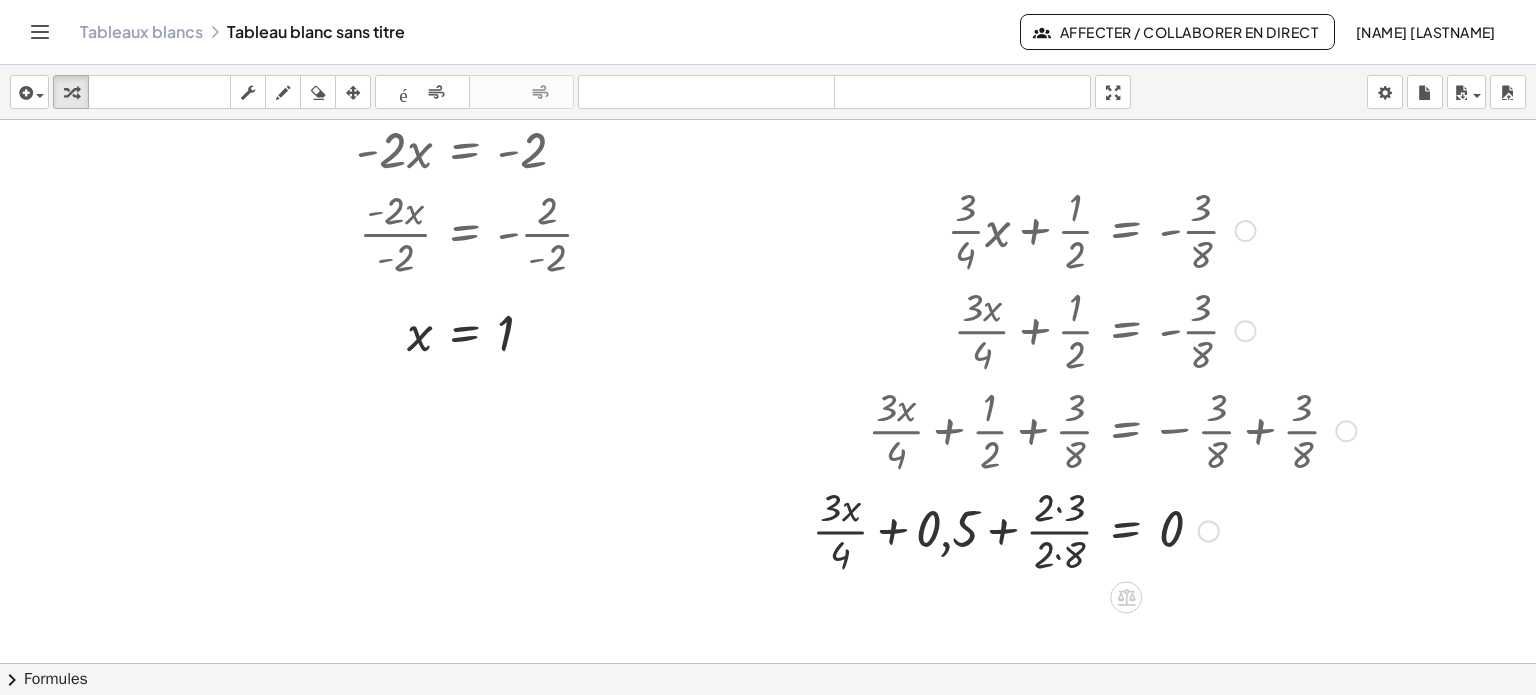 click at bounding box center (1084, 529) 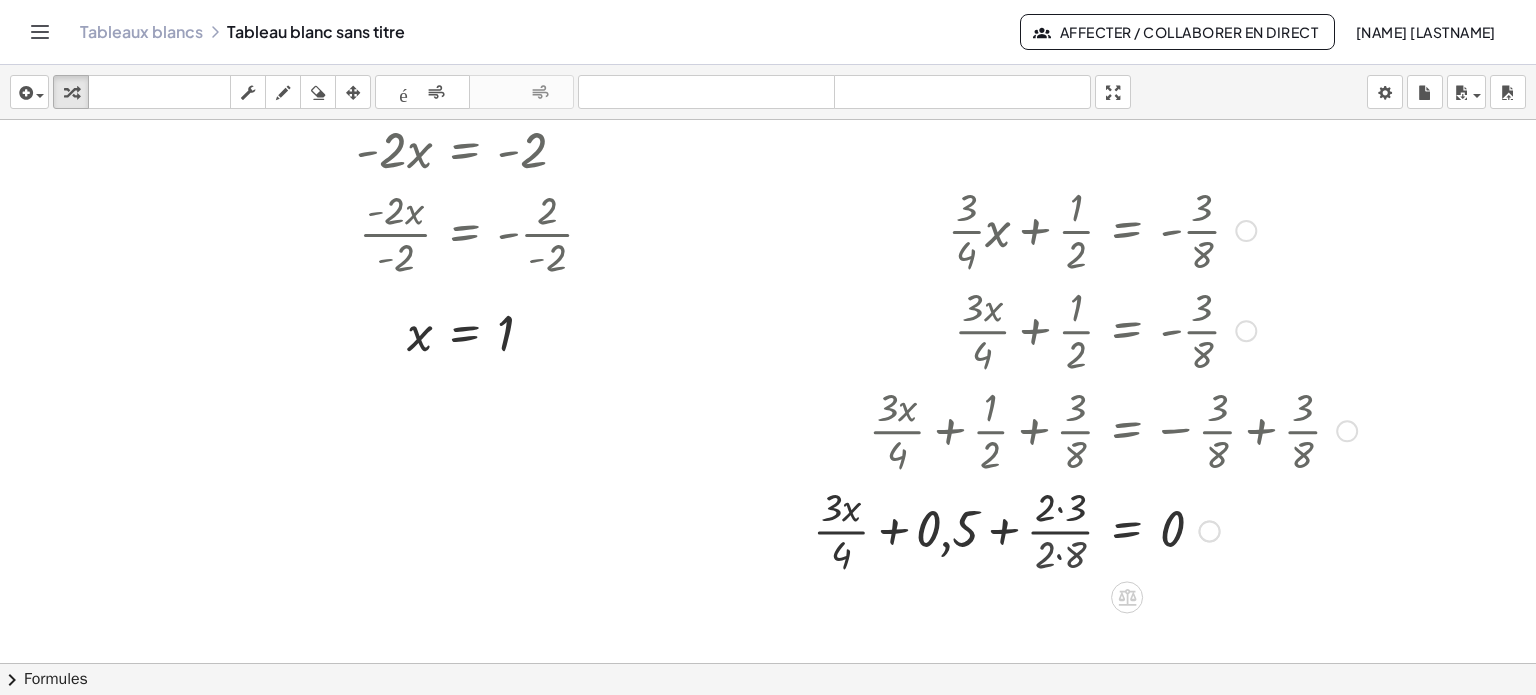 click at bounding box center (1085, 529) 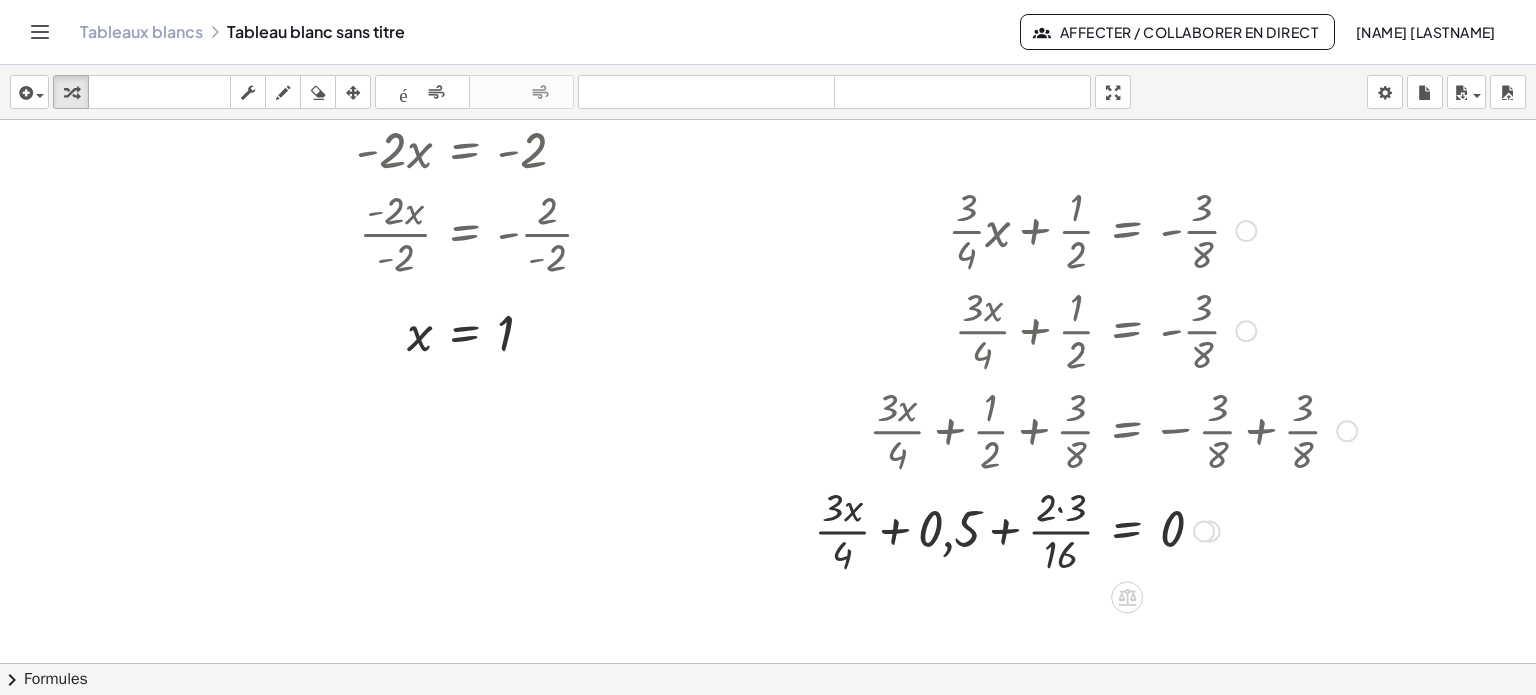 click at bounding box center (1085, 529) 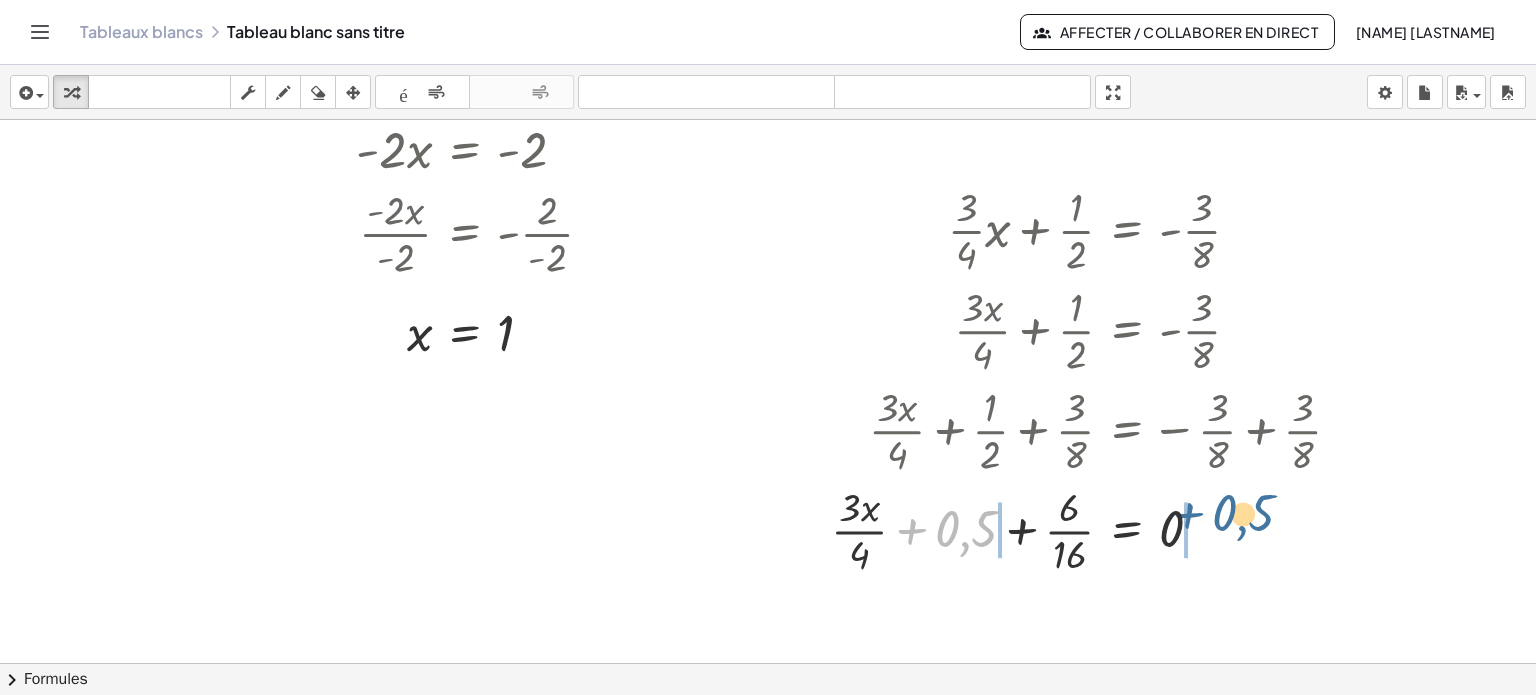 drag, startPoint x: 975, startPoint y: 538, endPoint x: 1292, endPoint y: 521, distance: 317.4555 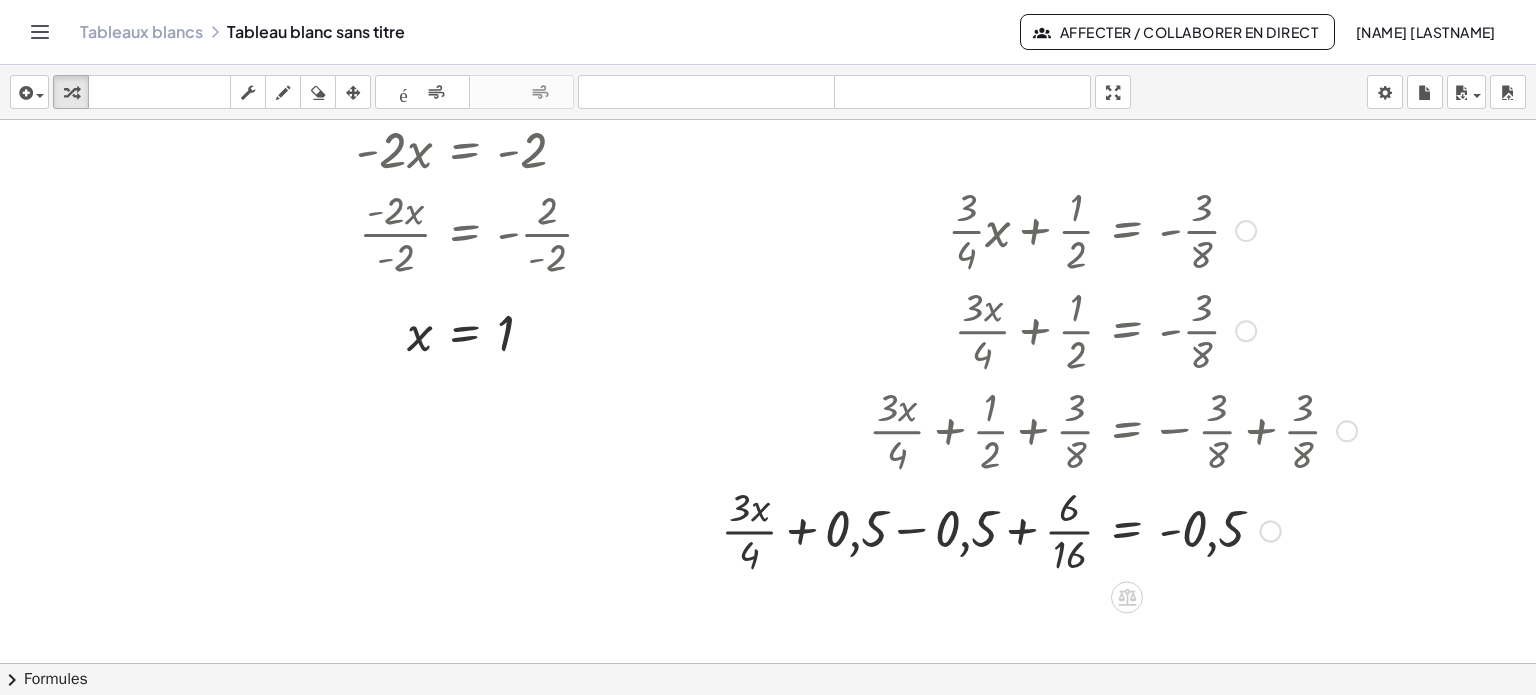 click at bounding box center (1039, 529) 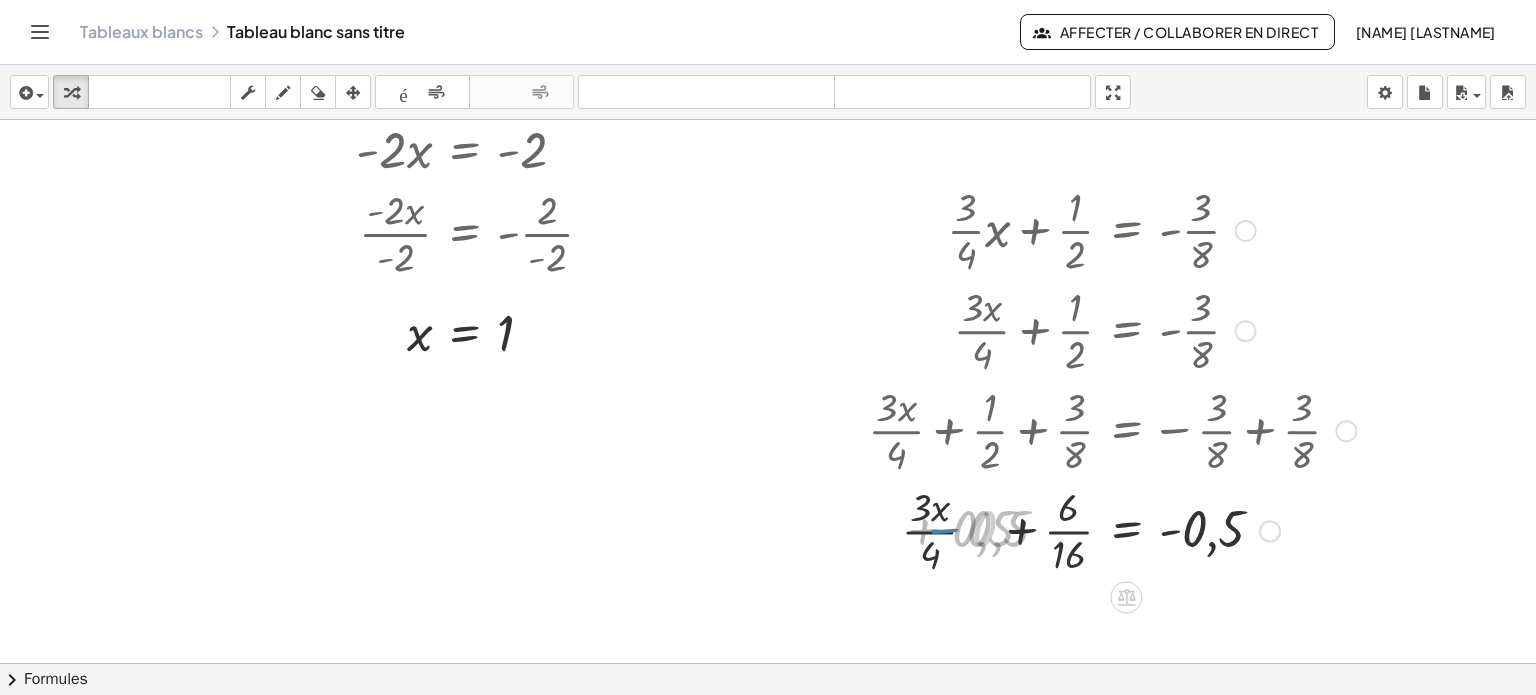 click at bounding box center (1112, 529) 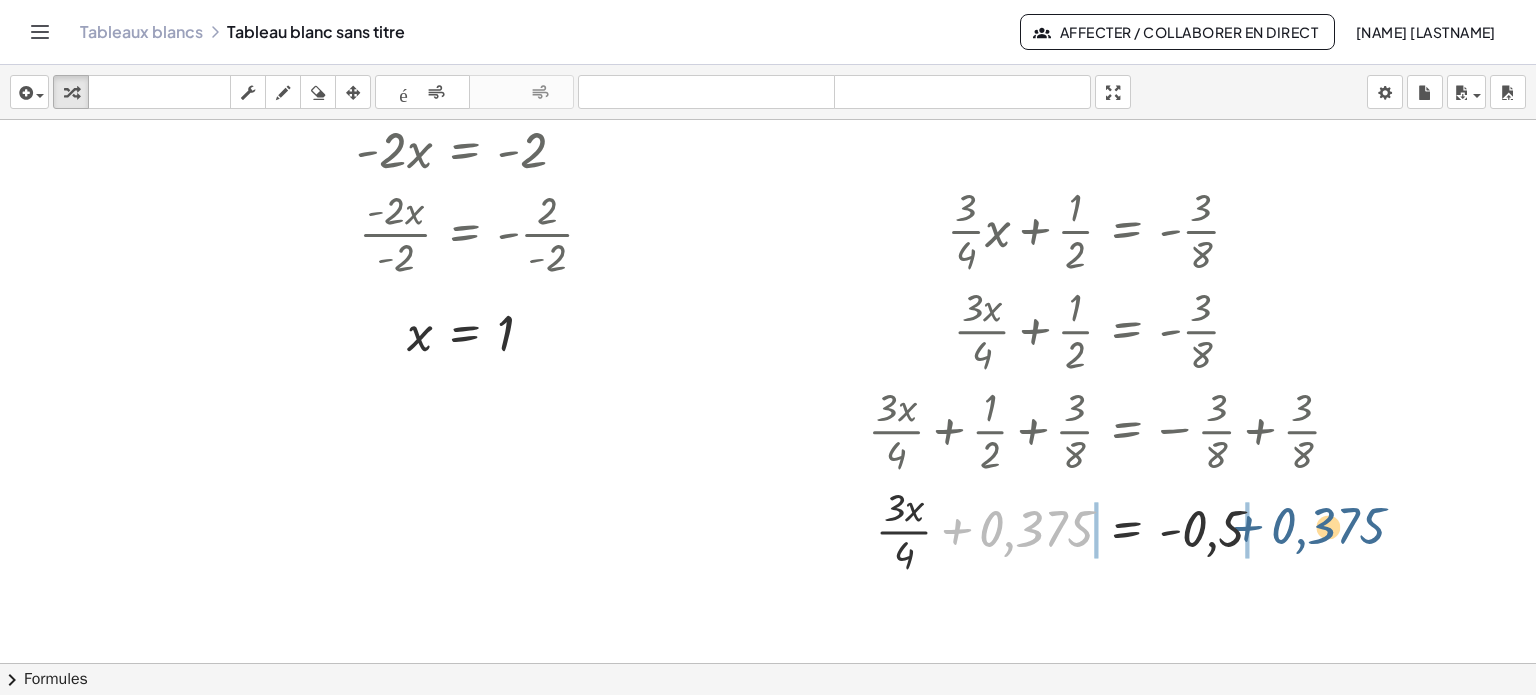 drag, startPoint x: 1023, startPoint y: 532, endPoint x: 1308, endPoint y: 531, distance: 285.00174 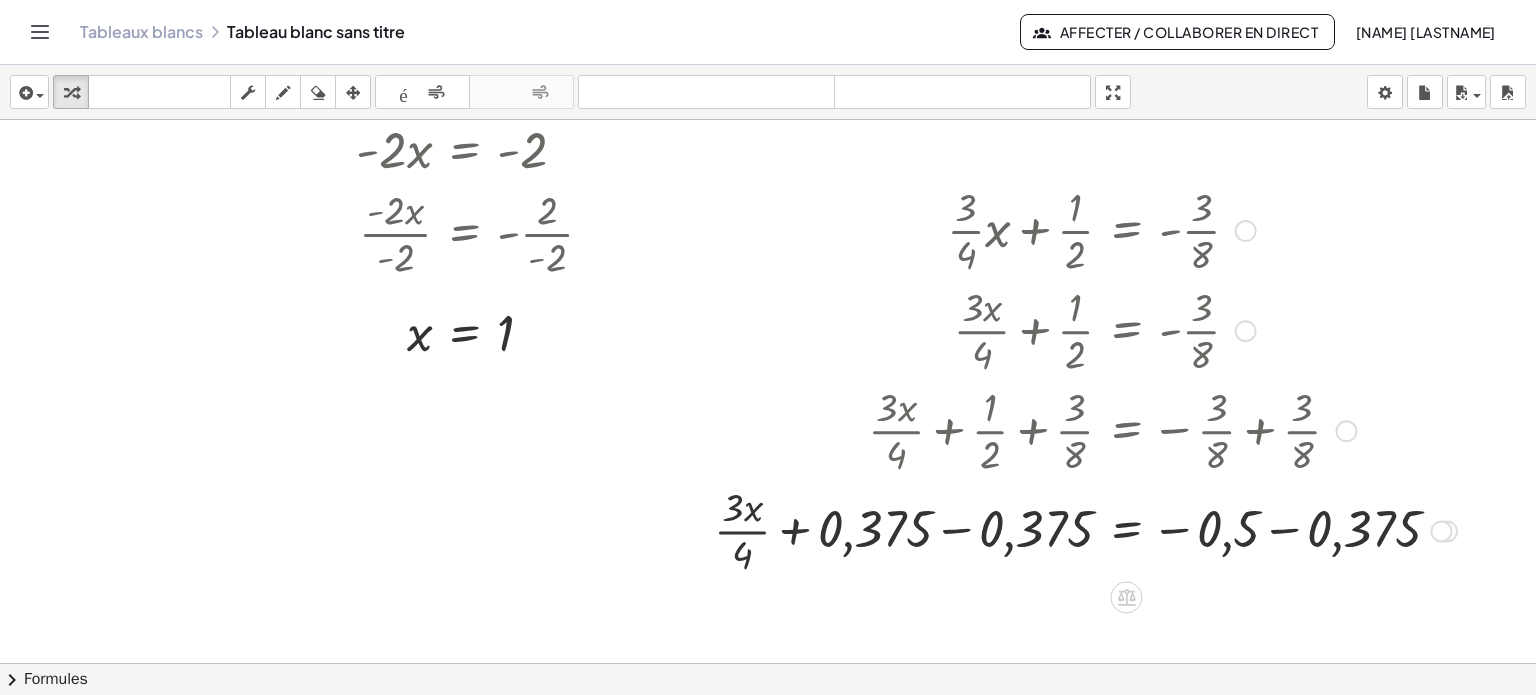 click at bounding box center (1085, 529) 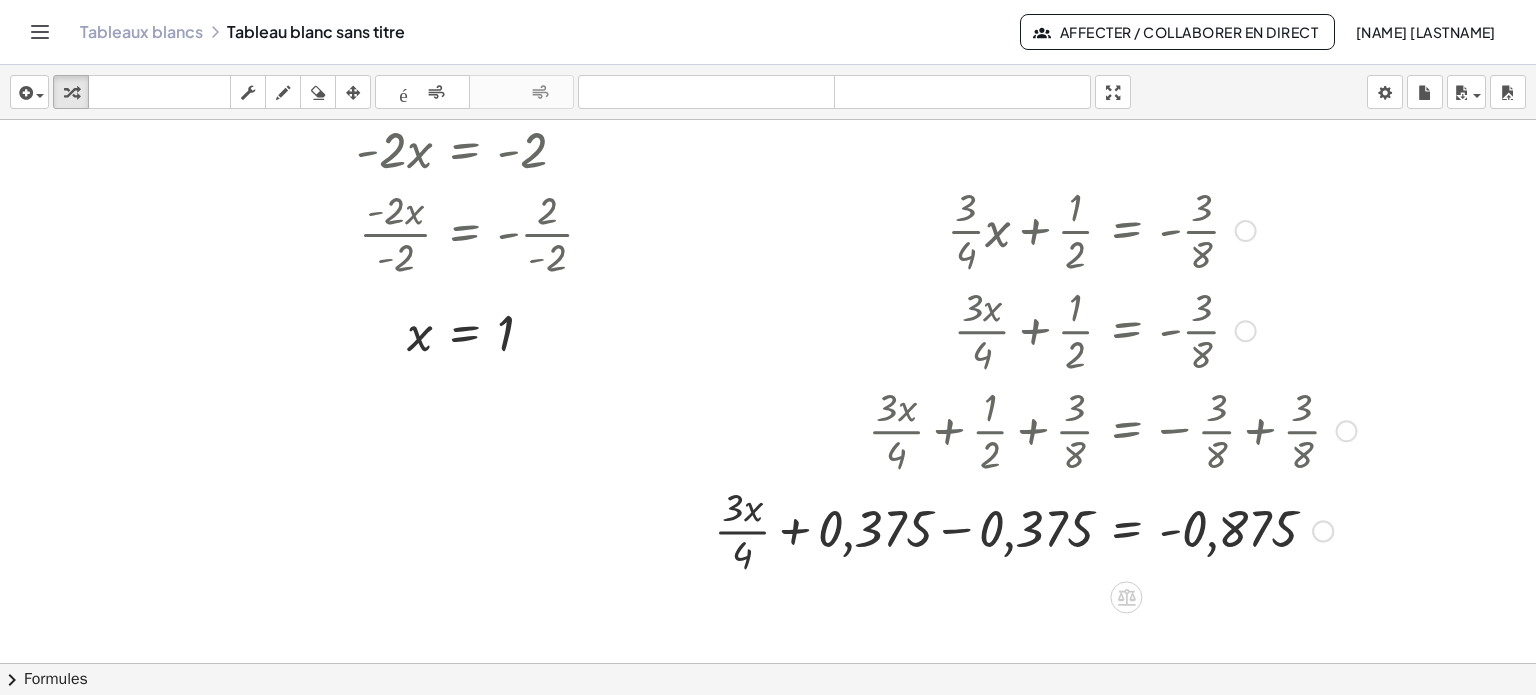click at bounding box center [1035, 529] 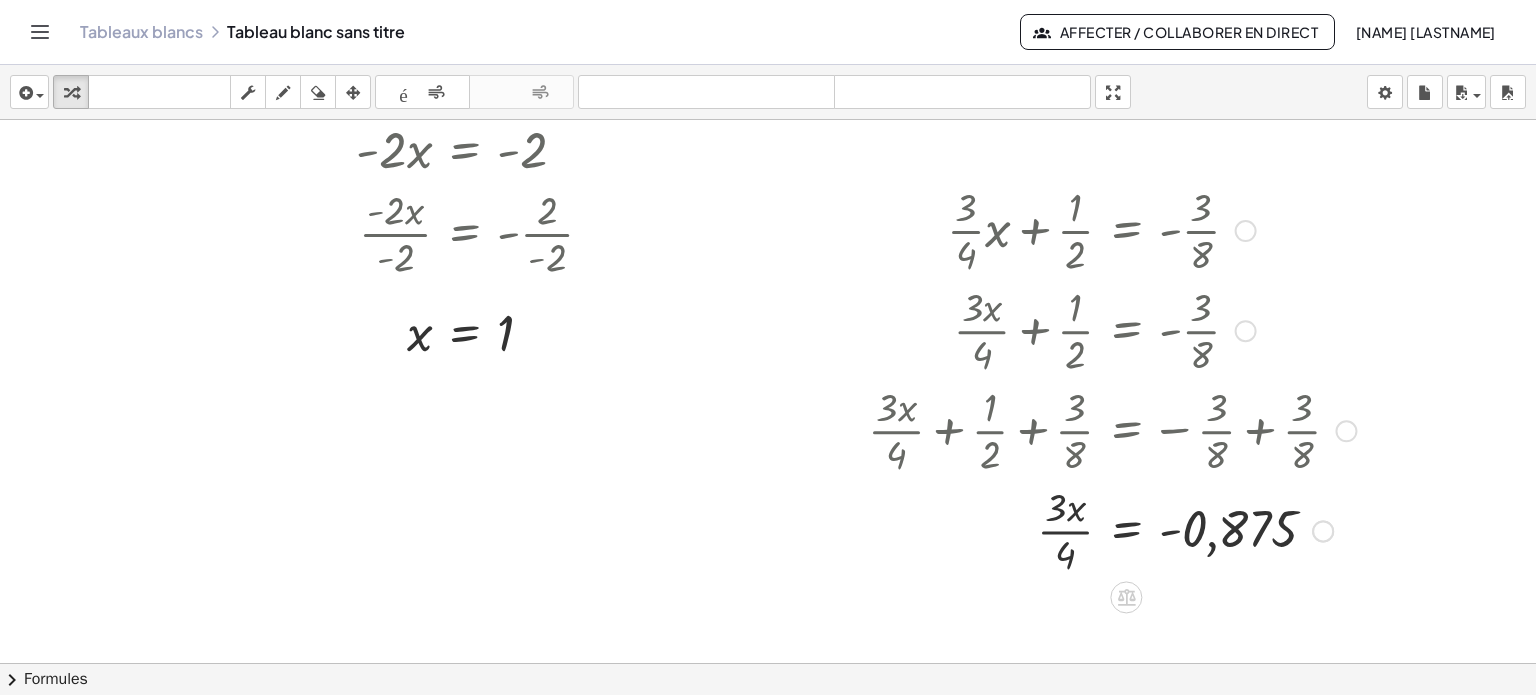 click at bounding box center (1112, 529) 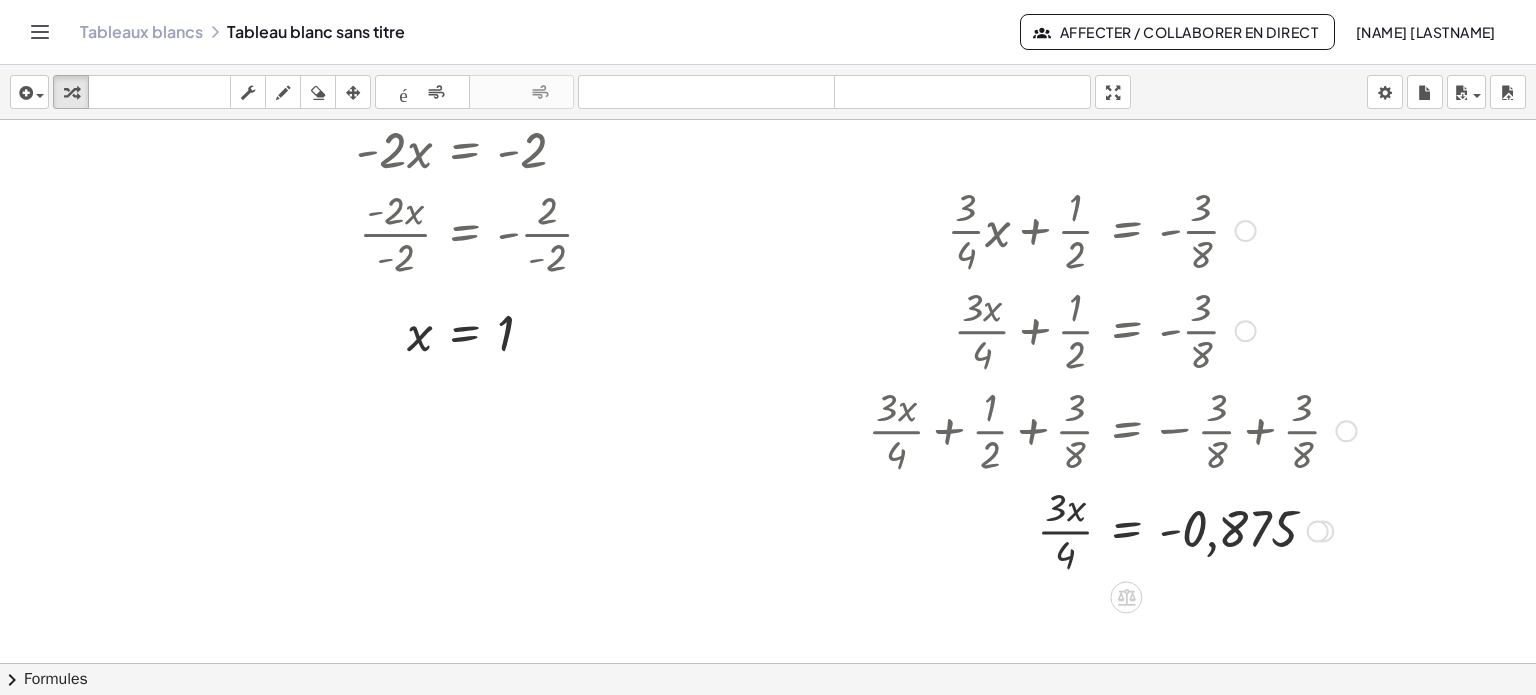 click at bounding box center [1112, 529] 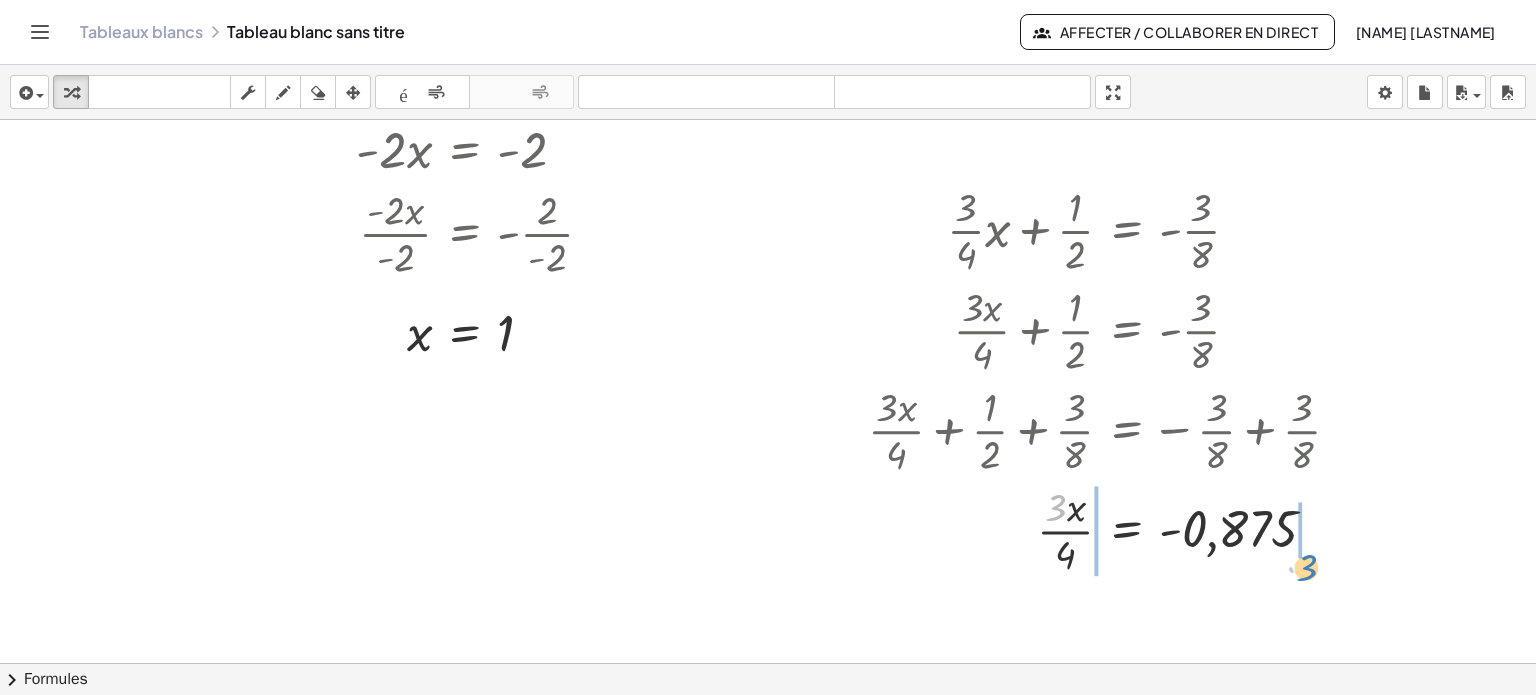 drag, startPoint x: 1052, startPoint y: 511, endPoint x: 1307, endPoint y: 537, distance: 256.32205 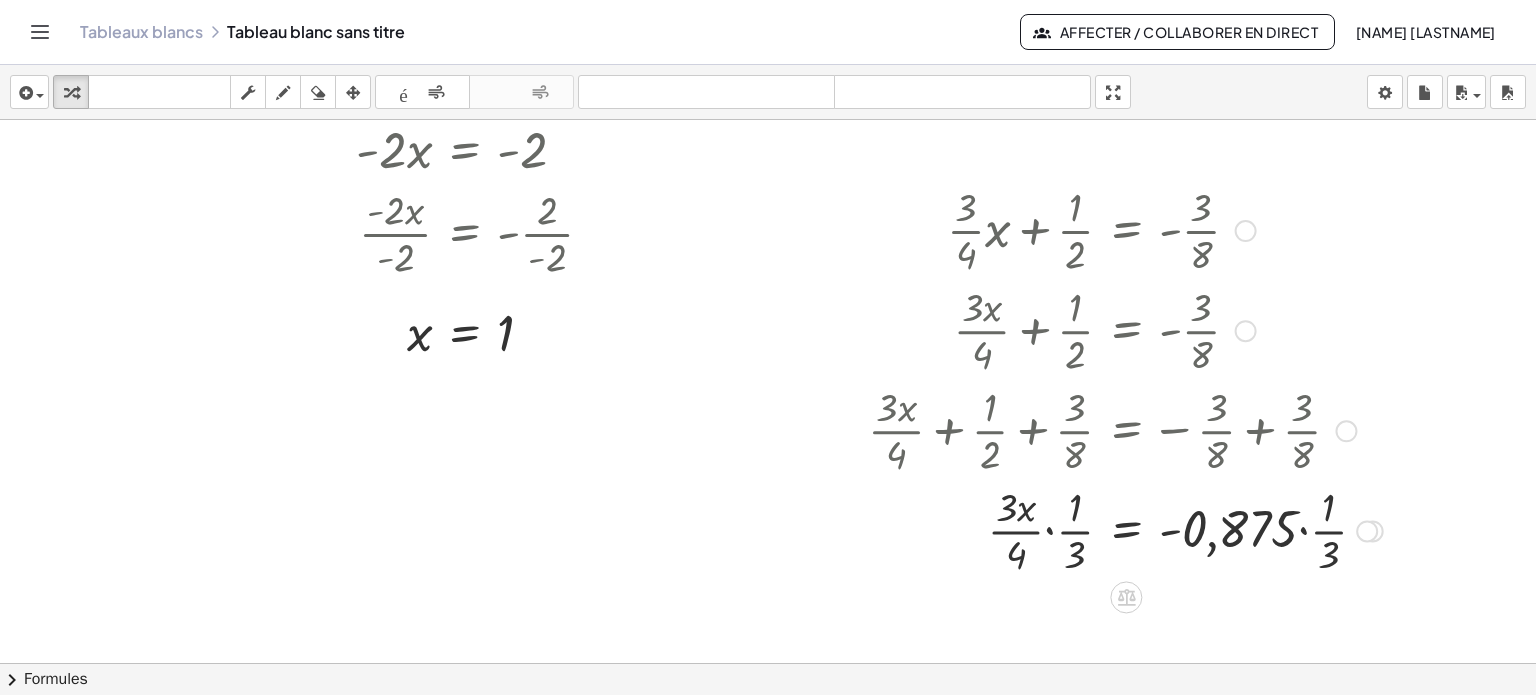 click at bounding box center [1125, 529] 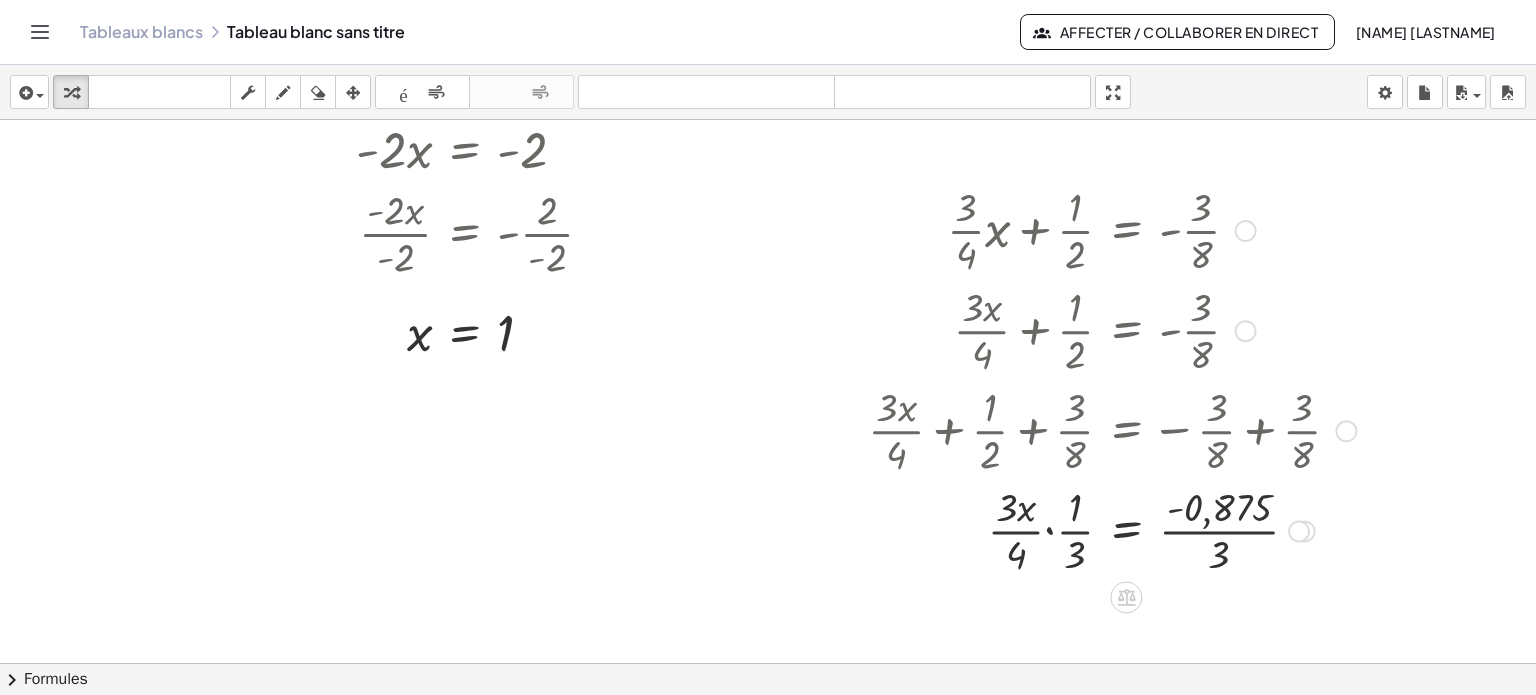 click at bounding box center (1112, 529) 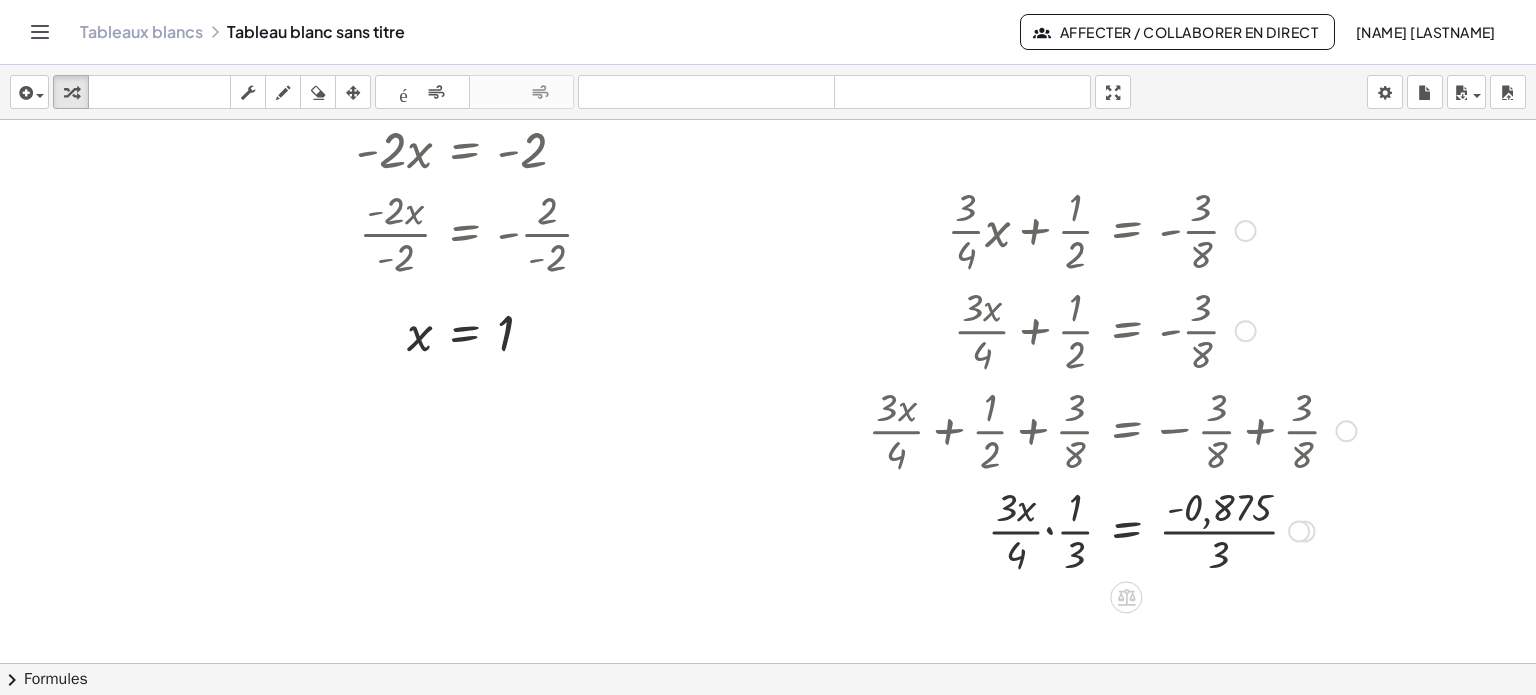 click at bounding box center (1112, 529) 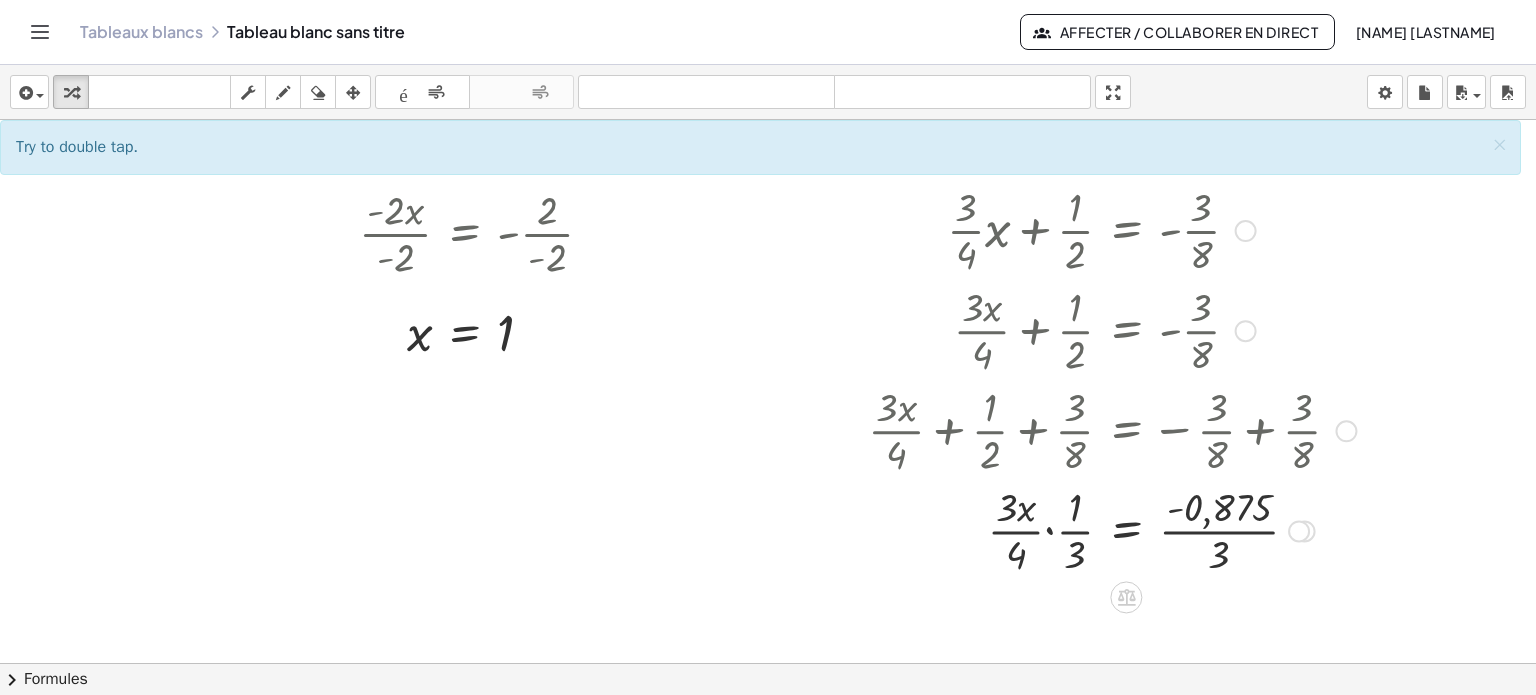 click at bounding box center [1112, 529] 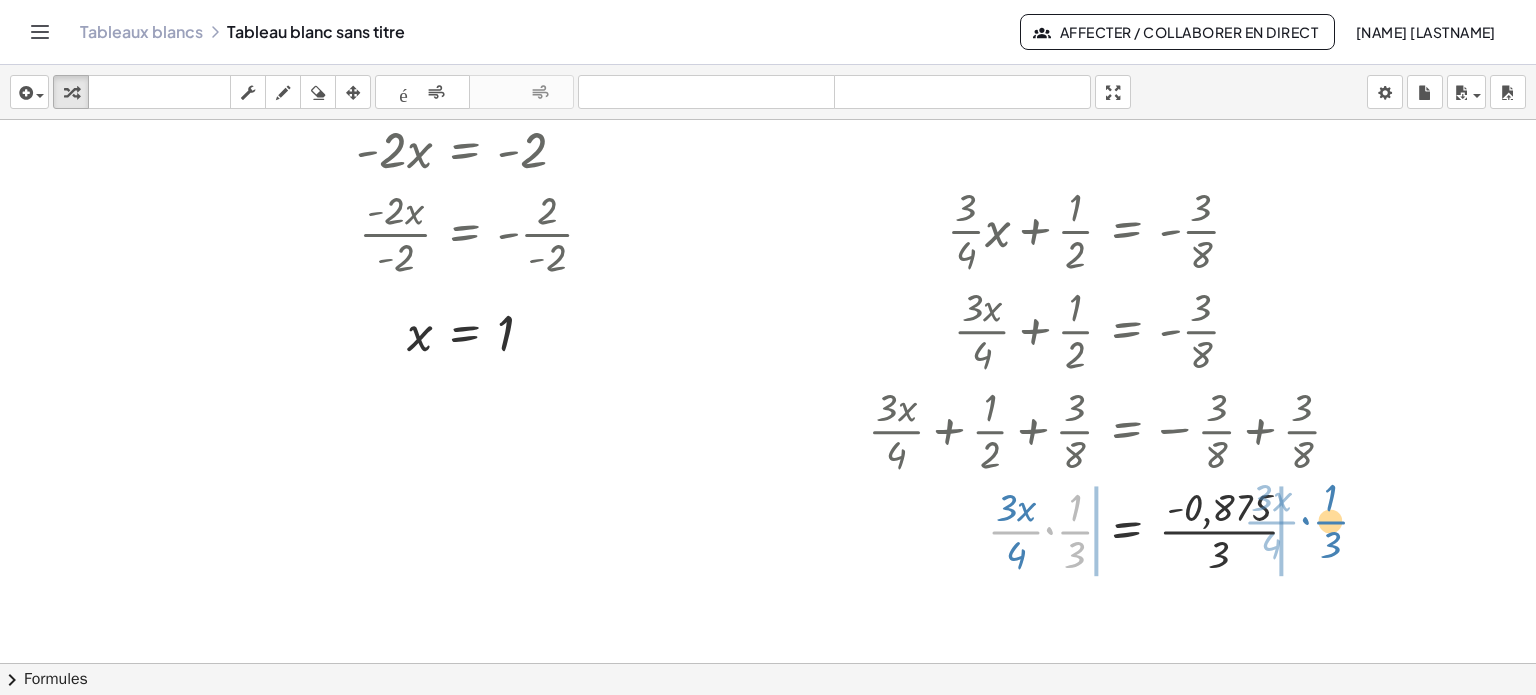 drag, startPoint x: 1069, startPoint y: 527, endPoint x: 1325, endPoint y: 517, distance: 256.19525 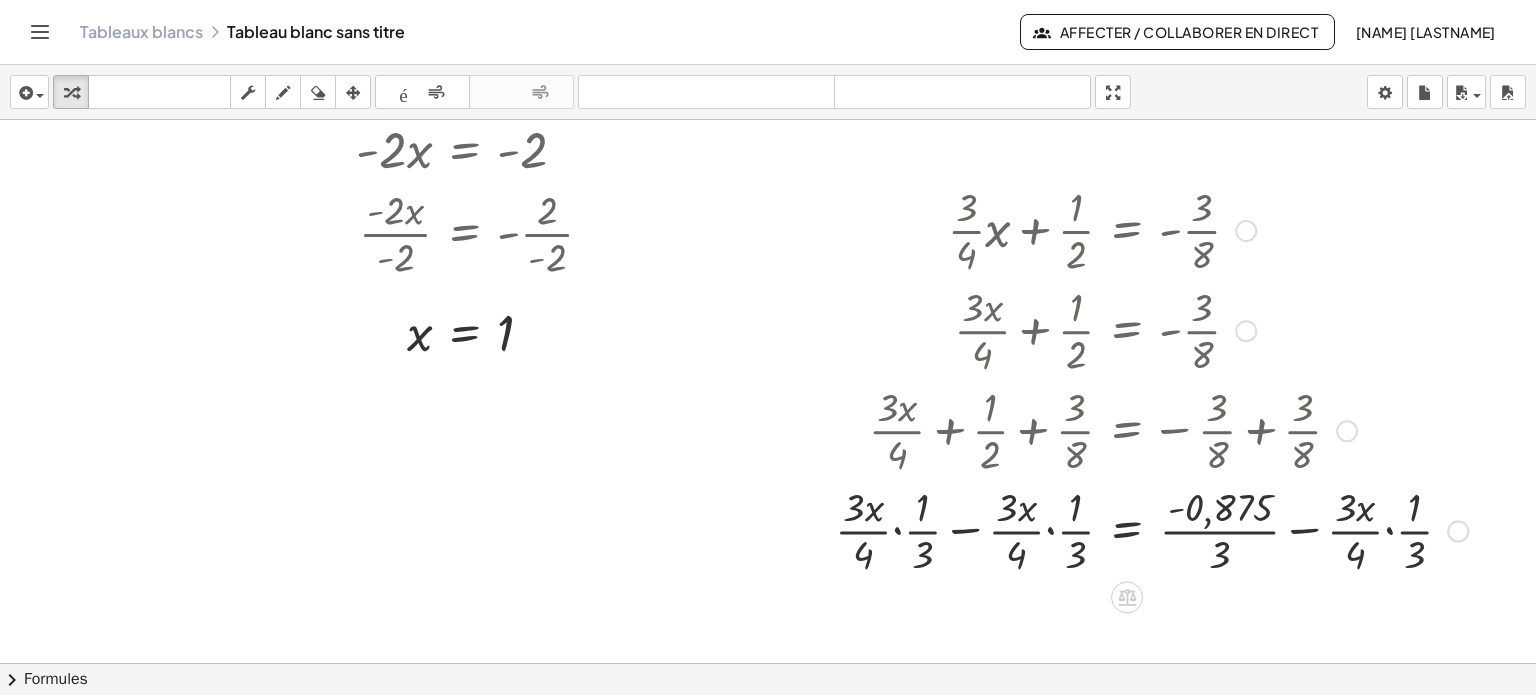 click at bounding box center (1151, 529) 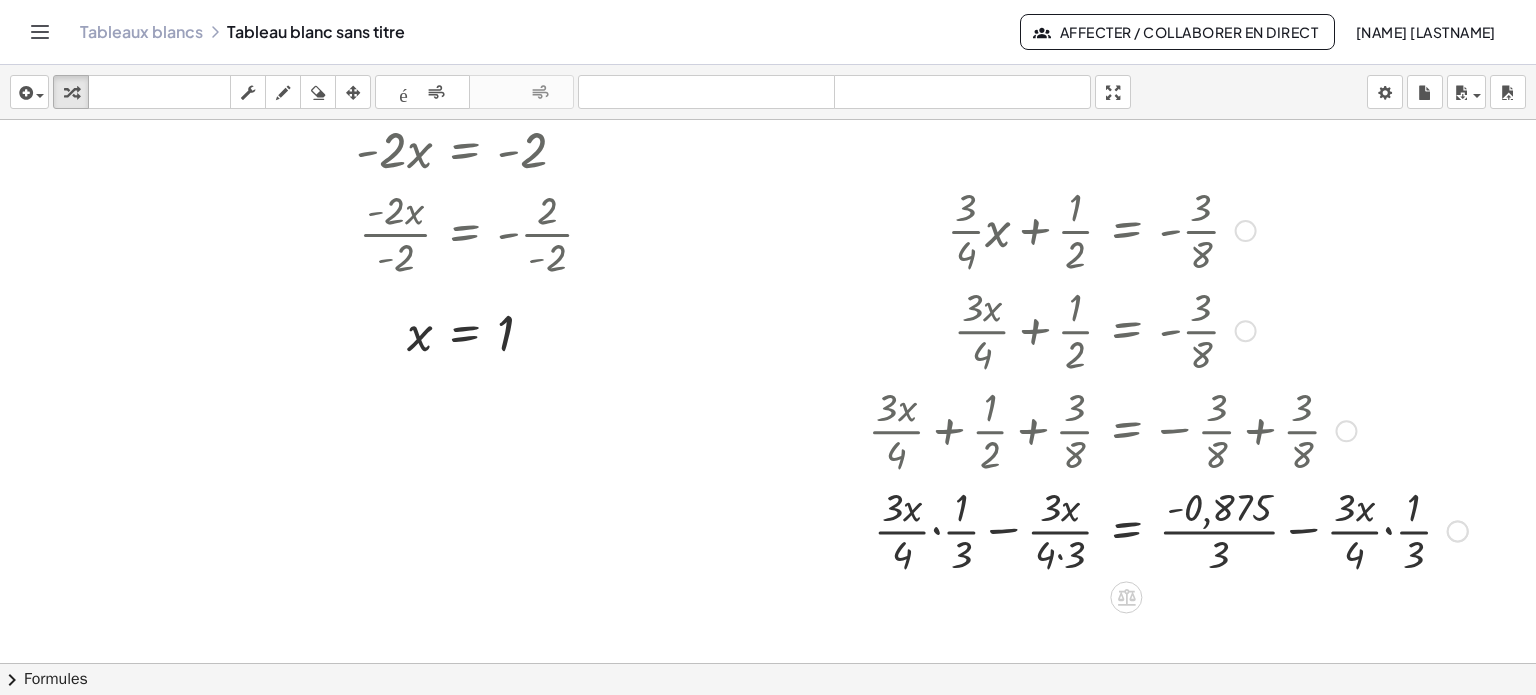 click at bounding box center [1168, 529] 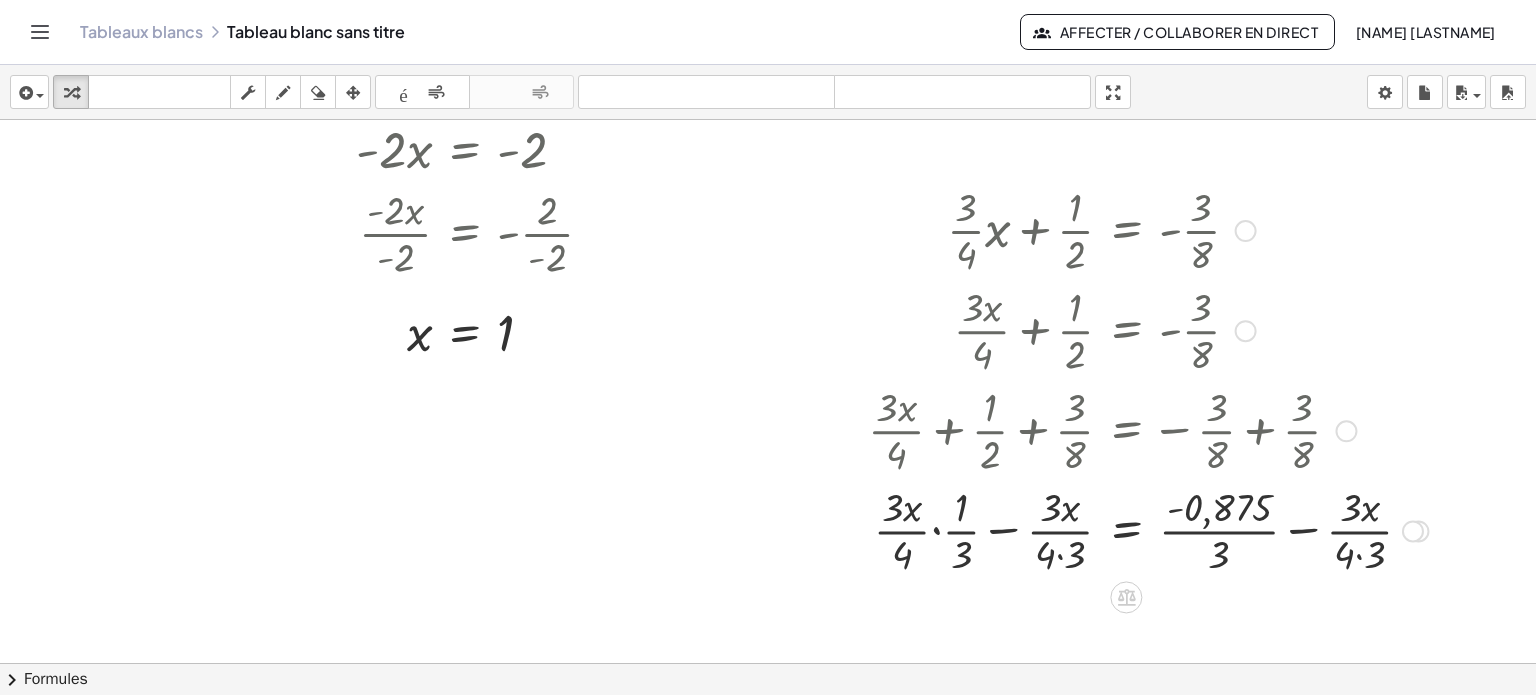 click at bounding box center [1148, 529] 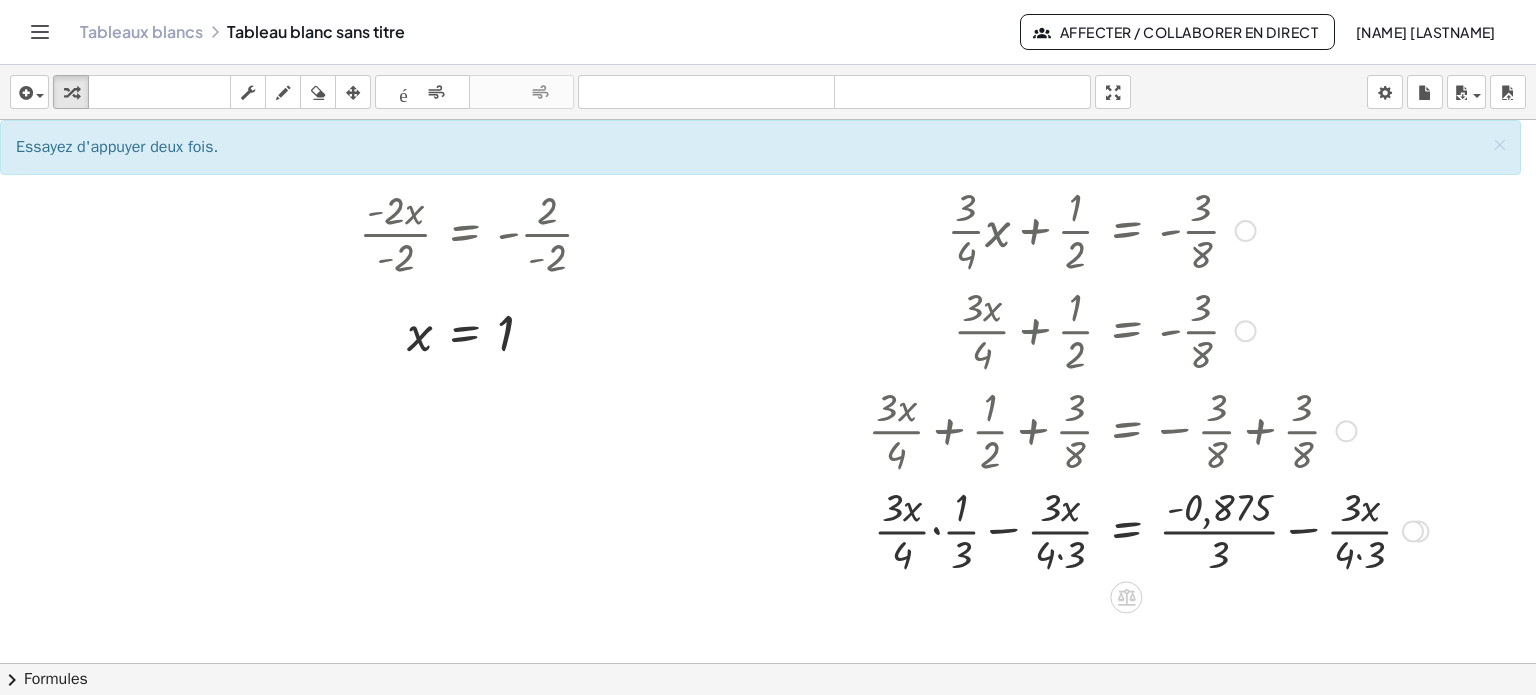 click at bounding box center (1148, 529) 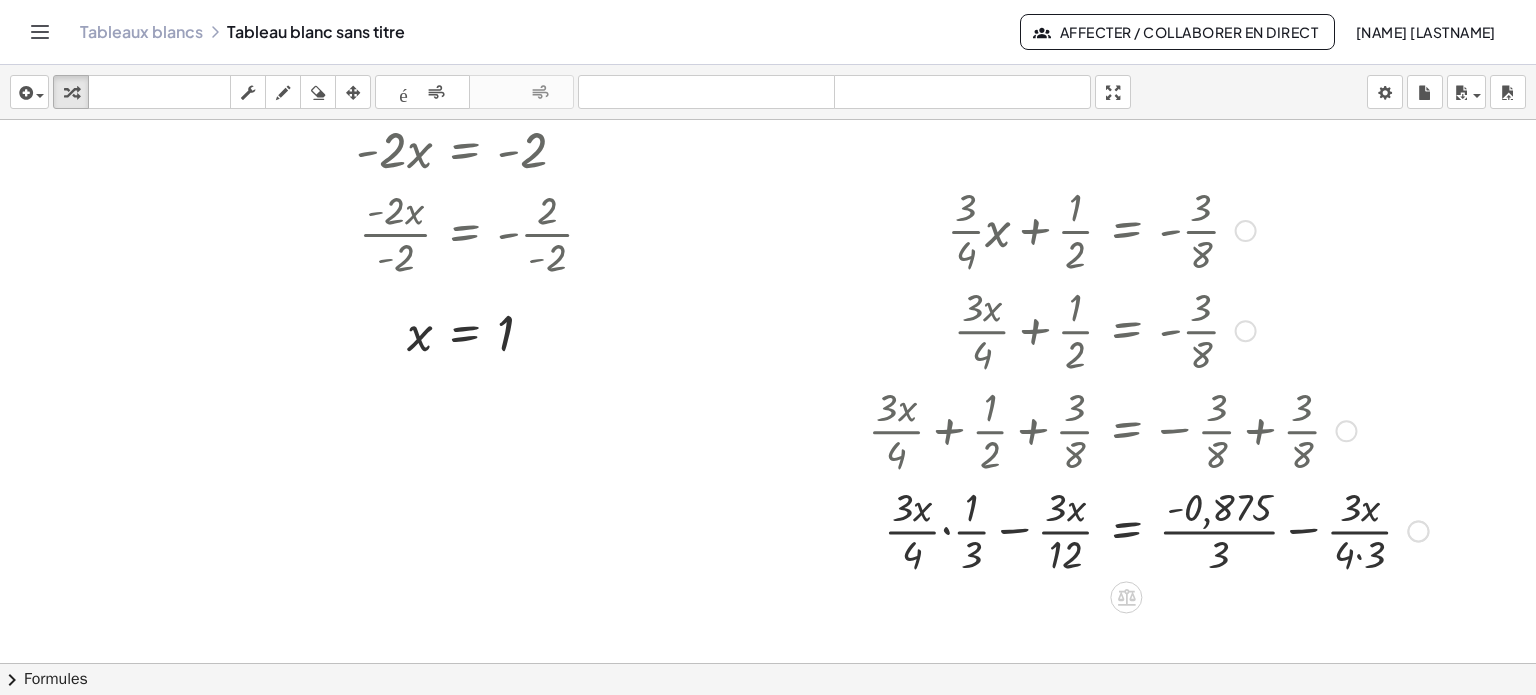 click at bounding box center (1148, 529) 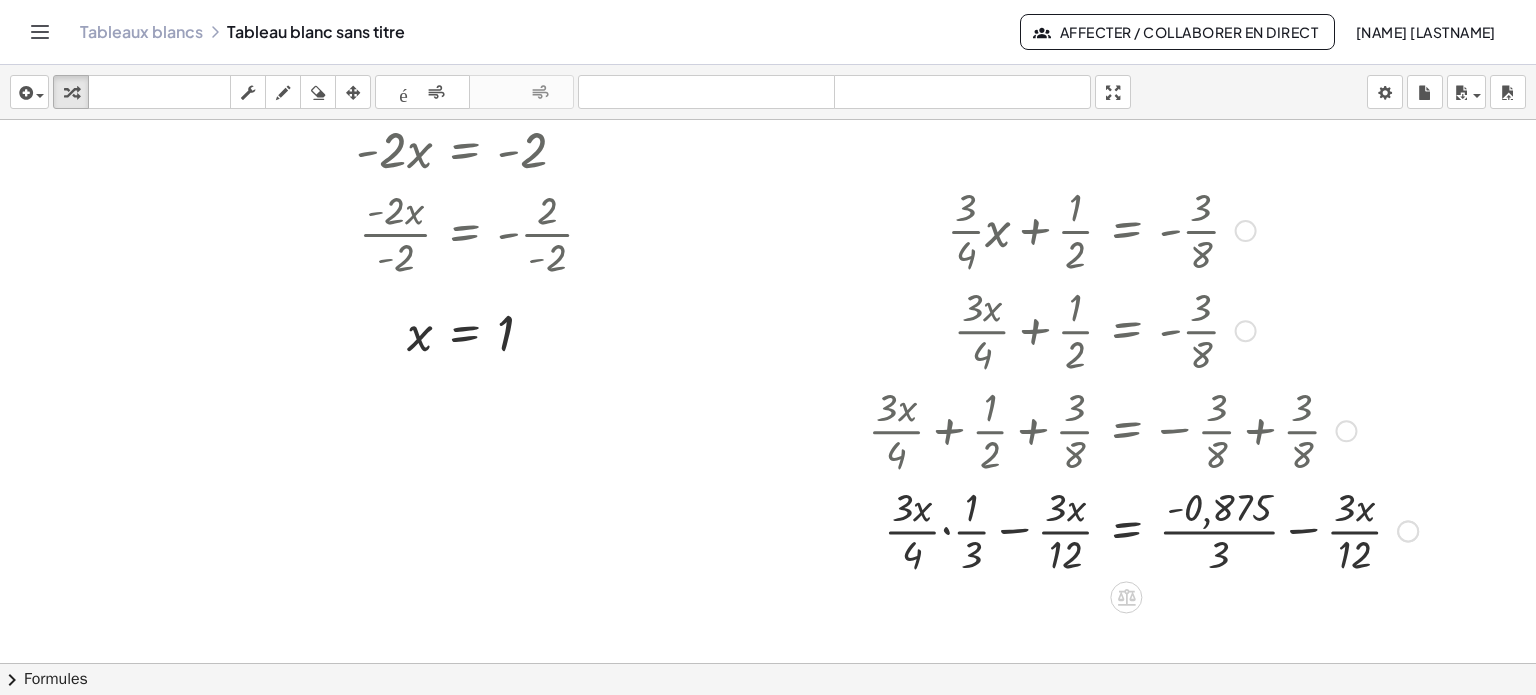click at bounding box center (1143, 529) 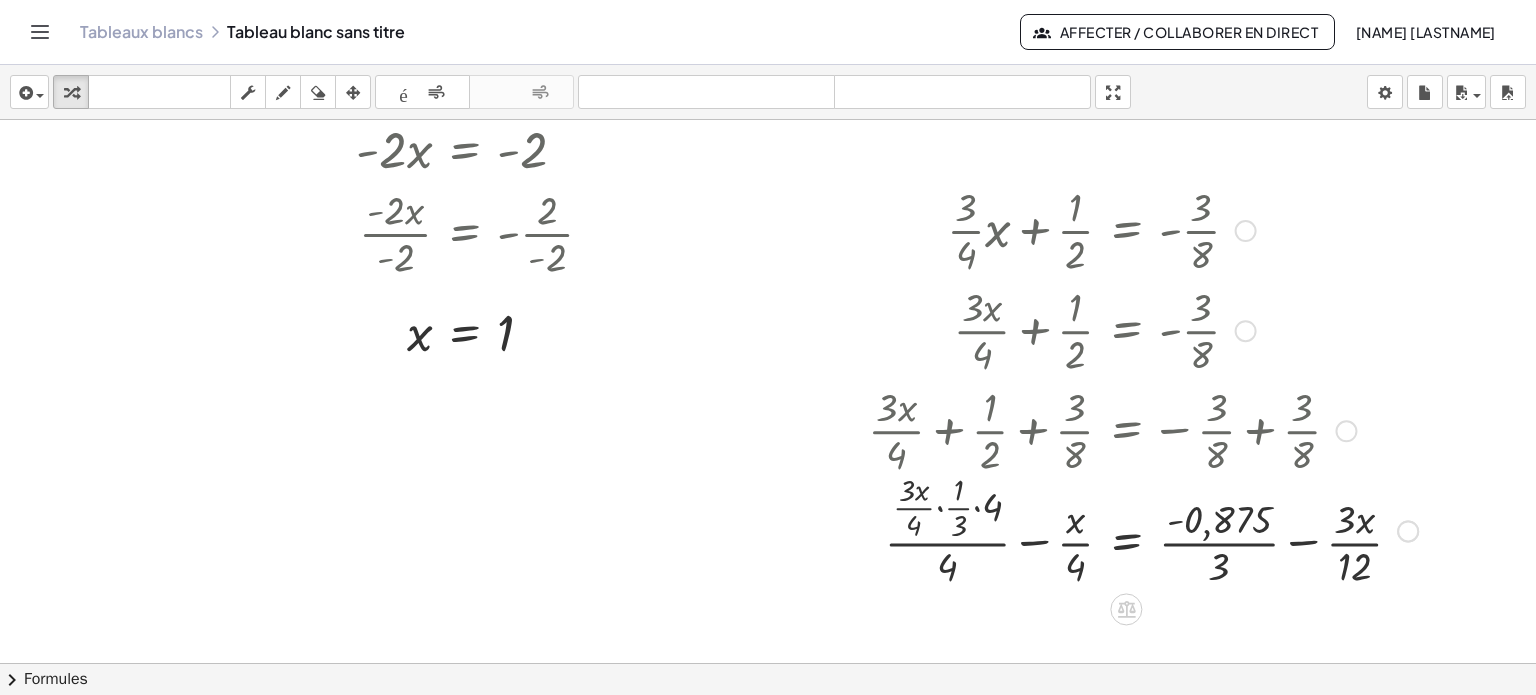 click at bounding box center [1143, 529] 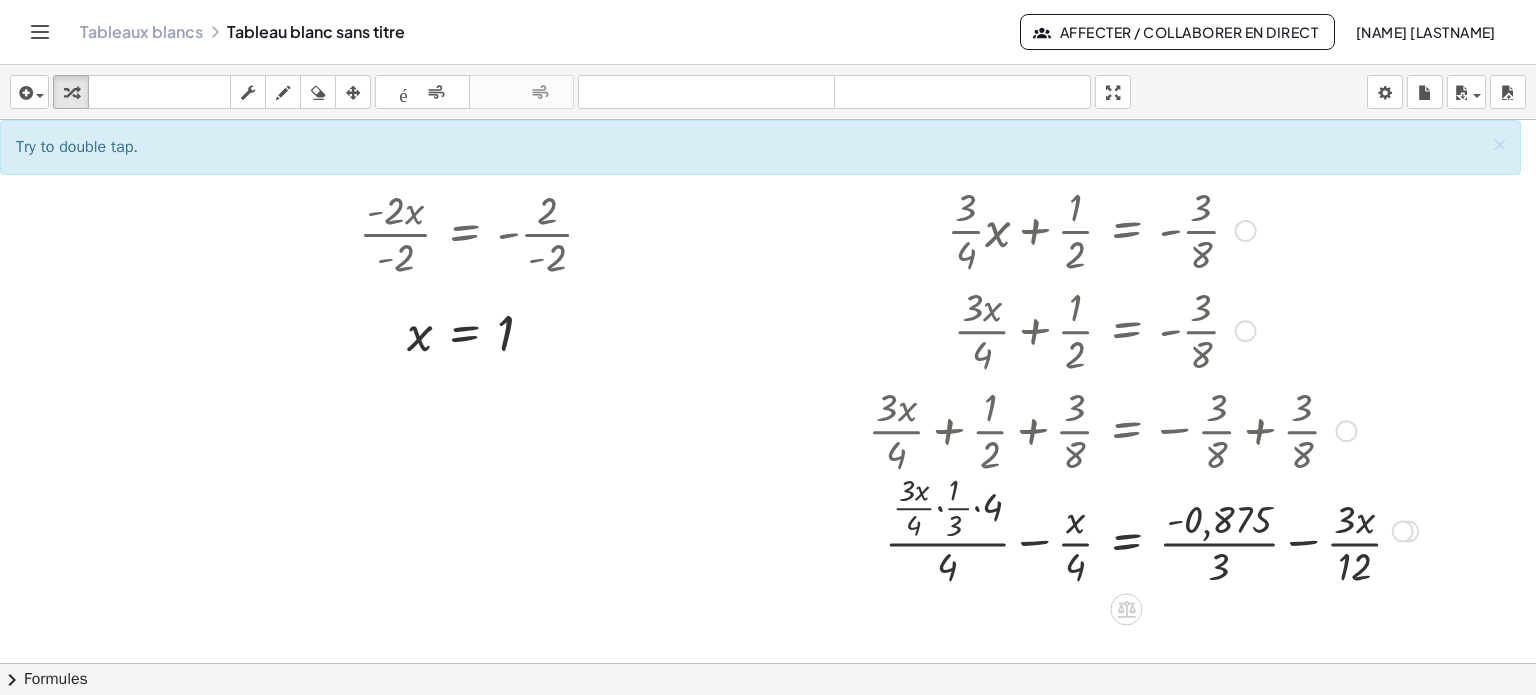 click at bounding box center [1143, 529] 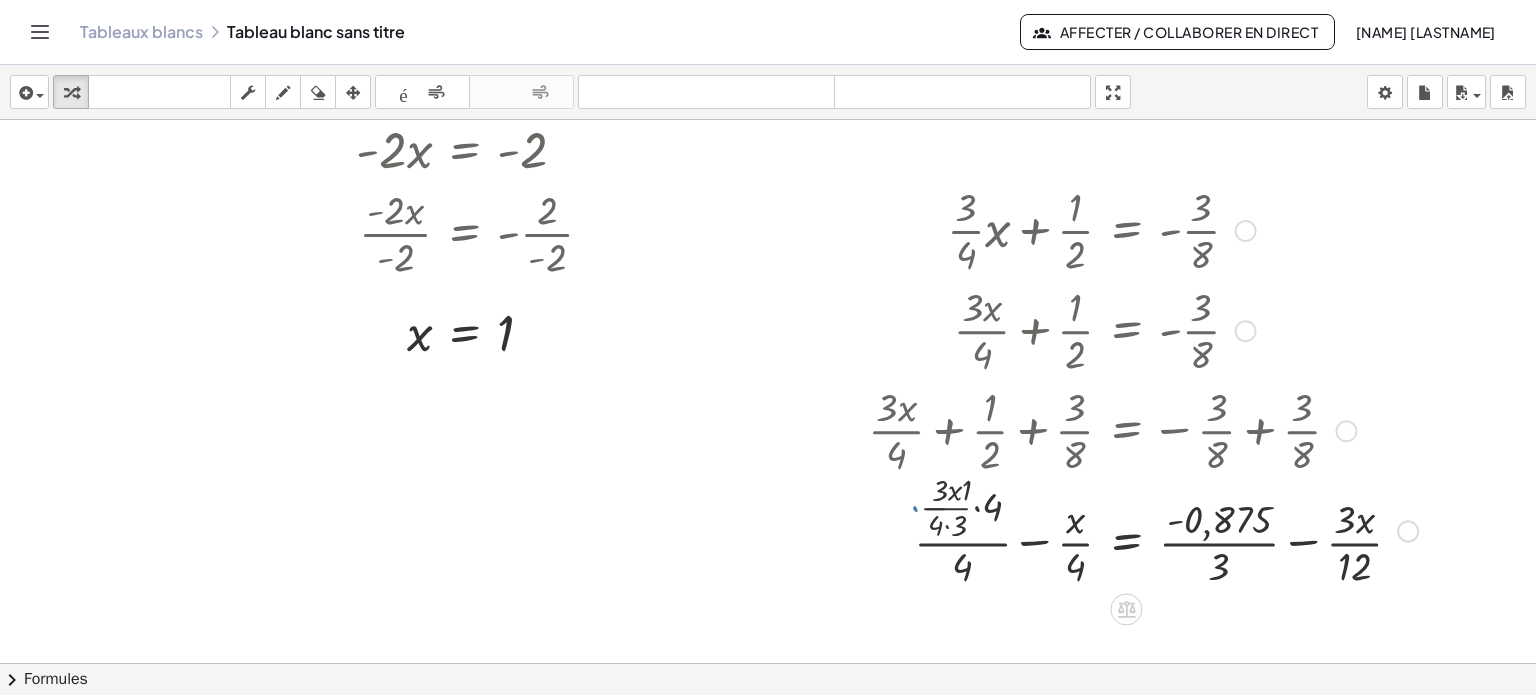 scroll, scrollTop: 988, scrollLeft: 0, axis: vertical 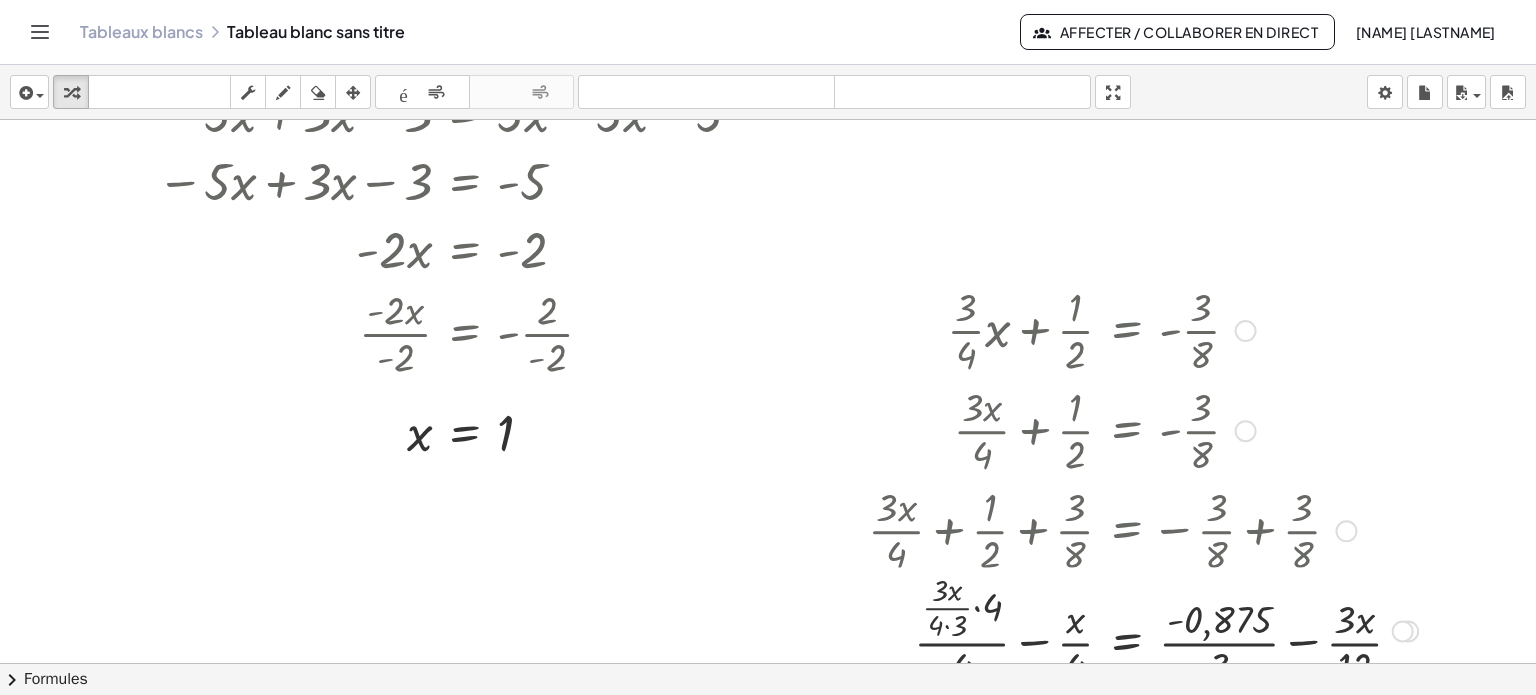 click at bounding box center (1246, 331) 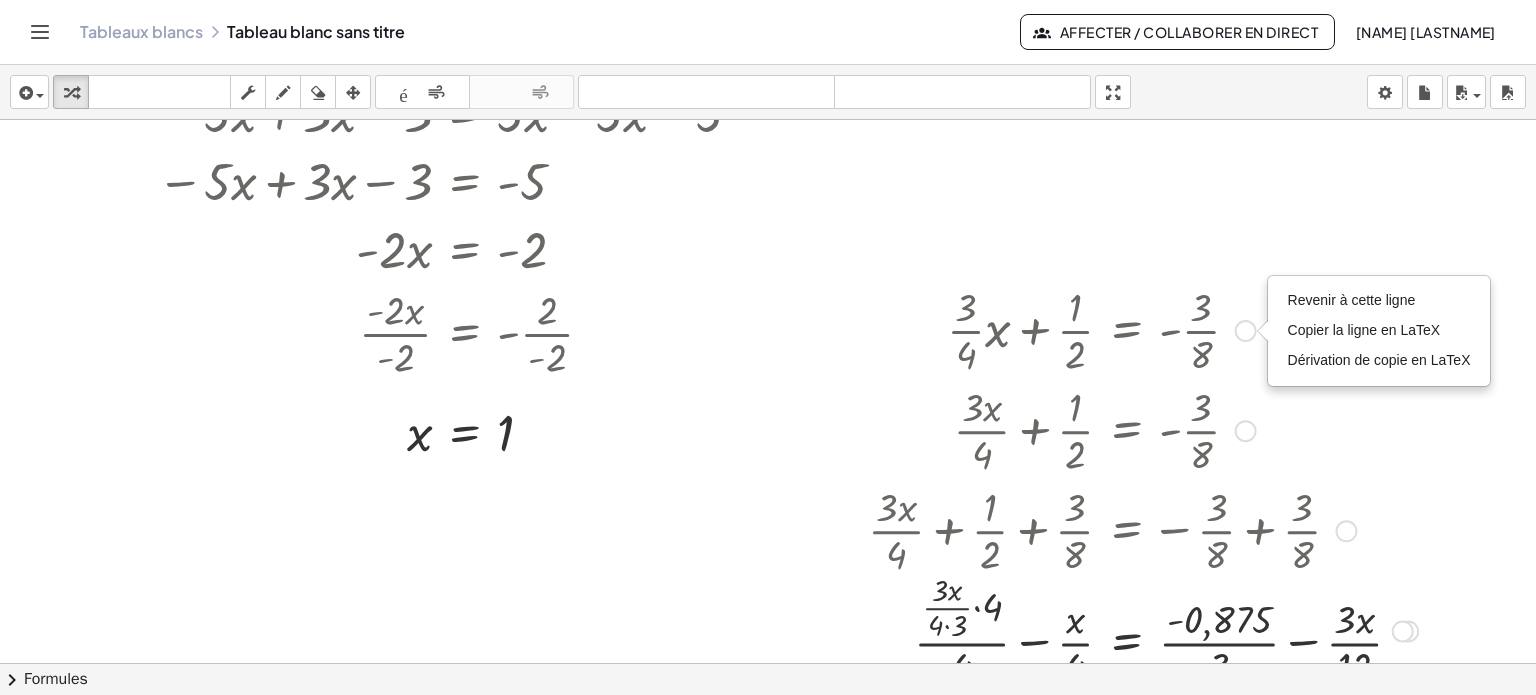 click on "Revenir à cette ligne" at bounding box center [1379, 301] 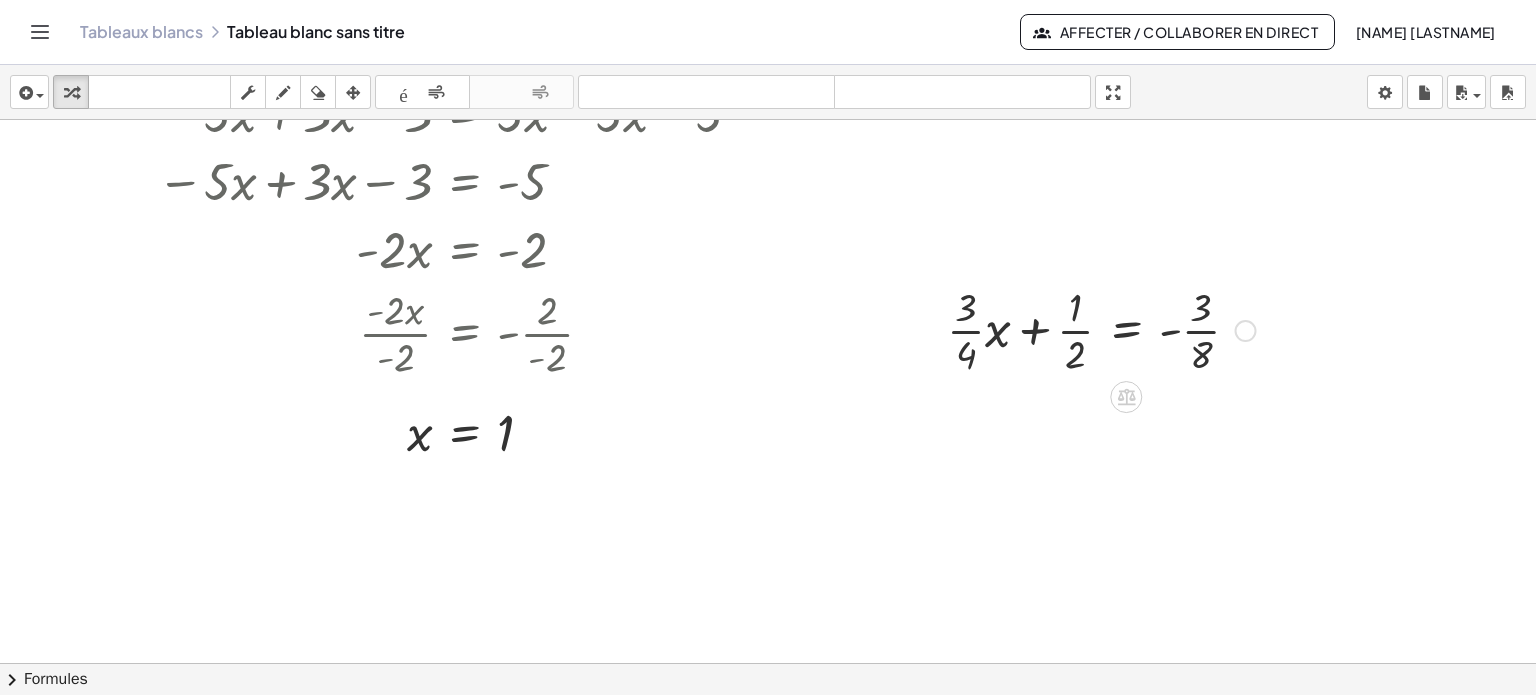 click at bounding box center (1101, 329) 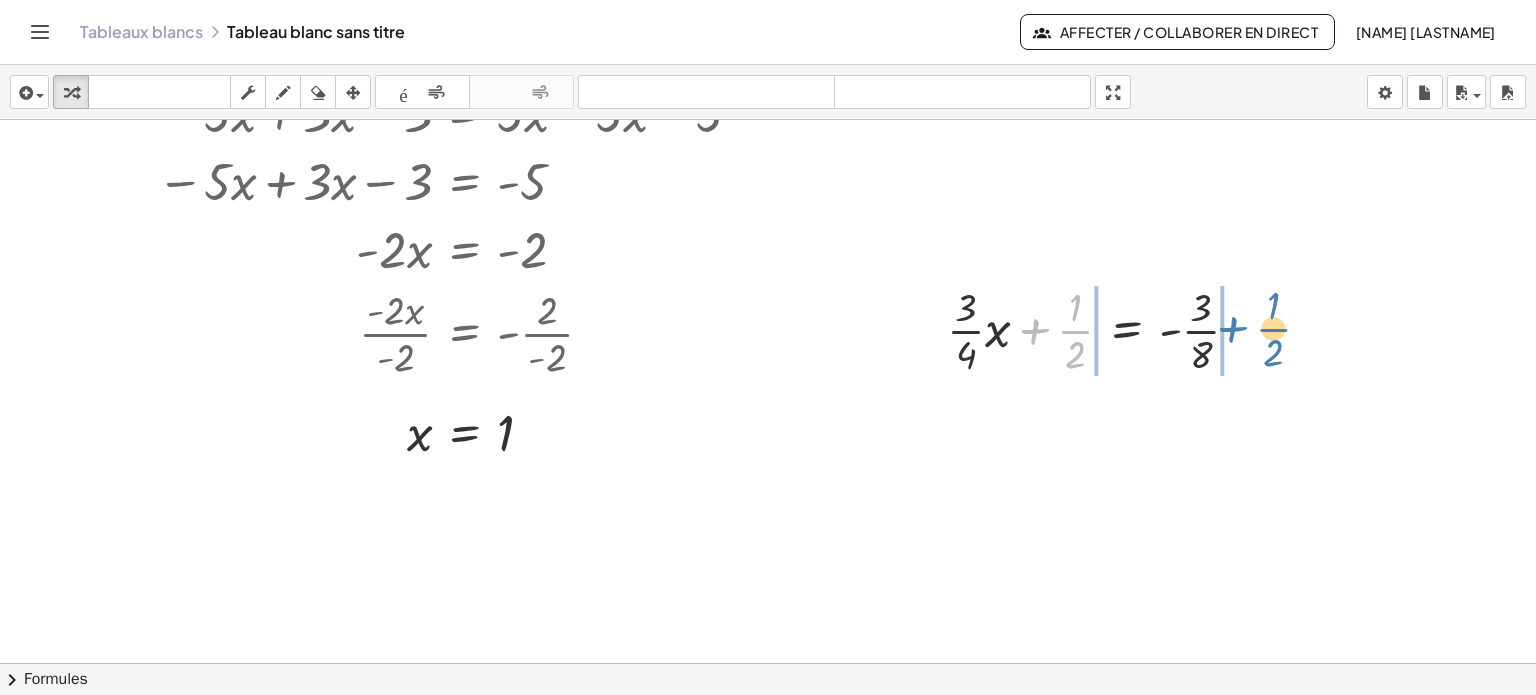 drag, startPoint x: 1074, startPoint y: 337, endPoint x: 1272, endPoint y: 335, distance: 198.0101 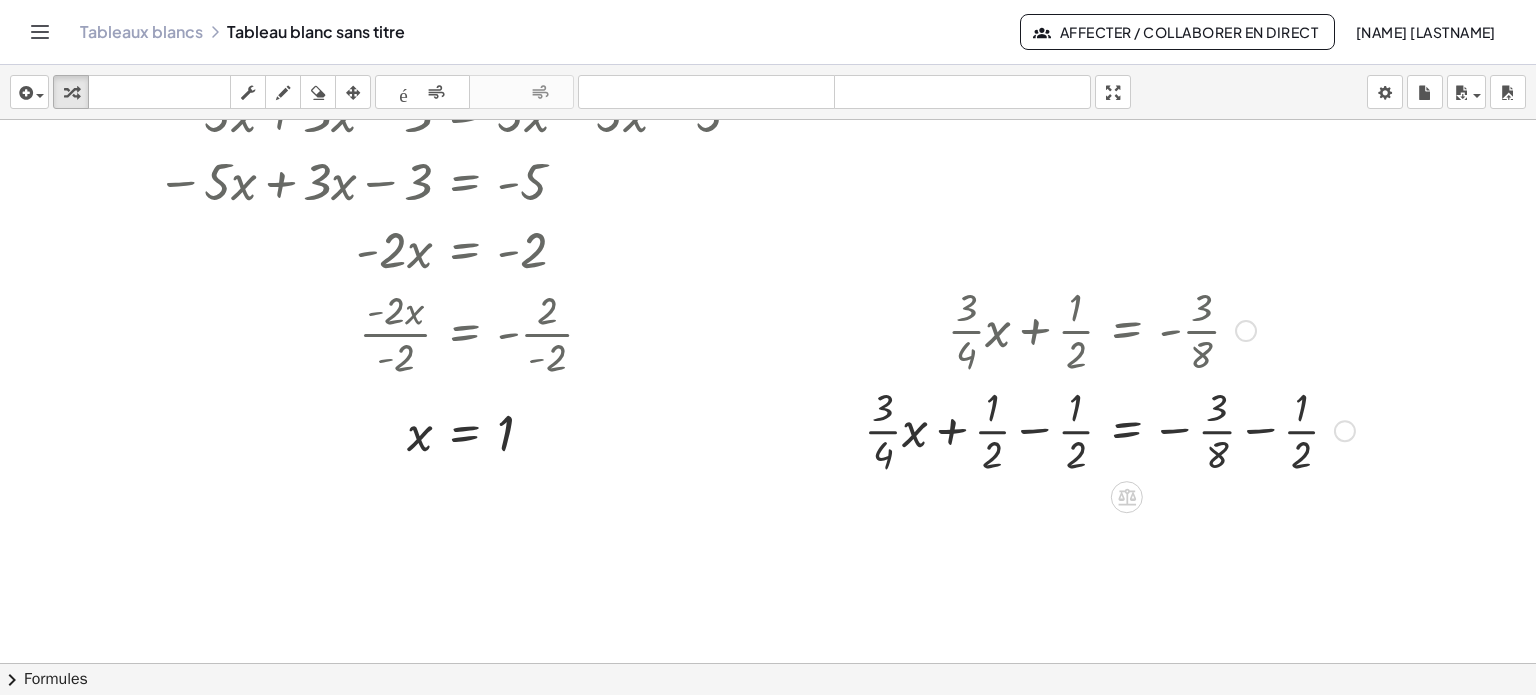 click at bounding box center [1109, 429] 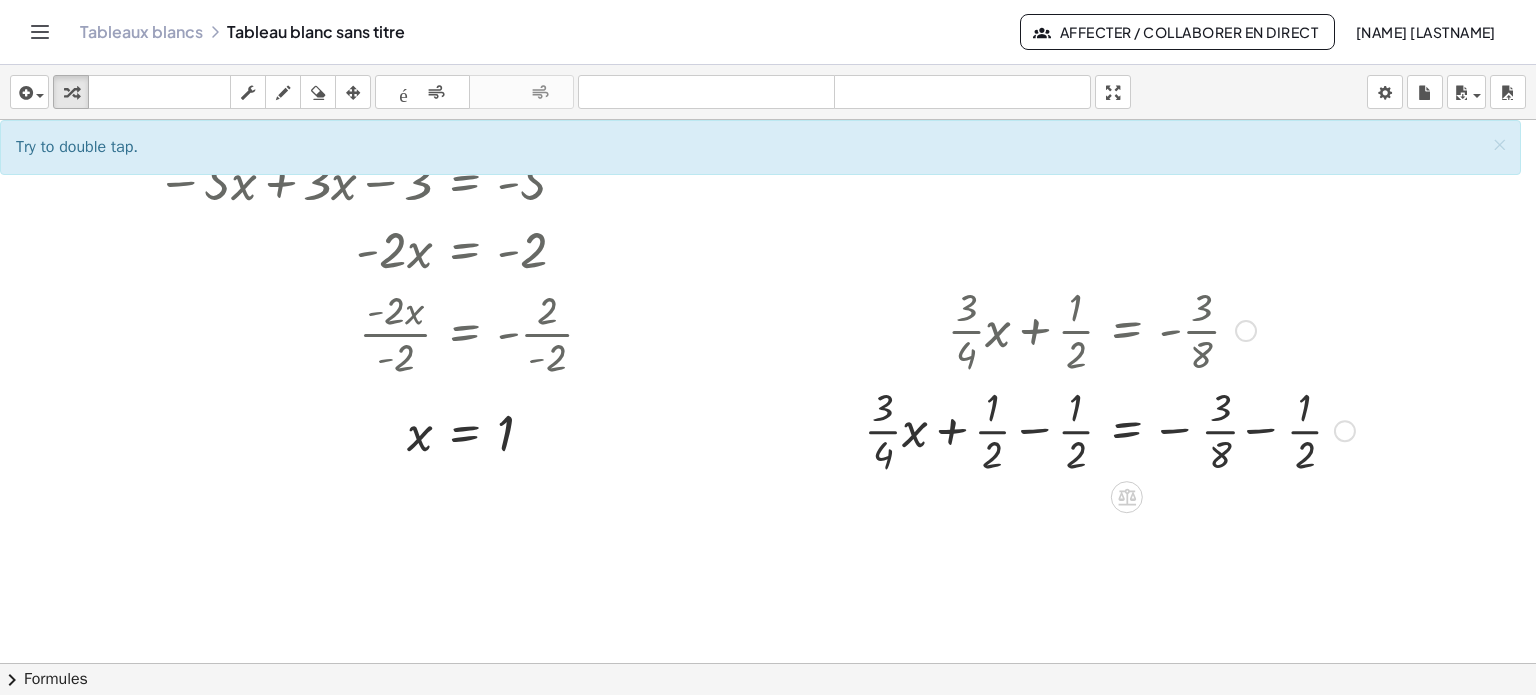 click at bounding box center (1109, 429) 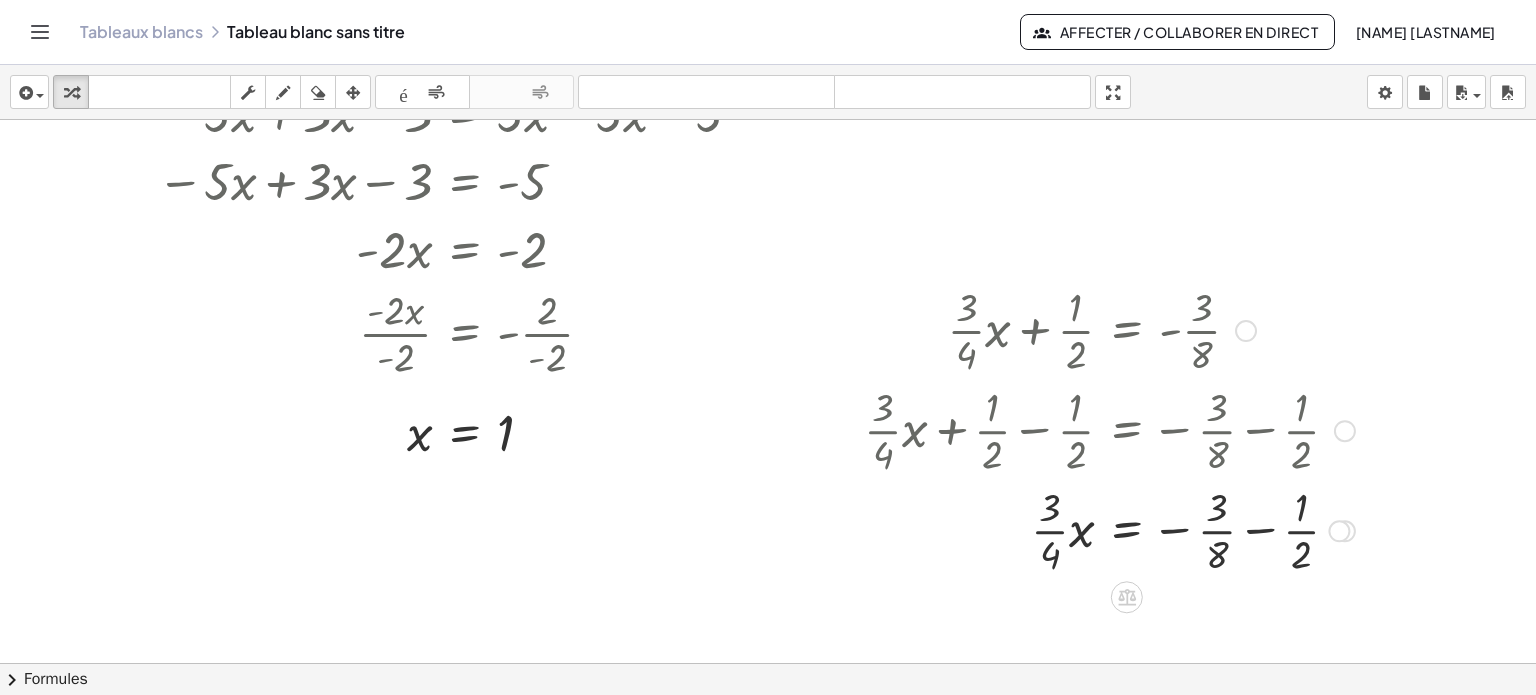 click at bounding box center (1109, 529) 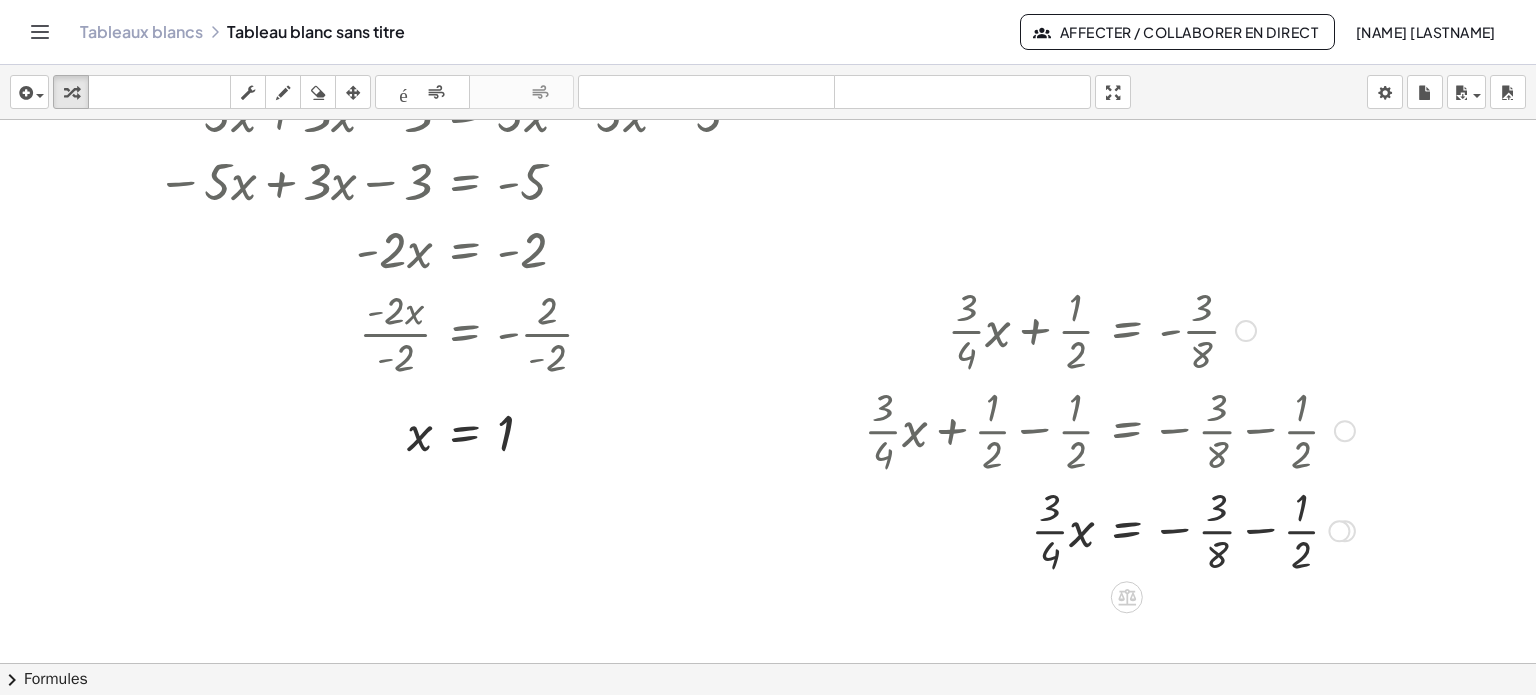 click at bounding box center [1109, 529] 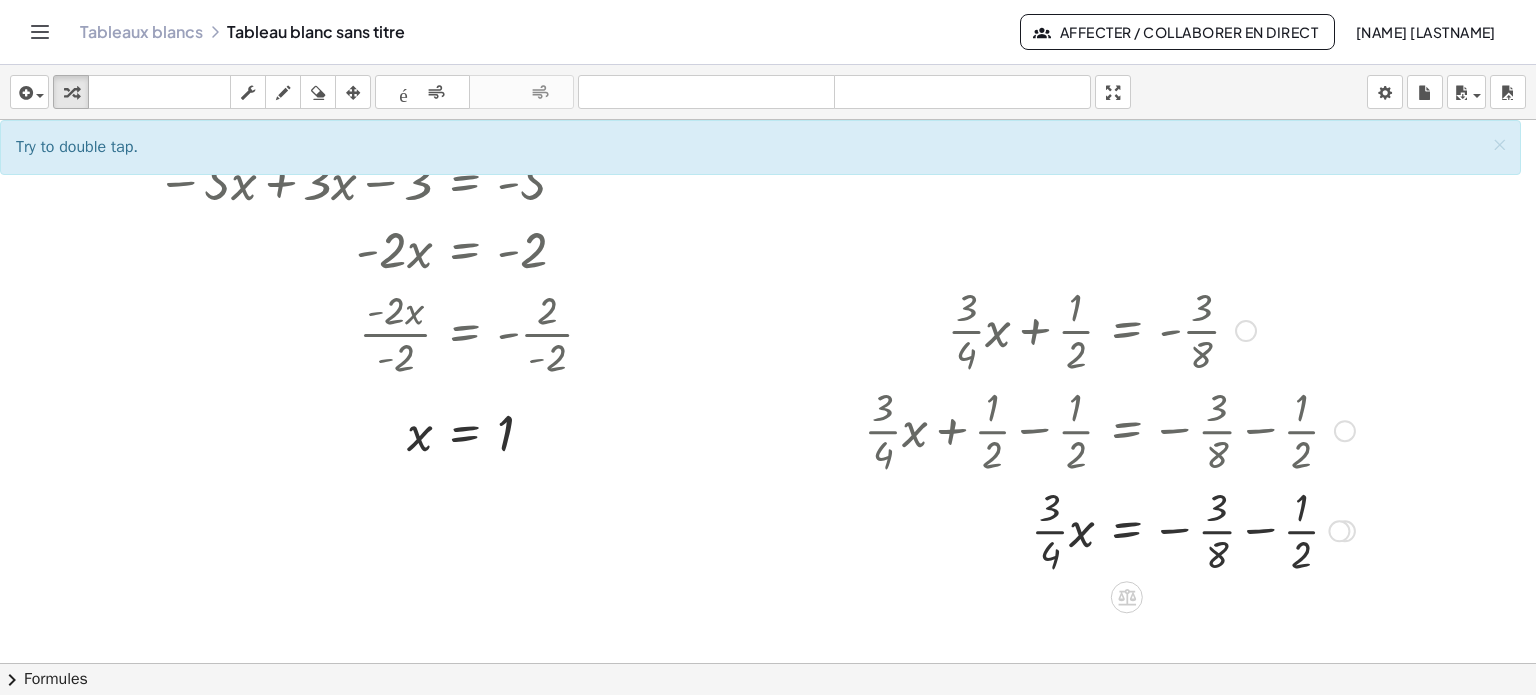 click at bounding box center [1109, 529] 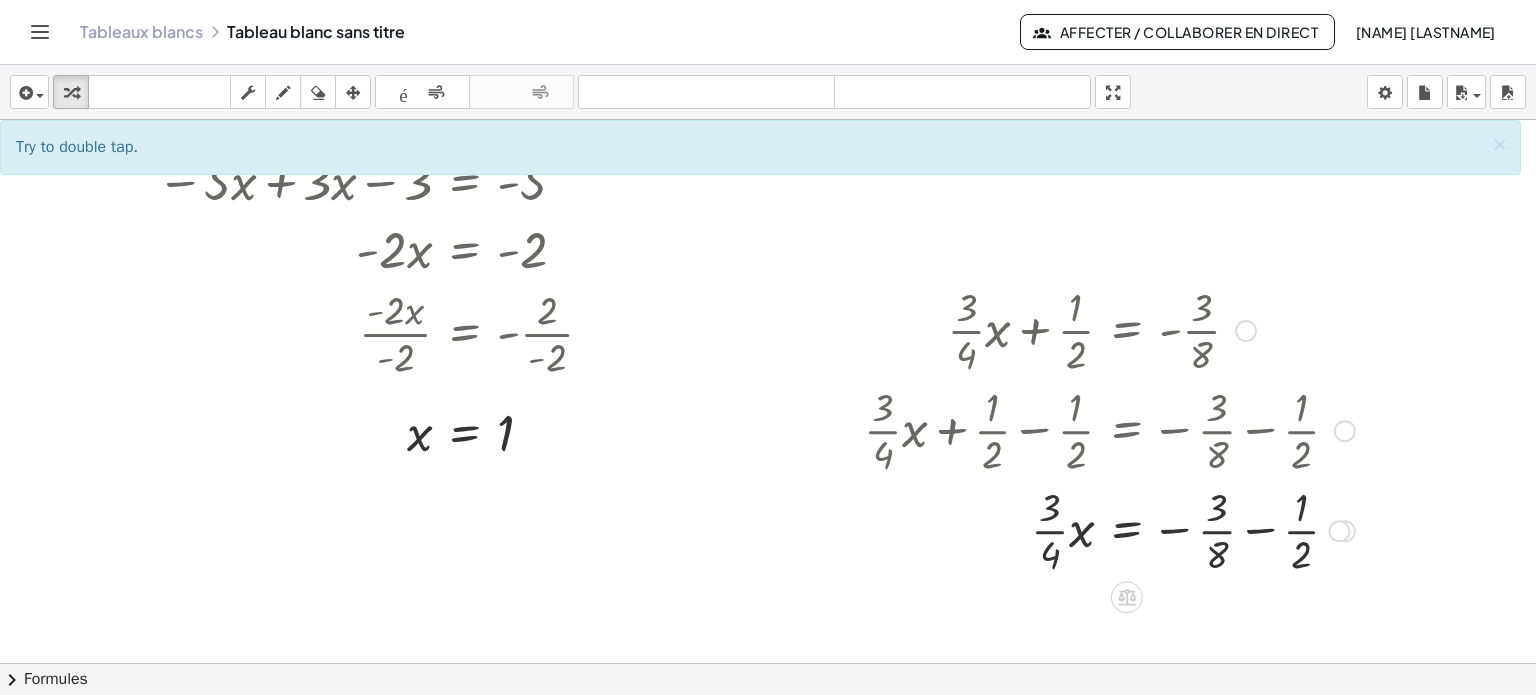 click at bounding box center (1109, 529) 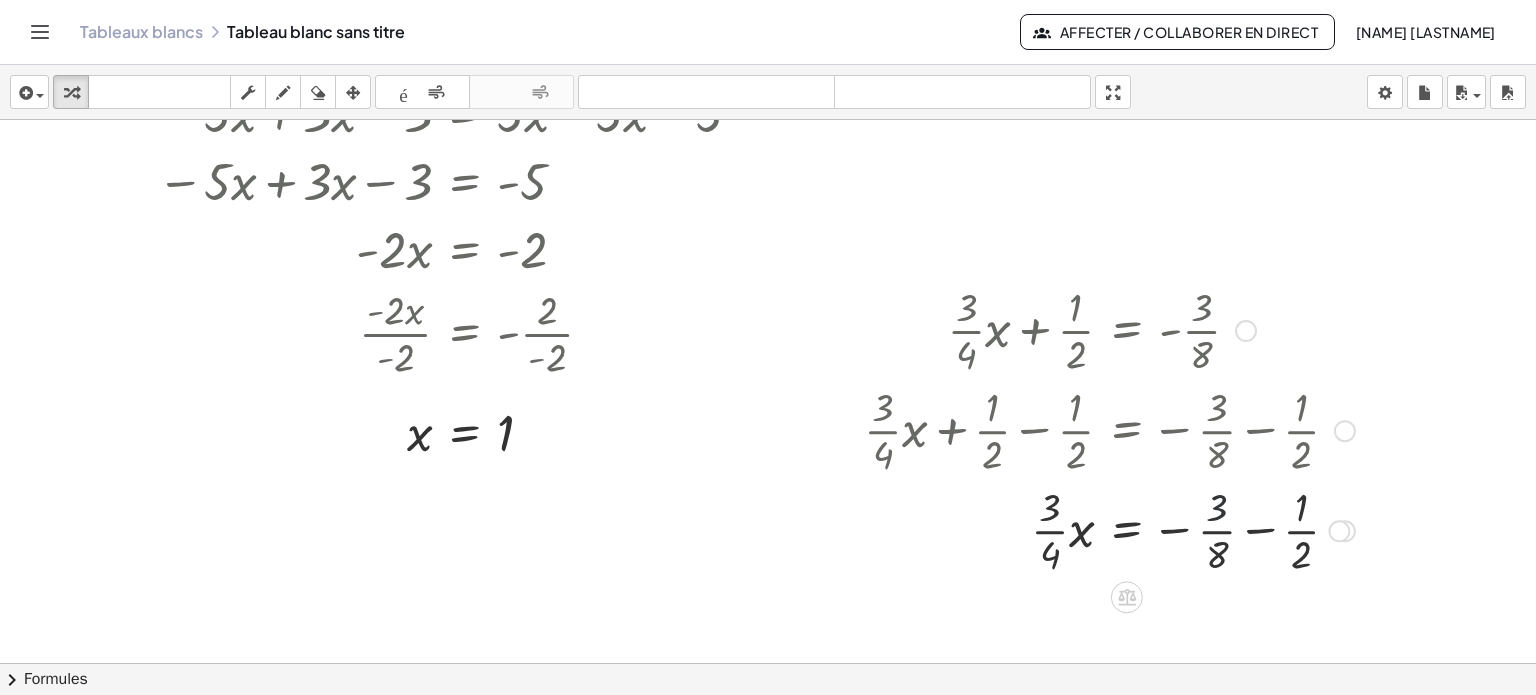 click at bounding box center (1109, 529) 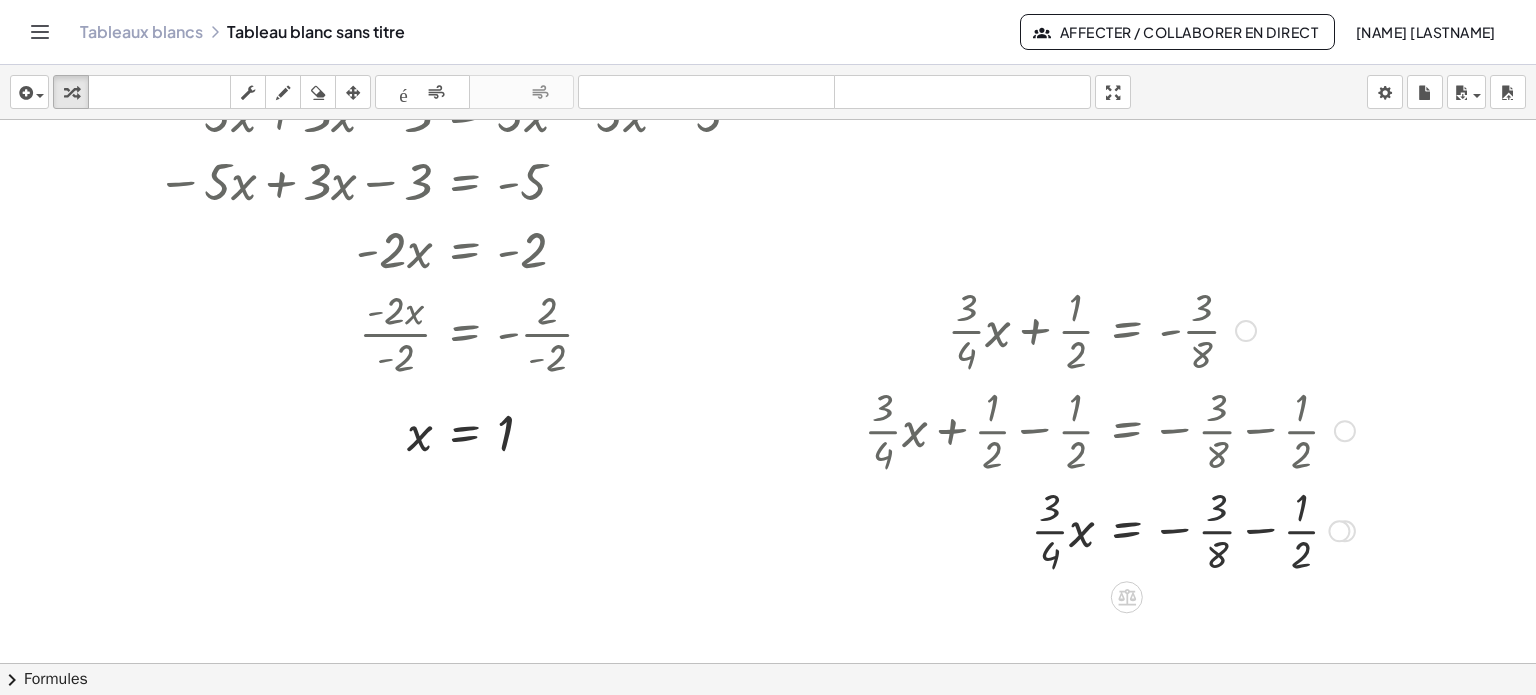 click at bounding box center [1109, 529] 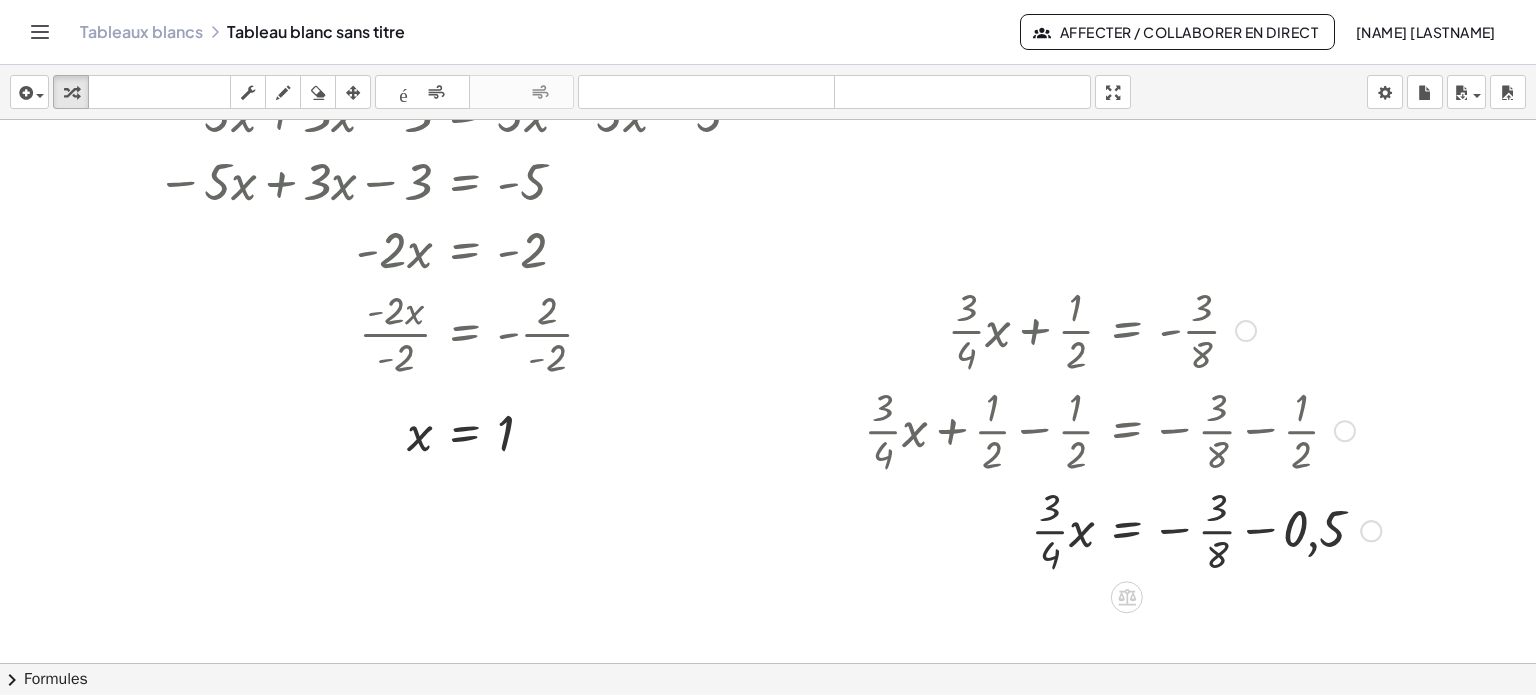 click at bounding box center (1122, 529) 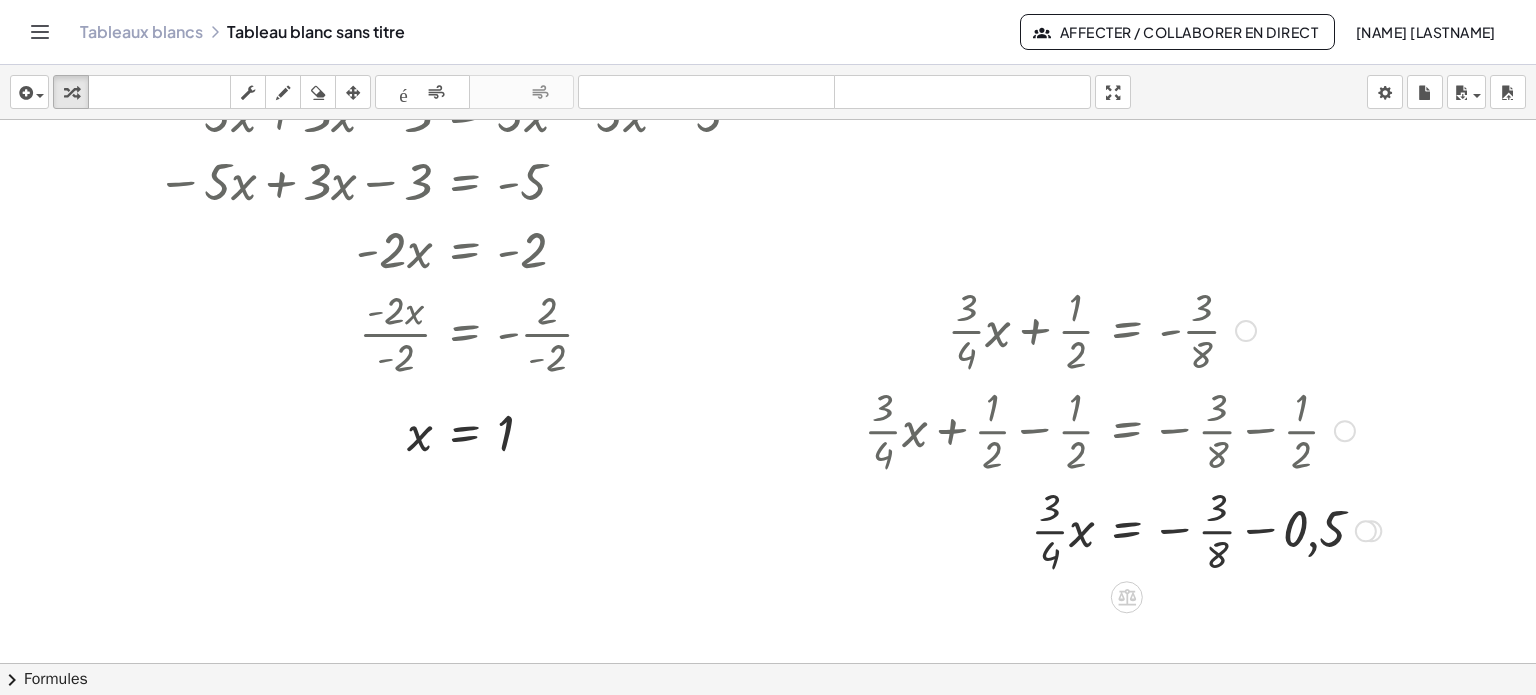 click at bounding box center [1122, 529] 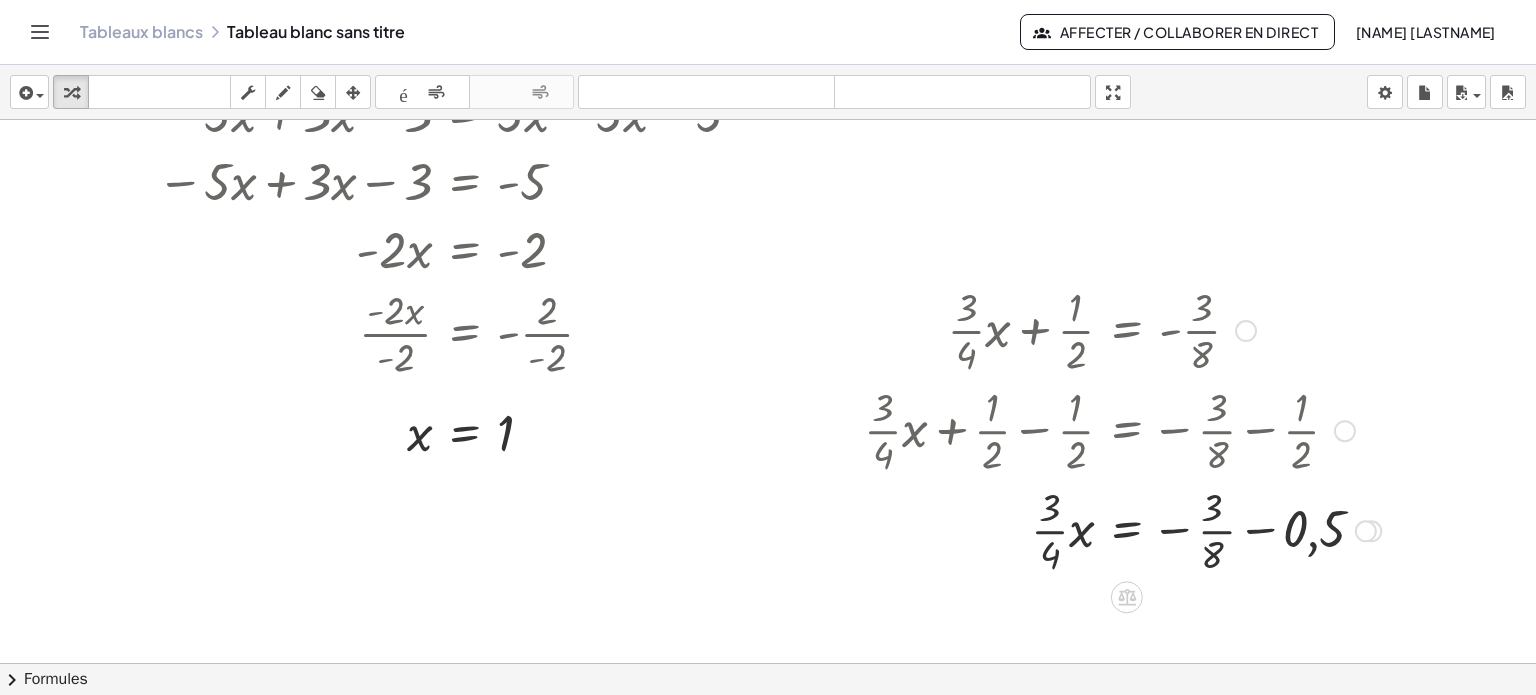 click at bounding box center [1122, 529] 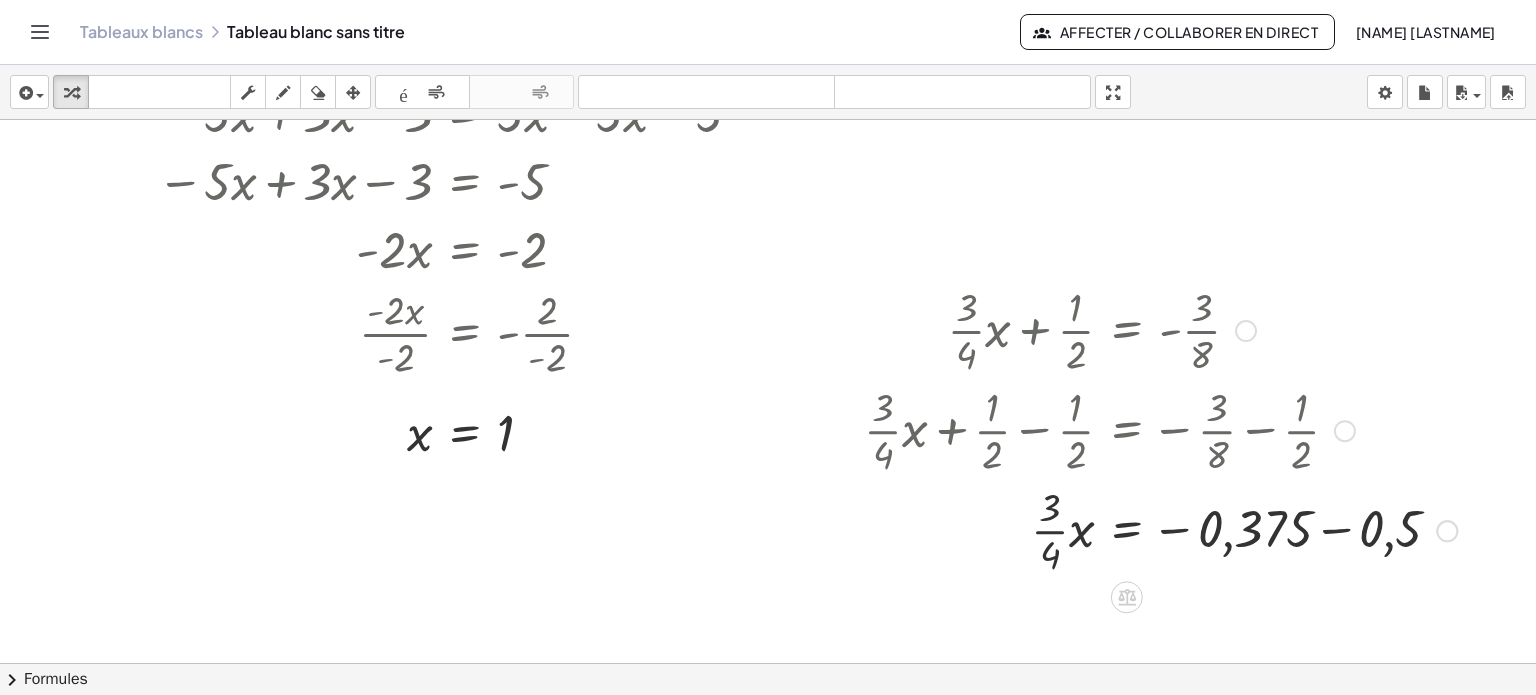 click at bounding box center (1160, 529) 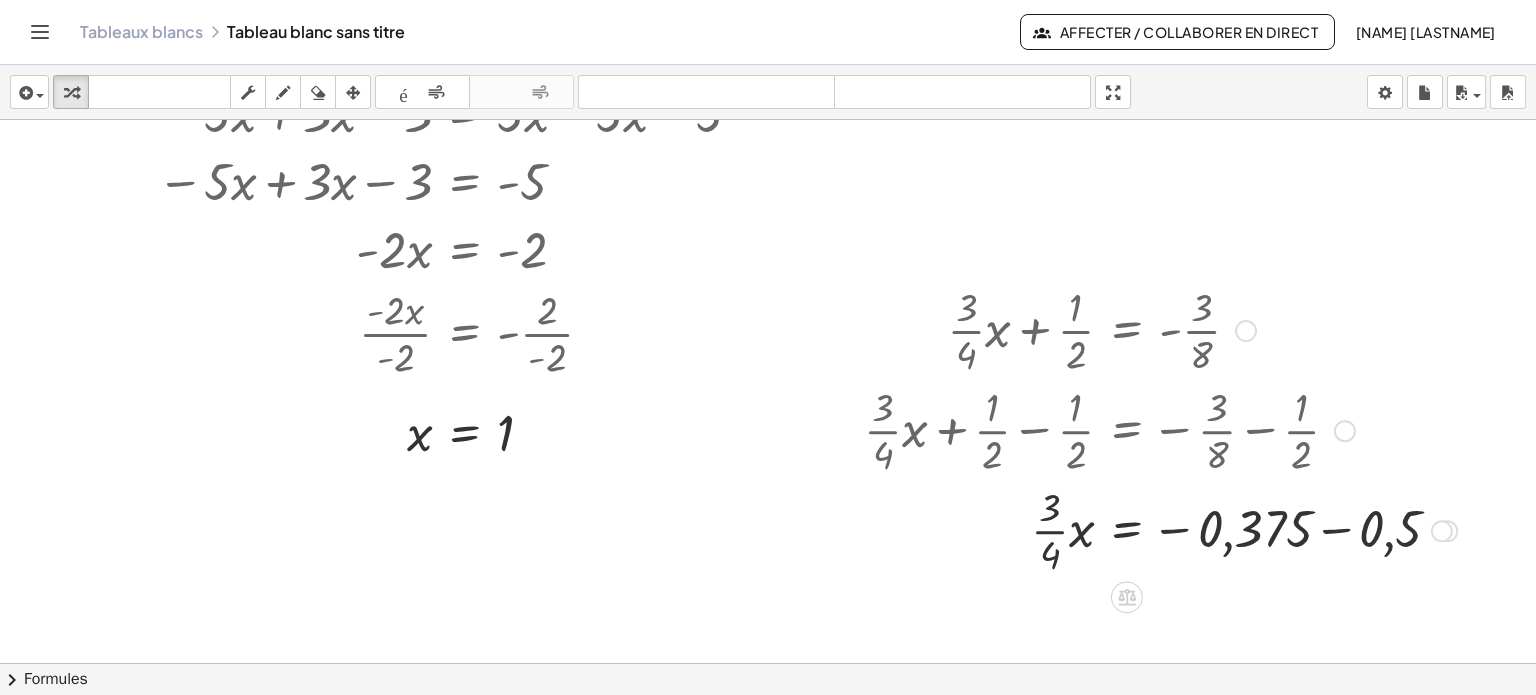 click at bounding box center [1160, 529] 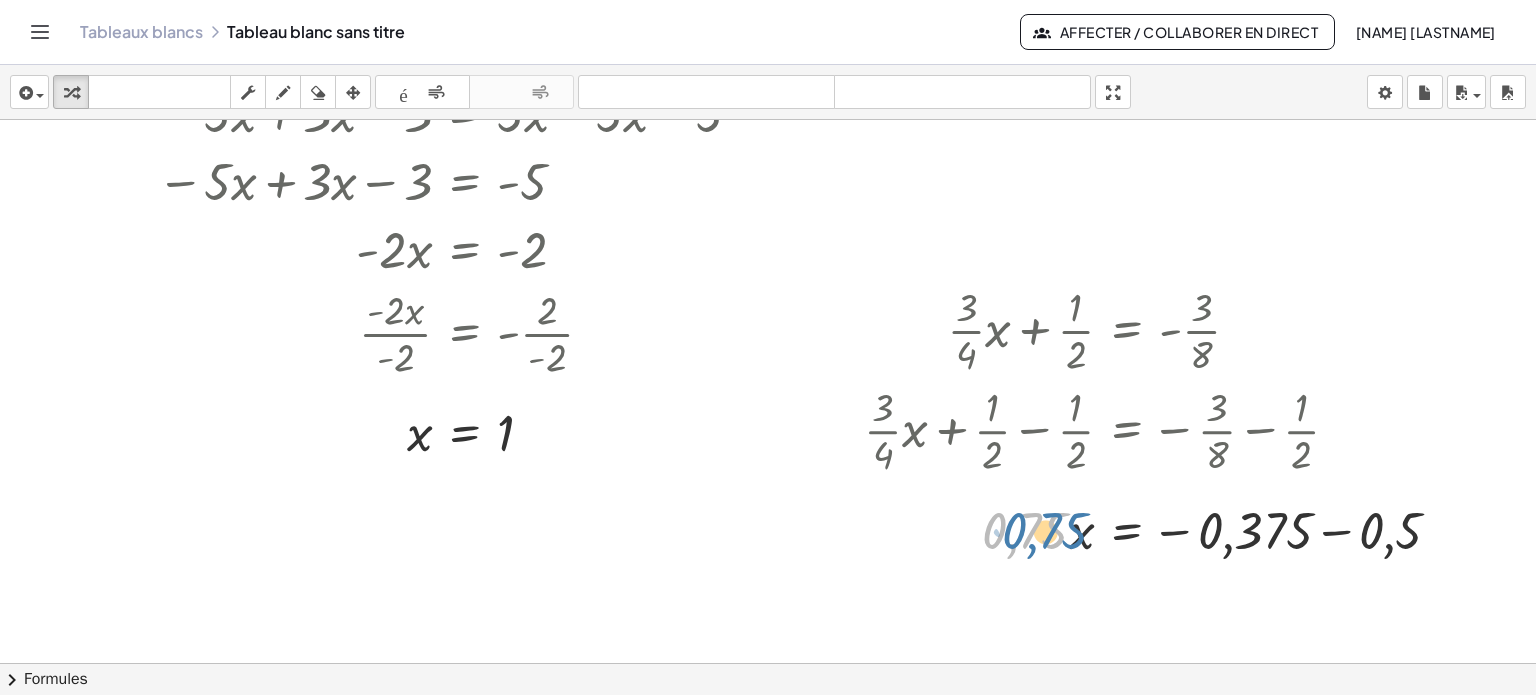drag, startPoint x: 1038, startPoint y: 536, endPoint x: 1049, endPoint y: 535, distance: 11.045361 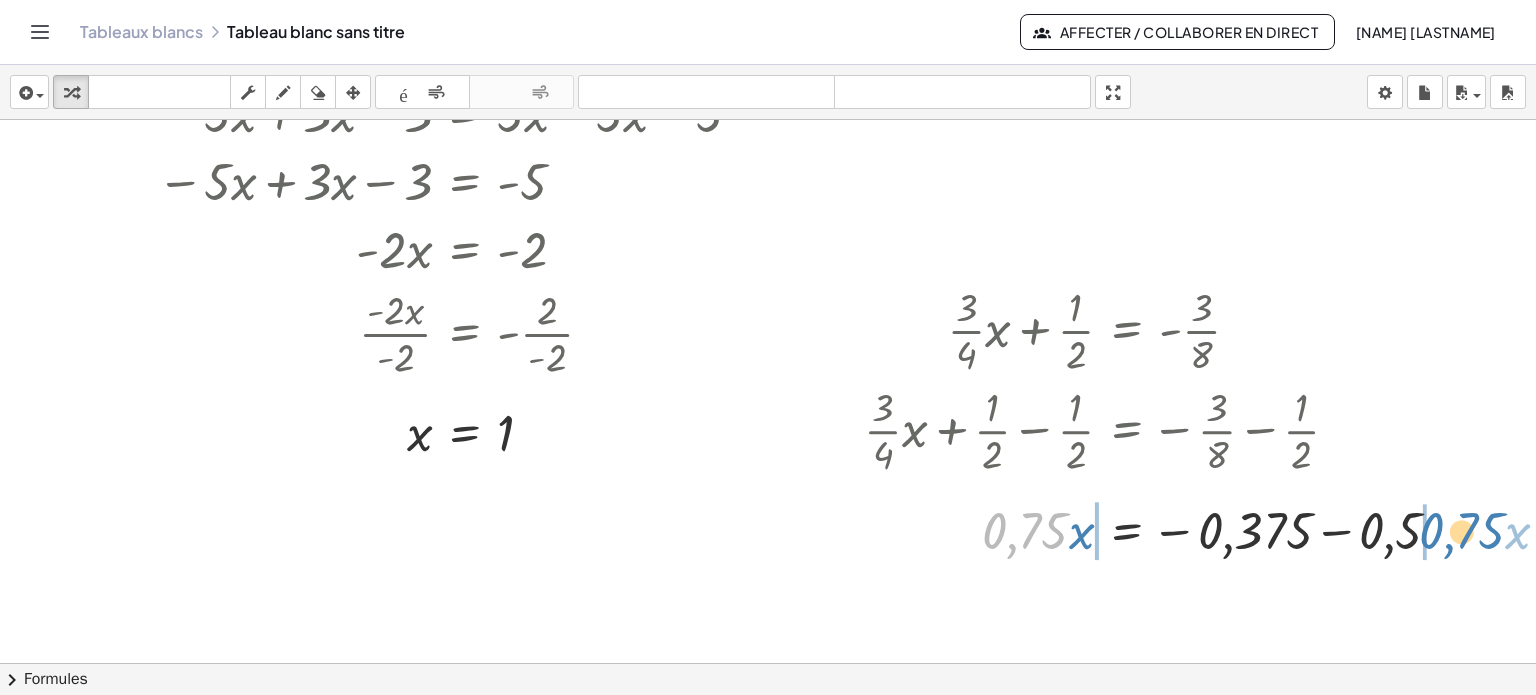 drag, startPoint x: 1008, startPoint y: 532, endPoint x: 1448, endPoint y: 532, distance: 440 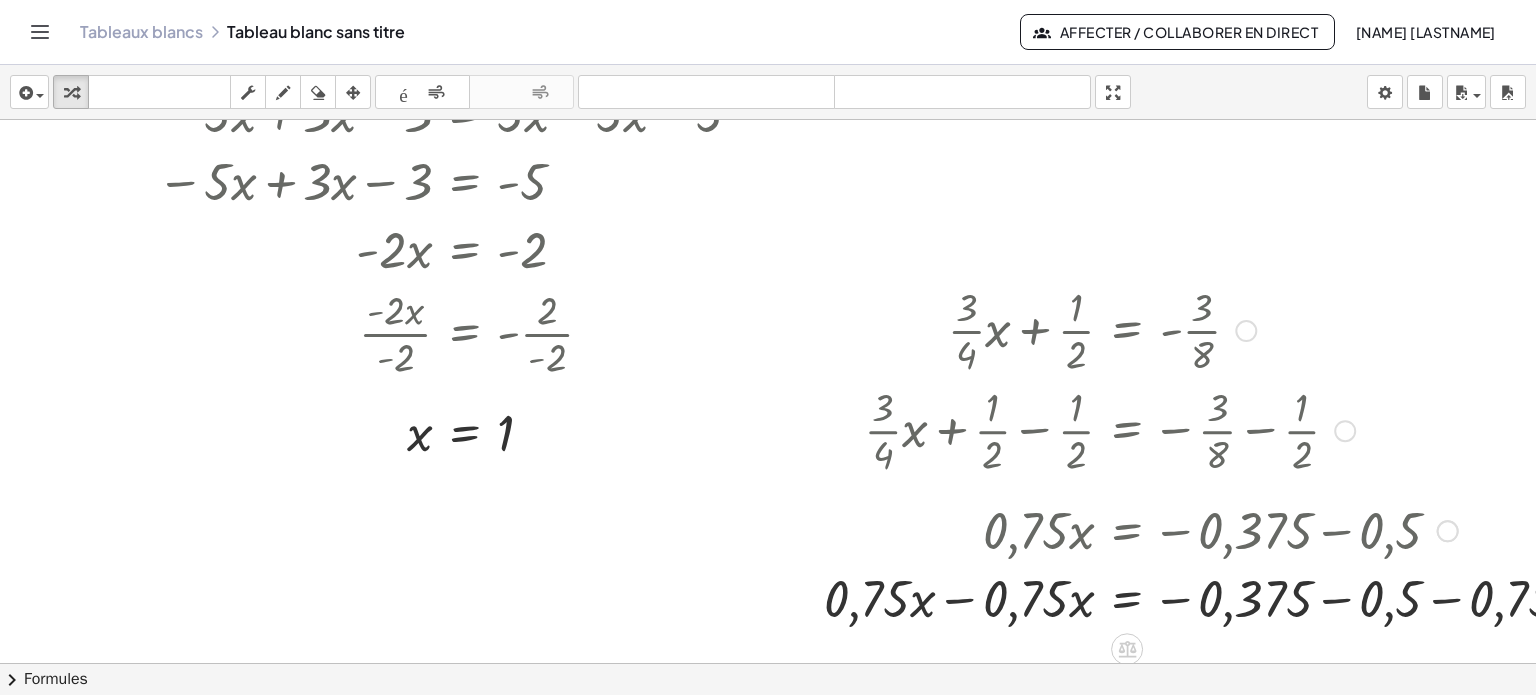 click at bounding box center [1220, 597] 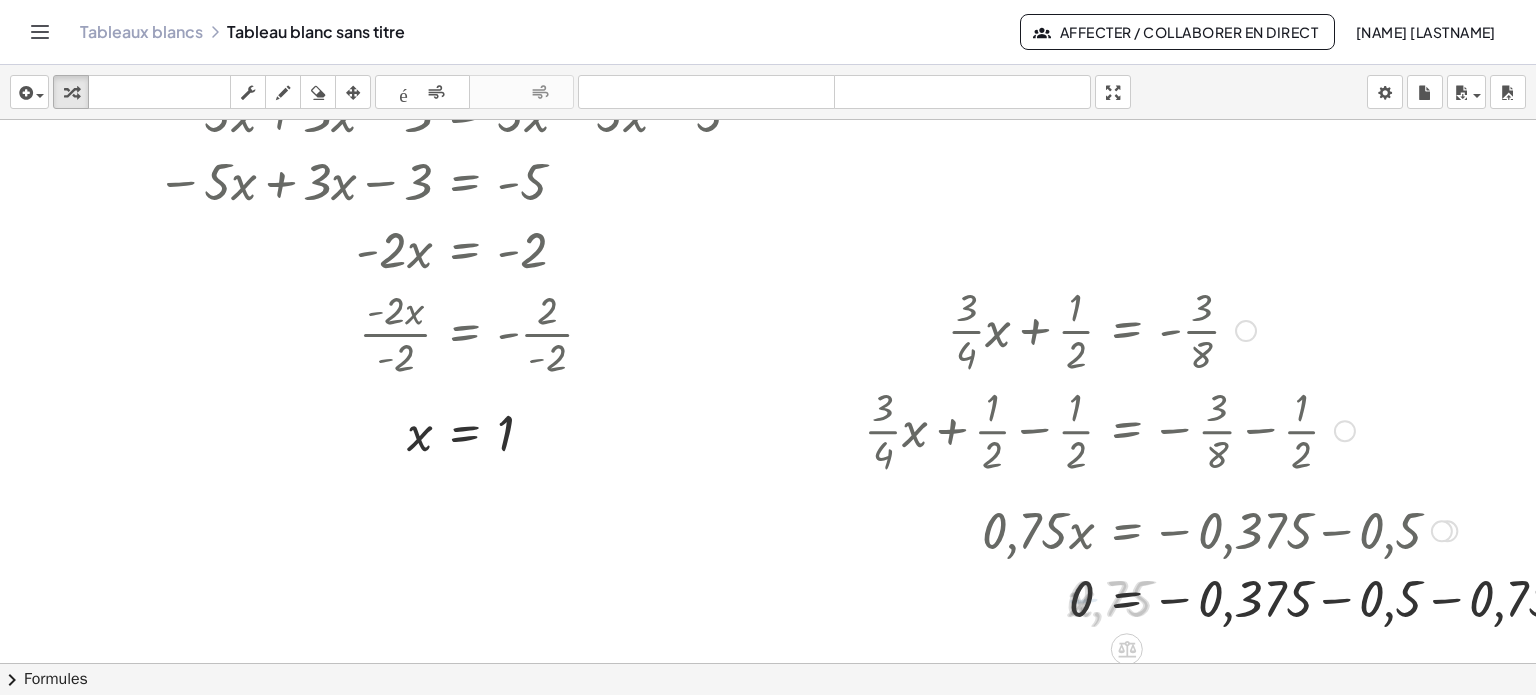 scroll, scrollTop: 1088, scrollLeft: 0, axis: vertical 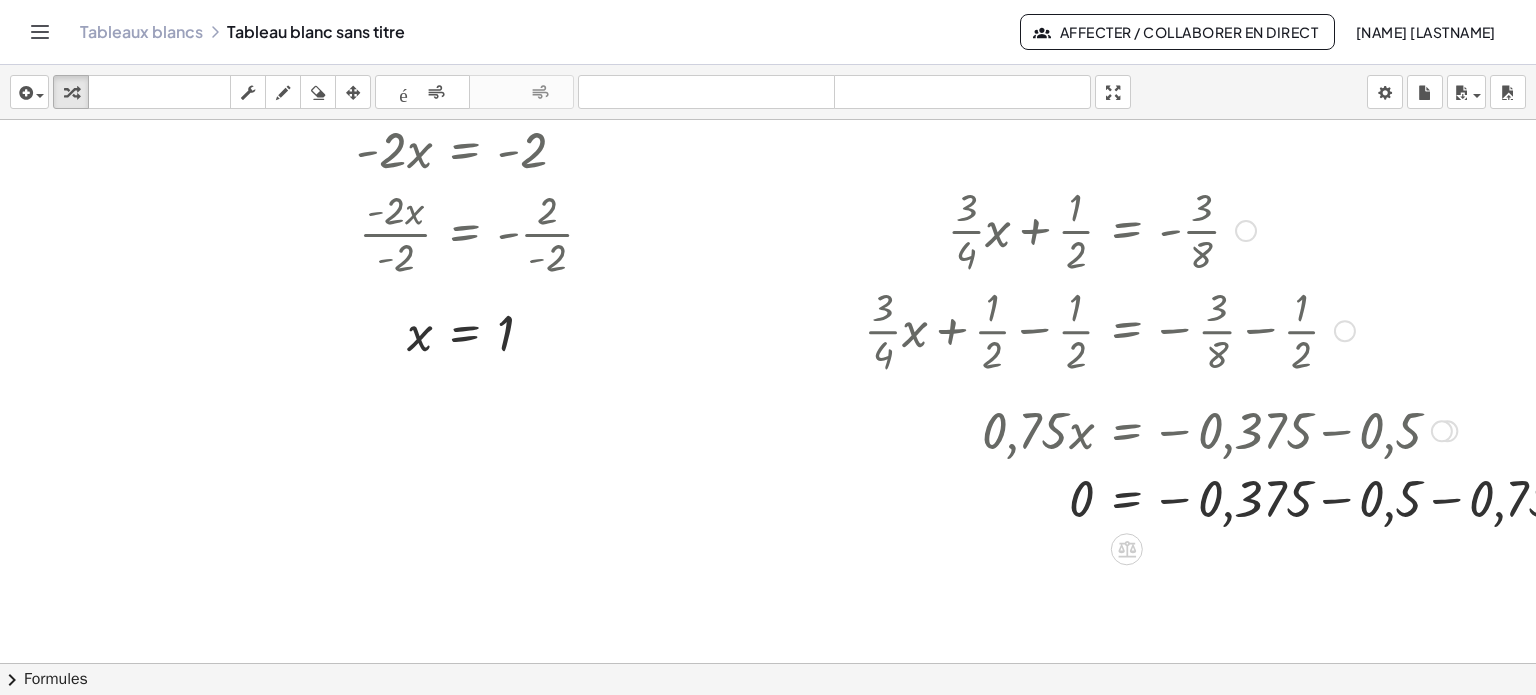 click at bounding box center [1240, 497] 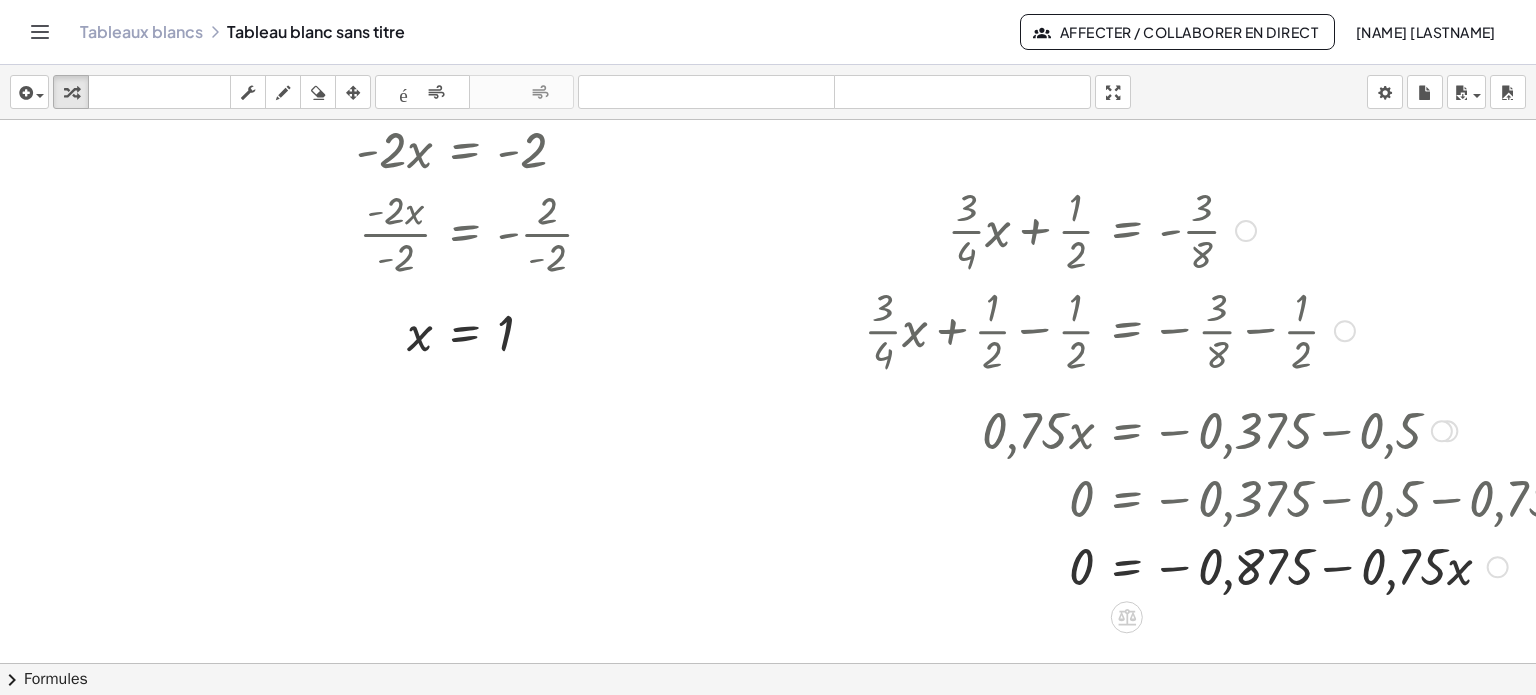 click at bounding box center (1240, 565) 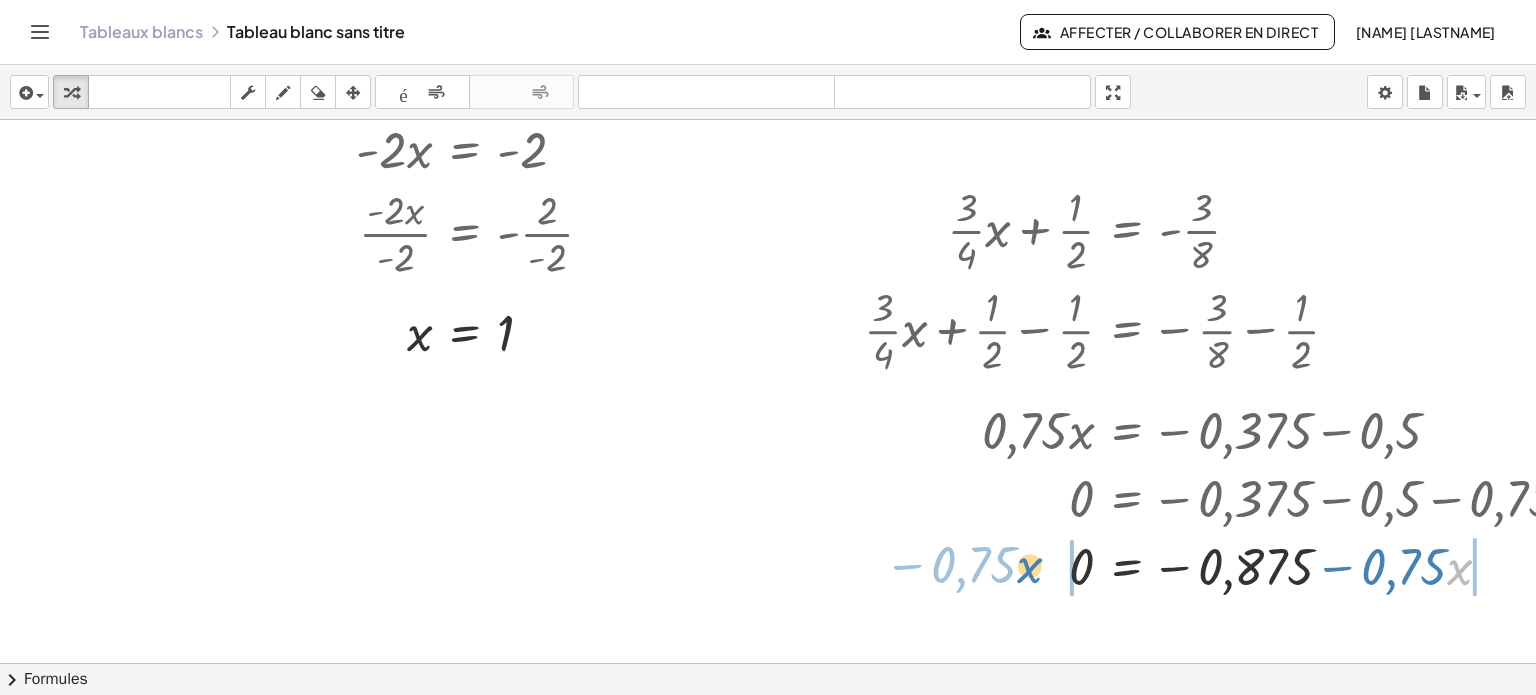 drag, startPoint x: 1456, startPoint y: 569, endPoint x: 1028, endPoint y: 563, distance: 428.04205 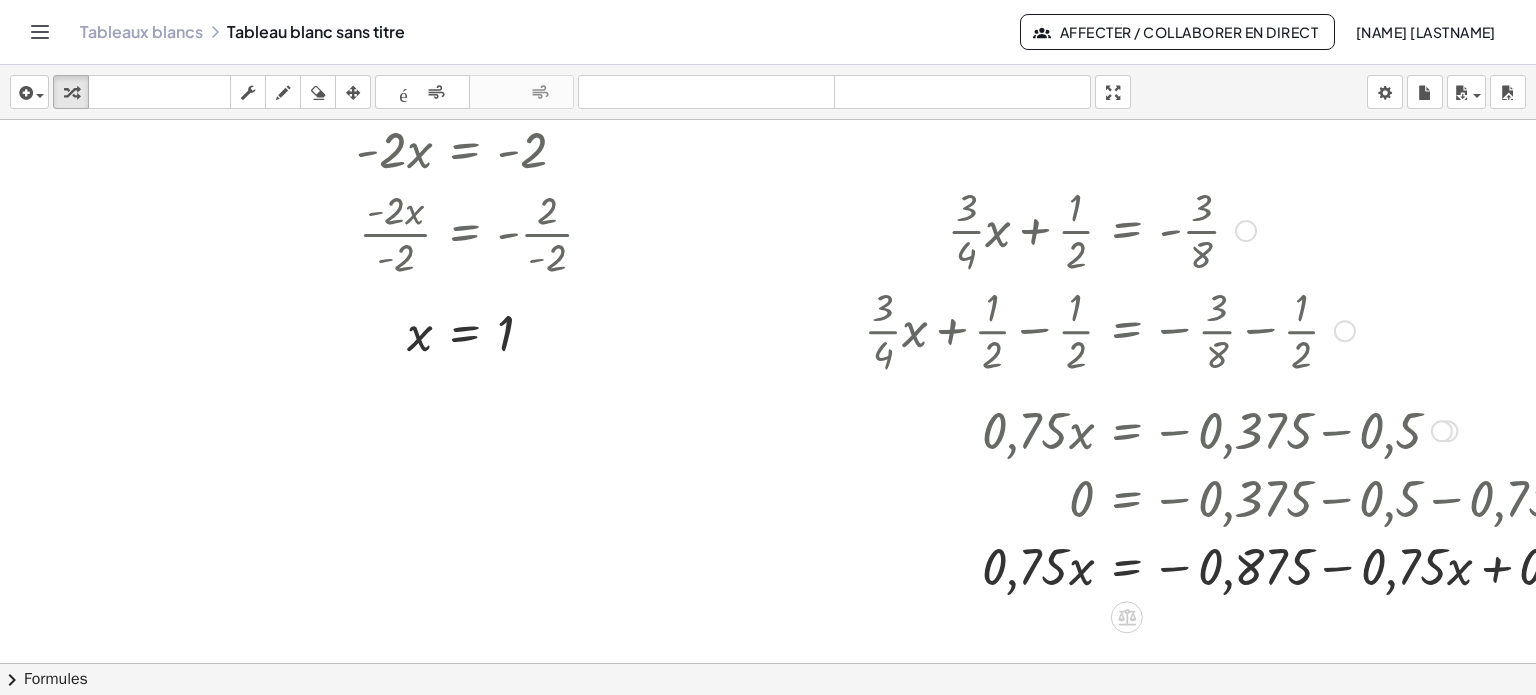 click at bounding box center [1265, 565] 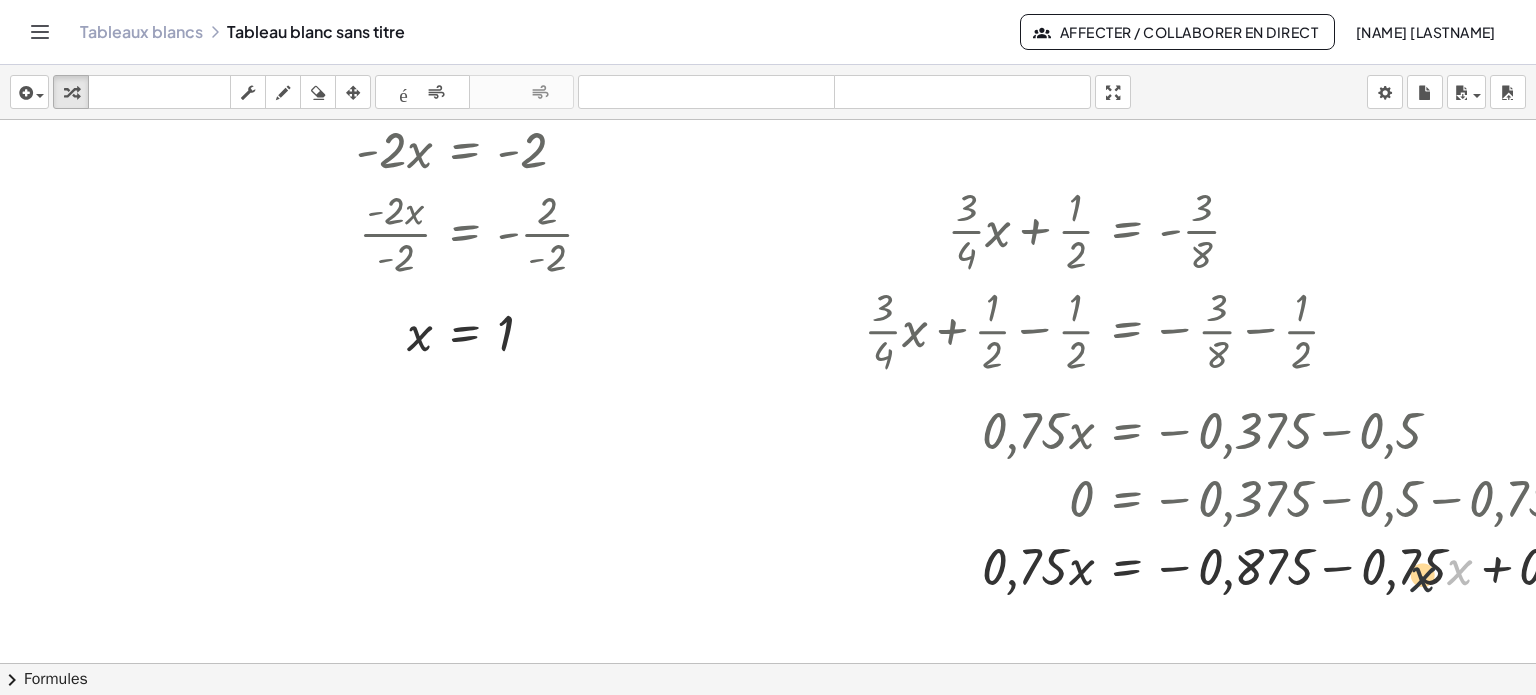 drag, startPoint x: 1453, startPoint y: 575, endPoint x: 1402, endPoint y: 579, distance: 51.156624 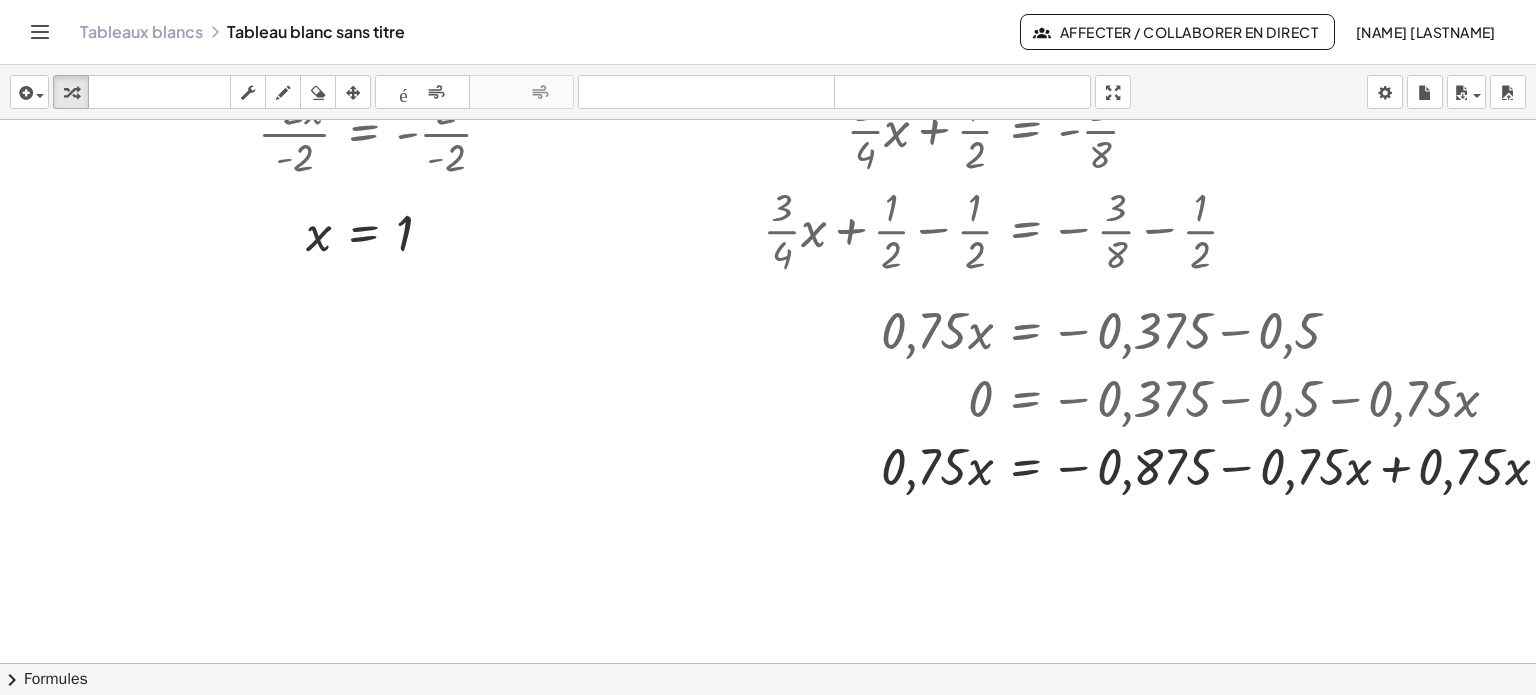 scroll, scrollTop: 1188, scrollLeft: 106, axis: both 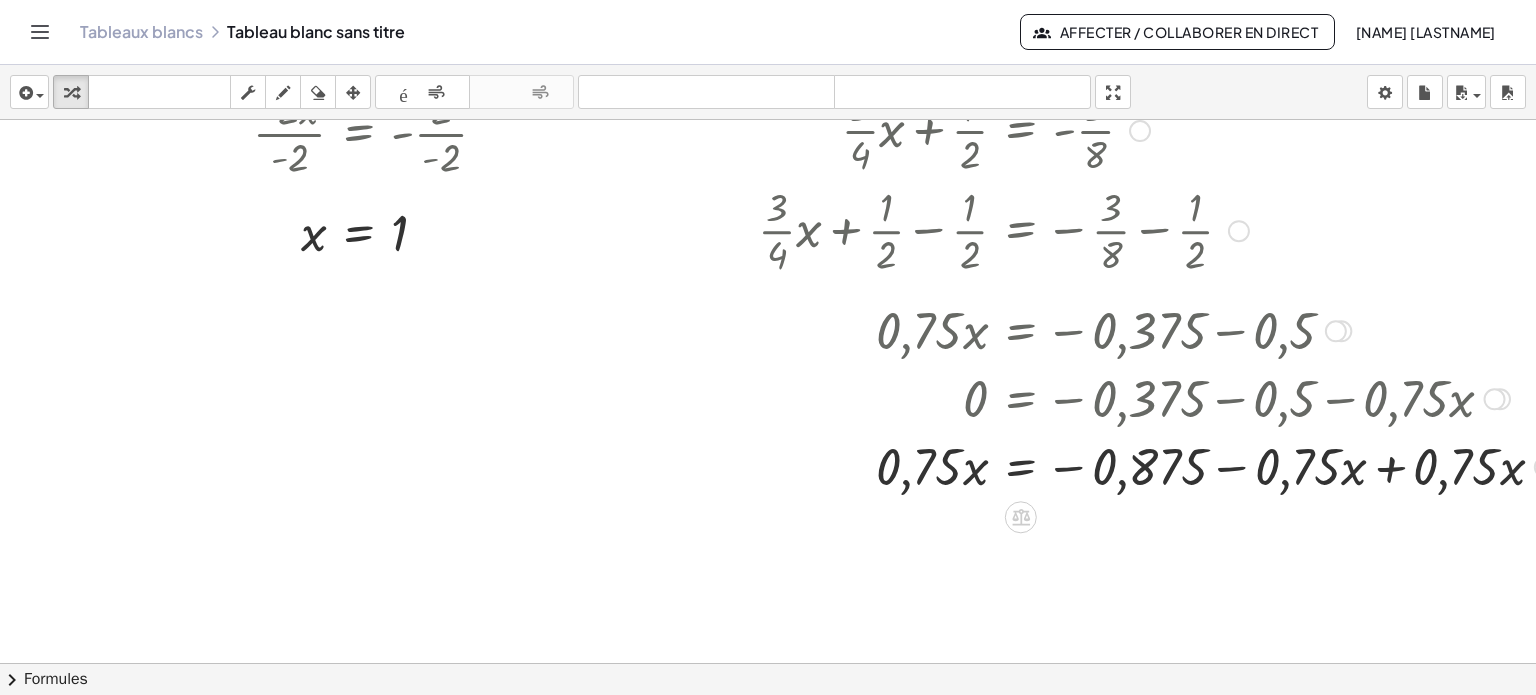 click at bounding box center [1159, 465] 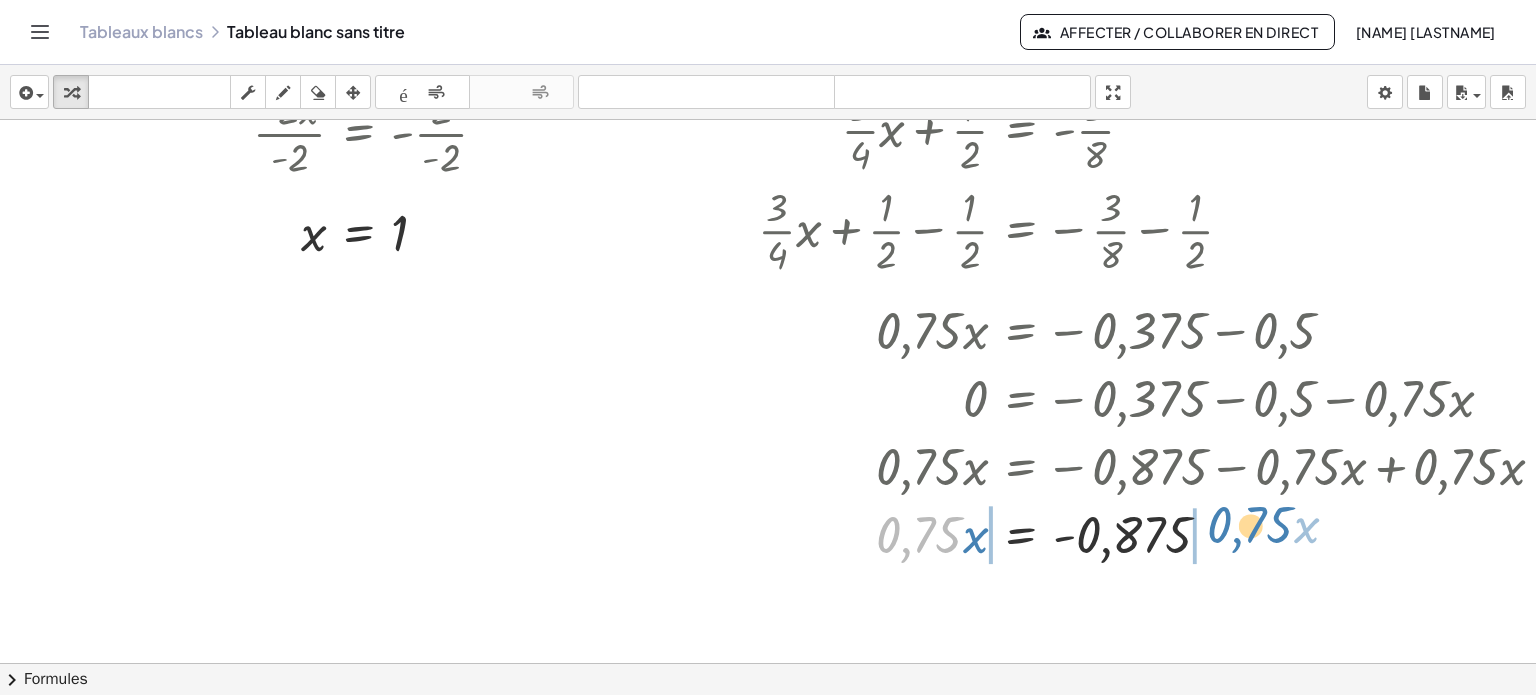 drag, startPoint x: 928, startPoint y: 535, endPoint x: 1259, endPoint y: 525, distance: 331.15103 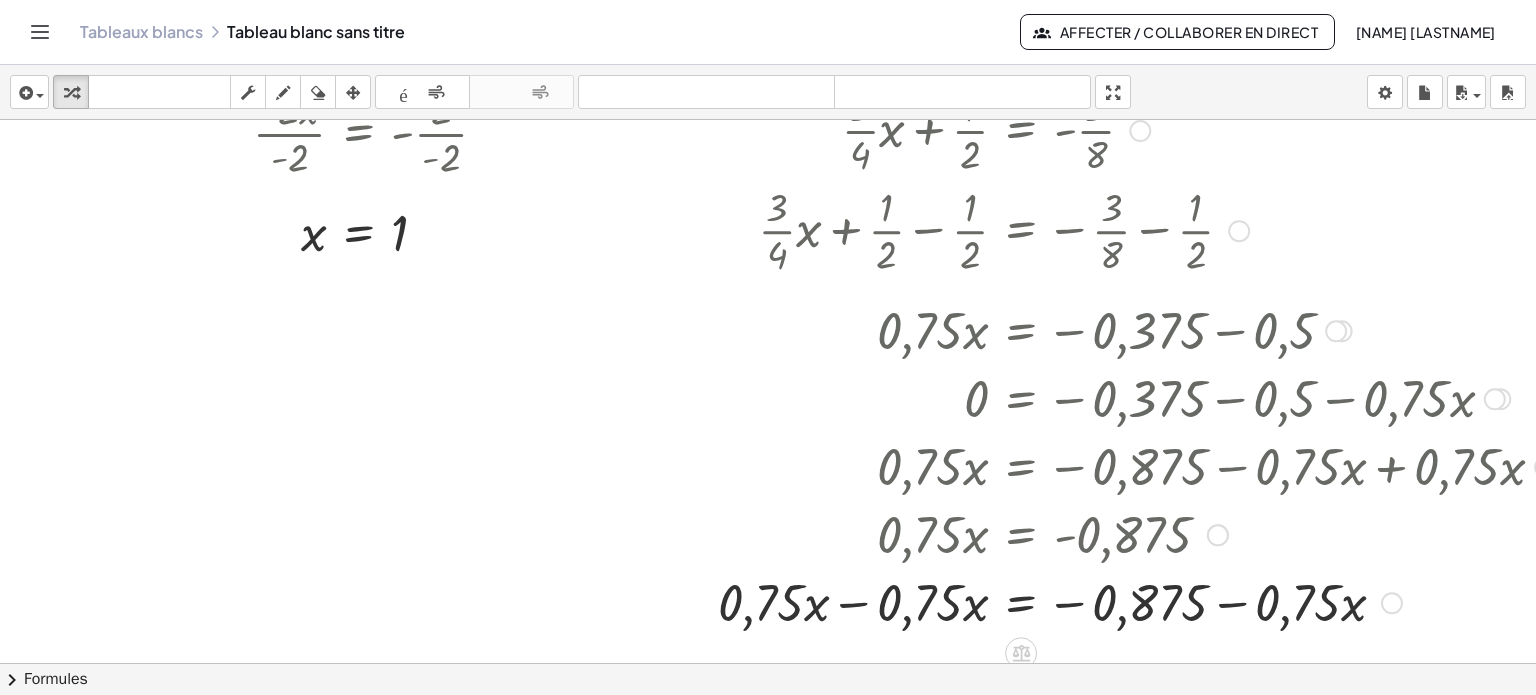 click at bounding box center [1139, 601] 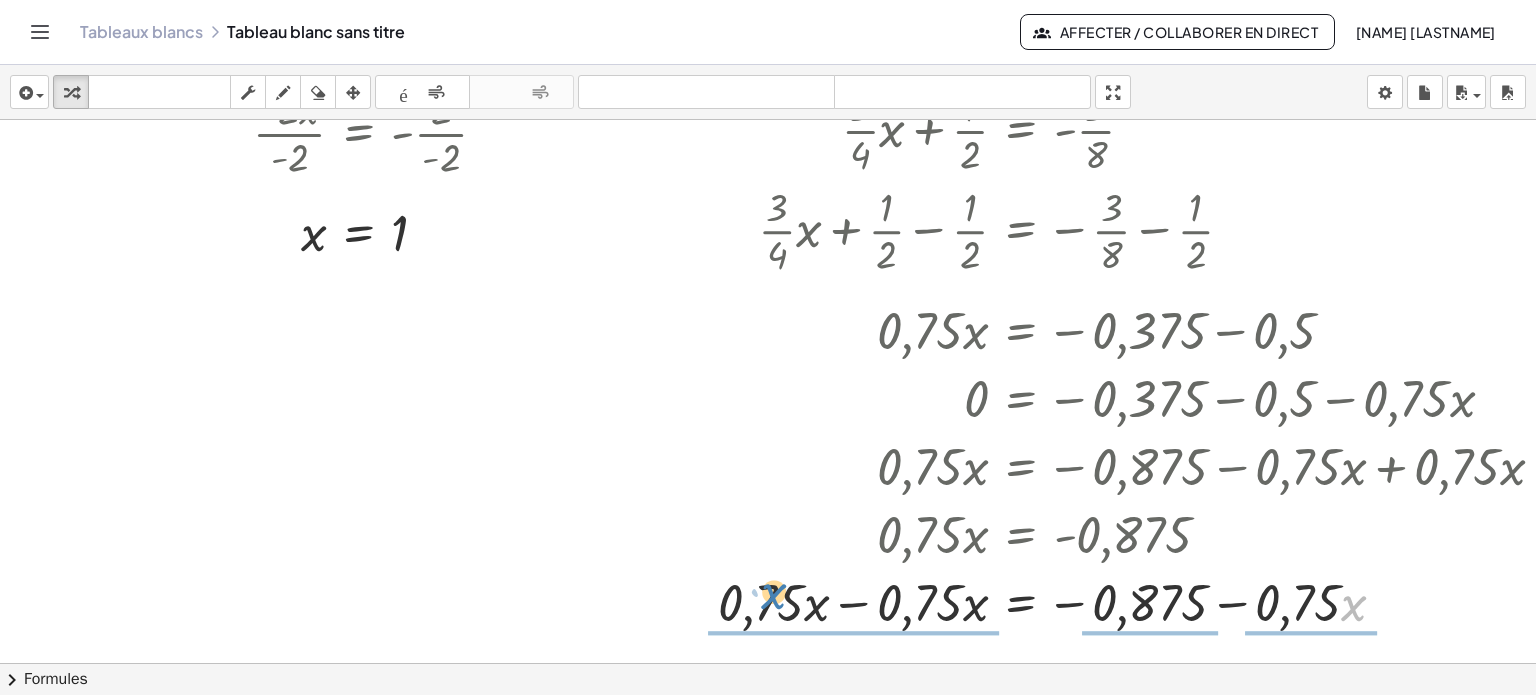 scroll, scrollTop: 1388, scrollLeft: 106, axis: both 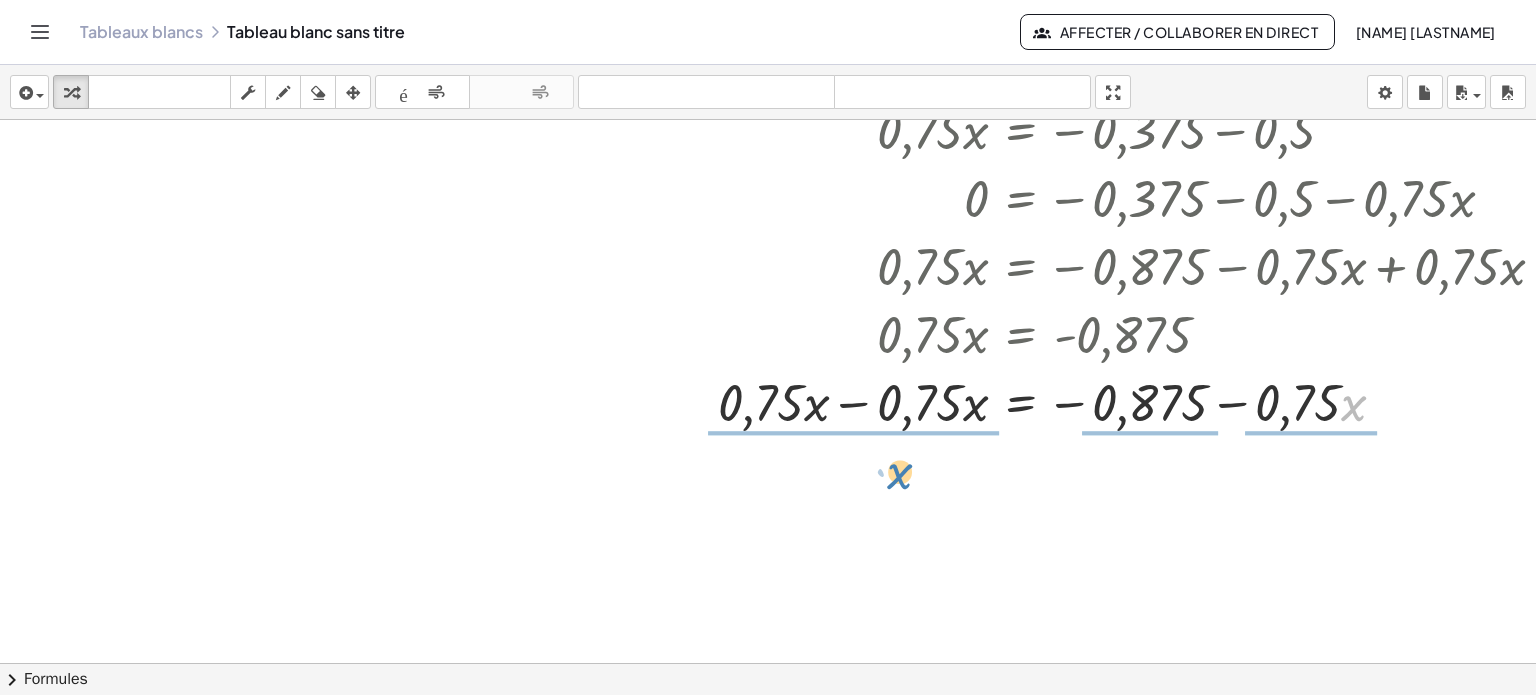 drag, startPoint x: 1348, startPoint y: 609, endPoint x: 894, endPoint y: 680, distance: 459.51822 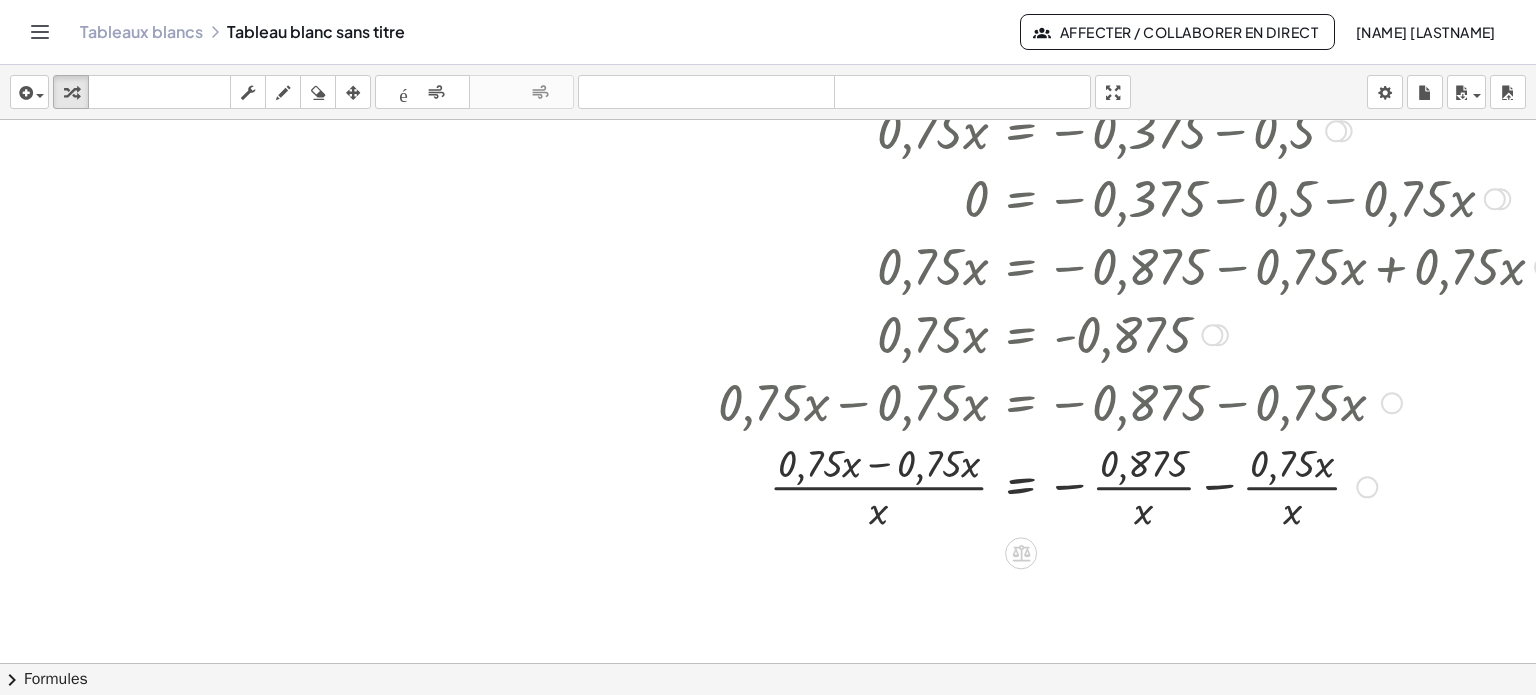 click at bounding box center (1139, 485) 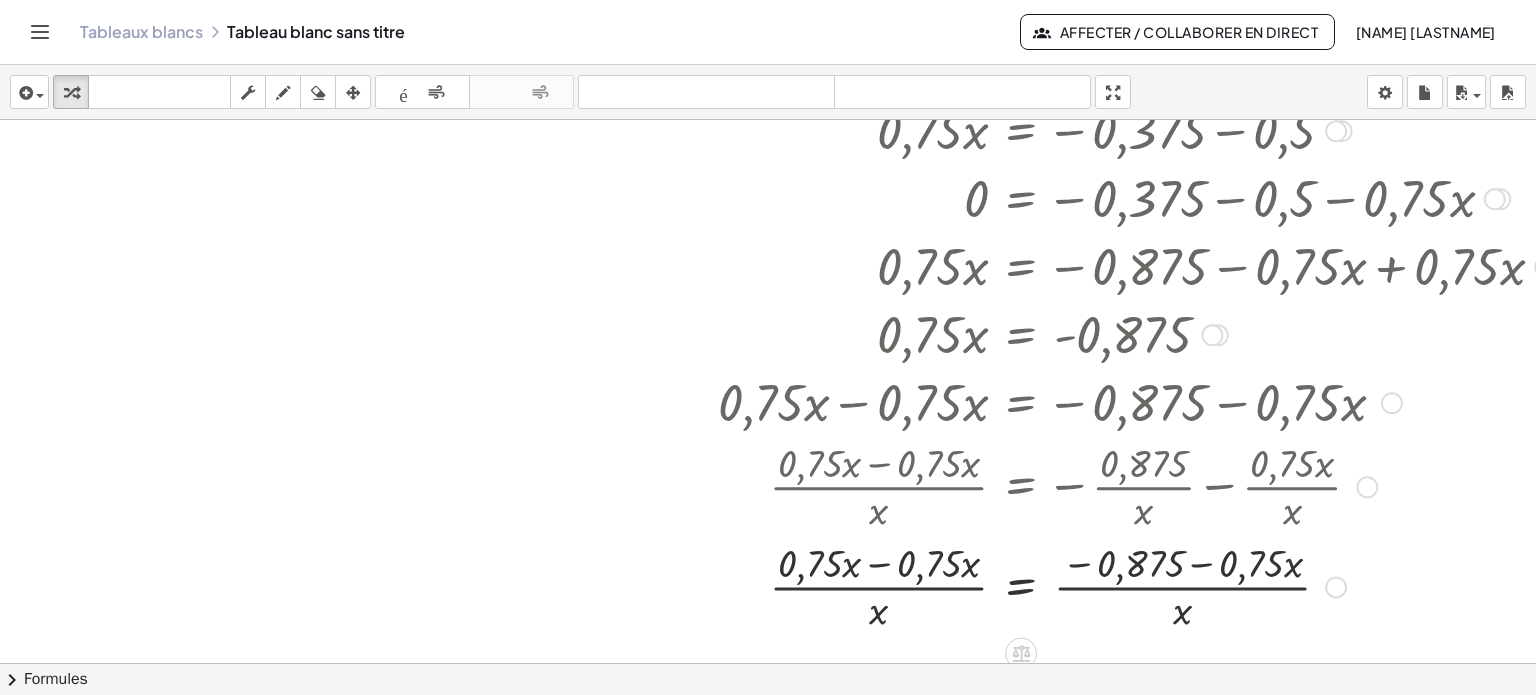 drag, startPoint x: 1204, startPoint y: 473, endPoint x: 1203, endPoint y: 503, distance: 30.016663 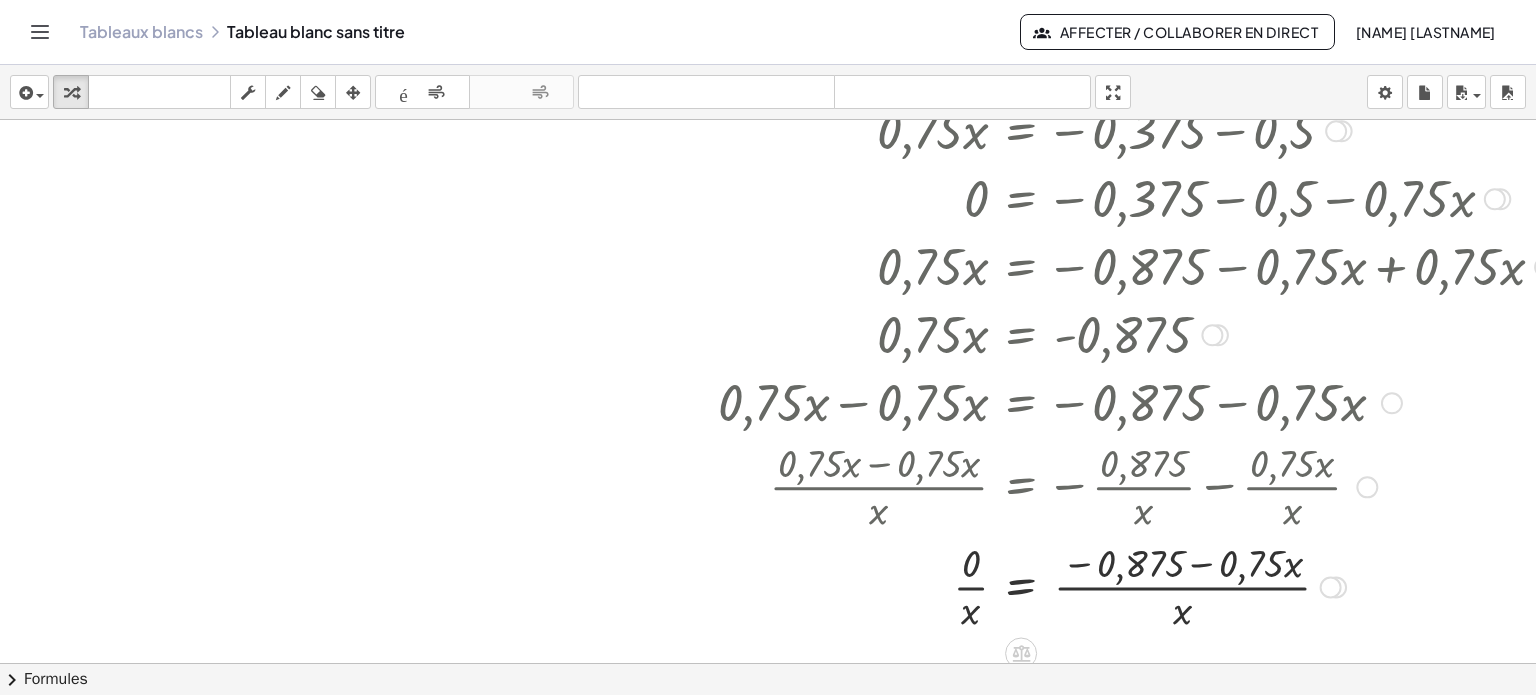 click at bounding box center [1139, 585] 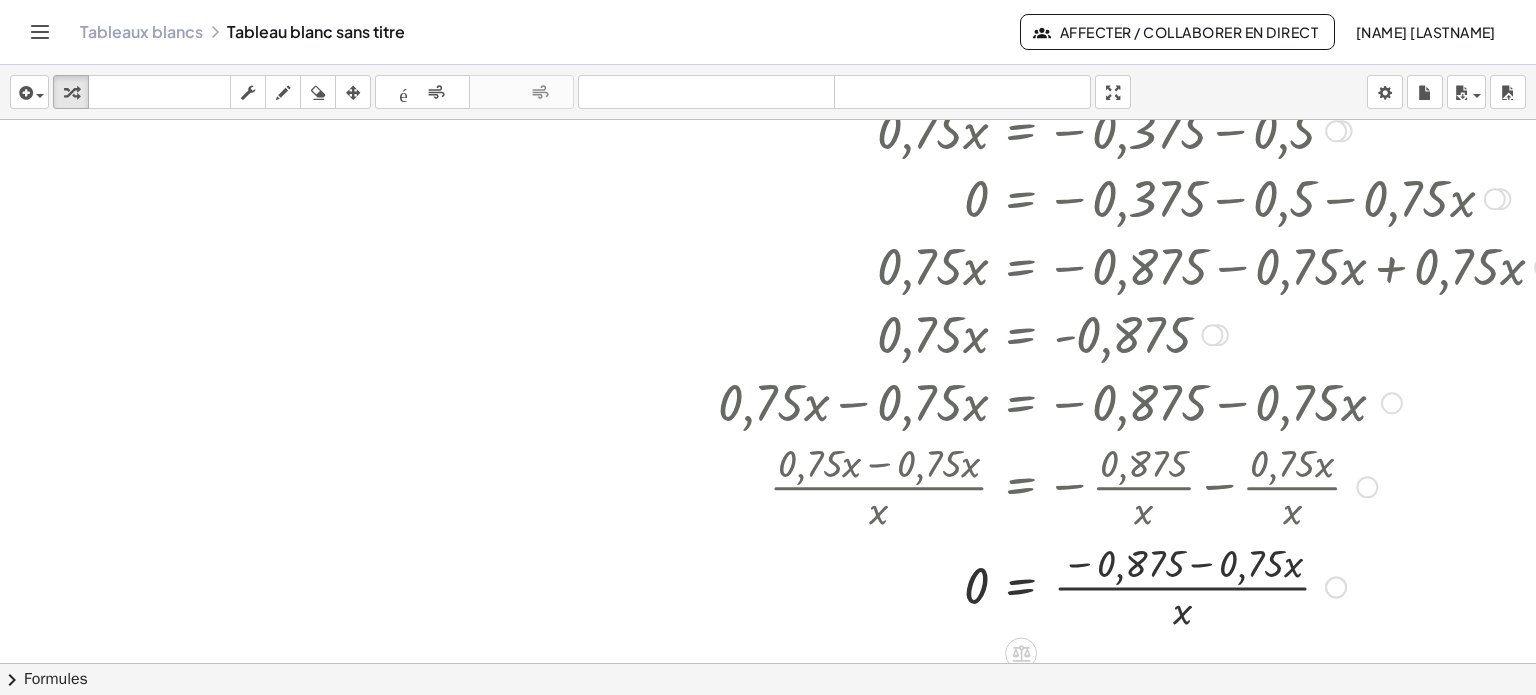 click at bounding box center (1139, 585) 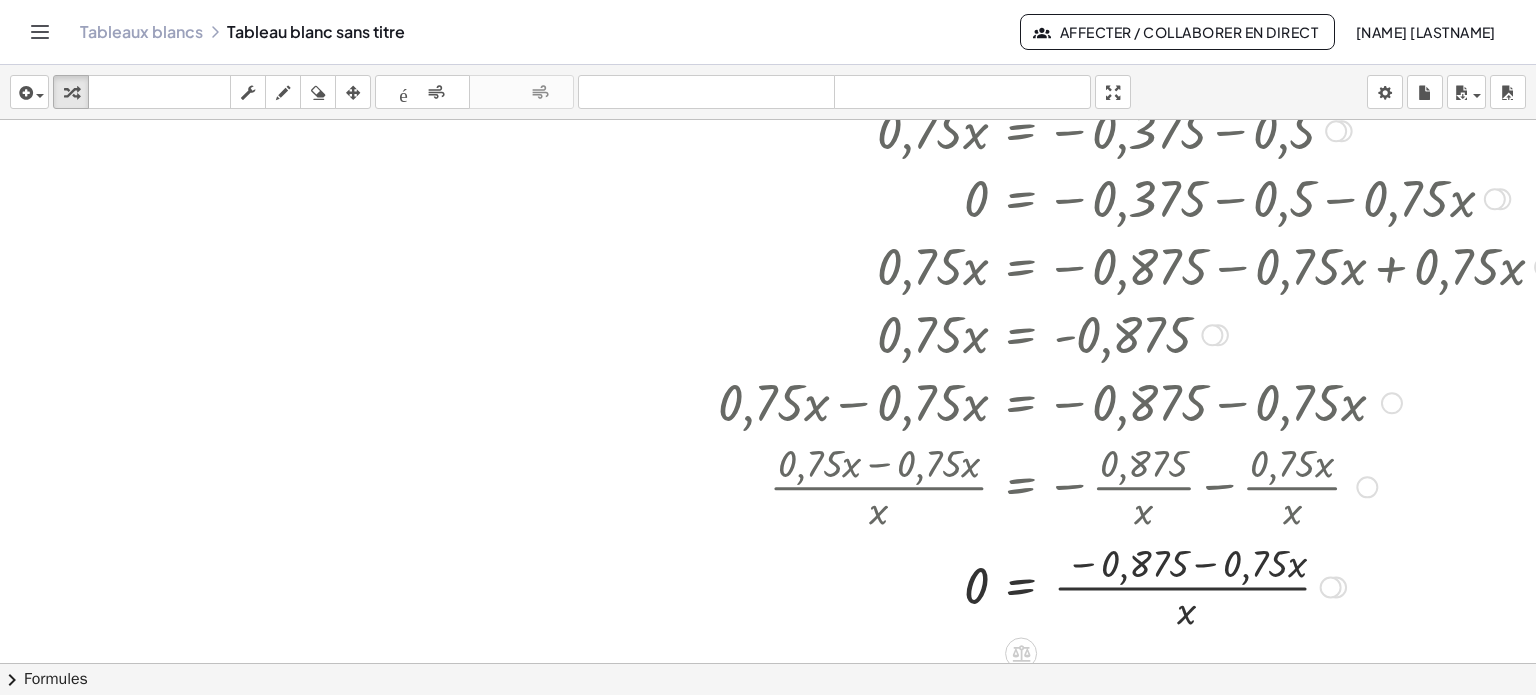 click at bounding box center (1139, 585) 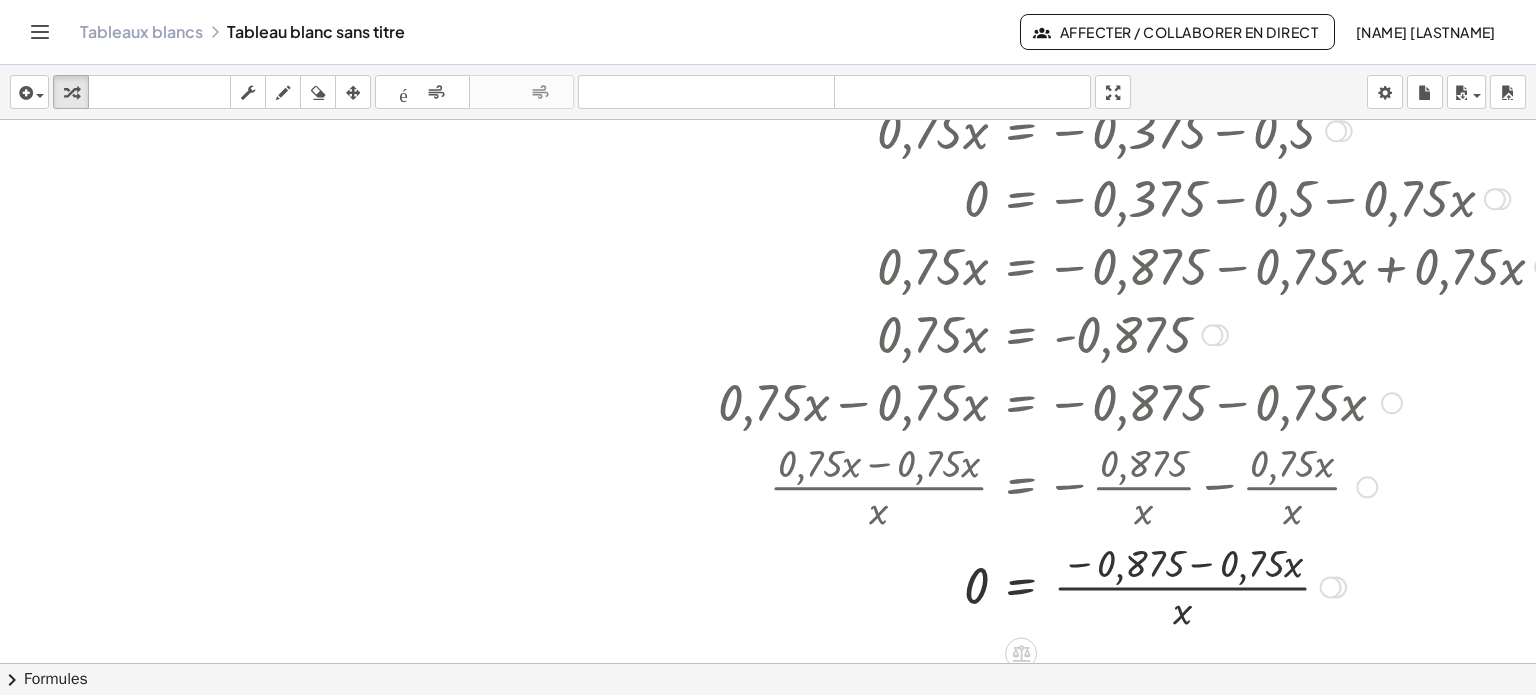 click at bounding box center [1139, 585] 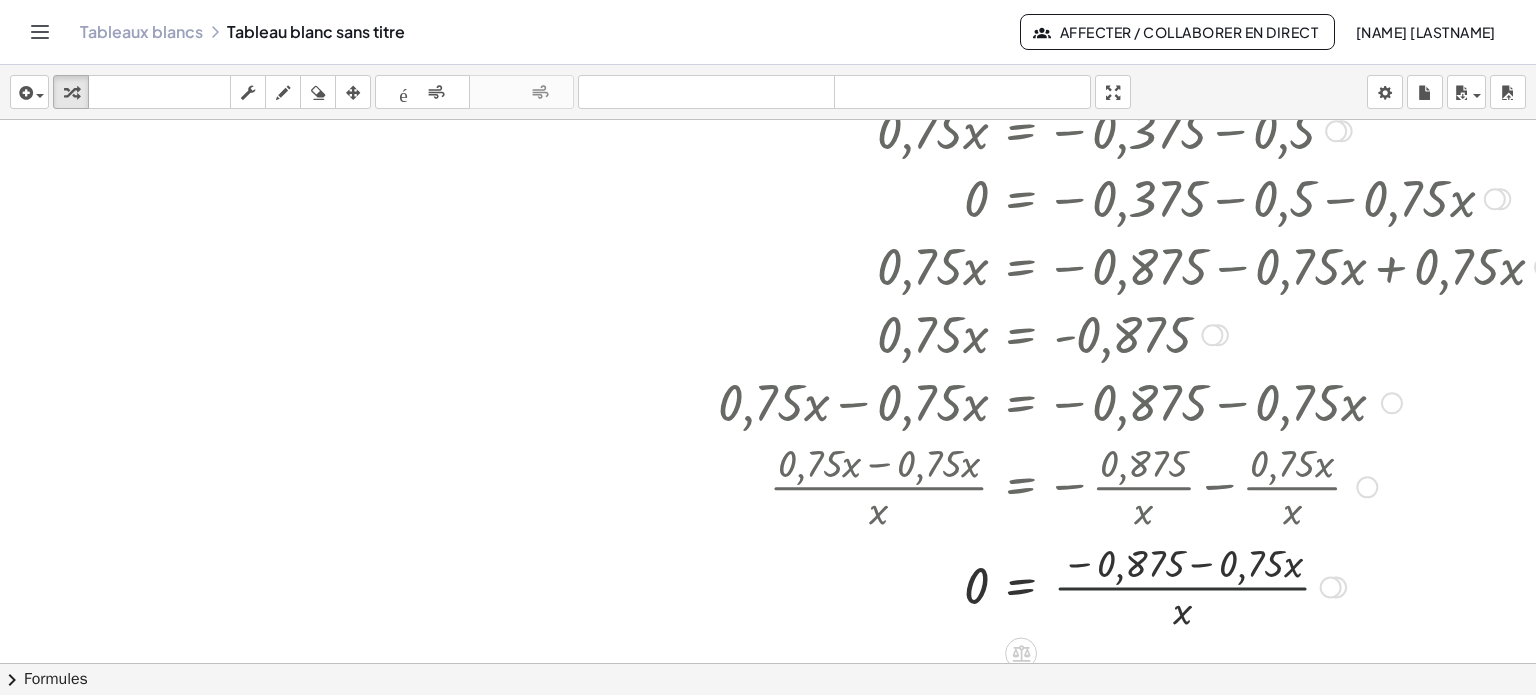 click at bounding box center (1139, 585) 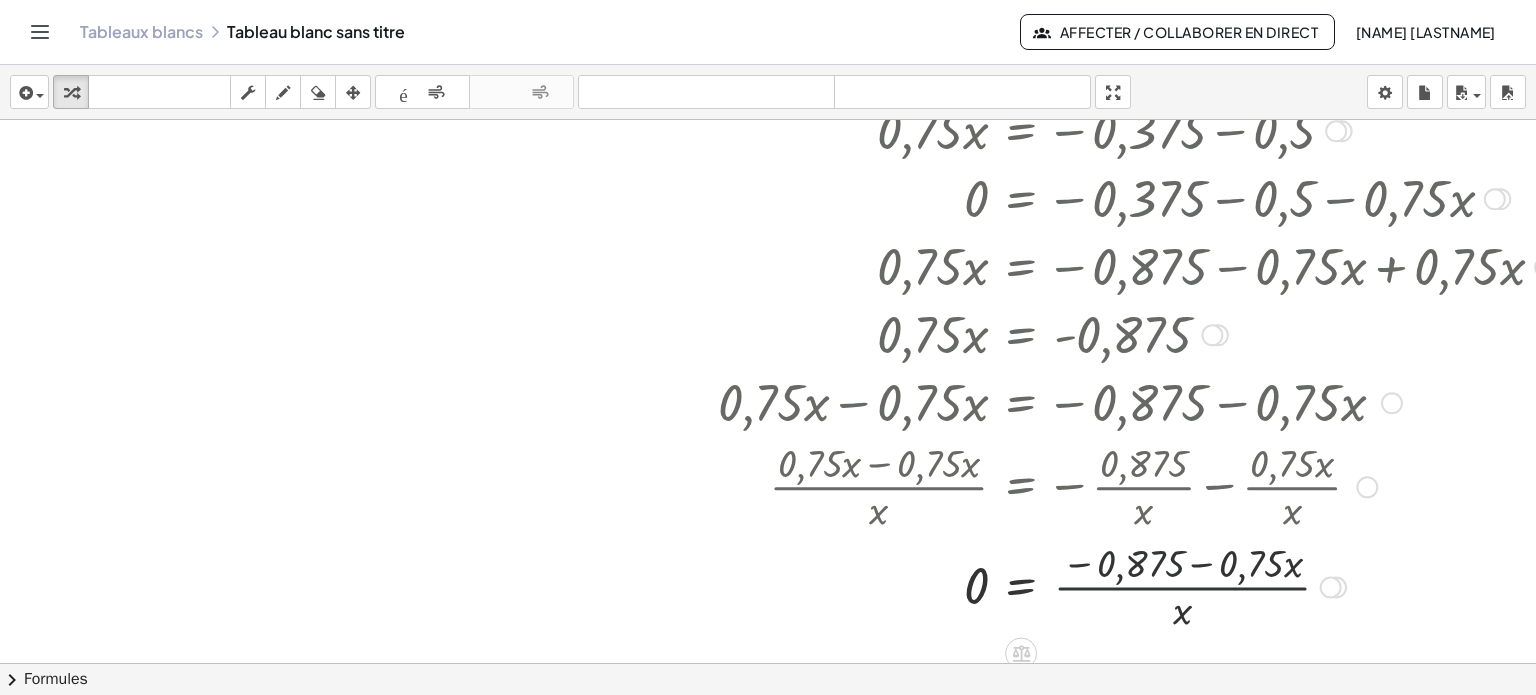 click at bounding box center (1139, 585) 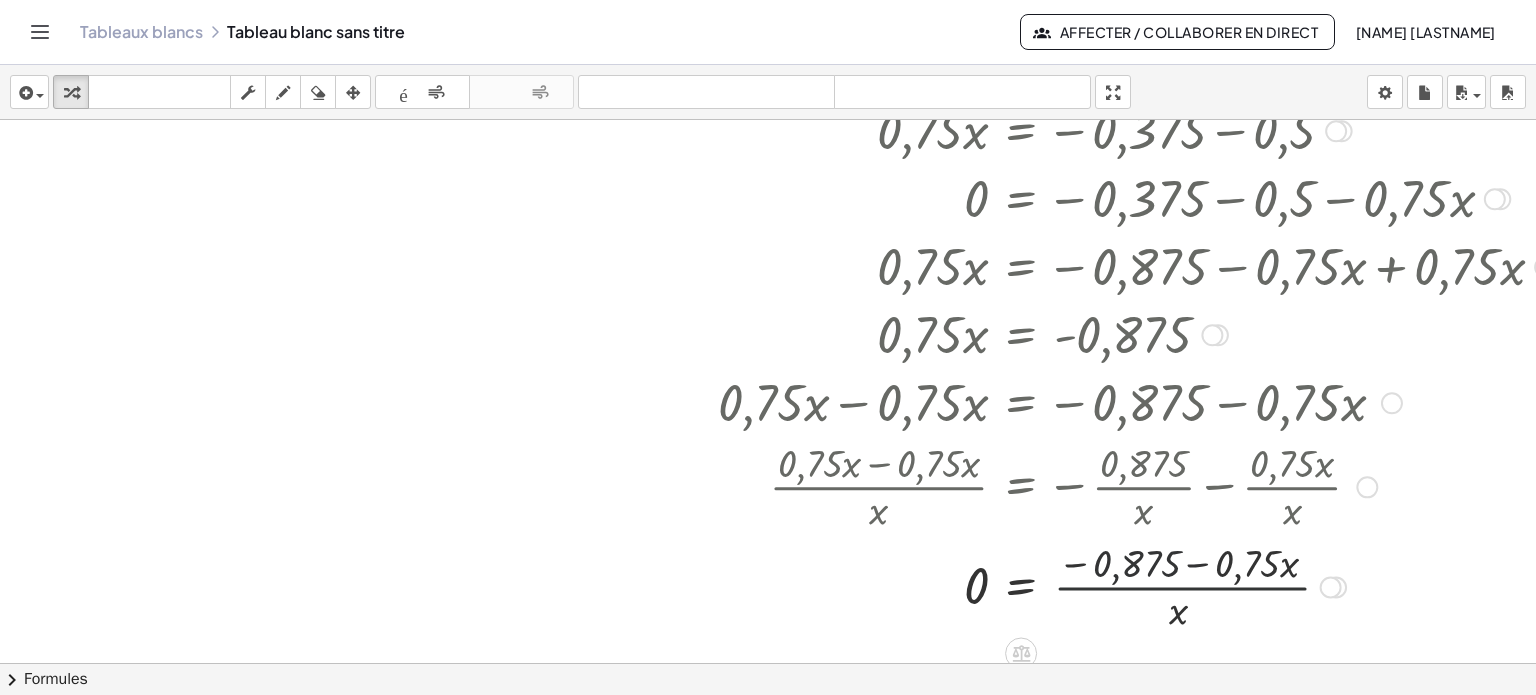 click at bounding box center (1139, 585) 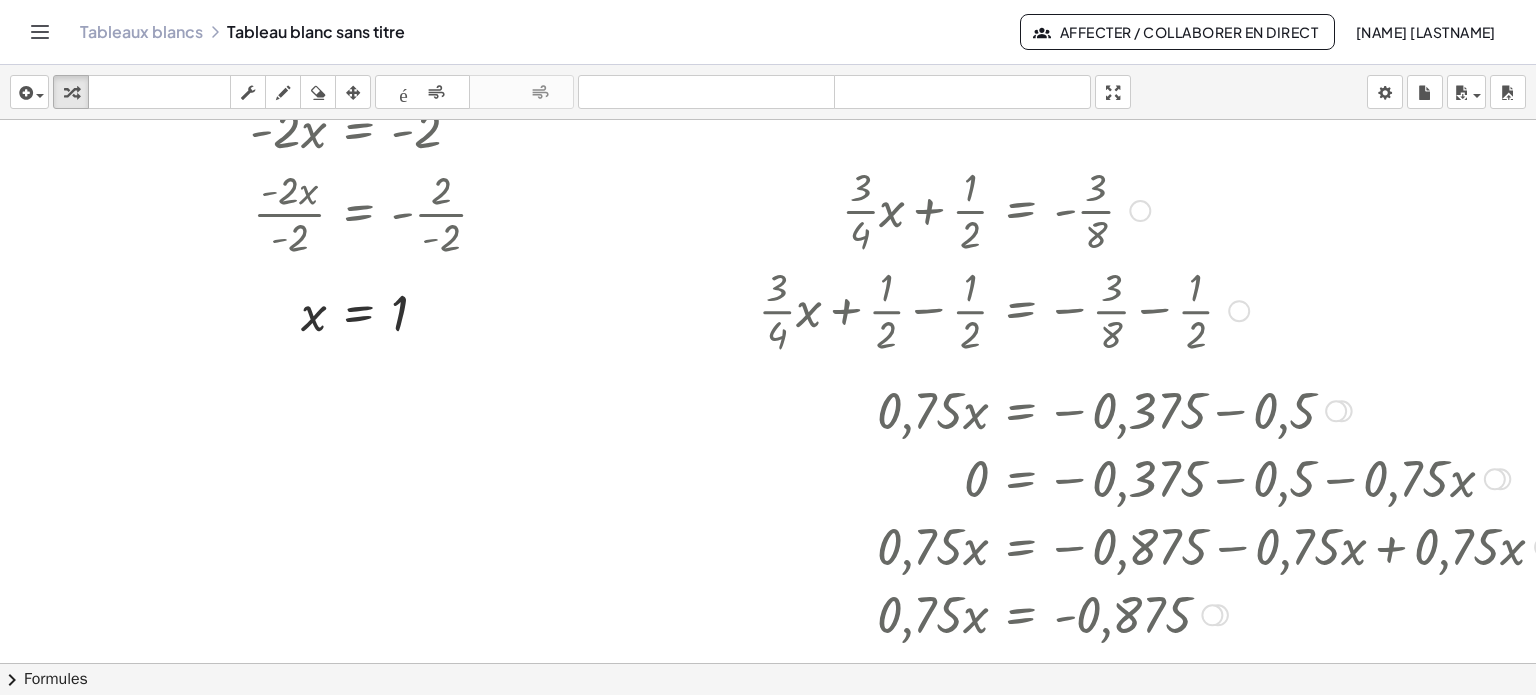 scroll, scrollTop: 1088, scrollLeft: 106, axis: both 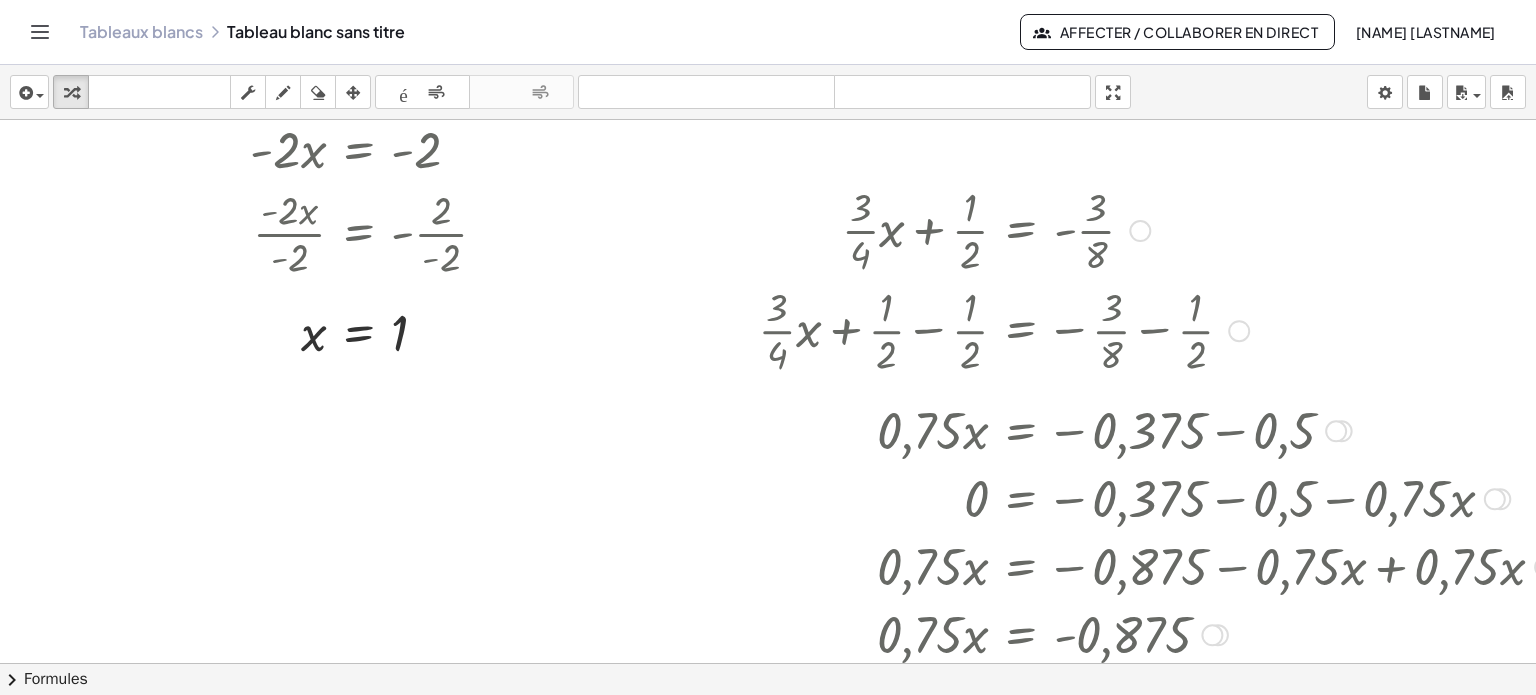 click at bounding box center (1139, 329) 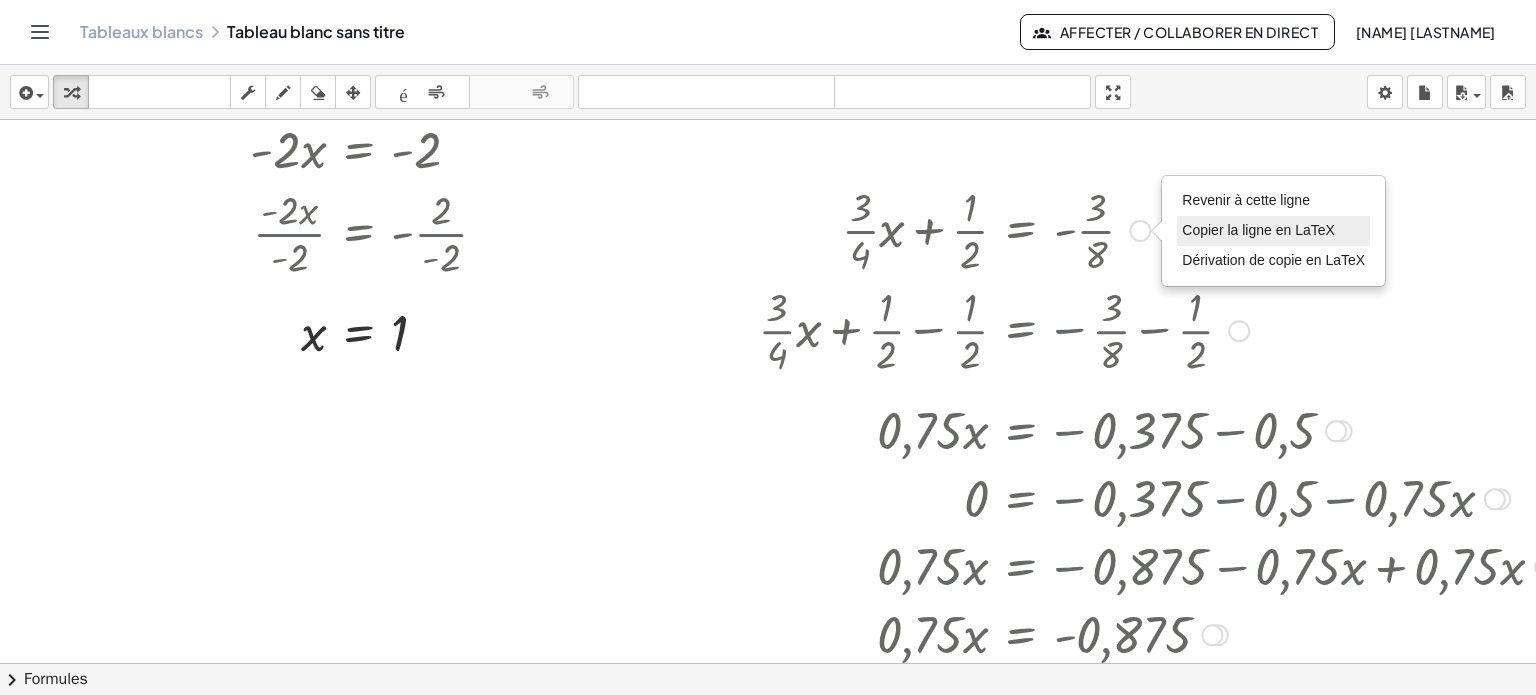 click on "Revenir à cette ligne" at bounding box center [1246, 200] 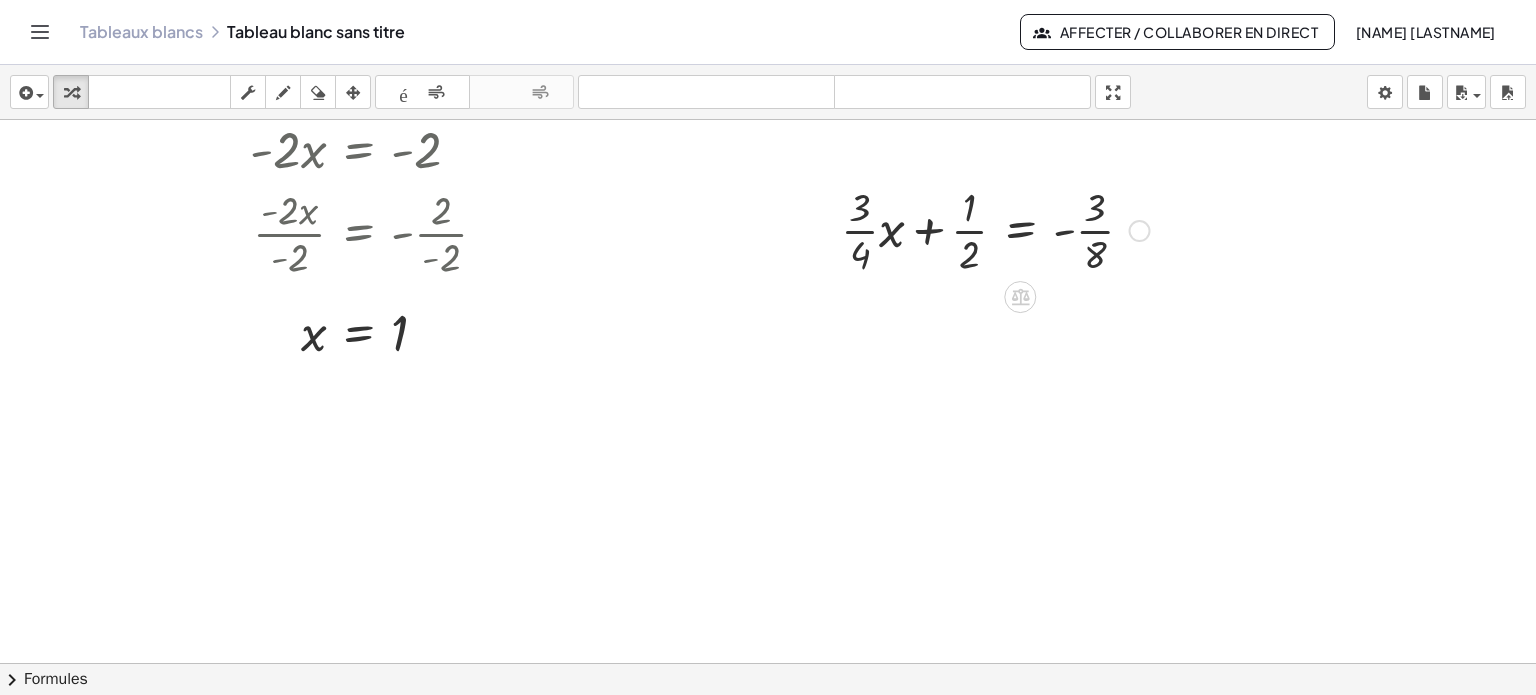 click at bounding box center (995, 229) 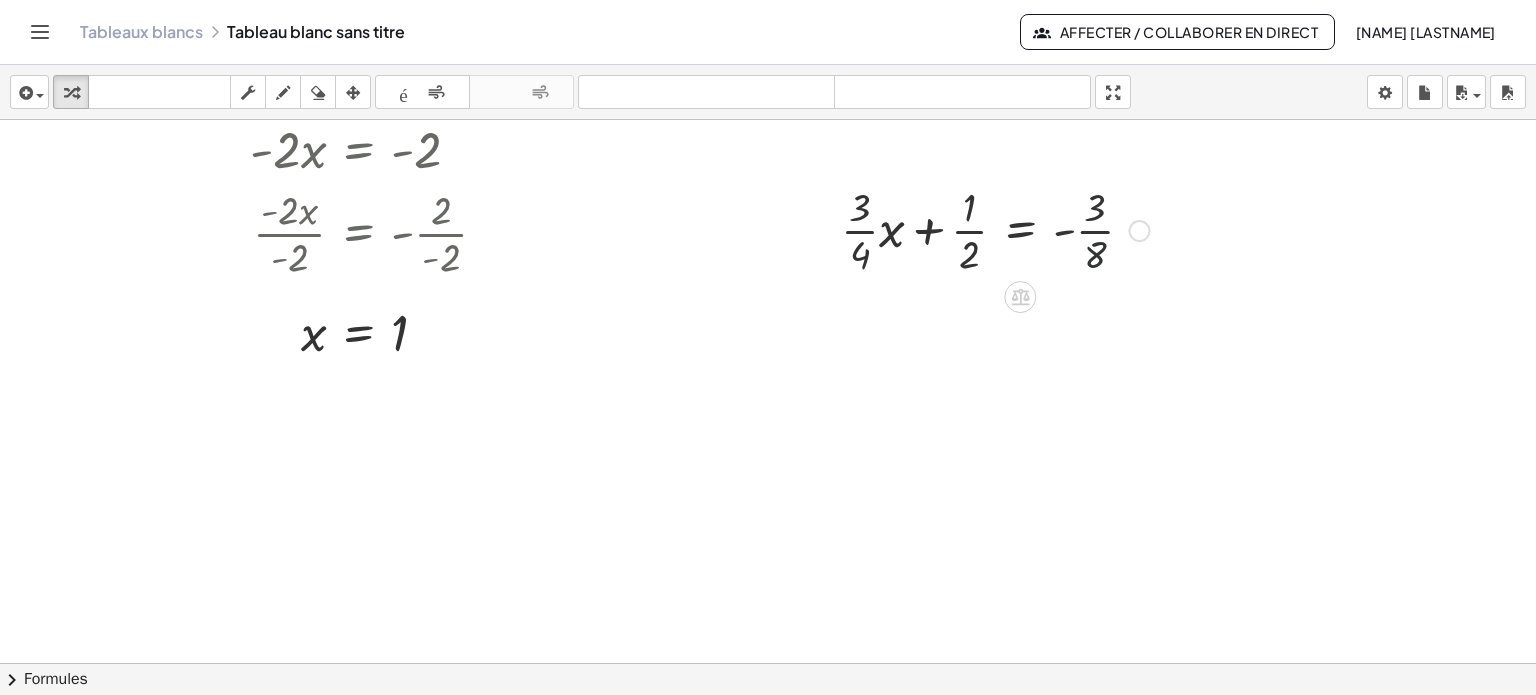click at bounding box center (995, 229) 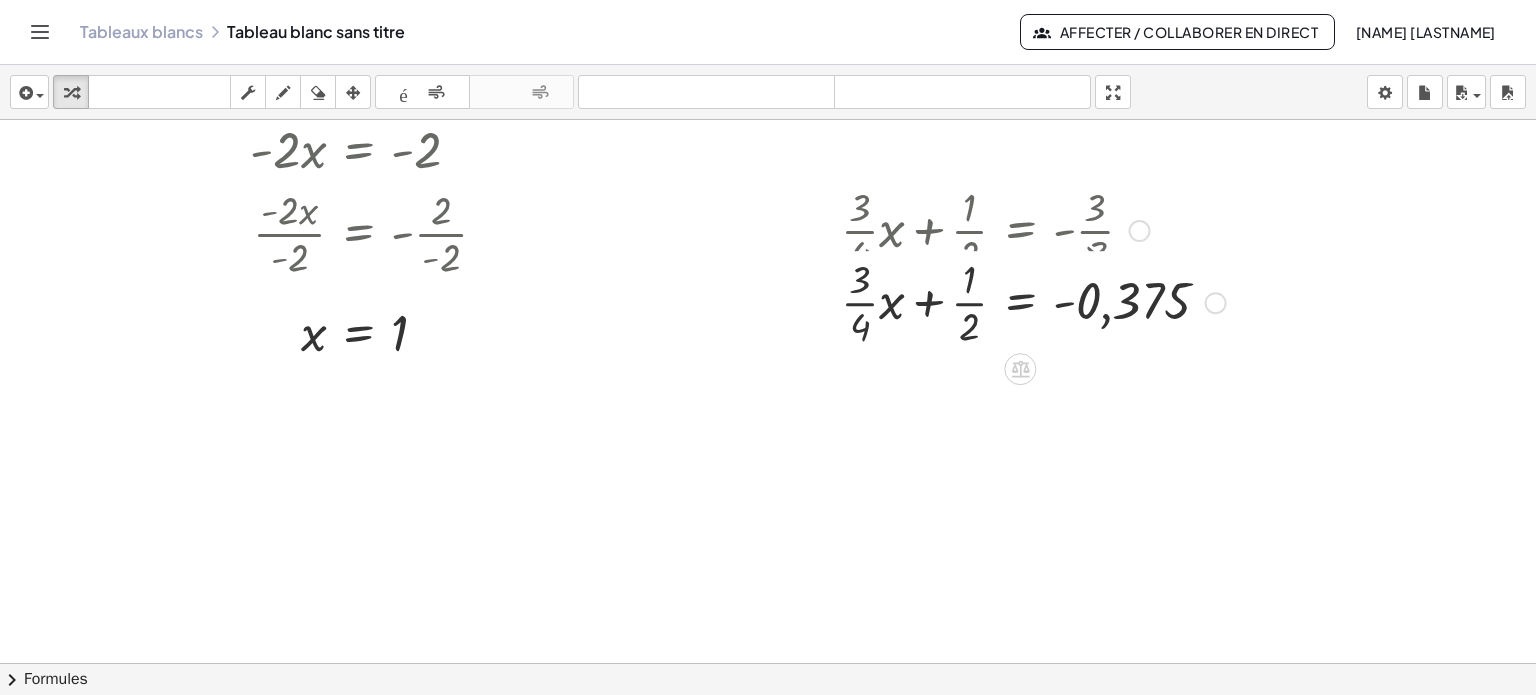 click on "+ [NUM] [NUM] x + [NUM] [NUM] = - [NUM] [NUM] + [NUM] [NUM] x + [NUM] [NUM] = - [NUM] Revenir à cette ligne Copier la ligne en LaTeX Dérivation de copie en LaTeX" at bounding box center [1020, 231] 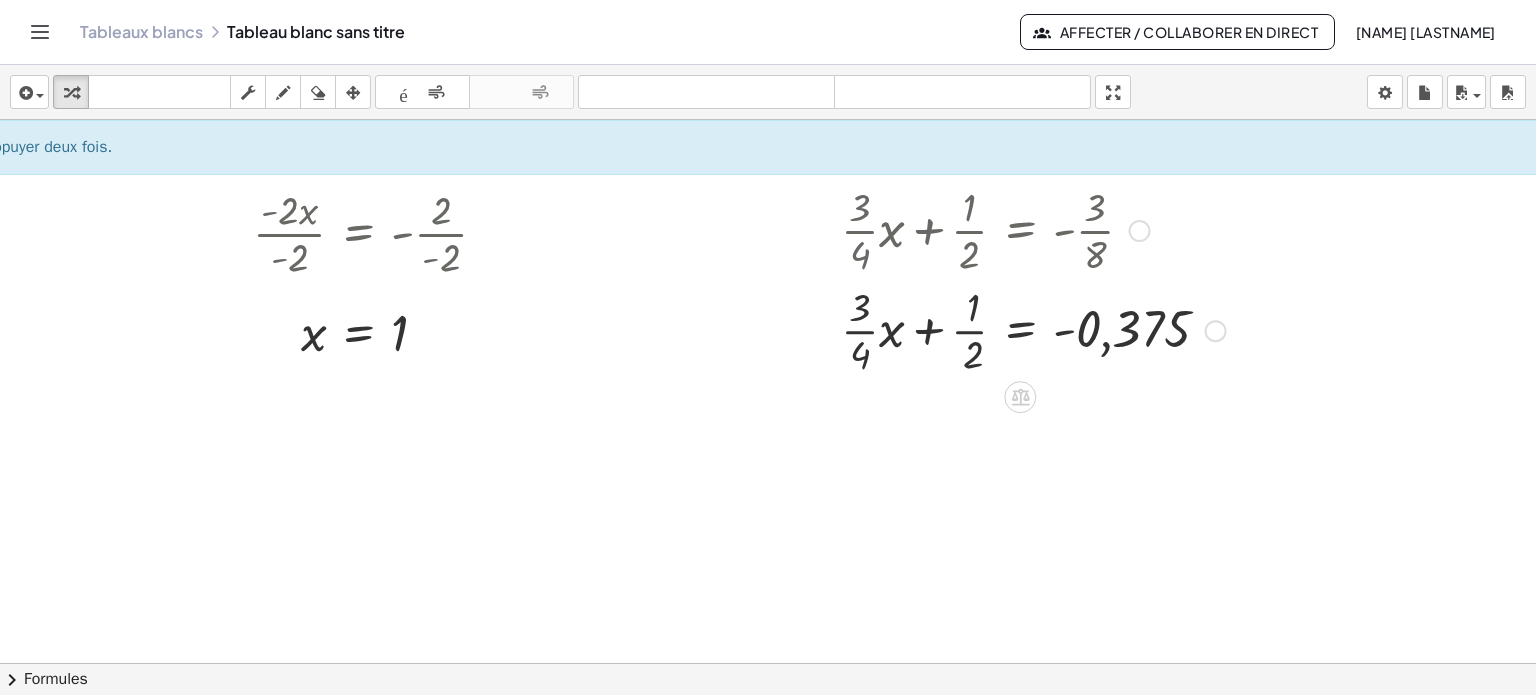 click at bounding box center (1033, 329) 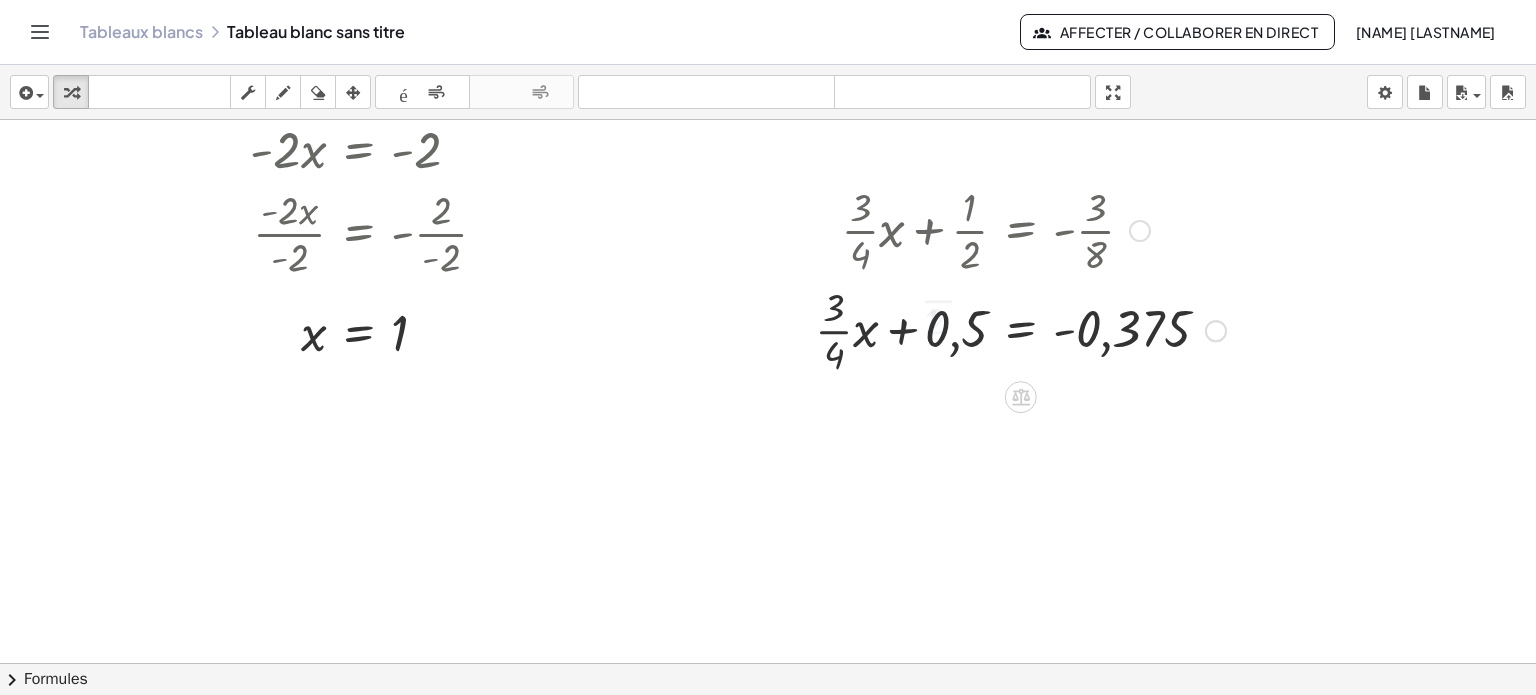 click at bounding box center (1020, 329) 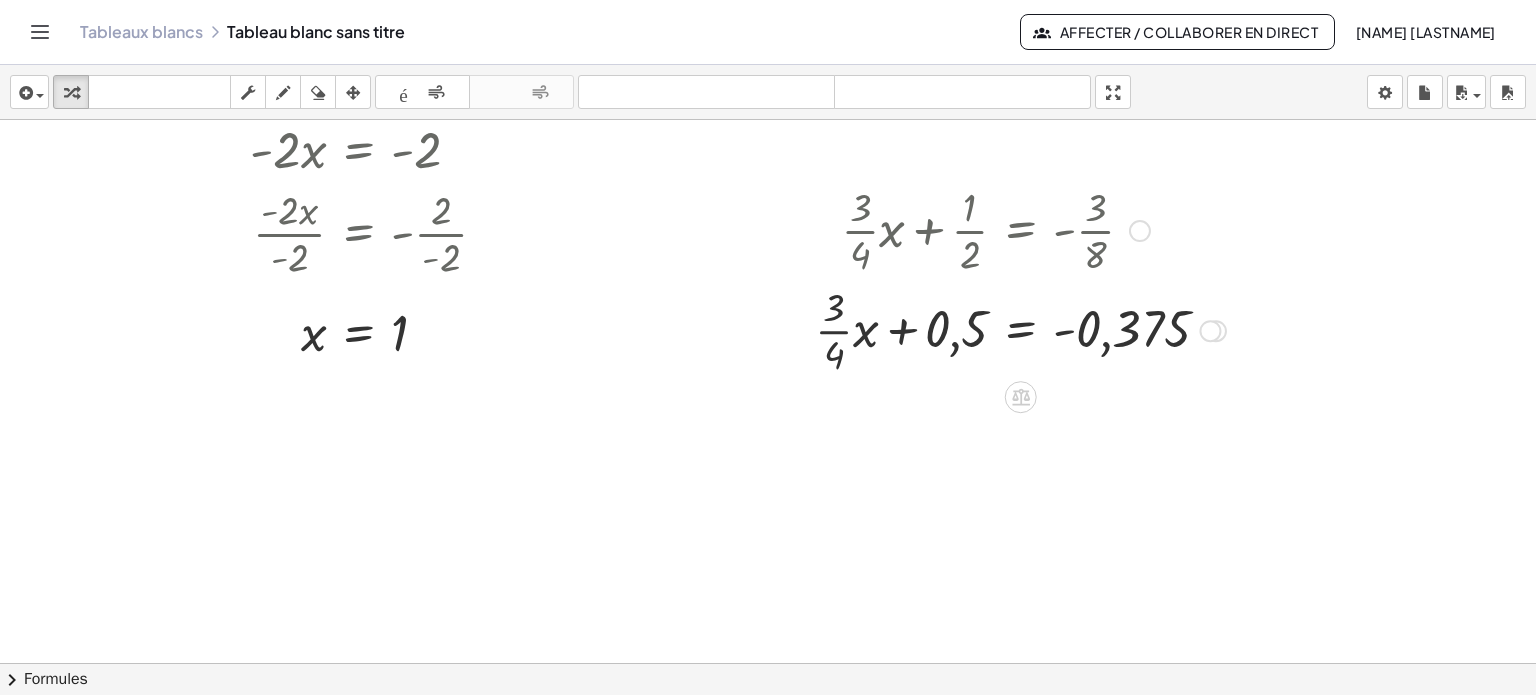 click at bounding box center (1020, 329) 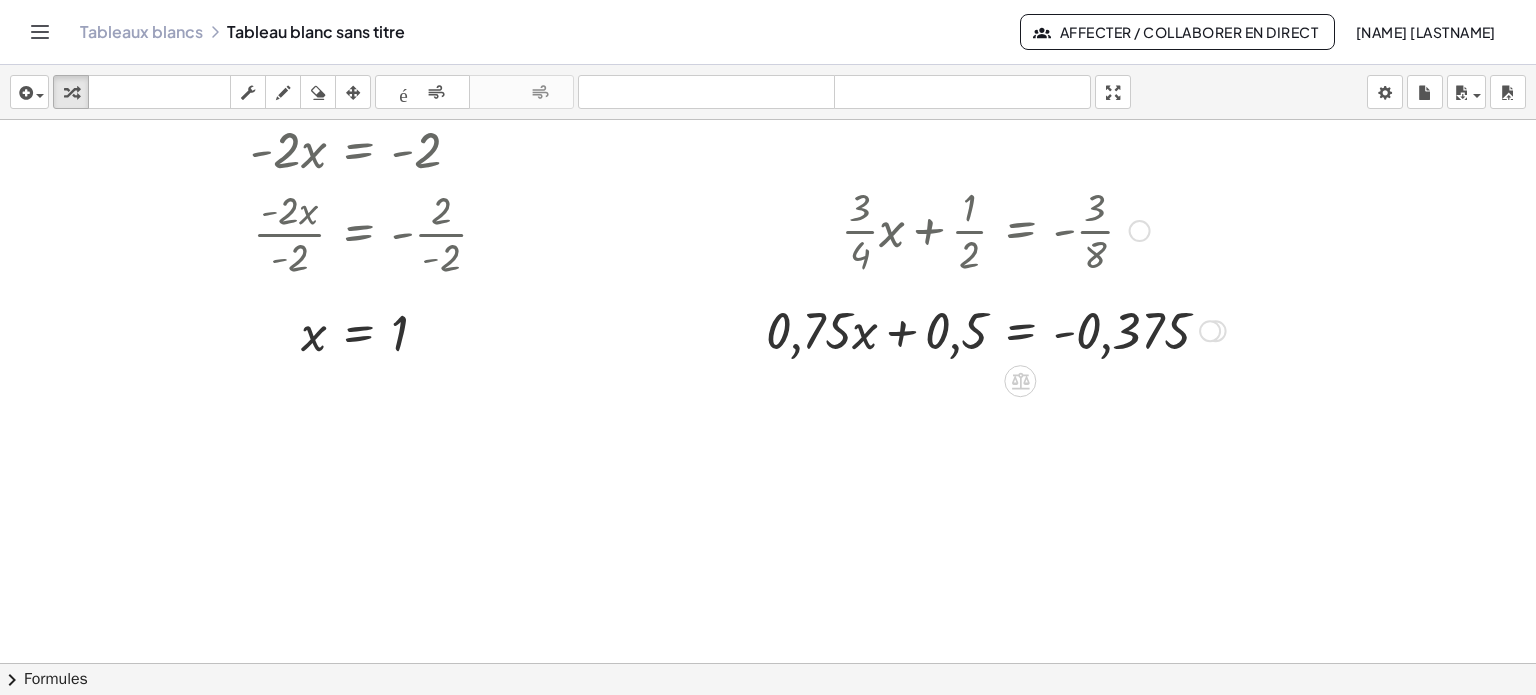 click at bounding box center [1140, 231] 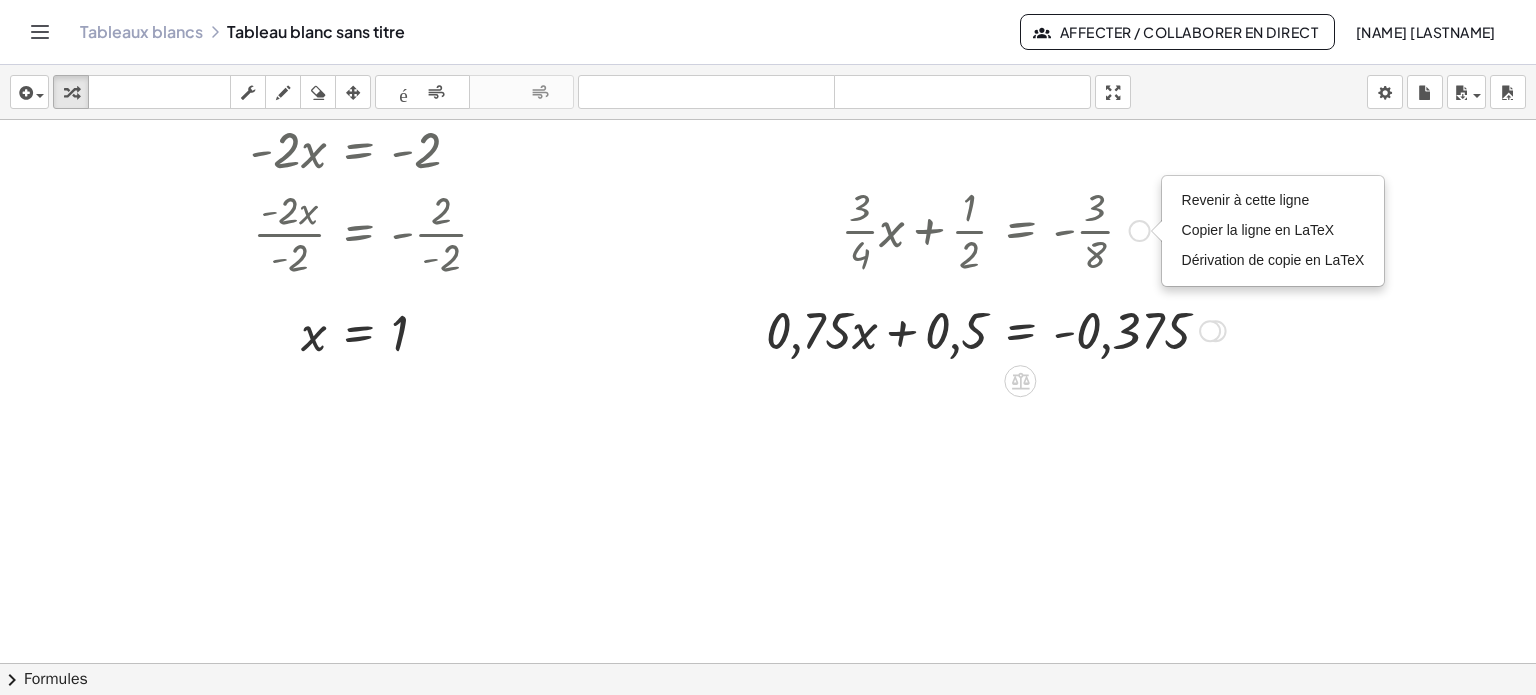 click on "Revenir à cette ligne Copier la ligne en LaTeX Dérivation de copie en LaTeX" at bounding box center (1273, 231) 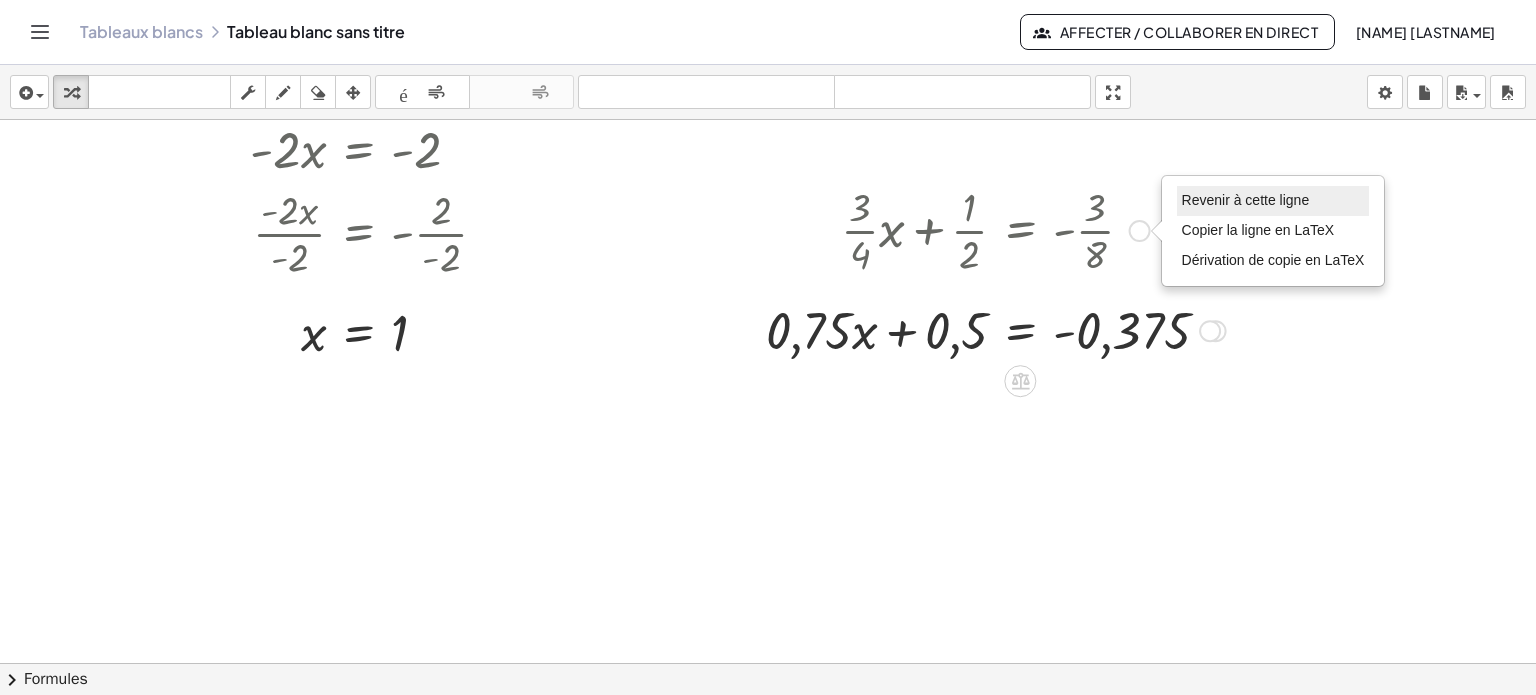 click on "Revenir à cette ligne" at bounding box center (1246, 200) 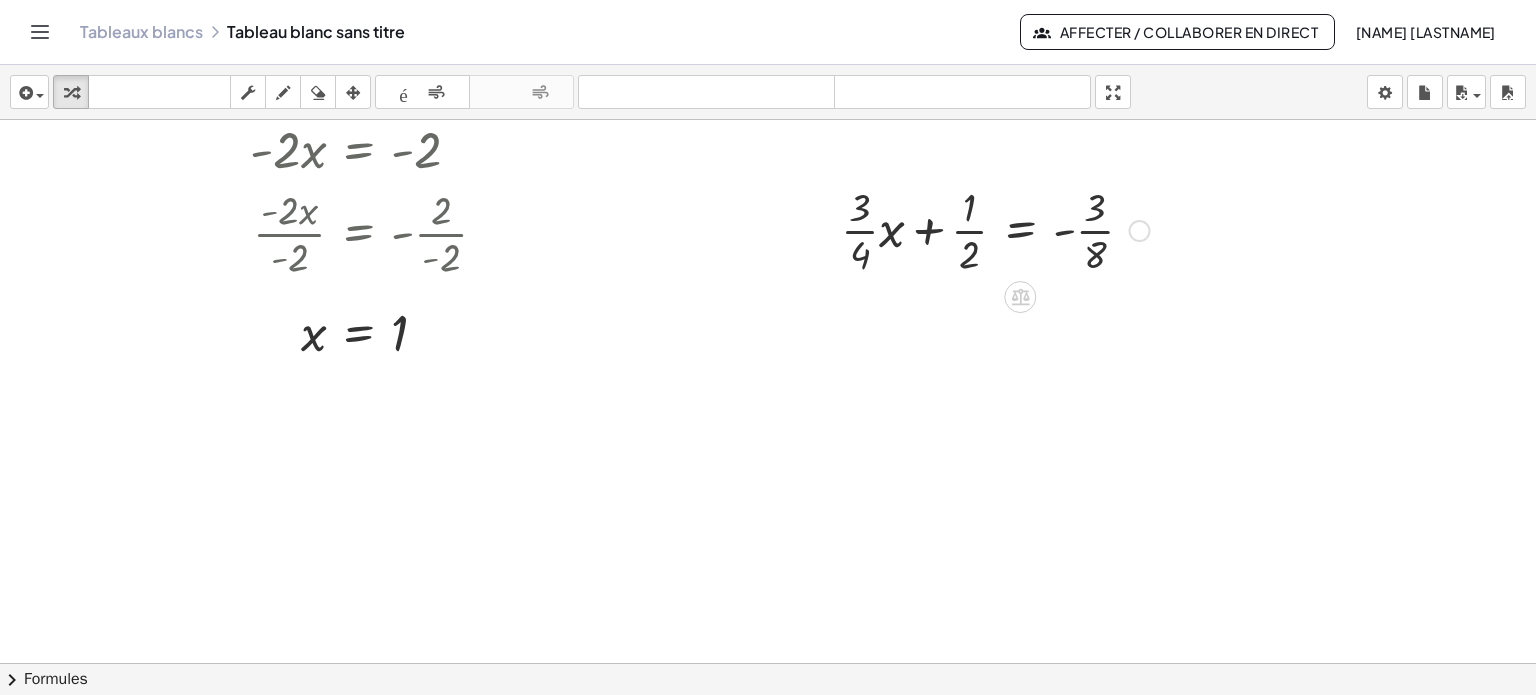 click at bounding box center (995, 229) 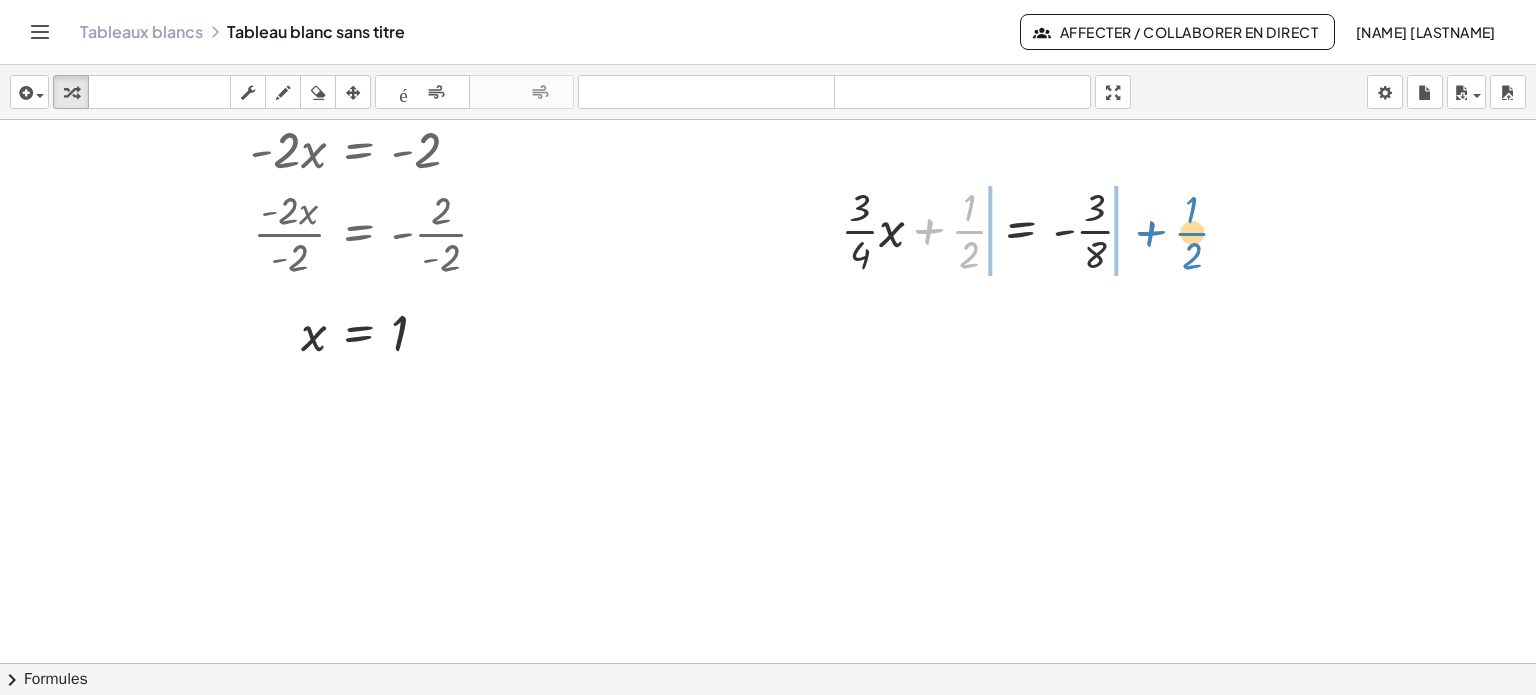 drag, startPoint x: 971, startPoint y: 232, endPoint x: 1196, endPoint y: 234, distance: 225.0089 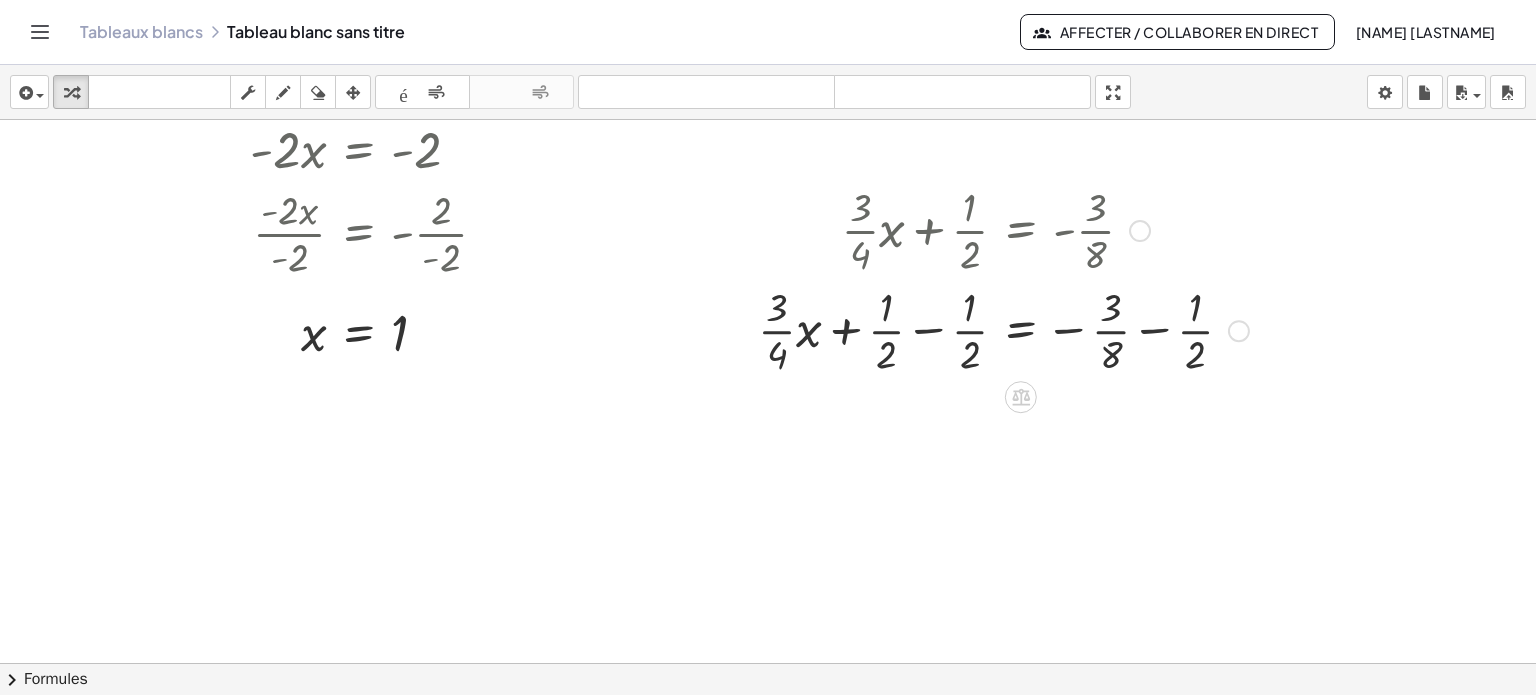 click at bounding box center [1003, 329] 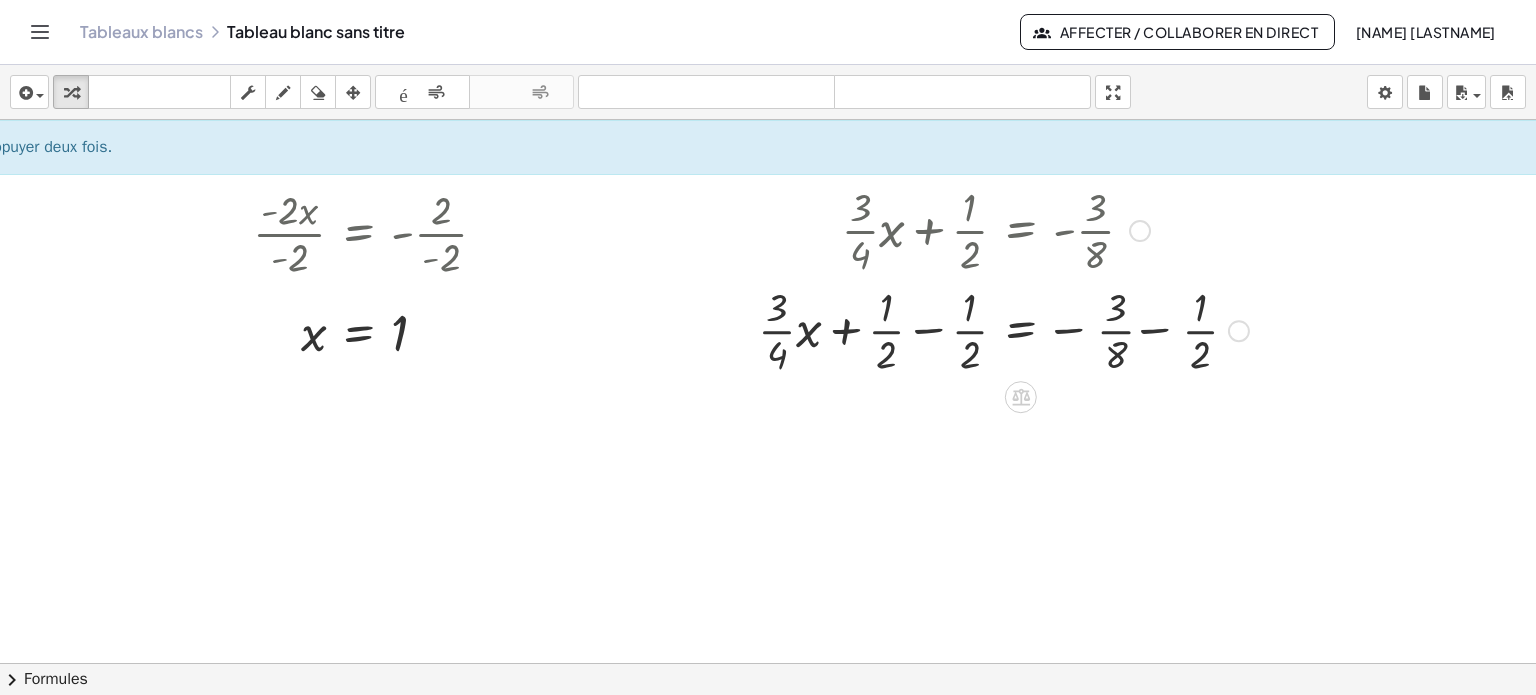 click at bounding box center [1003, 329] 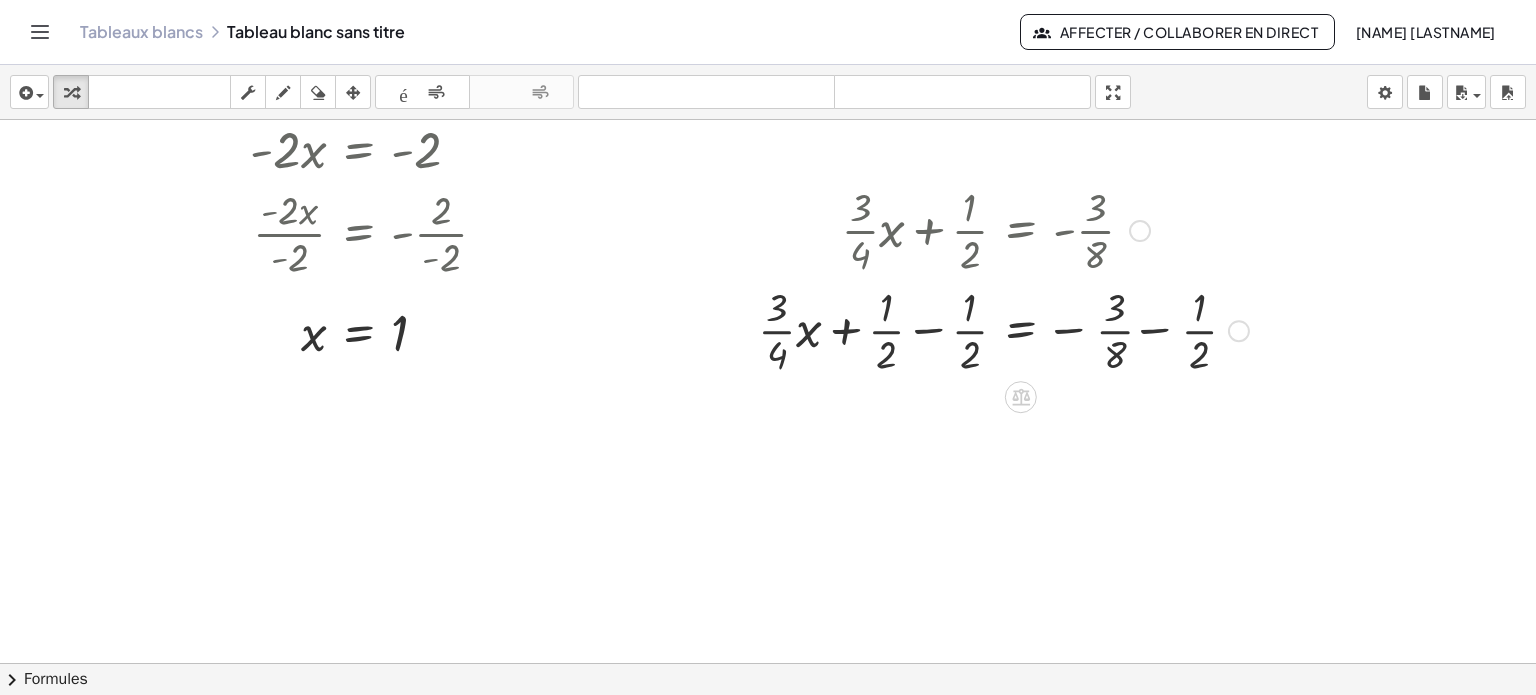 click at bounding box center [1003, 329] 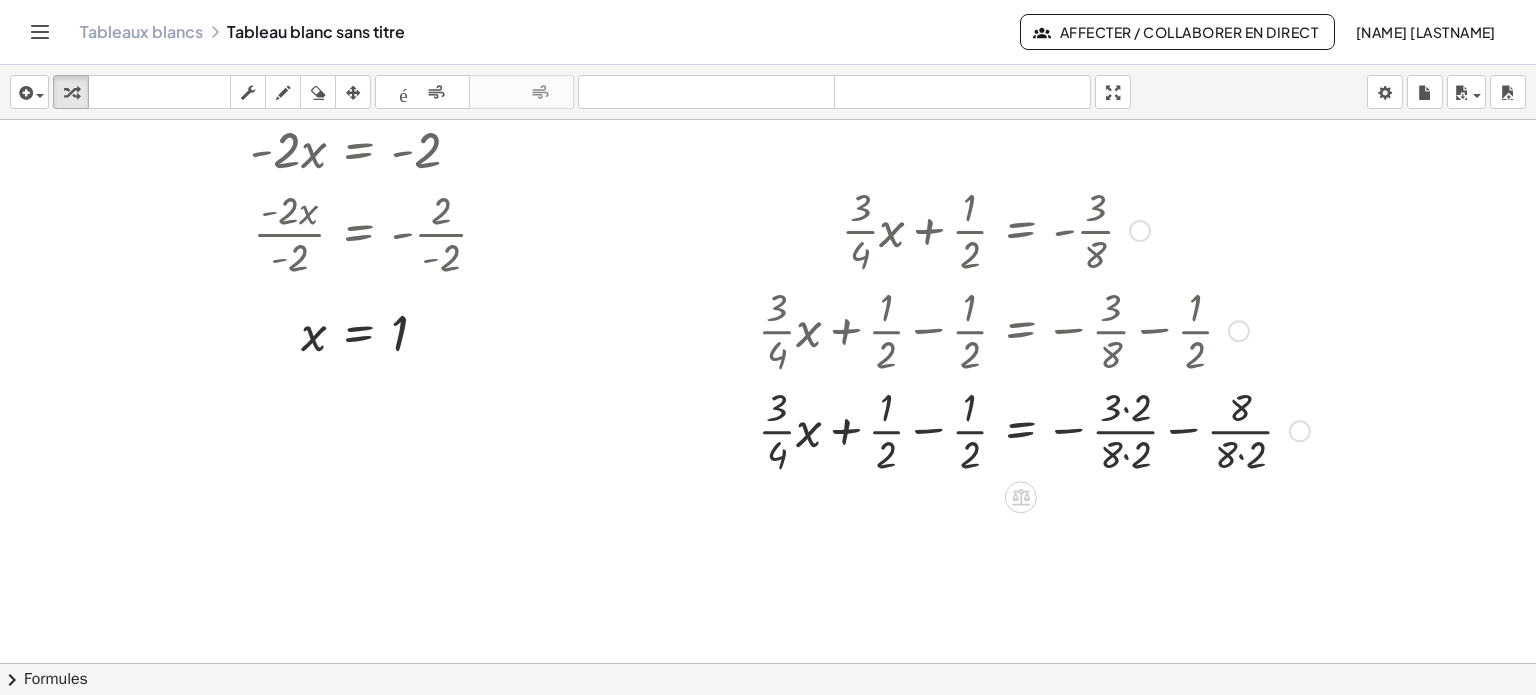 click at bounding box center (1034, 429) 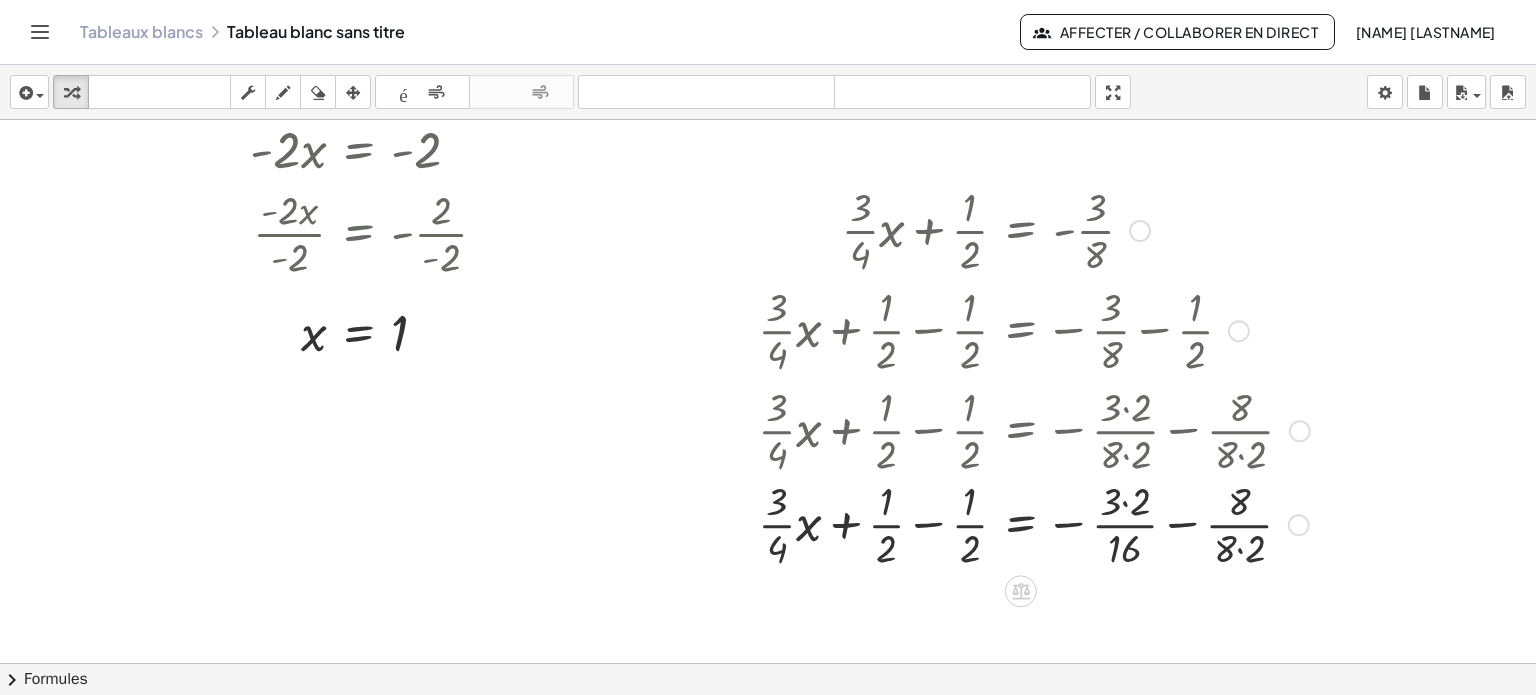 click on "+ [NUM] [NUM] x + [NUM] [NUM] = - [NUM] [NUM] + [NUM] [NUM] x + [NUM] [NUM] = - [NUM] [NUM] [NUM] [NUM] + [NUM] [NUM] x + [NUM] [NUM] = - [NUM] [NUM] [NUM] [NUM] [NUM] [NUM] + [NUM] [NUM] x = - [NUM] + [NUM] [NUM] - [NUM] [NUM] - [NUM] [NUM] [NUM] [NUM] 16 Revenir à cette ligne Copier la ligne en LaTeX Dérivation de copie en LaTeX" at bounding box center [1021, 231] 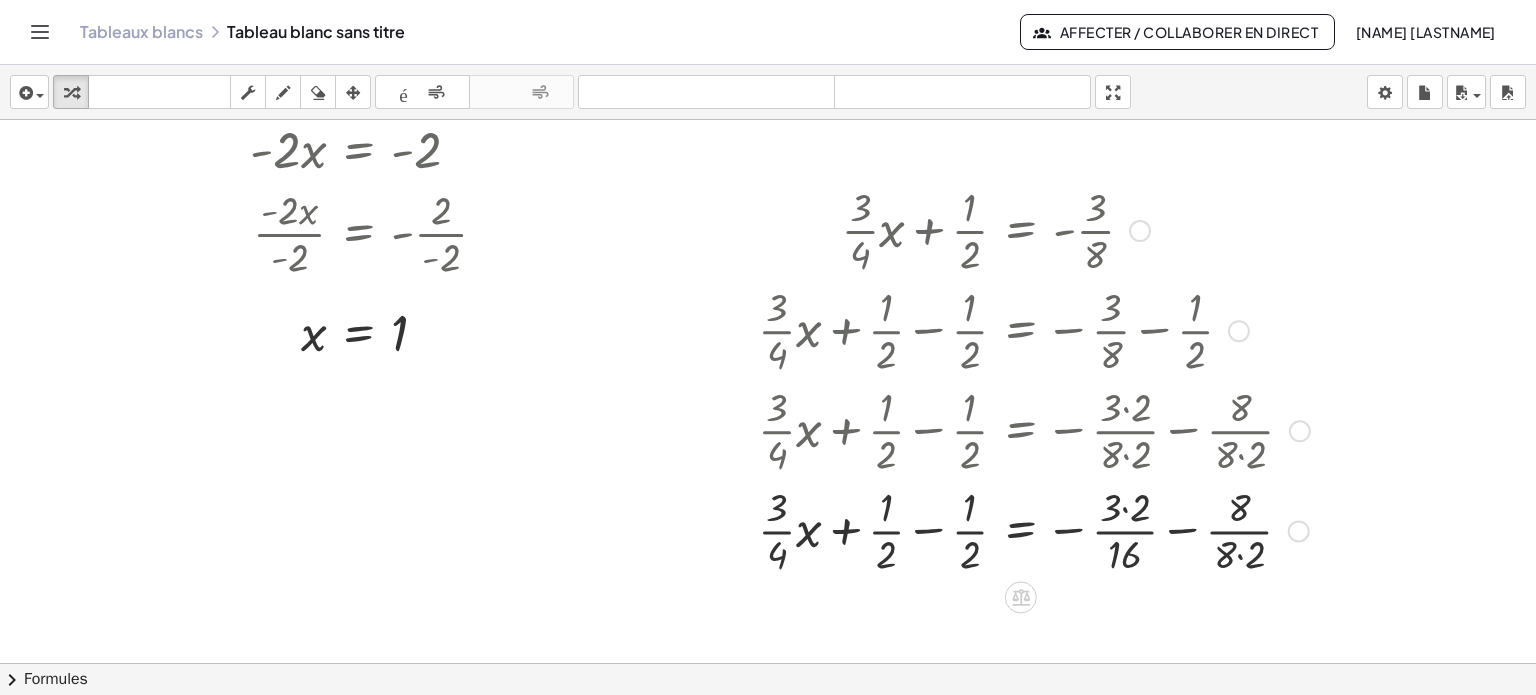 click at bounding box center (1034, 529) 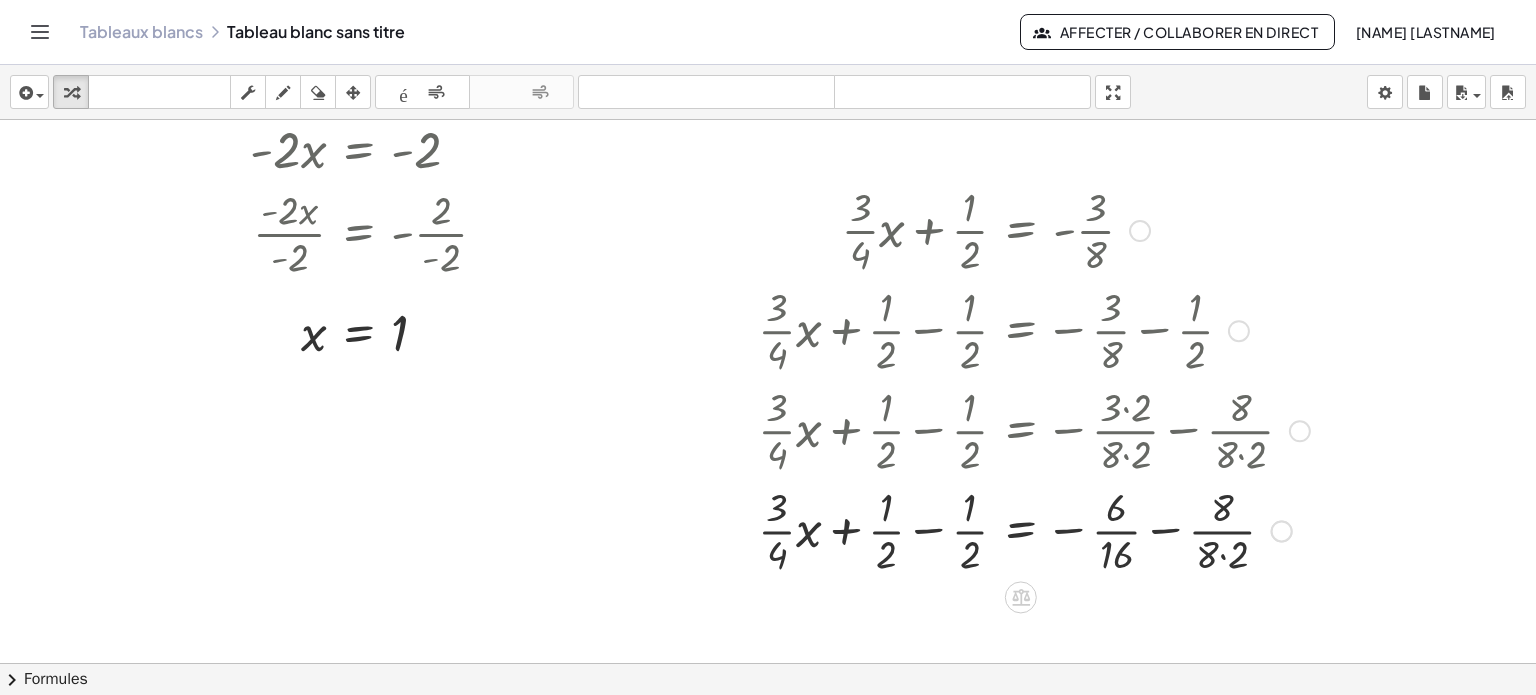 click at bounding box center (1034, 529) 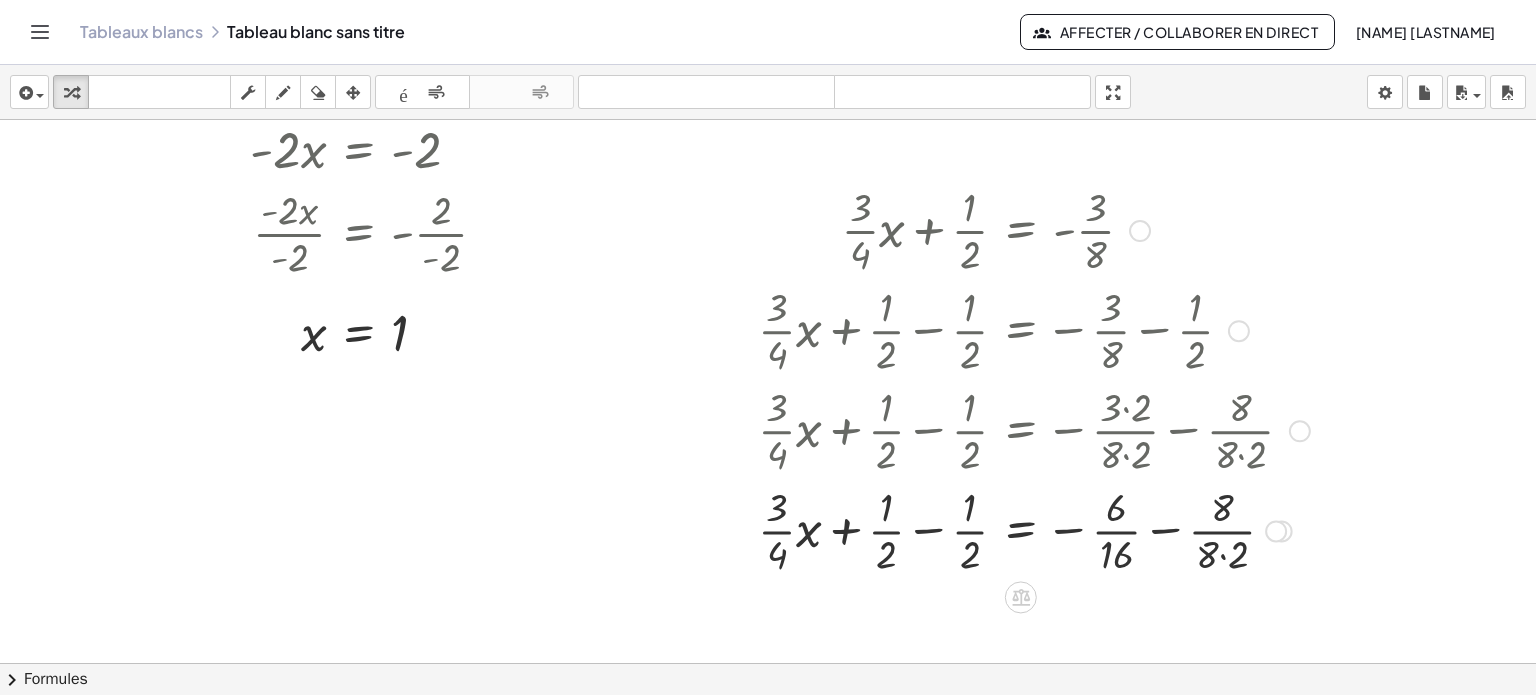 click at bounding box center [1034, 529] 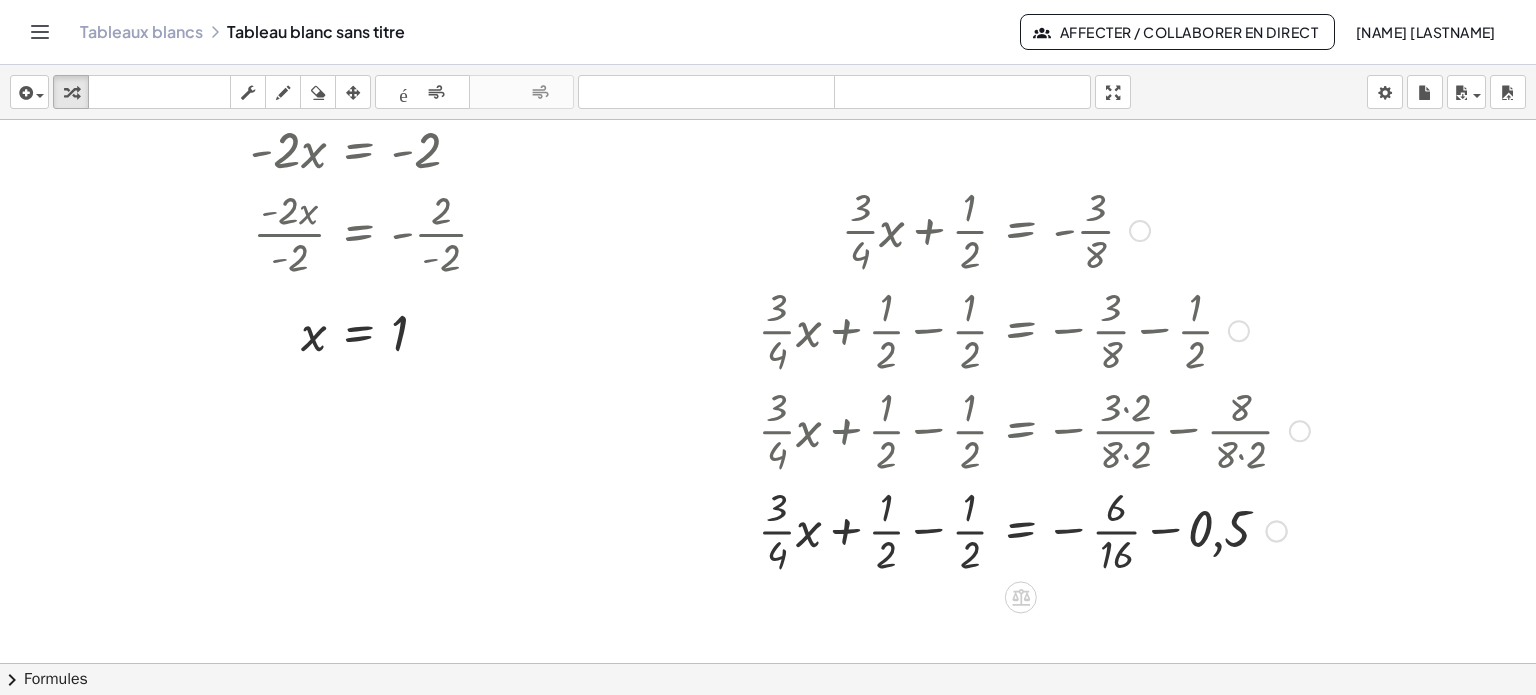click at bounding box center (1034, 529) 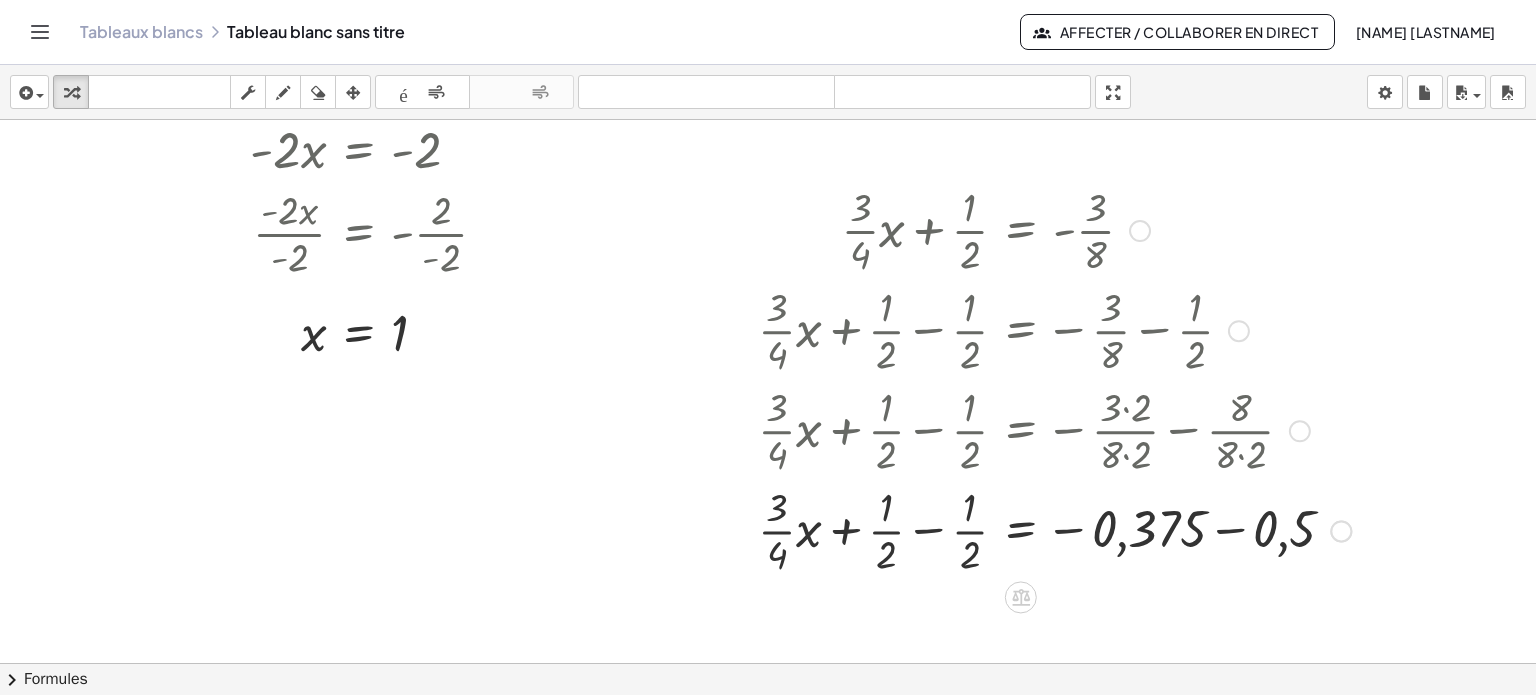 click at bounding box center [1054, 529] 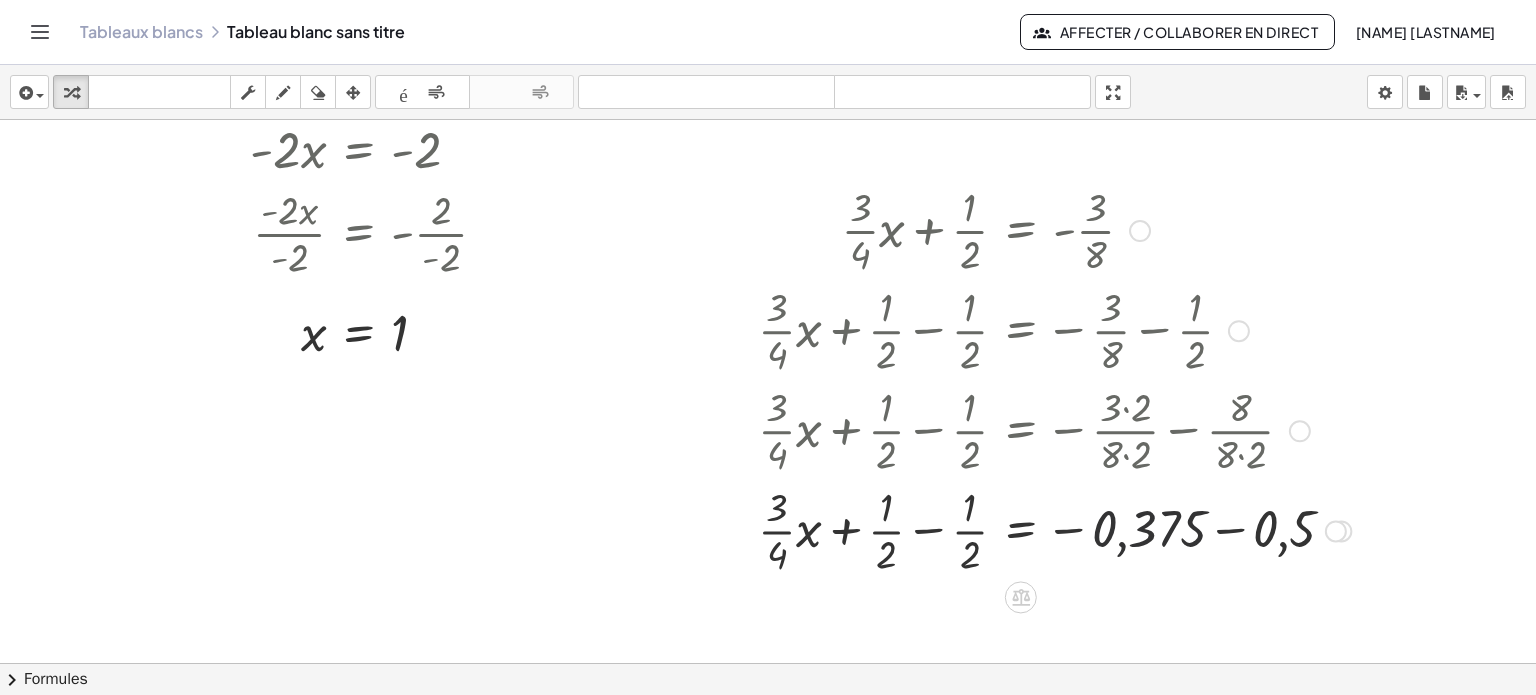click at bounding box center [1054, 529] 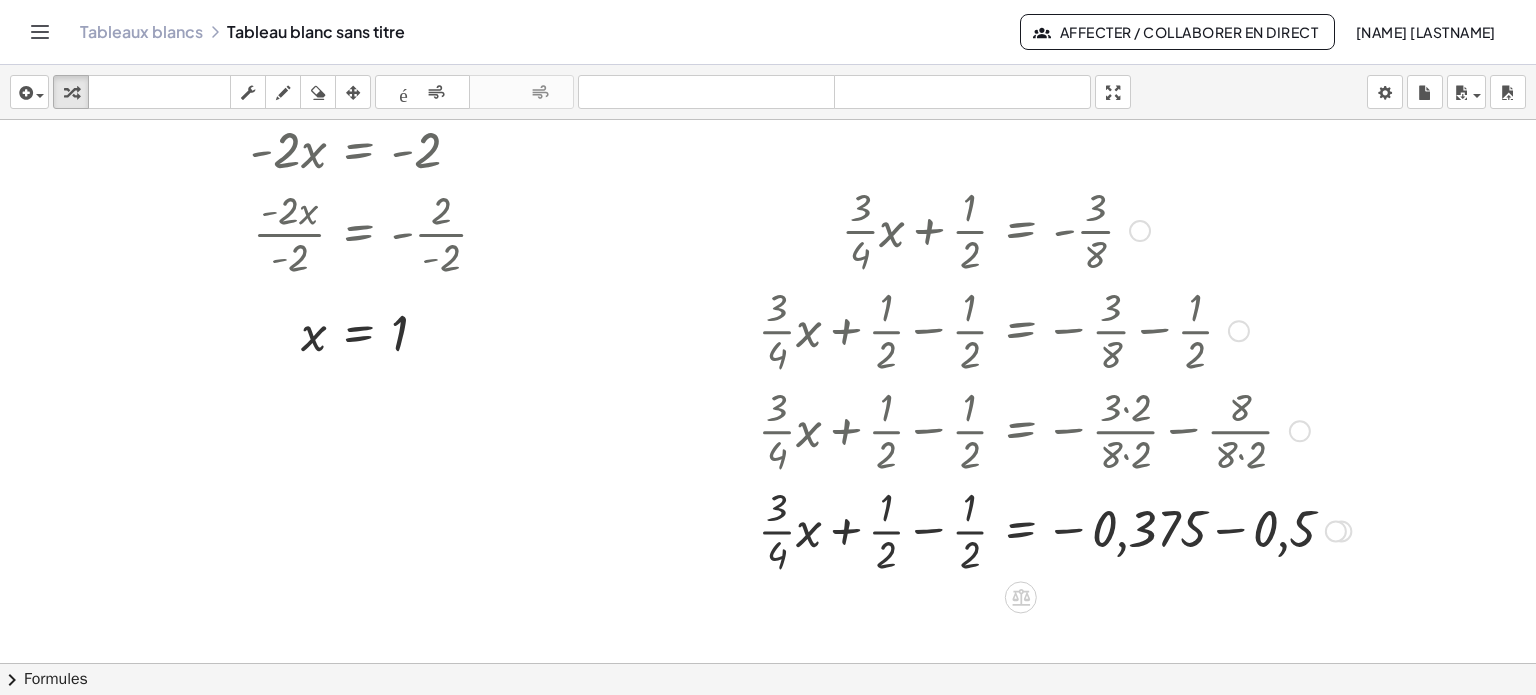 click at bounding box center (1054, 429) 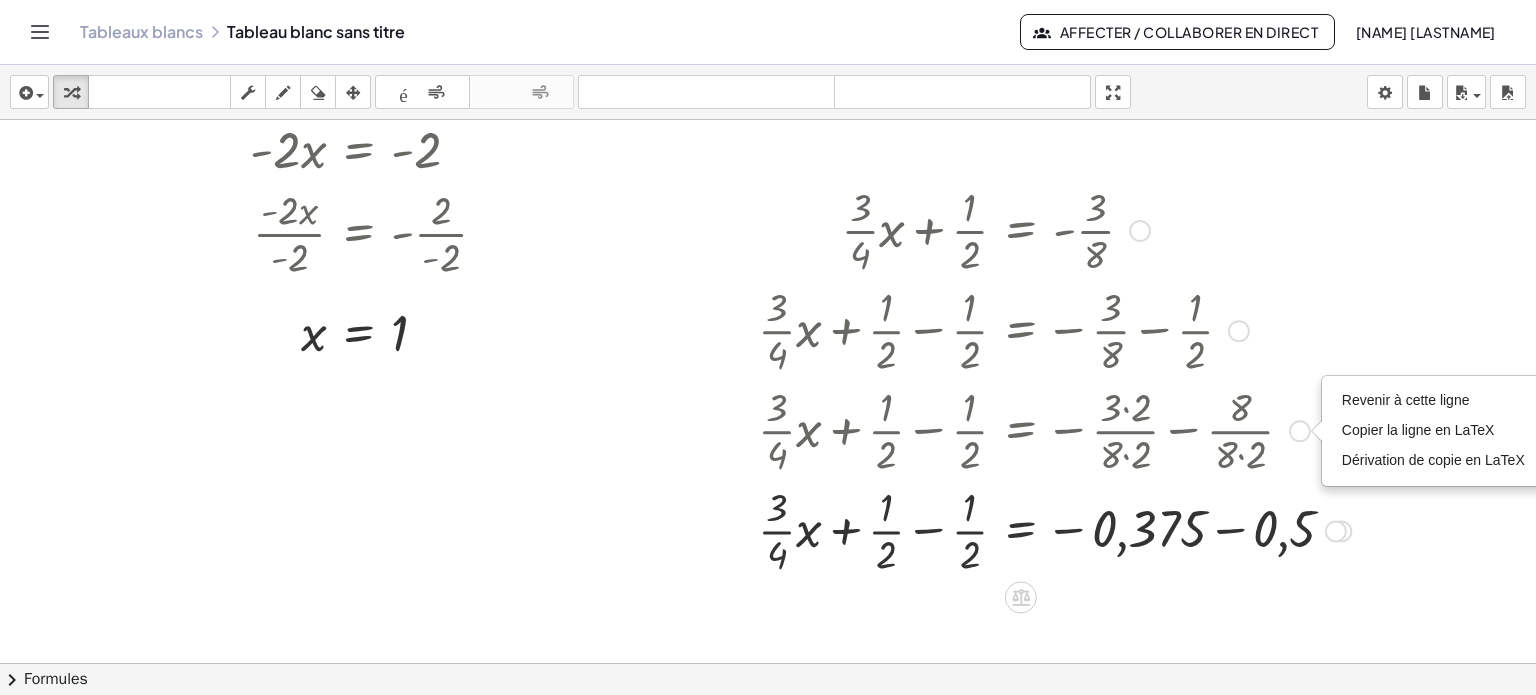 click on "Revenir à cette ligne" at bounding box center (1406, 400) 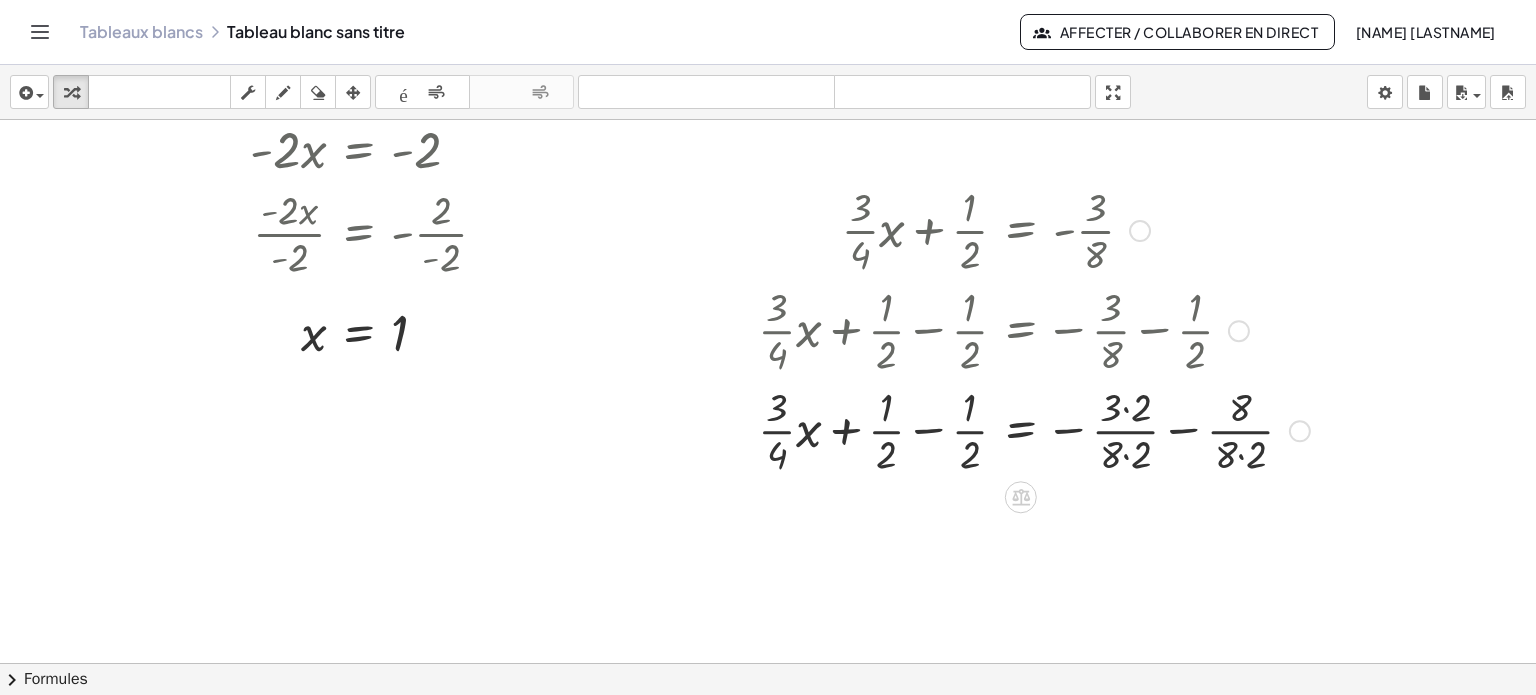 click at bounding box center [1034, 429] 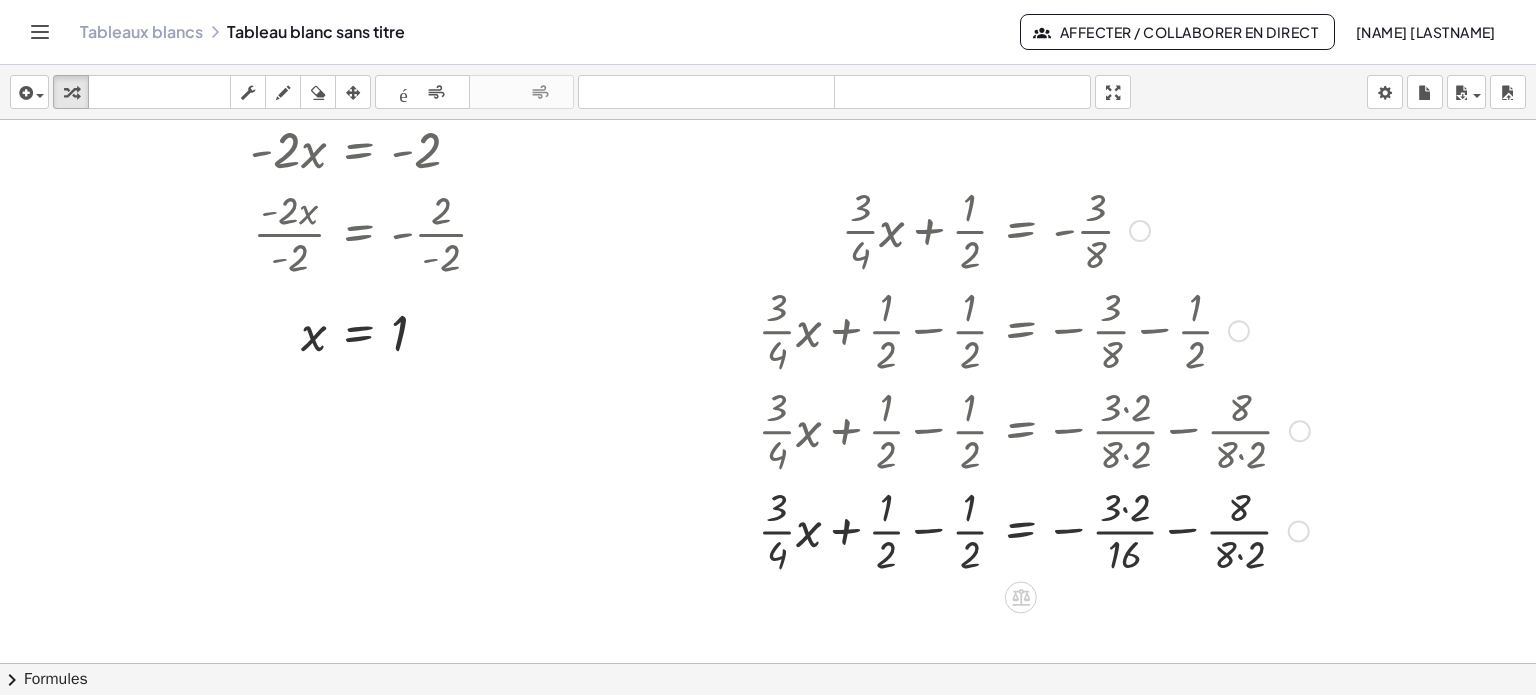 click at bounding box center [1034, 529] 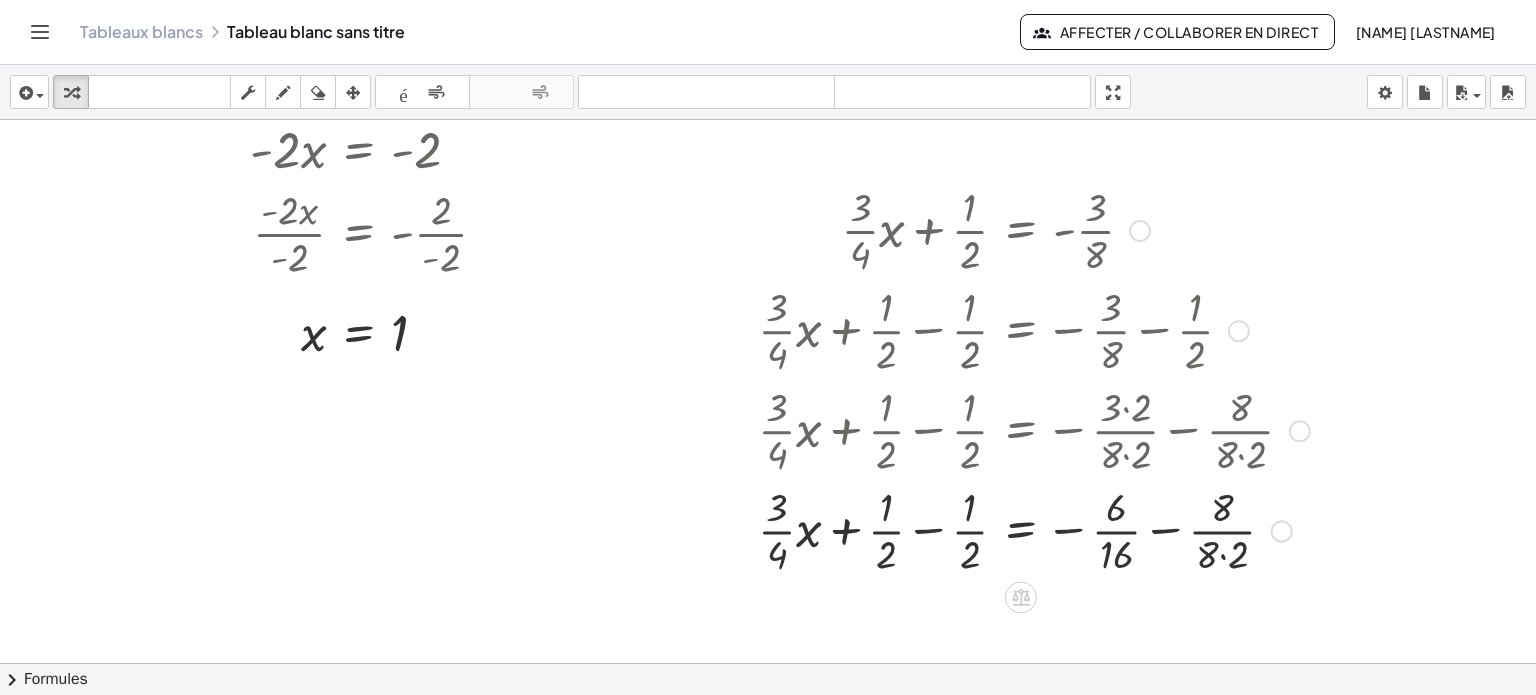 click at bounding box center [1034, 529] 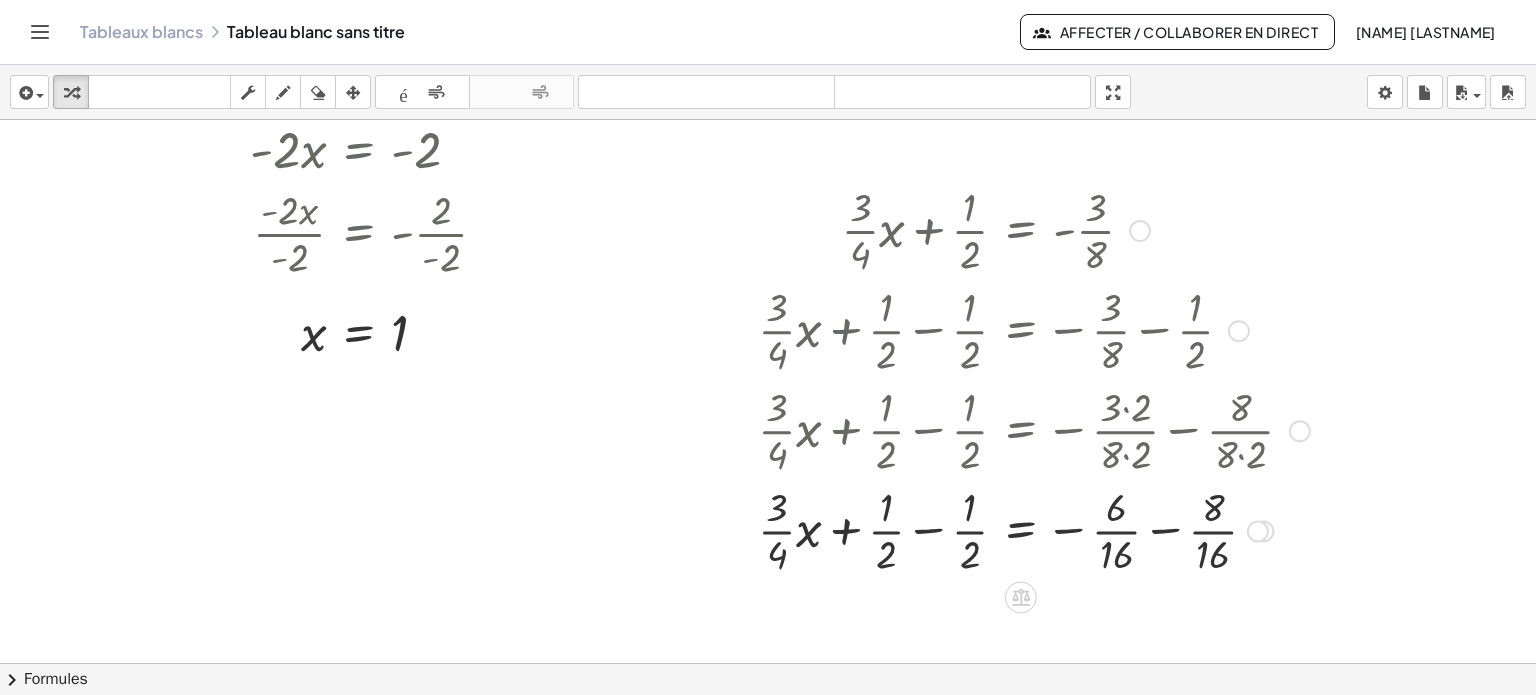 click at bounding box center [1034, 529] 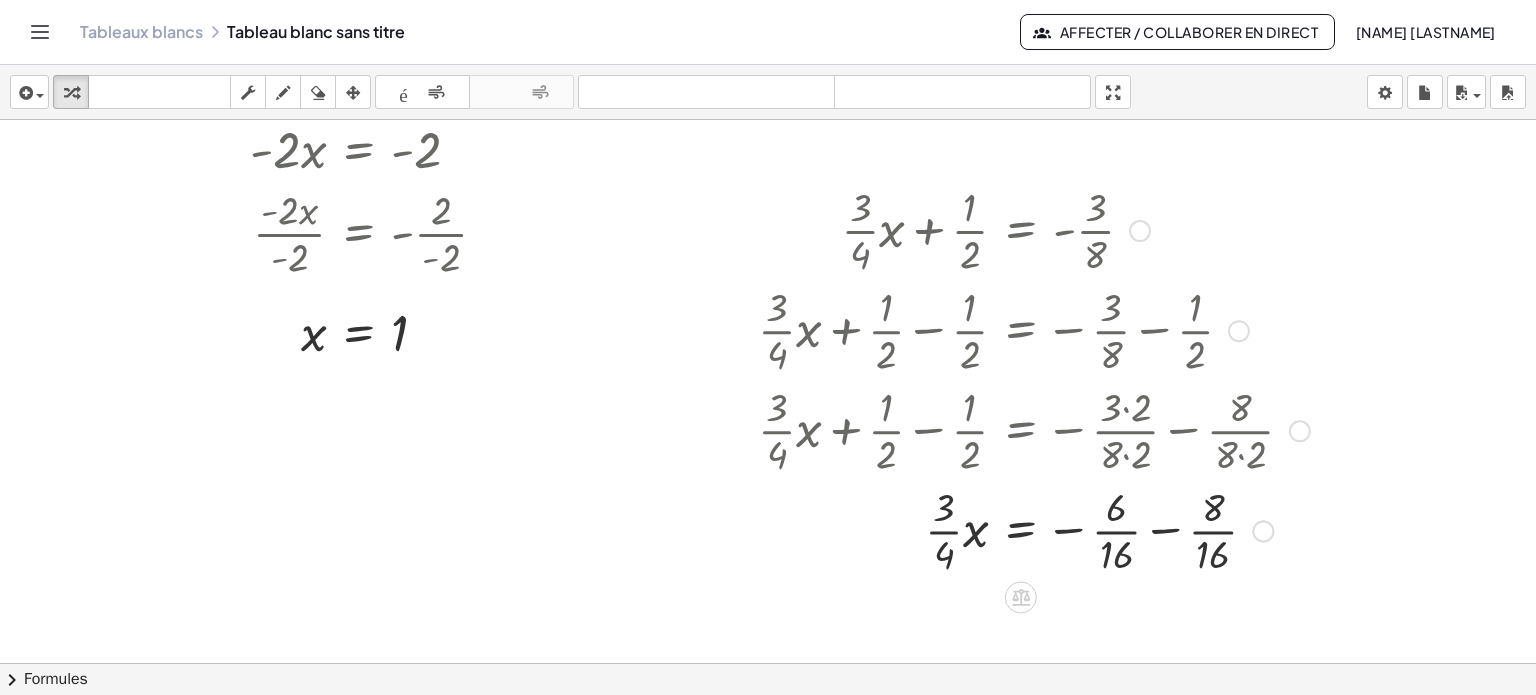click at bounding box center [1034, 529] 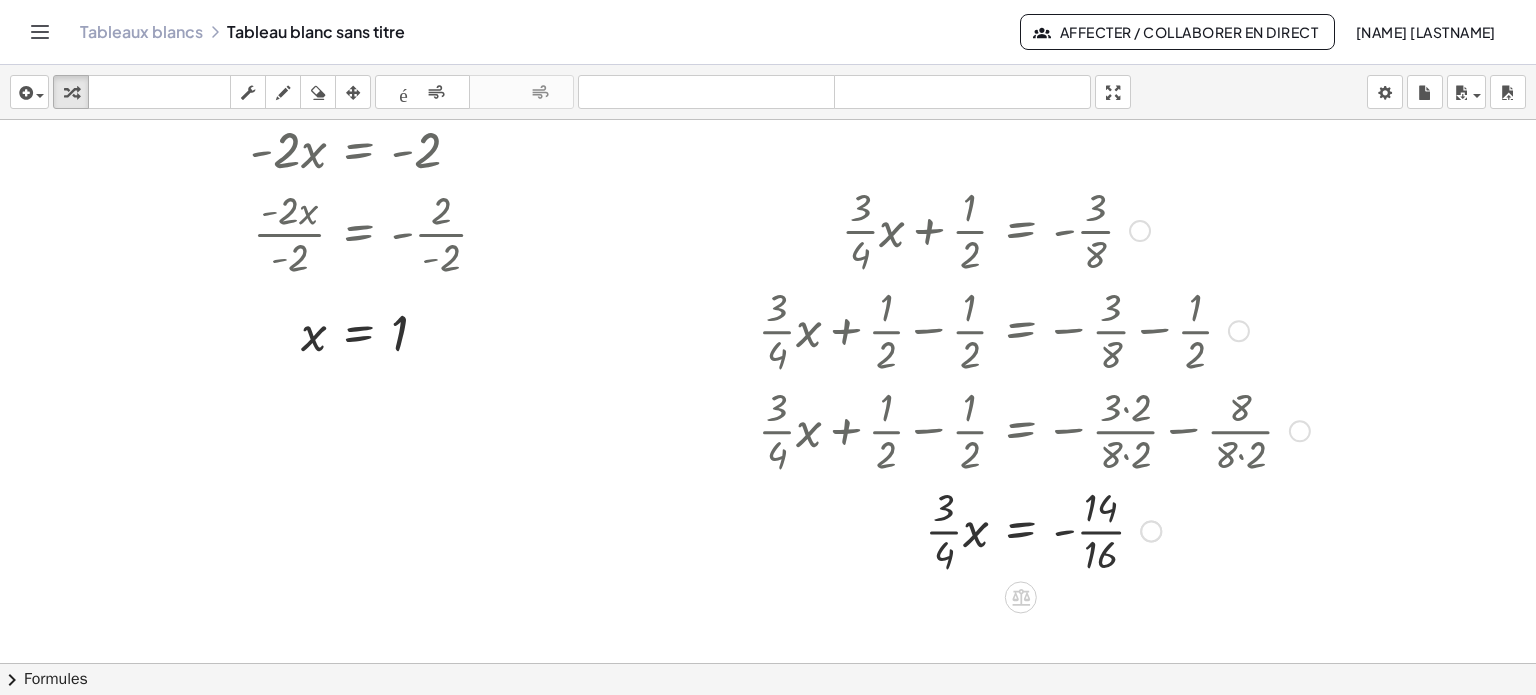 click at bounding box center (1034, 529) 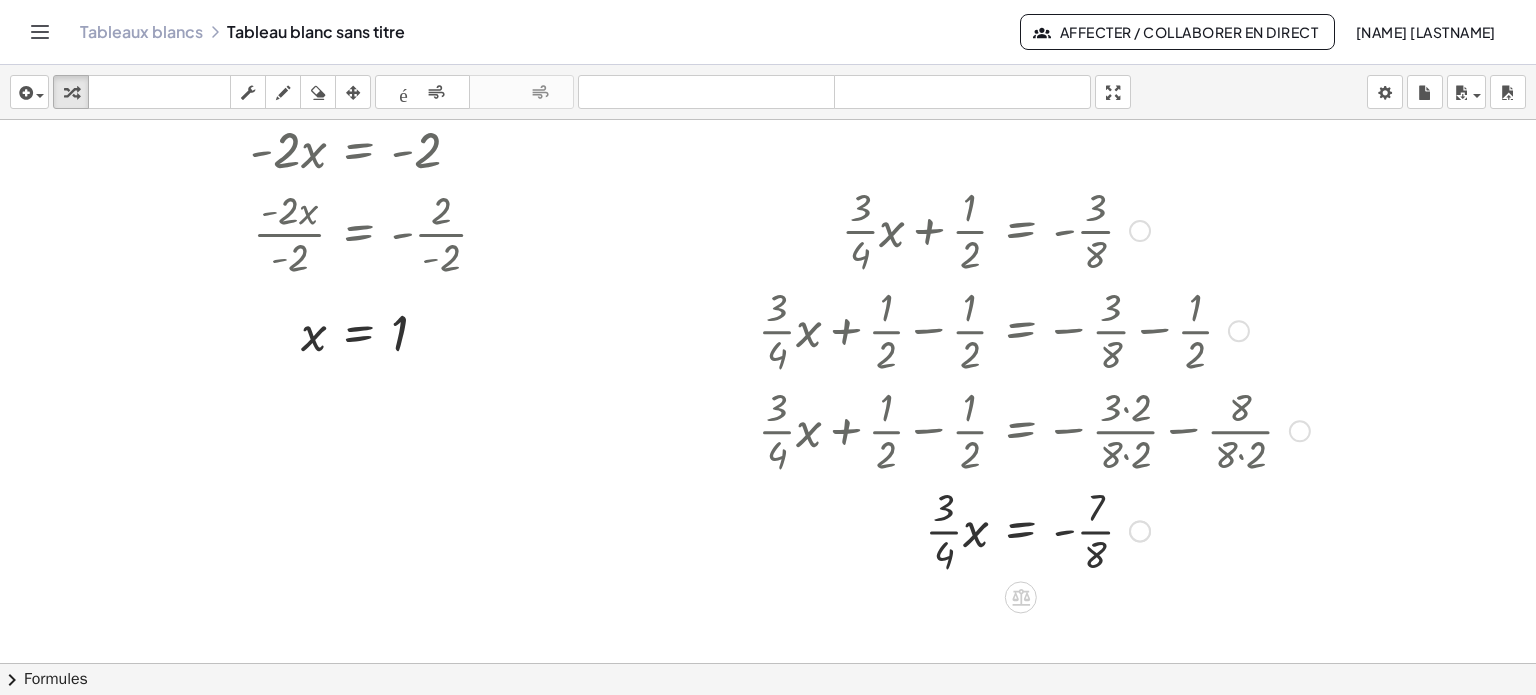 click at bounding box center [1034, 529] 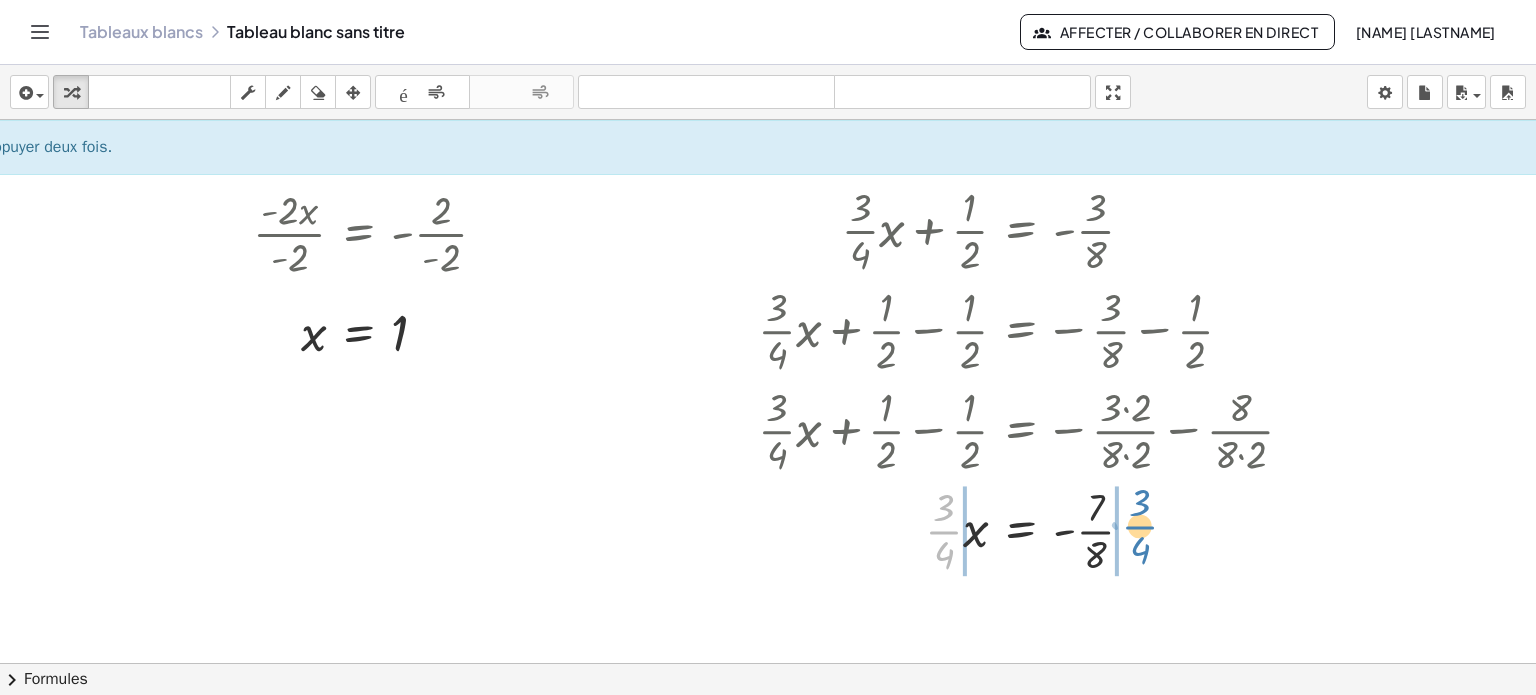 drag, startPoint x: 944, startPoint y: 533, endPoint x: 1140, endPoint y: 528, distance: 196.06377 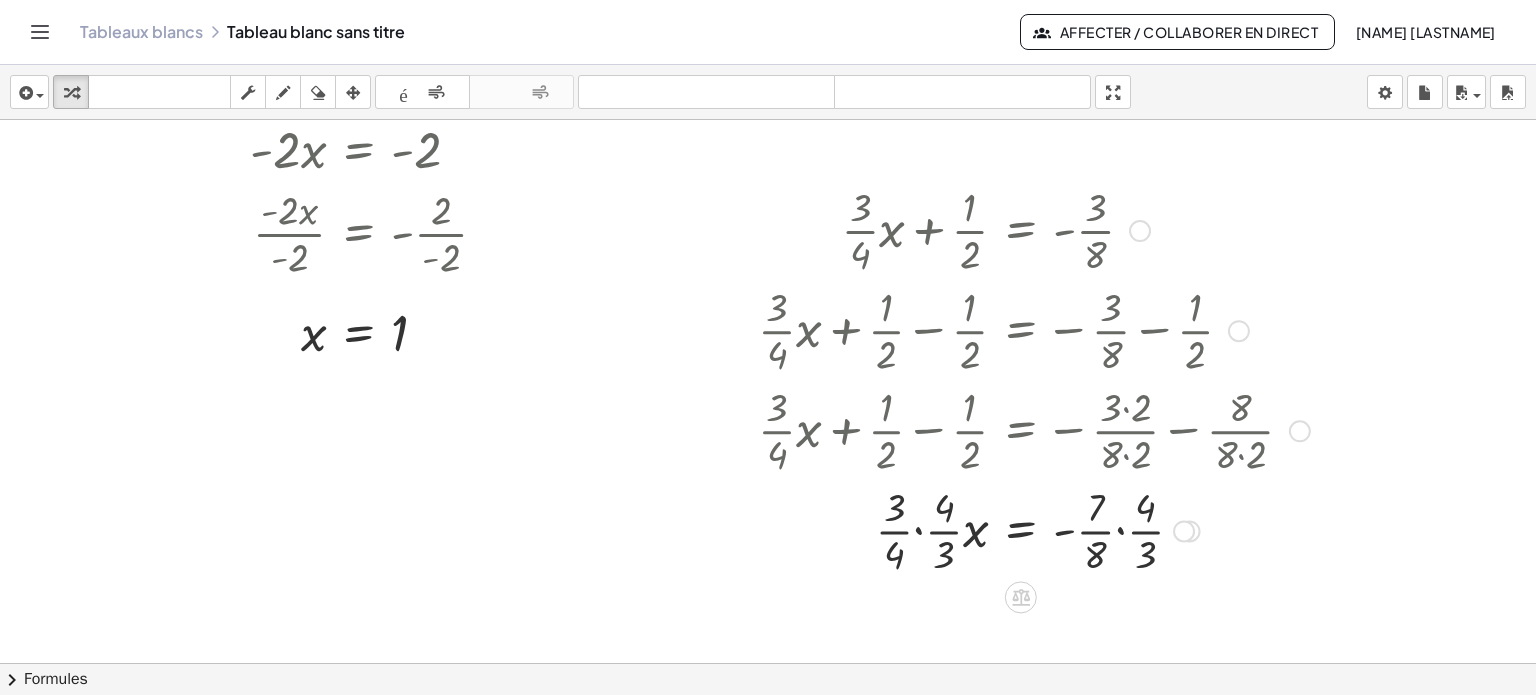 click at bounding box center (1034, 529) 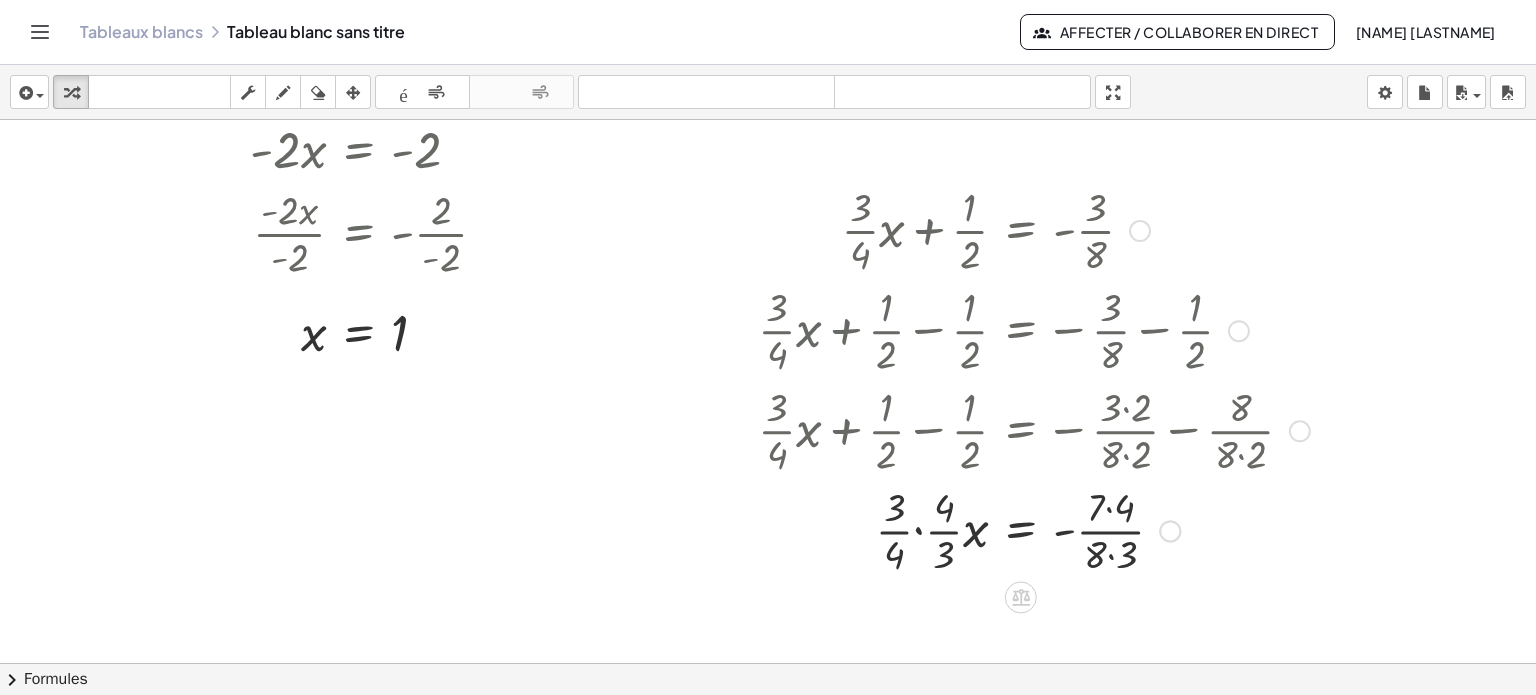 click at bounding box center [1034, 529] 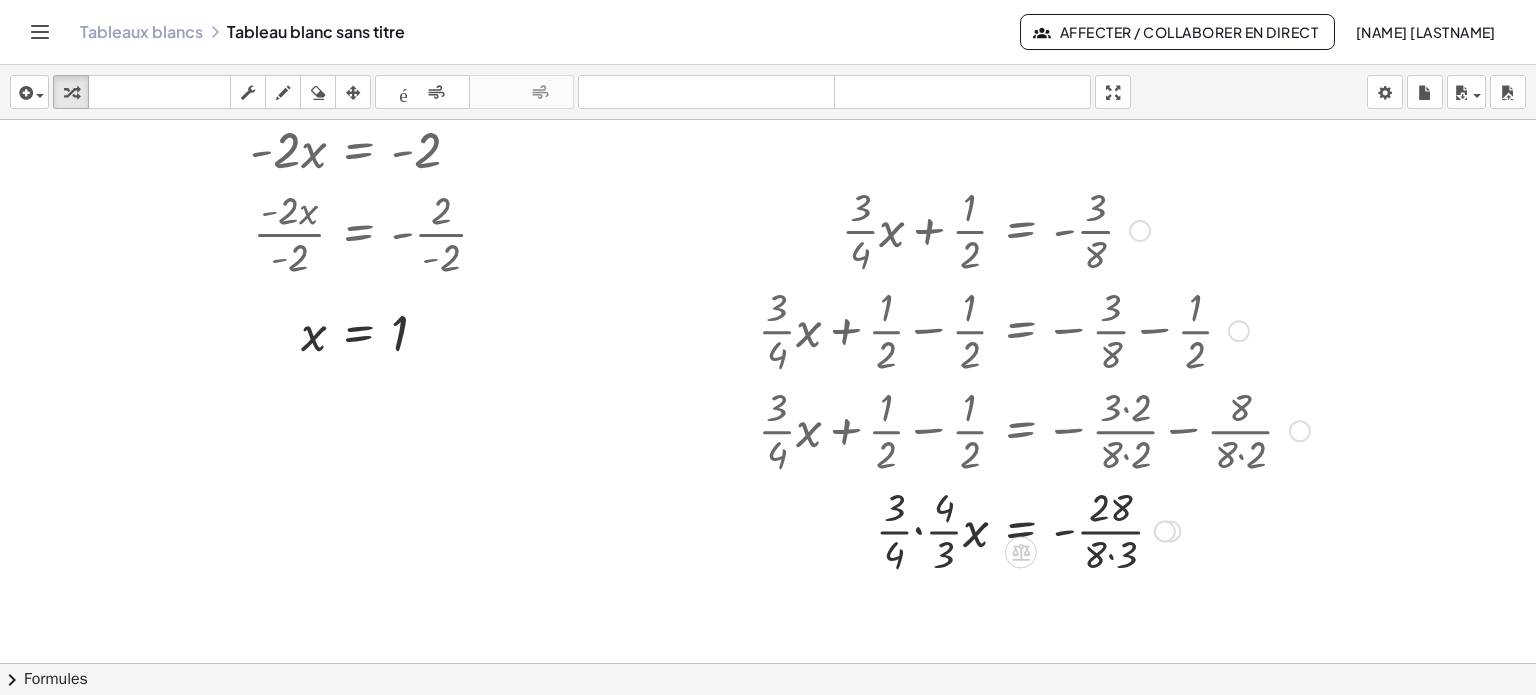 click at bounding box center (1034, 529) 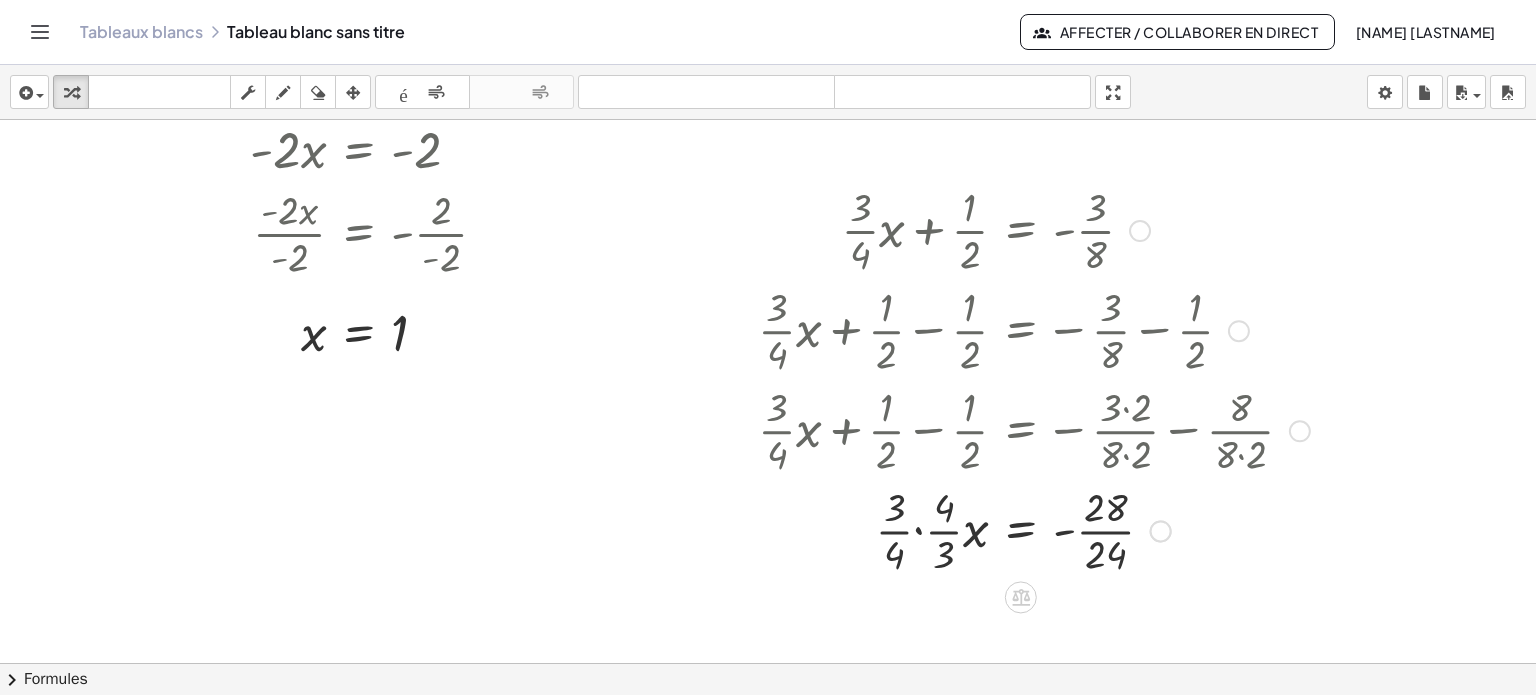 click at bounding box center [1034, 529] 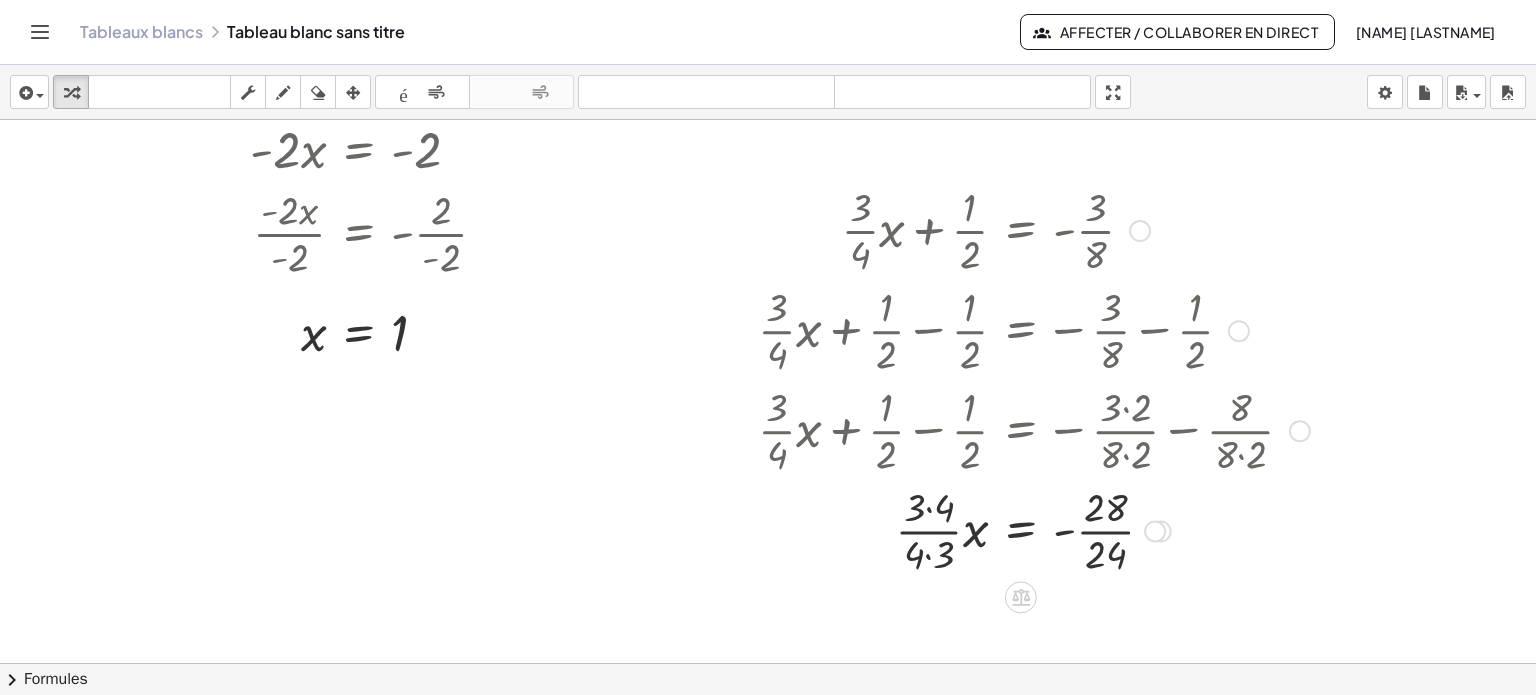 click at bounding box center [1034, 529] 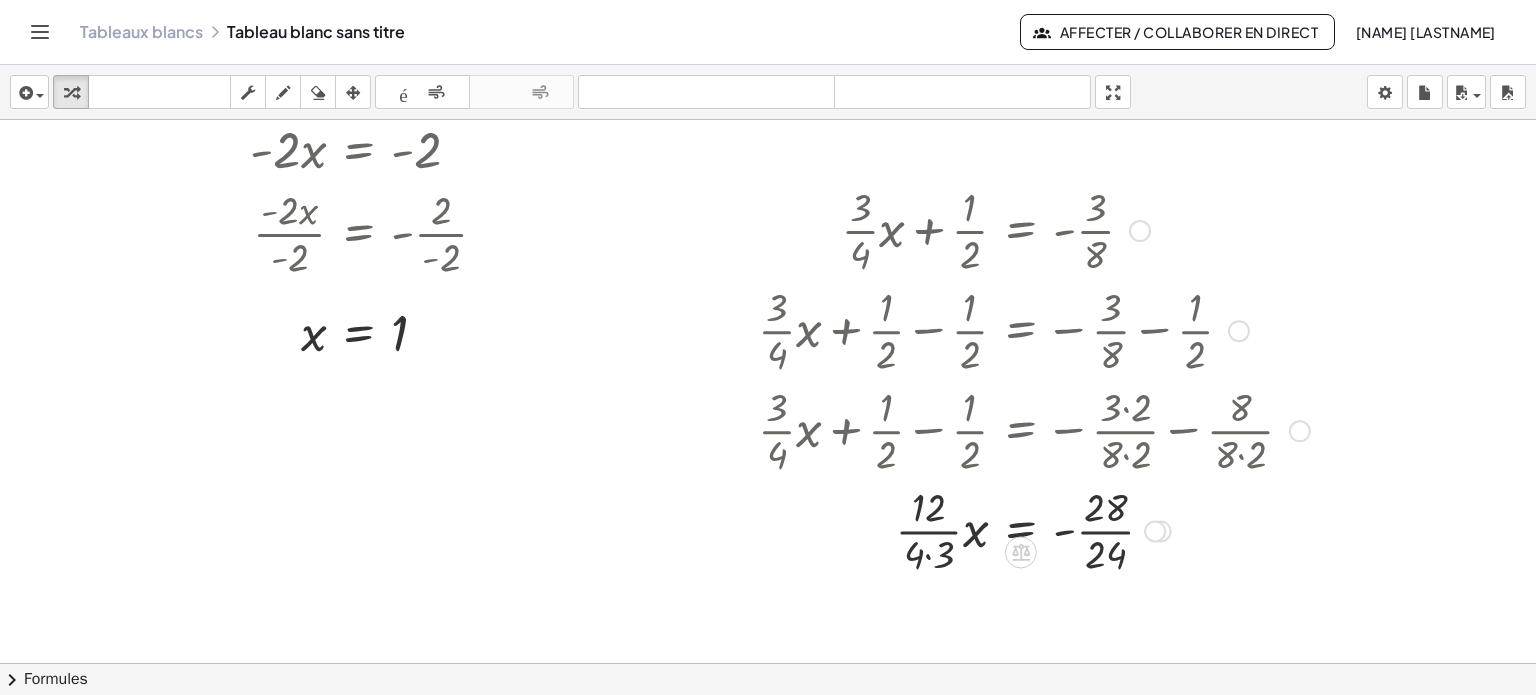 click at bounding box center (1034, 529) 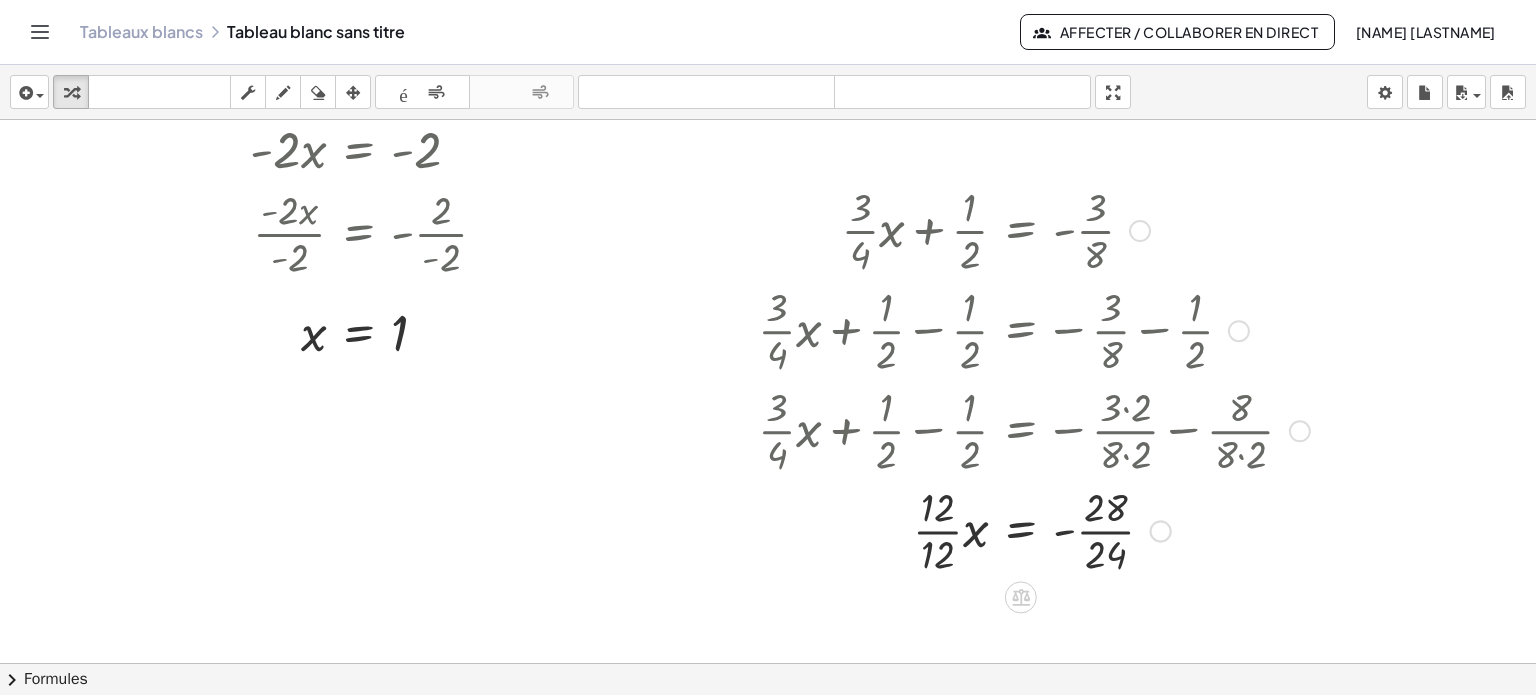 click at bounding box center [1034, 529] 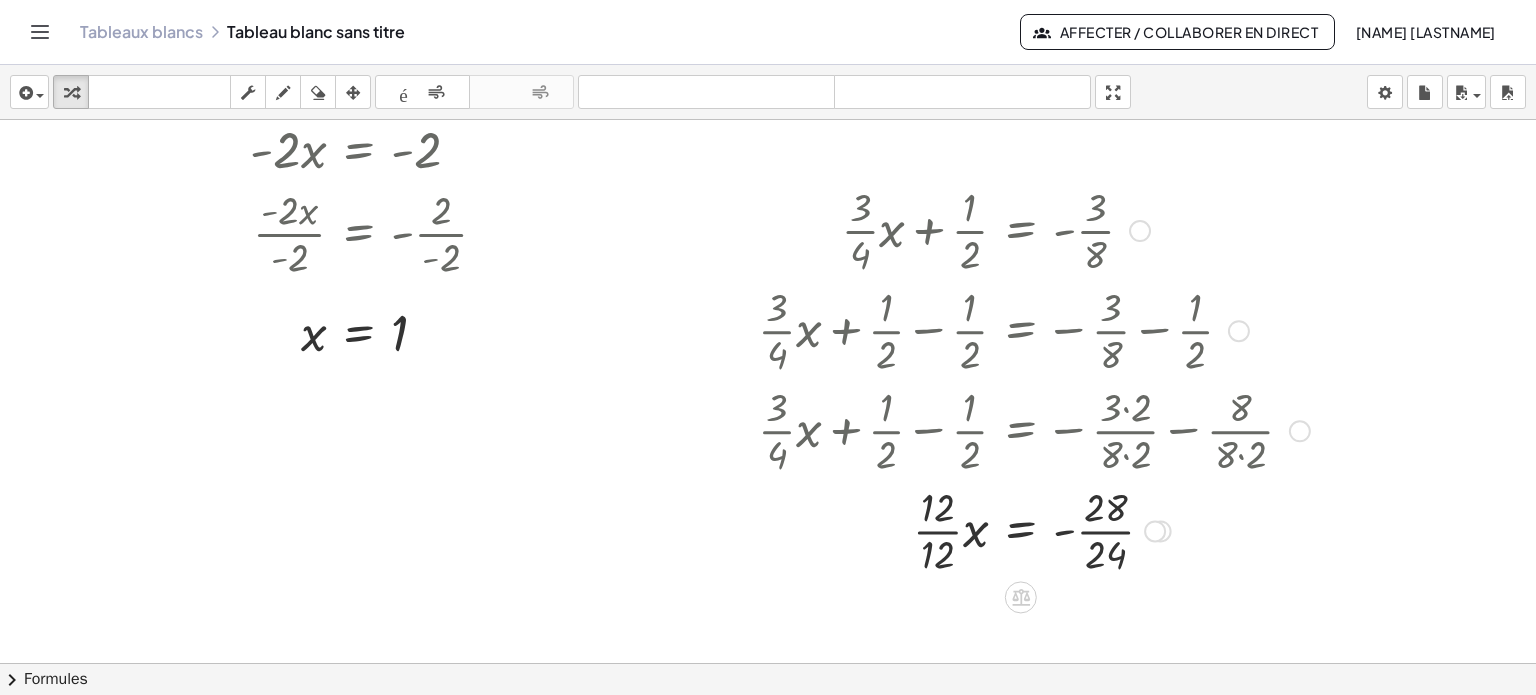 click at bounding box center [1034, 529] 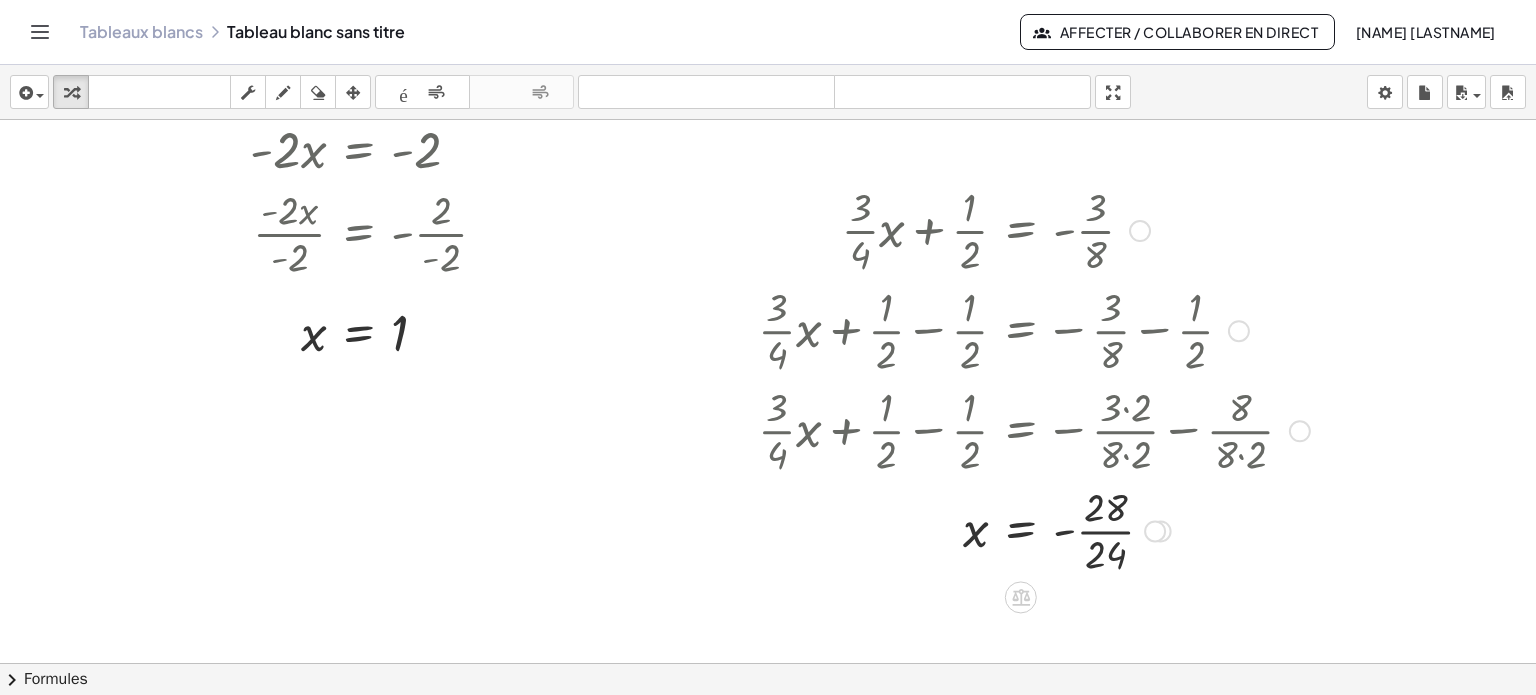 click at bounding box center (1034, 529) 